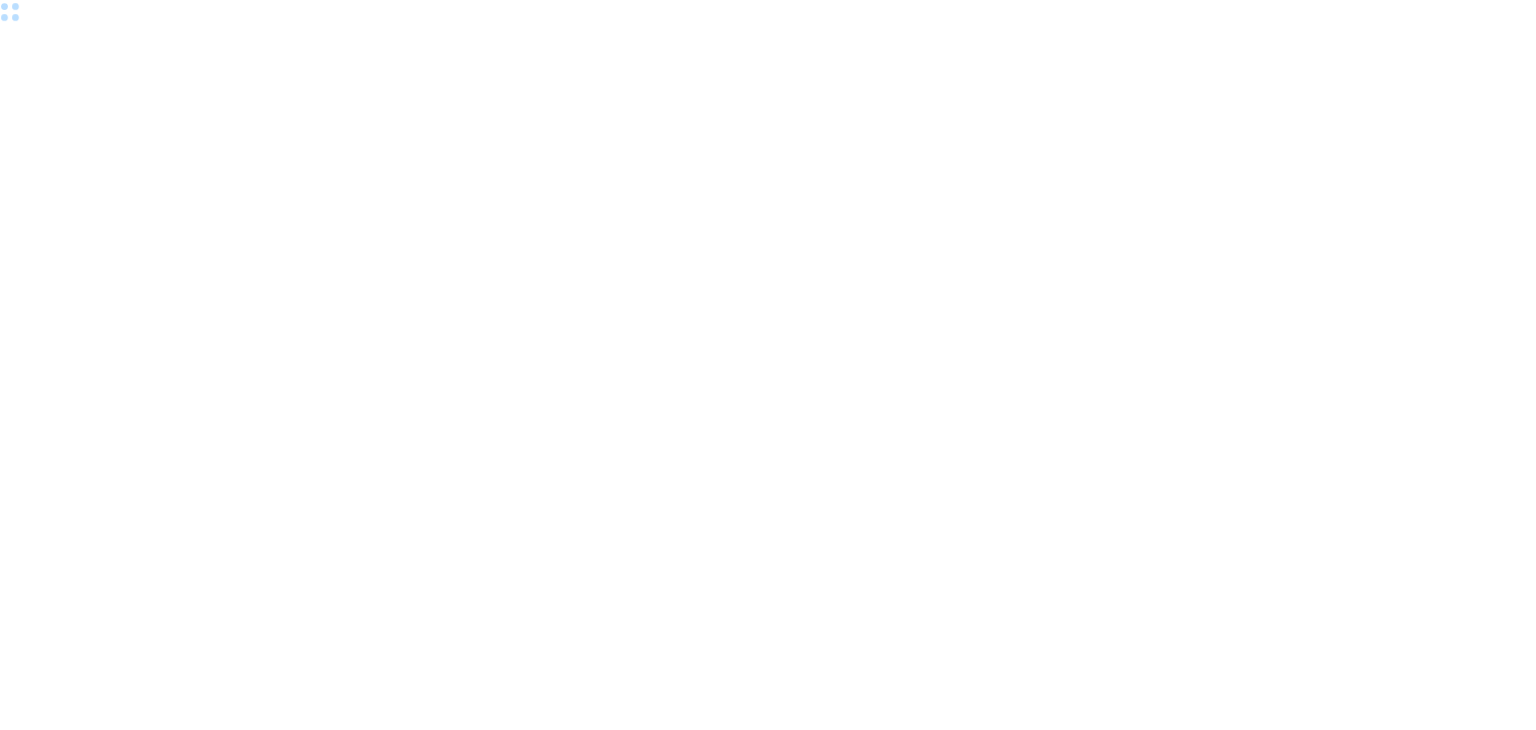 scroll, scrollTop: 0, scrollLeft: 0, axis: both 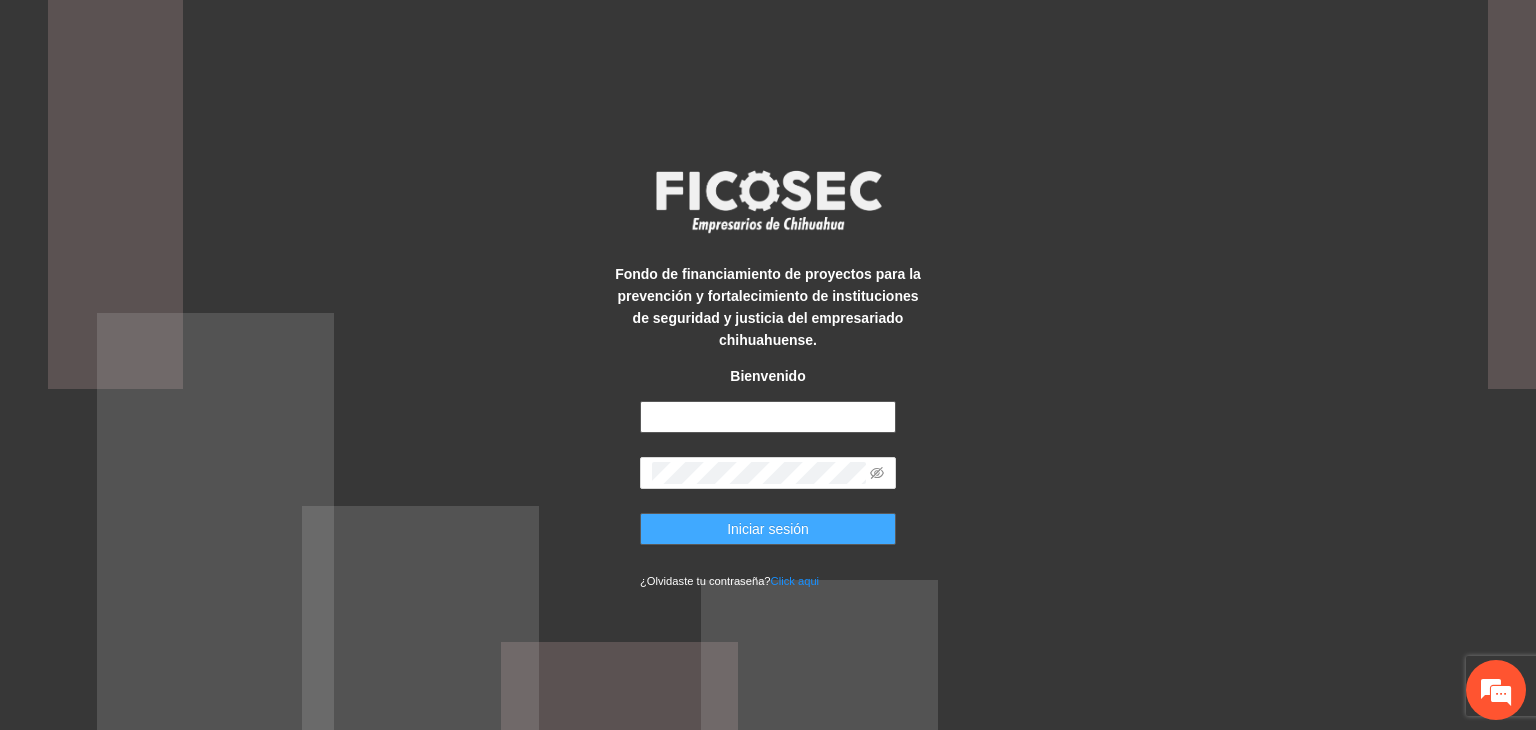 type on "**********" 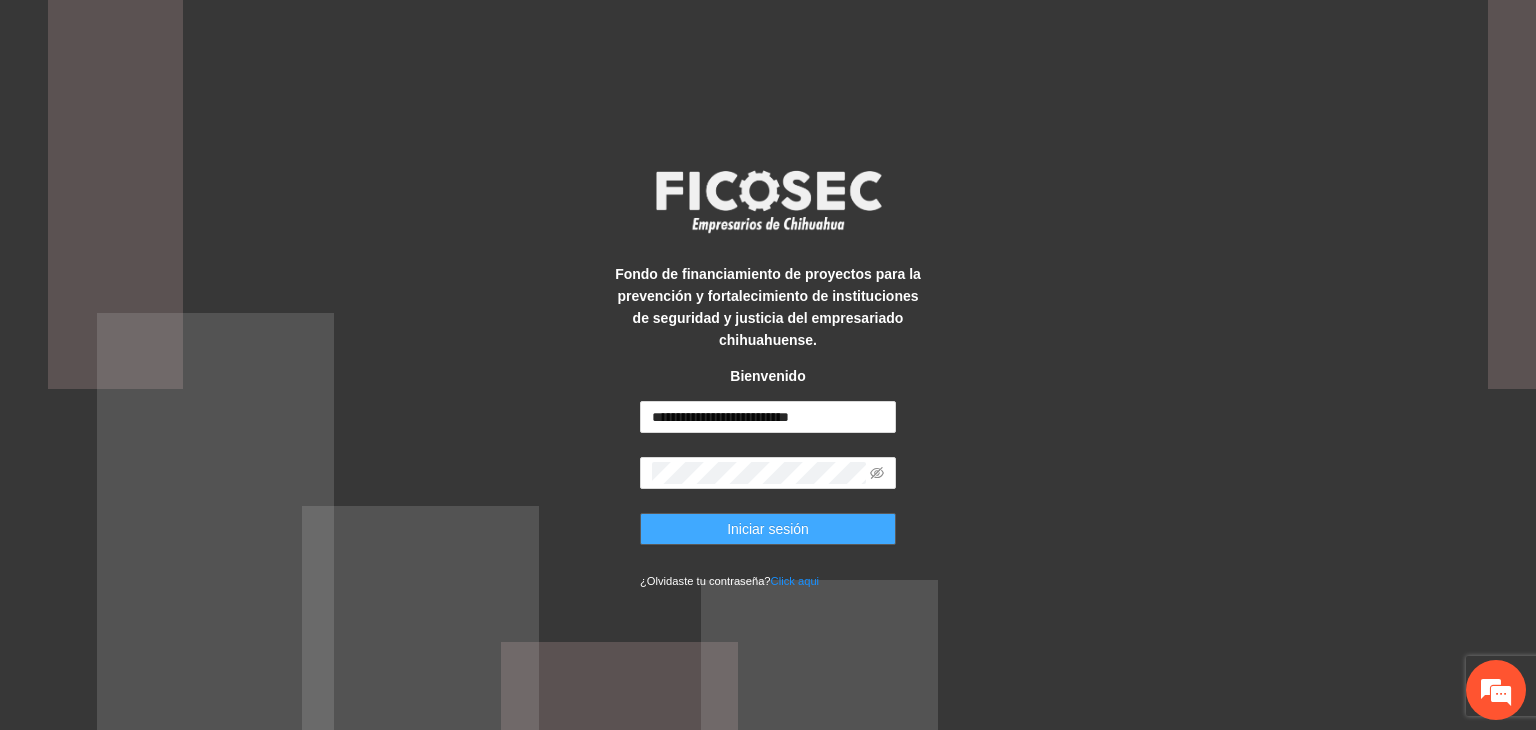 click on "Iniciar sesión" at bounding box center [768, 529] 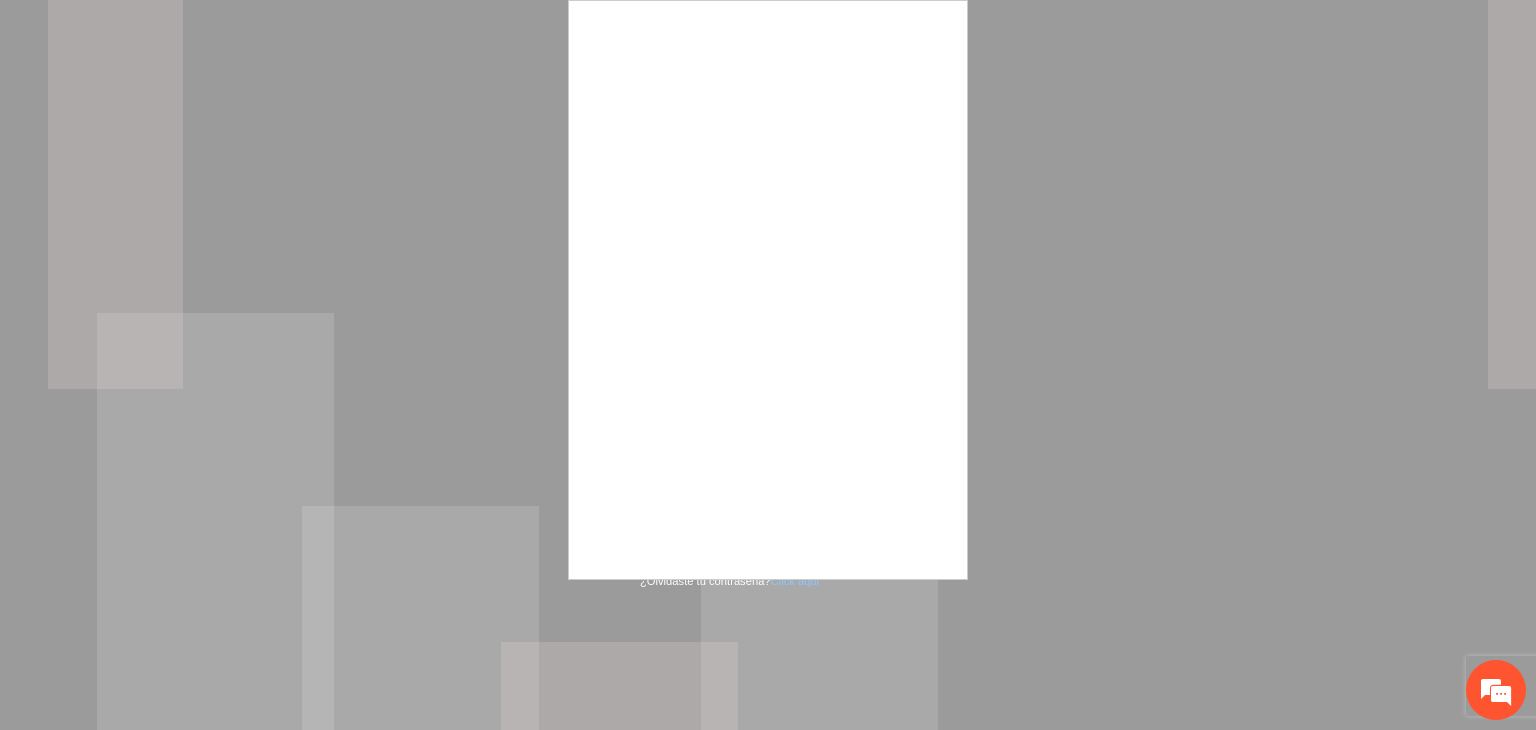 scroll, scrollTop: 0, scrollLeft: 0, axis: both 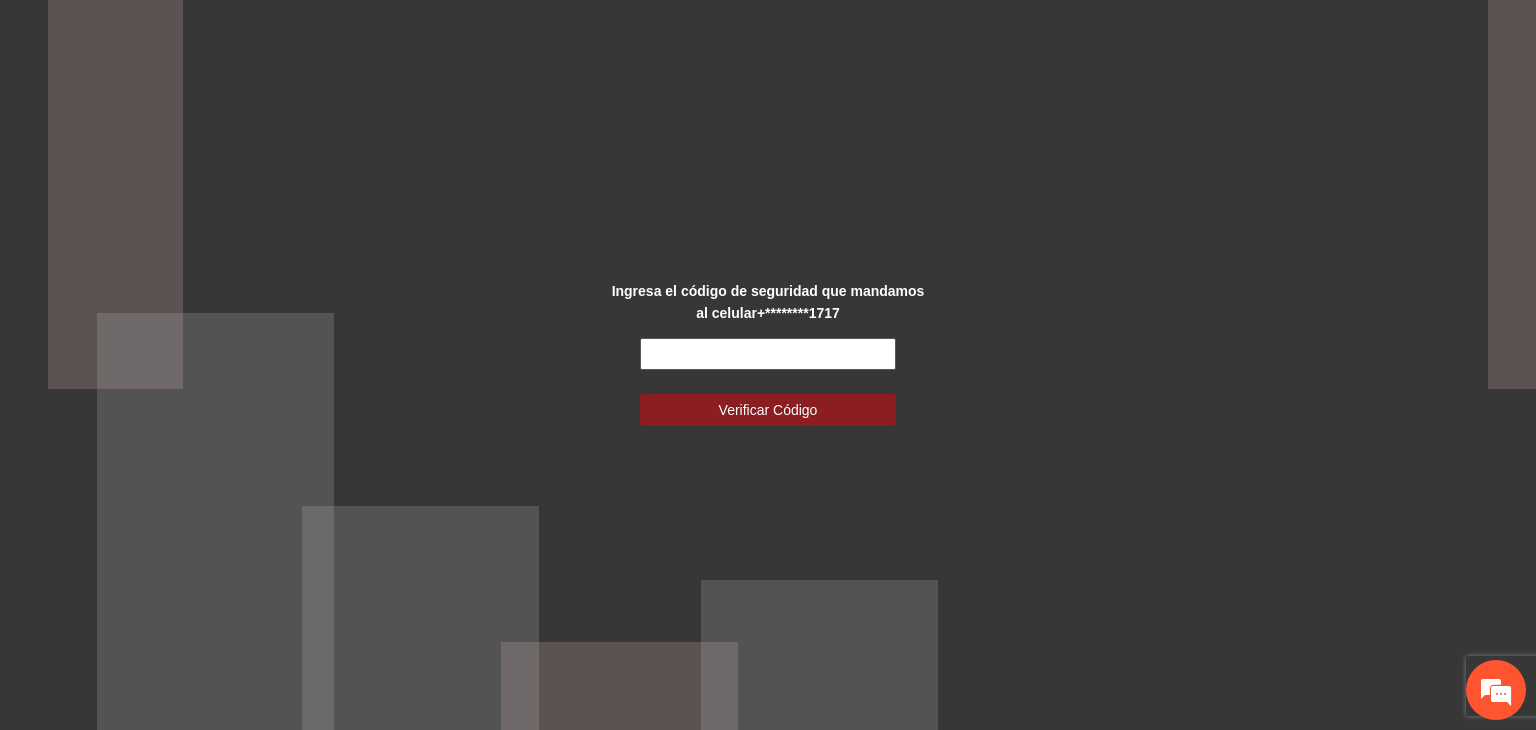 click at bounding box center (768, 354) 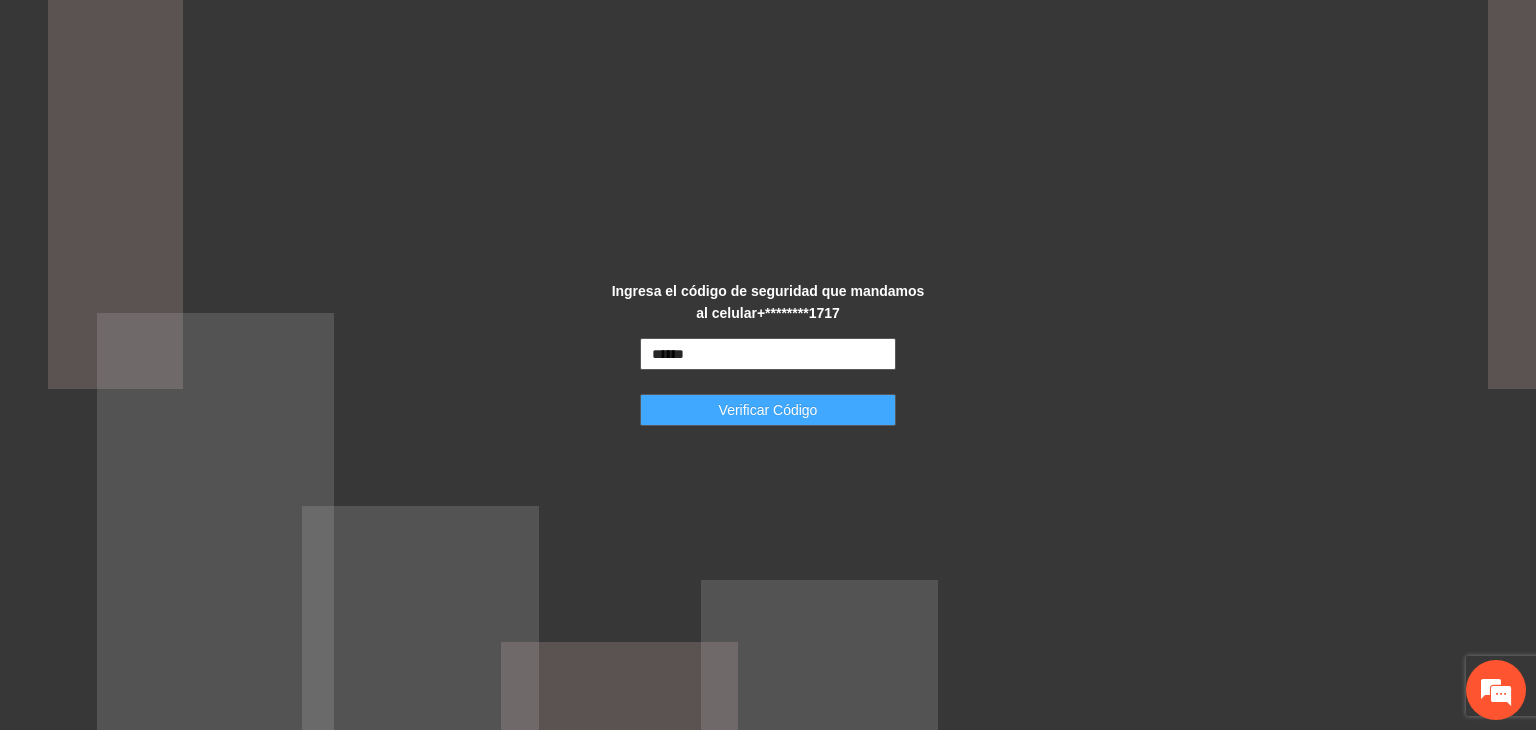 type on "******" 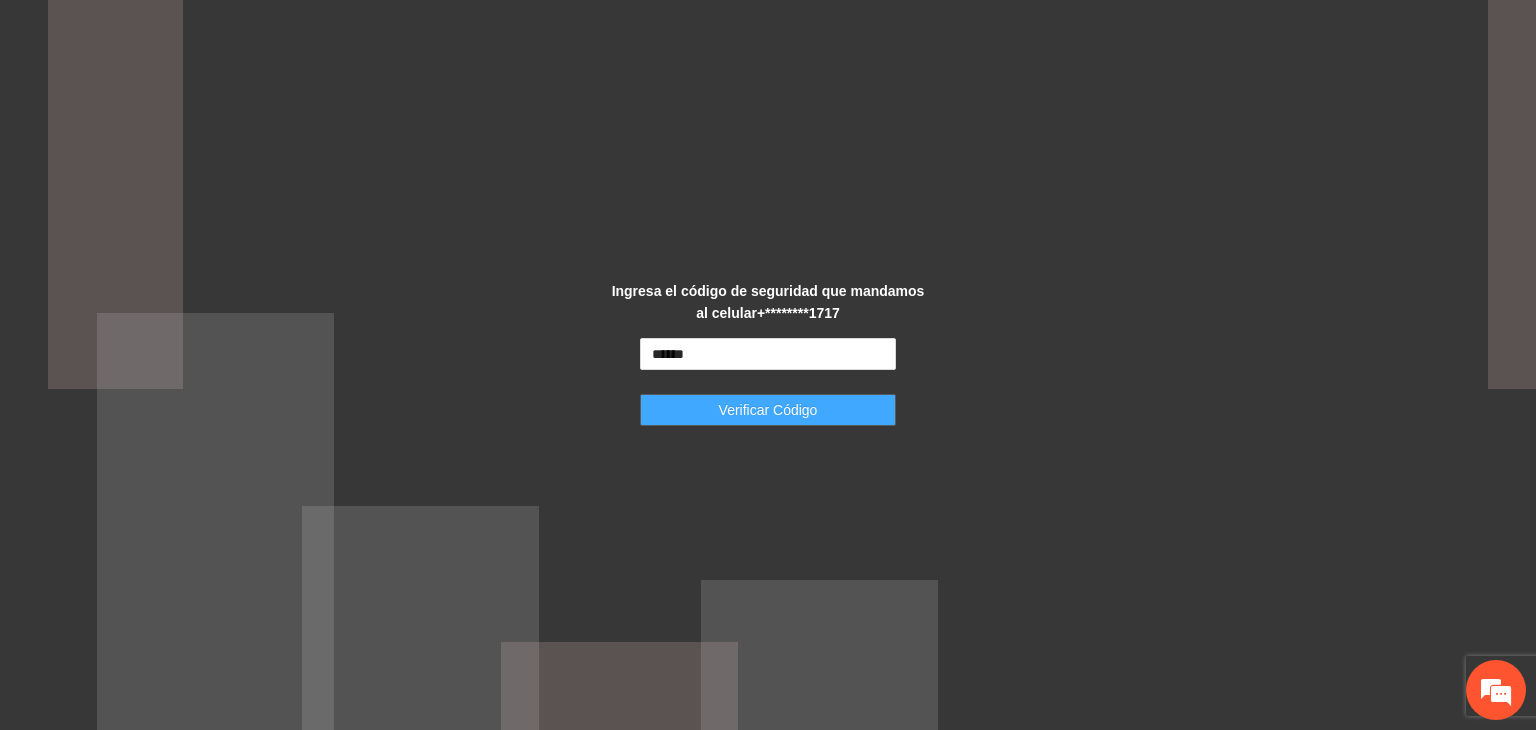 click on "Verificar Código" at bounding box center [768, 410] 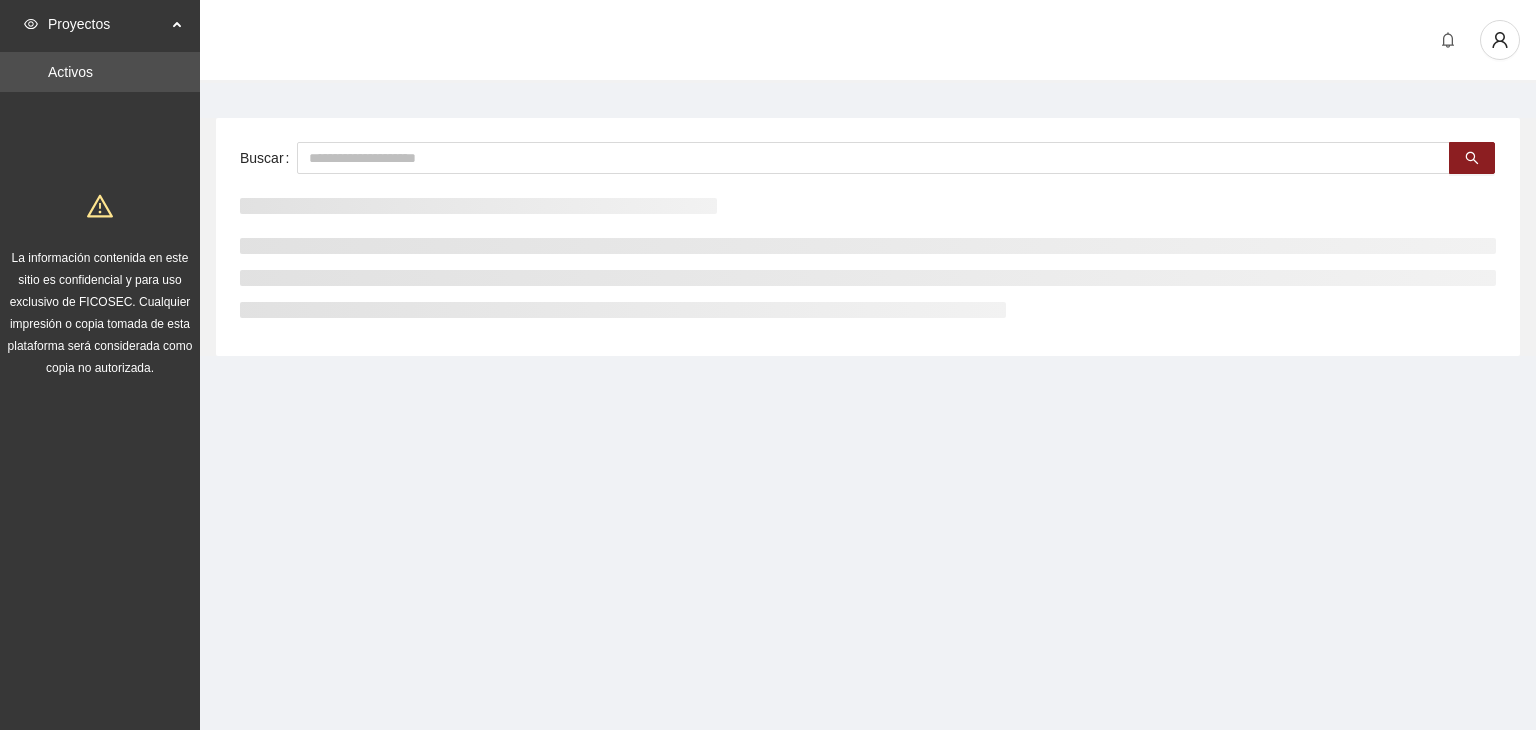 scroll, scrollTop: 0, scrollLeft: 0, axis: both 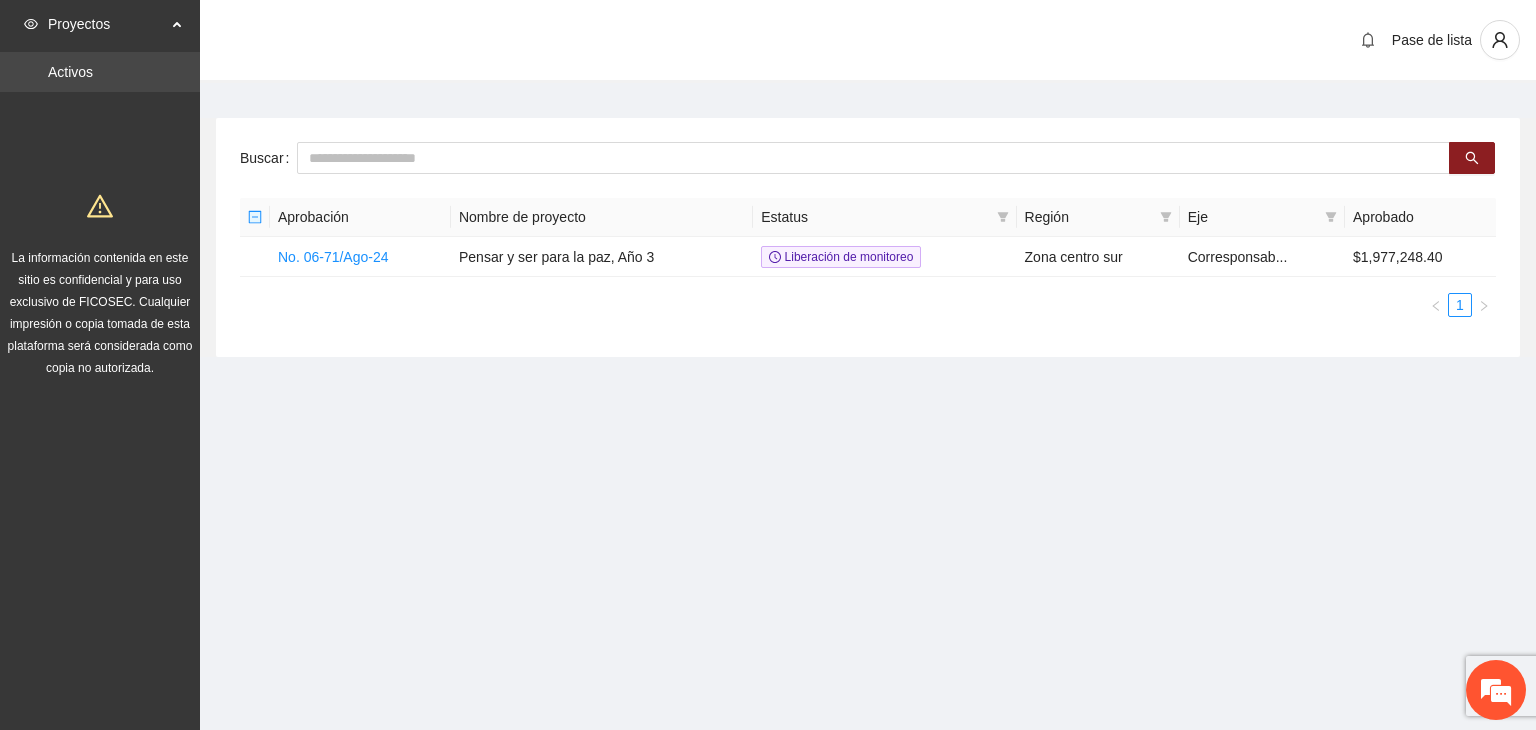 click on "Activos" at bounding box center [70, 72] 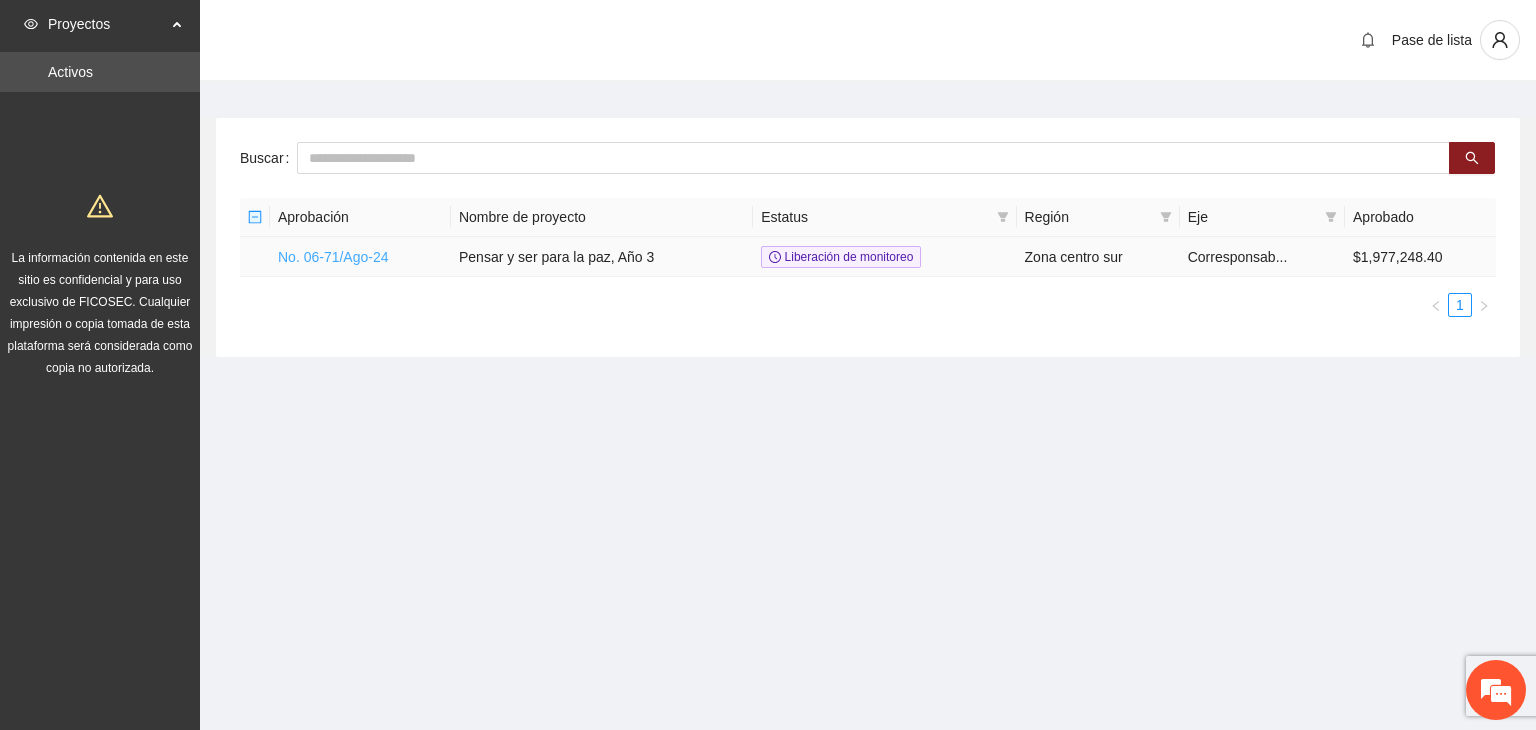 click on "No. 06-71/Ago-24" at bounding box center [333, 257] 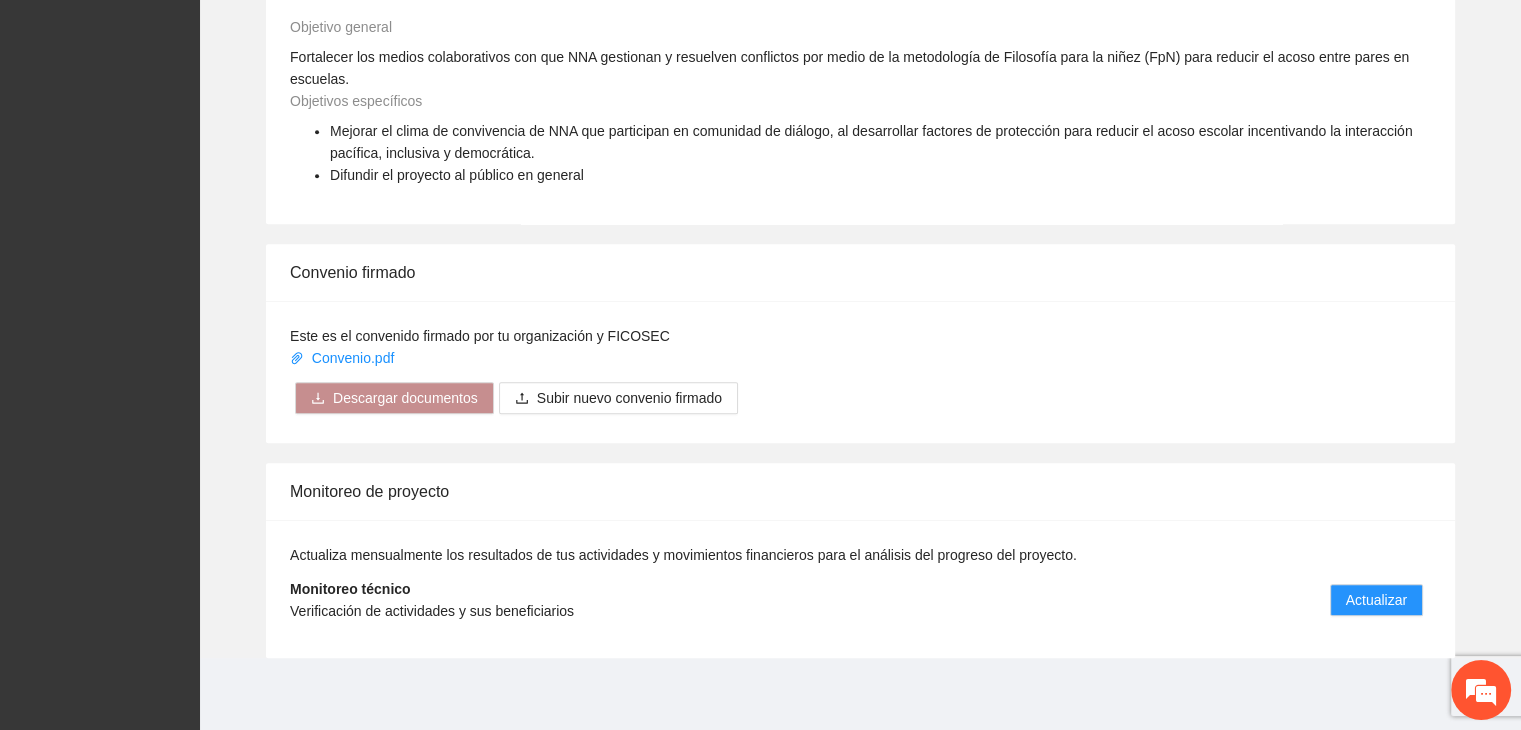 scroll, scrollTop: 1086, scrollLeft: 0, axis: vertical 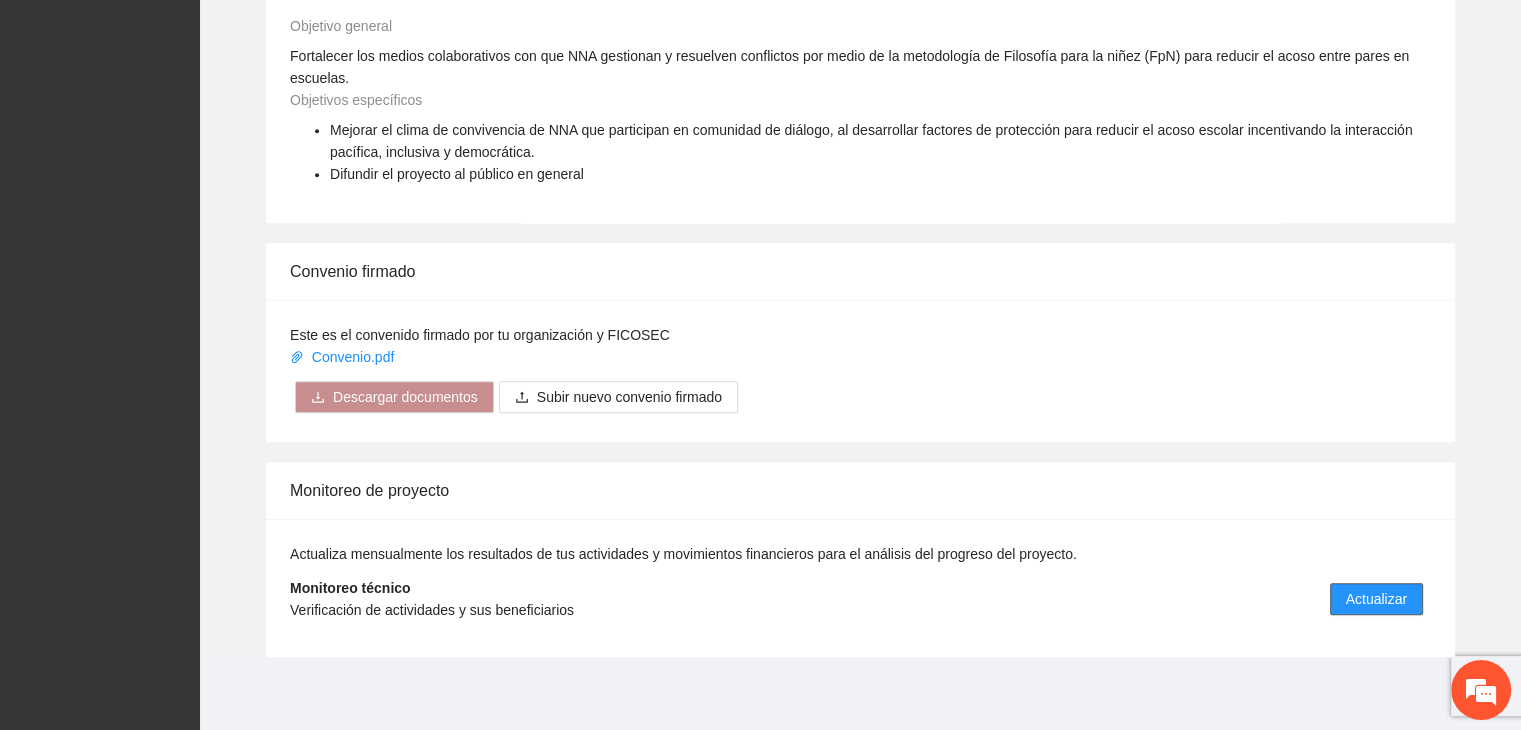 click on "Actualizar" at bounding box center (1376, 599) 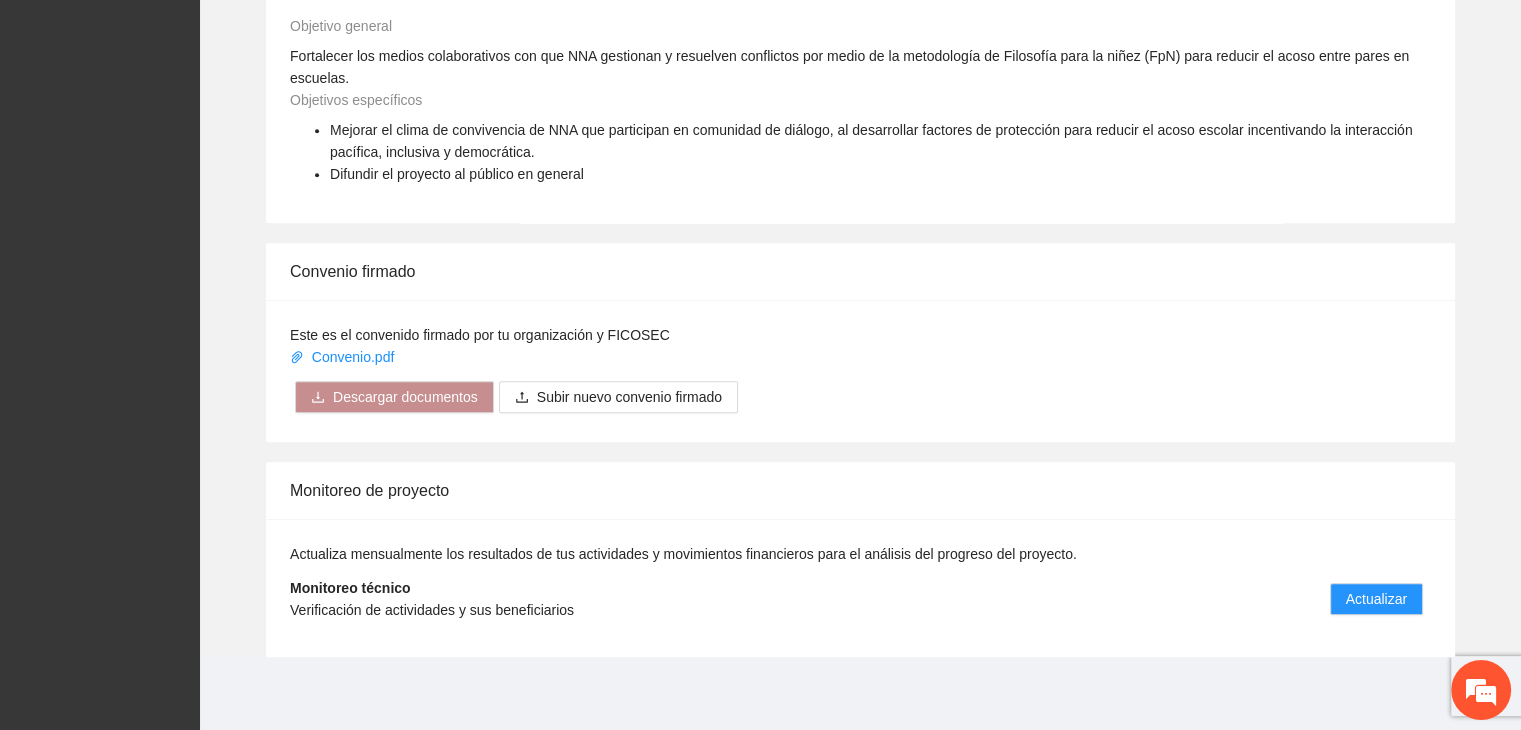 scroll, scrollTop: 0, scrollLeft: 0, axis: both 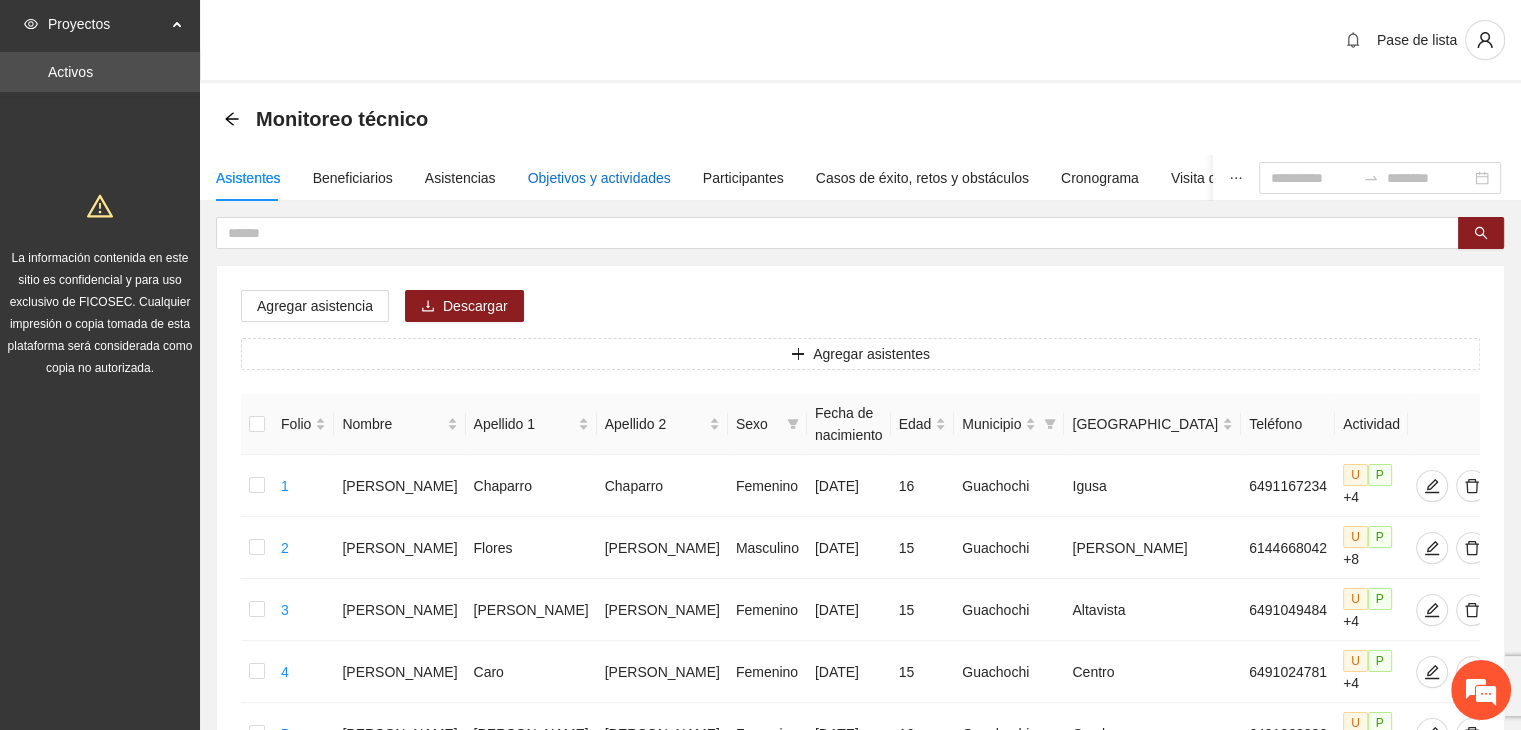 click on "Objetivos y actividades" at bounding box center (599, 178) 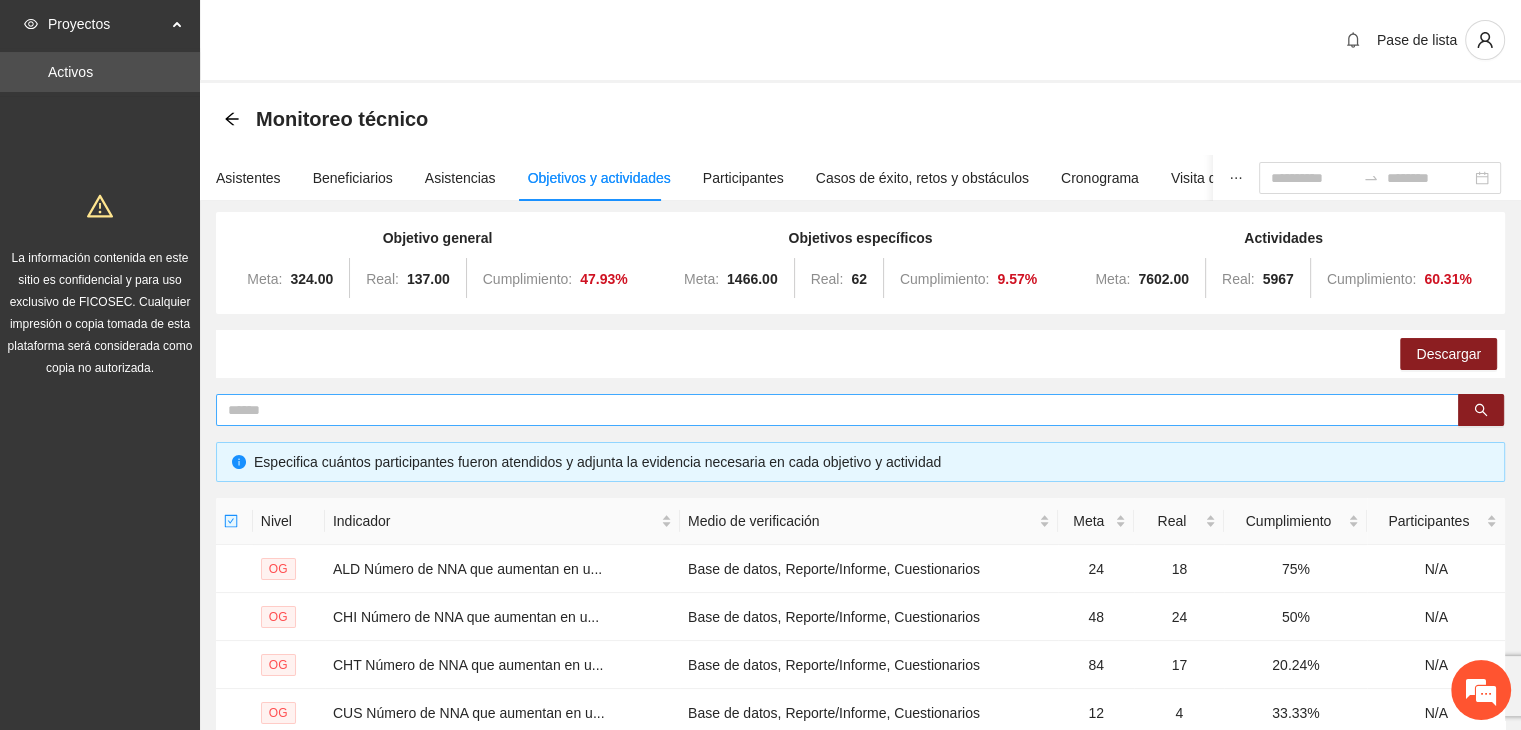 click at bounding box center (829, 410) 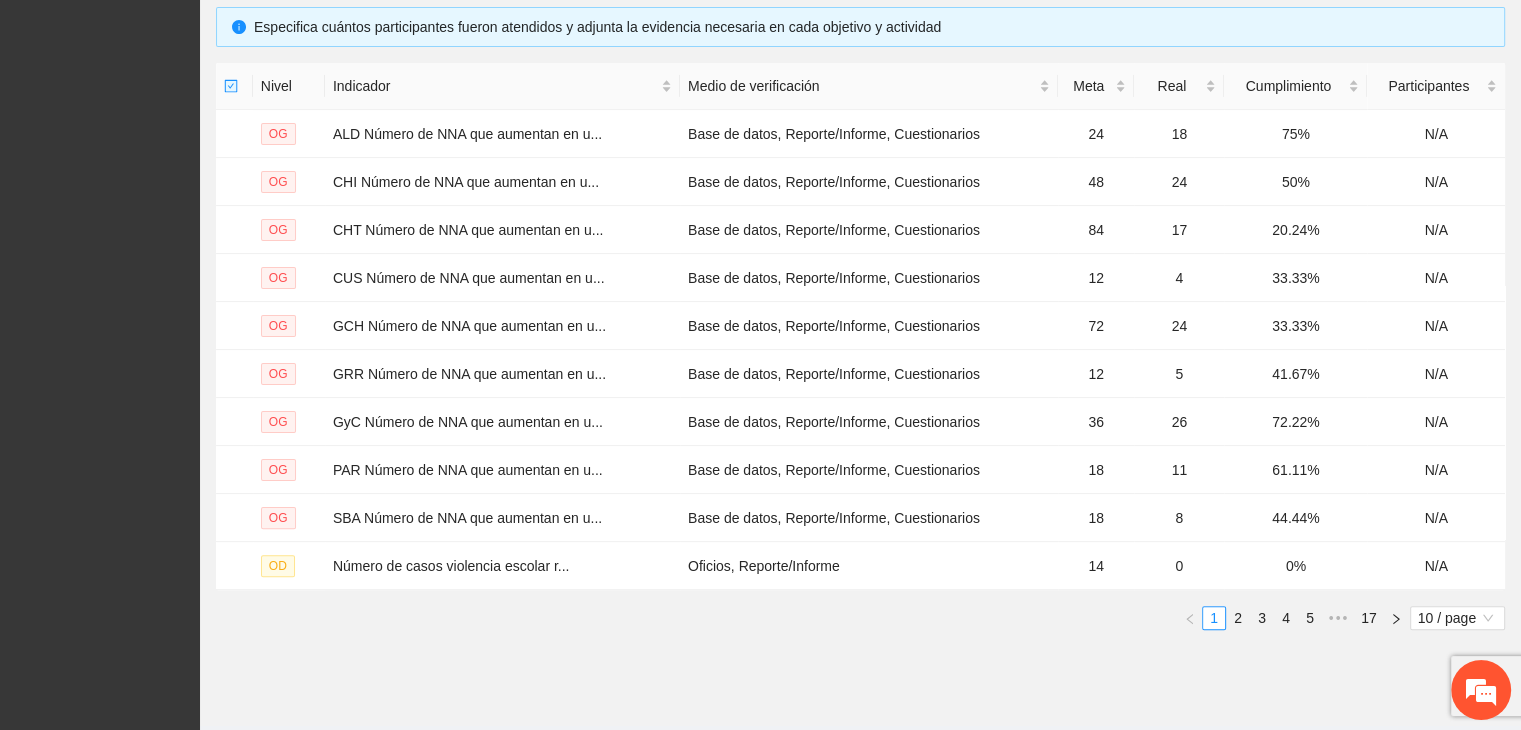 scroll, scrollTop: 486, scrollLeft: 0, axis: vertical 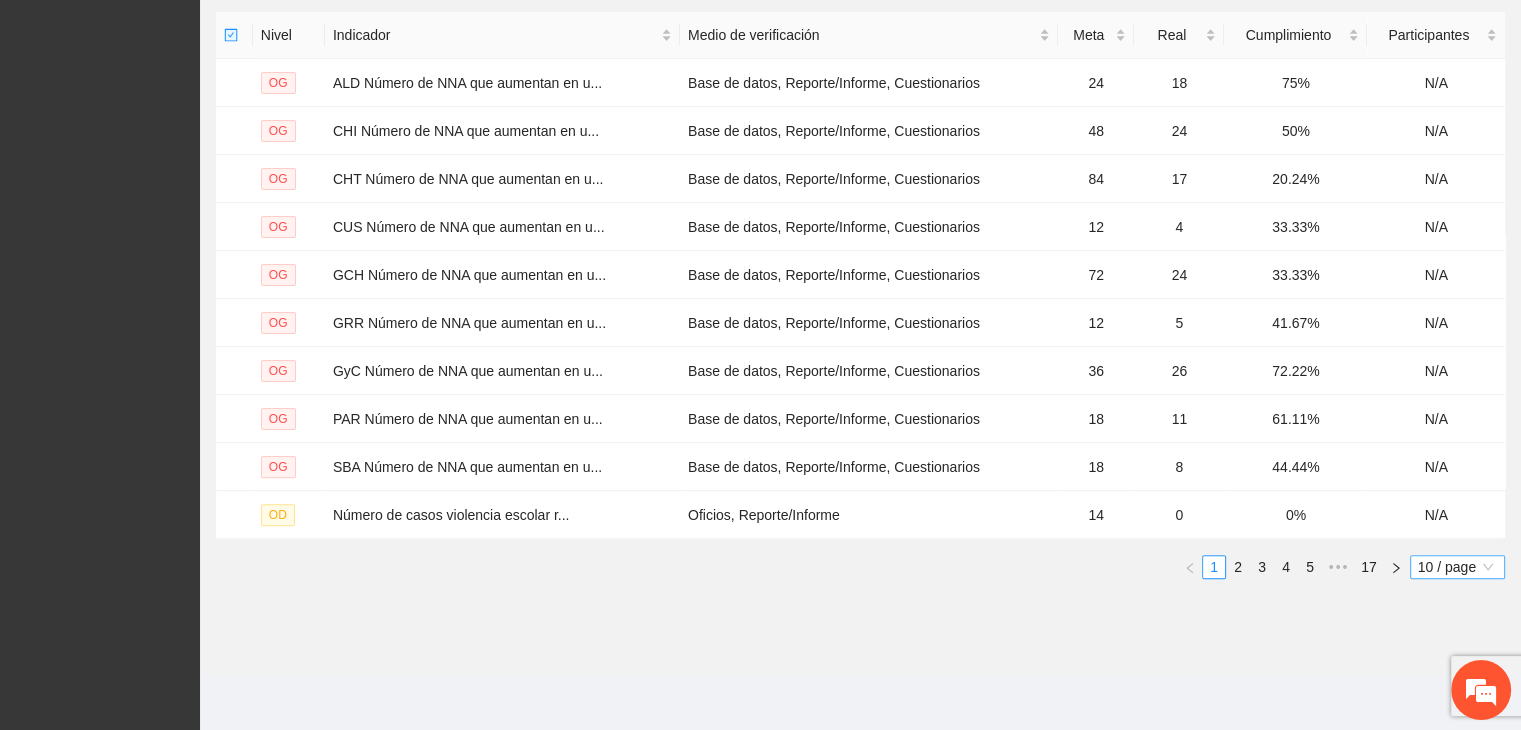 click on "10 / page" at bounding box center [1457, 567] 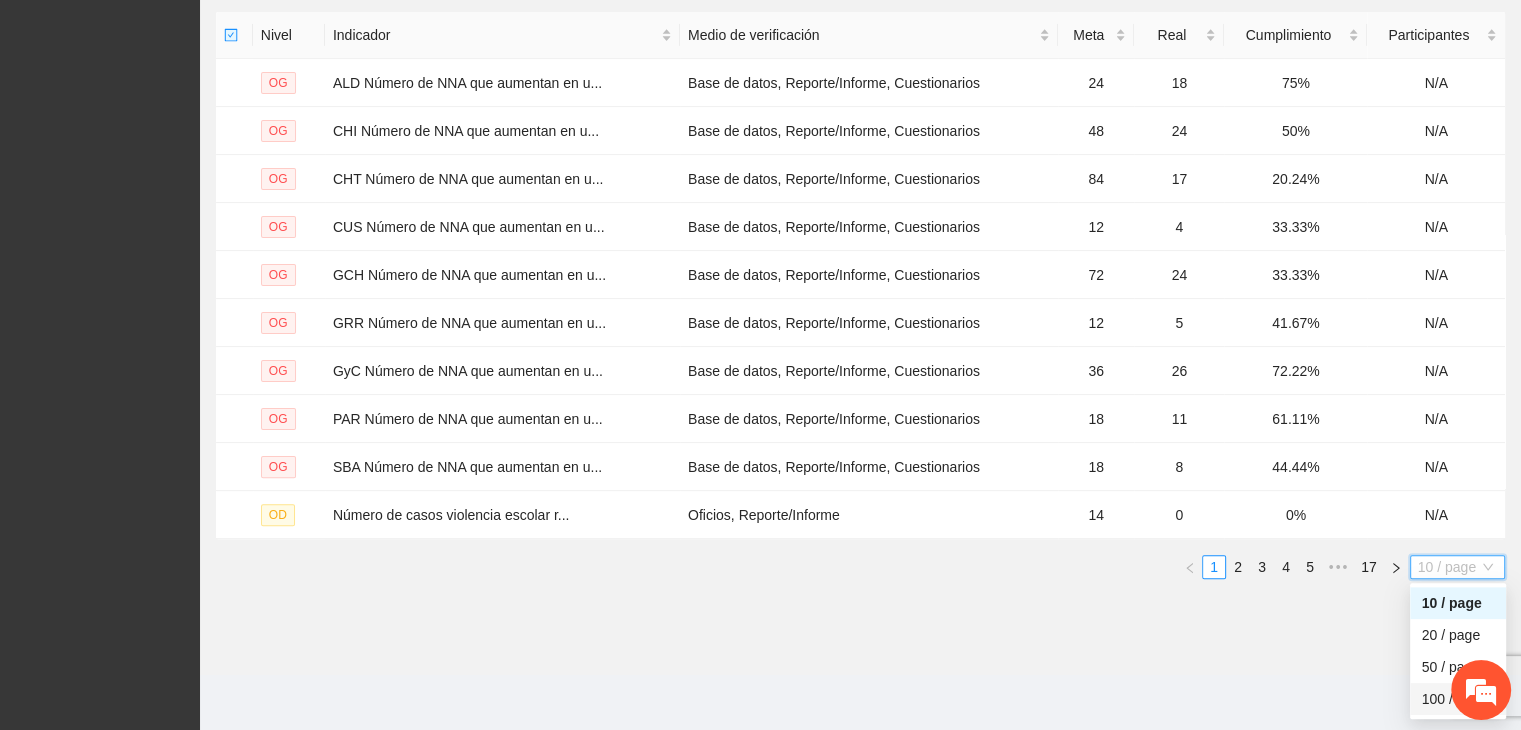 click on "100 / page" at bounding box center [1458, 699] 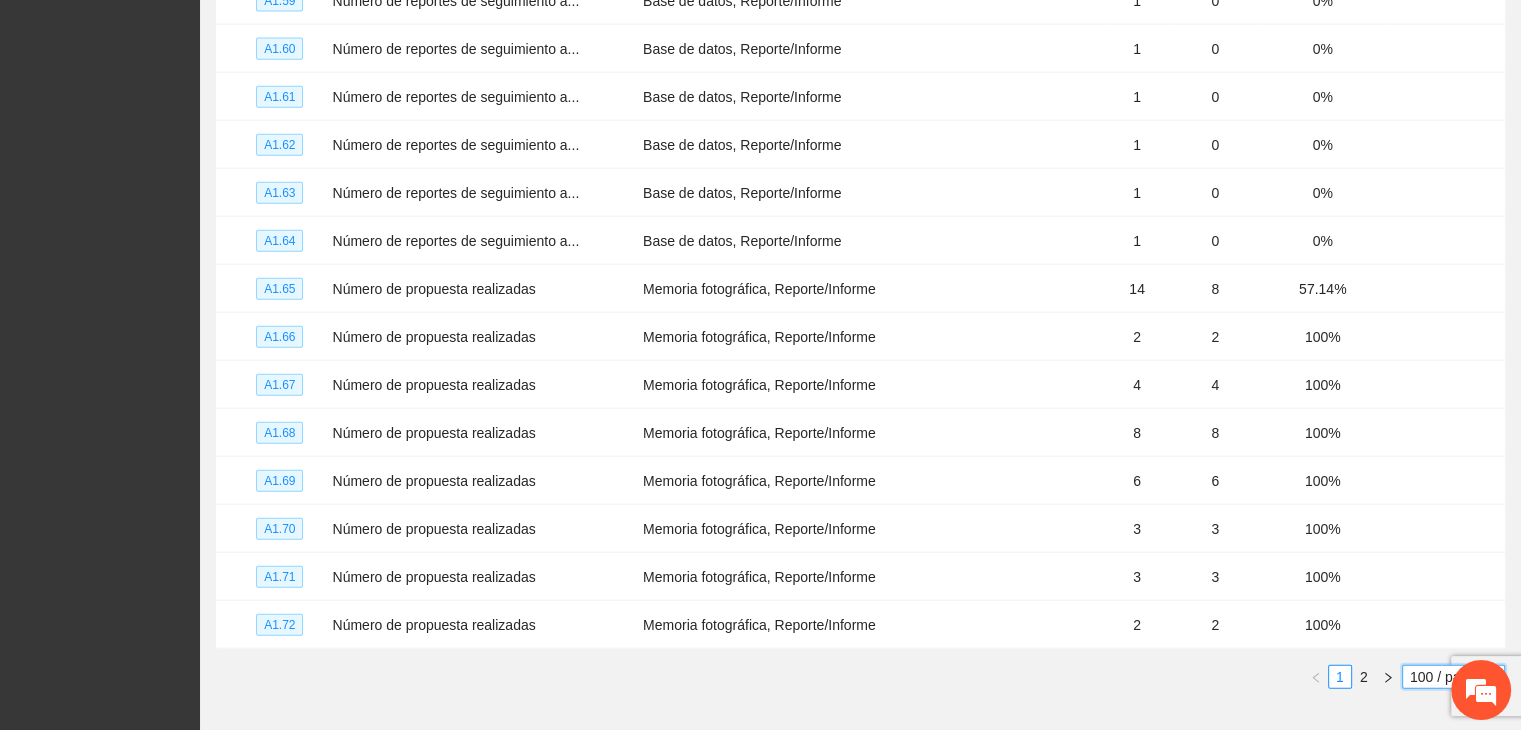 scroll, scrollTop: 4806, scrollLeft: 0, axis: vertical 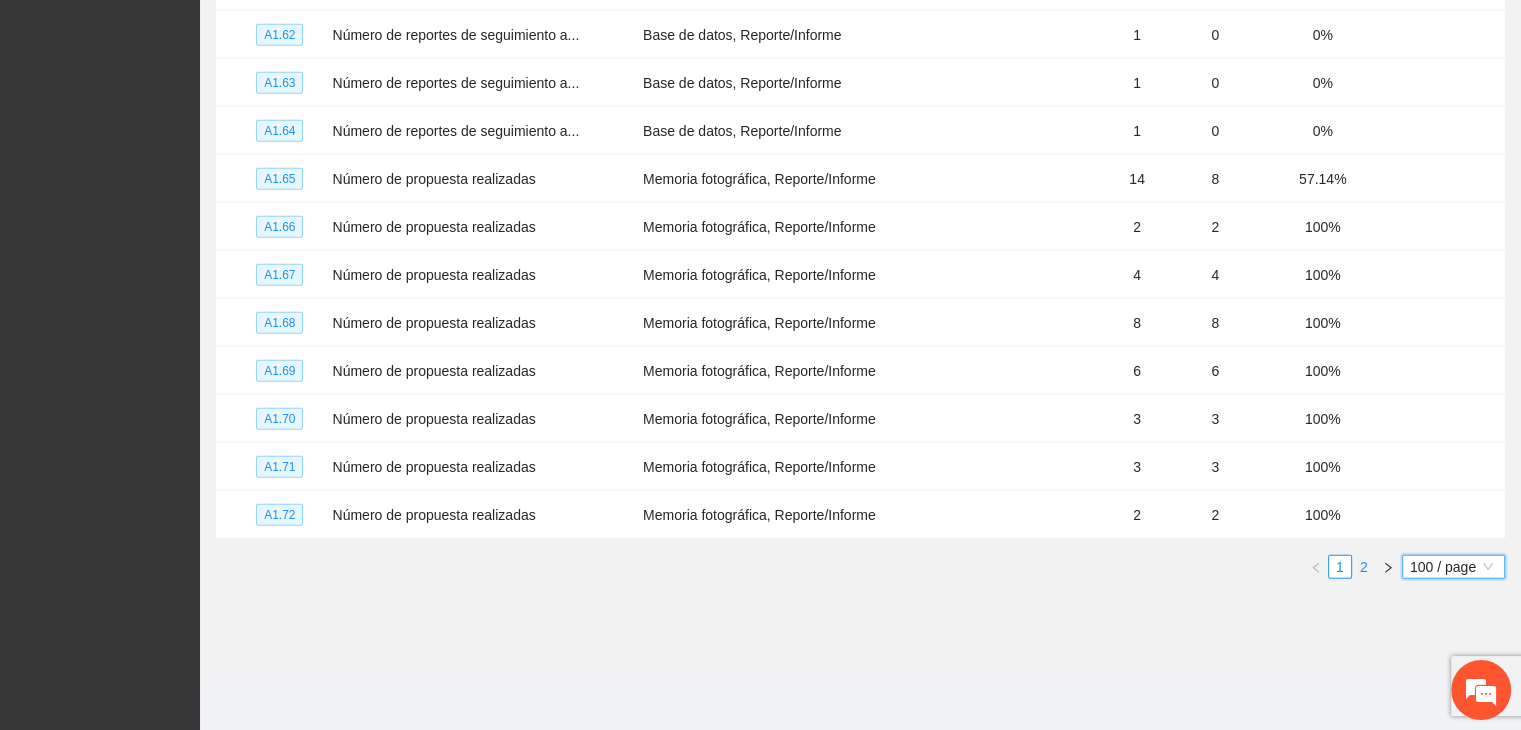 click on "2" at bounding box center (1364, 567) 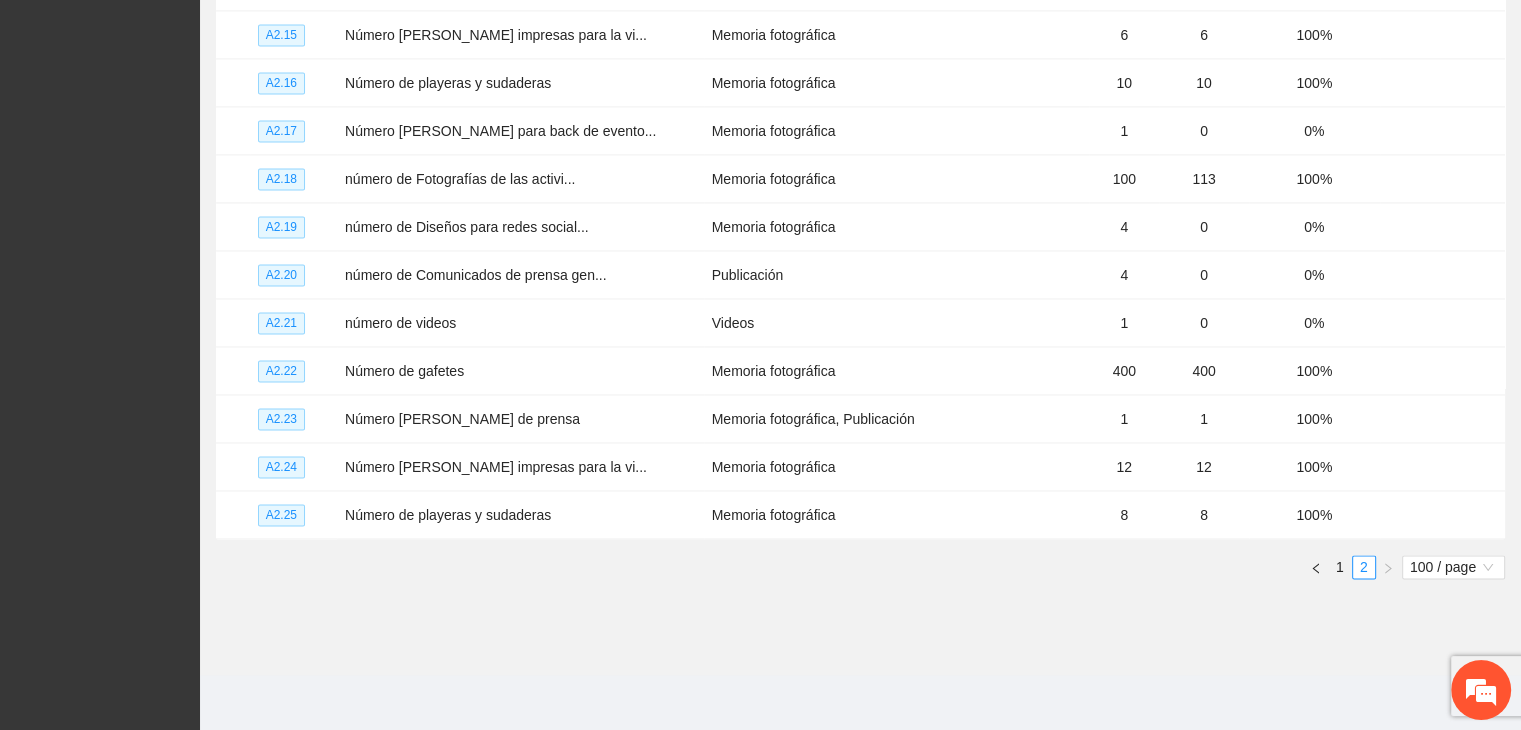 click on "Monitoreo técnico Asistentes Beneficiarios Asistencias Objetivos y actividades Participantes Casos de éxito, retos y obstáculos Cronograma Visita [PERSON_NAME] y entregables Objetivo general Meta: 324.00 Real: 137.00 Cumplimiento: 47.93 % Objetivos específicos Meta: 1466.00 Real: 62 Cumplimiento: 9.57 % Actividades Meta: 7602.00 Real: 5967 Cumplimiento: 60.31 % Descargar *** Especifica cuántos participantes fueron atendidos y adjunta la evidencia necesaria en cada objetivo y actividad Nivel Indicador Medio de verificación Meta Real Cumplimiento Participantes                 A1.73 Número de propuesta realizadas Memoria fotográfica, Reporte/Informe 12 12 100% A1.74 Número de talleres impartidos a NNA... Memoria fotográfica, Listas de asistencia 13 12 92.31% A1.75 Número de talleres impartidos a NNA... Memoria fotográfica, Listas de asistencia 2 2 100% A1.76 Número de talleres impartidos a NNA... Memoria fotográfica, Listas de asistencia 4 4 100% A1.77 Número de talleres impartidos a NNA... 8 6" at bounding box center [860, -1184] 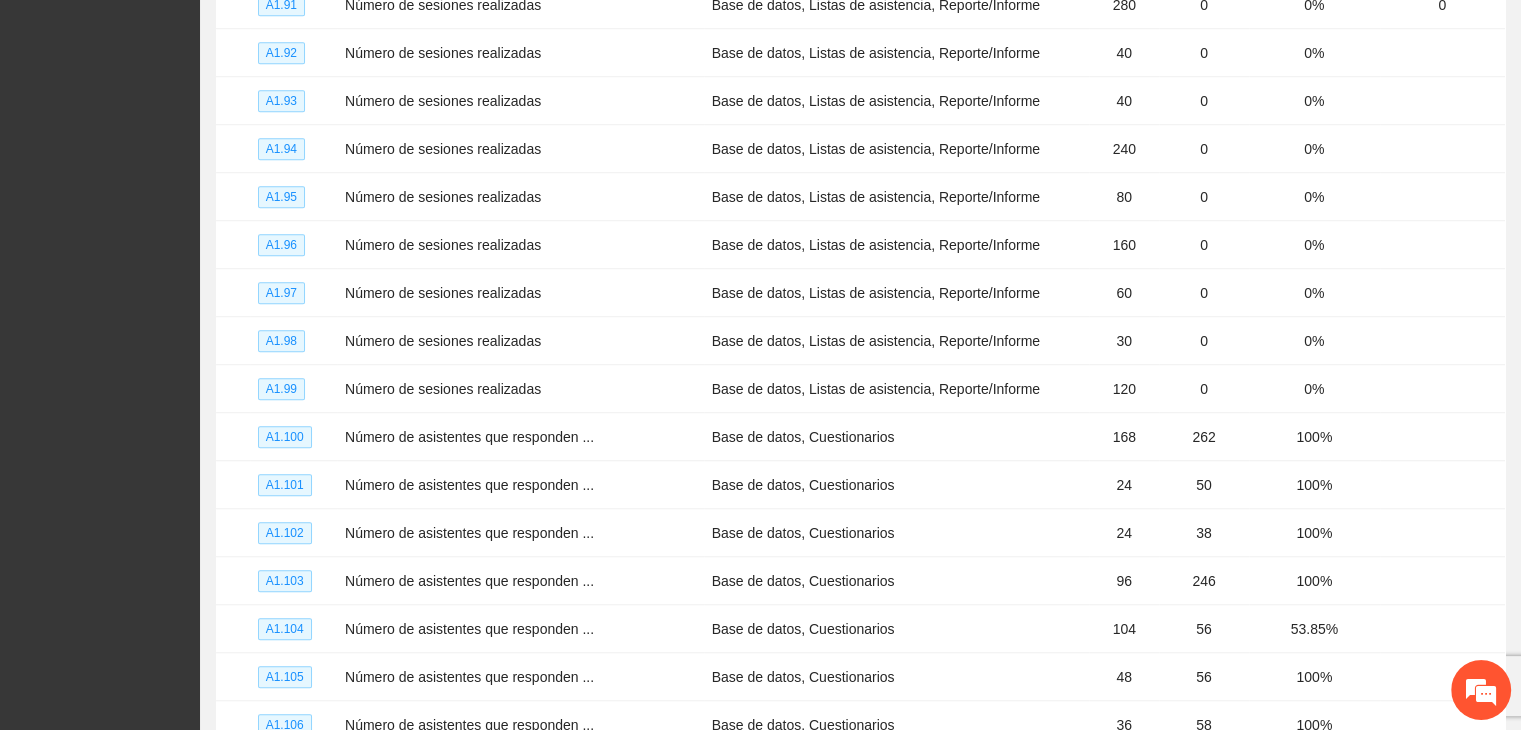 scroll, scrollTop: 1446, scrollLeft: 0, axis: vertical 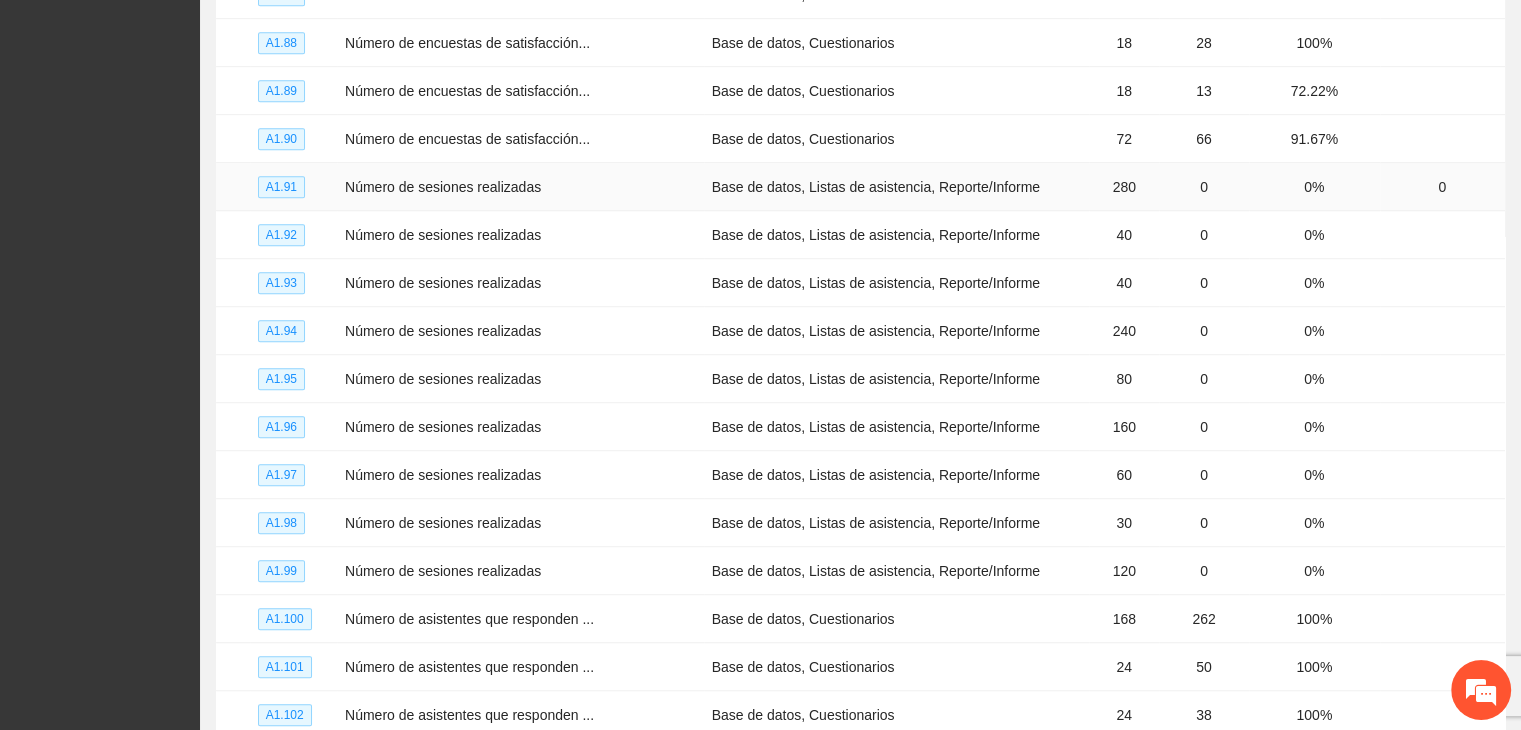 click on "A1.91" at bounding box center [281, 187] 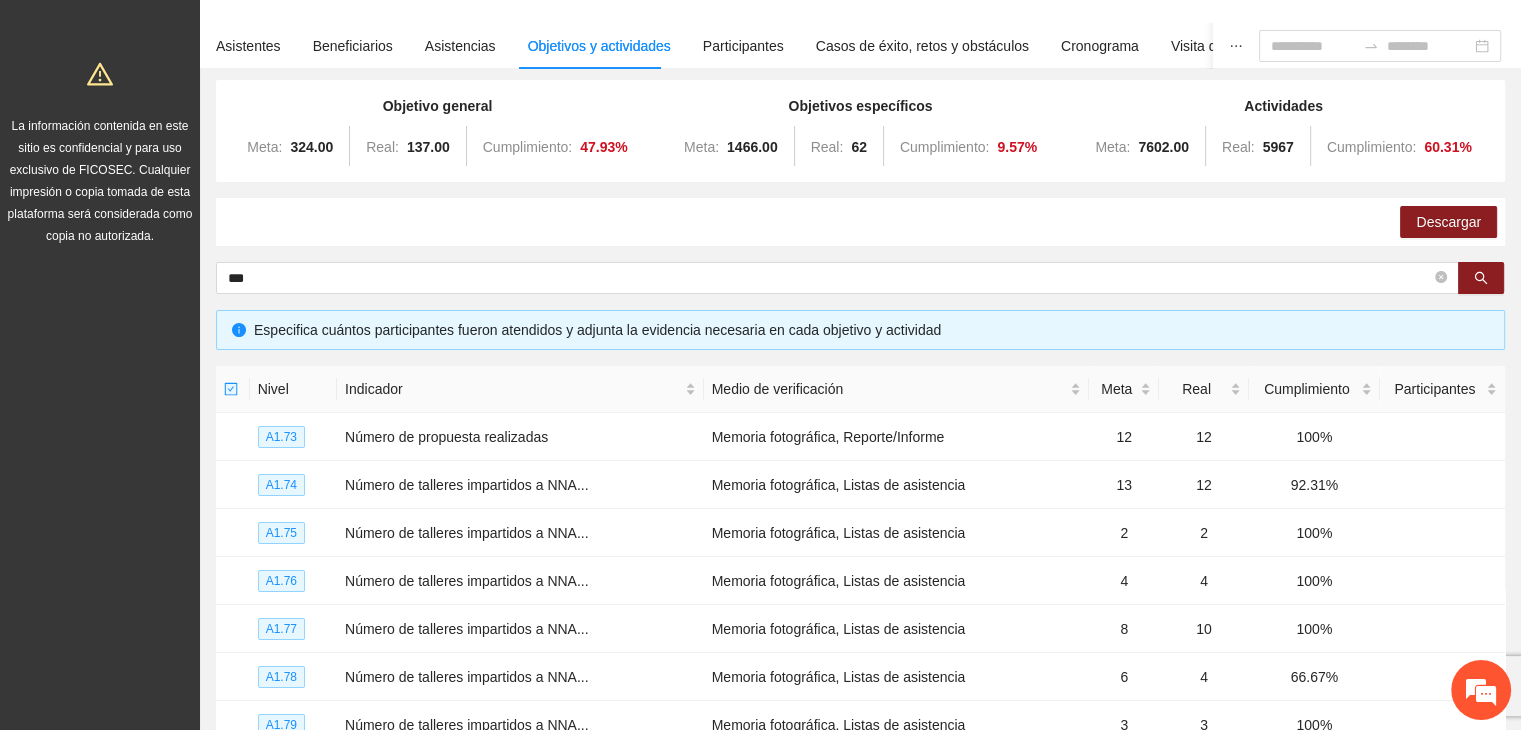 scroll, scrollTop: 136, scrollLeft: 0, axis: vertical 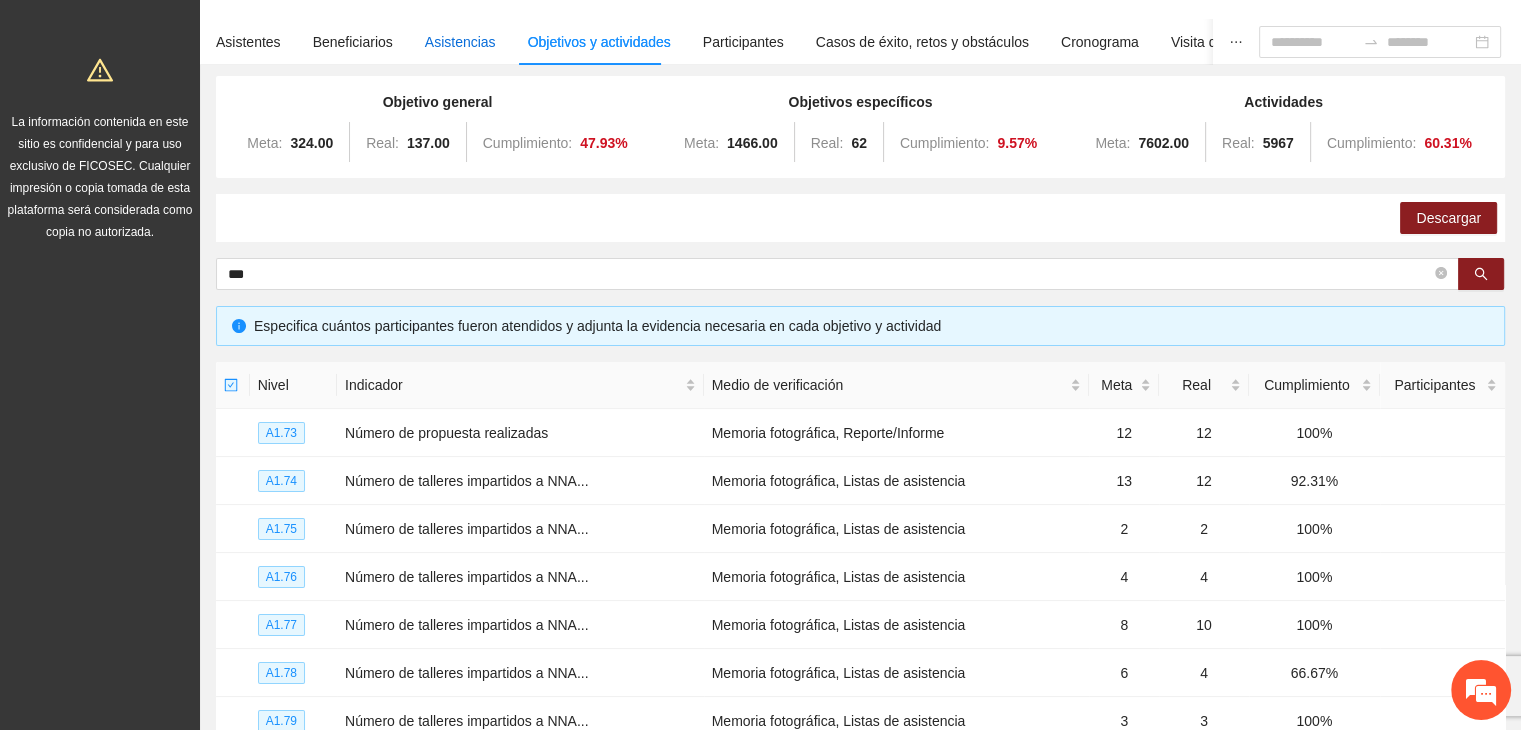 click on "Asistencias" at bounding box center [460, 42] 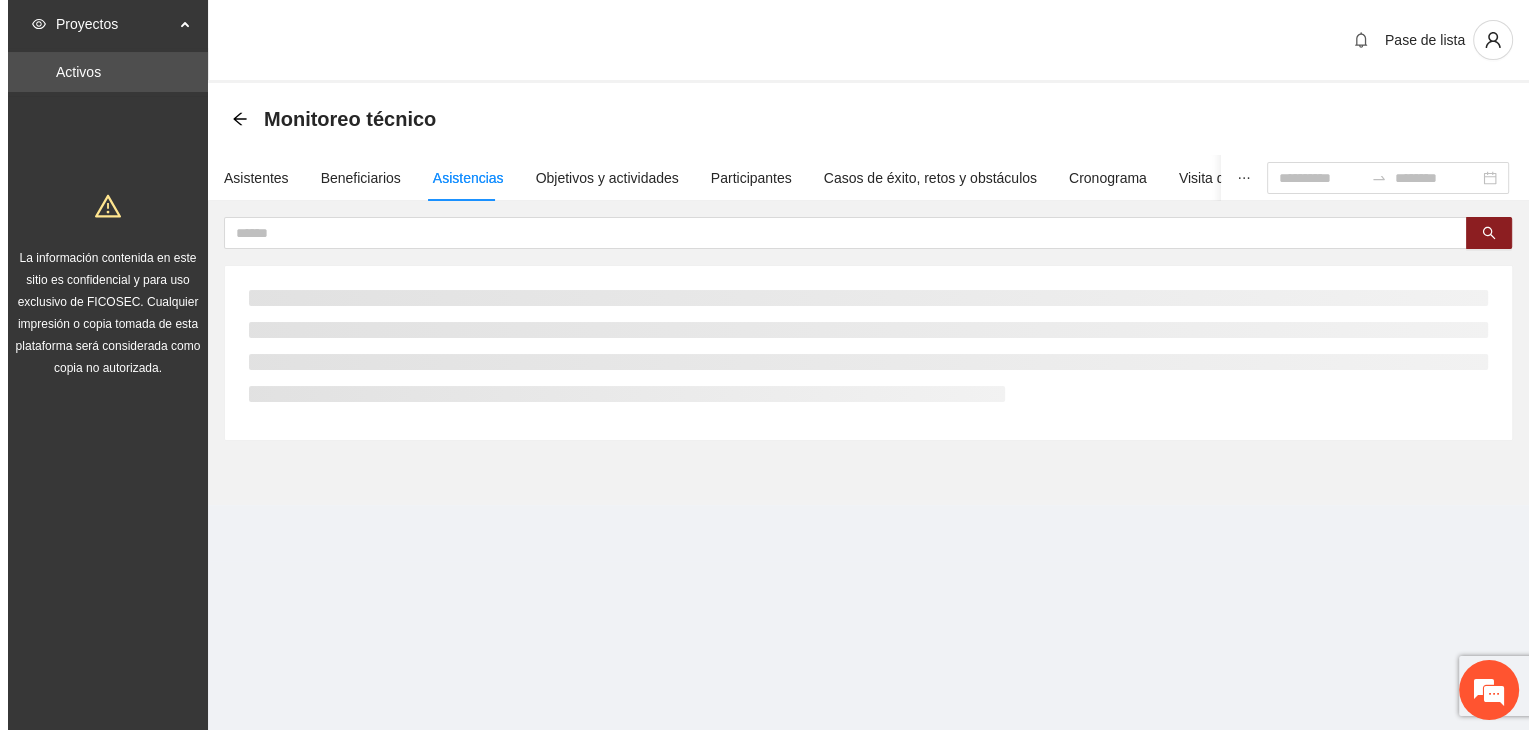 scroll, scrollTop: 0, scrollLeft: 0, axis: both 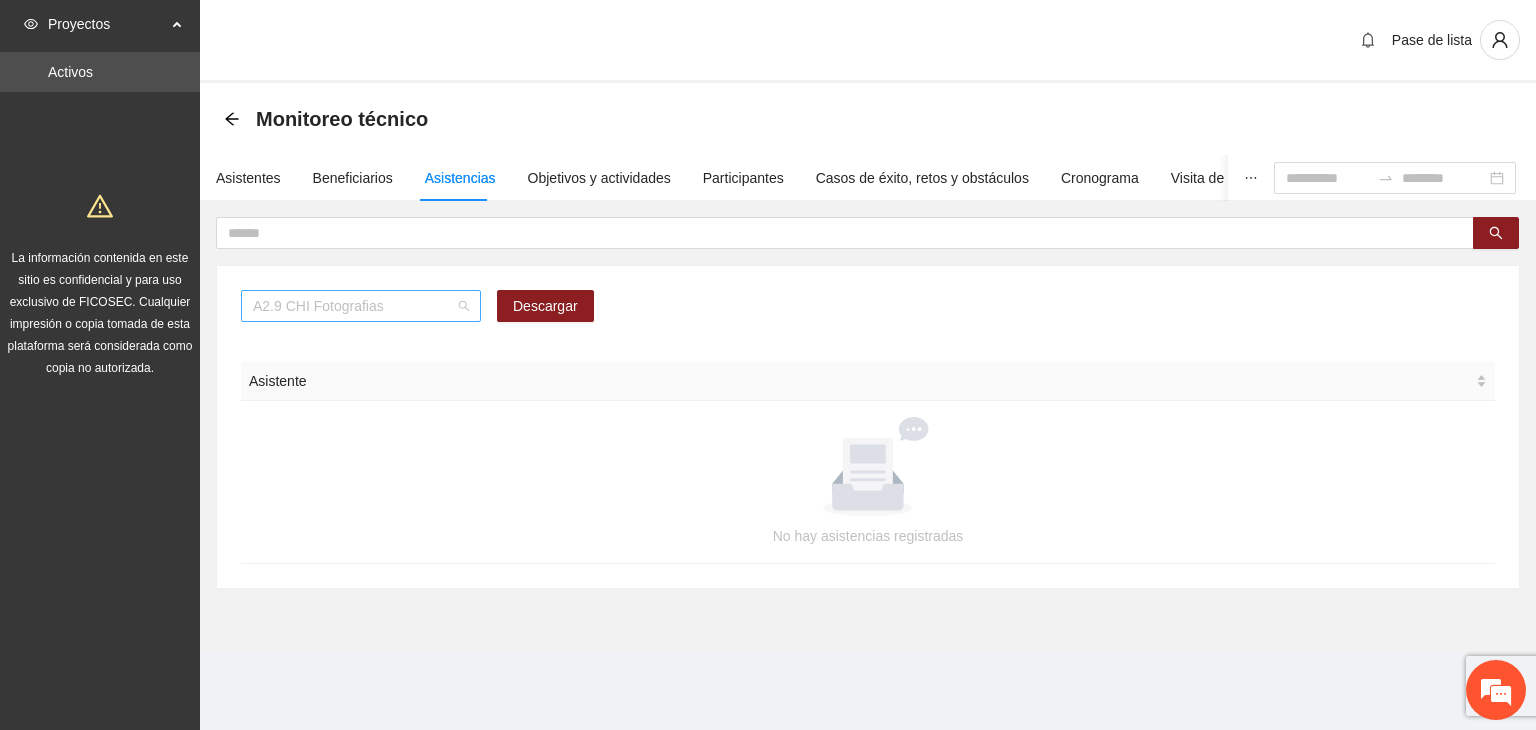 click on "A2.9 CHI Fotografias" at bounding box center [361, 306] 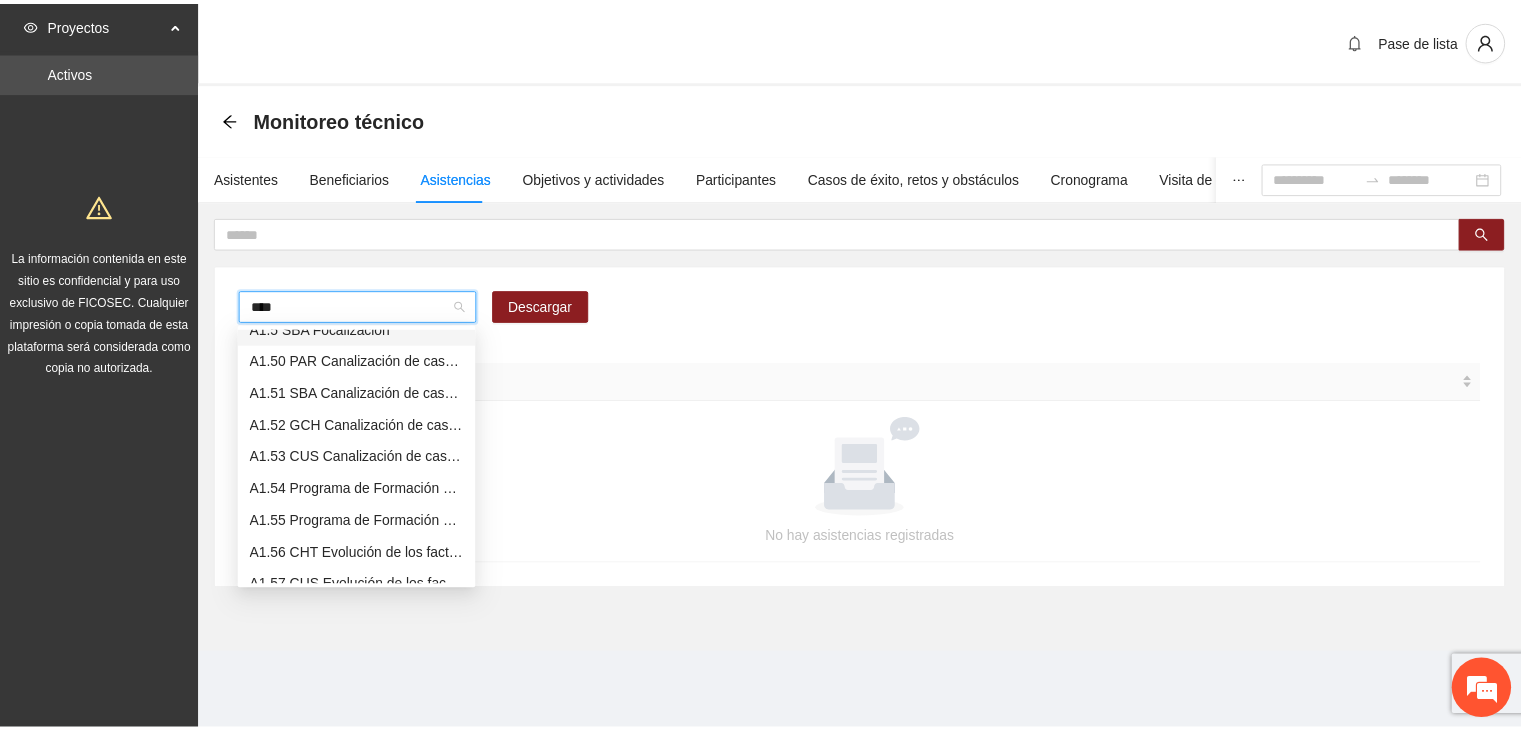 scroll, scrollTop: 0, scrollLeft: 0, axis: both 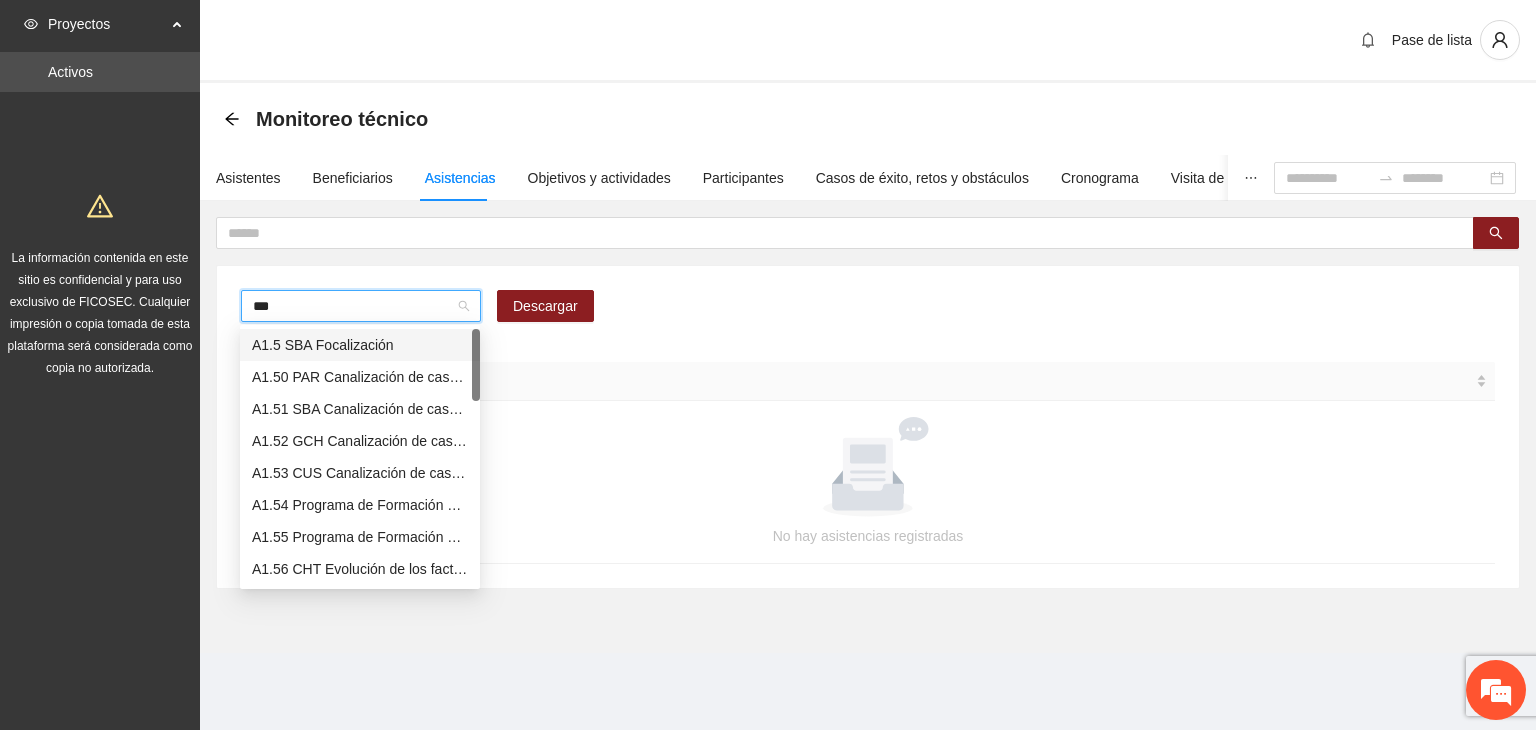 type on "****" 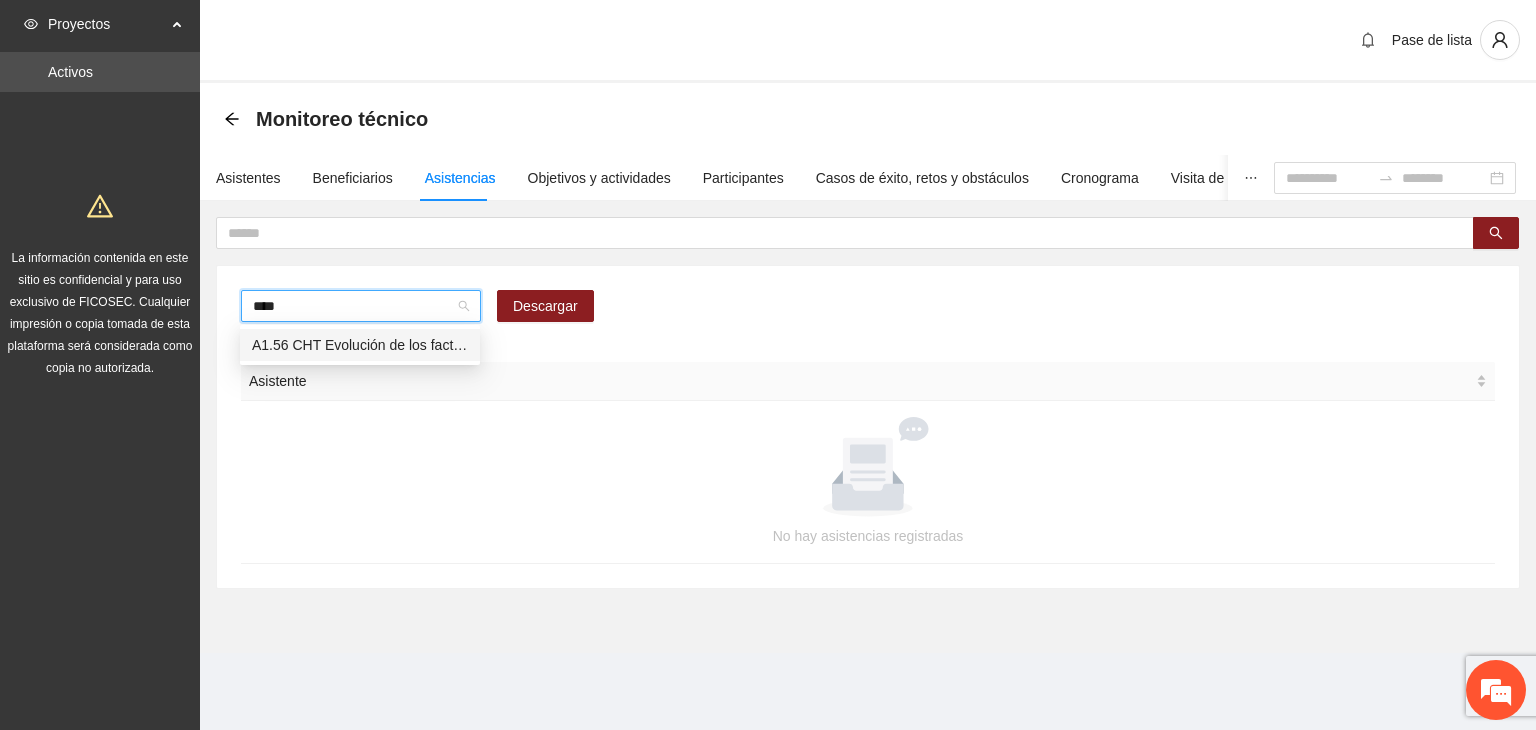 click on "A1.56 CHT Evolución de los factores de protección" at bounding box center [360, 345] 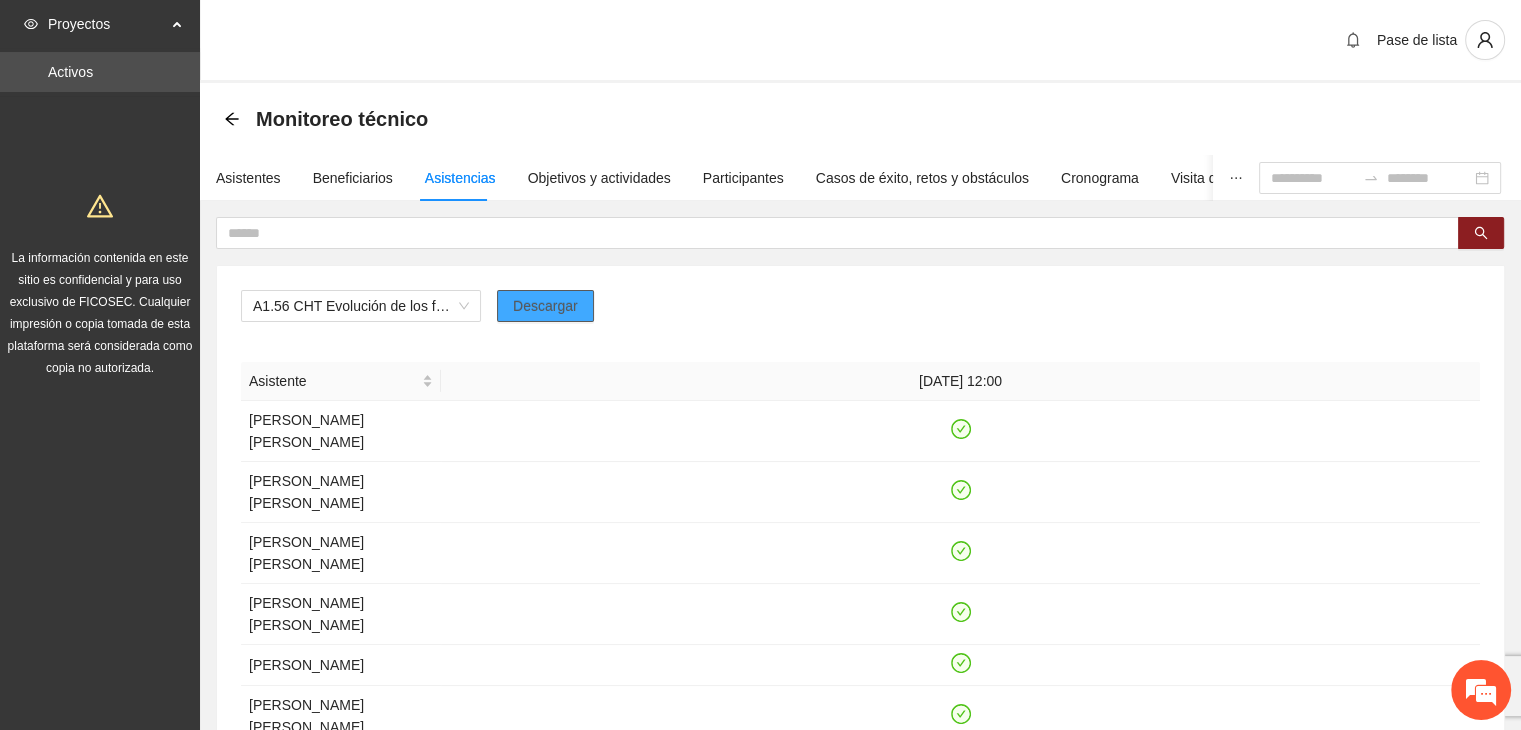 click on "Descargar" at bounding box center [545, 306] 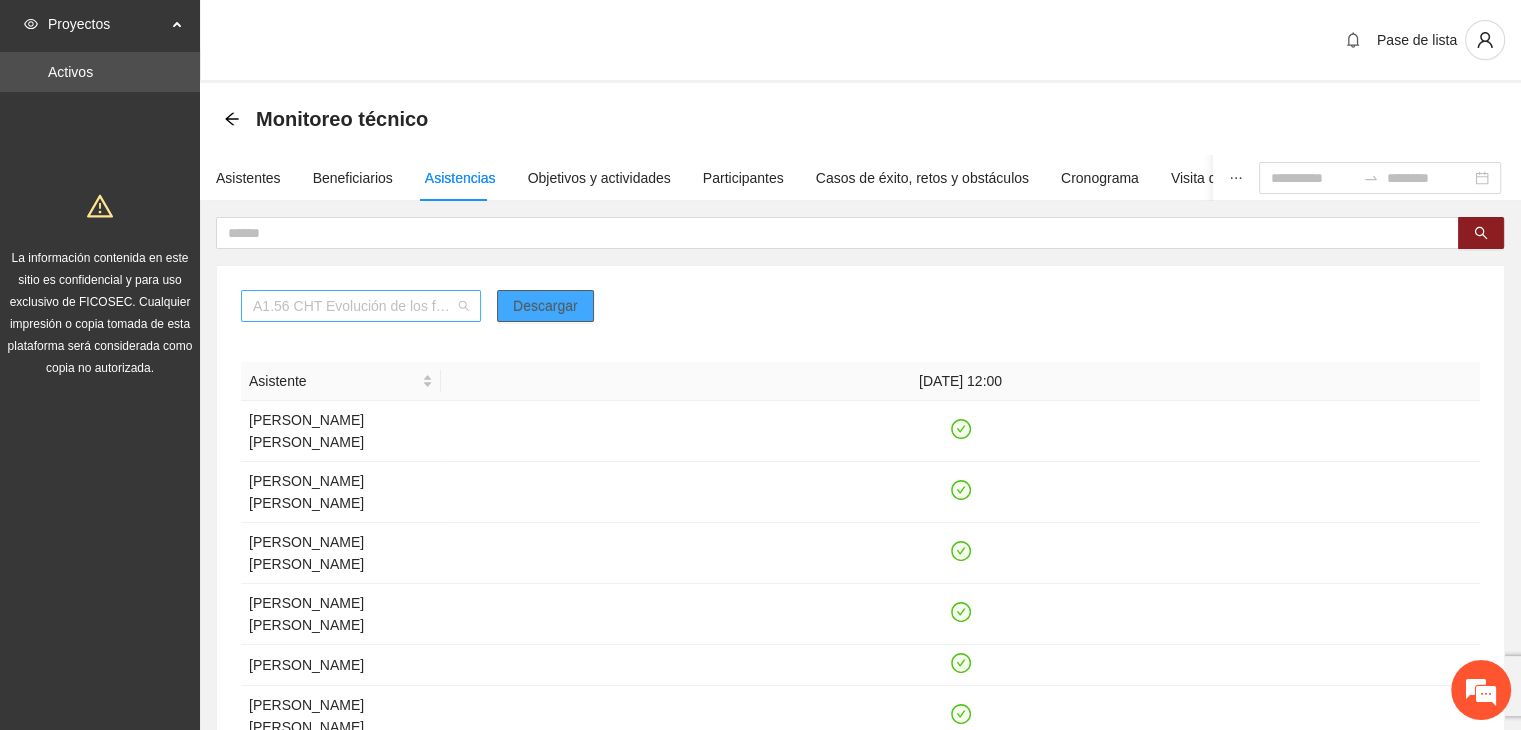 click on "A1.56 CHT Evolución de los factores de protección" at bounding box center (361, 306) 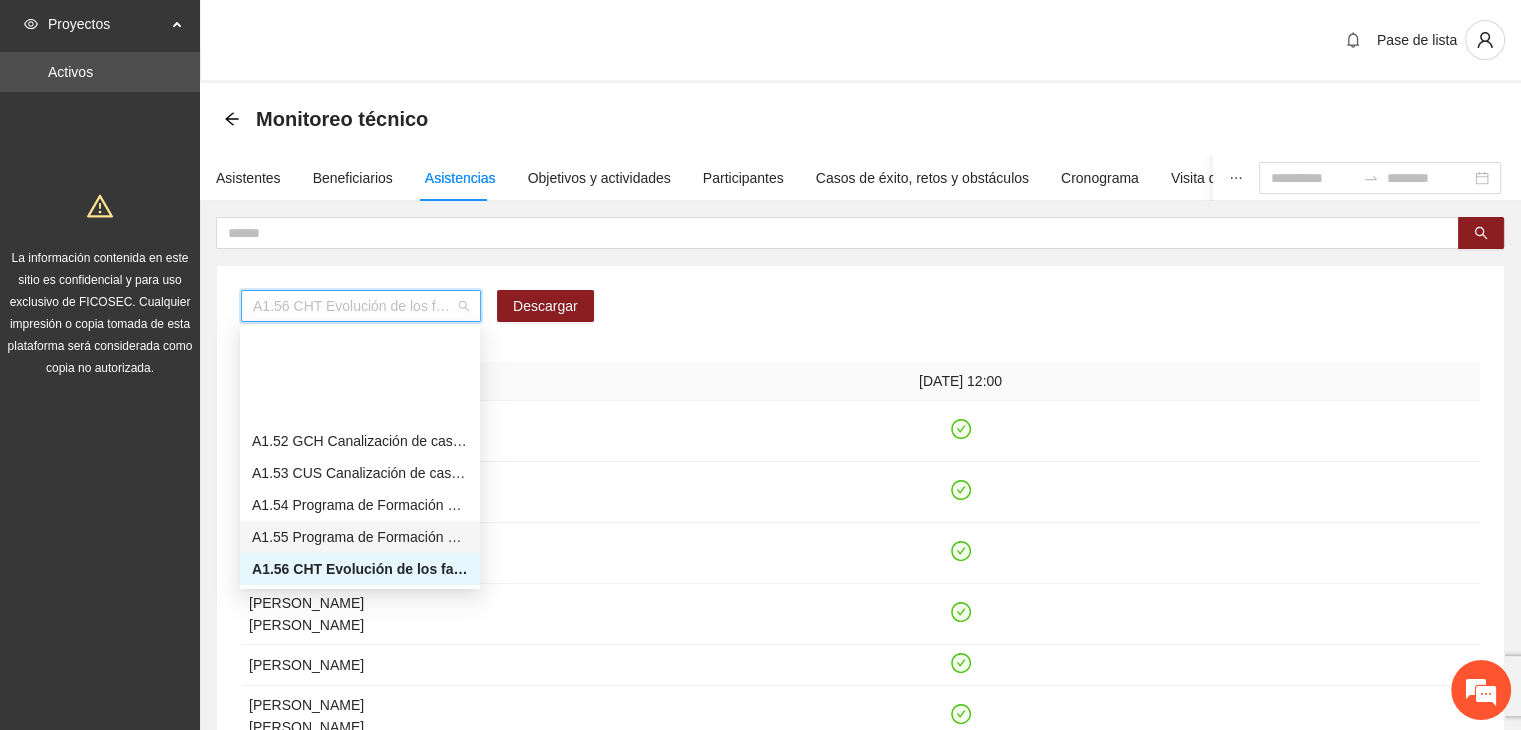 scroll, scrollTop: 1364, scrollLeft: 0, axis: vertical 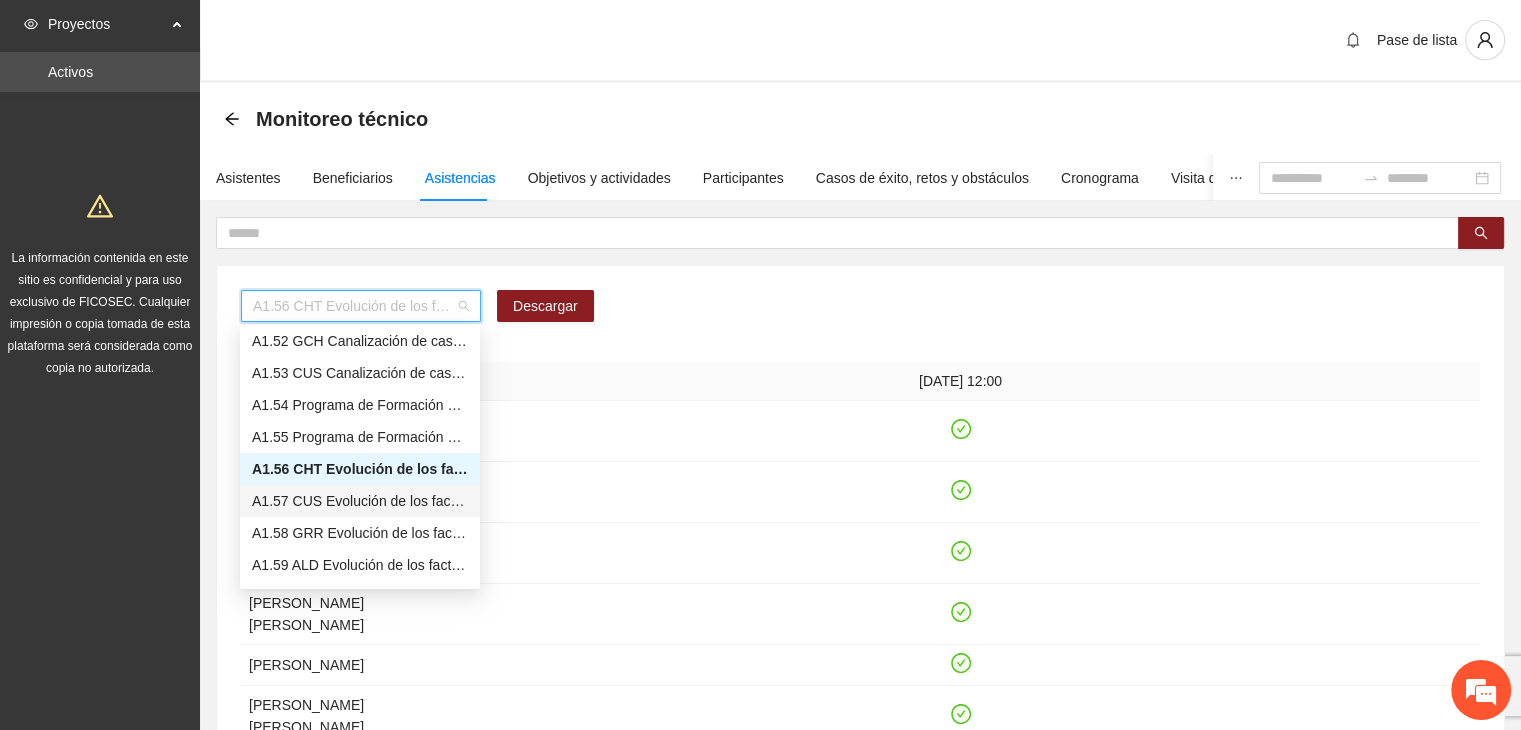 click on "A1.57 CUS Evolución de los factores de protección" at bounding box center (360, 501) 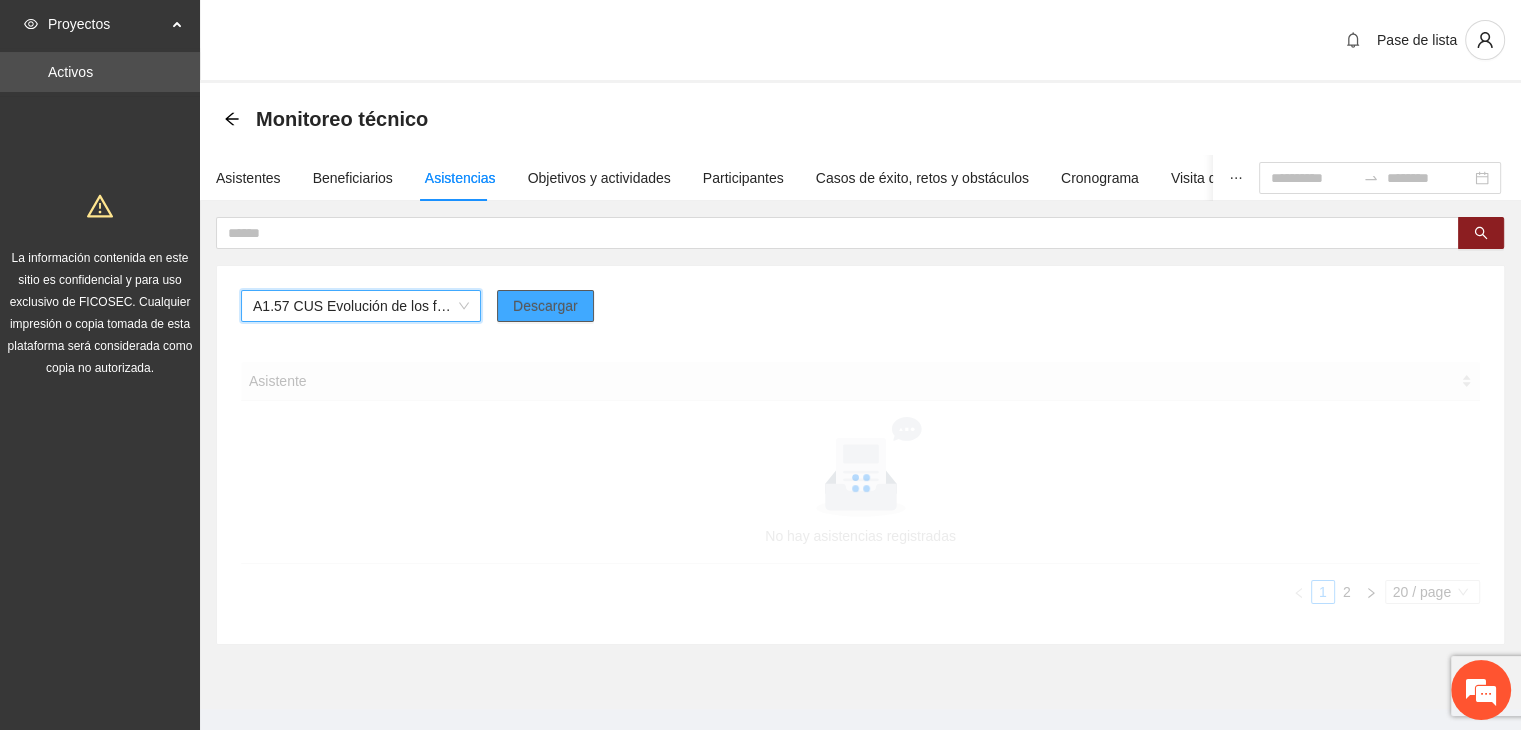 click on "Descargar" at bounding box center (545, 306) 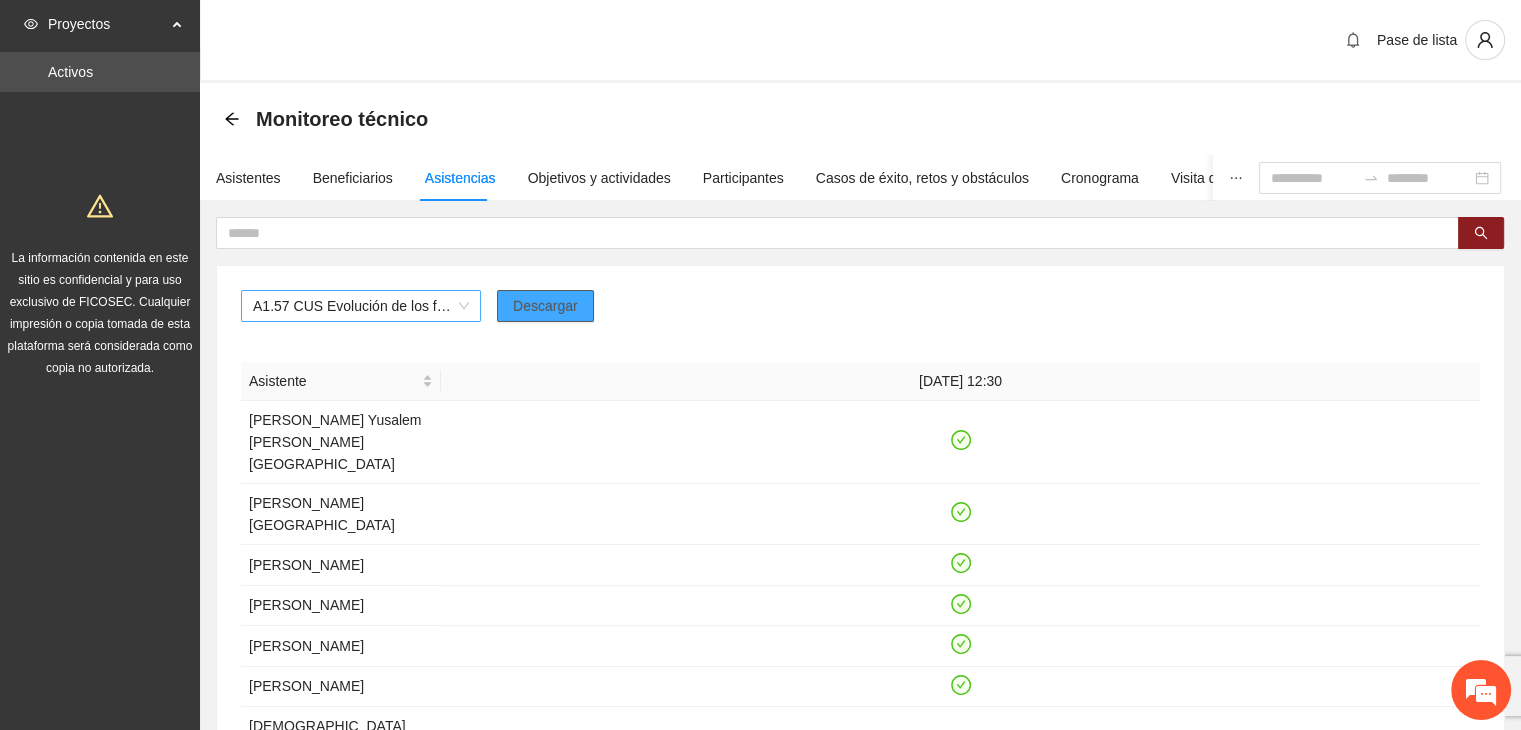 click on "A1.57 CUS Evolución de los factores de protección" at bounding box center (361, 306) 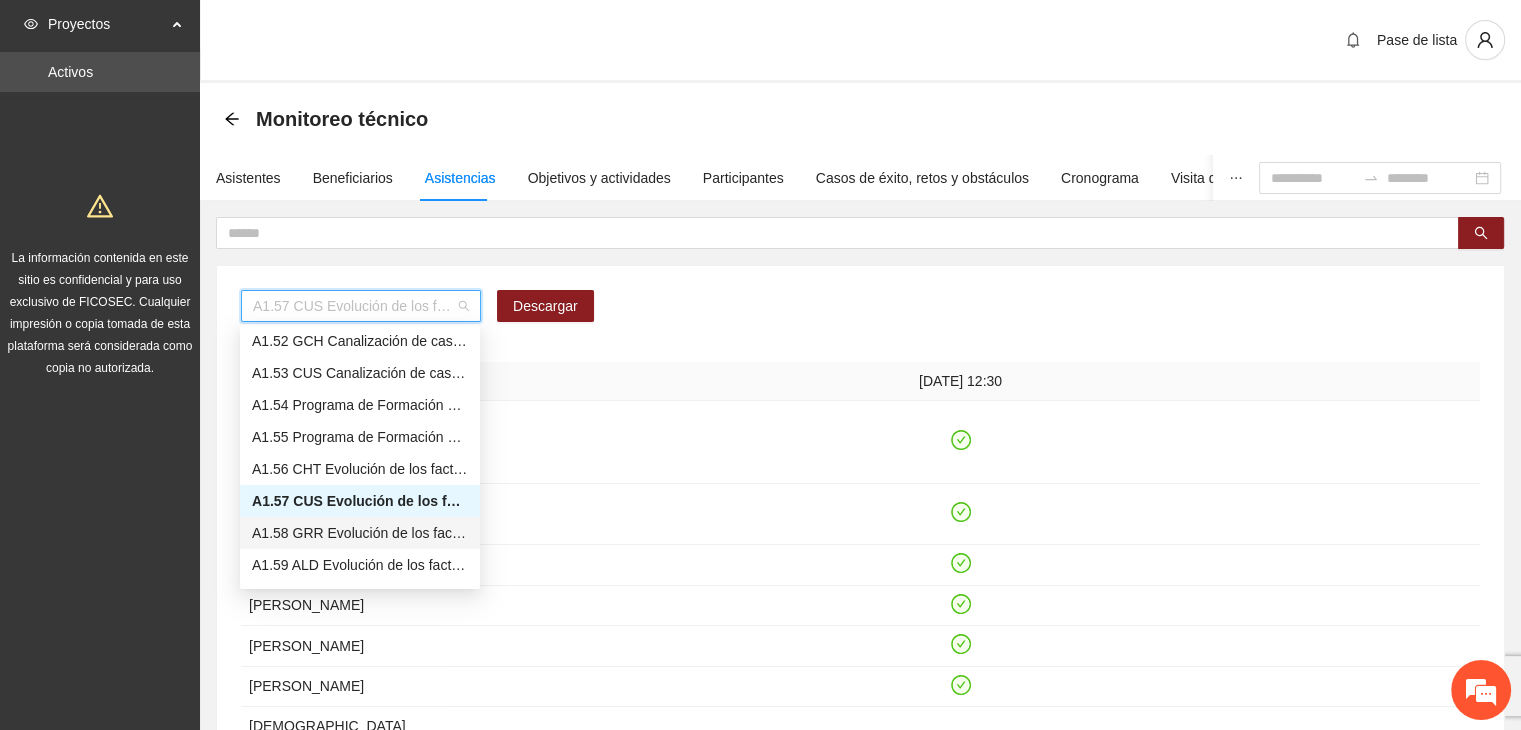 click on "A1.58 GRR Evolución de los factores de protección" at bounding box center (360, 533) 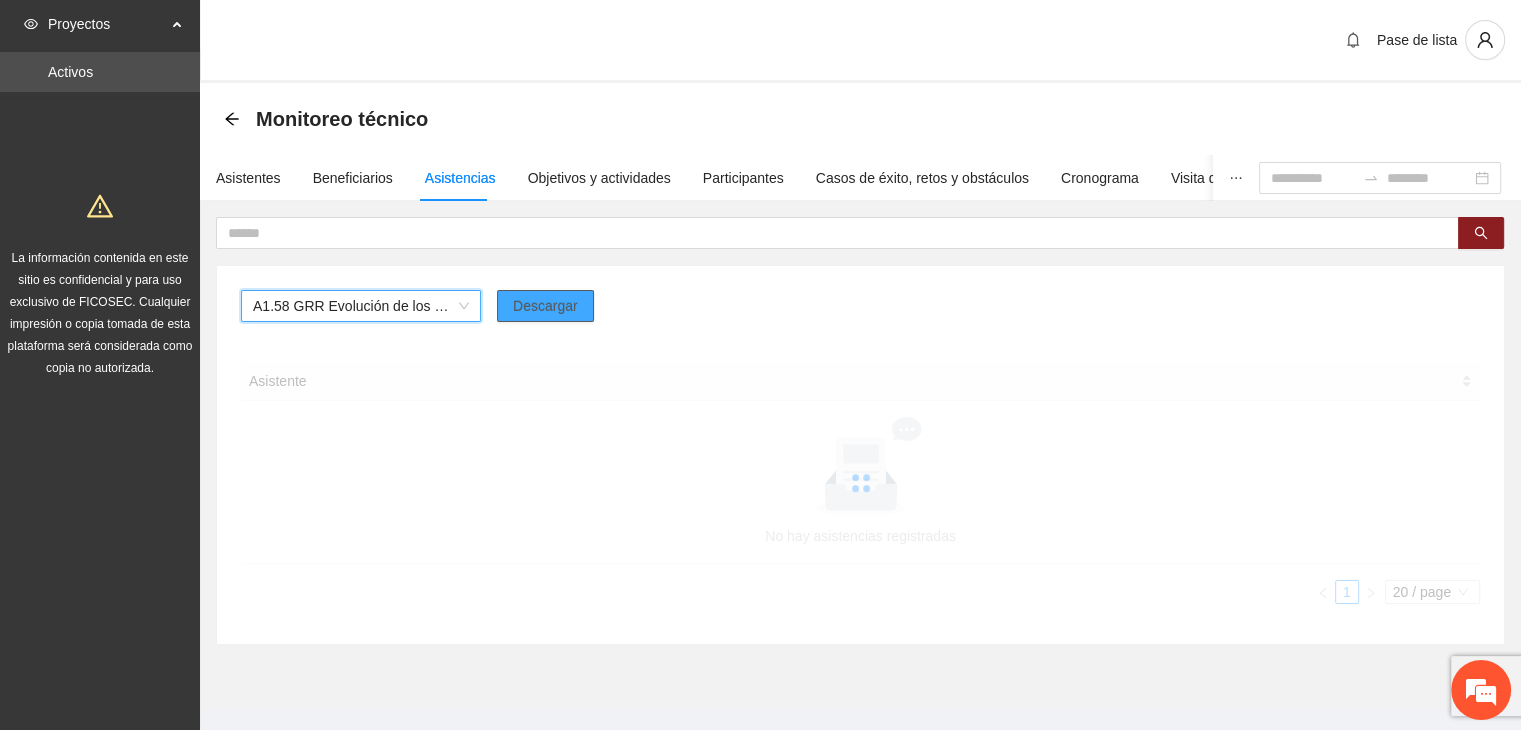 click on "Descargar" at bounding box center [545, 306] 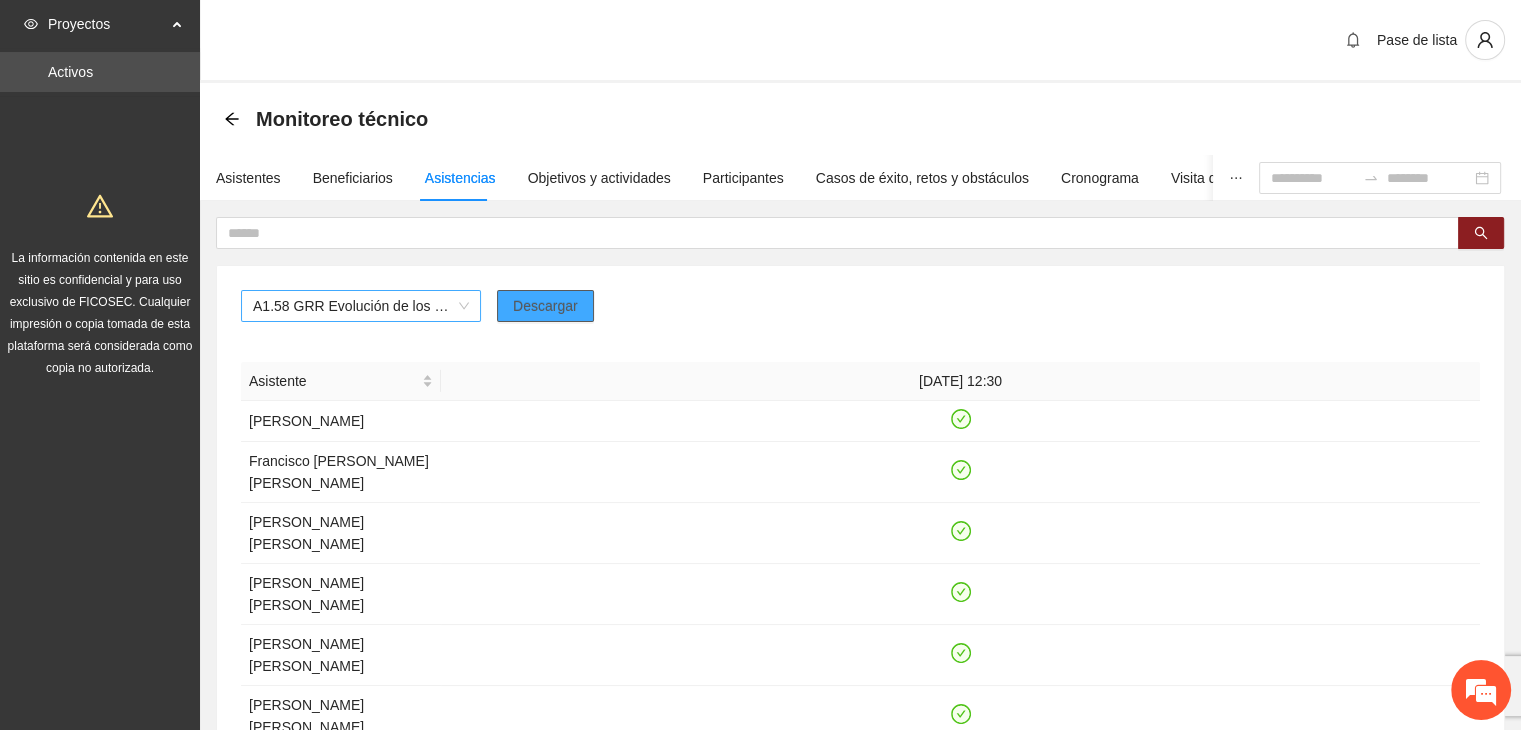 click on "A1.58 GRR Evolución de los factores de protección" at bounding box center [361, 306] 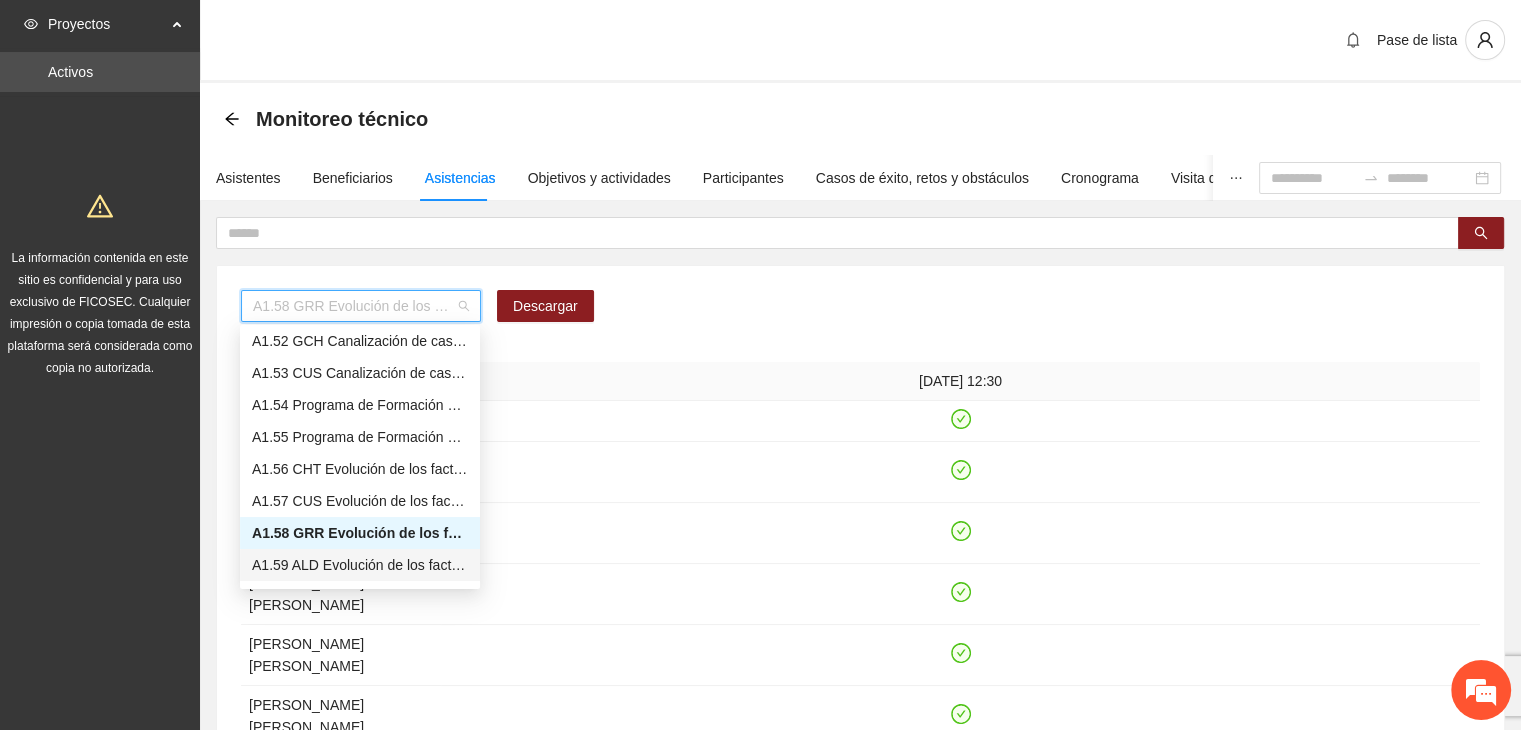 click on "A1.59 ALD Evolución de los factores de protección" at bounding box center (360, 565) 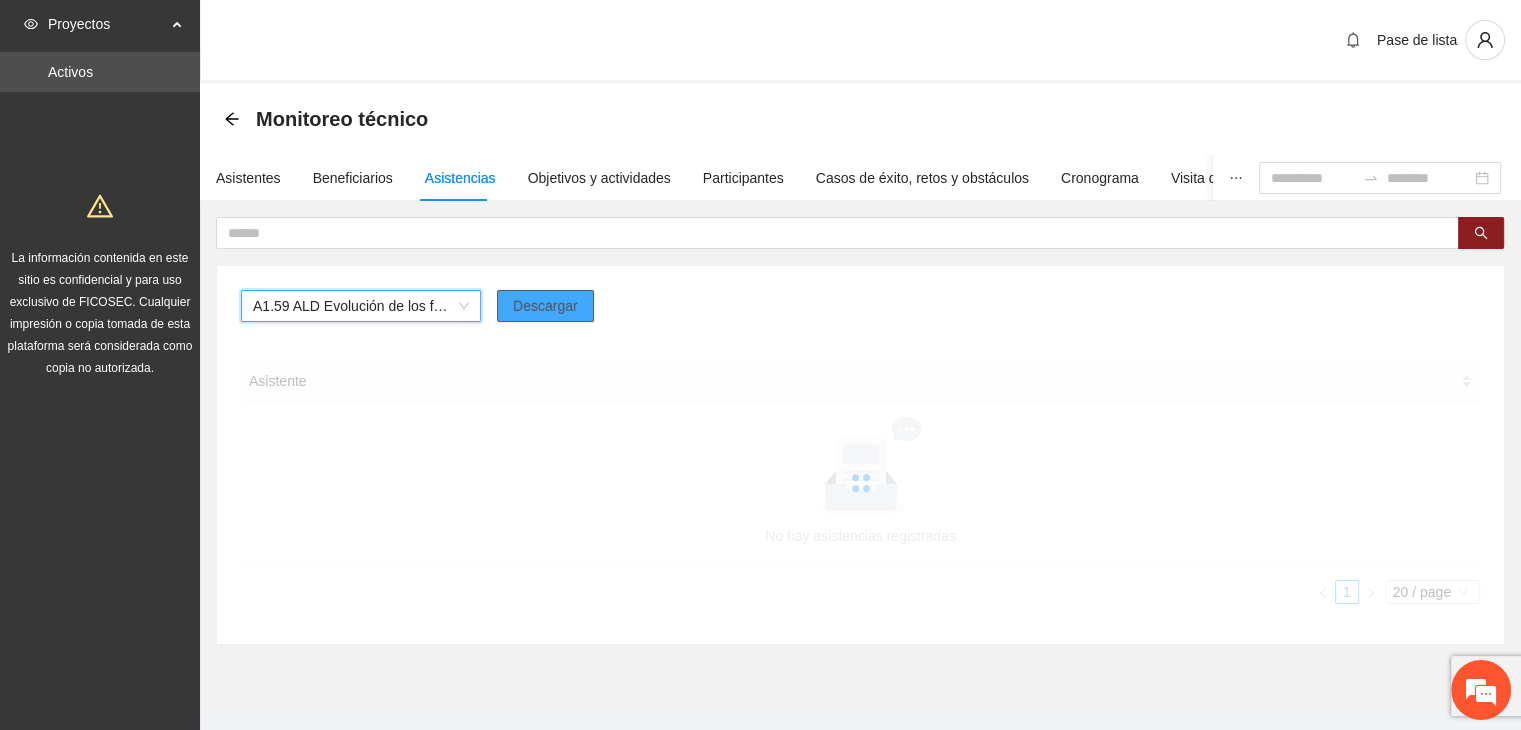 click on "Descargar" at bounding box center [545, 306] 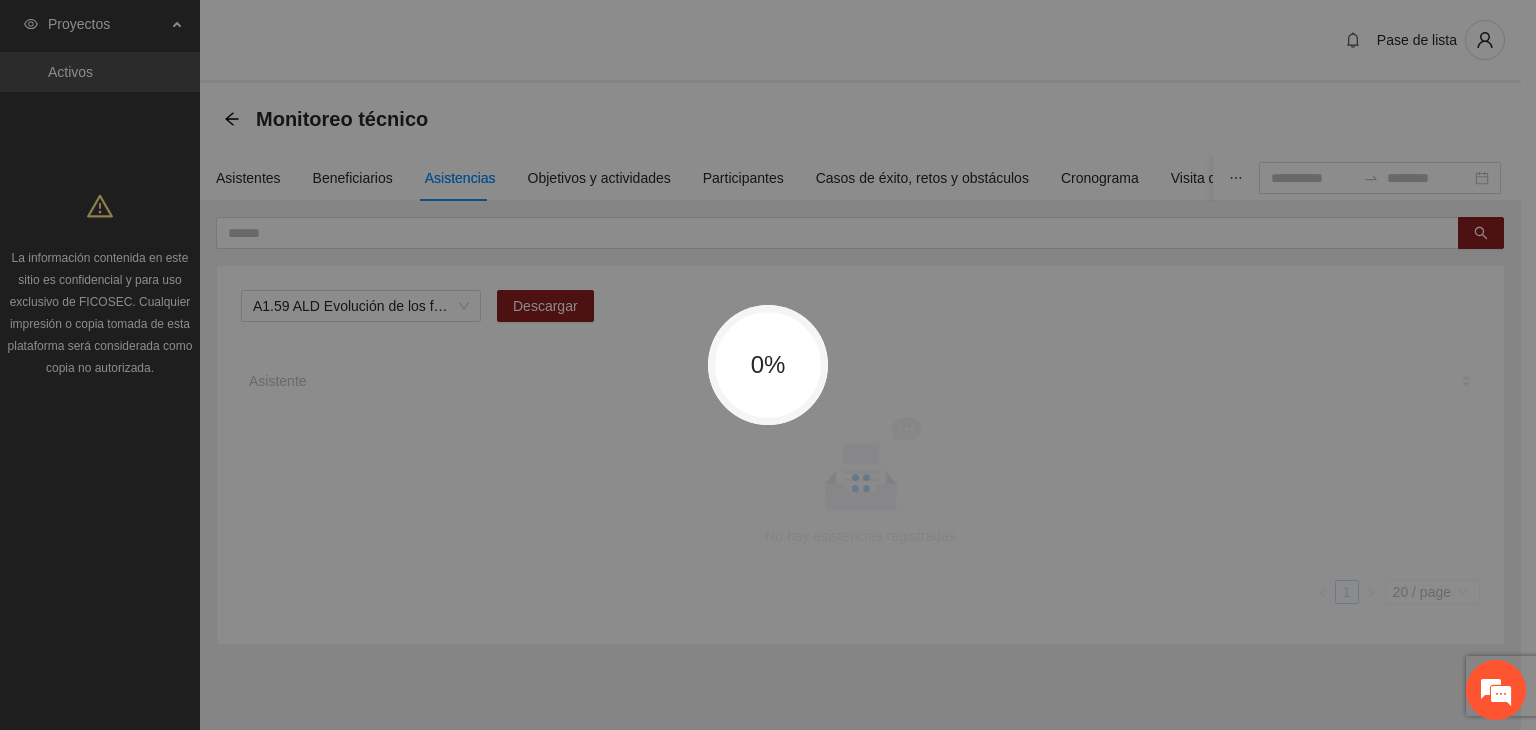 click on "0%" at bounding box center [768, 365] 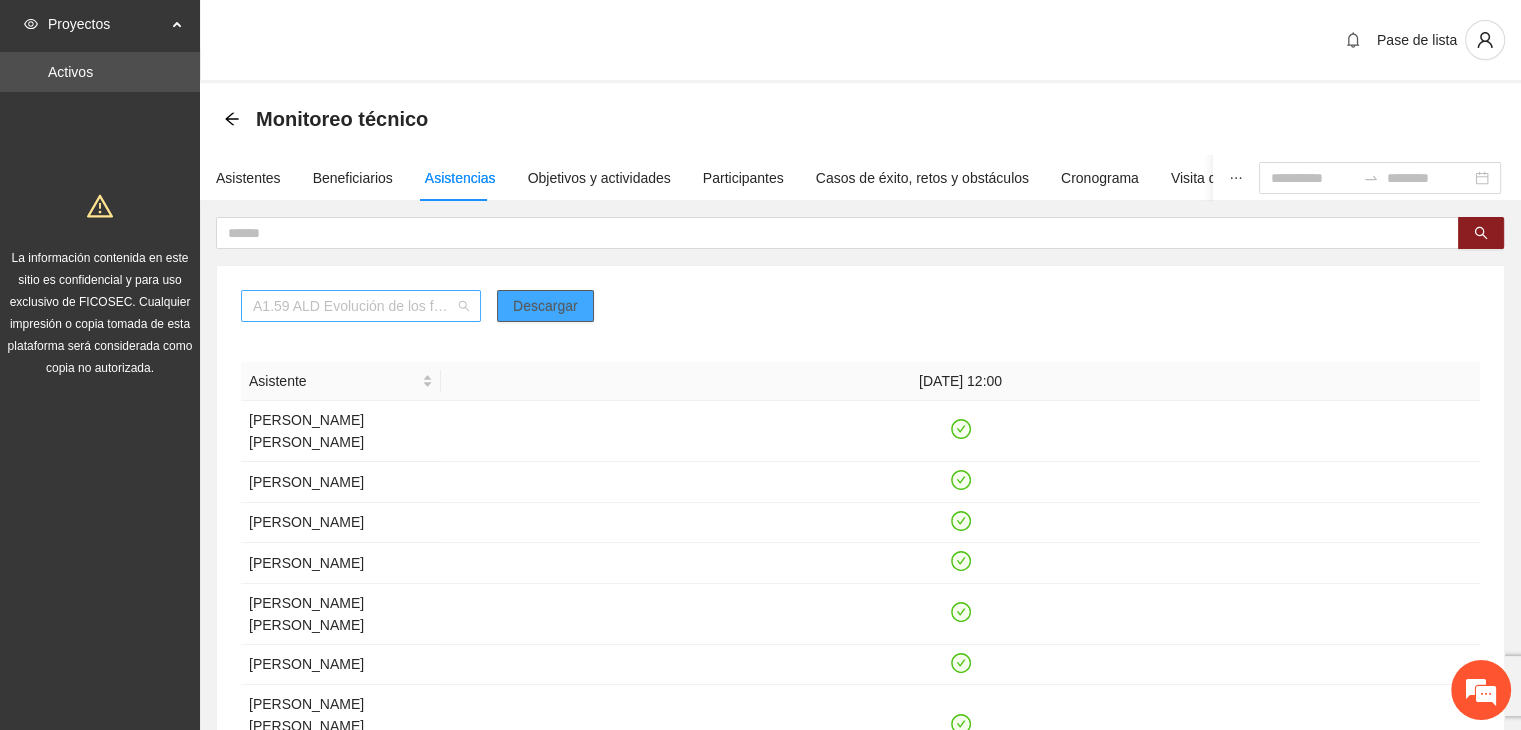 click on "A1.59 ALD Evolución de los factores de protección" at bounding box center (361, 306) 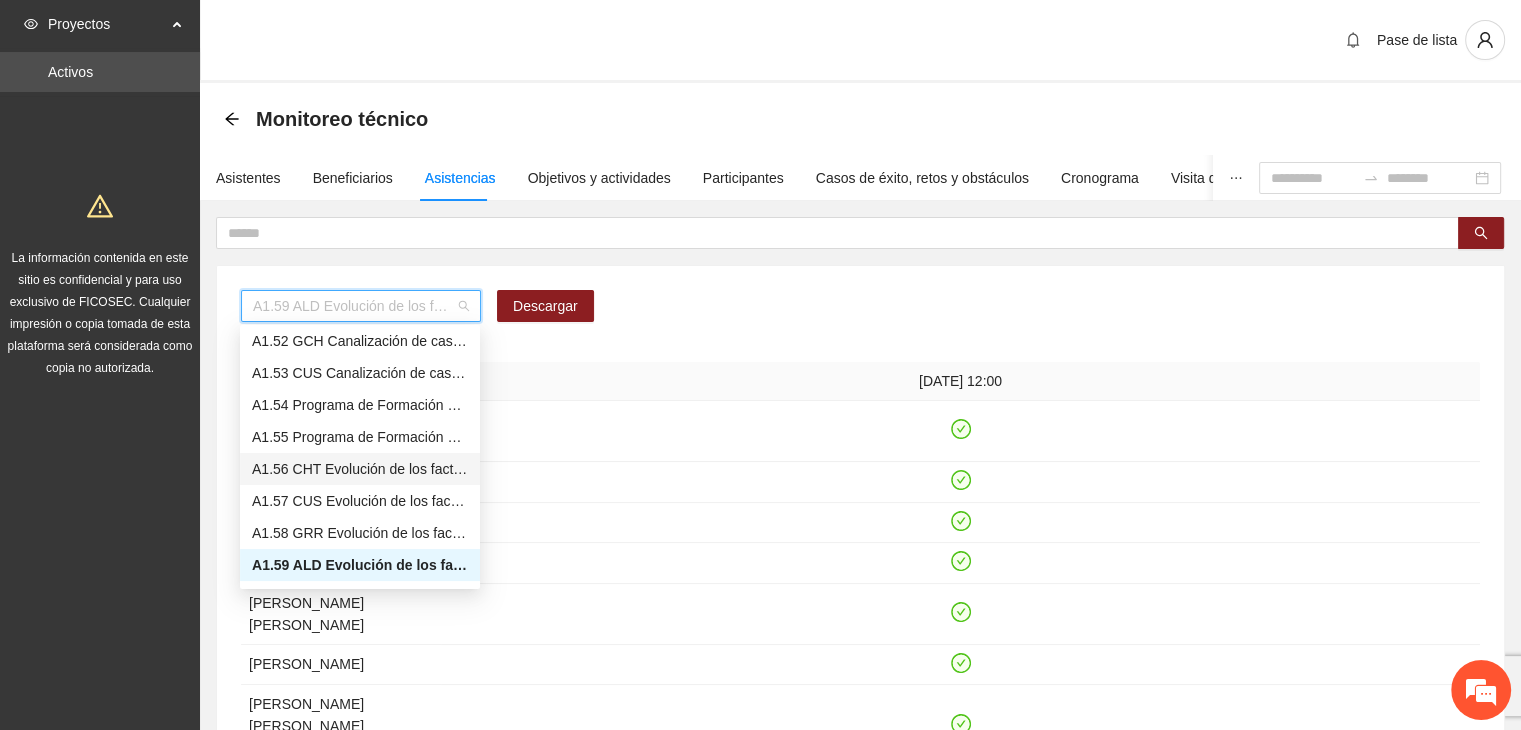 scroll, scrollTop: 1464, scrollLeft: 0, axis: vertical 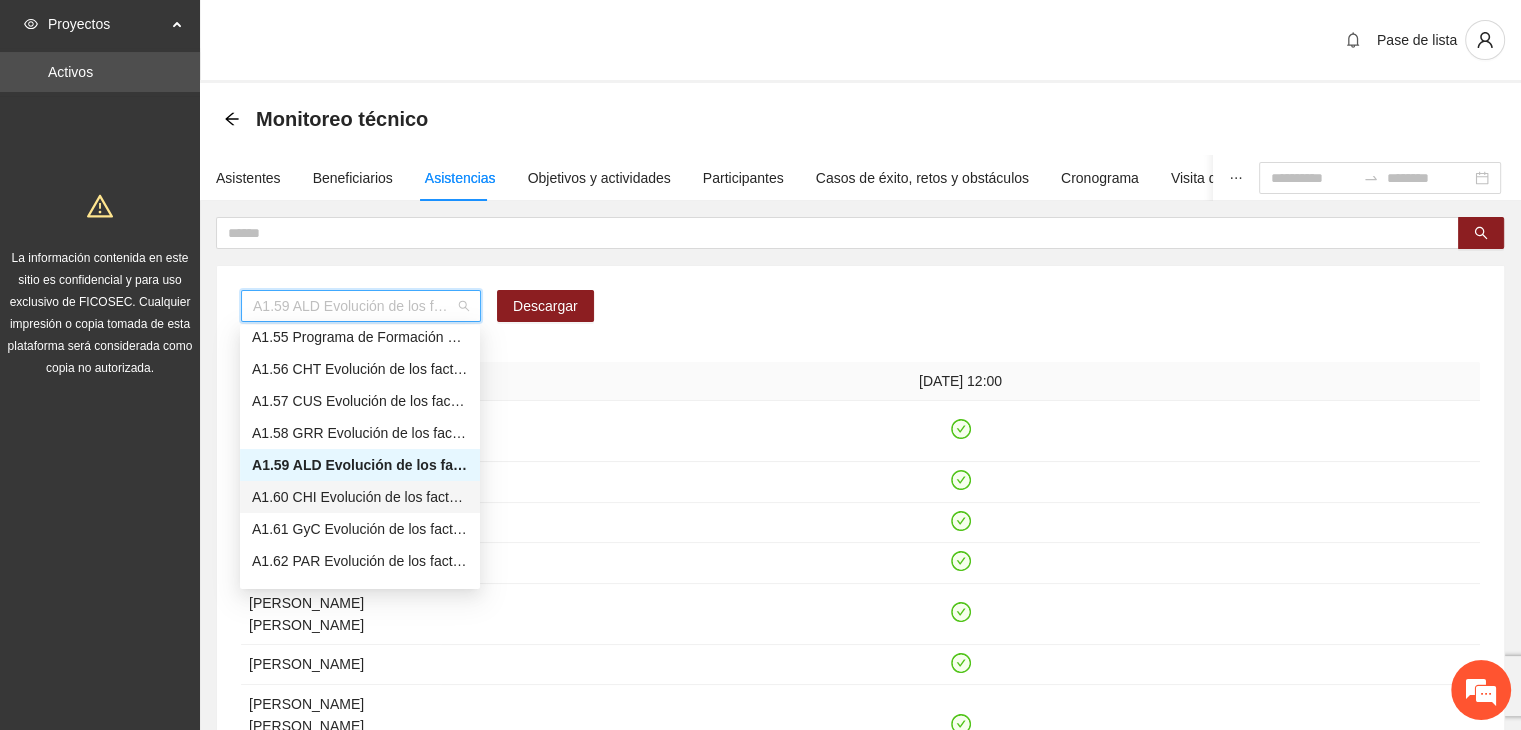 click on "A1.60 CHI Evolución de los factores de protección" at bounding box center [360, 497] 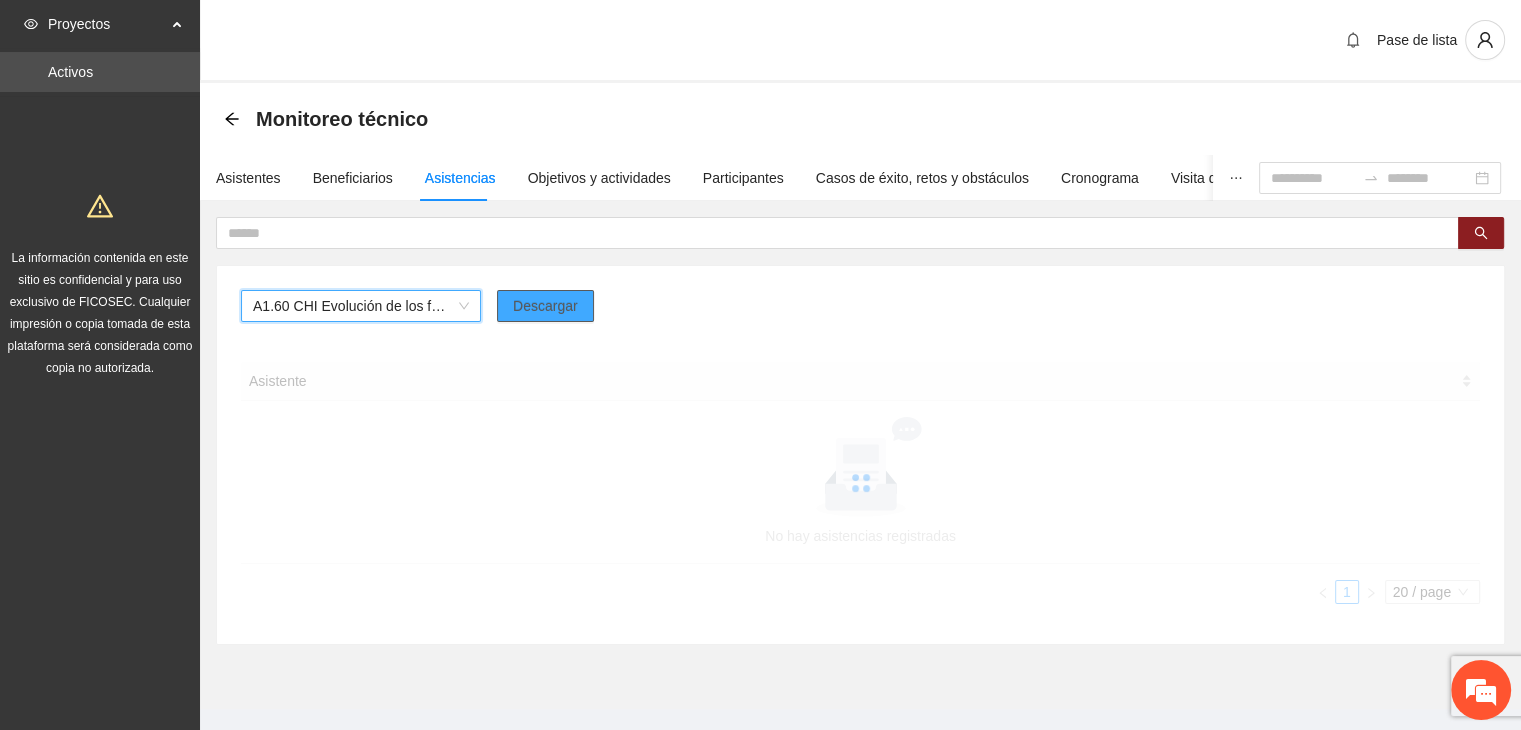 click on "Descargar" at bounding box center (545, 306) 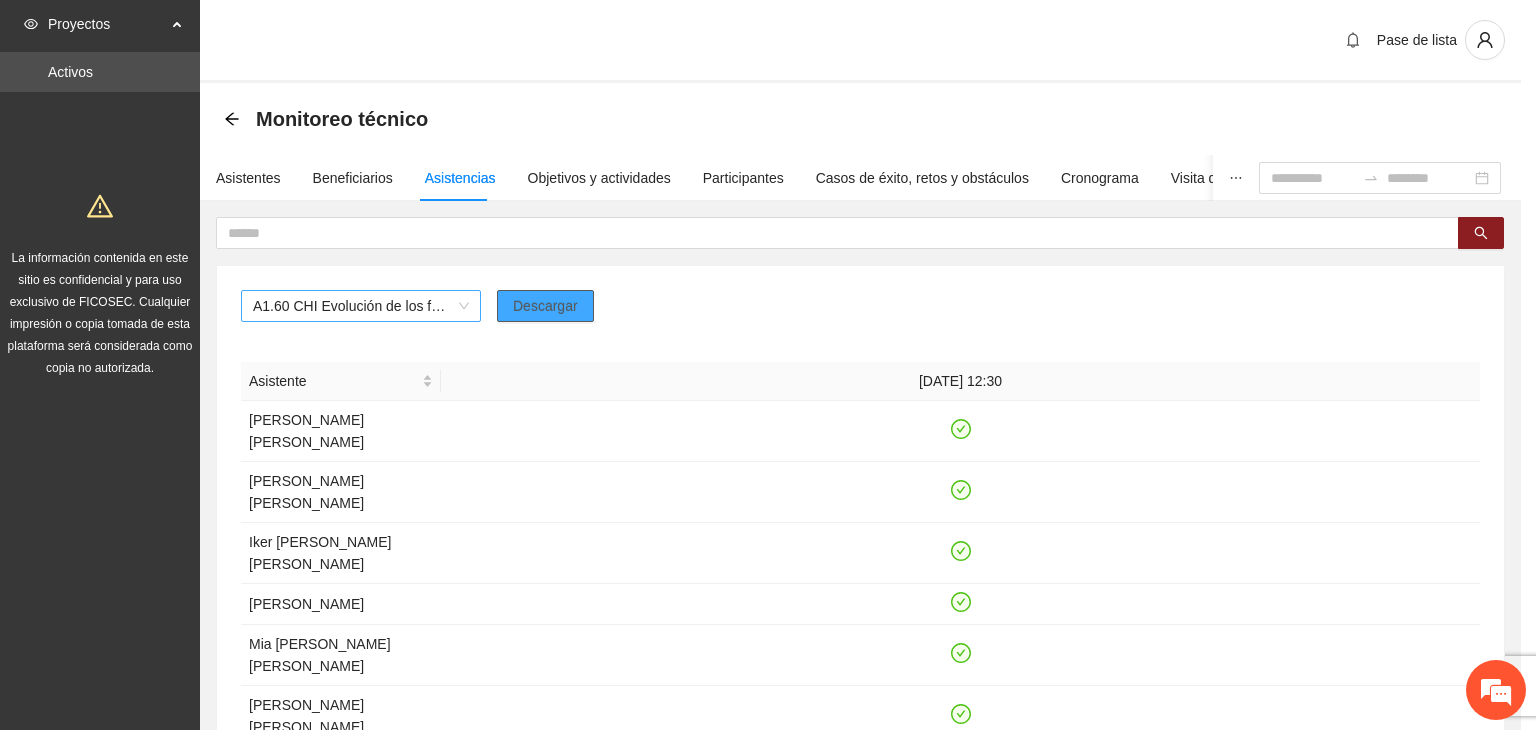 click on "Proyectos Activos La información contenida en este sitio es confidencial y para uso exclusivo de FICOSEC. Cualquier impresión o copia tomada de esta plataforma será considerada como copia no autorizada. Pase de lista Monitoreo técnico Asistentes Beneficiarios Asistencias Objetivos y actividades Participantes Casos de éxito, retos y obstáculos Cronograma Visita [PERSON_NAME] y entregables A1.60 CHI Evolución de los factores de protección Descargar Asistente [DATE] 12:30     [PERSON_NAME] [PERSON_NAME] [PERSON_NAME] [PERSON_NAME] [PERSON_NAME] [PERSON_NAME] [PERSON_NAME] [PERSON_NAME] [PERSON_NAME] [PERSON_NAME] [PERSON_NAME] [PERSON_NAME] [PERSON_NAME] [PERSON_NAME] [PERSON_NAME] [PERSON_NAME] [PERSON_NAME] [PERSON_NAME] [PERSON_NAME] [PERSON_NAME] [PERSON_NAME] [PERSON_NAME] De La [PERSON_NAME] [PERSON_NAME] [PERSON_NAME] [PERSON_NAME] [PERSON_NAME] [PERSON_NAME] [PERSON_NAME] [PERSON_NAME] Iker [PERSON_NAME] [PERSON_NAME] [PERSON_NAME] 1 2 20 / page ¡Hola!" at bounding box center [760, 365] 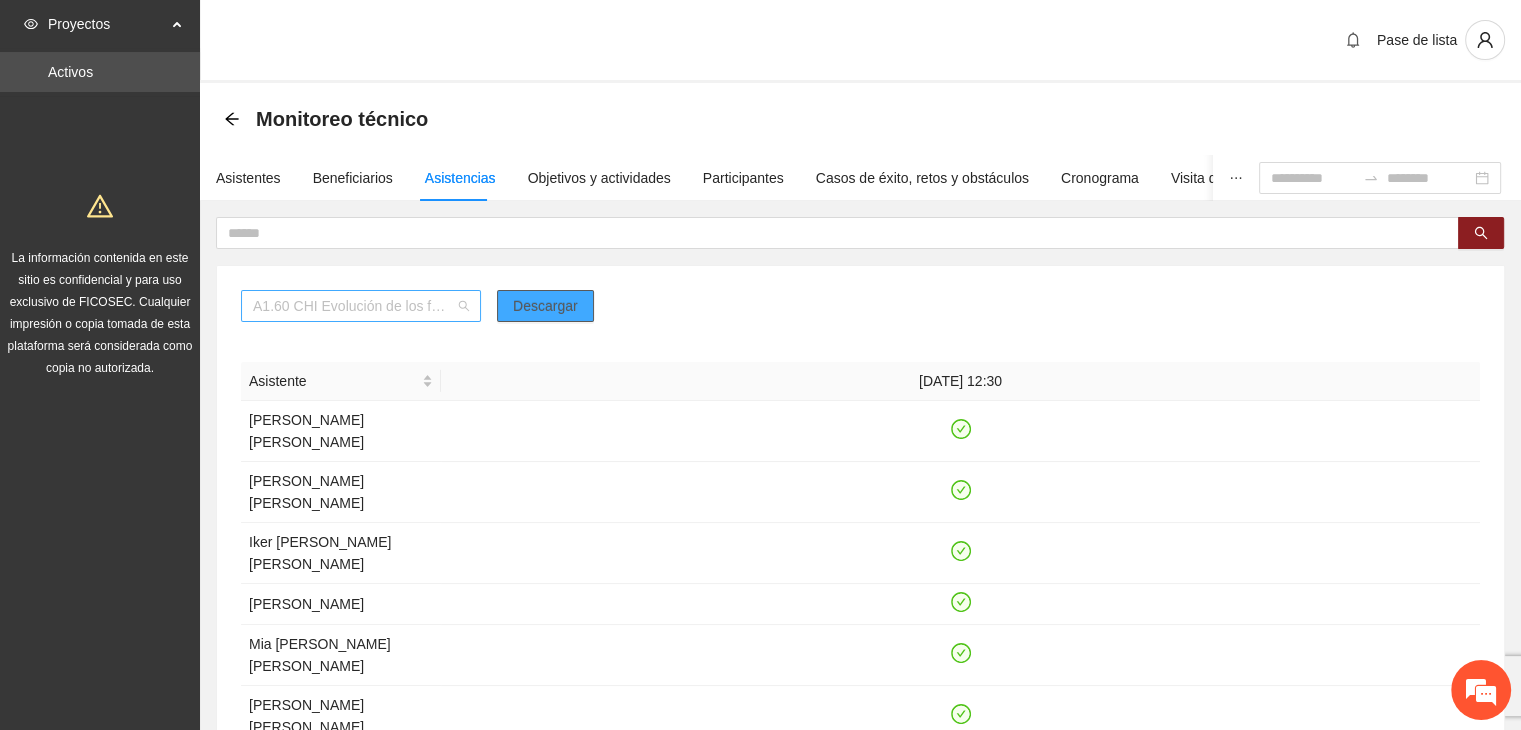 click on "A1.60 CHI Evolución de los factores de protección" at bounding box center [361, 306] 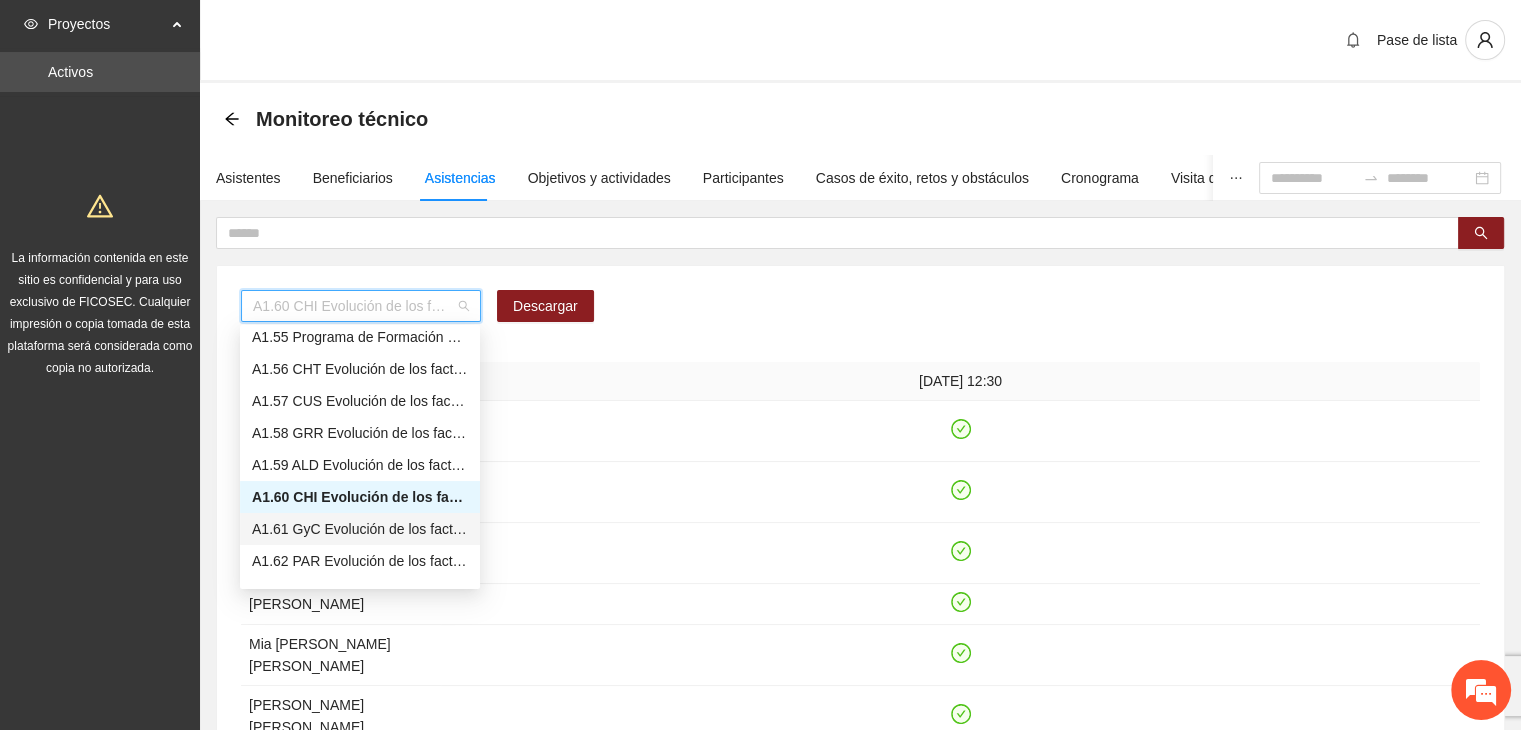 click on "A1.61 GyC Evolución de los factores de protección" at bounding box center [360, 529] 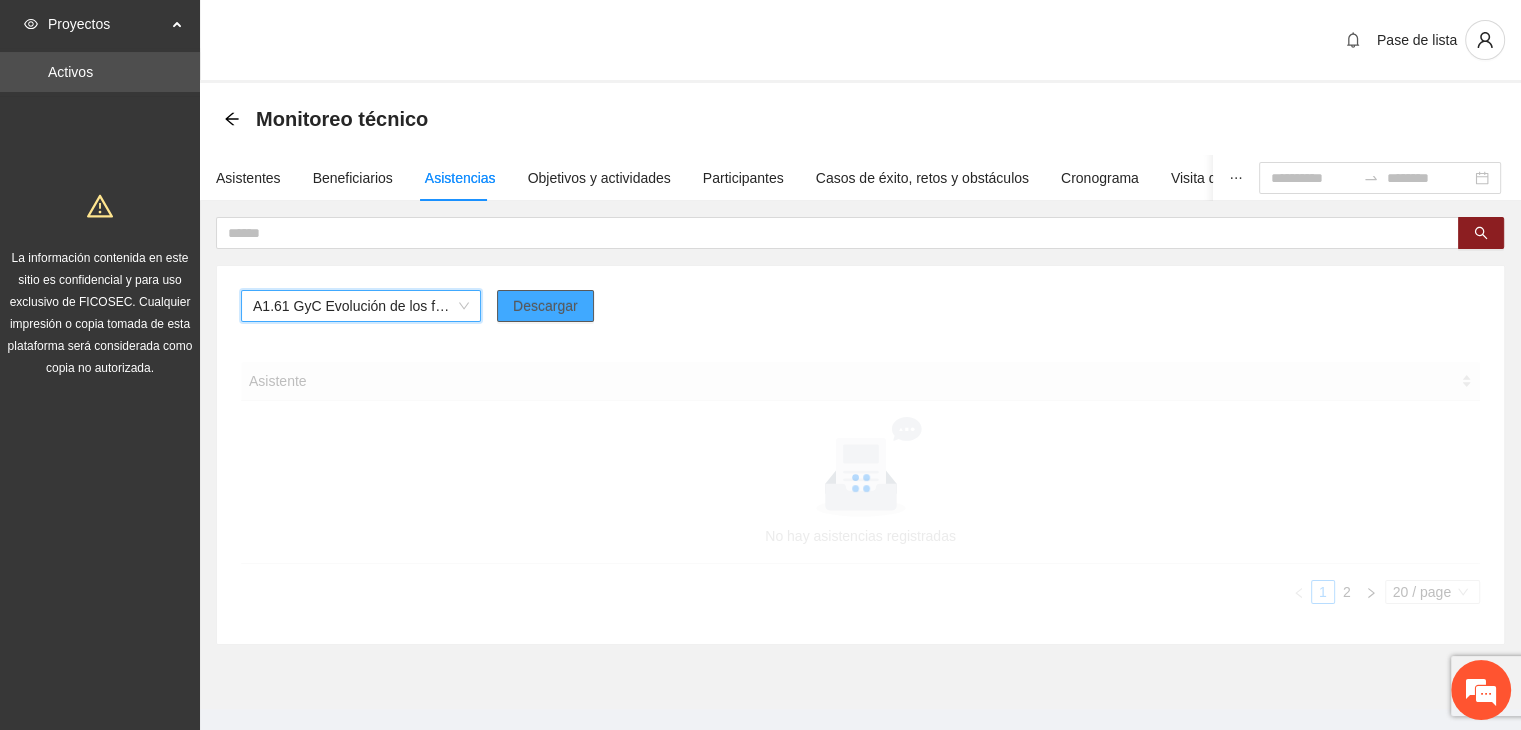 click on "Descargar" at bounding box center (545, 306) 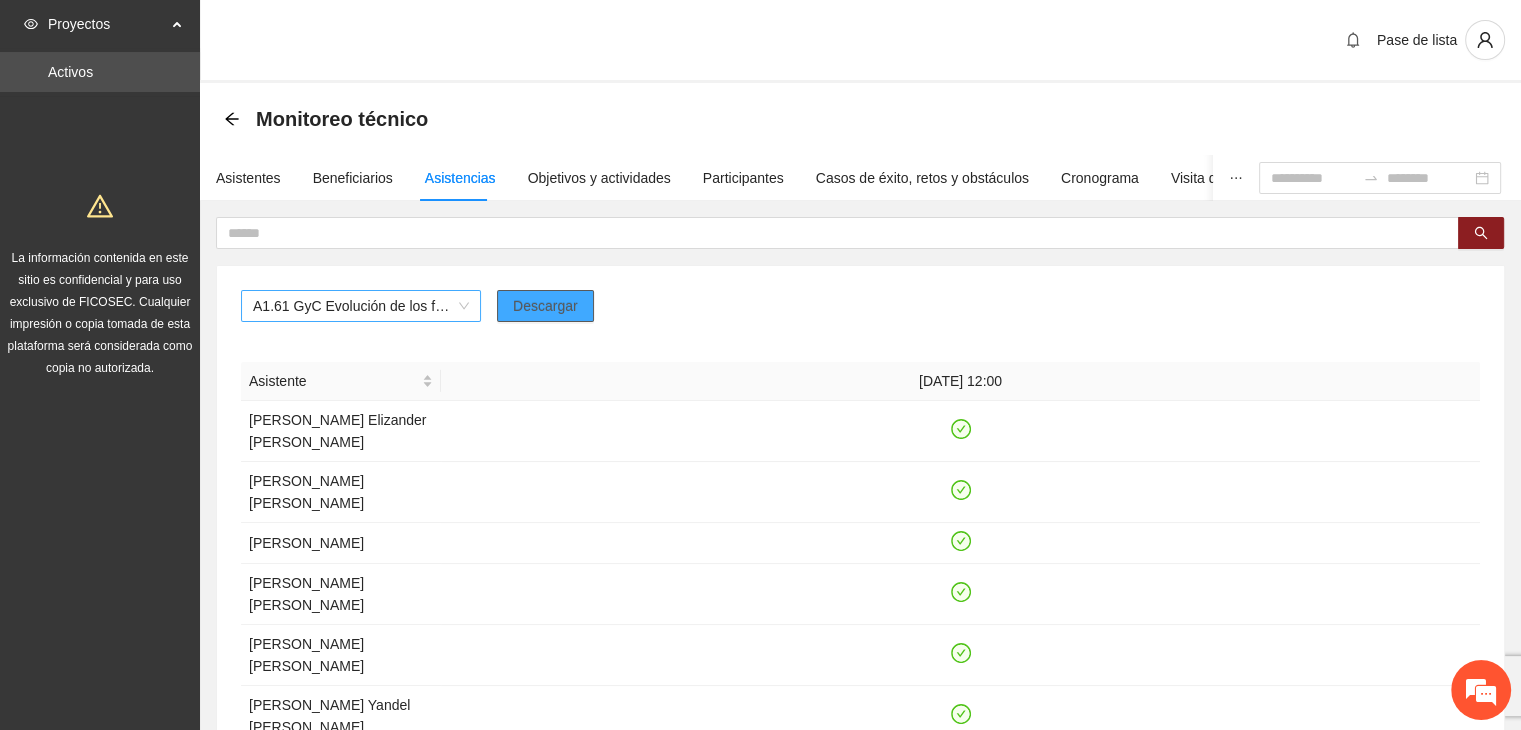 click on "A1.61 GyC Evolución de los factores de protección" at bounding box center [361, 306] 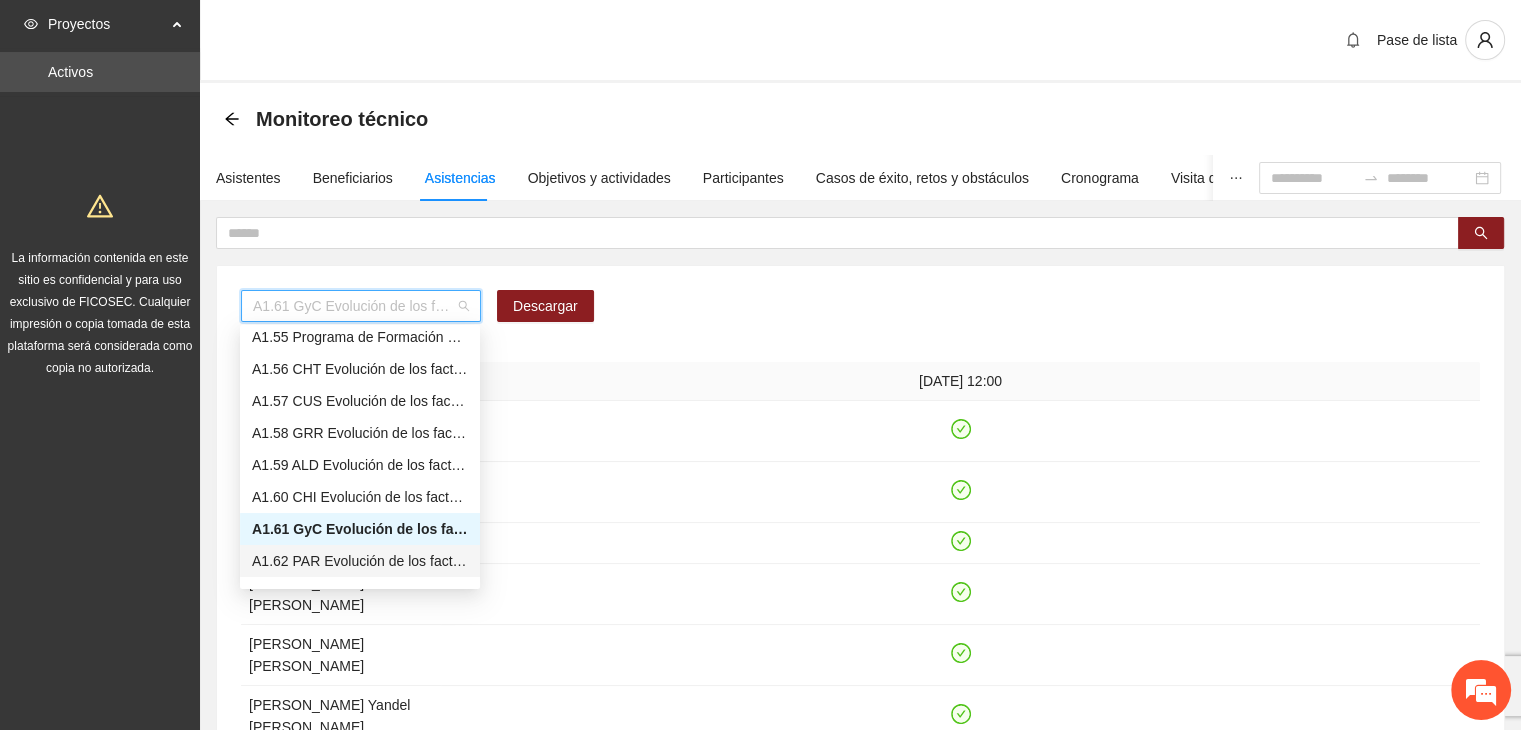 click on "A1.62 PAR Evolución de los factores de protección" at bounding box center [360, 561] 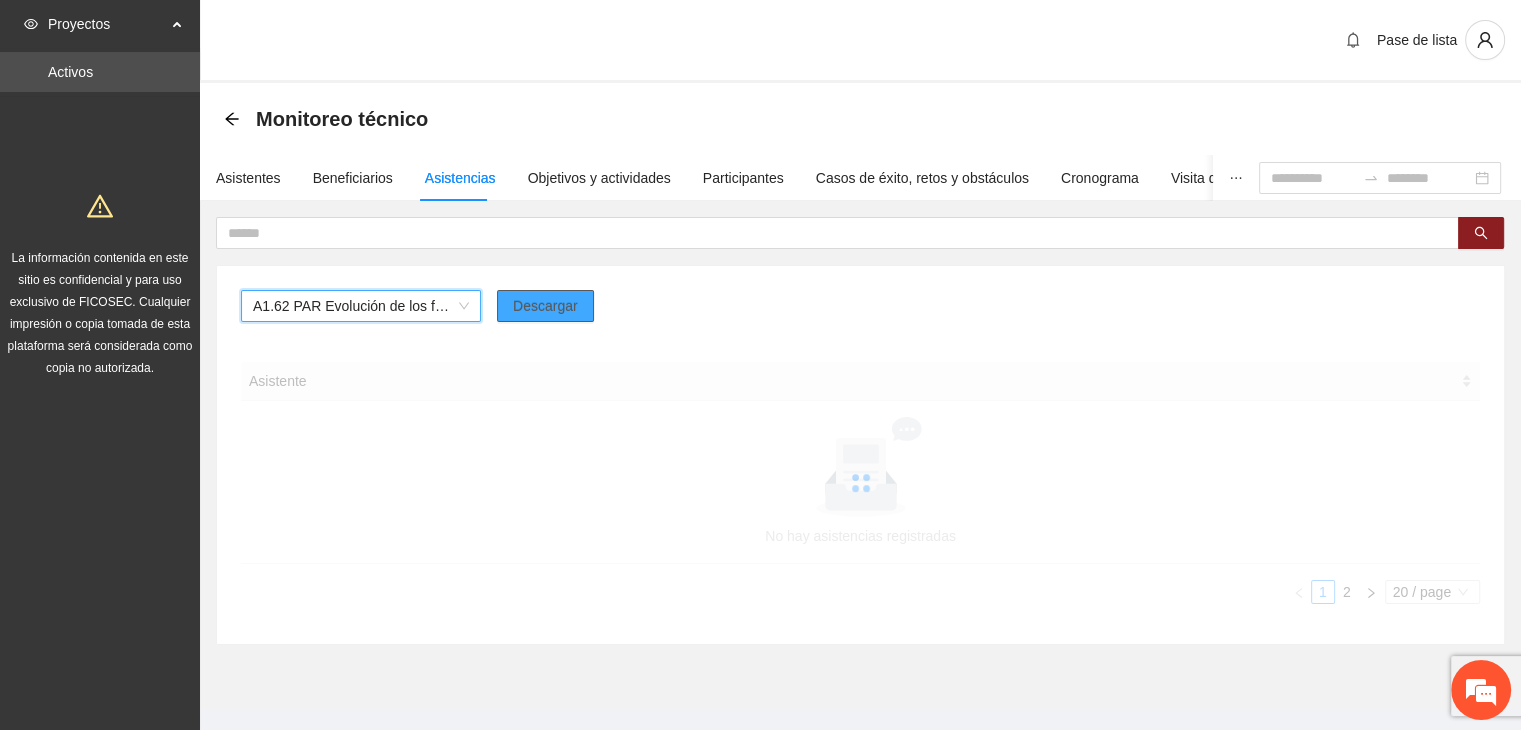 click on "Descargar" at bounding box center (545, 306) 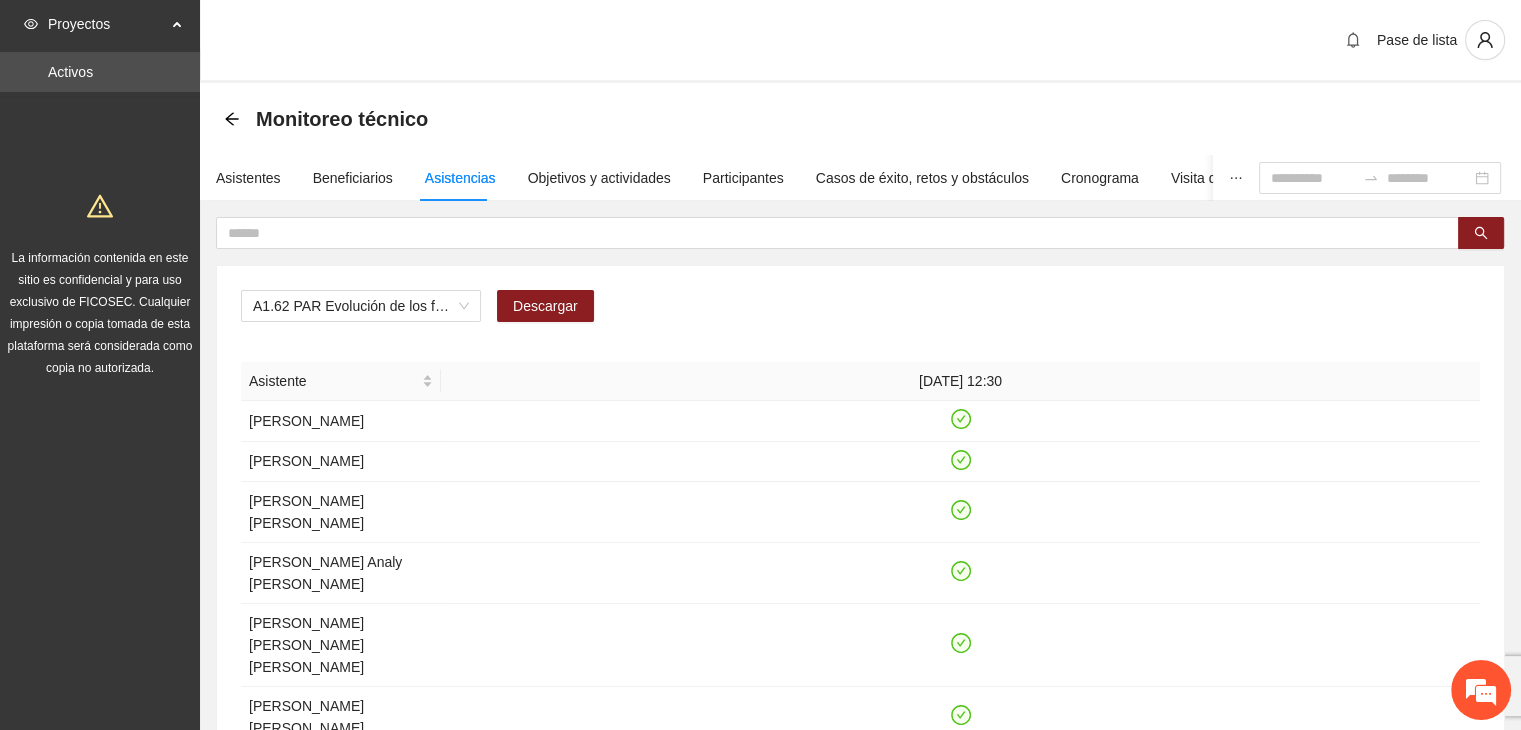click on "A1.62 PAR Evolución de los factores de protección Descargar" at bounding box center (860, 314) 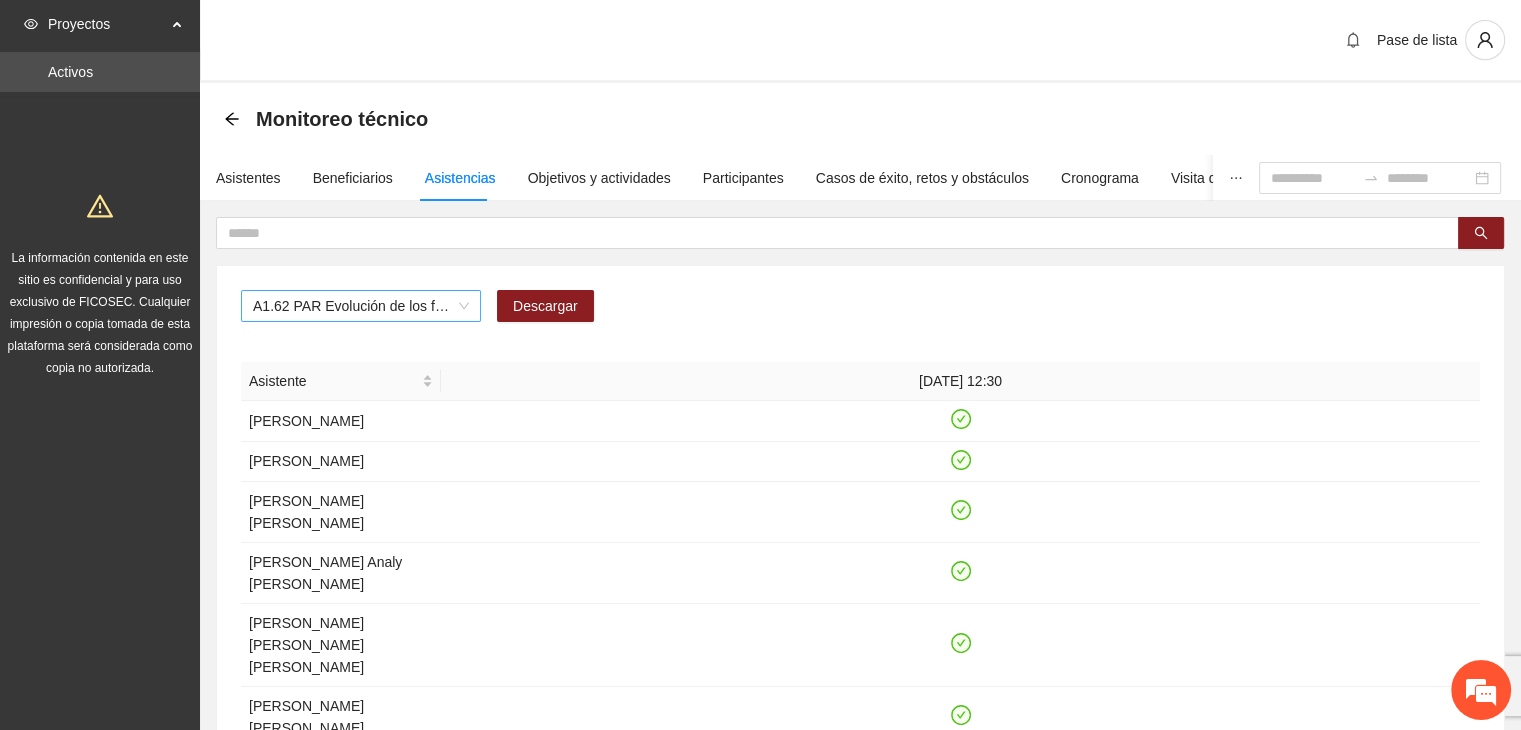 click on "A1.62 PAR Evolución de los factores de protección" at bounding box center [361, 306] 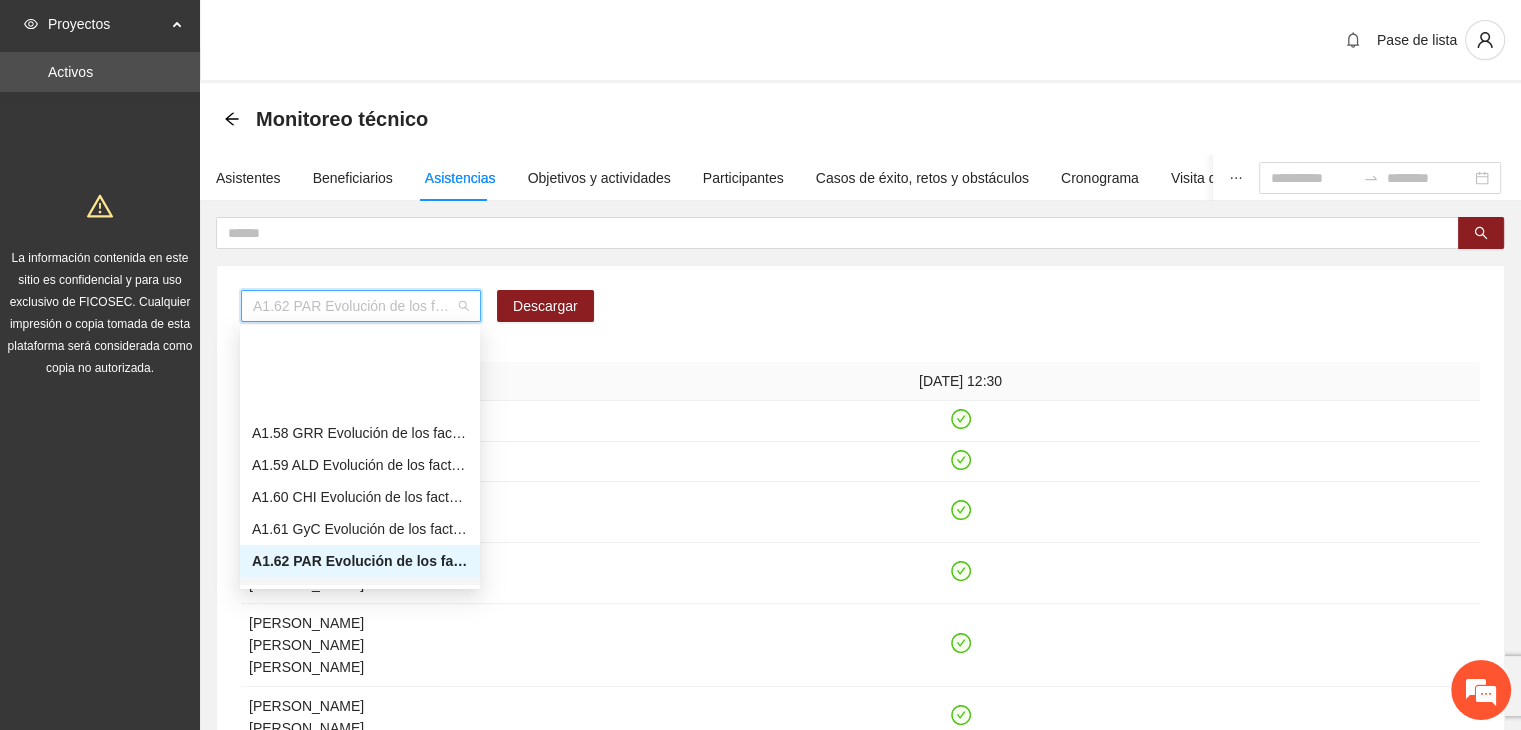 scroll, scrollTop: 1564, scrollLeft: 0, axis: vertical 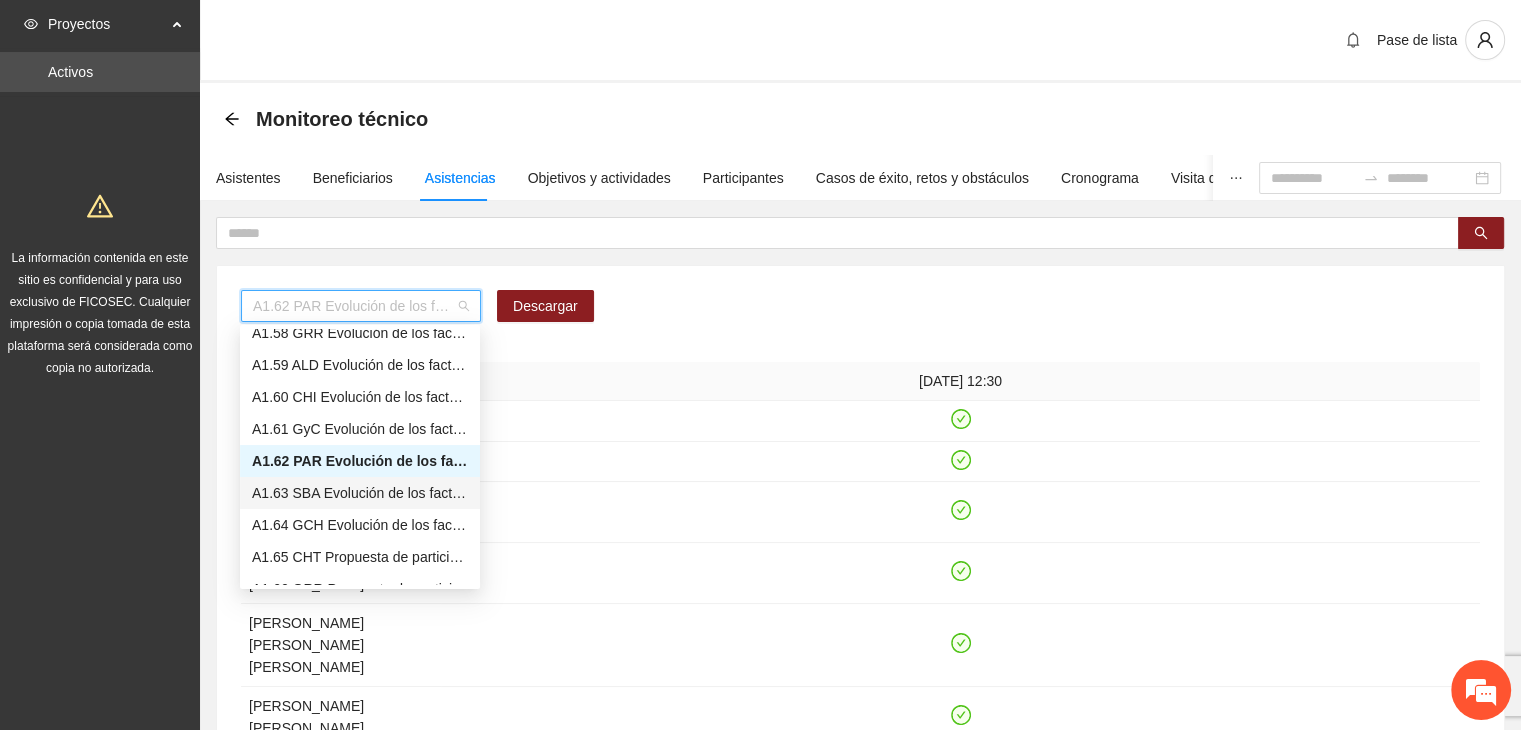 click on "A1.63 SBA Evolución de los factores de protección" at bounding box center (360, 493) 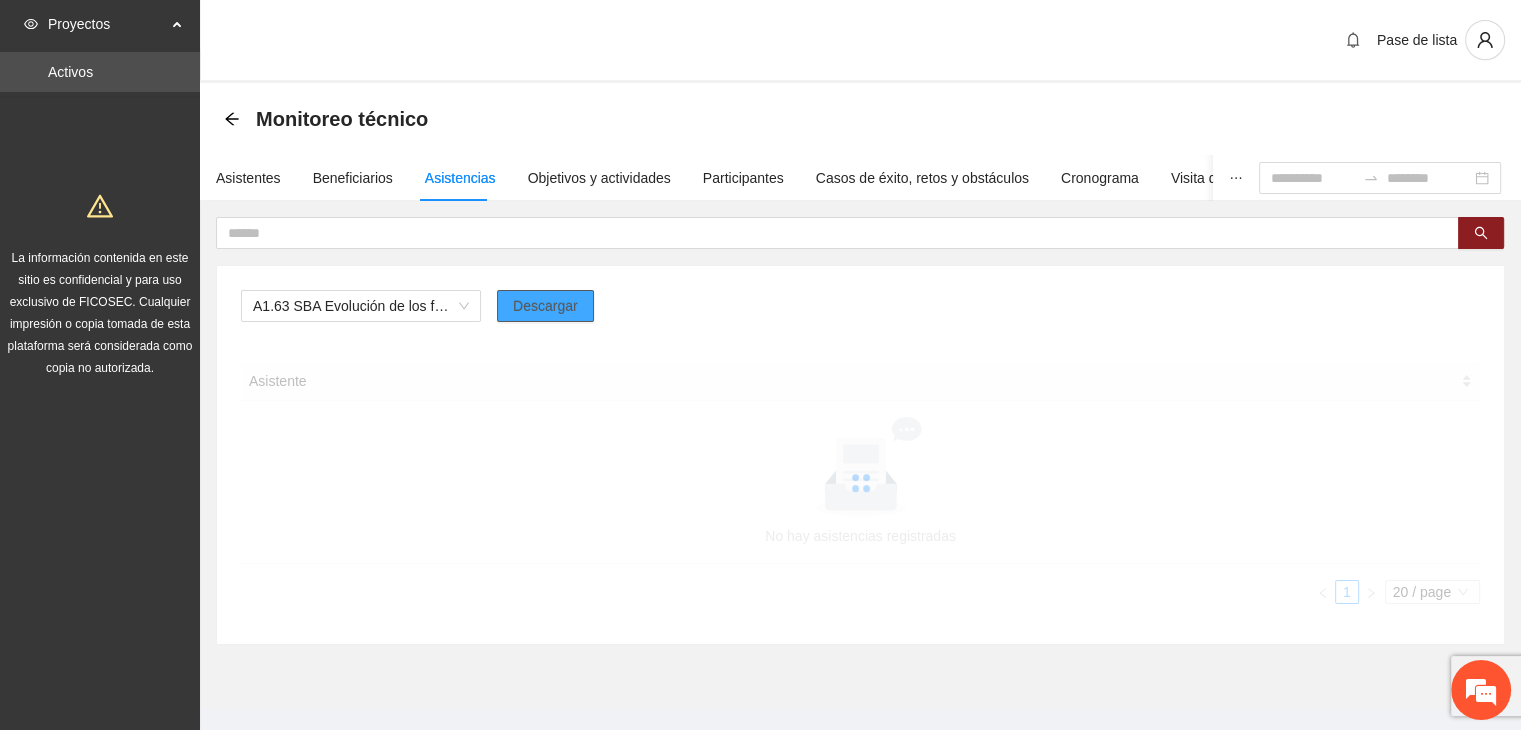 click on "Descargar" at bounding box center (545, 306) 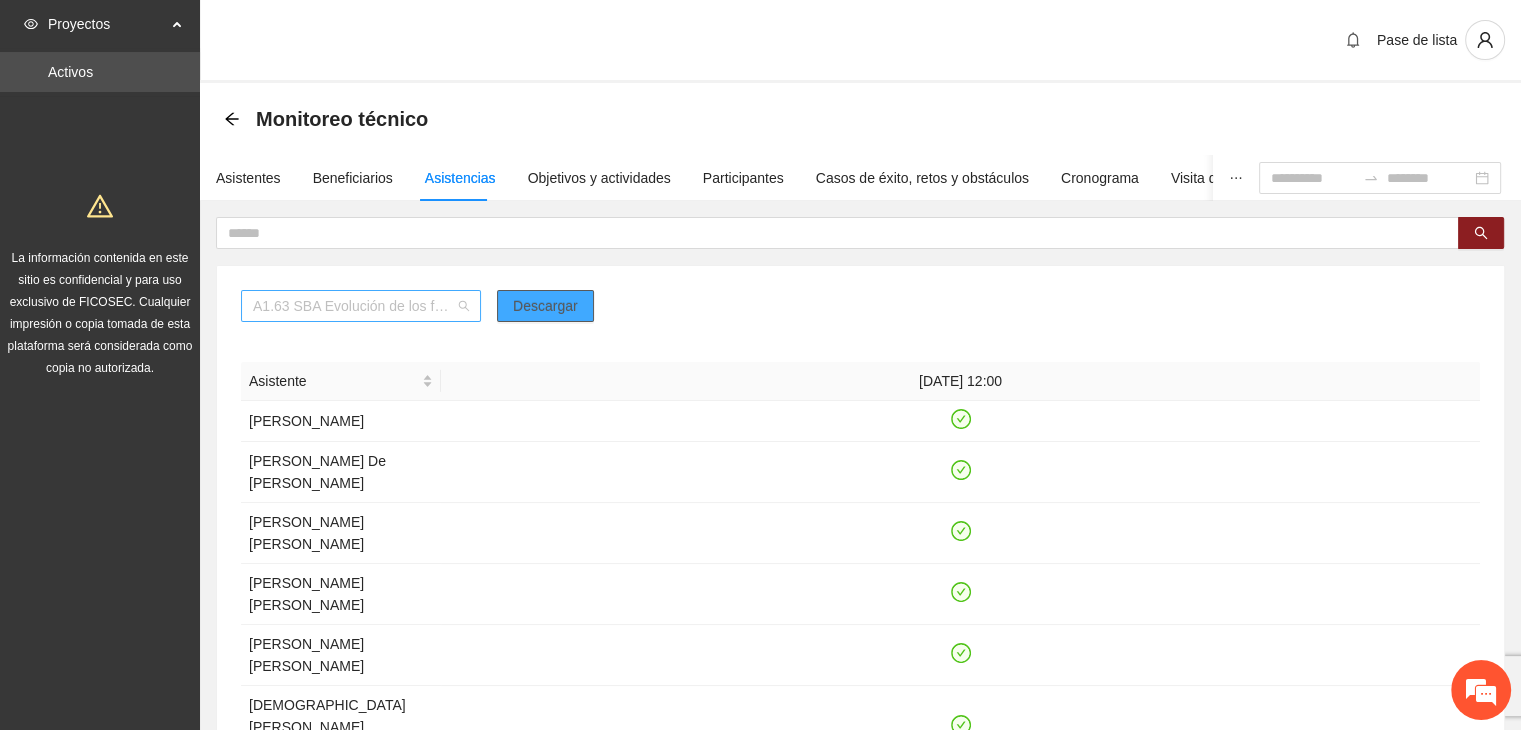 click on "A1.63 SBA Evolución de los factores de protección" at bounding box center [361, 306] 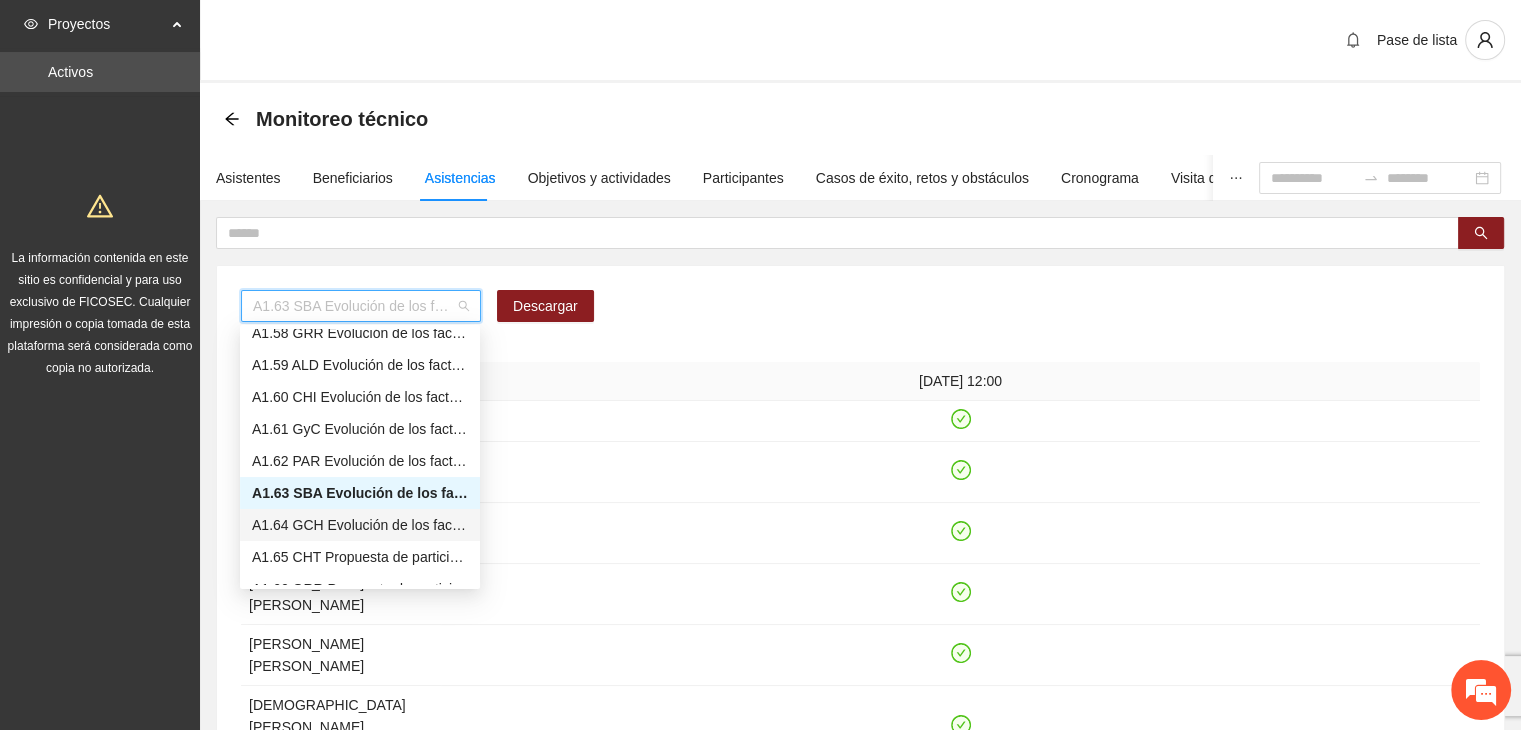 click on "A1.64 GCH Evolución de los factores de protección" at bounding box center [360, 525] 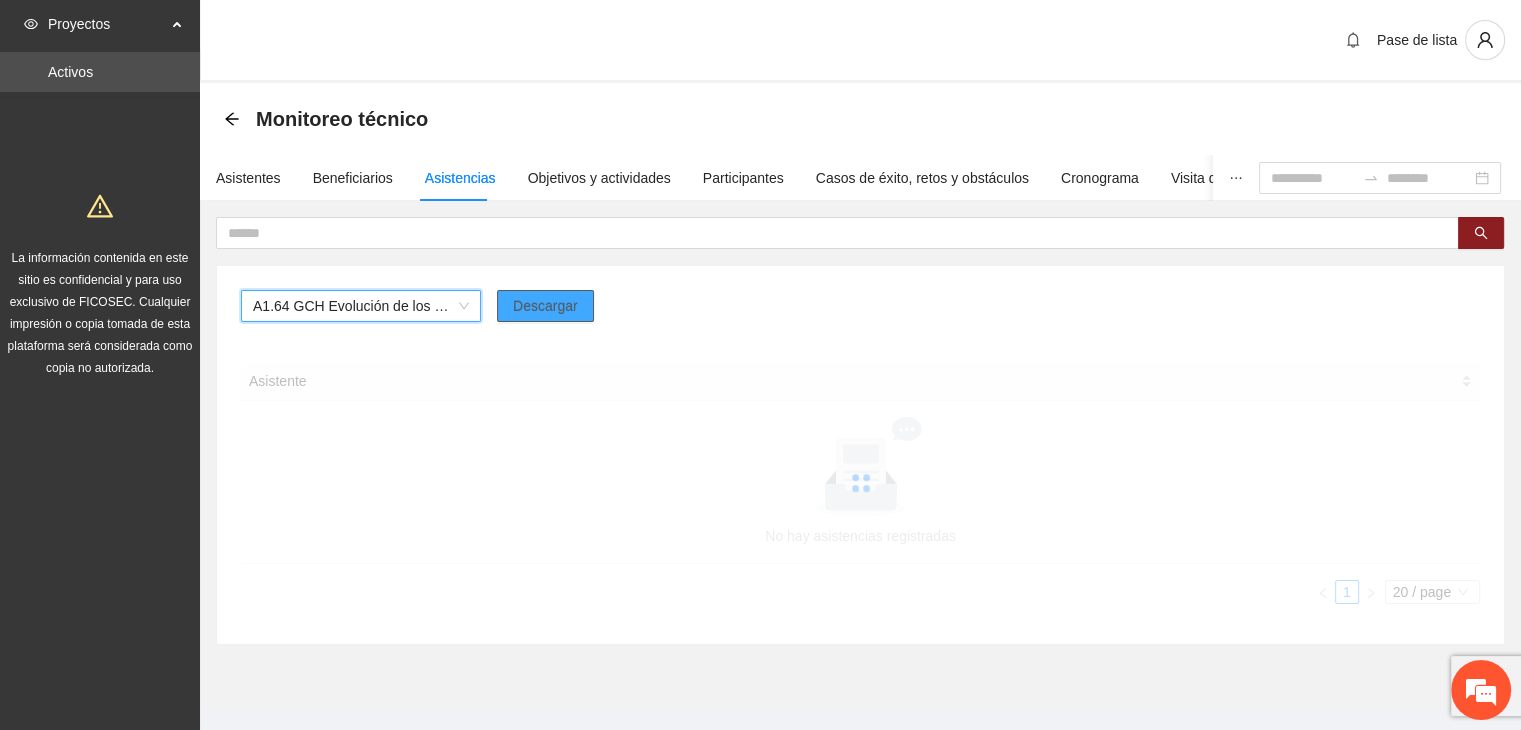 click on "Descargar" at bounding box center (545, 306) 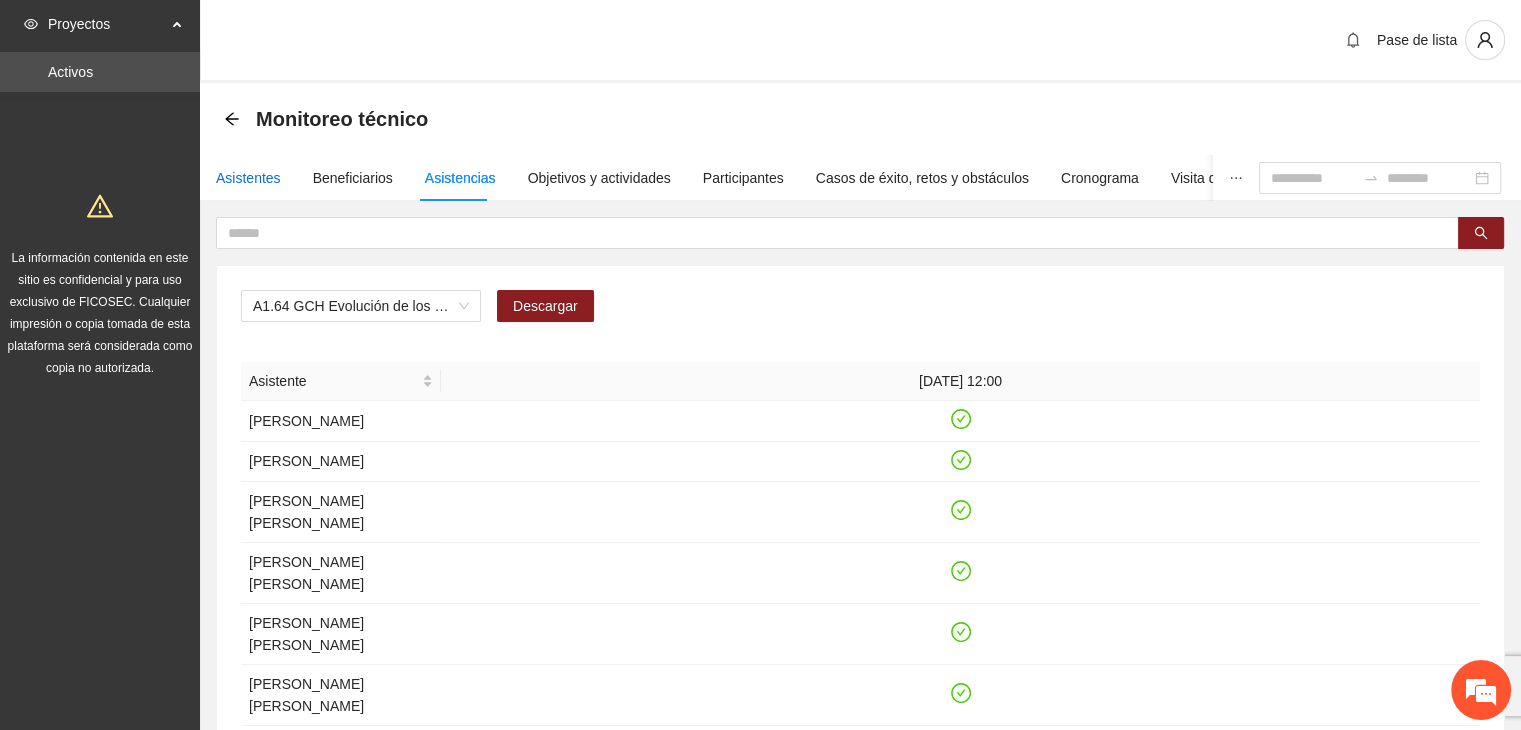 click on "Asistentes" at bounding box center [248, 178] 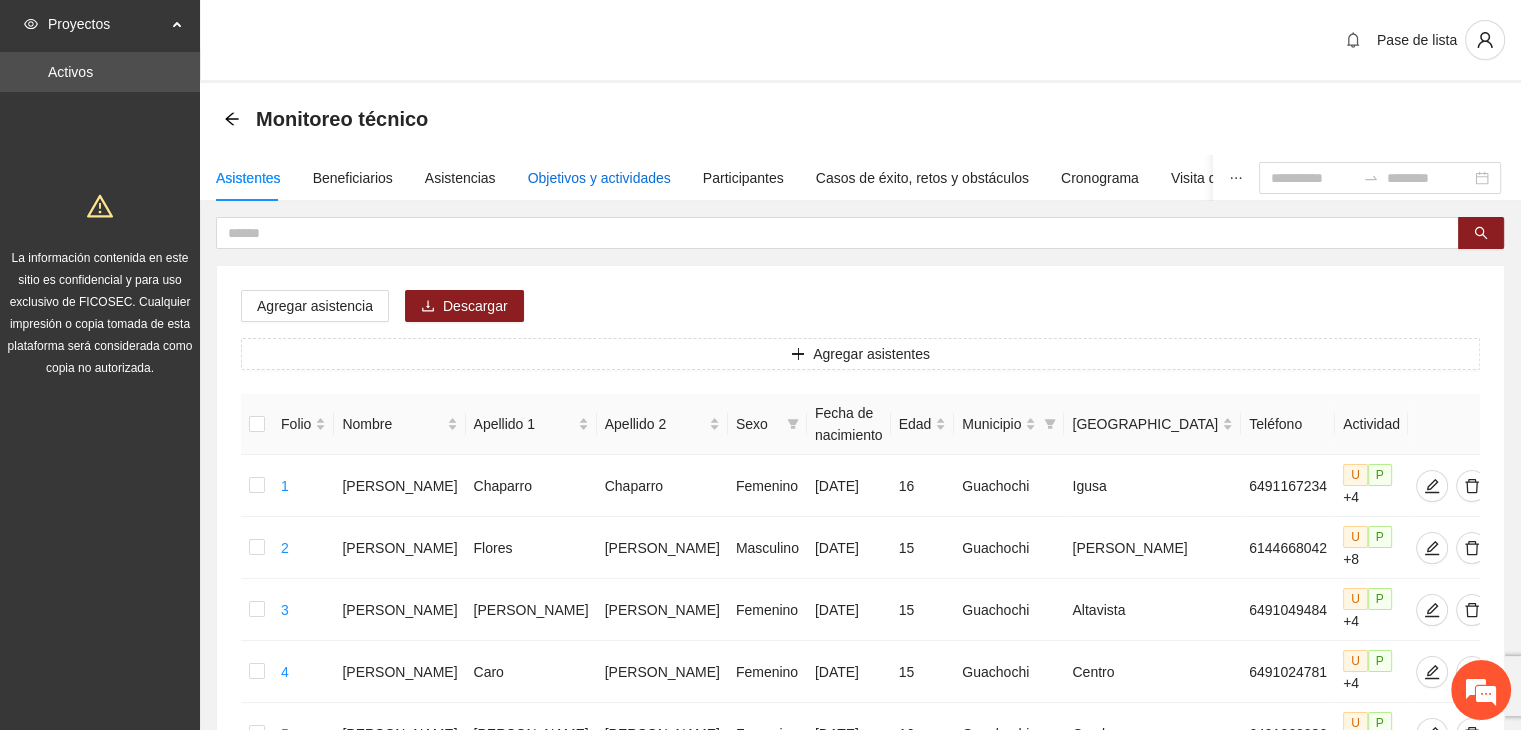 click on "Objetivos y actividades" at bounding box center (599, 178) 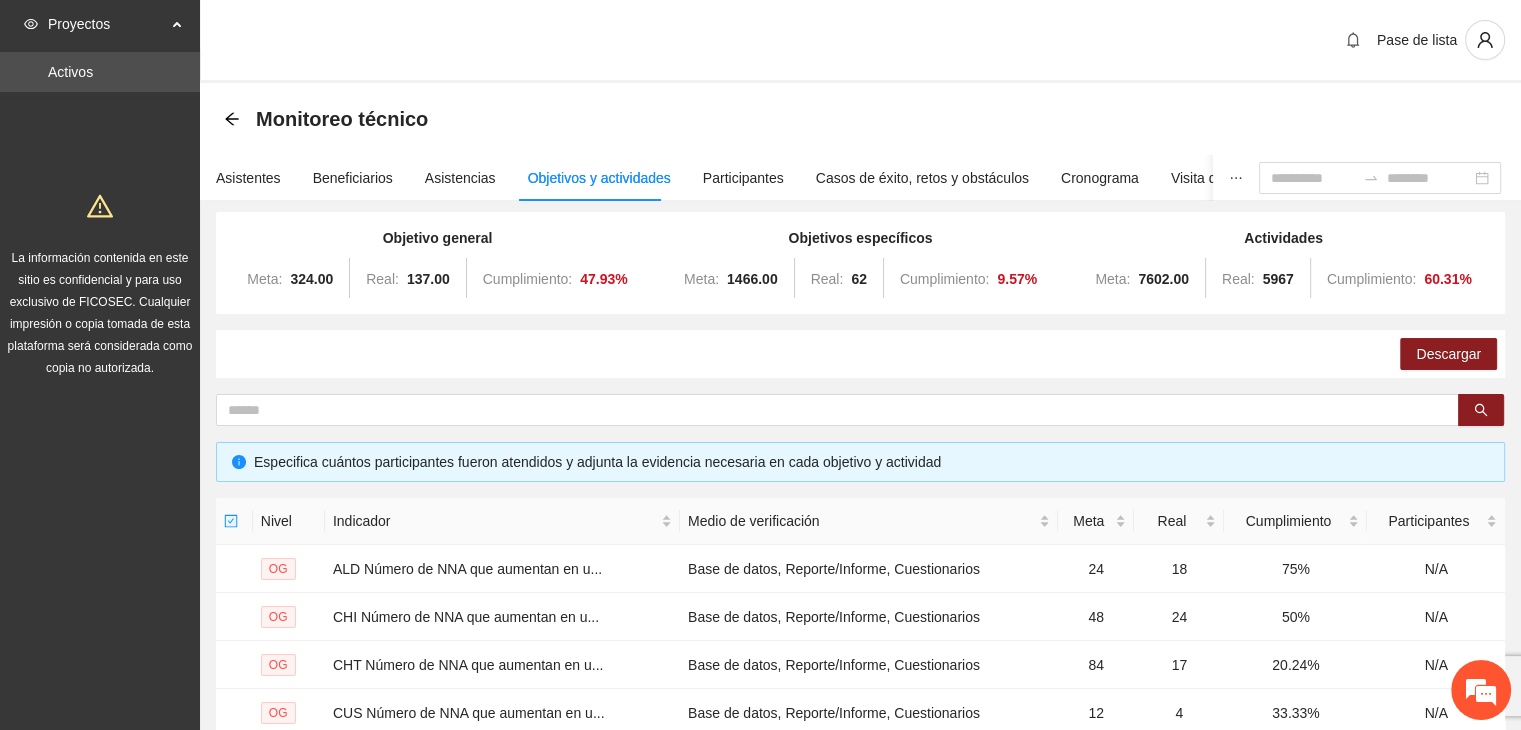 click on "Descargar" at bounding box center [860, 354] 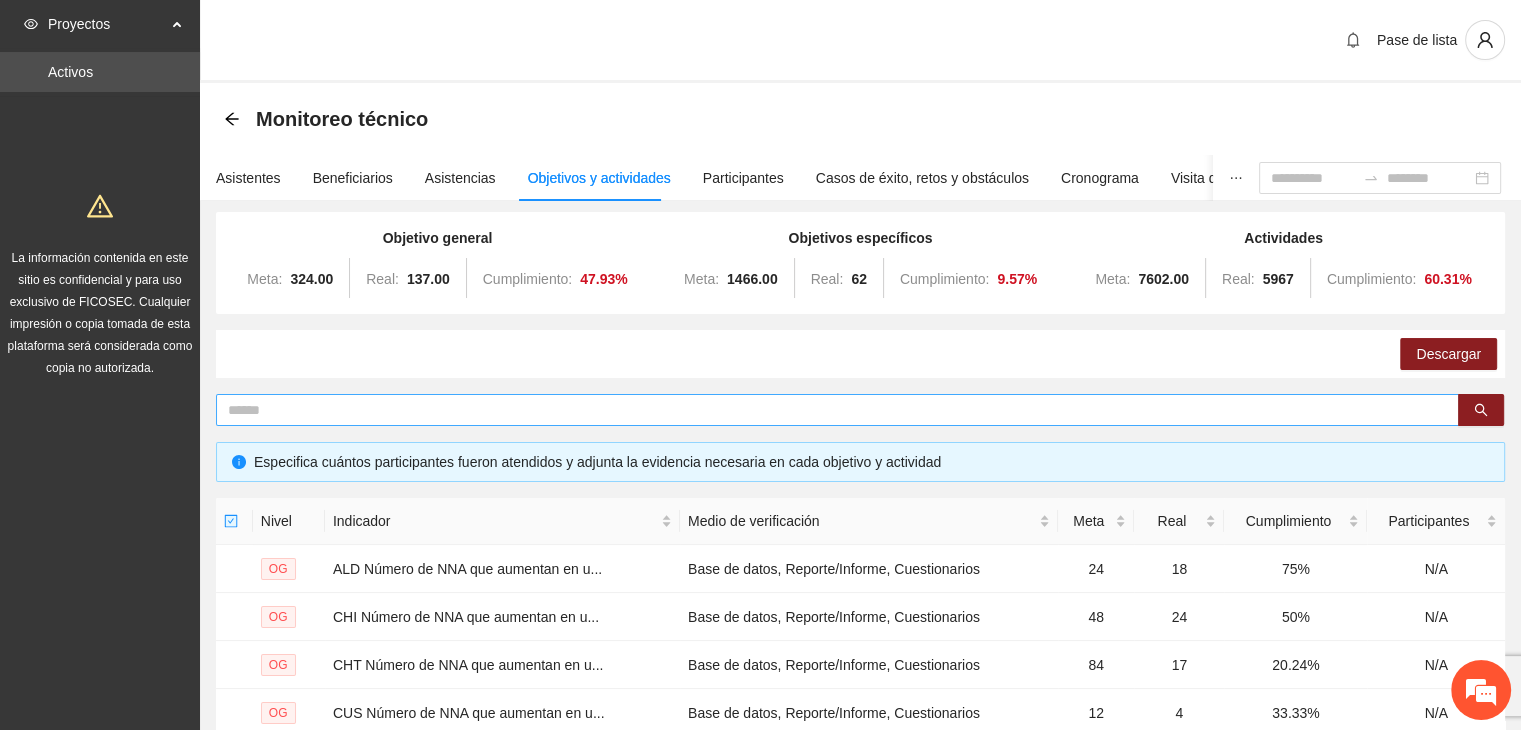 click at bounding box center [829, 410] 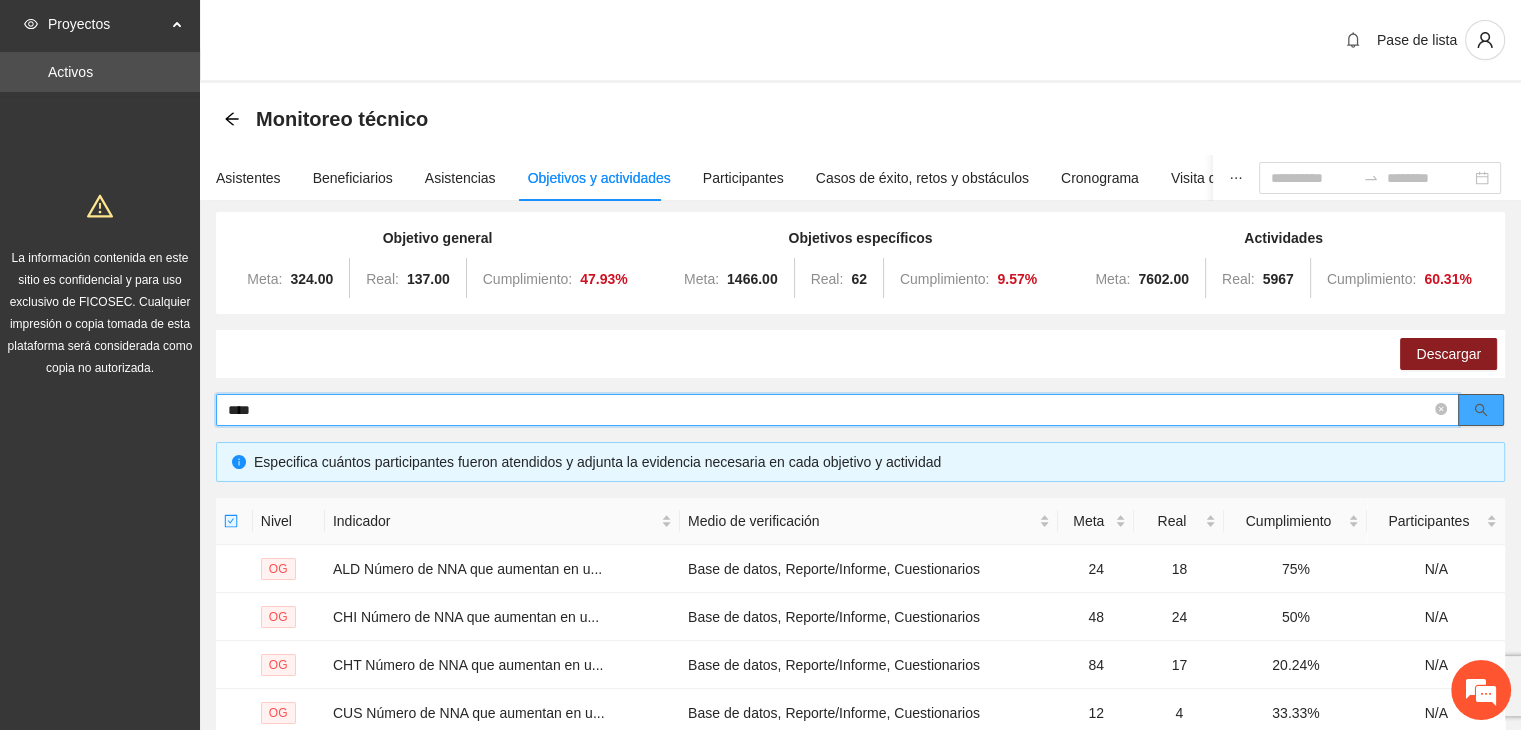 click 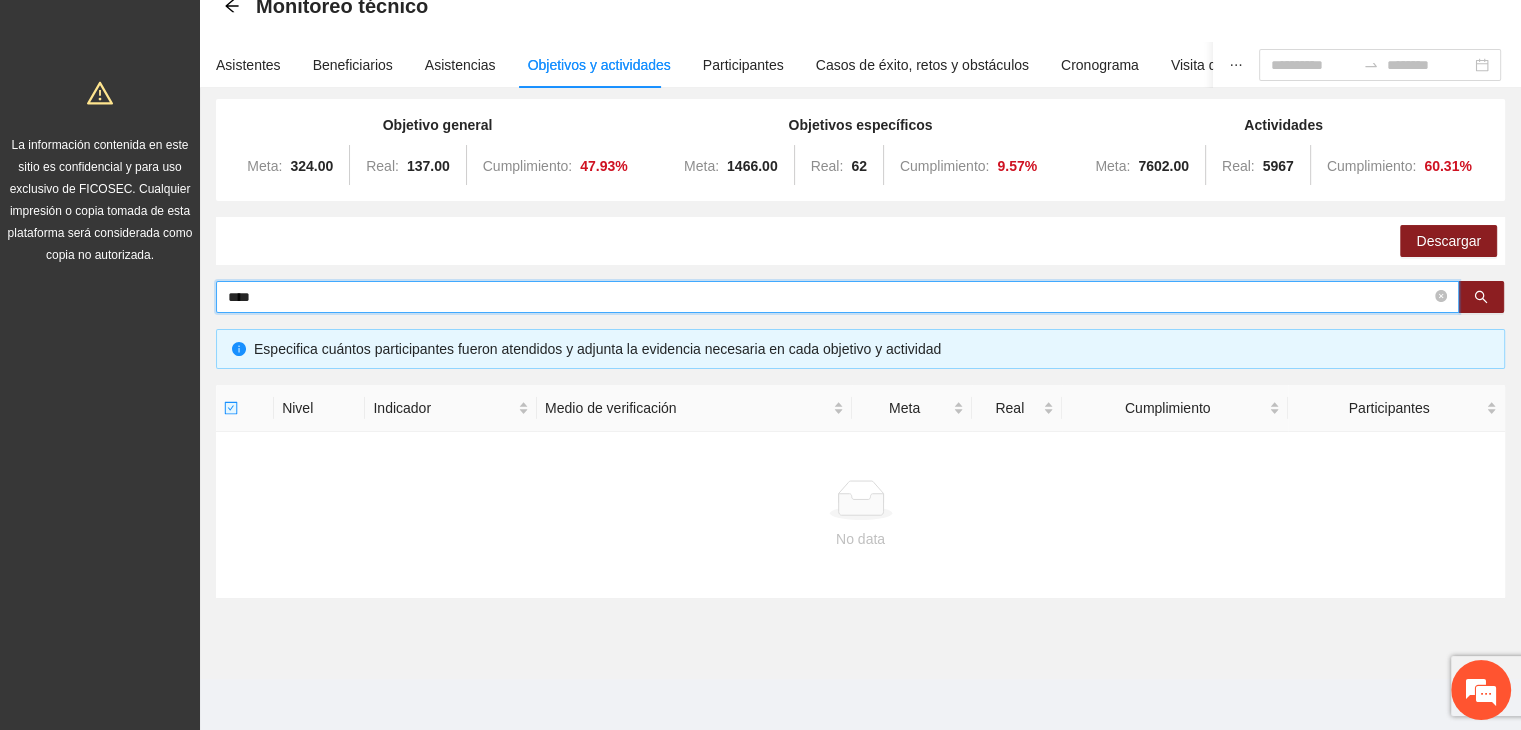 scroll, scrollTop: 116, scrollLeft: 0, axis: vertical 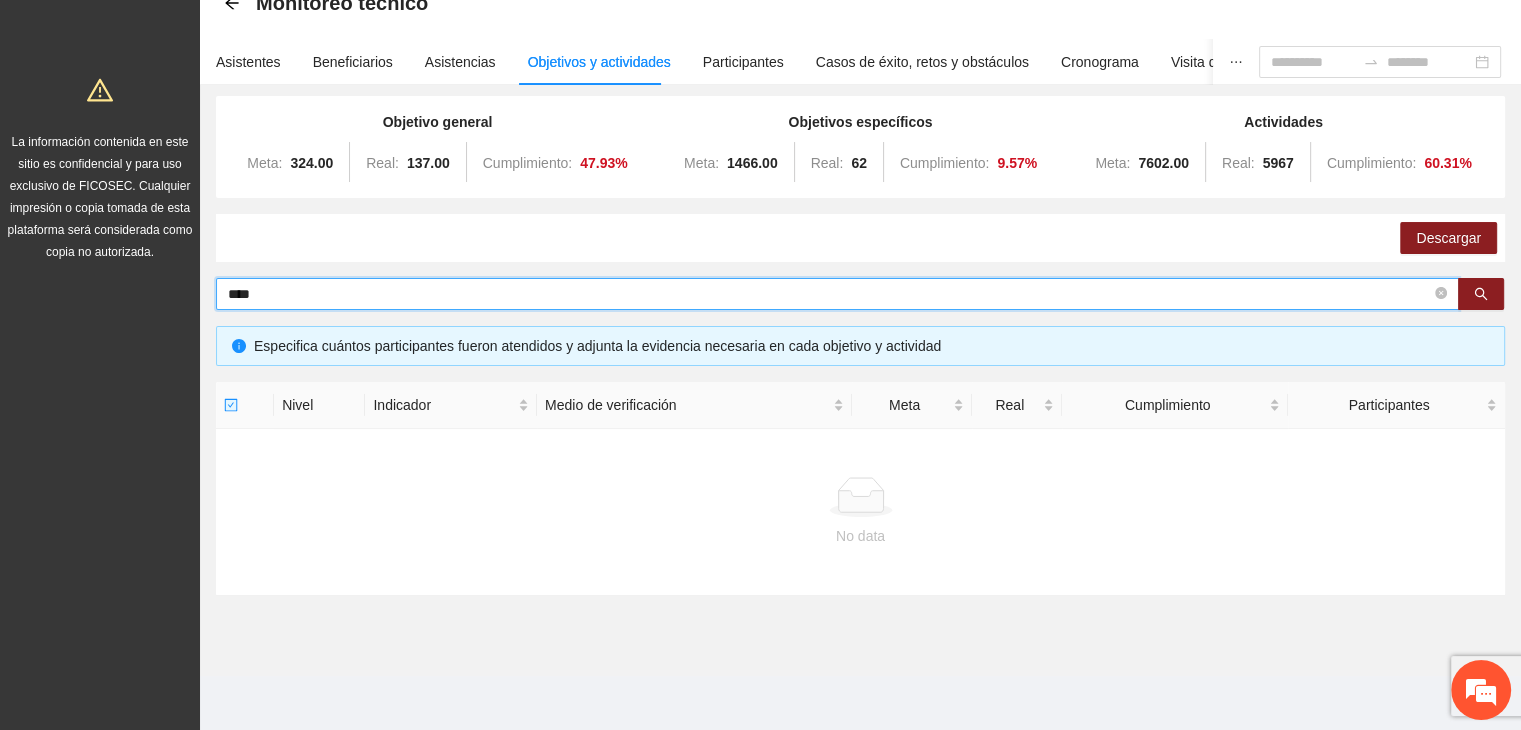 click on "****" at bounding box center (829, 294) 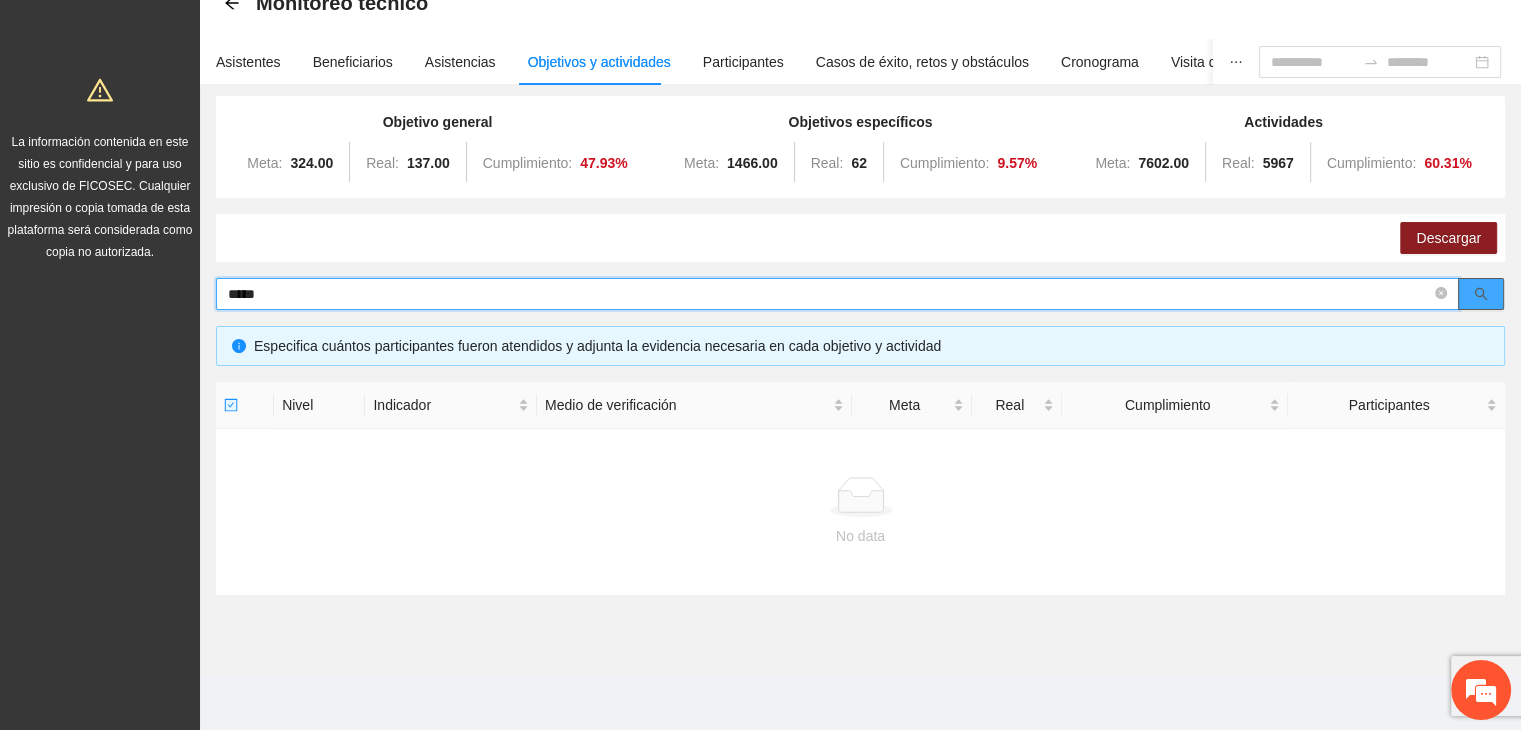 click at bounding box center [1481, 294] 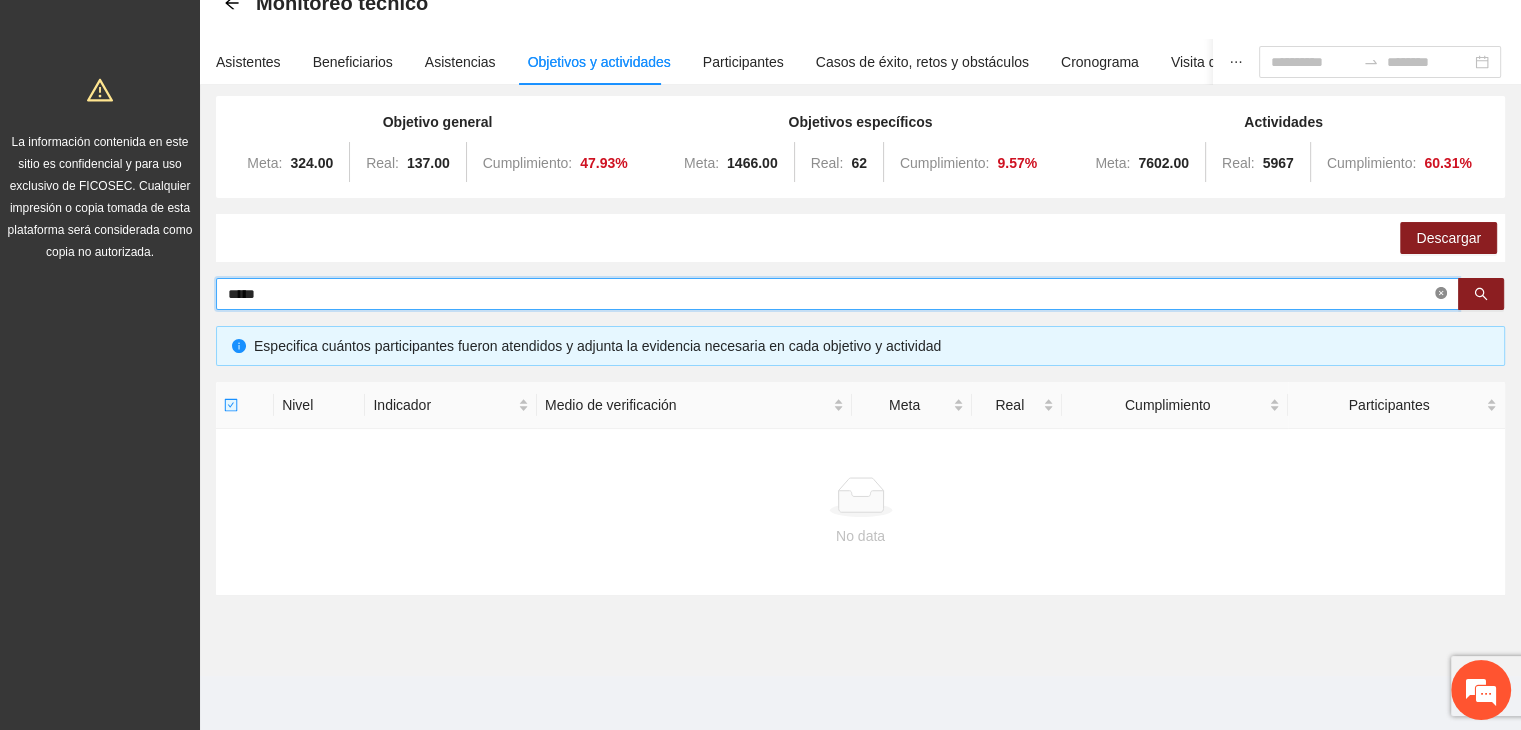 click 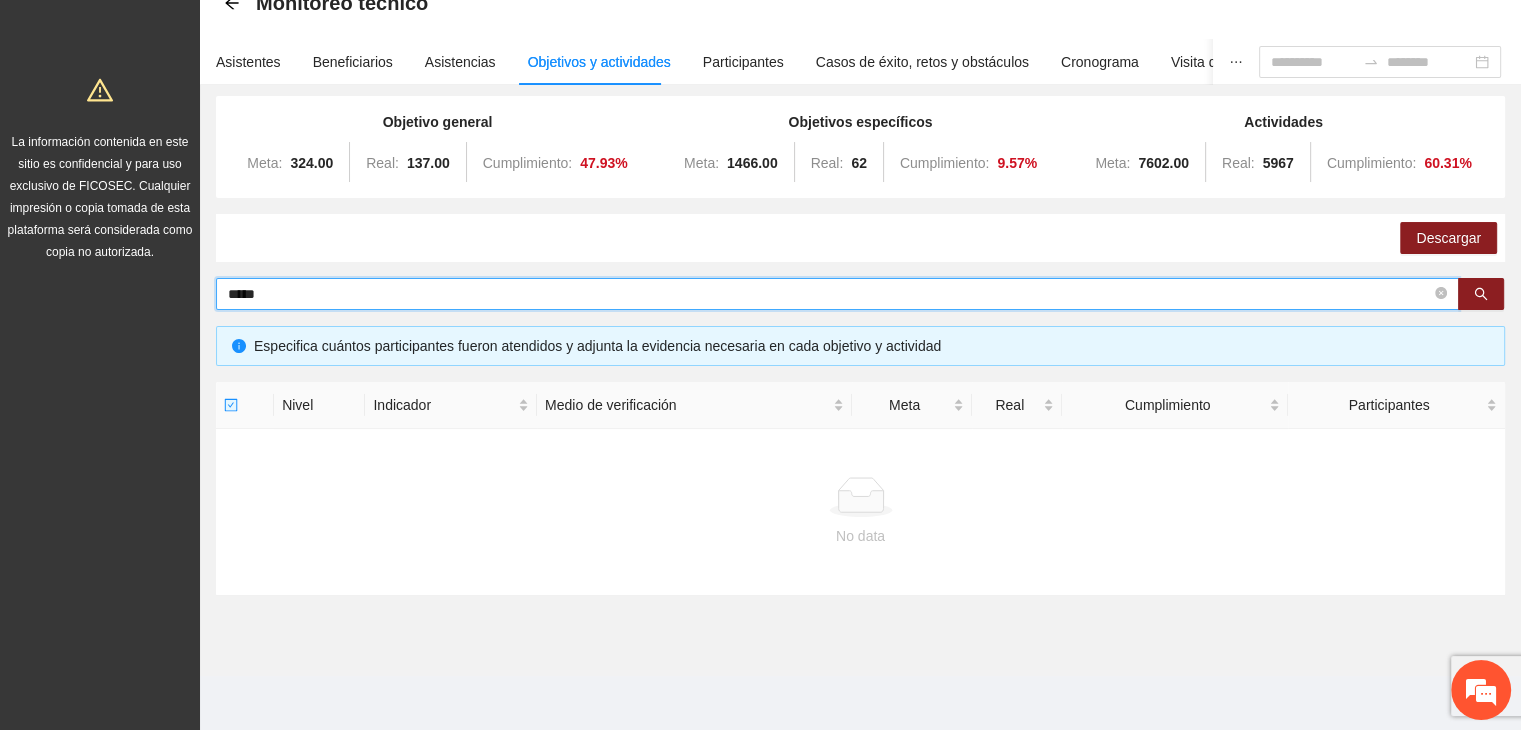 type 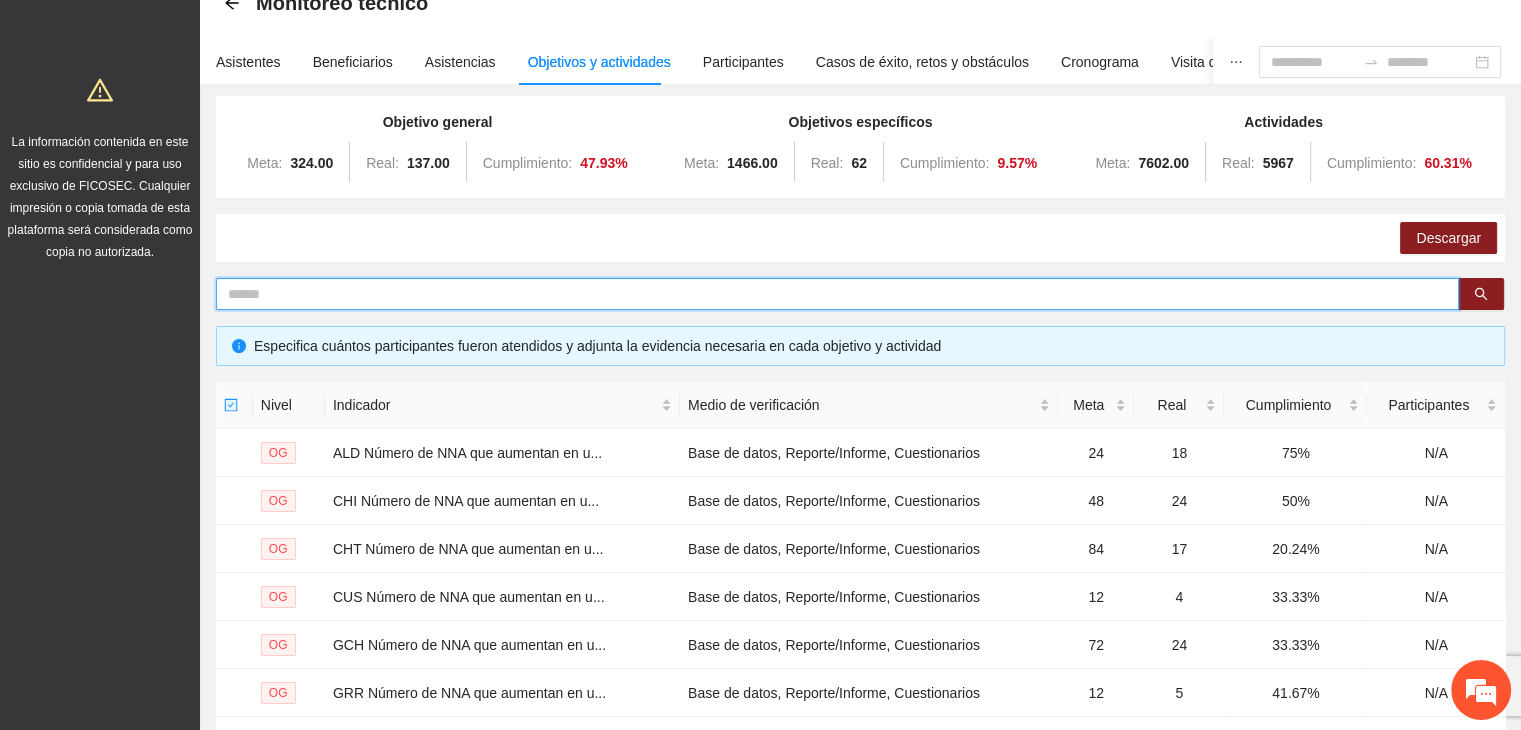 scroll, scrollTop: 486, scrollLeft: 0, axis: vertical 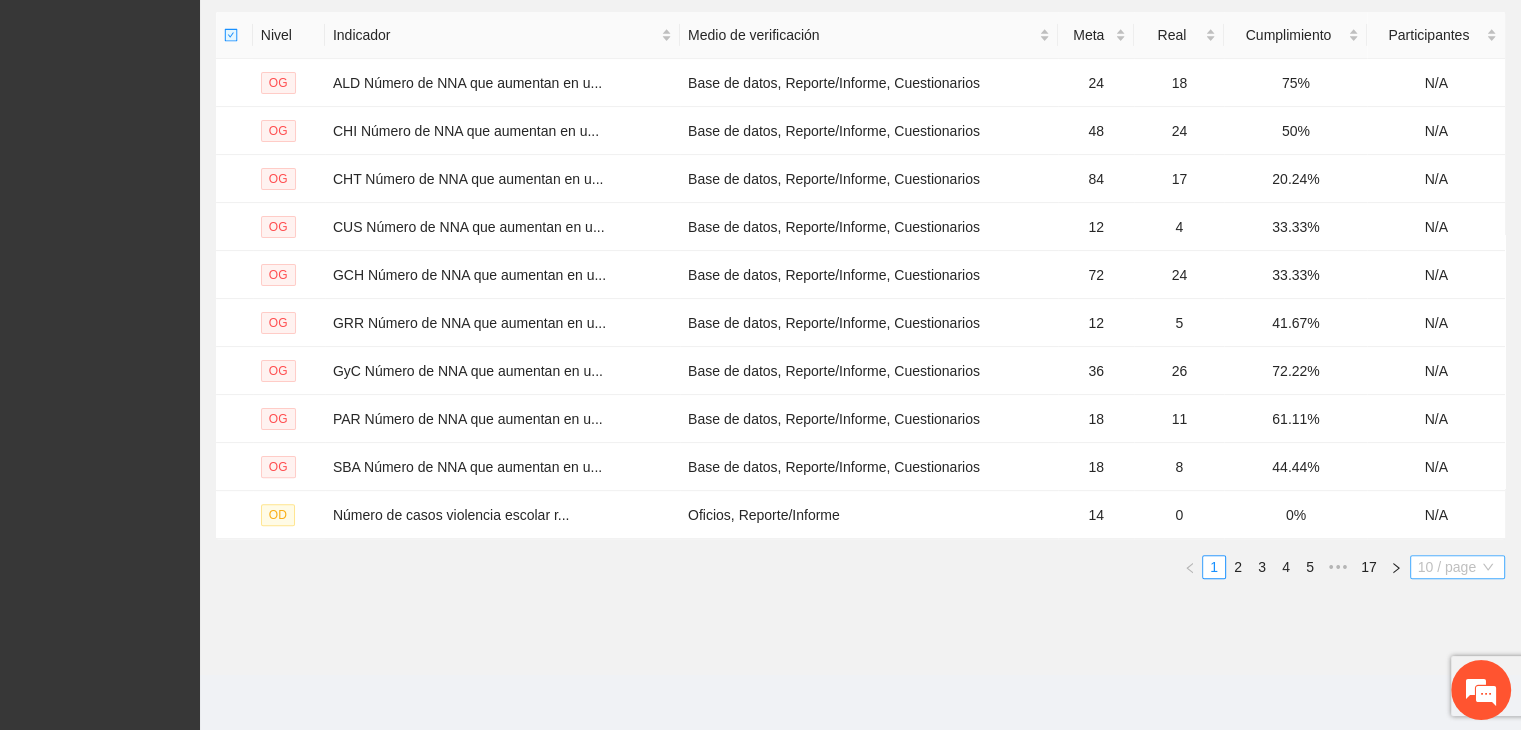 click on "10 / page" at bounding box center (1457, 567) 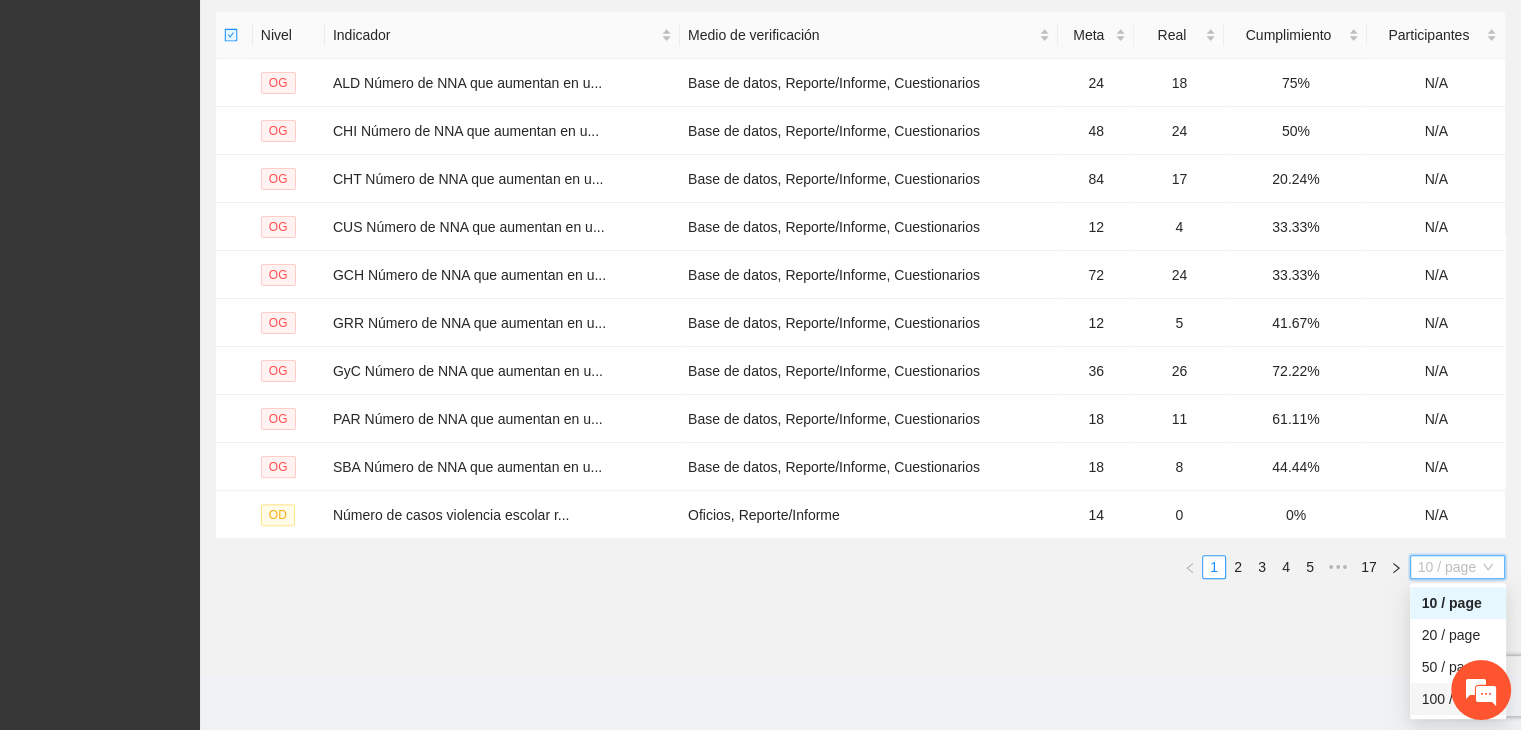click on "100 / page" at bounding box center [1458, 699] 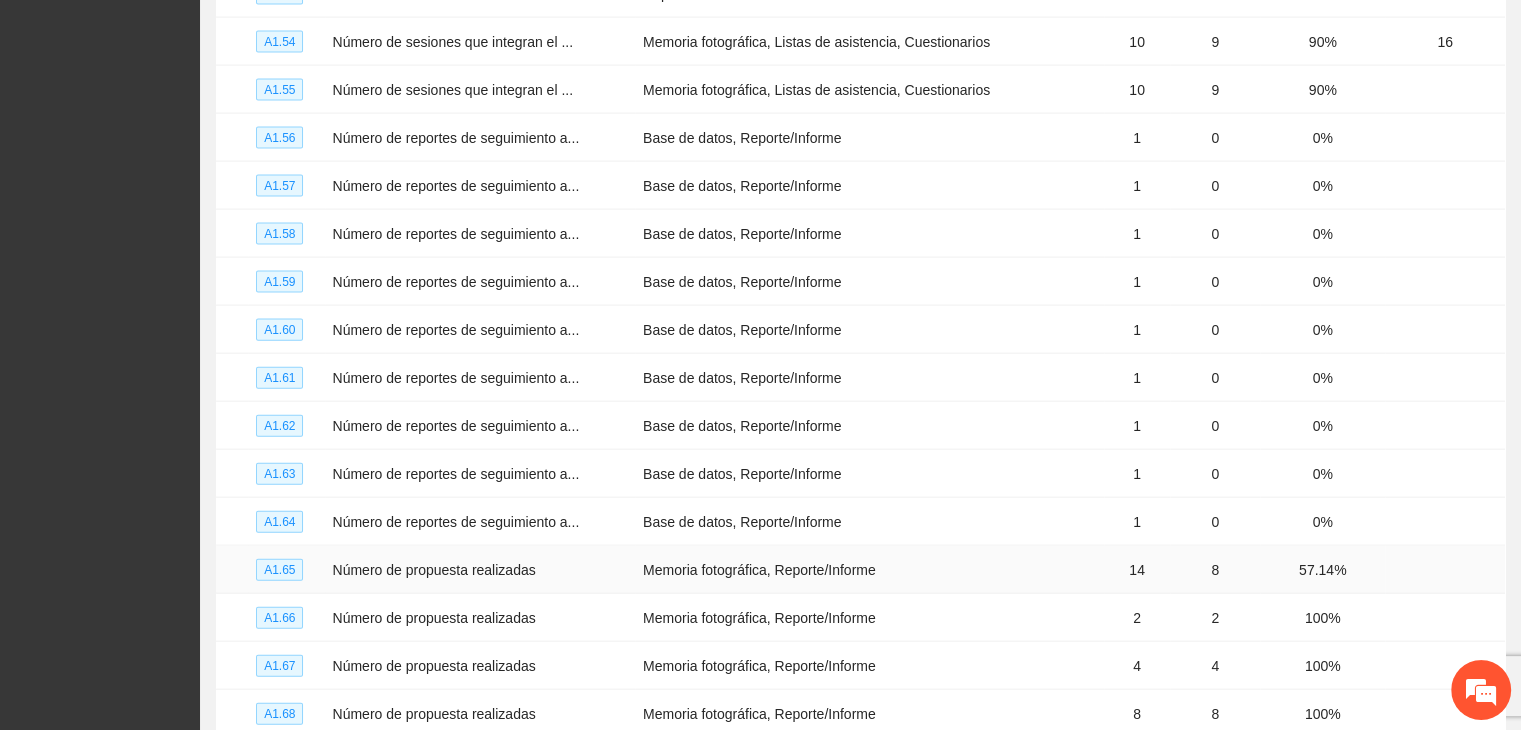 scroll, scrollTop: 4806, scrollLeft: 0, axis: vertical 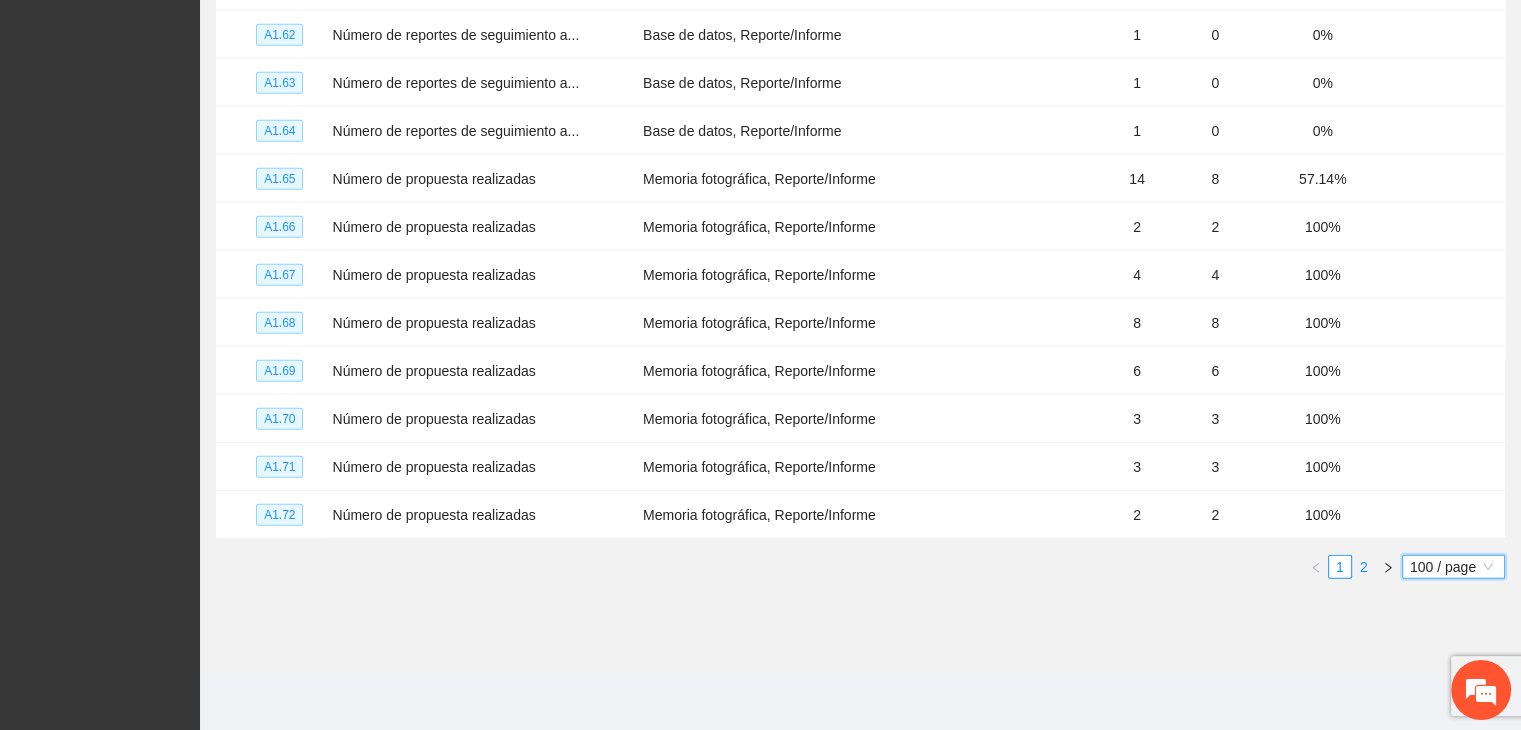click on "2" at bounding box center [1364, 567] 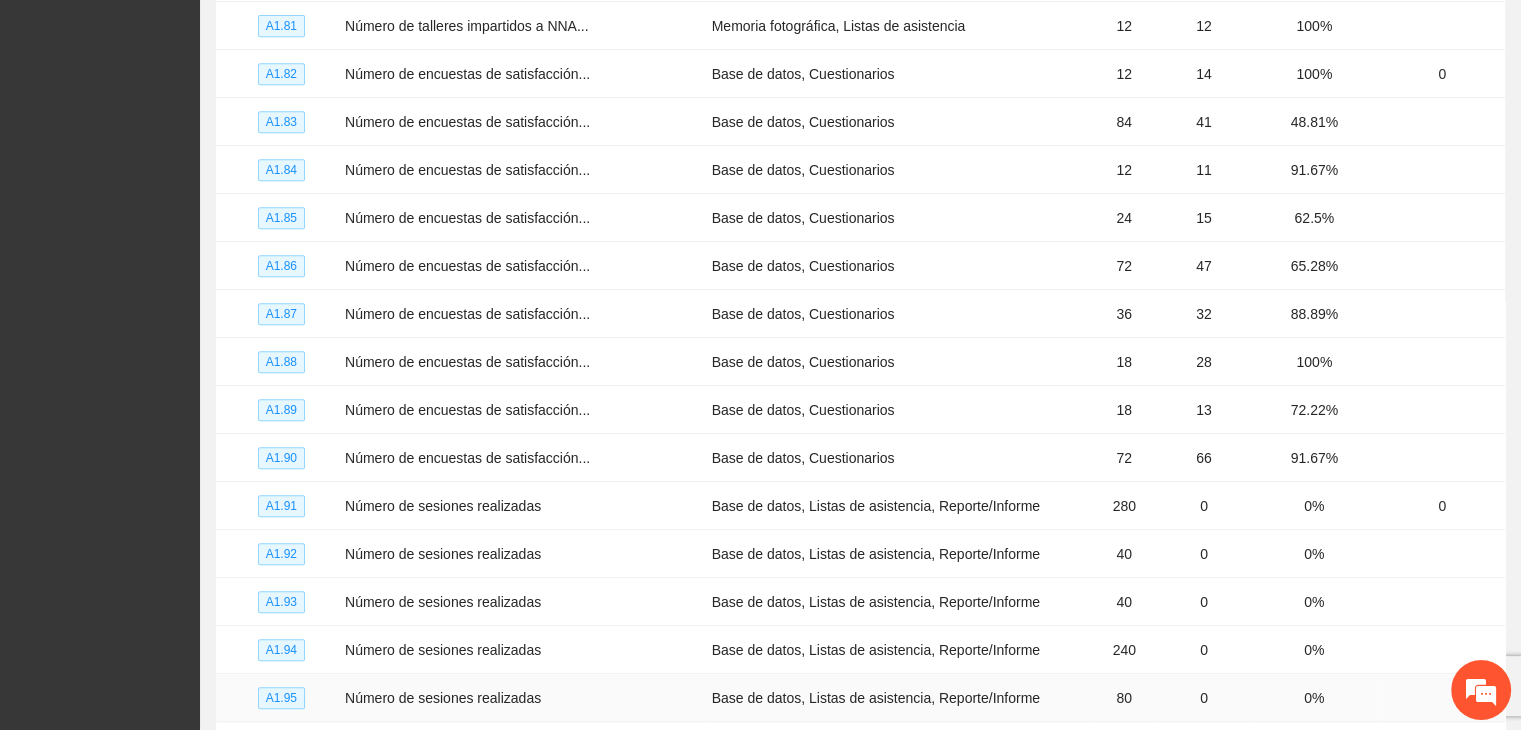 scroll, scrollTop: 926, scrollLeft: 0, axis: vertical 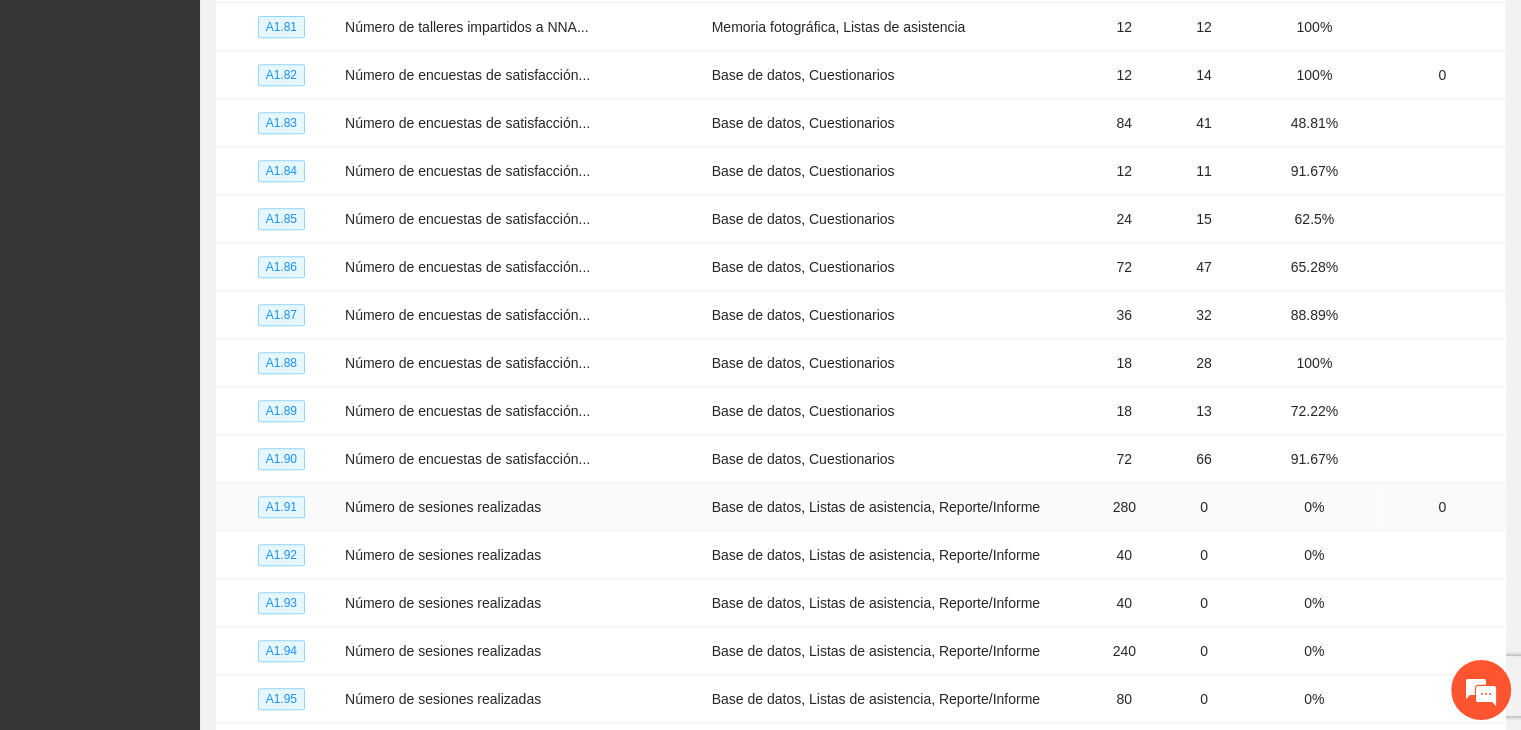 click on "A1.91" at bounding box center (293, 507) 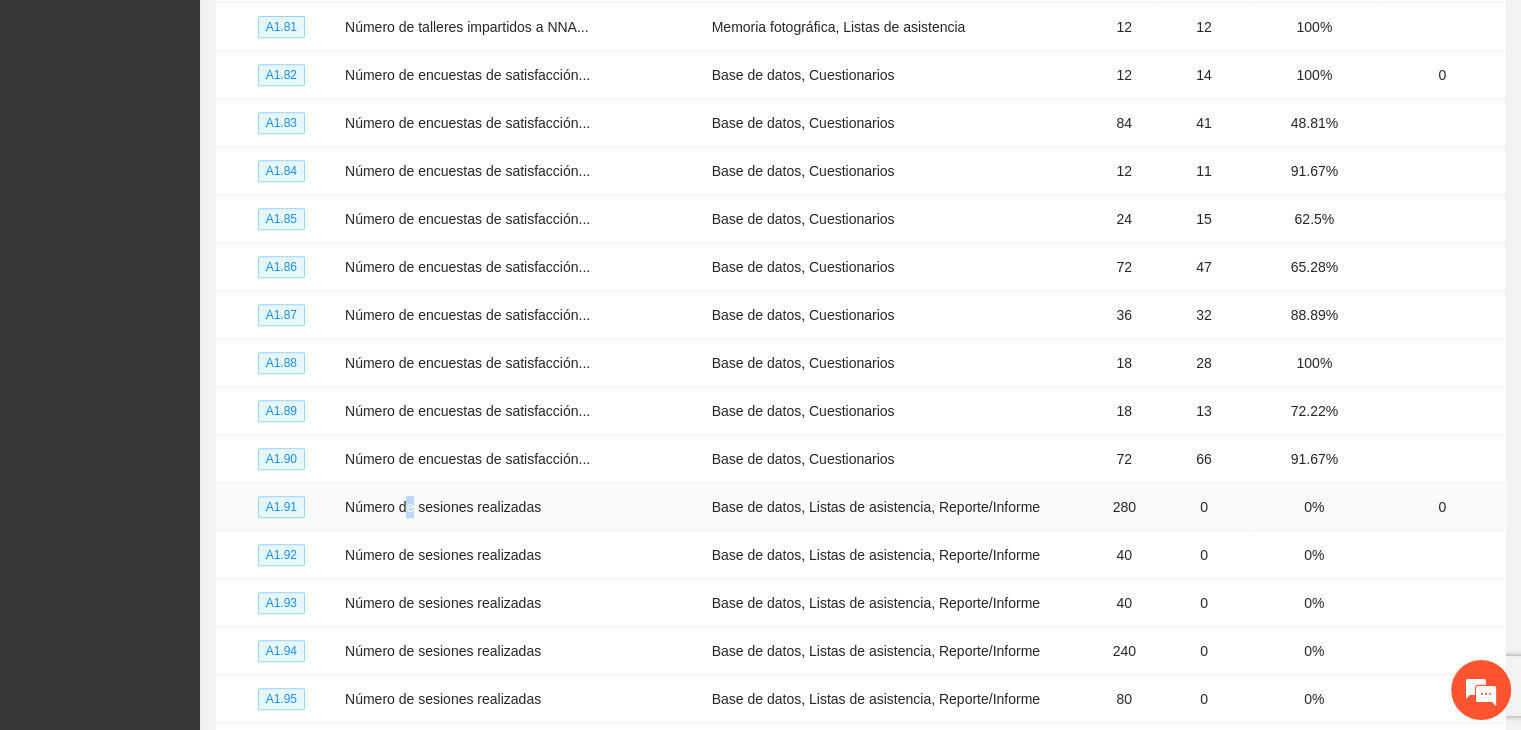 click on "Número de sesiones realizadas" at bounding box center (520, 507) 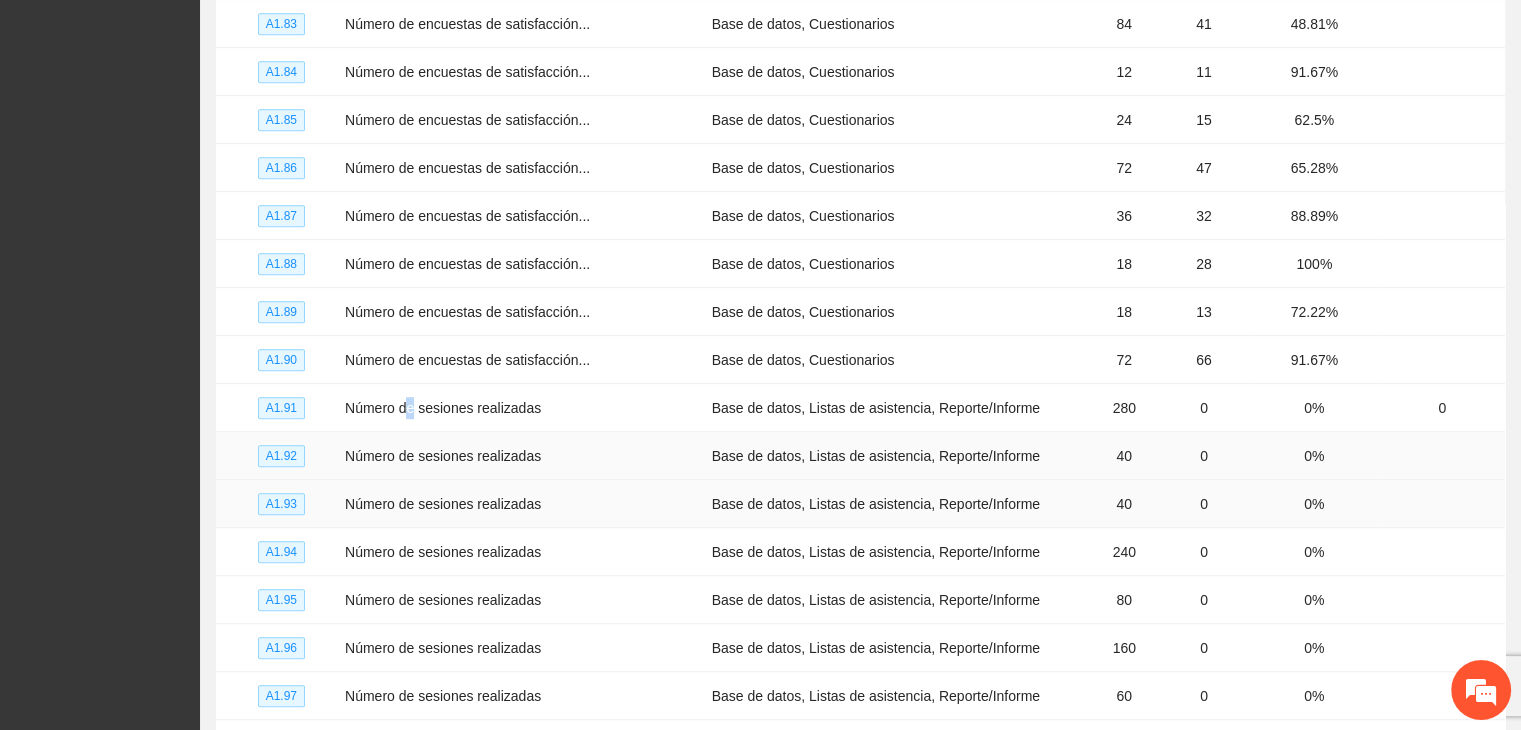 scroll, scrollTop: 1026, scrollLeft: 0, axis: vertical 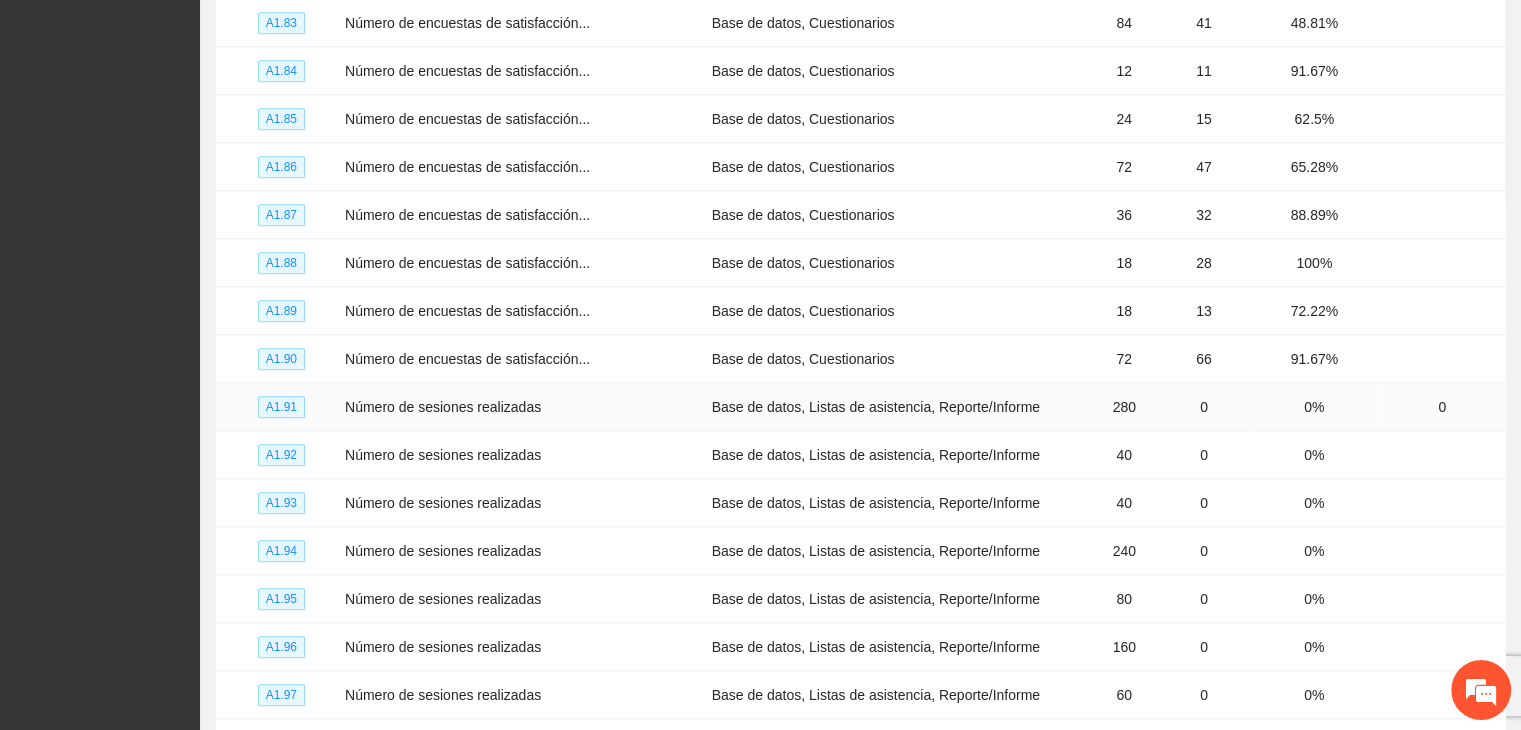 click on "A1.91" at bounding box center (281, 407) 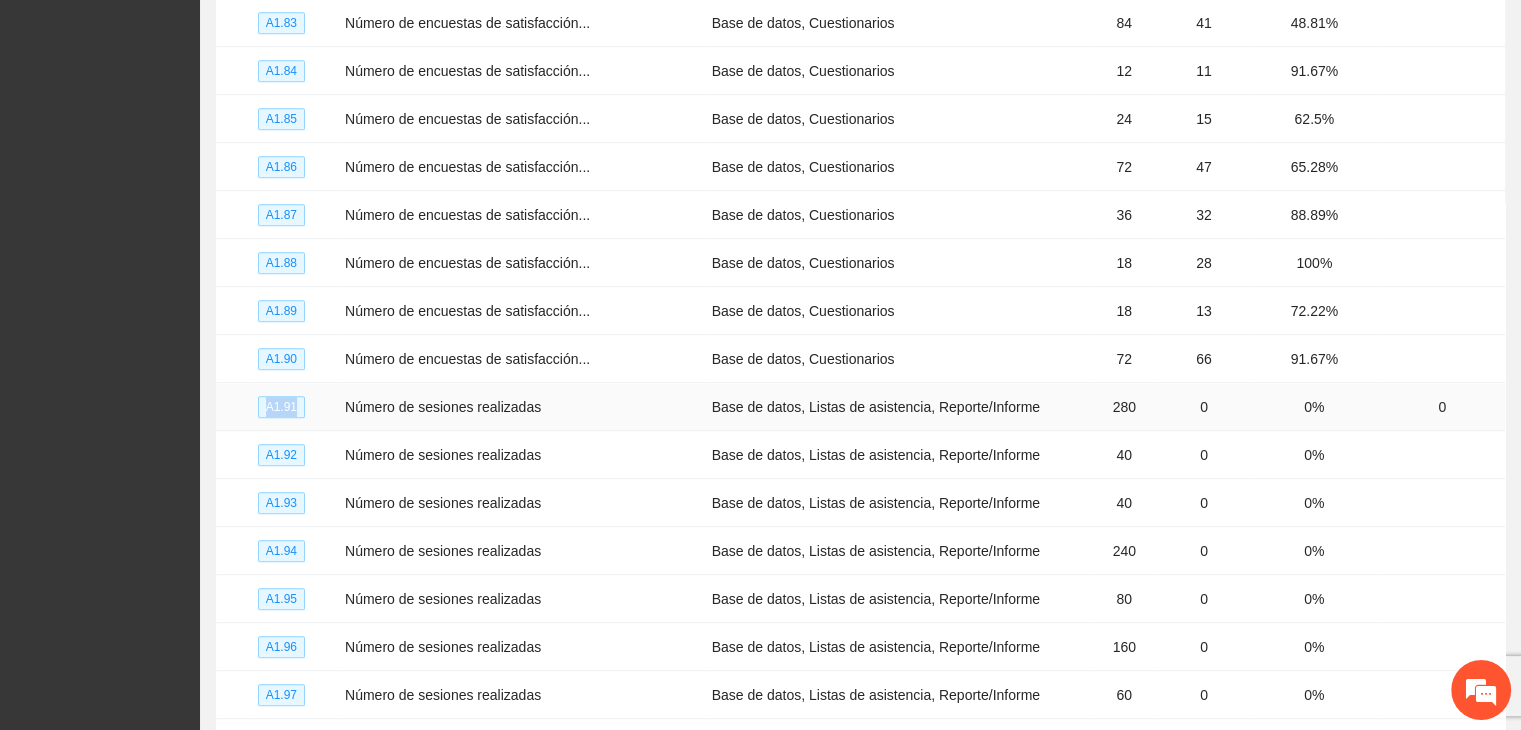 click on "A1.91" at bounding box center (281, 407) 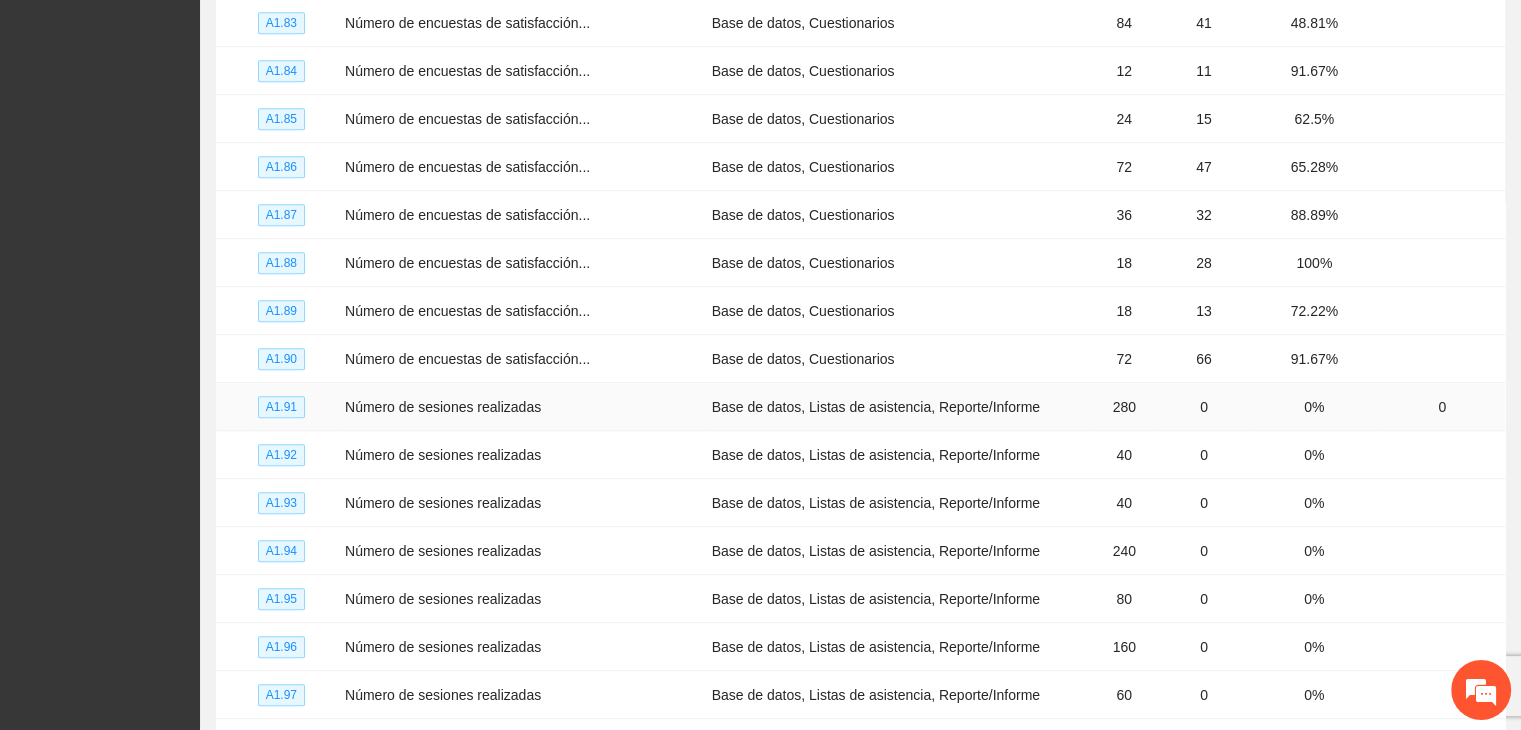 click on "0" at bounding box center [1204, 407] 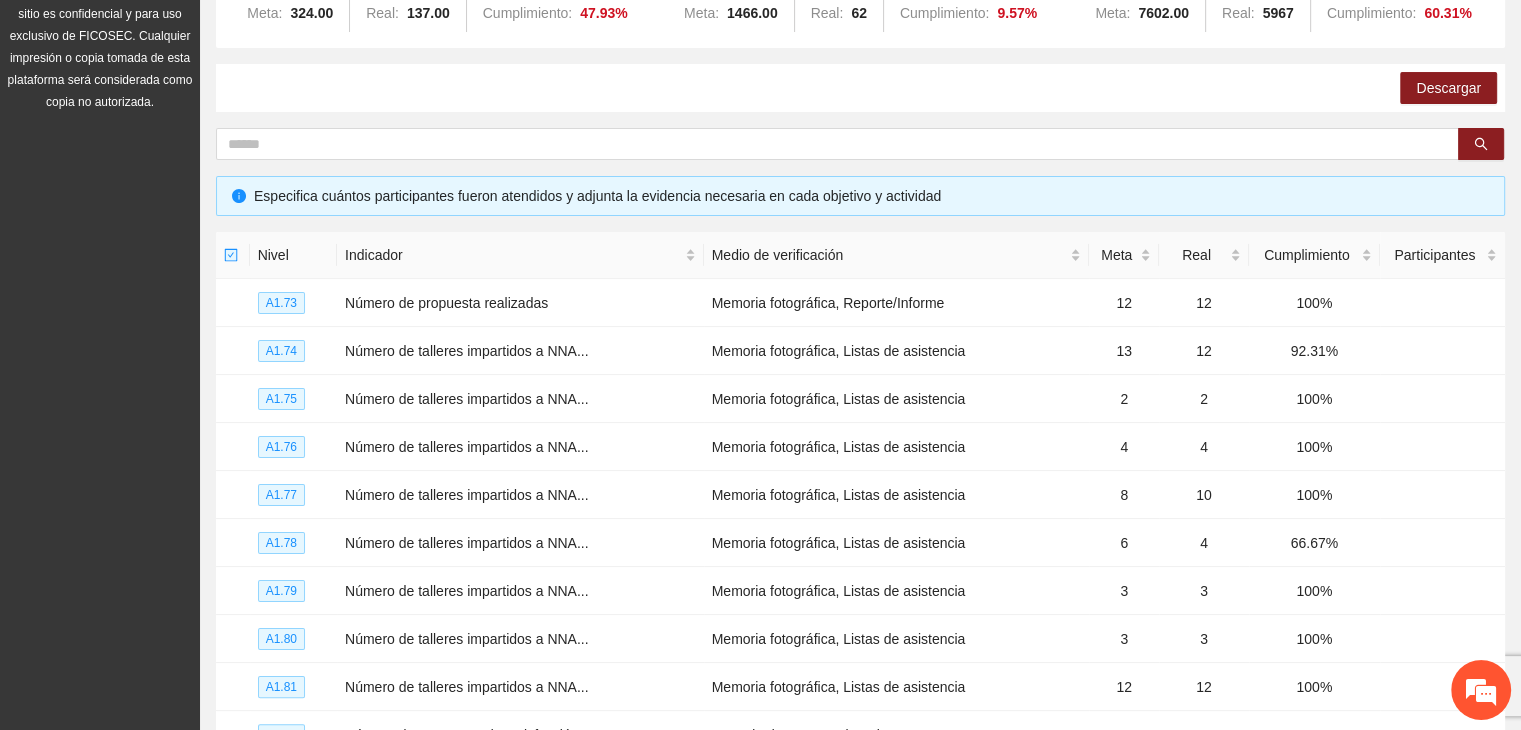 scroll, scrollTop: 226, scrollLeft: 0, axis: vertical 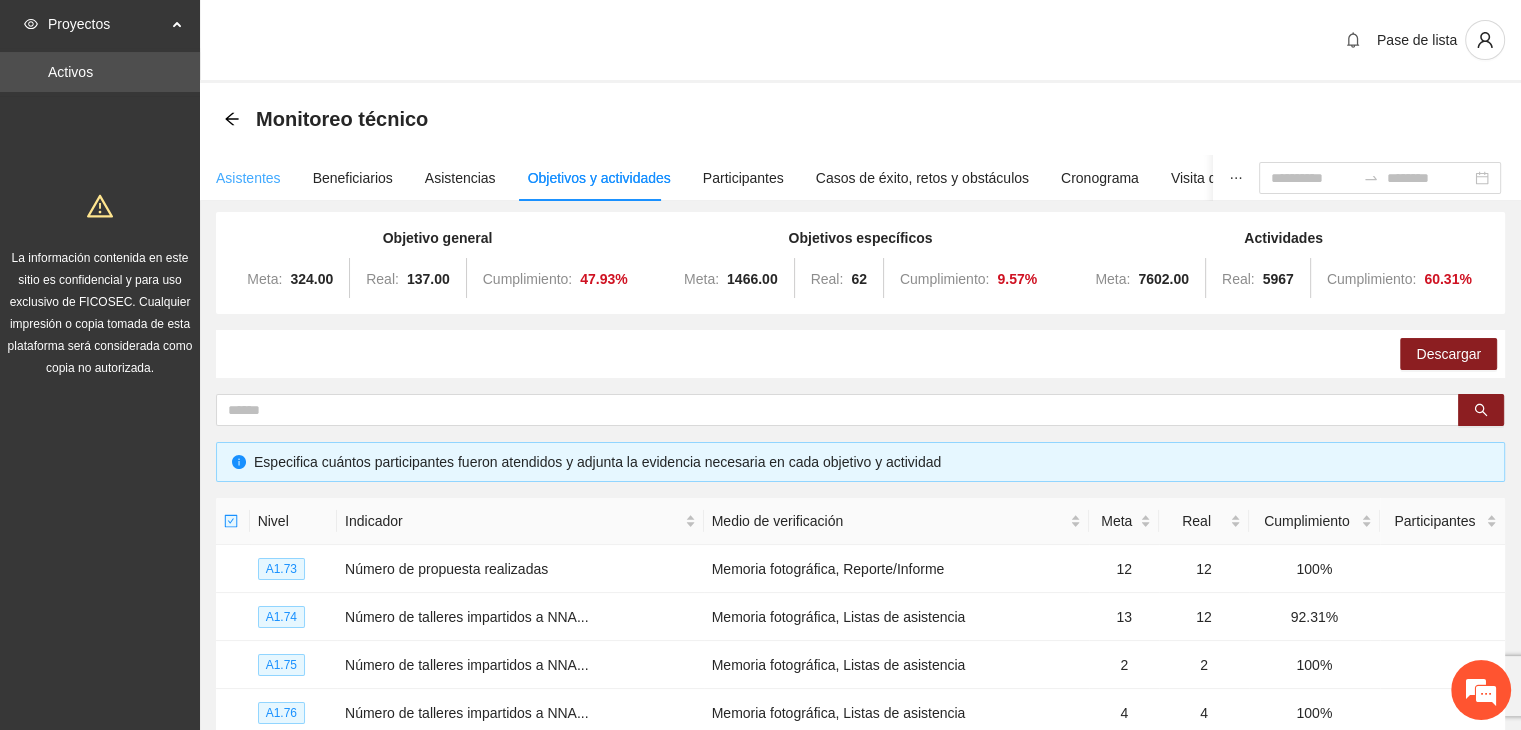 click on "Asistentes" at bounding box center [248, 178] 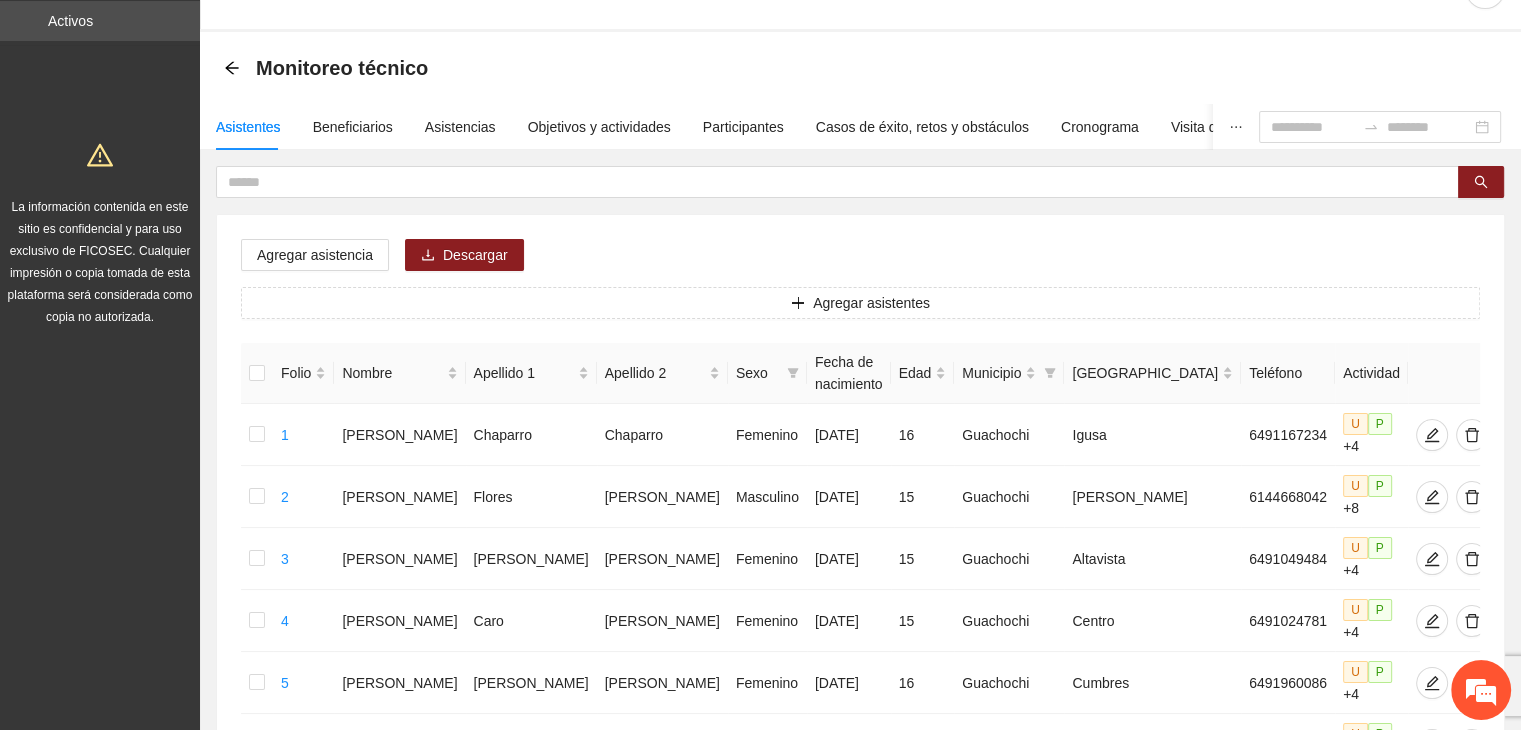scroll, scrollTop: 89, scrollLeft: 0, axis: vertical 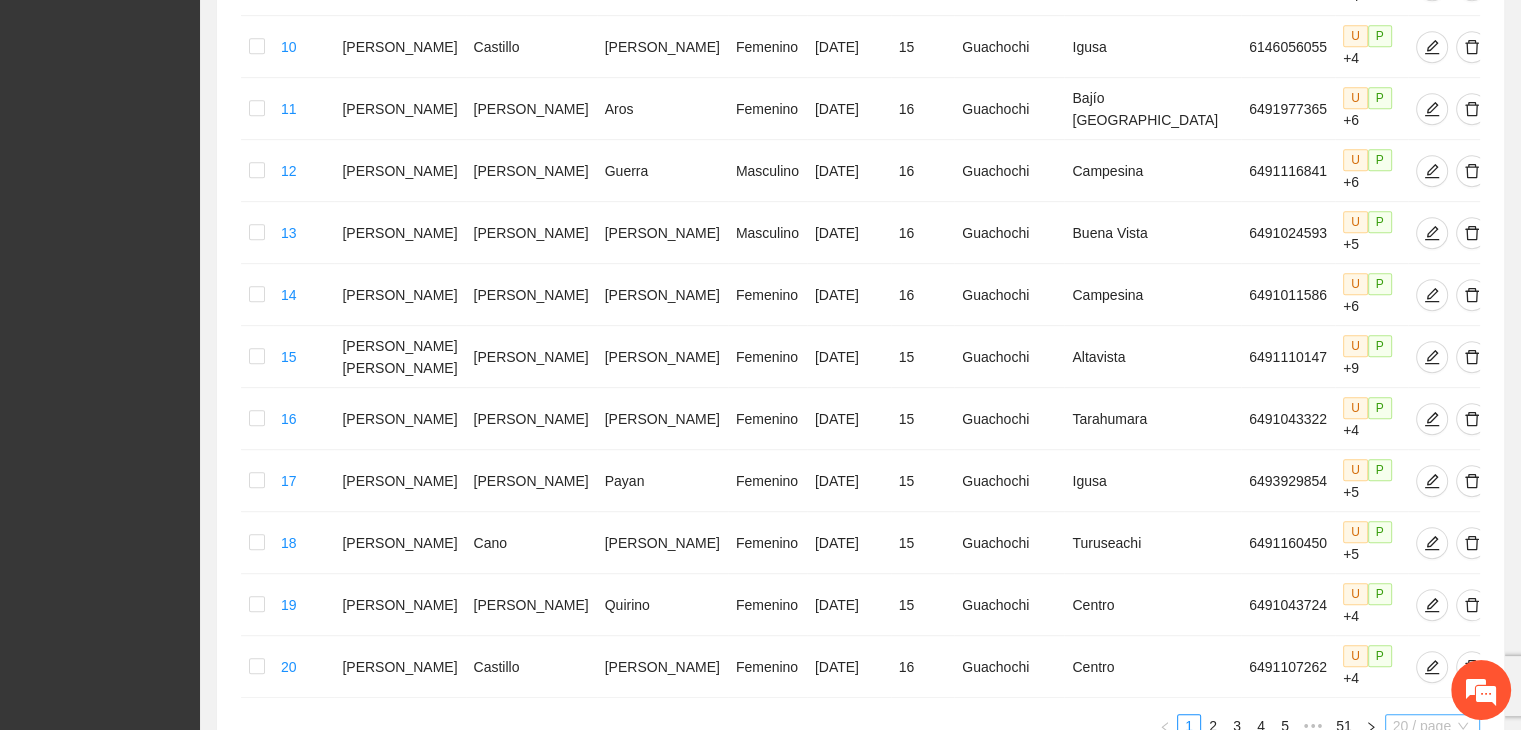 click on "20 / page" at bounding box center (1432, 726) 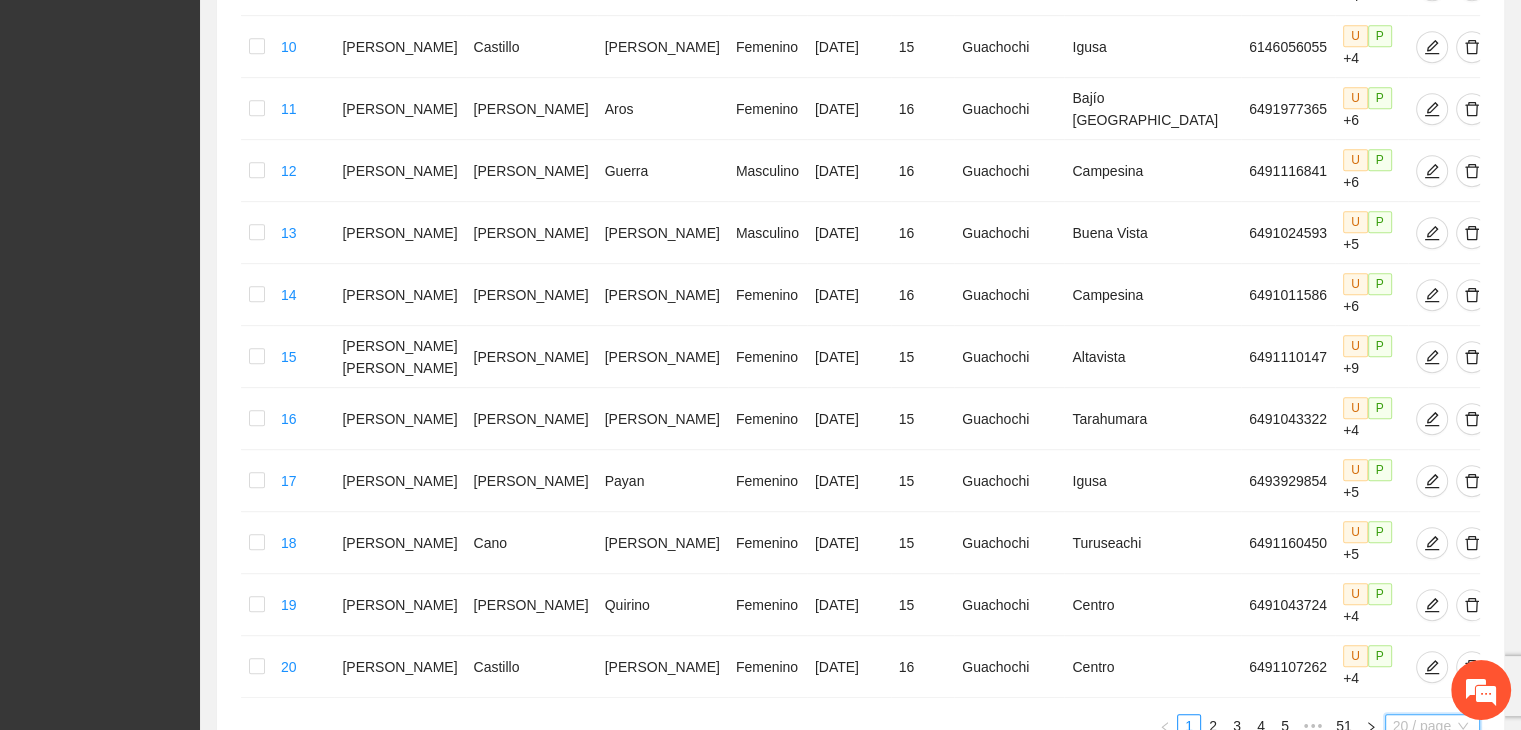 click on "100 / page" at bounding box center [1433, 858] 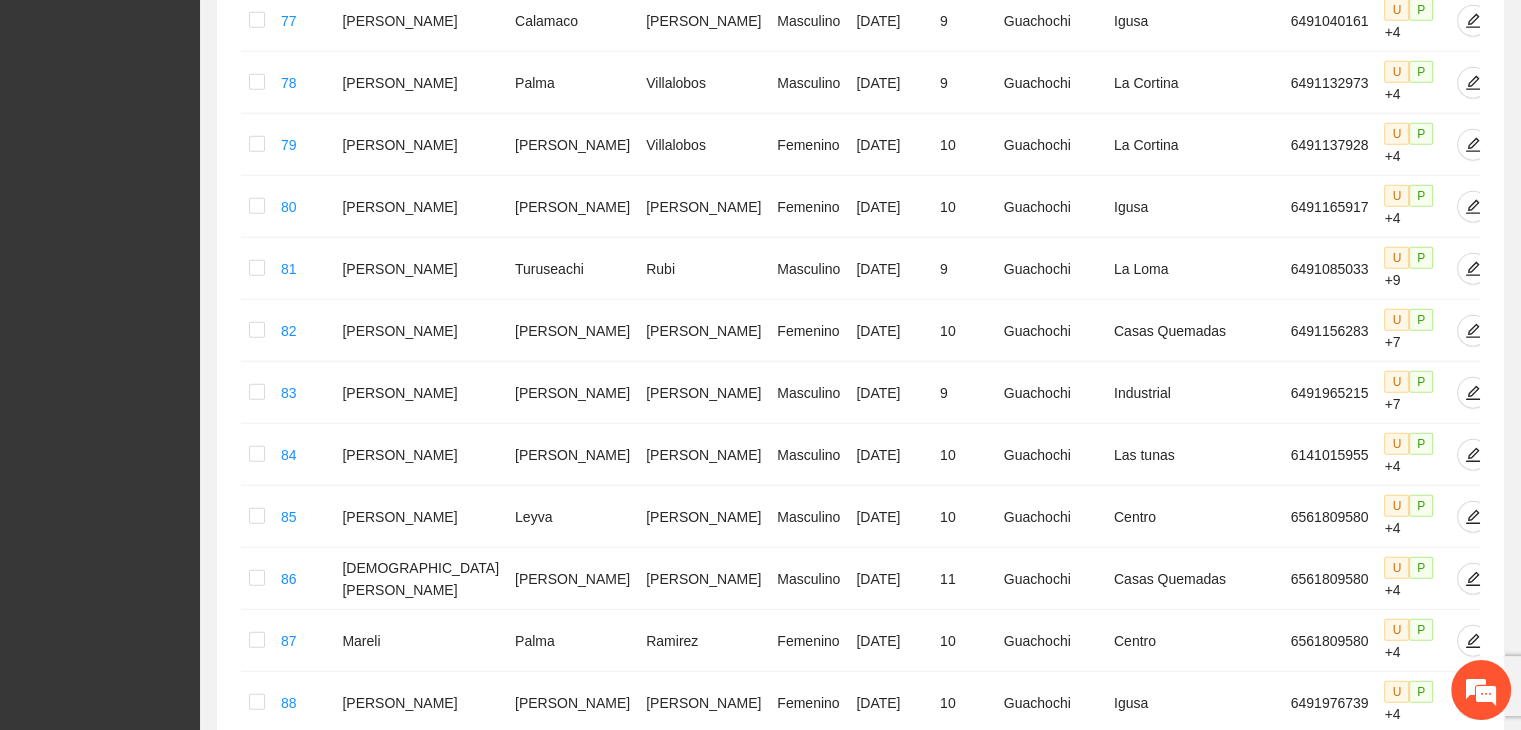 scroll, scrollTop: 5295, scrollLeft: 0, axis: vertical 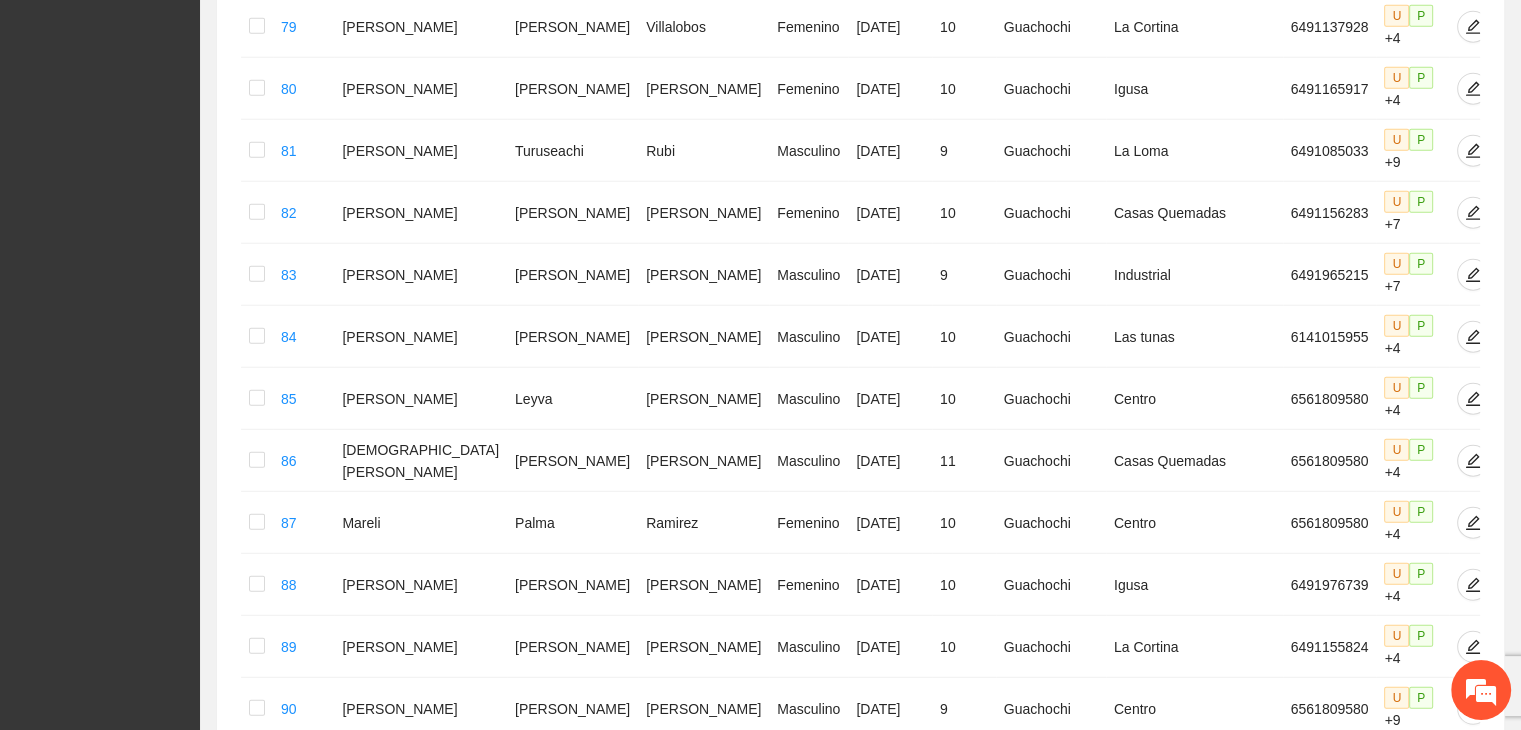 click on "5" at bounding box center (1277, 1388) 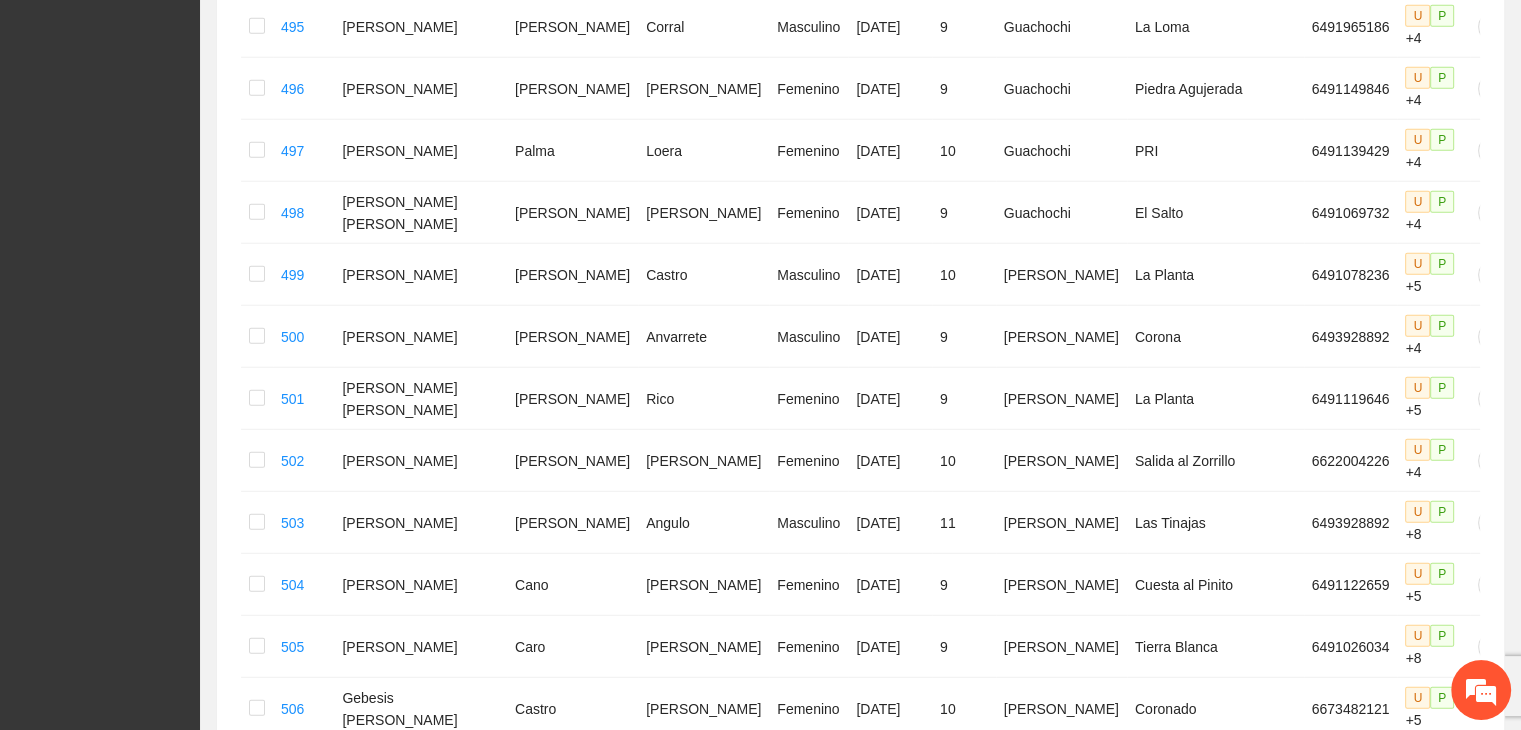 click on "6" at bounding box center [1253, 1388] 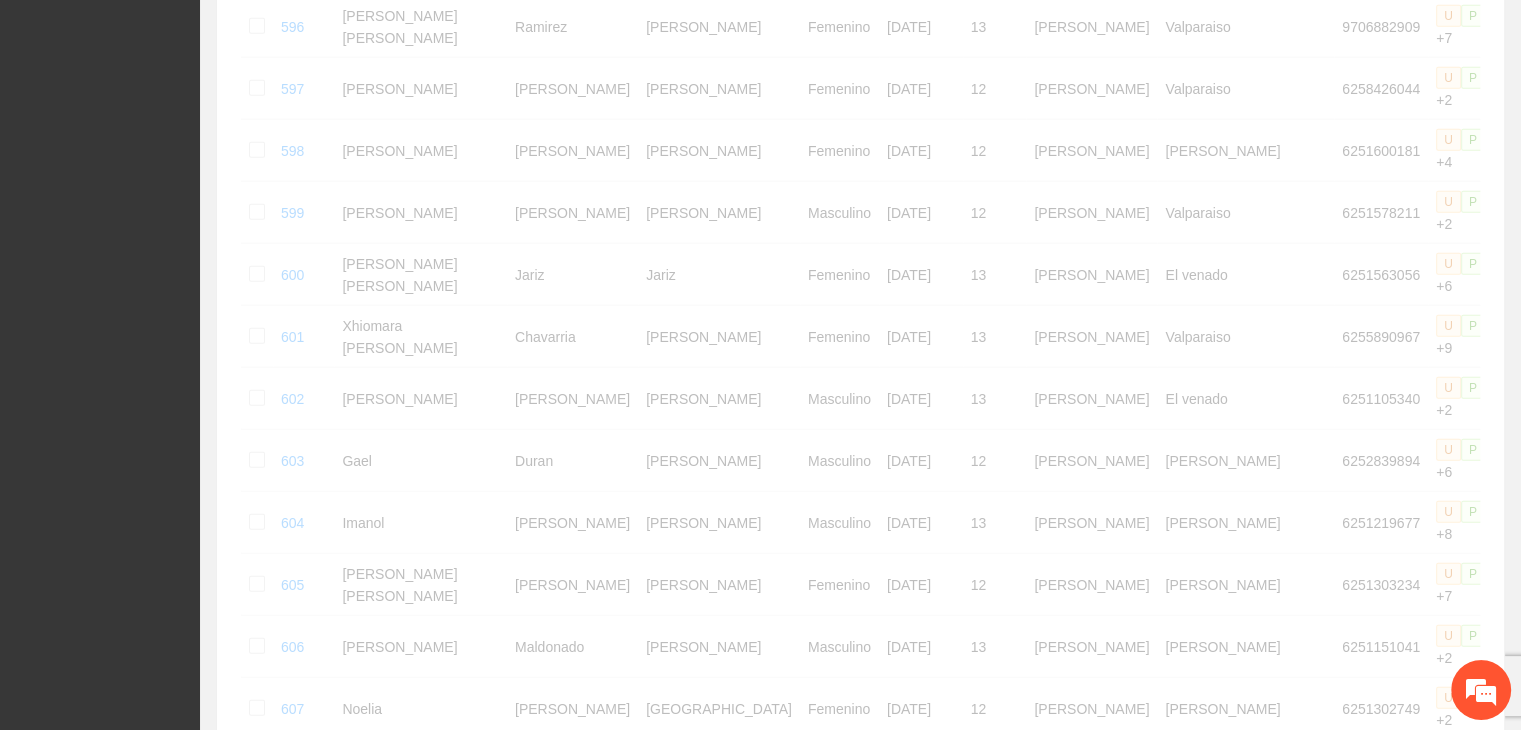 scroll, scrollTop: 5225, scrollLeft: 0, axis: vertical 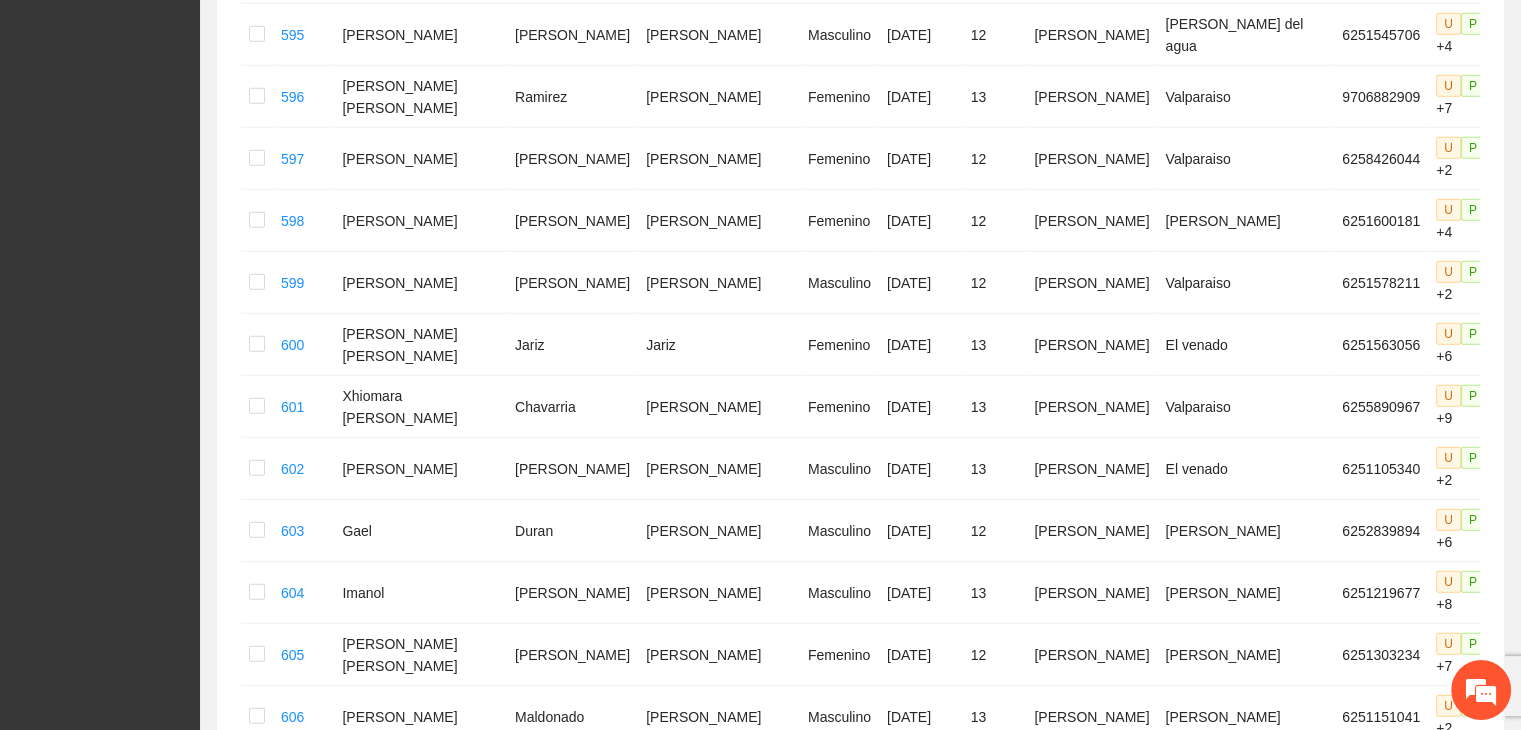 click on "7" at bounding box center [1253, 1458] 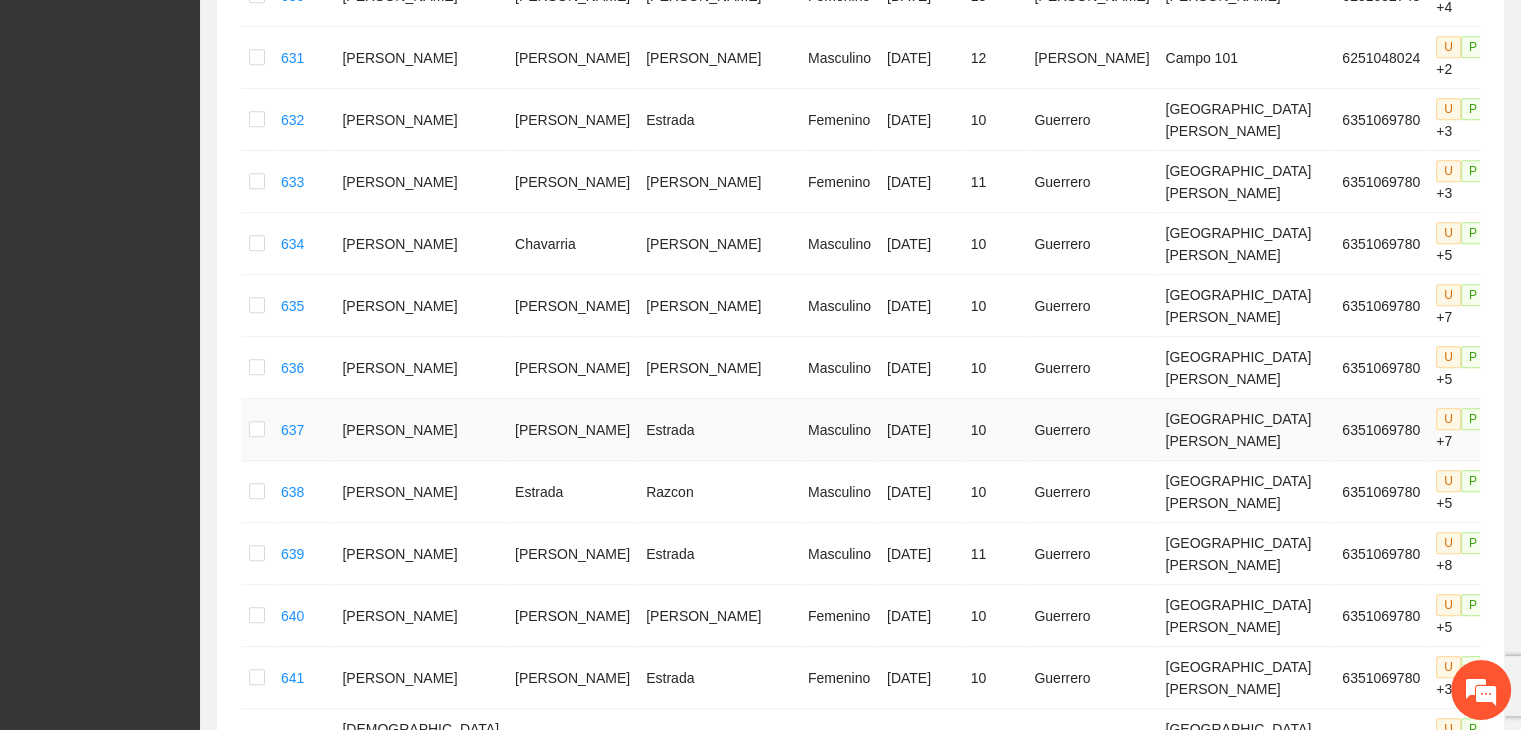 scroll, scrollTop: 1125, scrollLeft: 0, axis: vertical 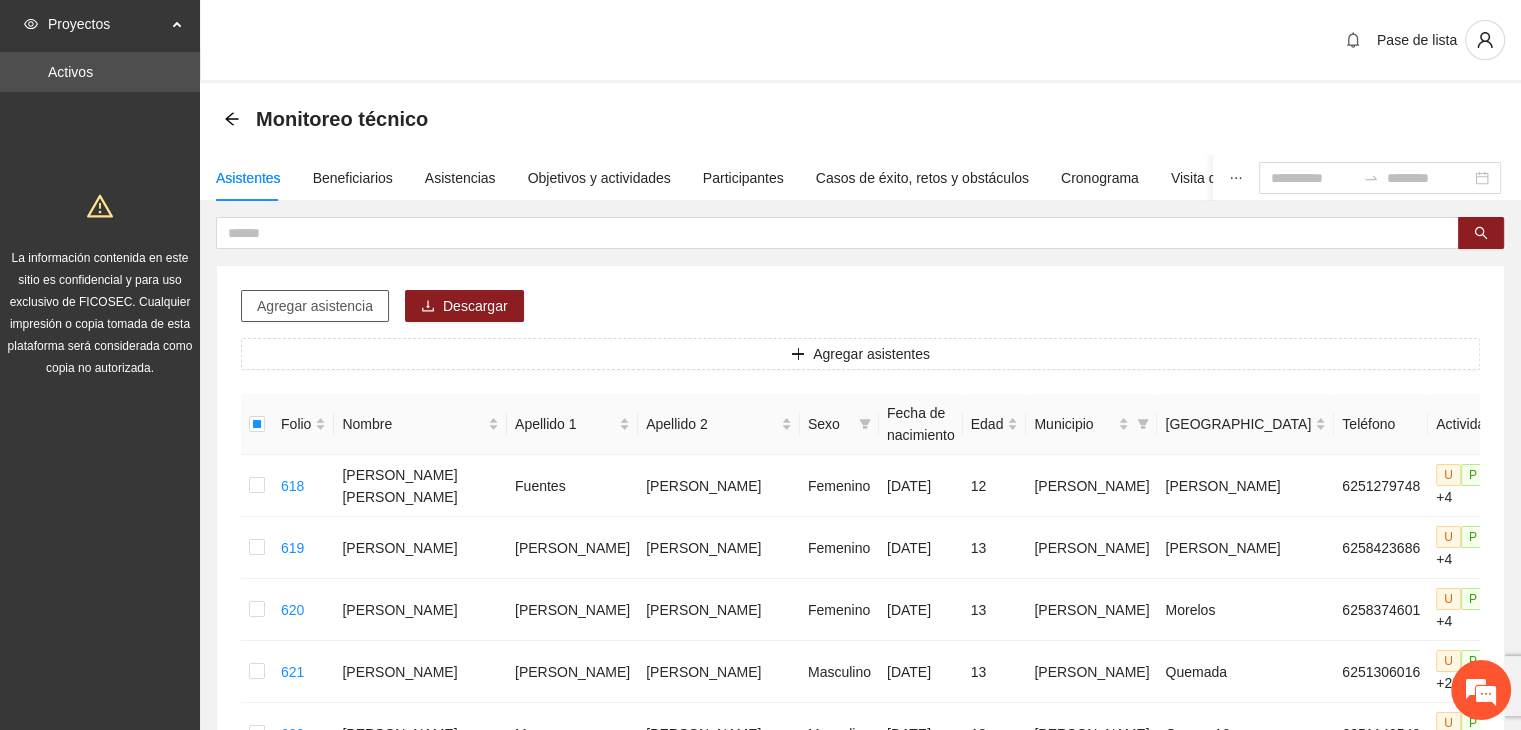 click on "Agregar asistencia" at bounding box center [315, 306] 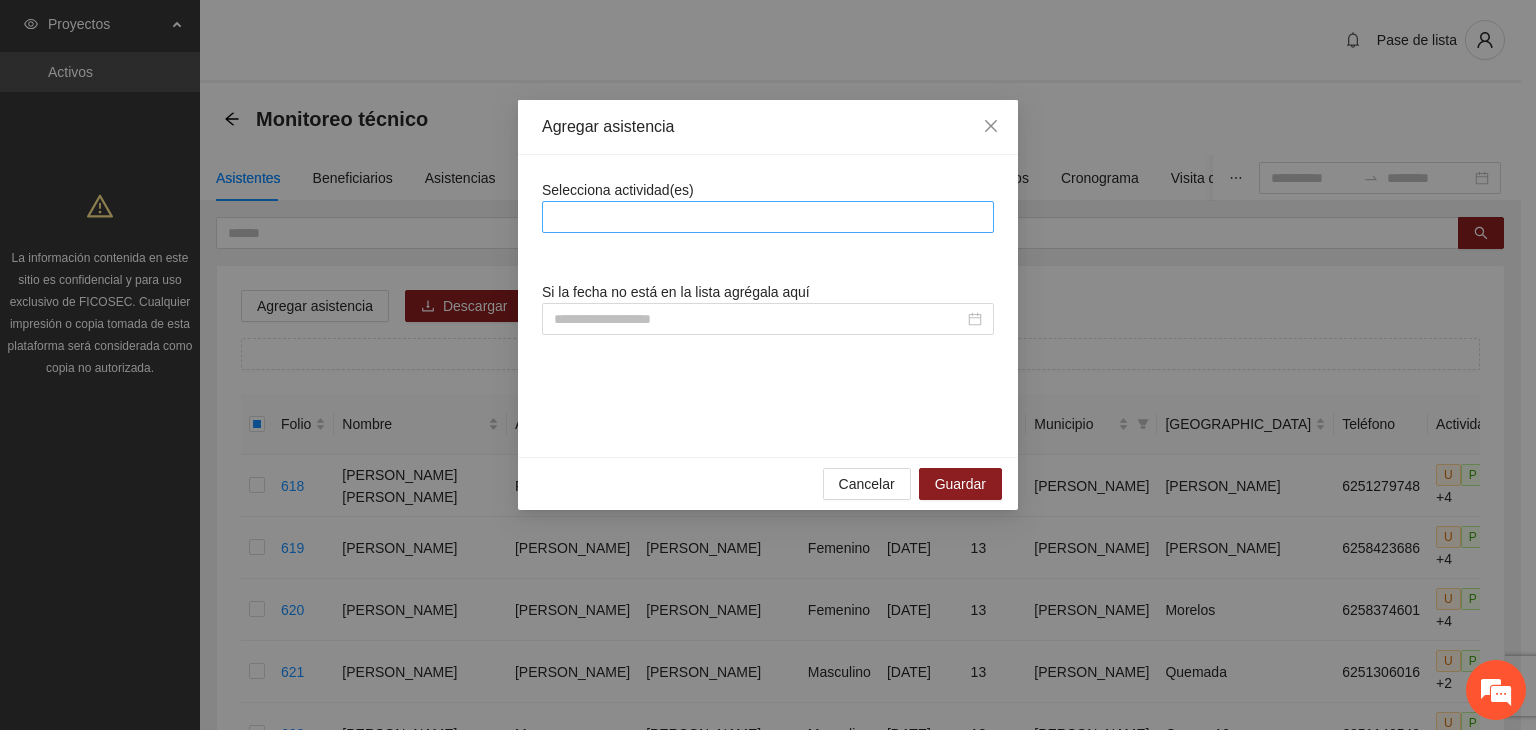click at bounding box center (768, 217) 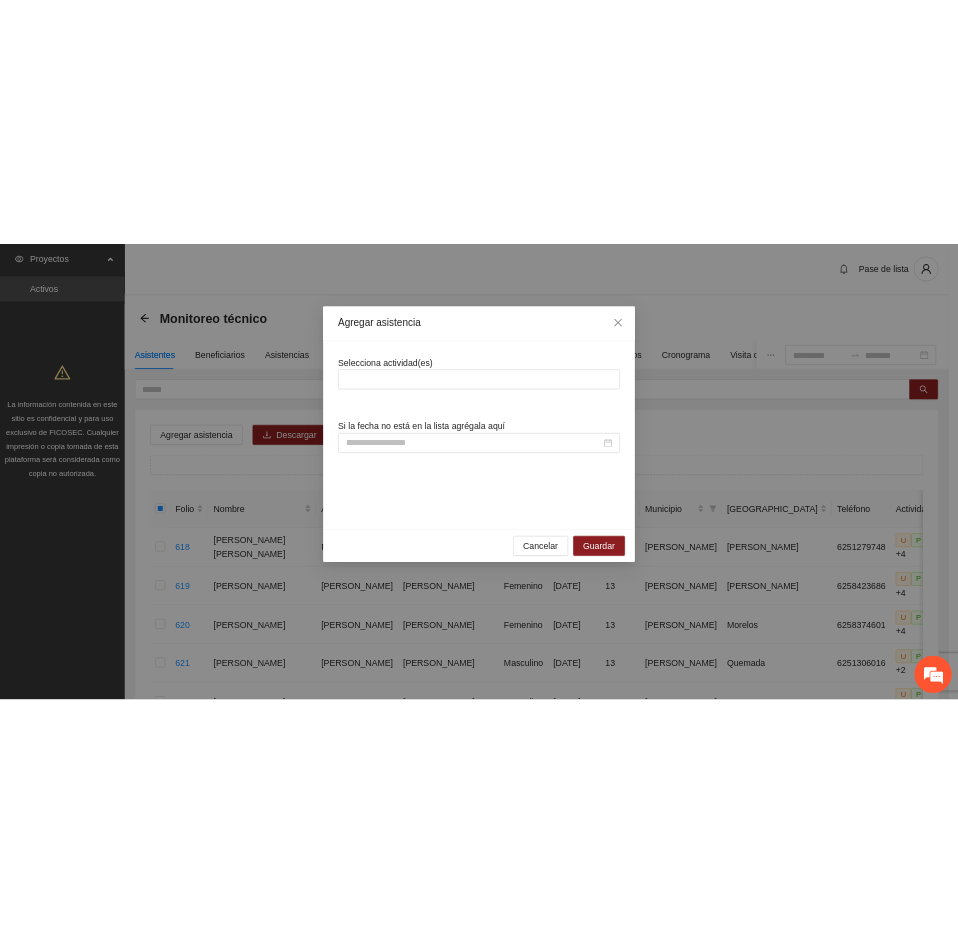 scroll, scrollTop: 2800, scrollLeft: 0, axis: vertical 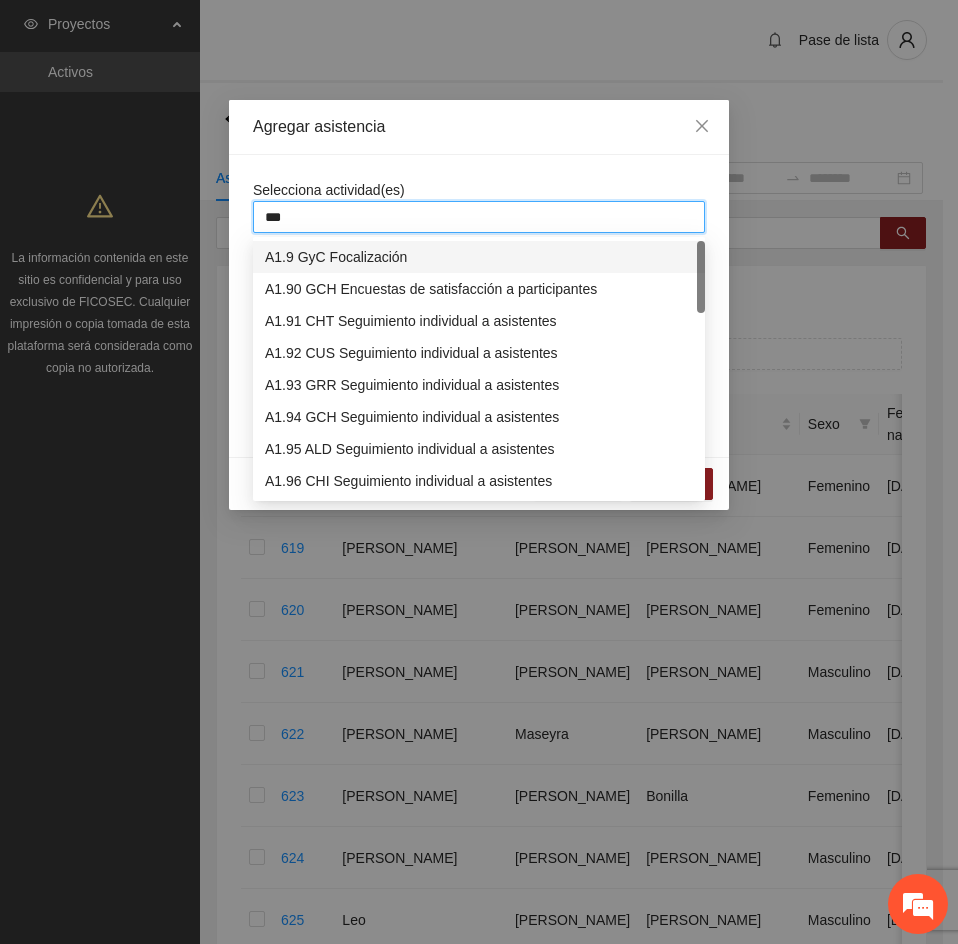 type on "****" 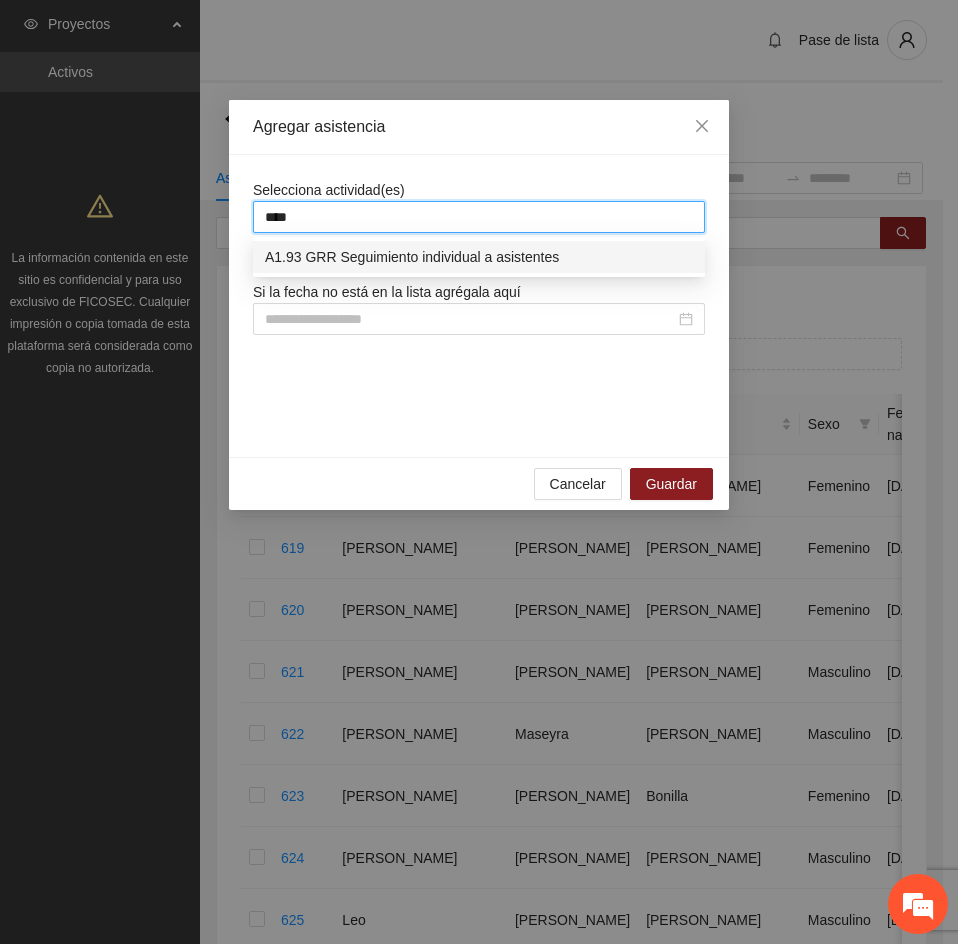 click on "A1.93 GRR Seguimiento individual a asistentes" at bounding box center [479, 257] 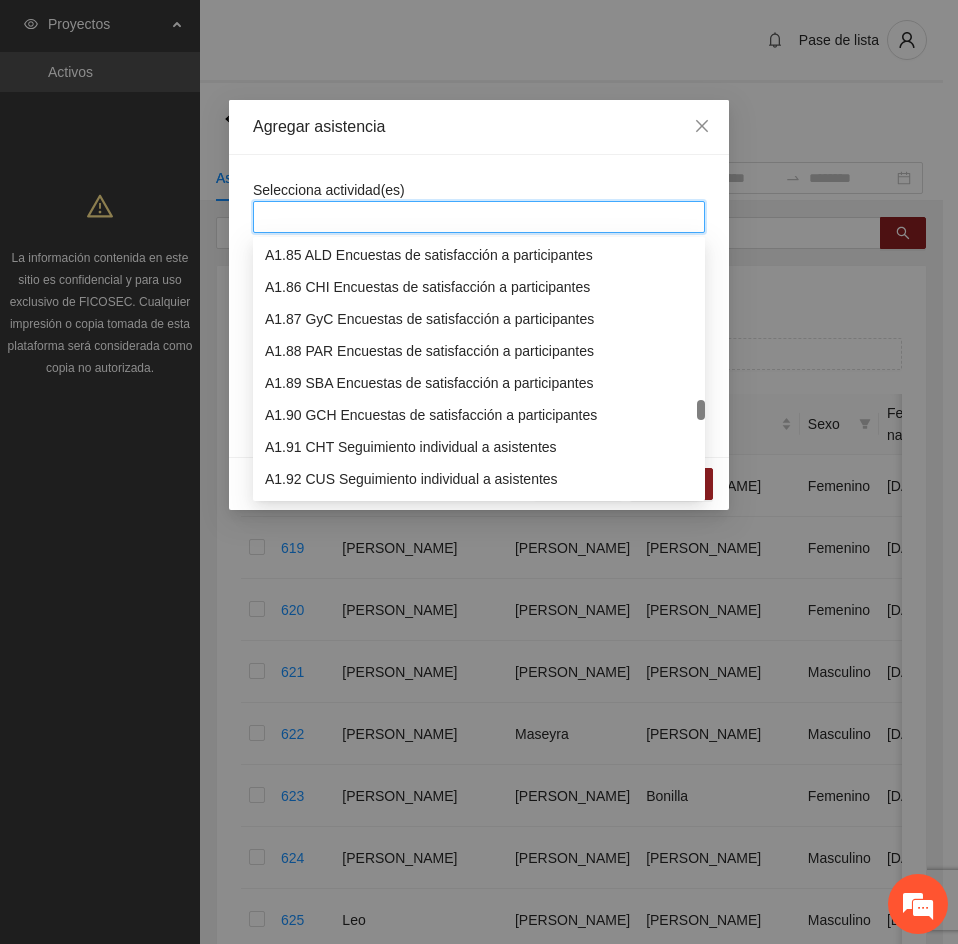 scroll, scrollTop: 2707, scrollLeft: 0, axis: vertical 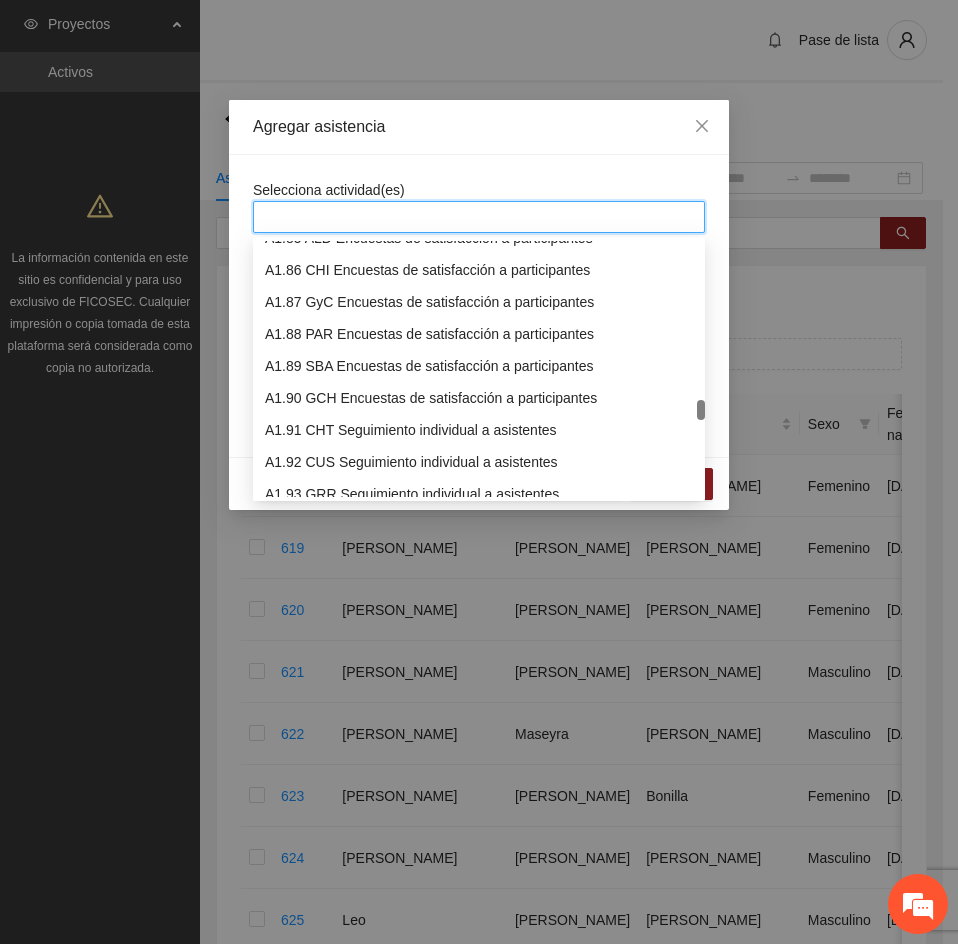 drag, startPoint x: 701, startPoint y: 250, endPoint x: 687, endPoint y: 407, distance: 157.62297 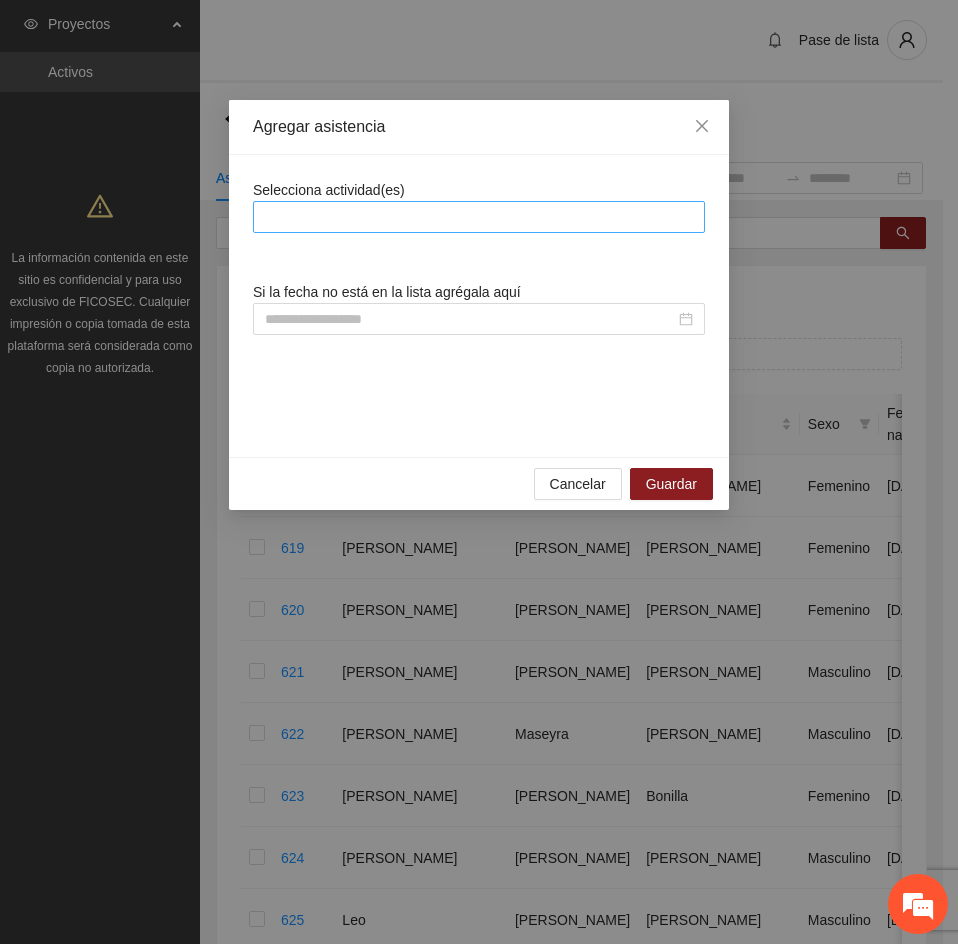 click at bounding box center (479, 217) 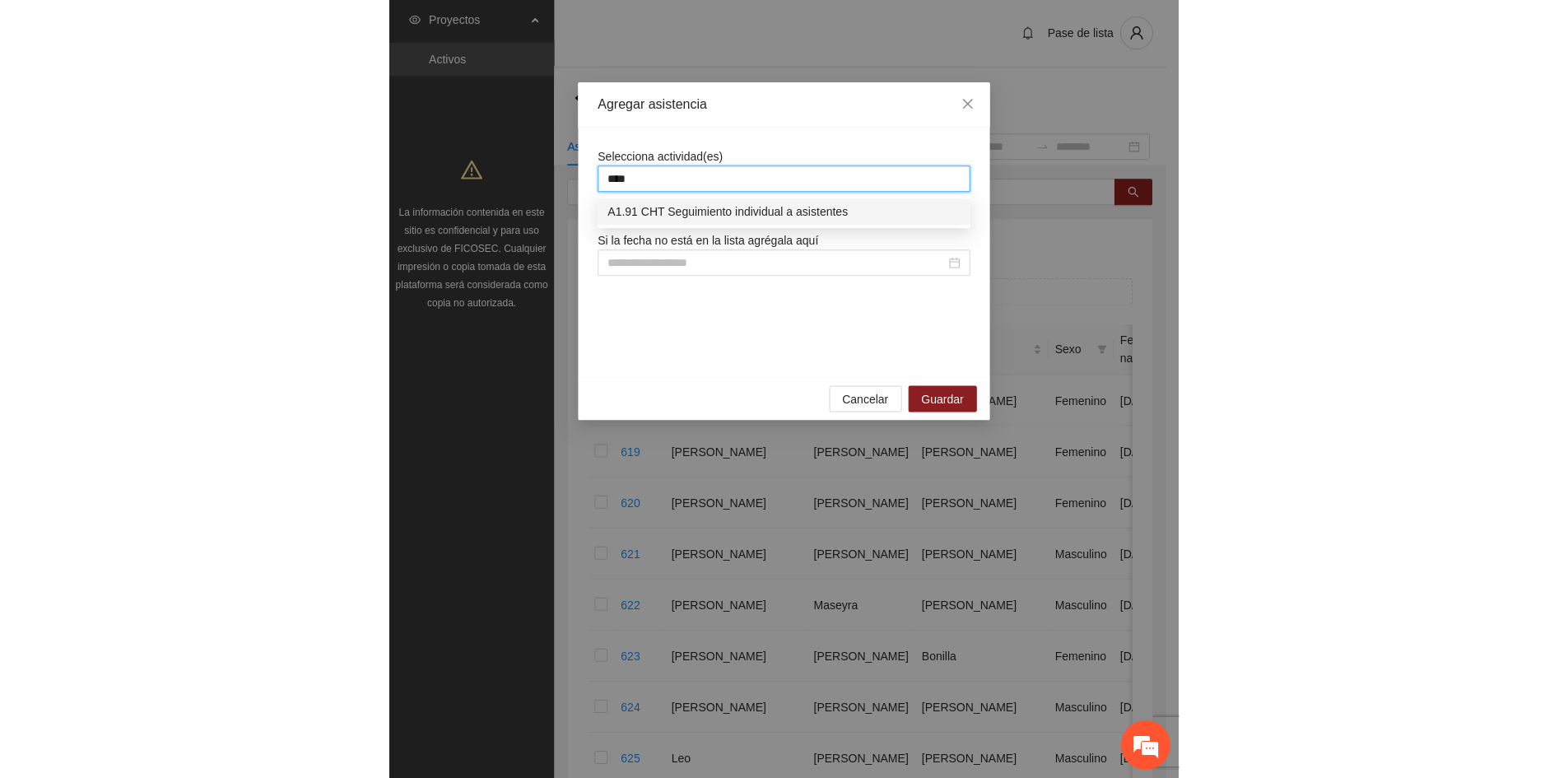 scroll, scrollTop: 0, scrollLeft: 0, axis: both 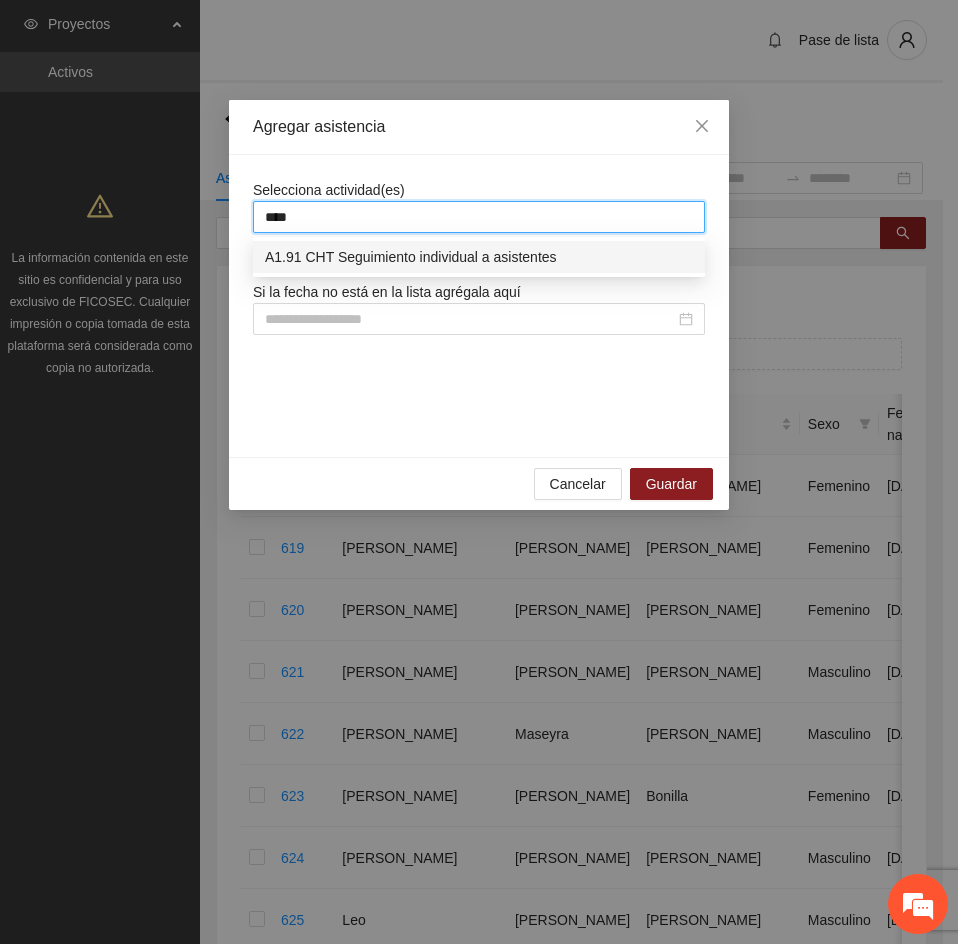 type on "****" 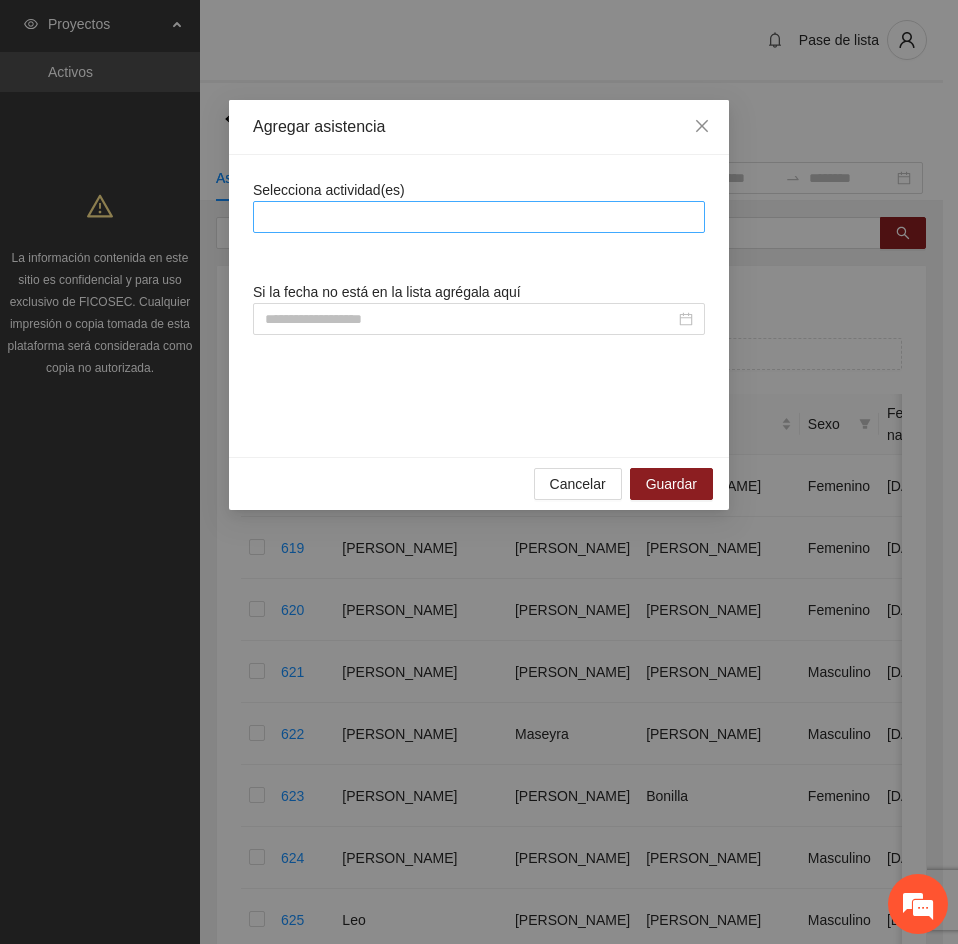 click at bounding box center [479, 217] 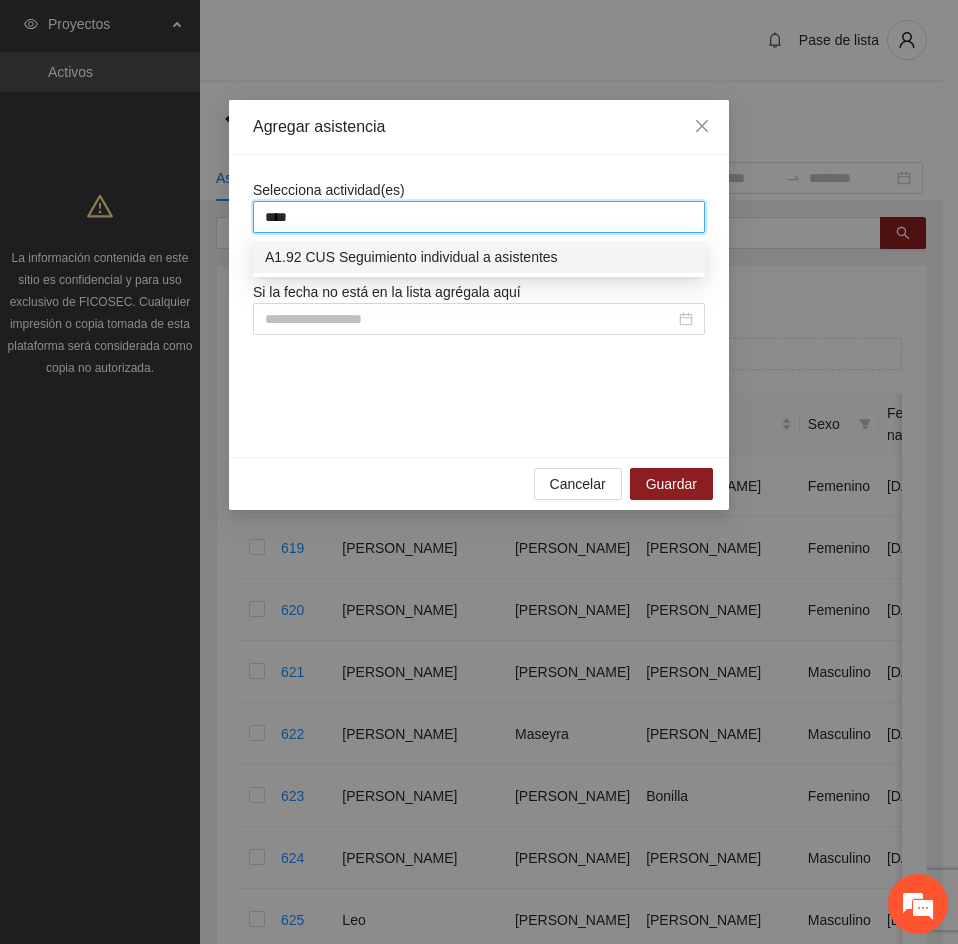type on "****" 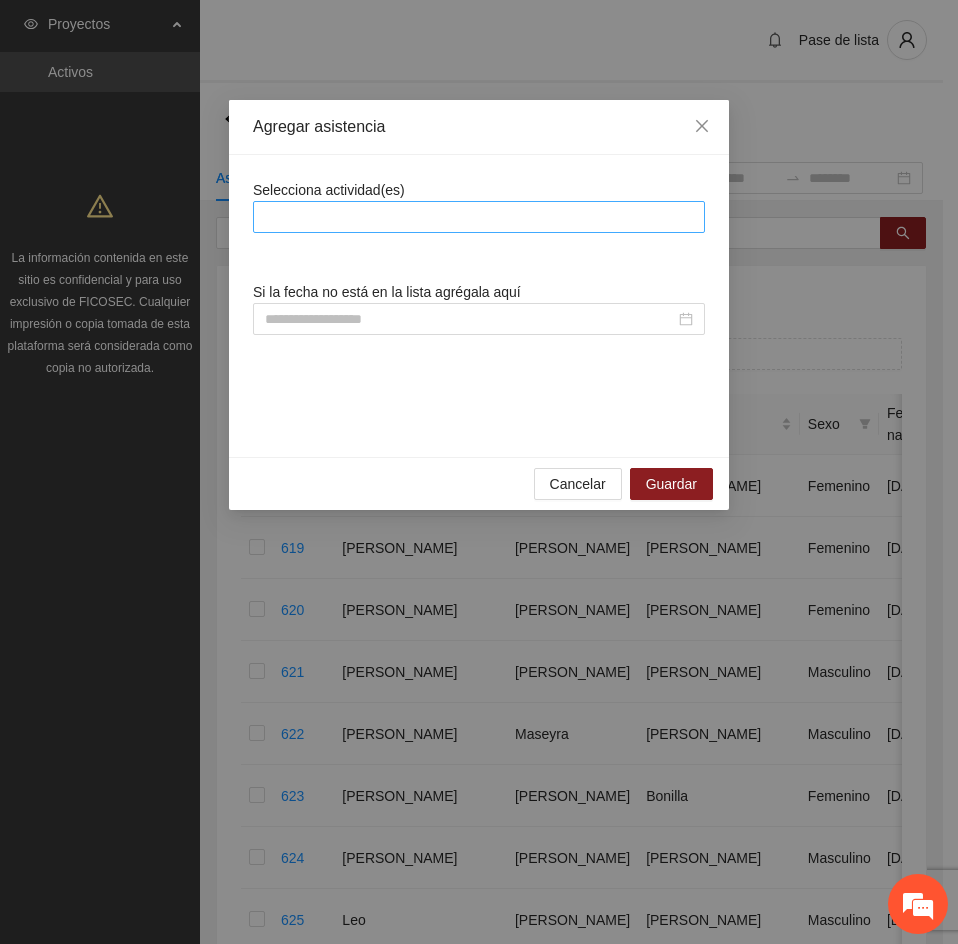 click at bounding box center [479, 217] 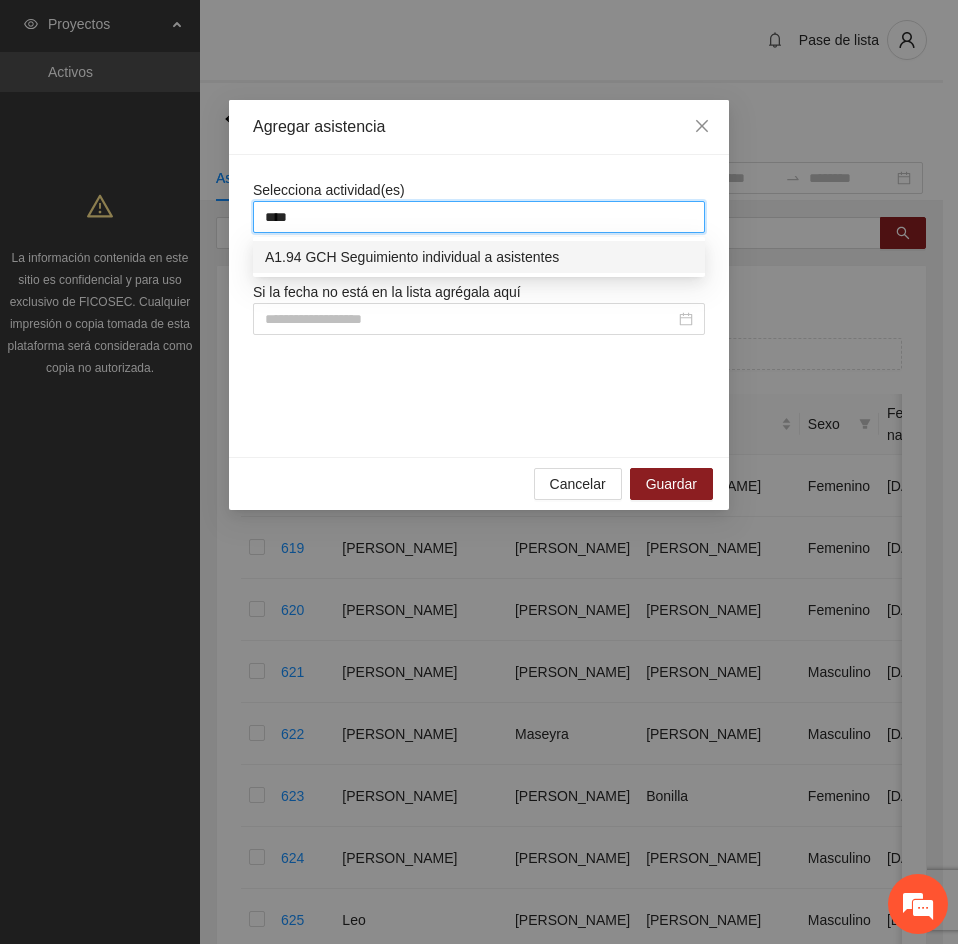 type on "****" 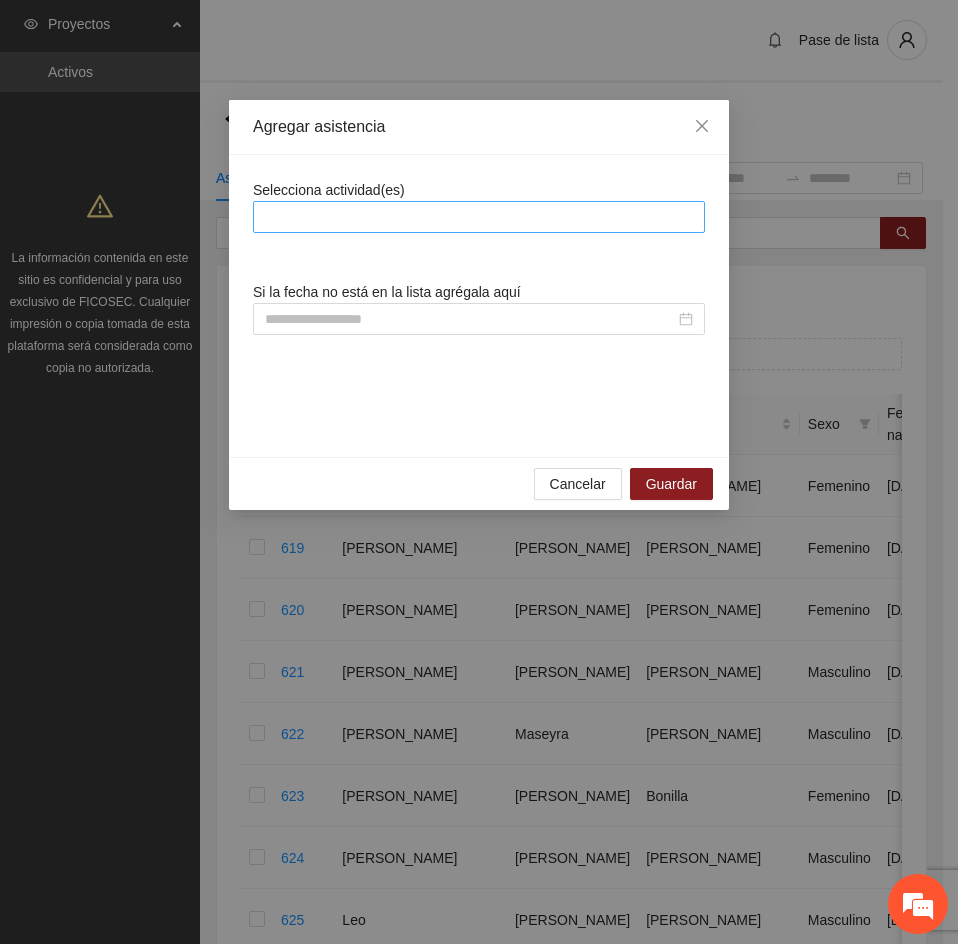 click at bounding box center [479, 217] 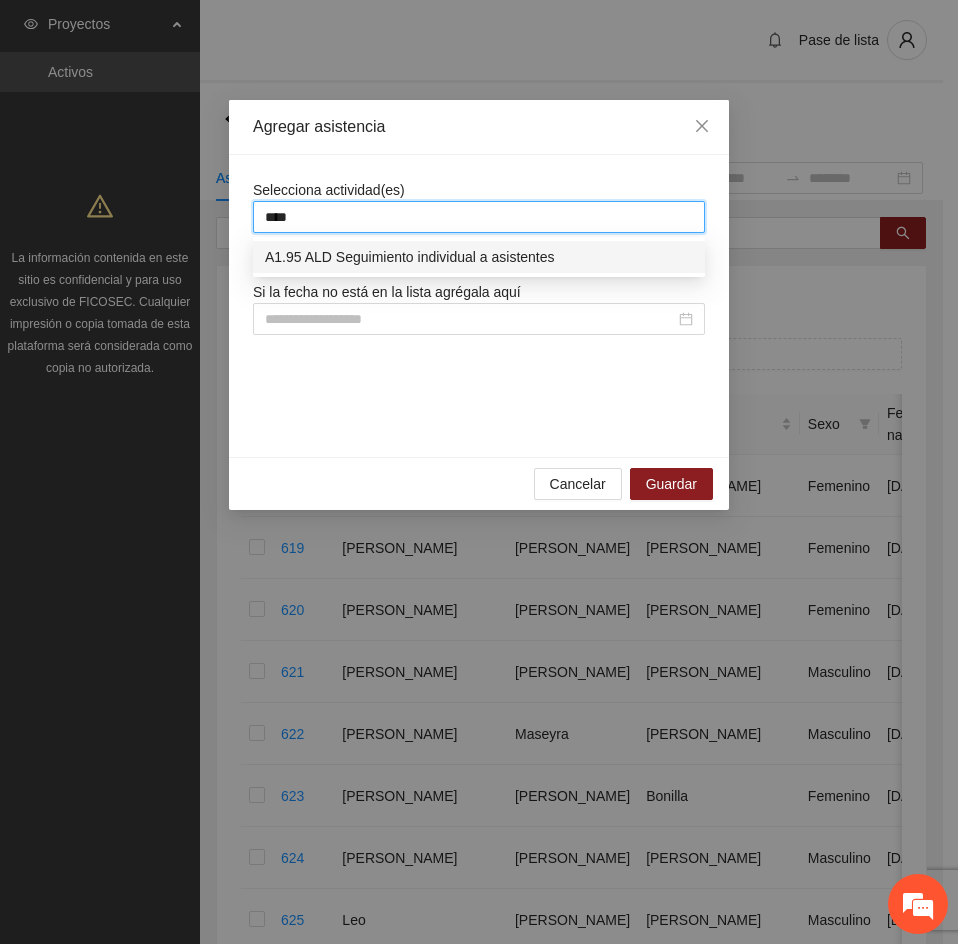 type on "****" 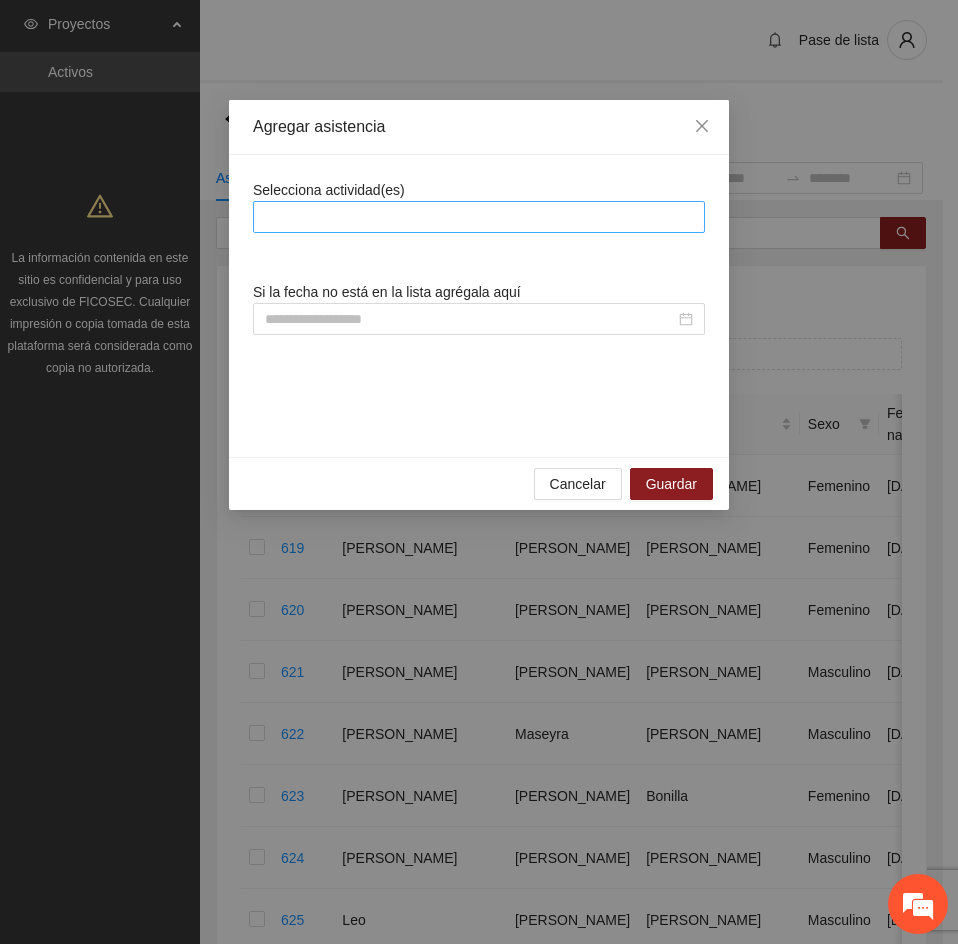 click at bounding box center (479, 217) 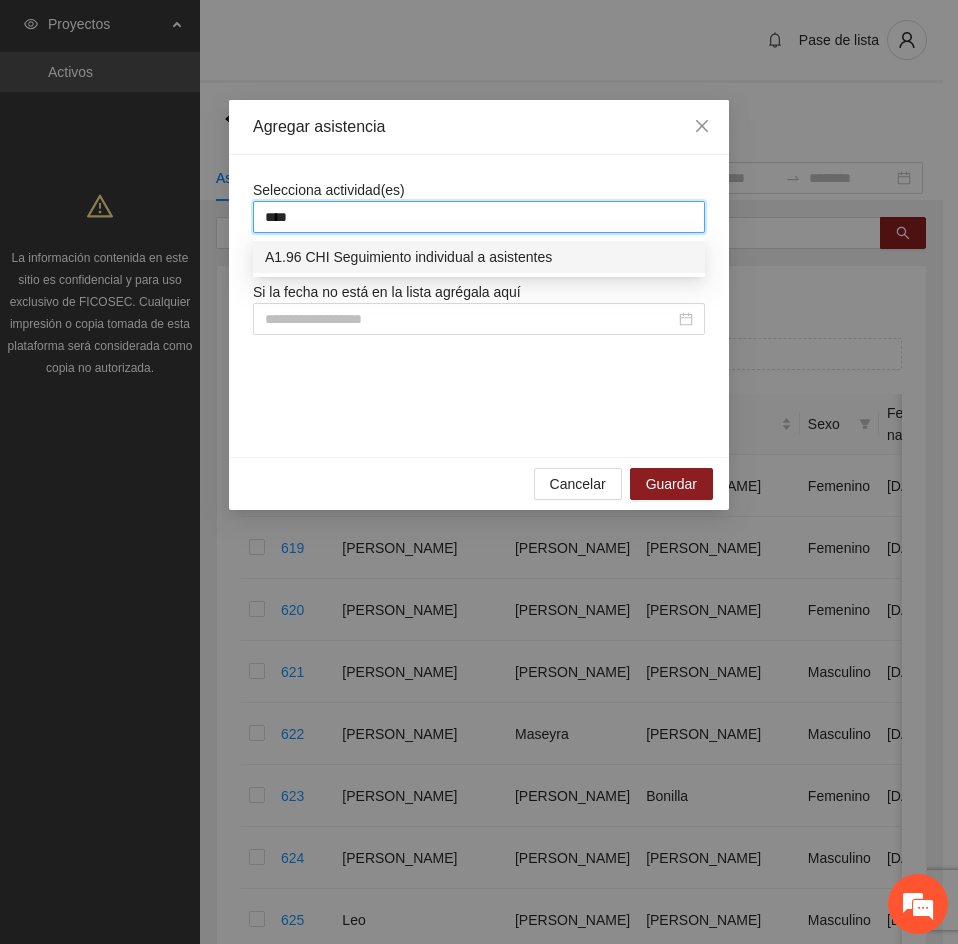 type on "****" 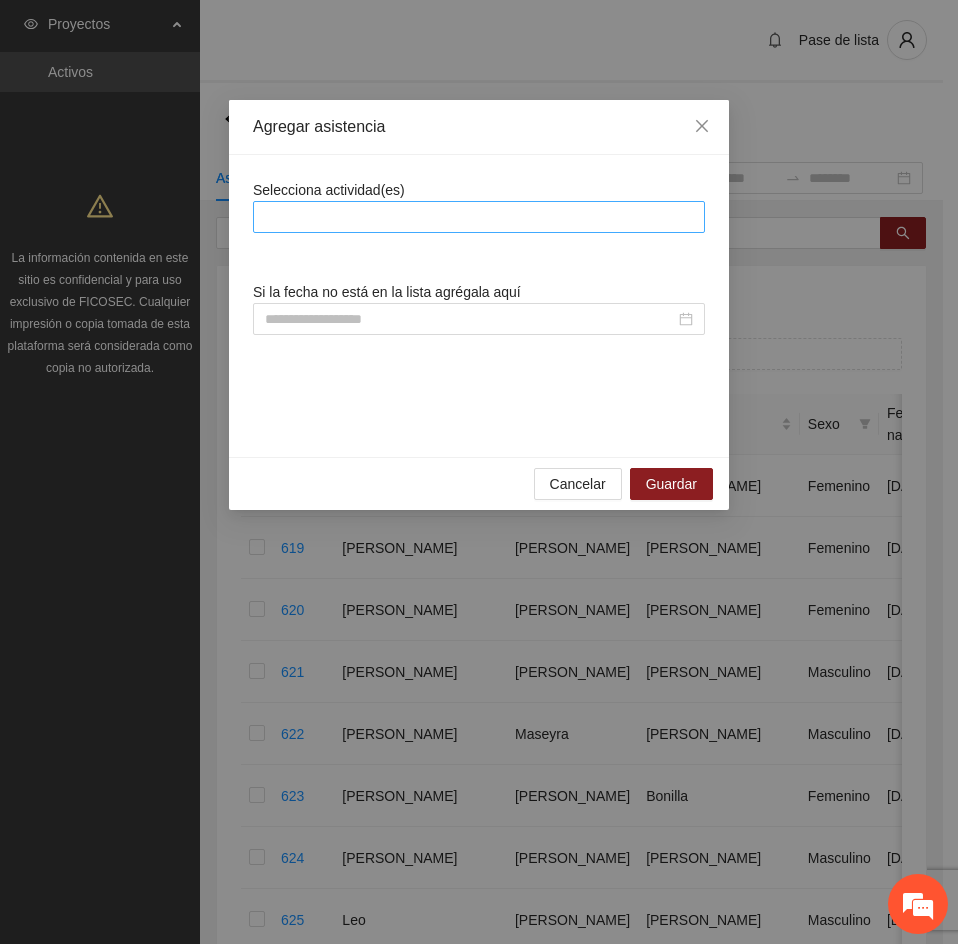 click at bounding box center [479, 217] 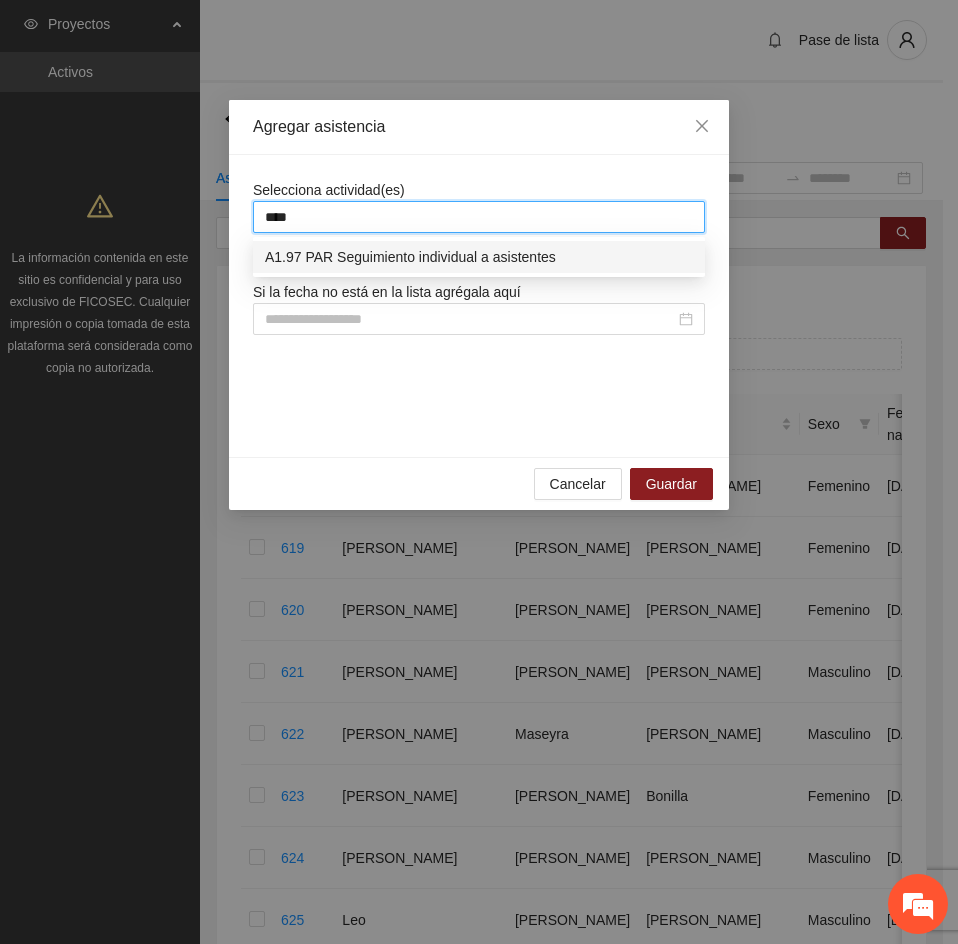 type on "****" 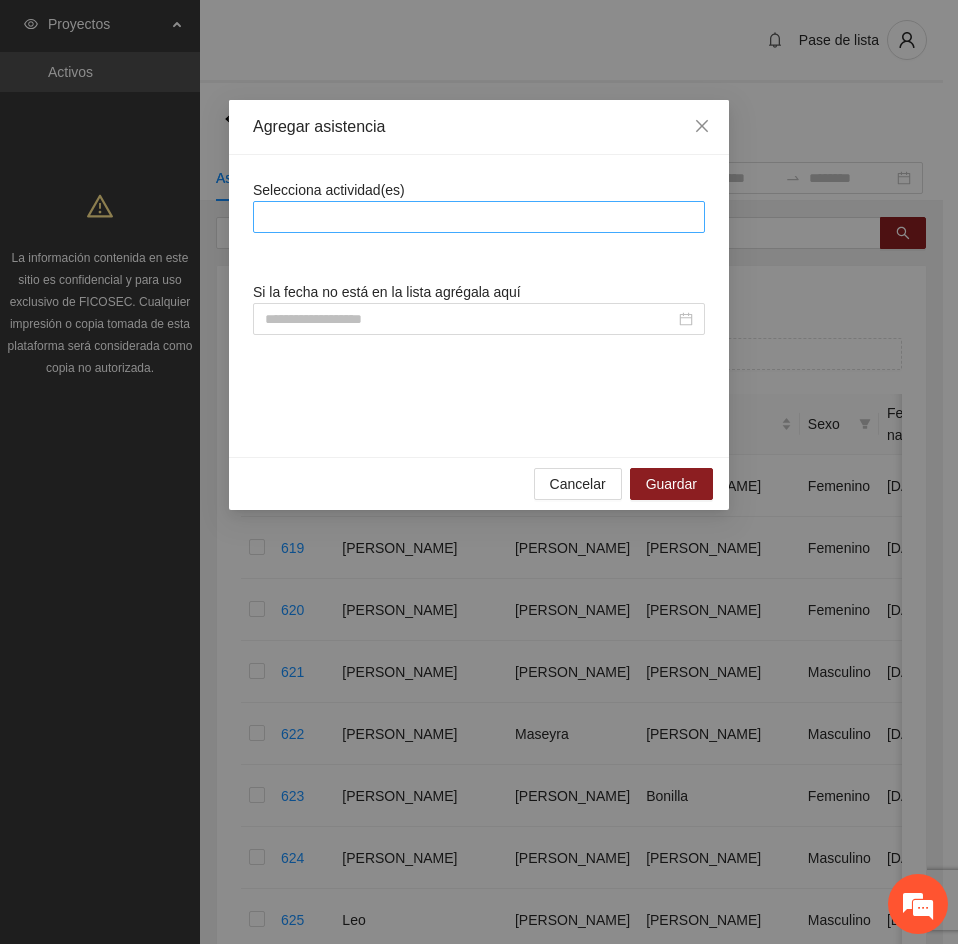 click at bounding box center [479, 217] 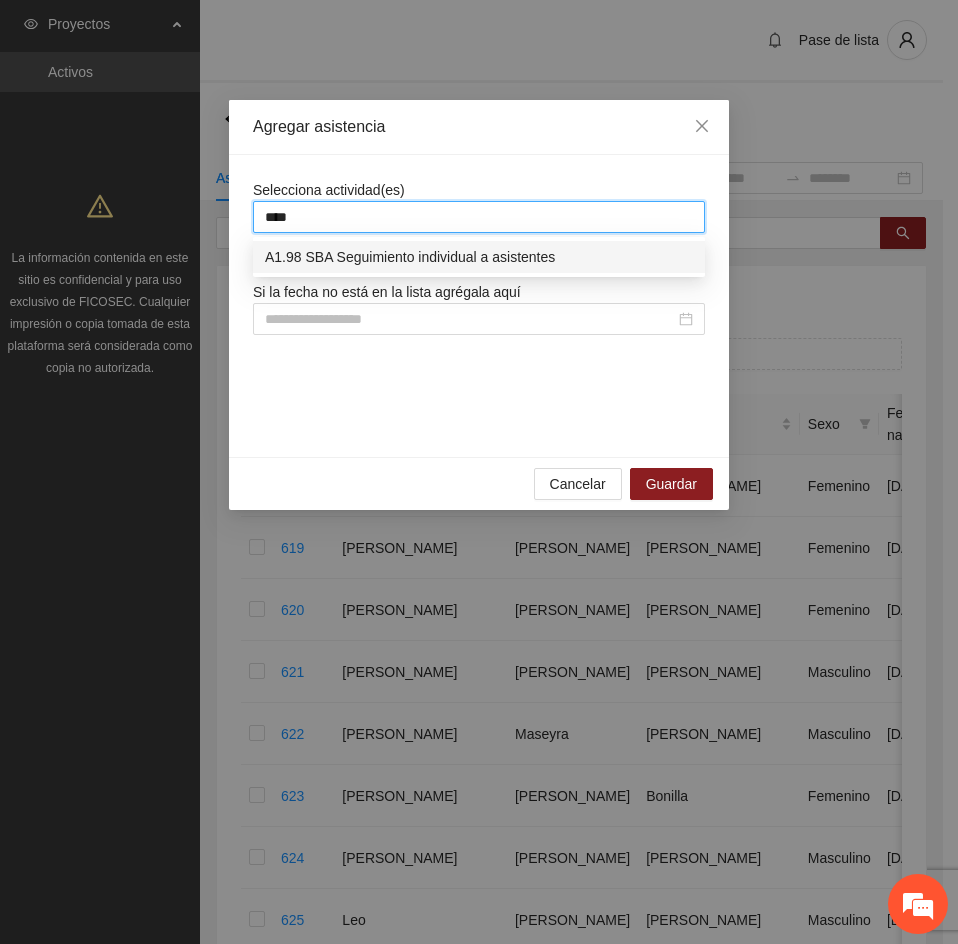 type on "****" 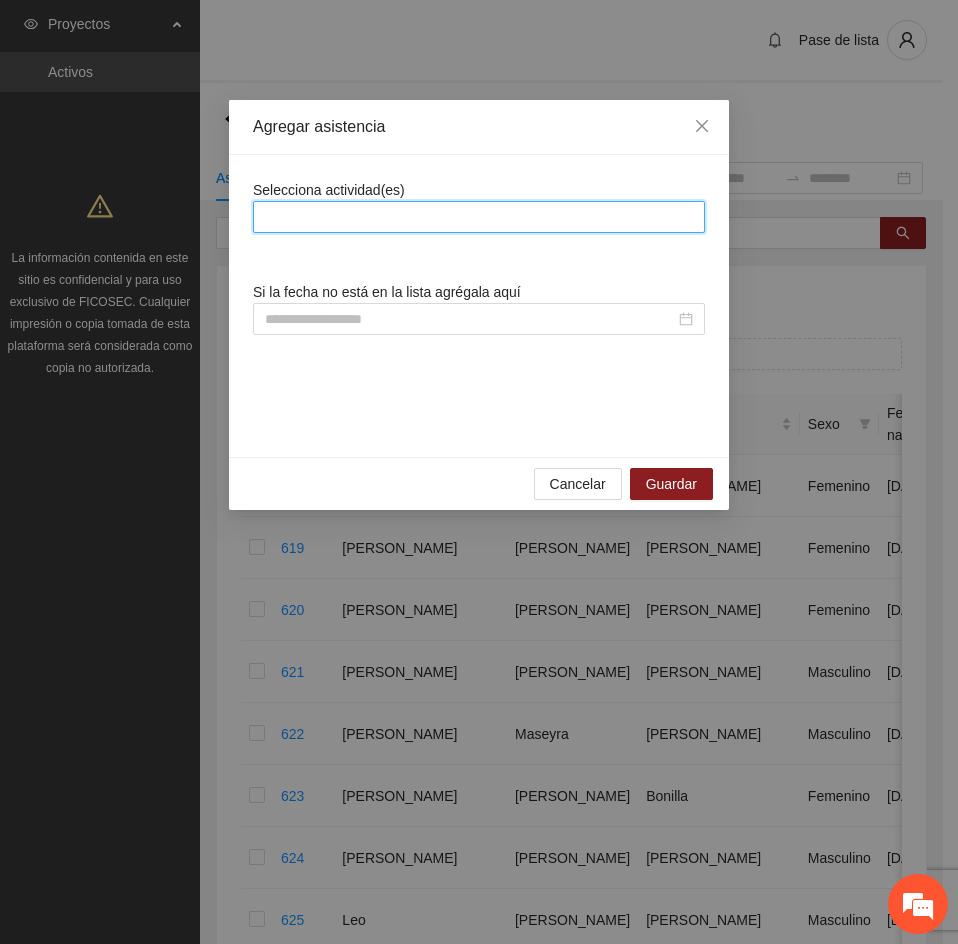 click at bounding box center [479, 217] 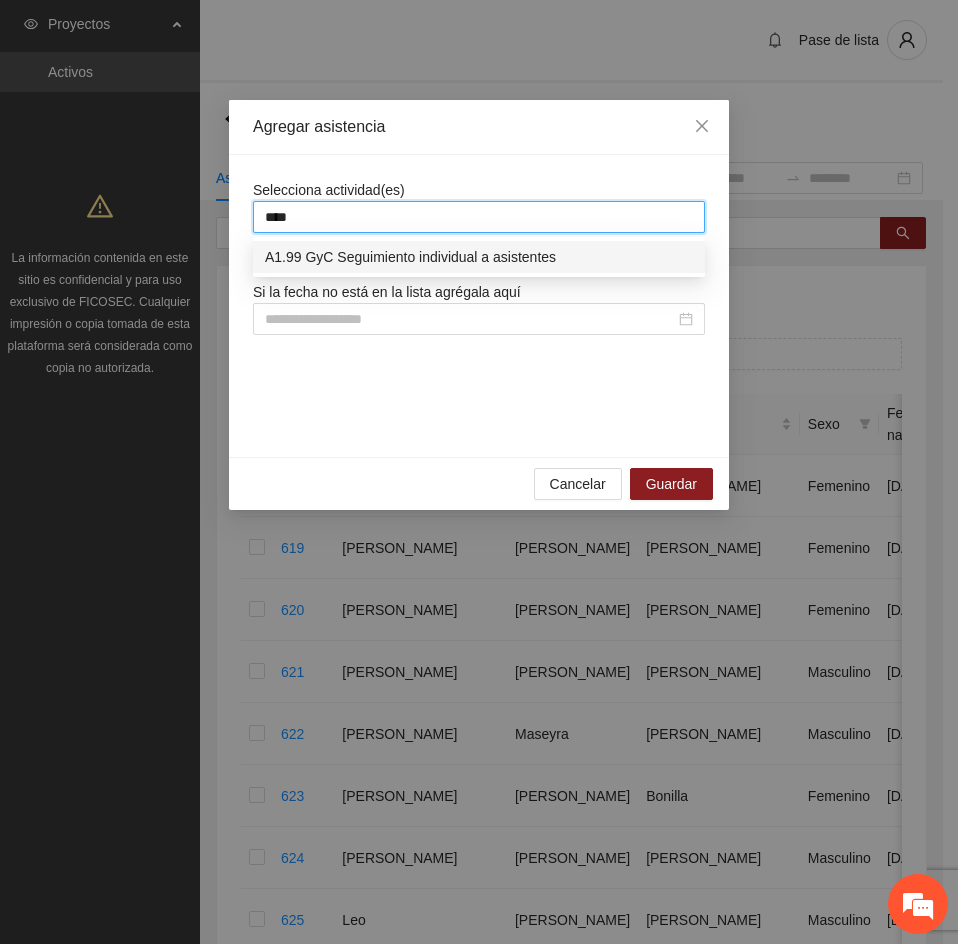type on "****" 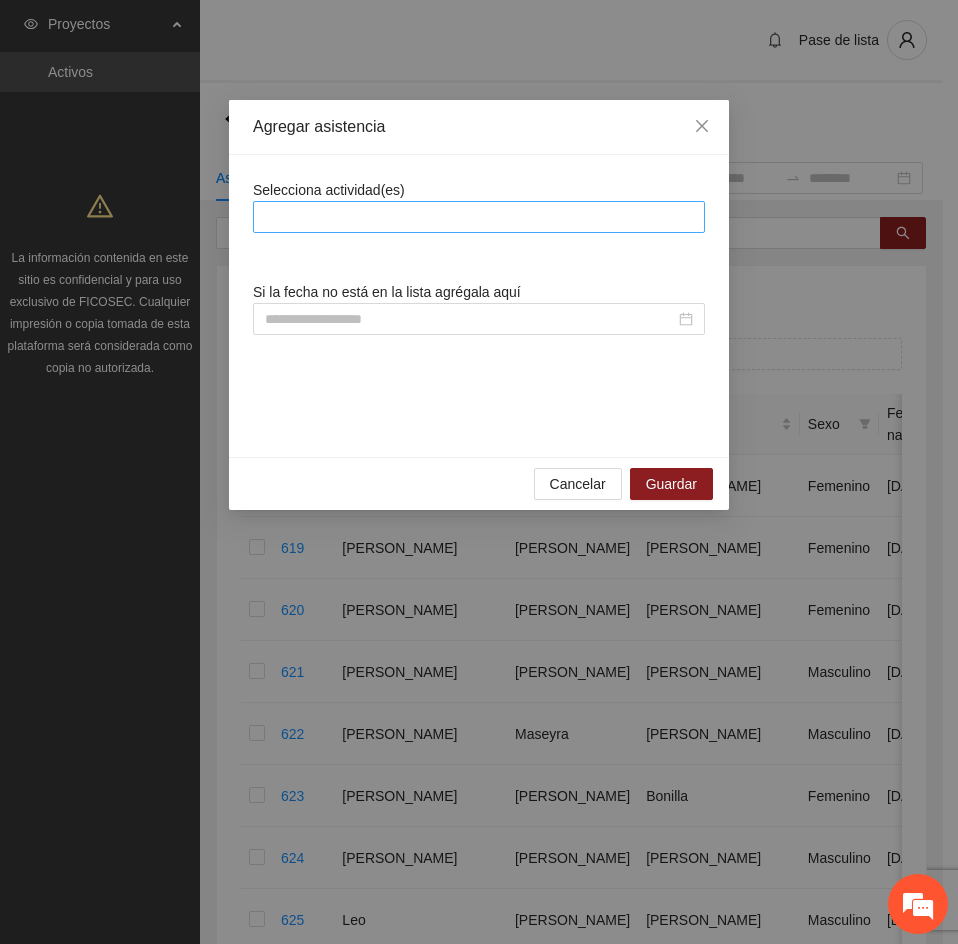 click at bounding box center (479, 217) 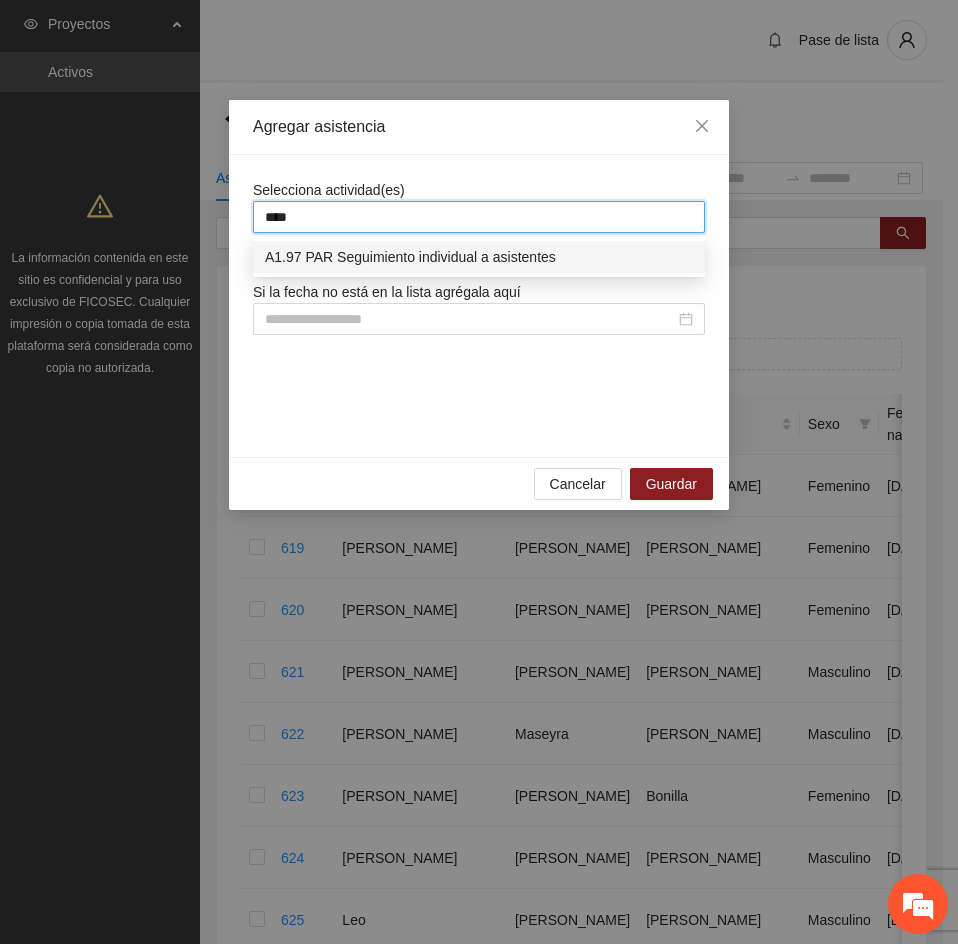 type on "****" 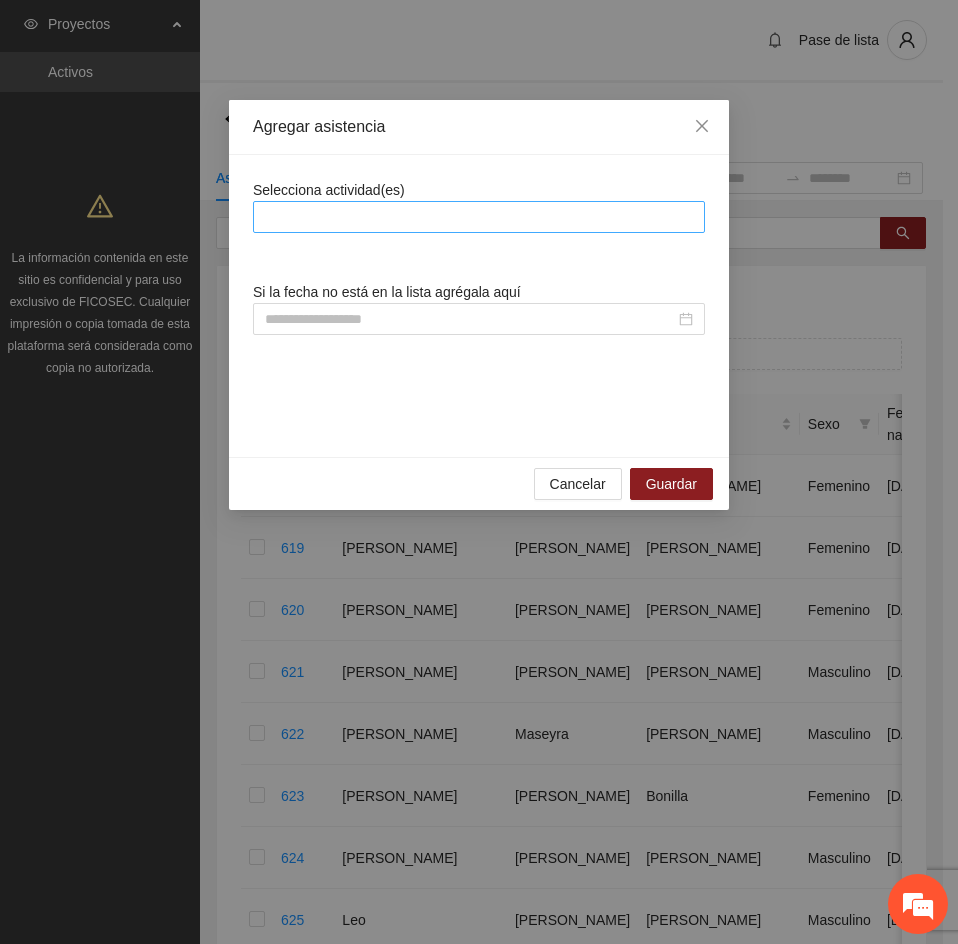 click at bounding box center (479, 217) 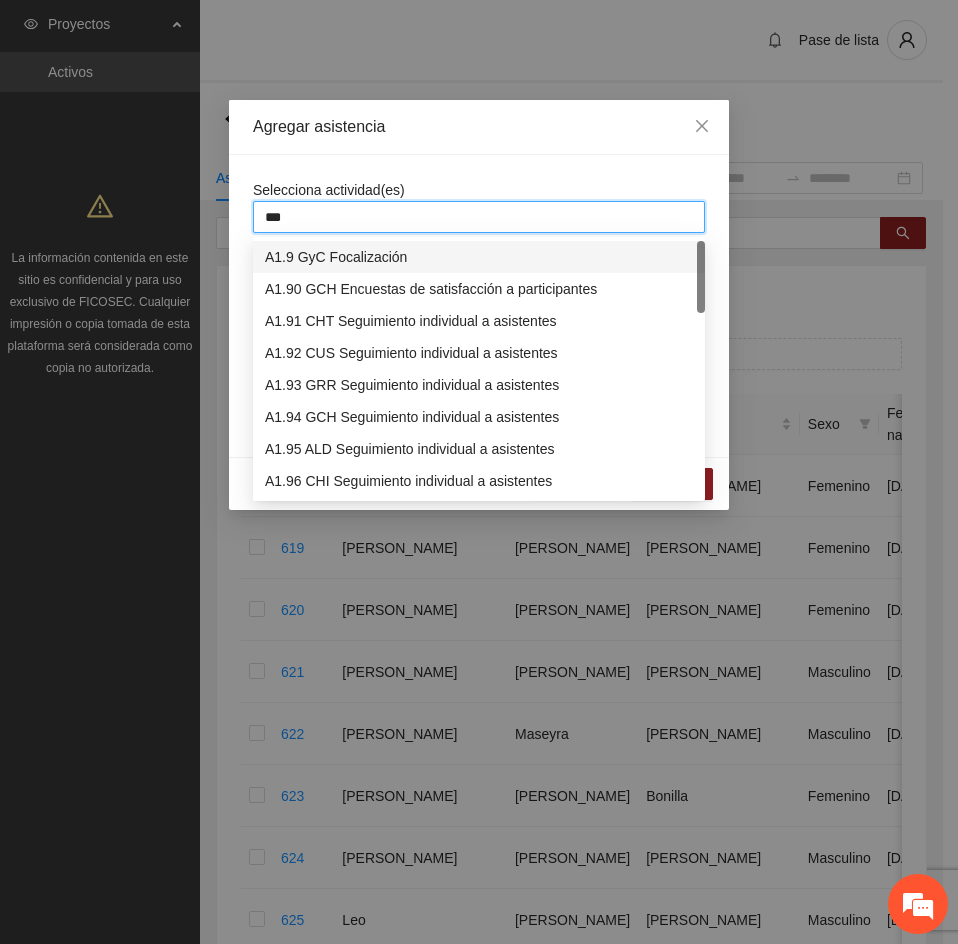 type on "****" 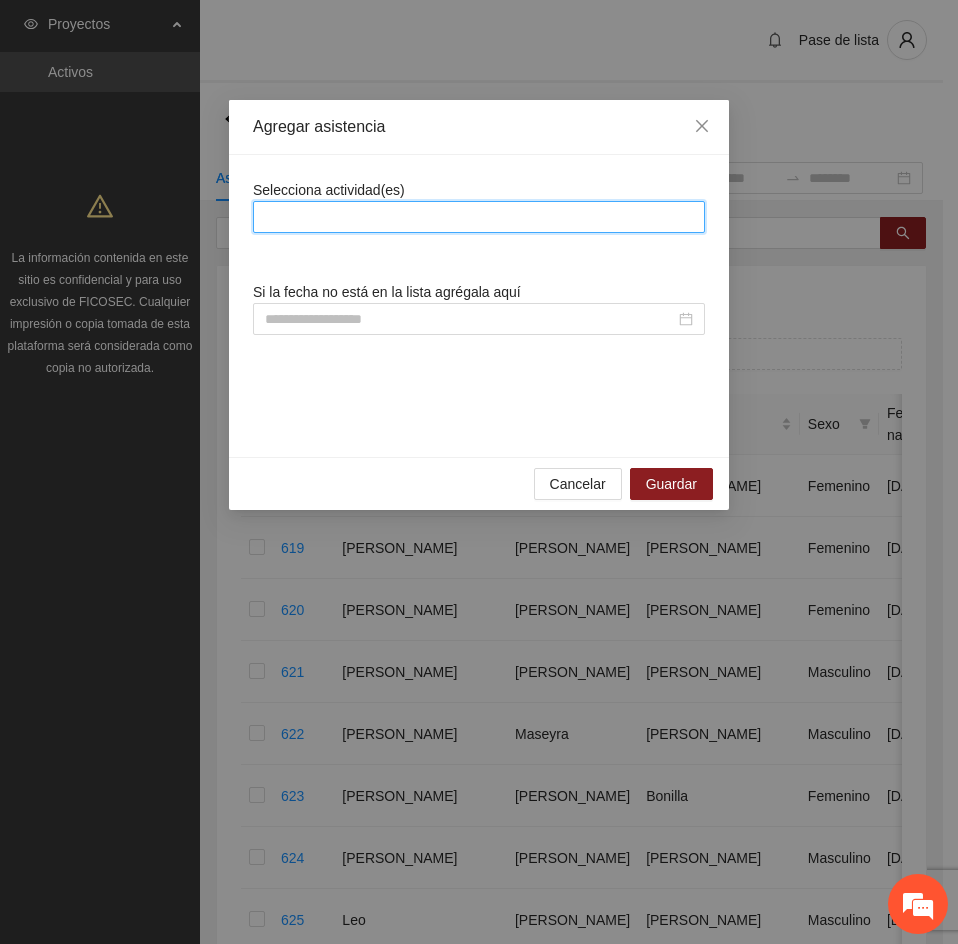 click at bounding box center (479, 217) 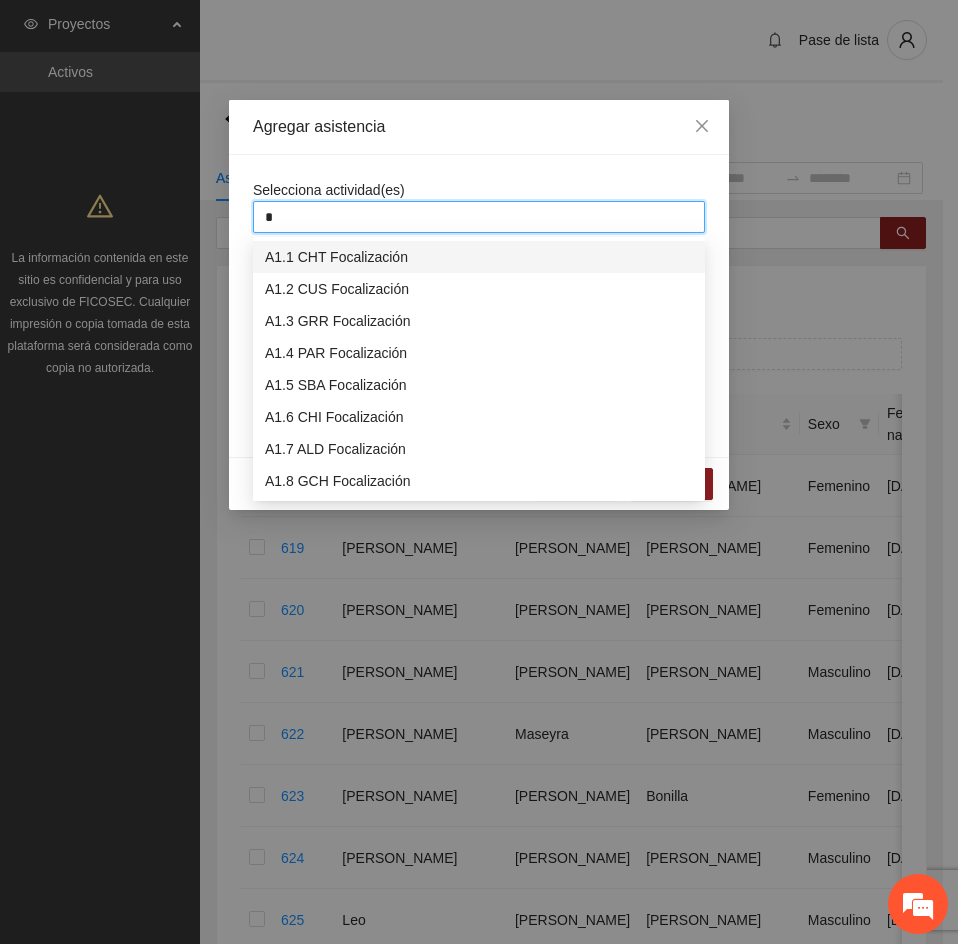 type on "*" 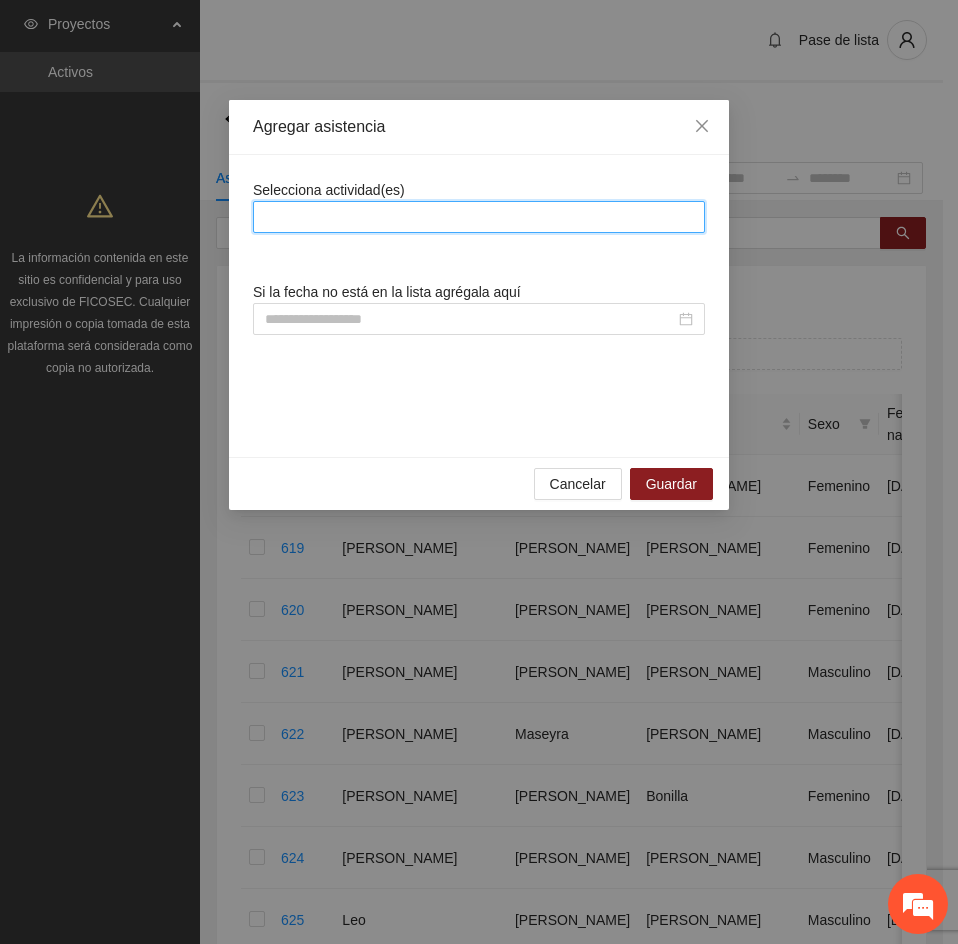 click at bounding box center (479, 217) 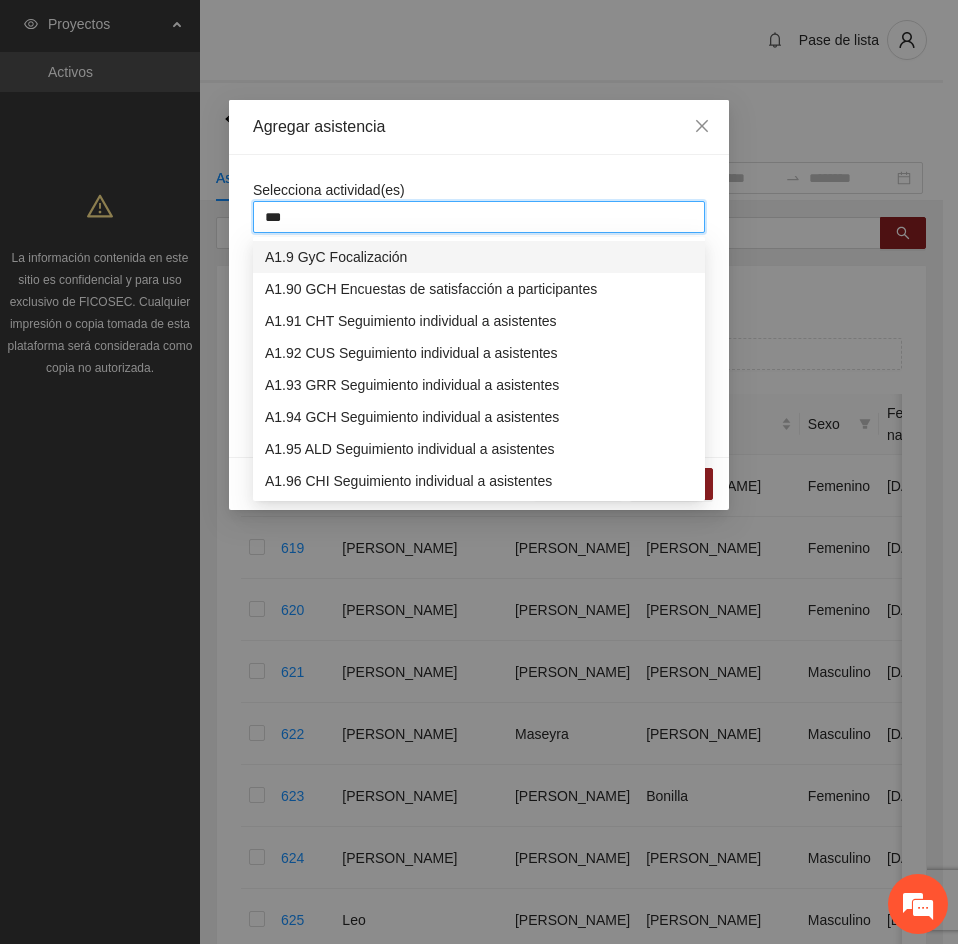 type on "****" 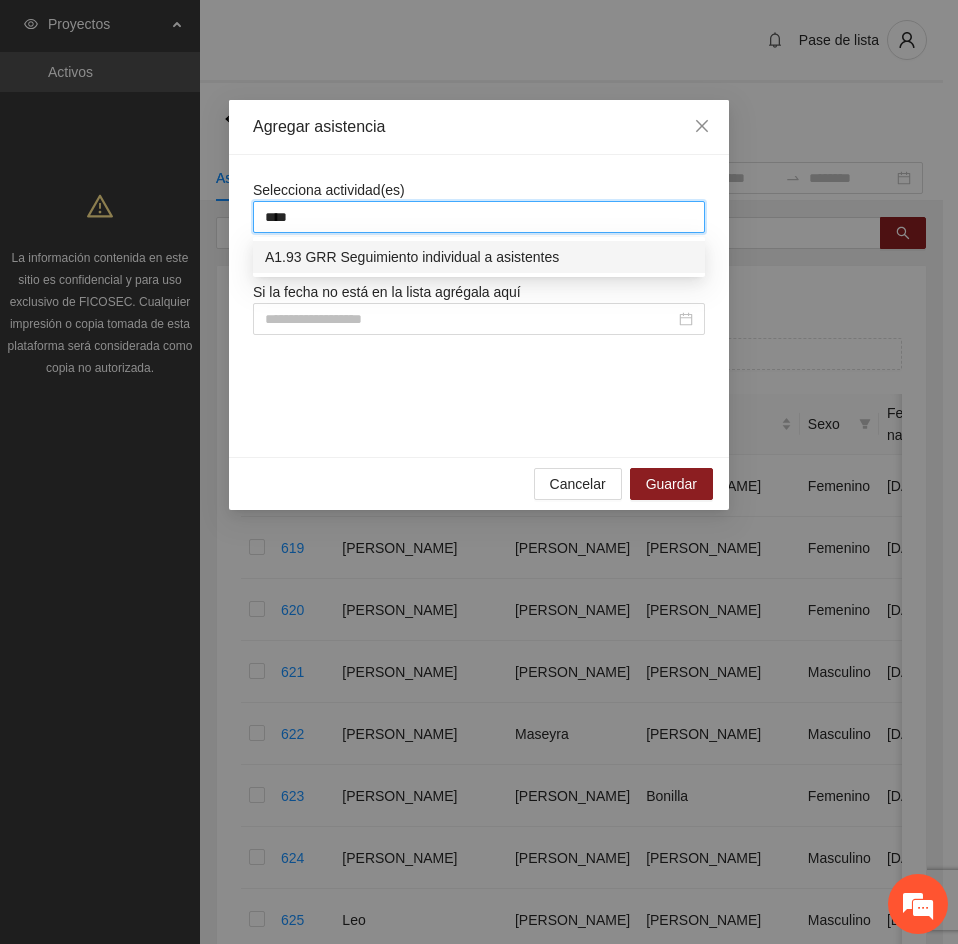 click on "A1.93 GRR Seguimiento individual a asistentes" at bounding box center [479, 257] 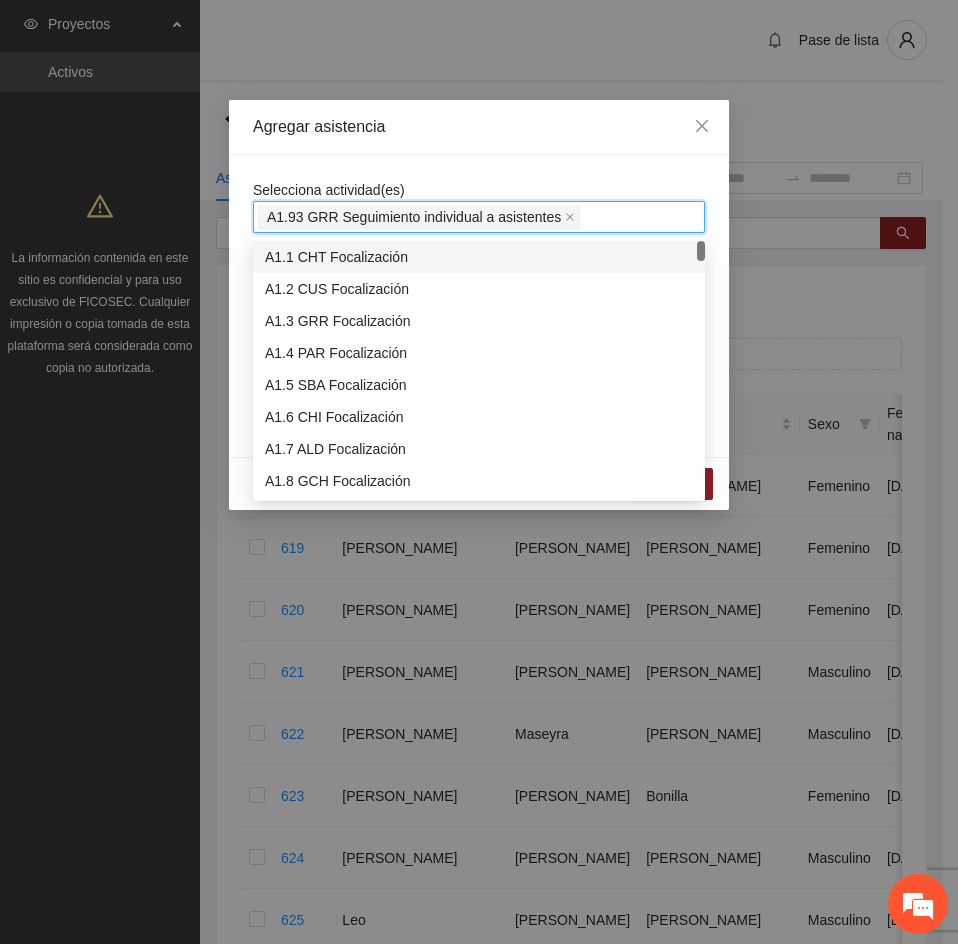 click on "Agregar asistencia" at bounding box center [479, 127] 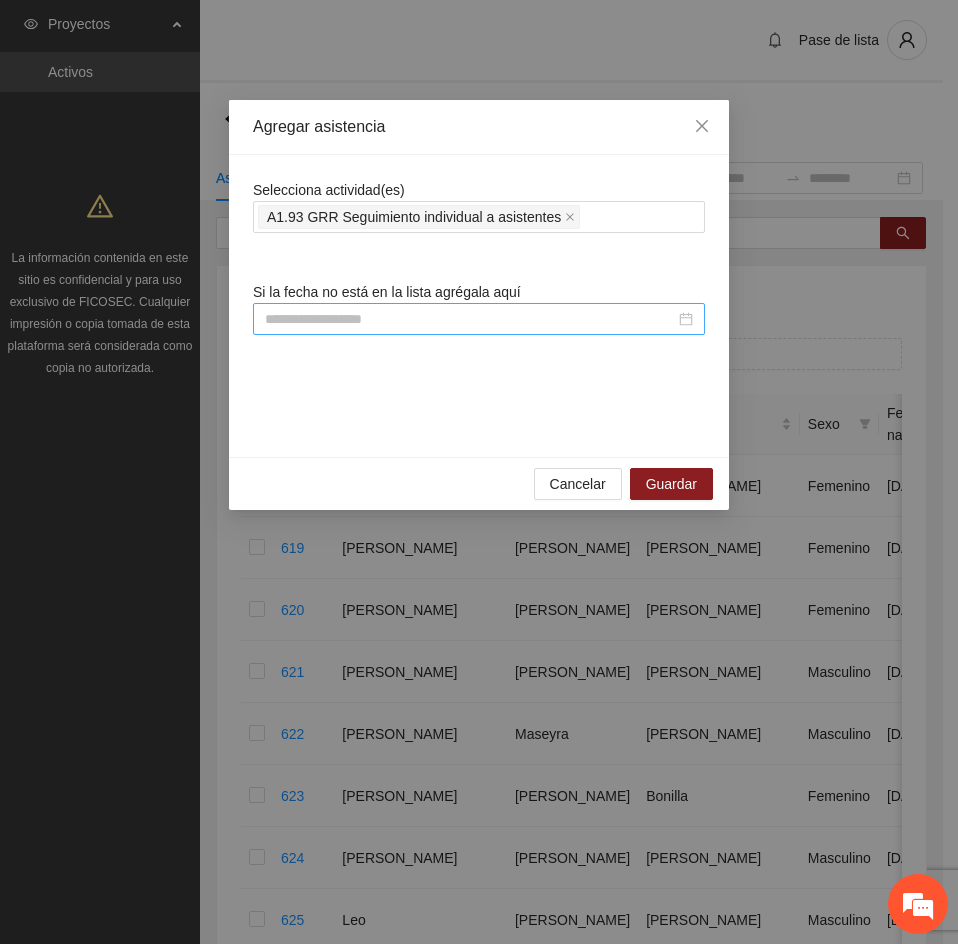 click at bounding box center [470, 319] 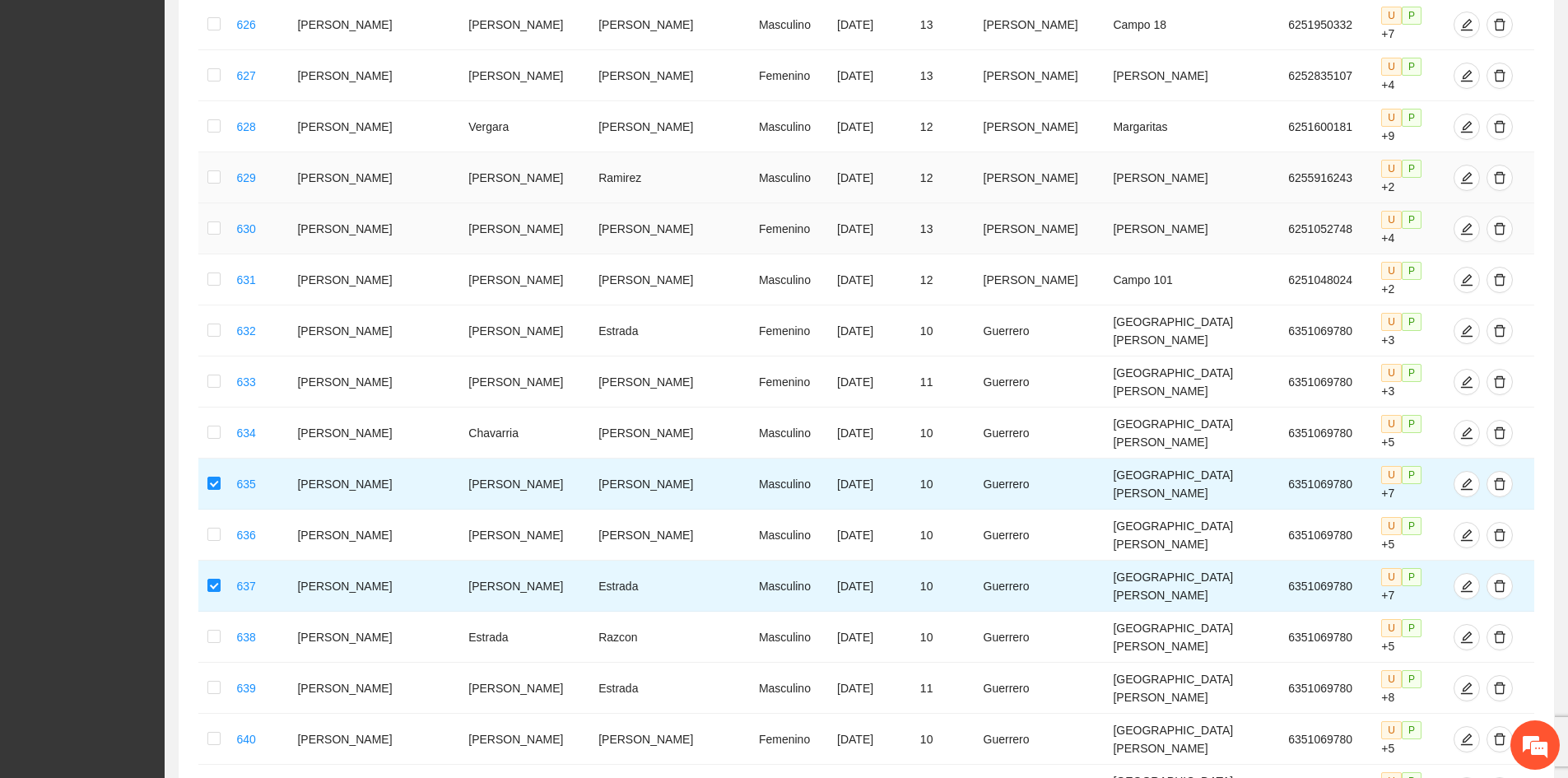 scroll, scrollTop: 988, scrollLeft: 0, axis: vertical 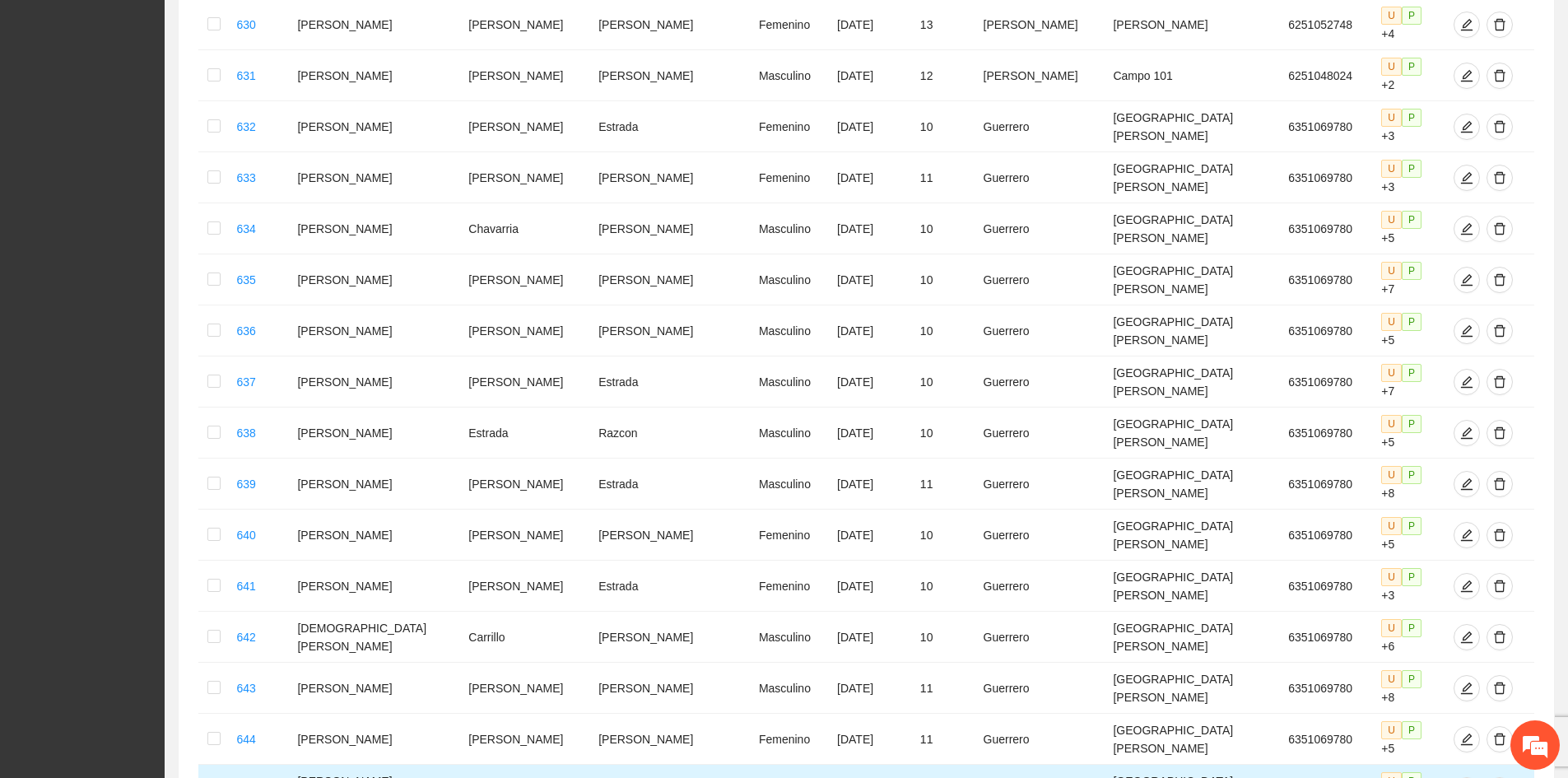 click at bounding box center [214, 790] 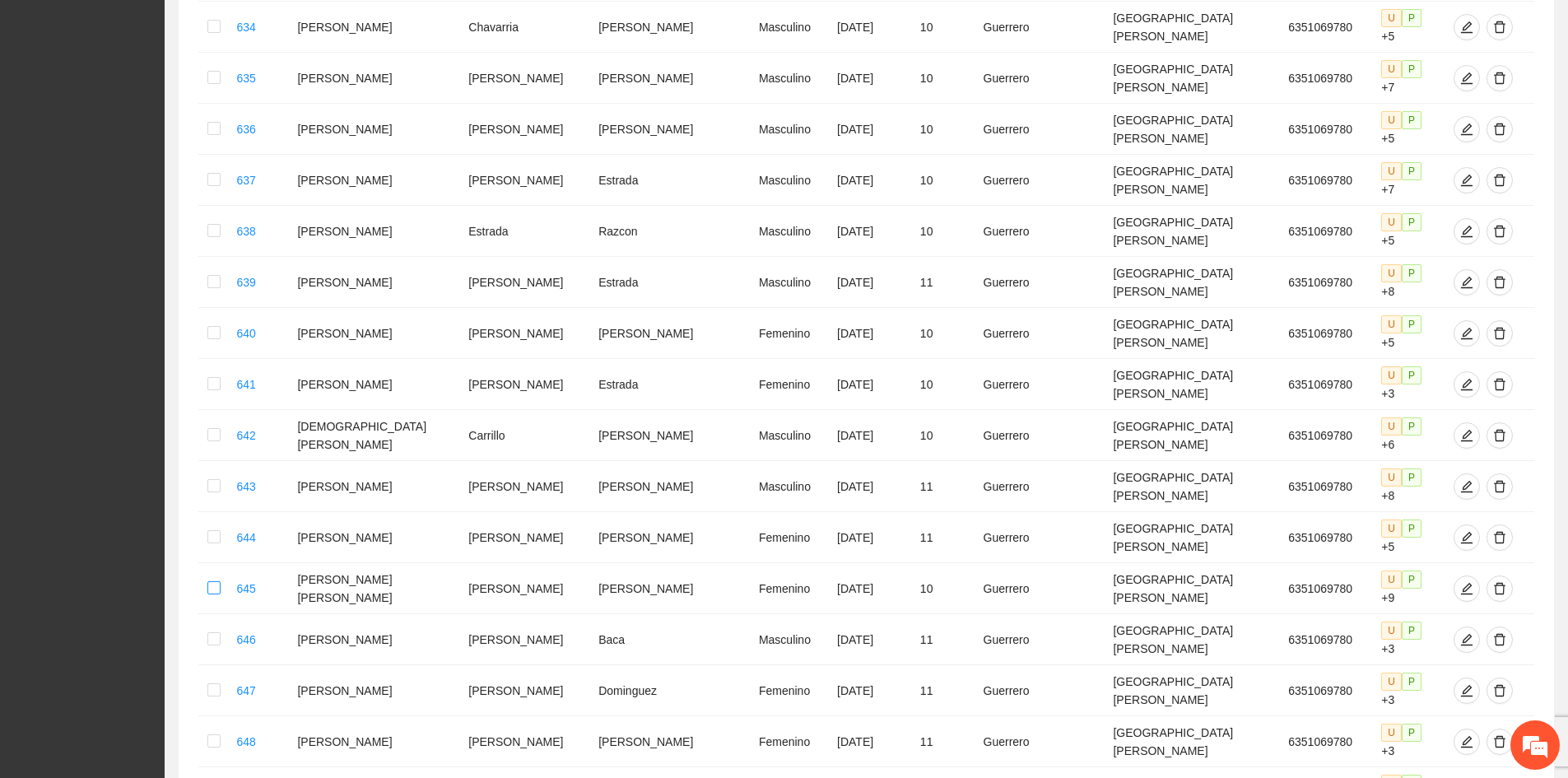 scroll, scrollTop: 1235, scrollLeft: 0, axis: vertical 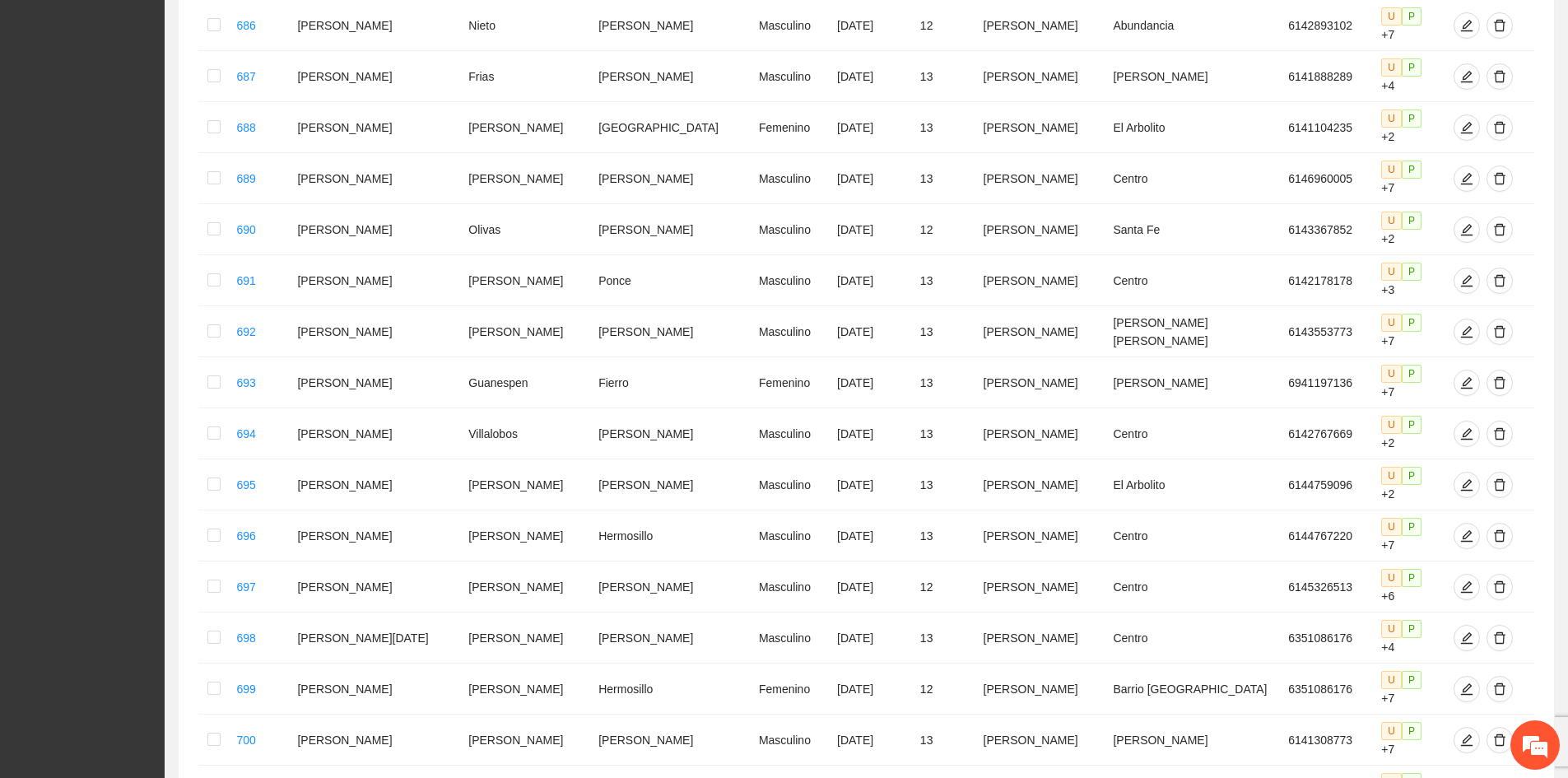 click on "5" at bounding box center [1288, 1656] 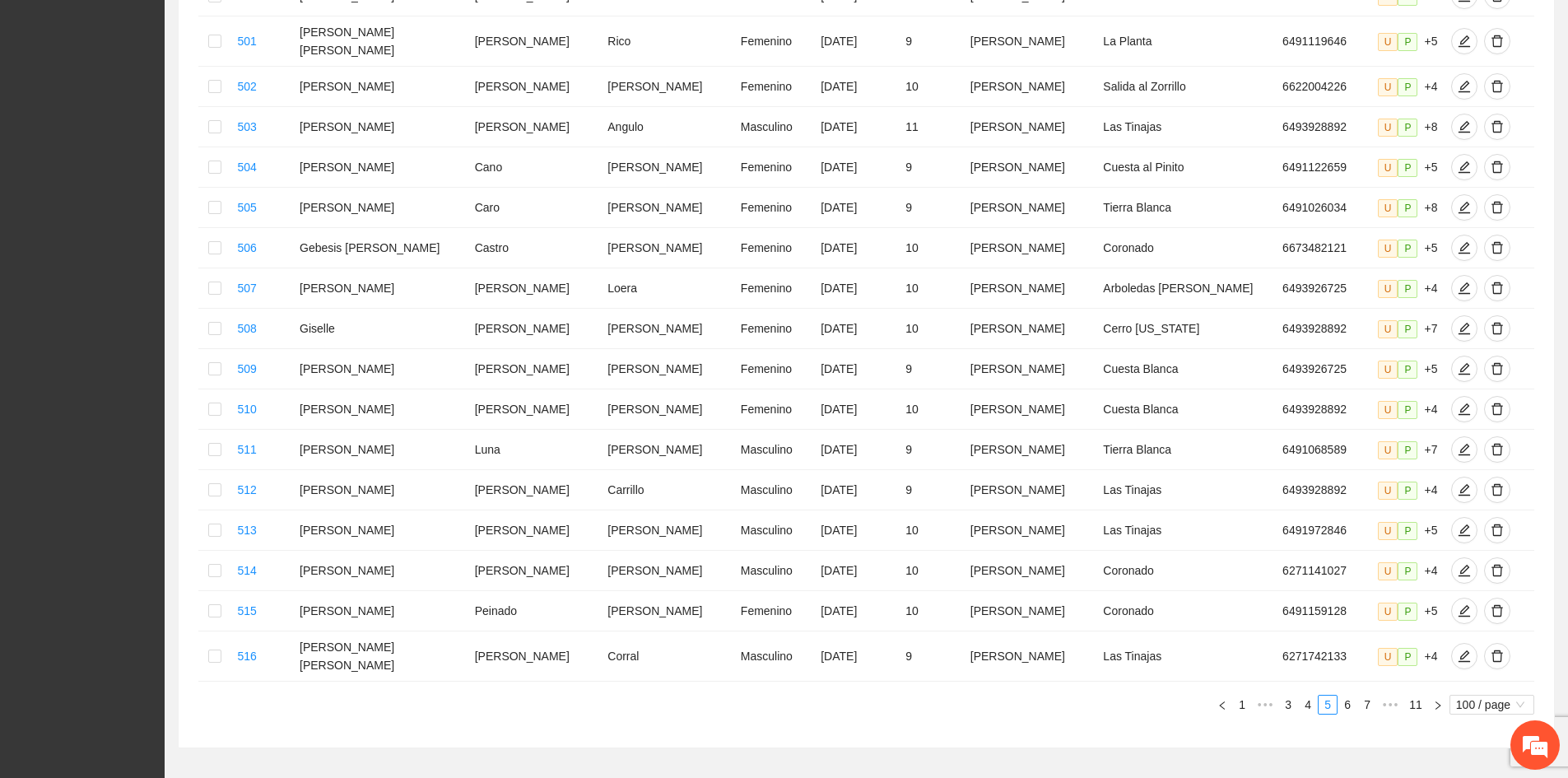 scroll, scrollTop: 3806, scrollLeft: 0, axis: vertical 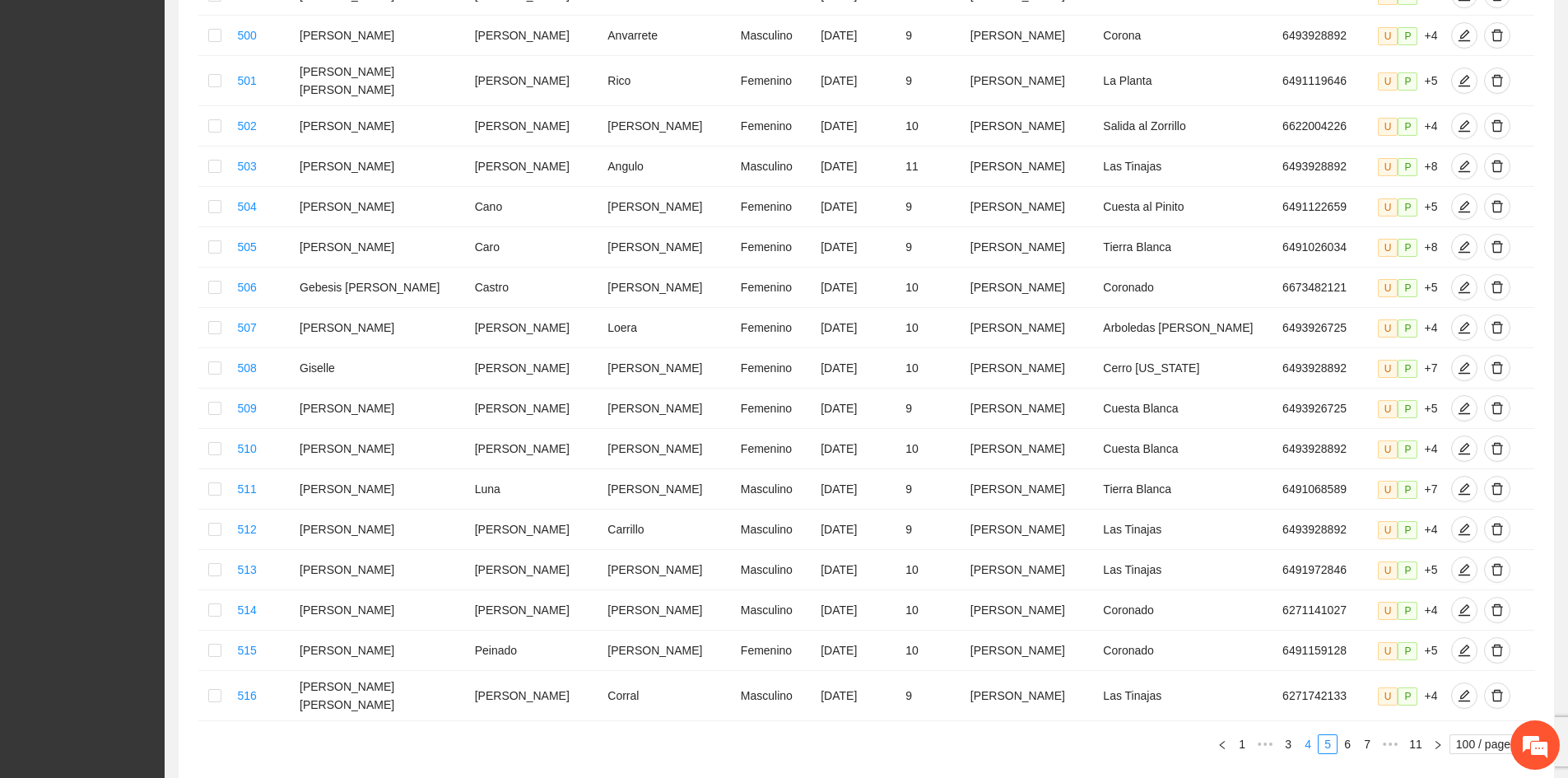 click on "4" at bounding box center [1308, 744] 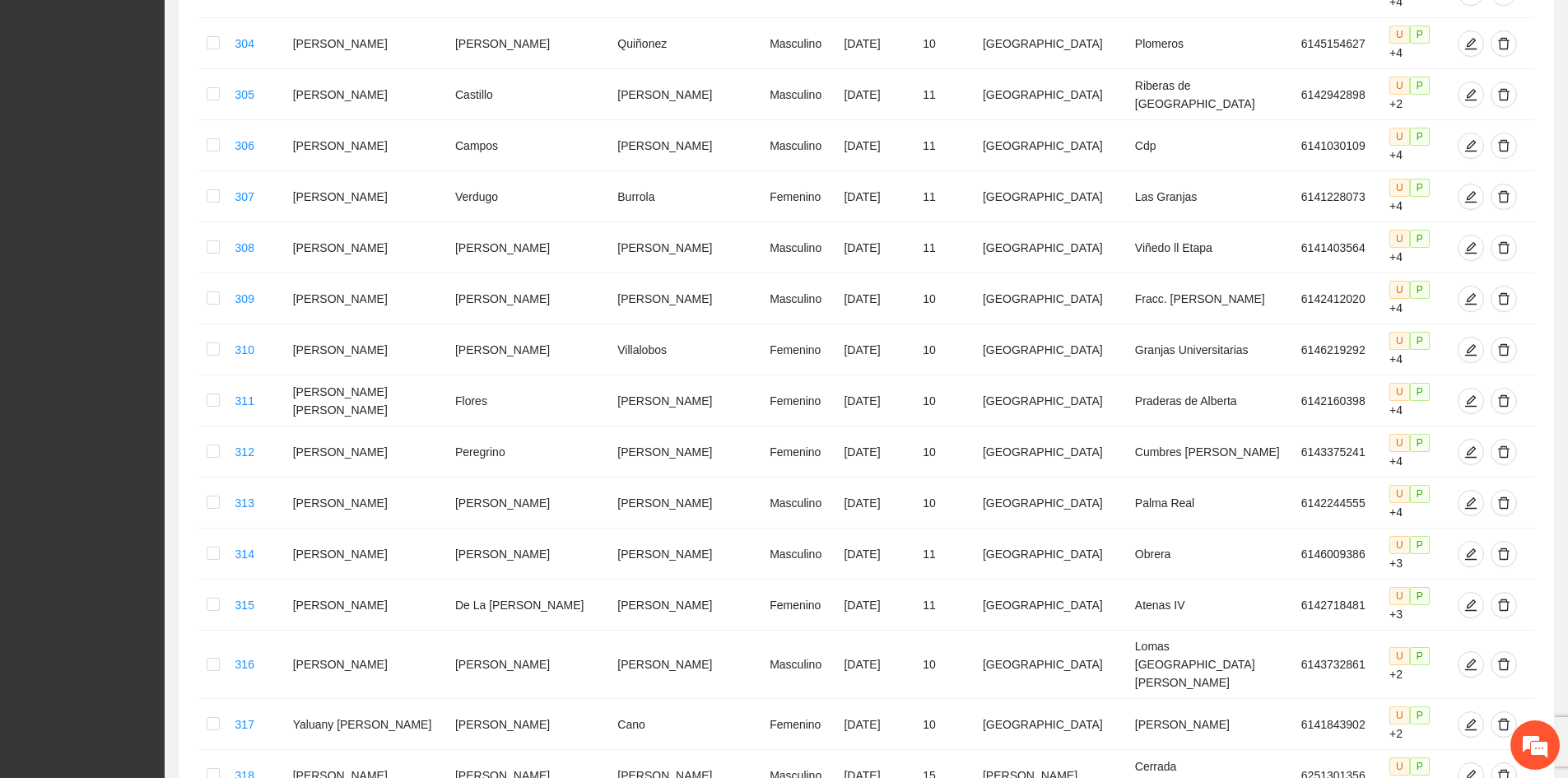 scroll, scrollTop: 0, scrollLeft: 0, axis: both 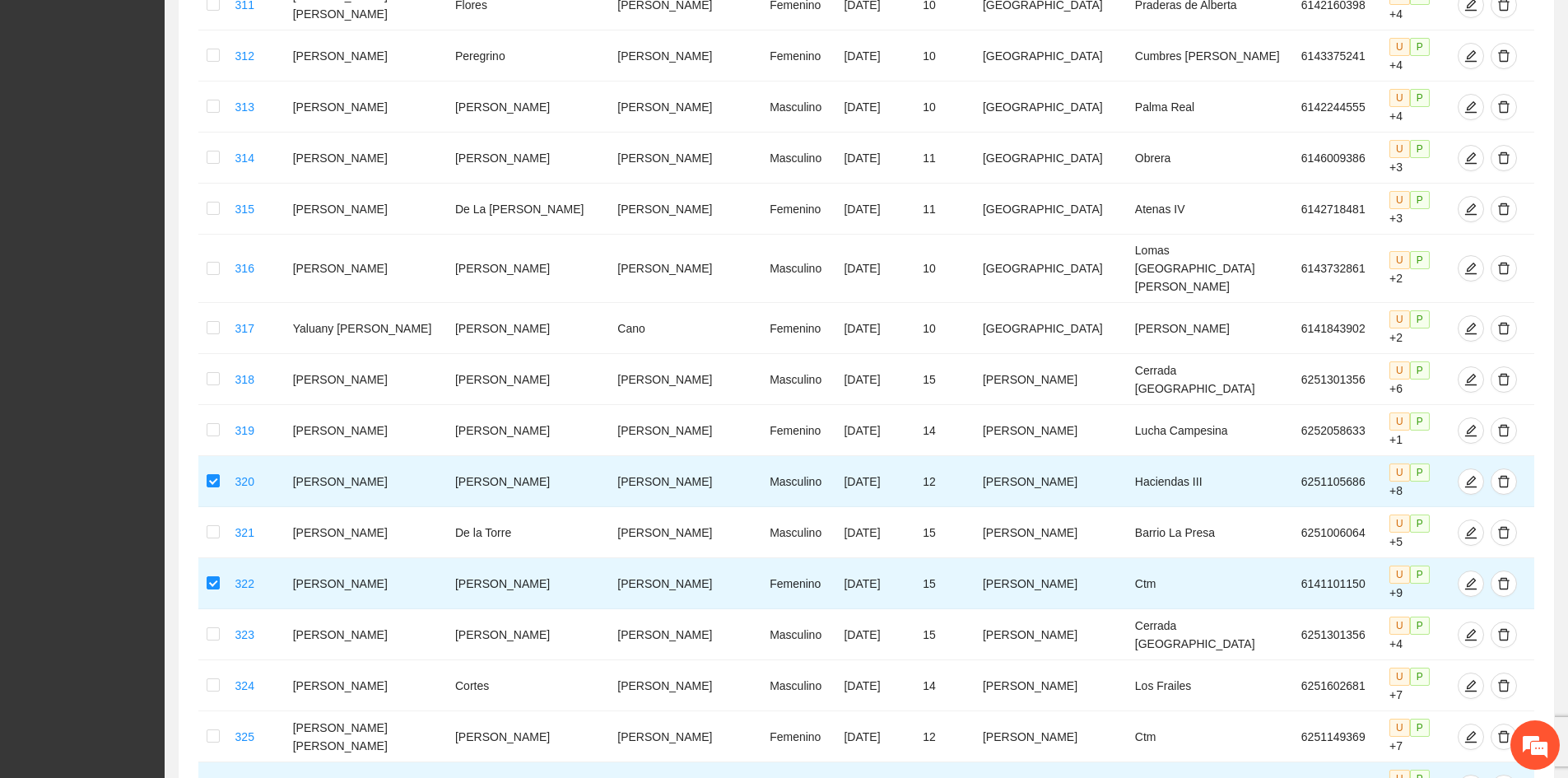 click at bounding box center [213, 941] 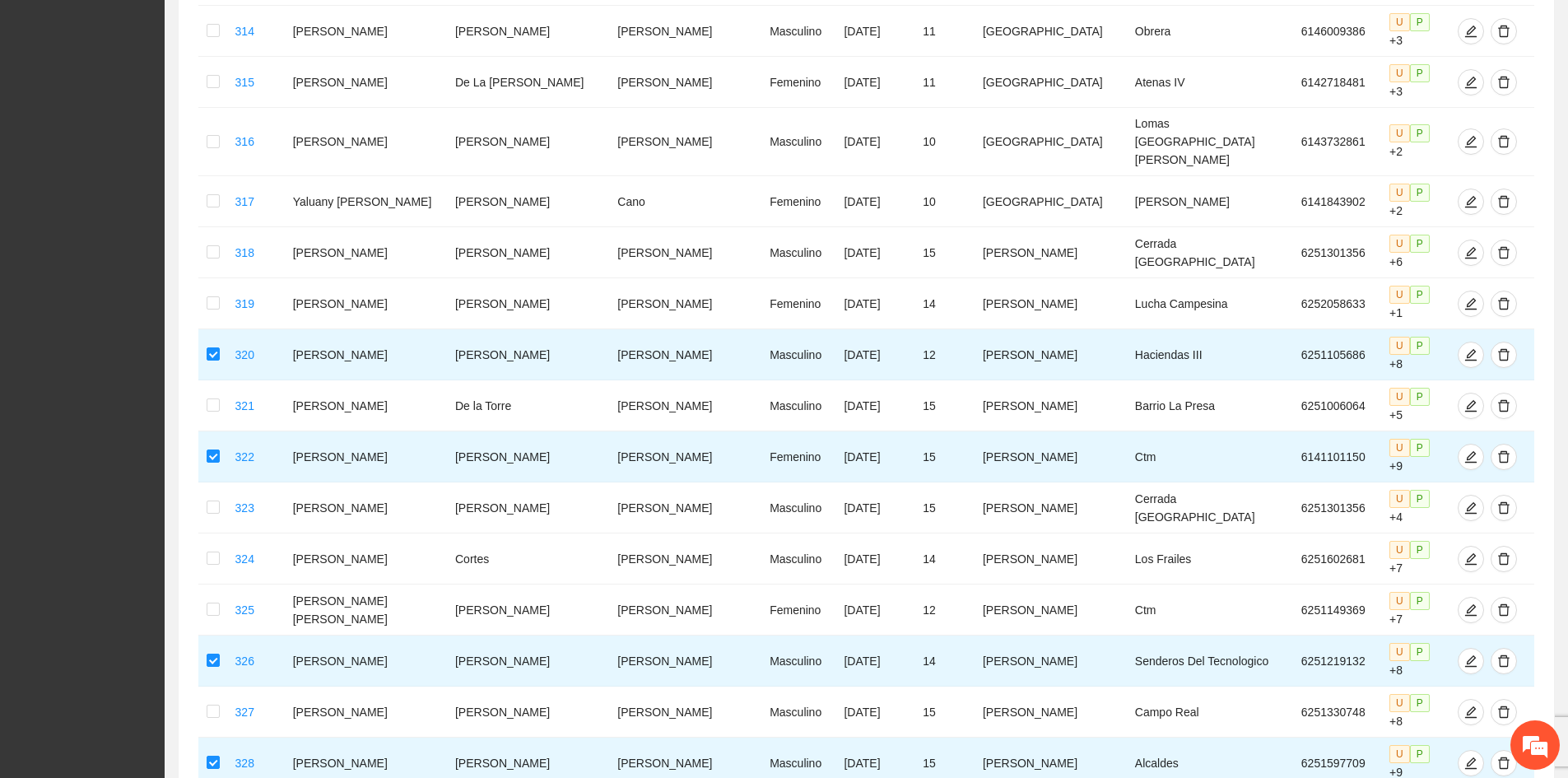 scroll, scrollTop: 1070, scrollLeft: 0, axis: vertical 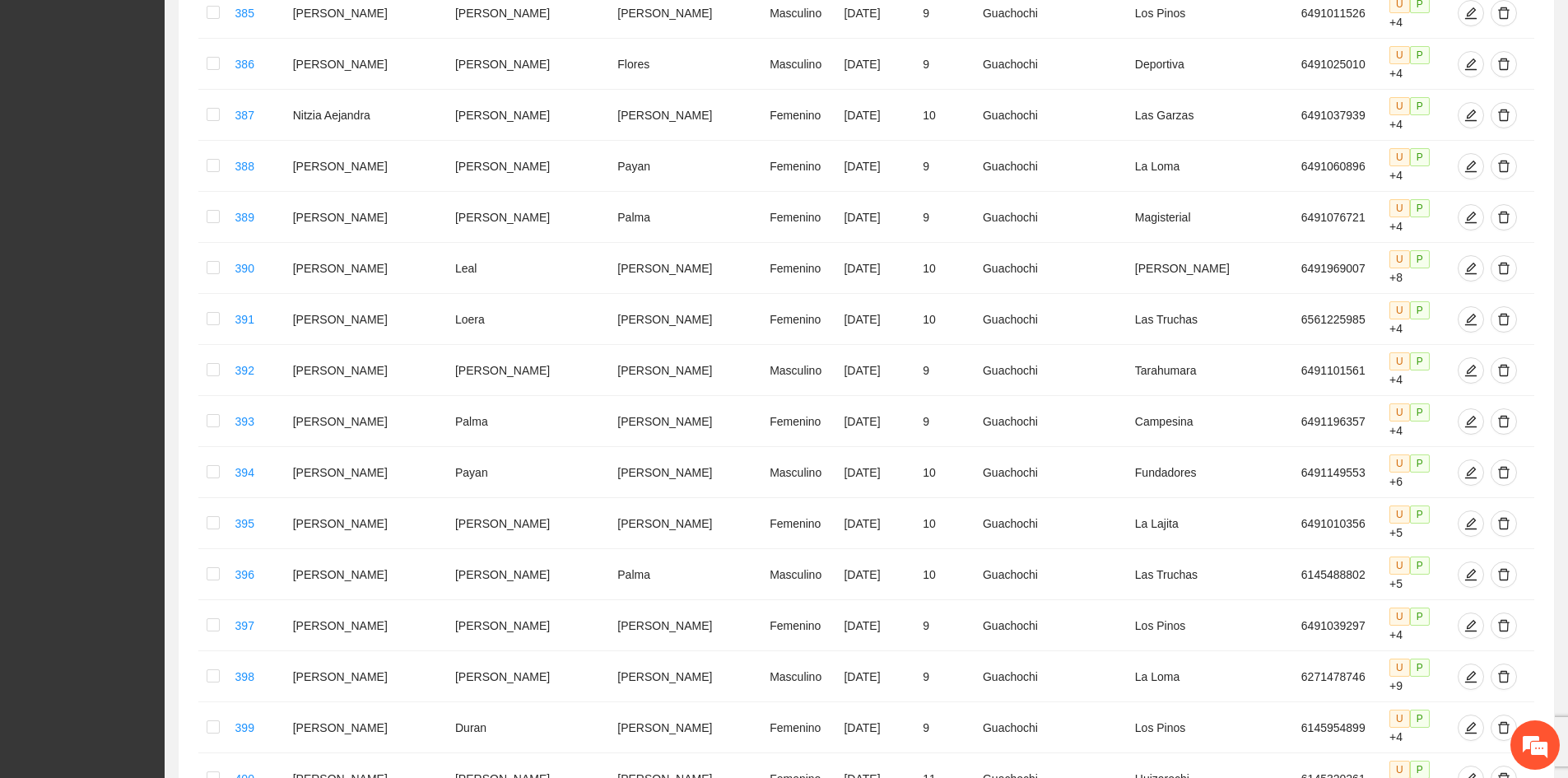 click on "5" at bounding box center [1347, 1644] 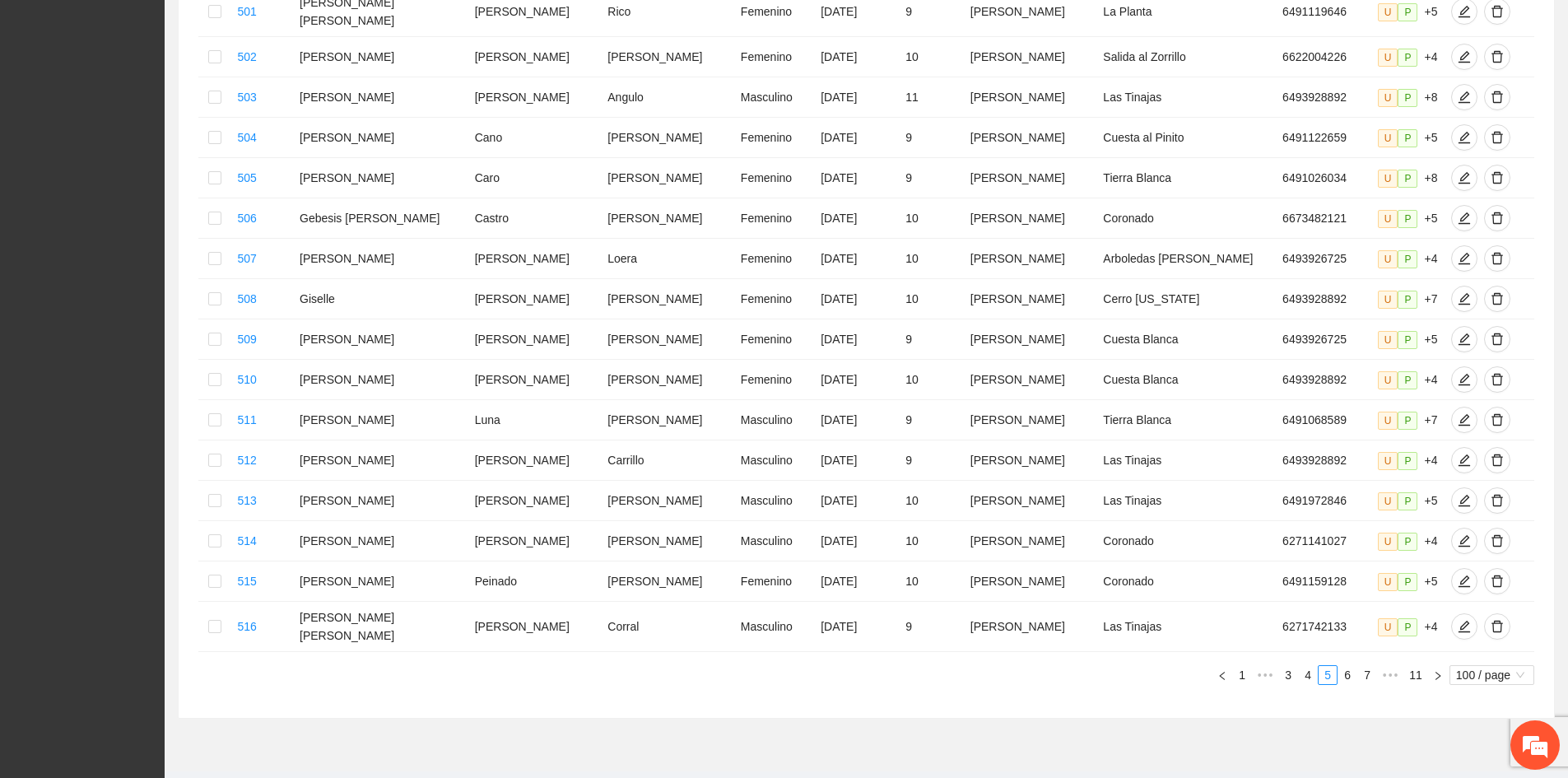 scroll, scrollTop: 3806, scrollLeft: 0, axis: vertical 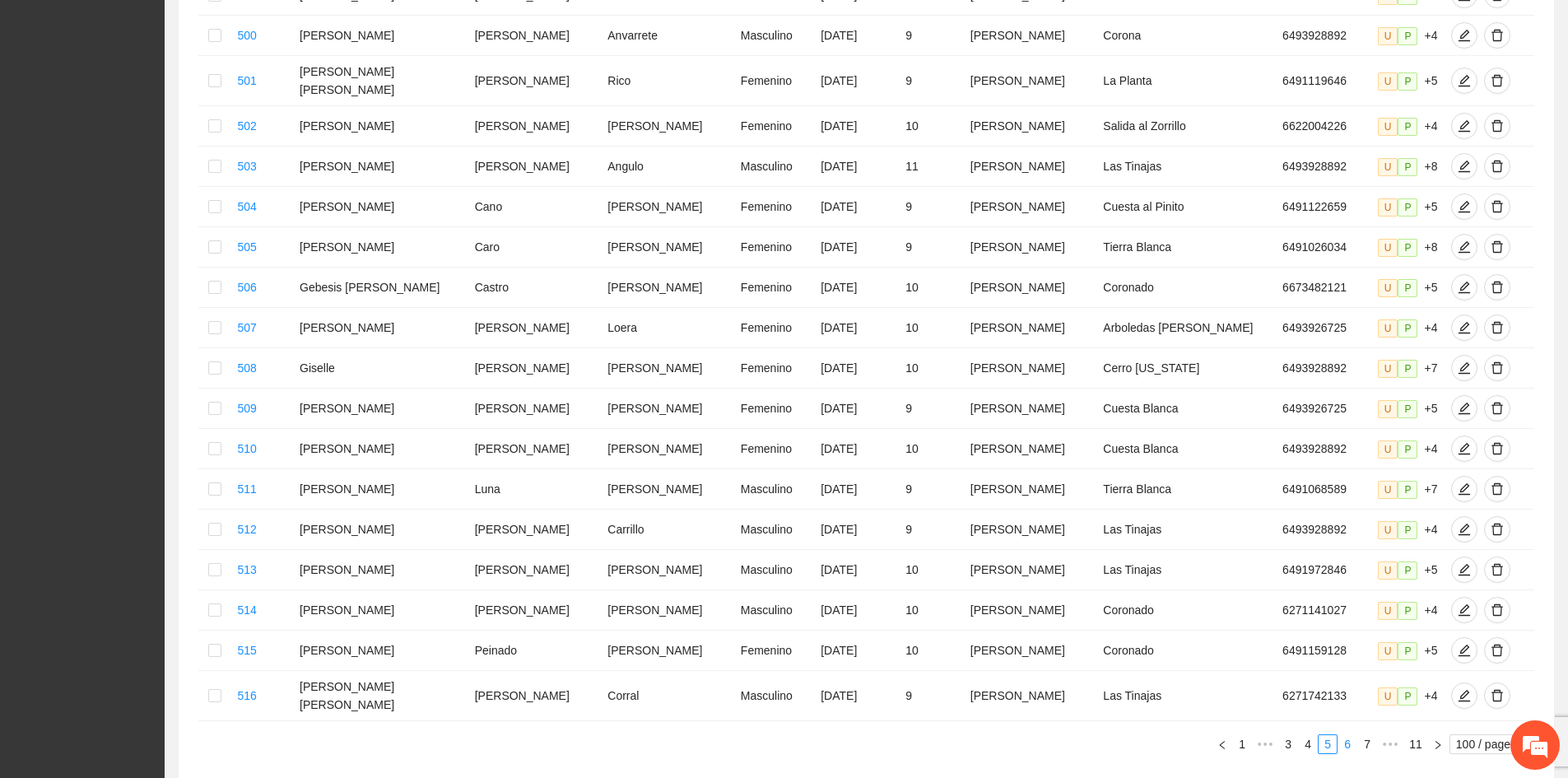 click on "6" at bounding box center [1347, 744] 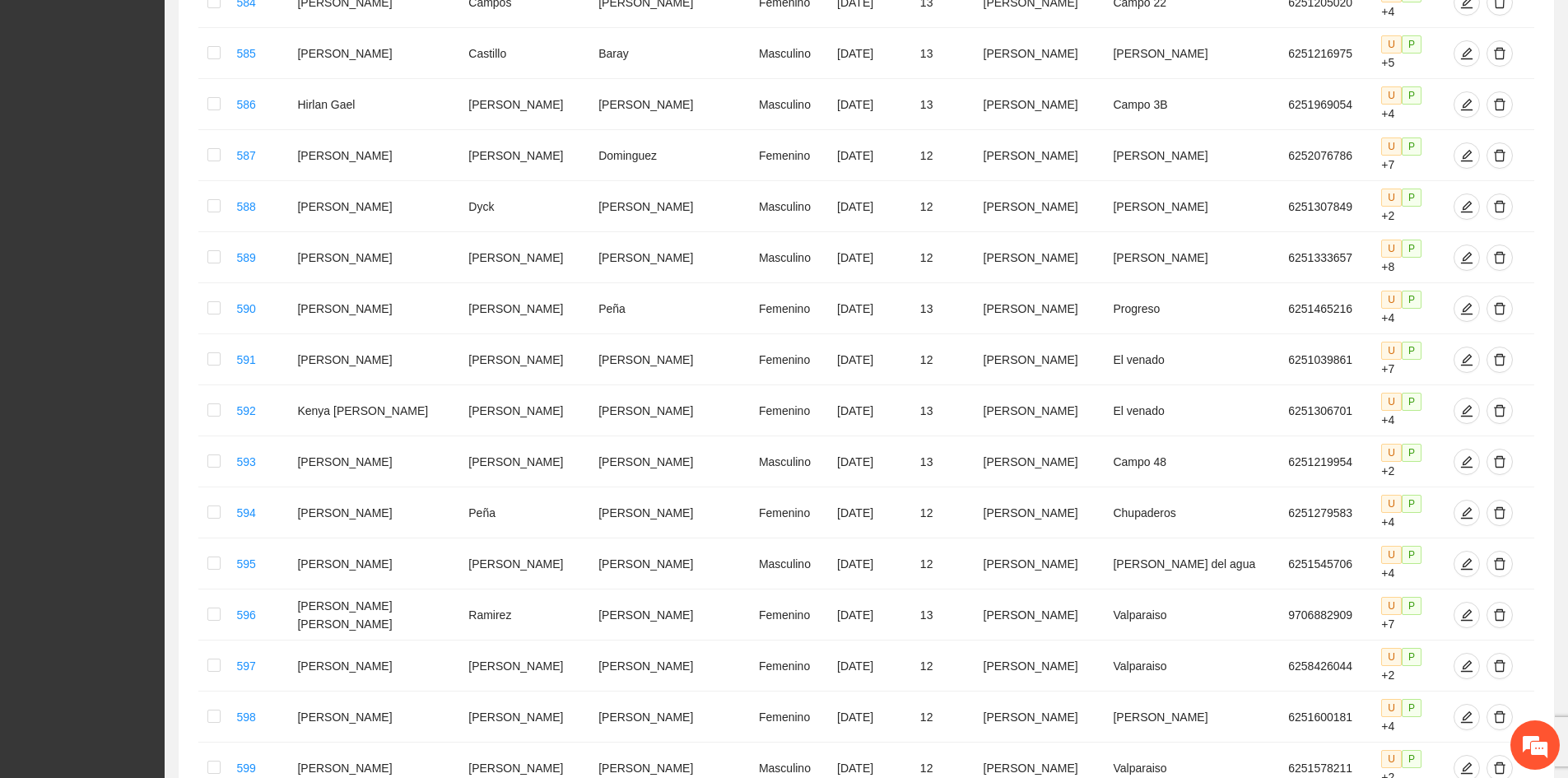 scroll, scrollTop: 3559, scrollLeft: 0, axis: vertical 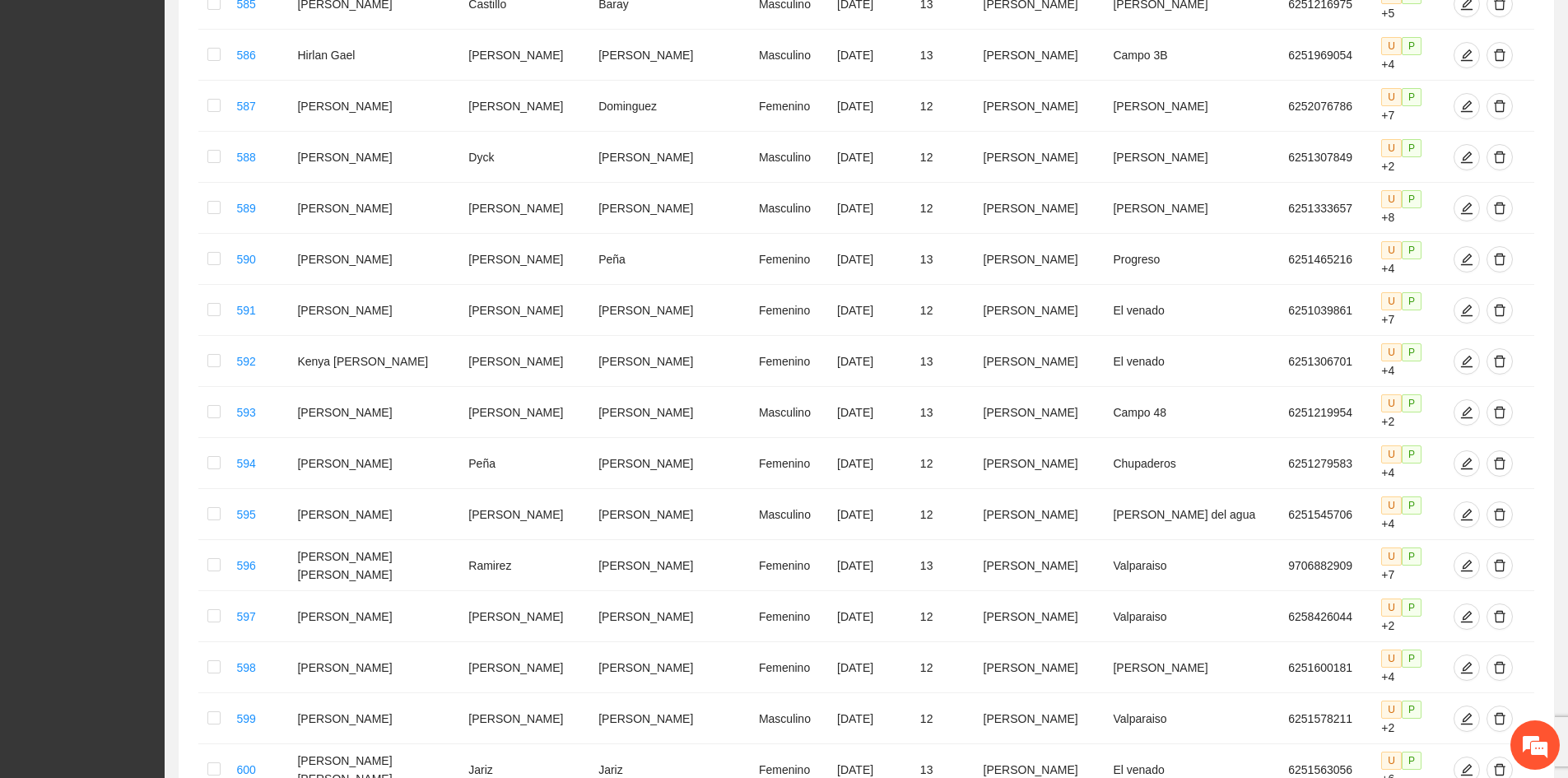 click on "7" at bounding box center [1347, 1686] 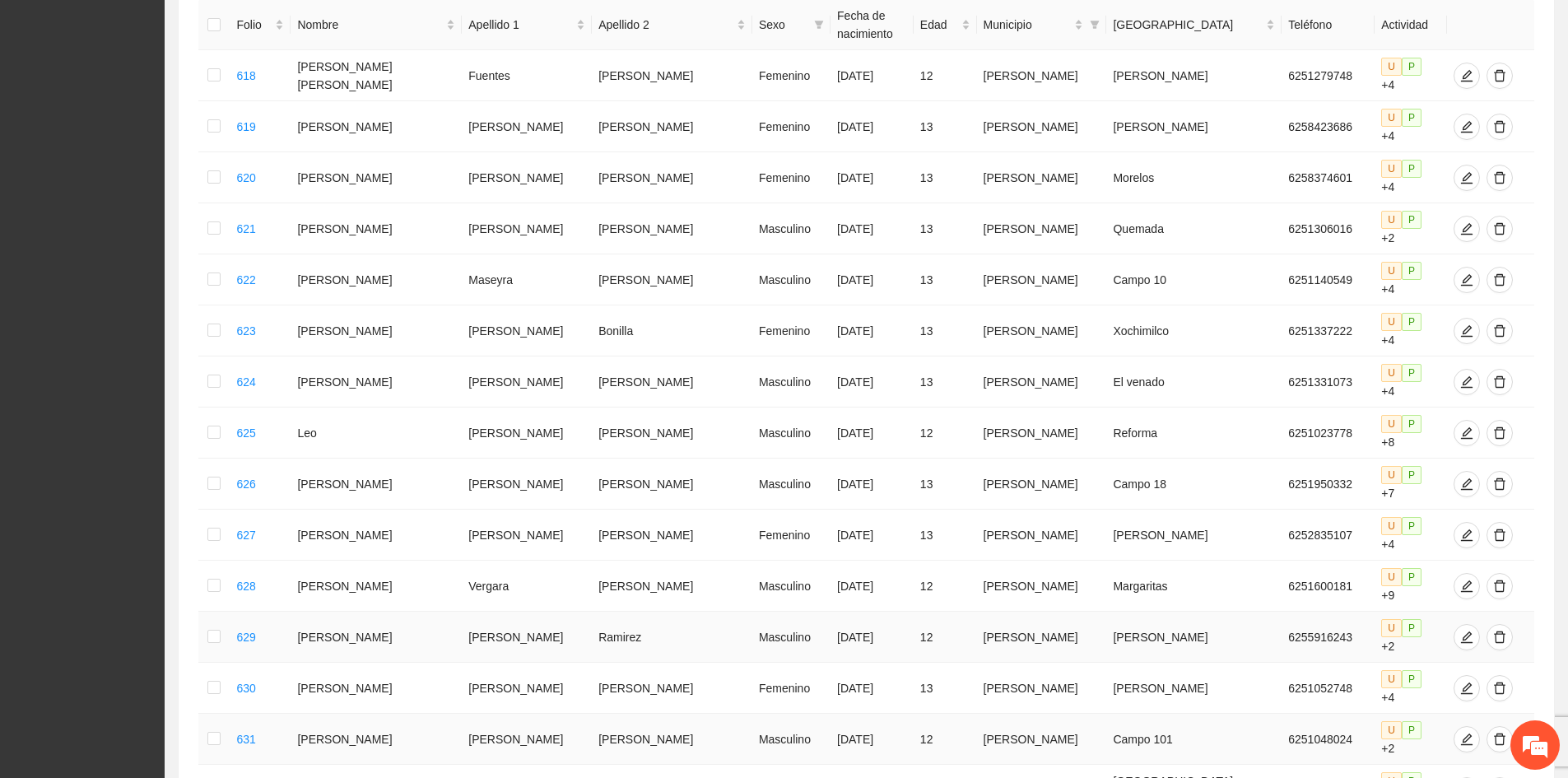 scroll, scrollTop: 111, scrollLeft: 0, axis: vertical 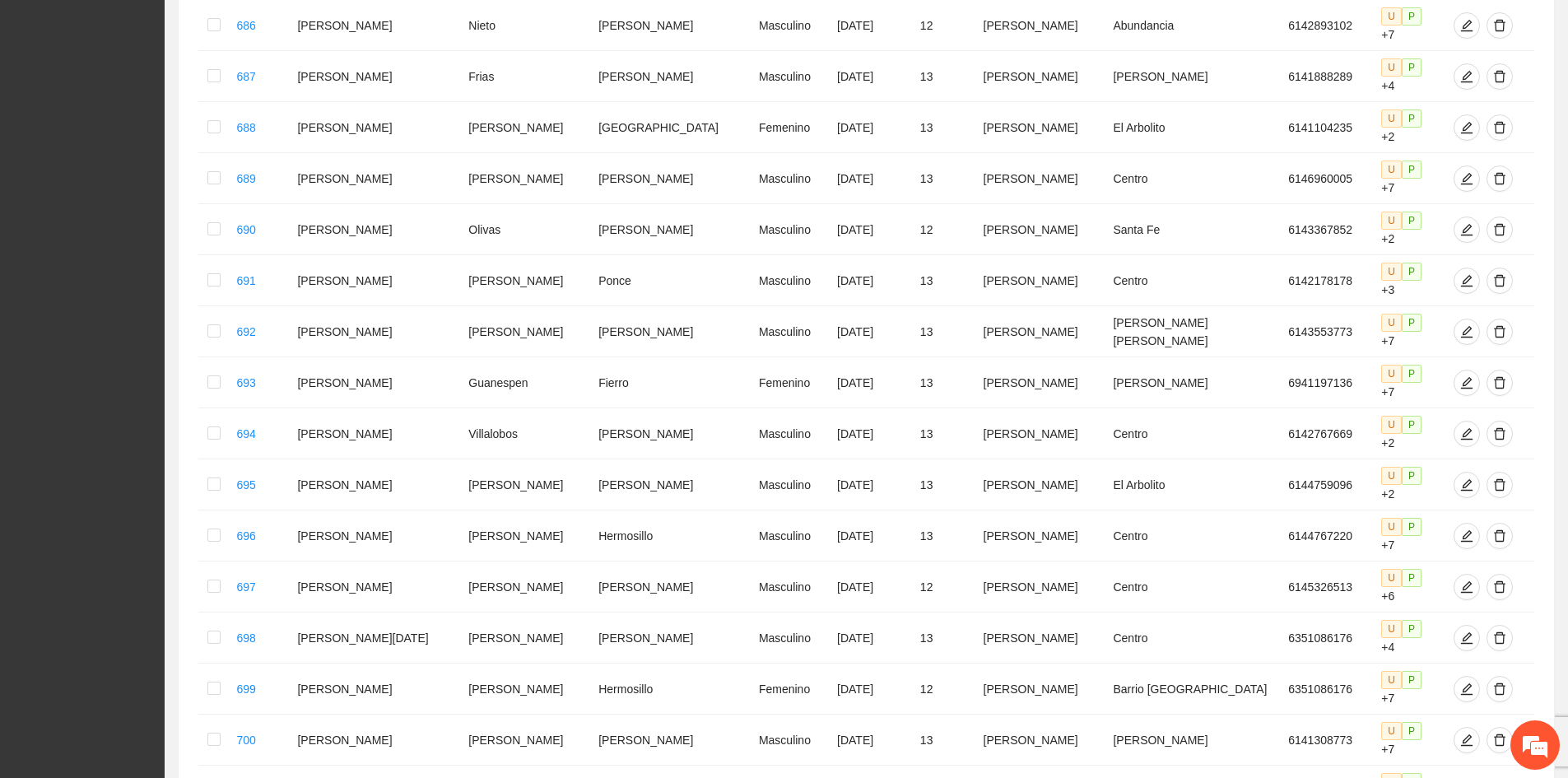 click on "8" at bounding box center (1347, 1656) 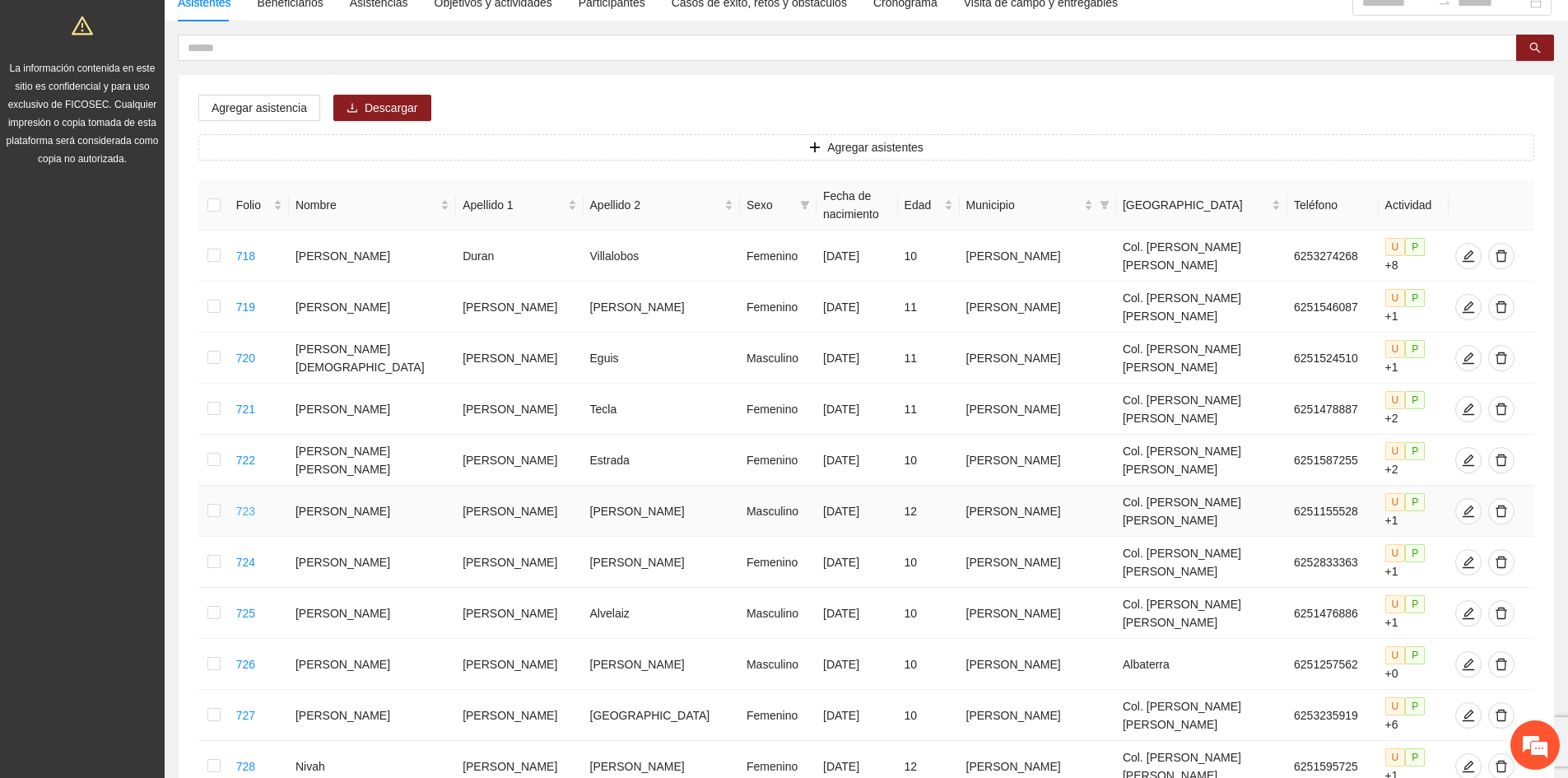 scroll, scrollTop: 0, scrollLeft: 0, axis: both 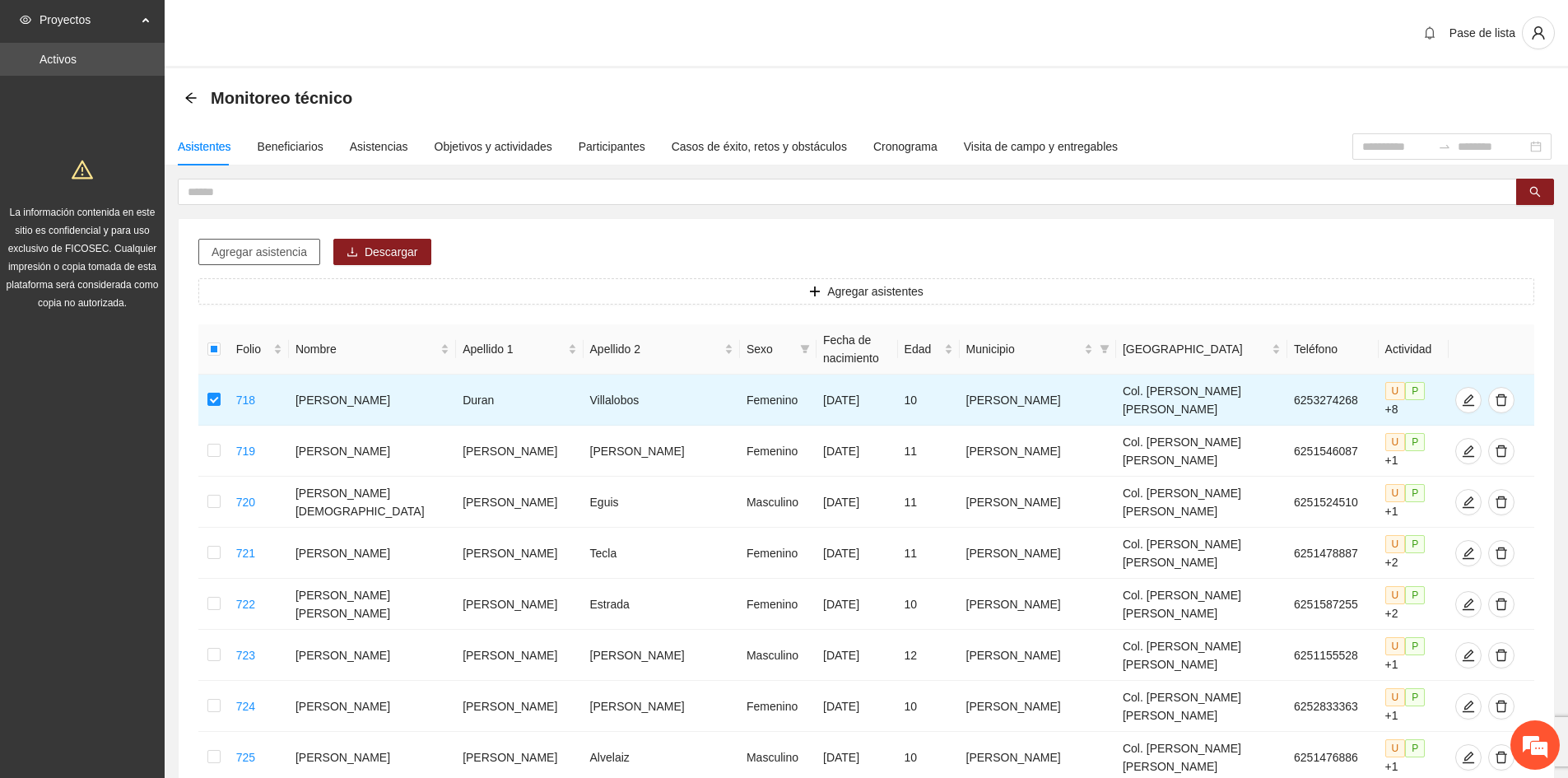 click on "Agregar asistencia" at bounding box center [259, 252] 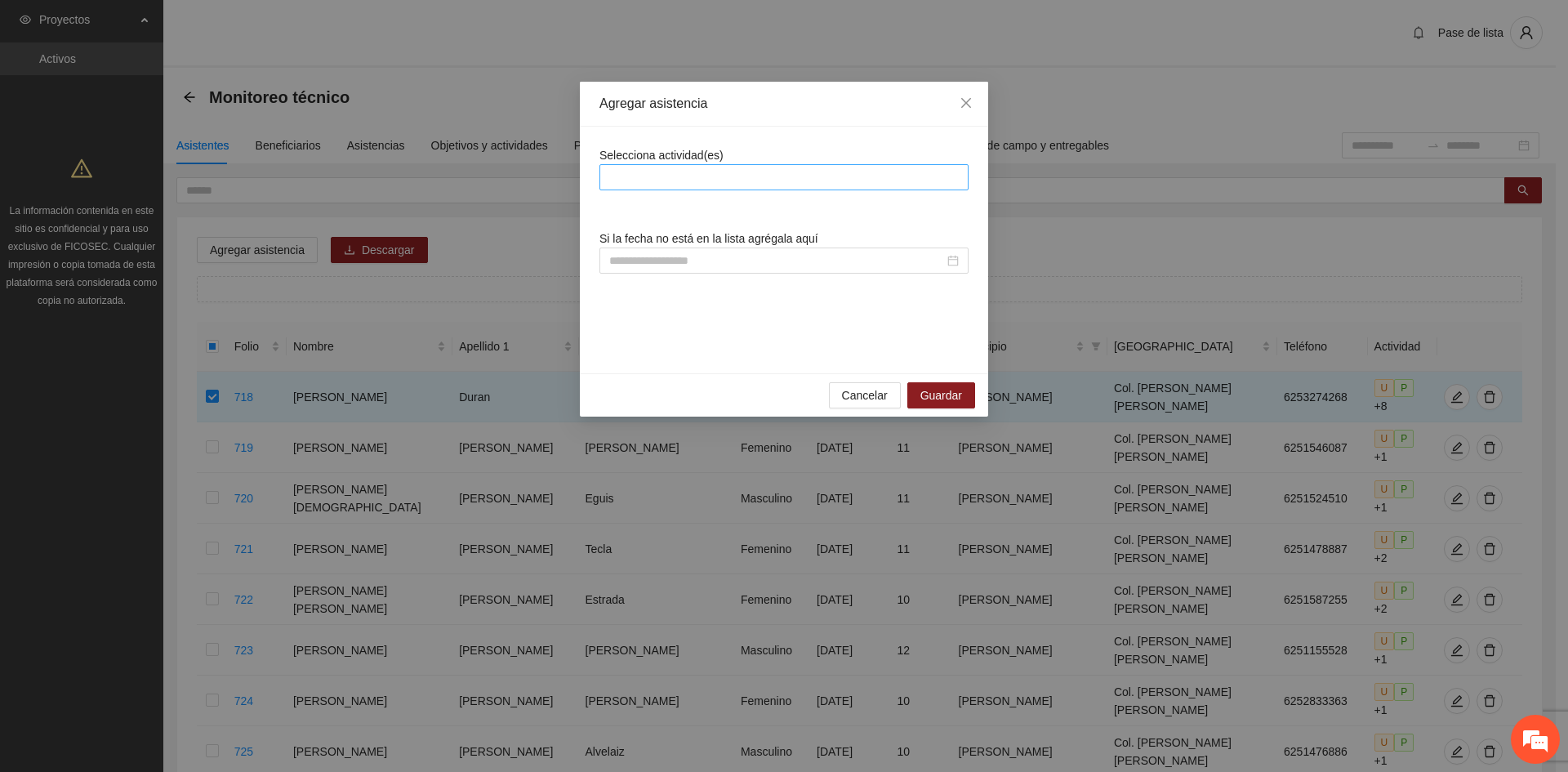 click at bounding box center (784, 177) 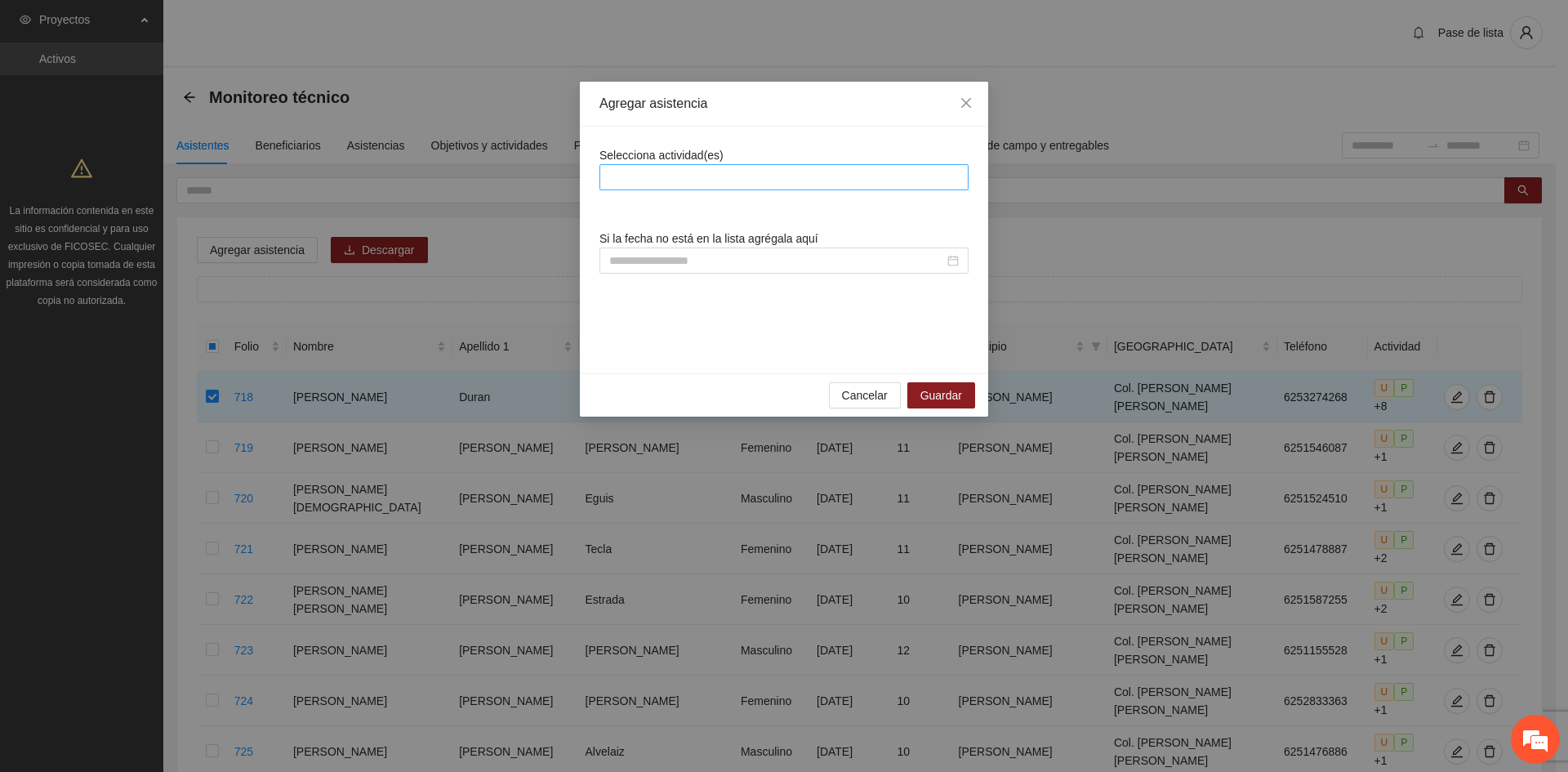 click at bounding box center [784, 177] 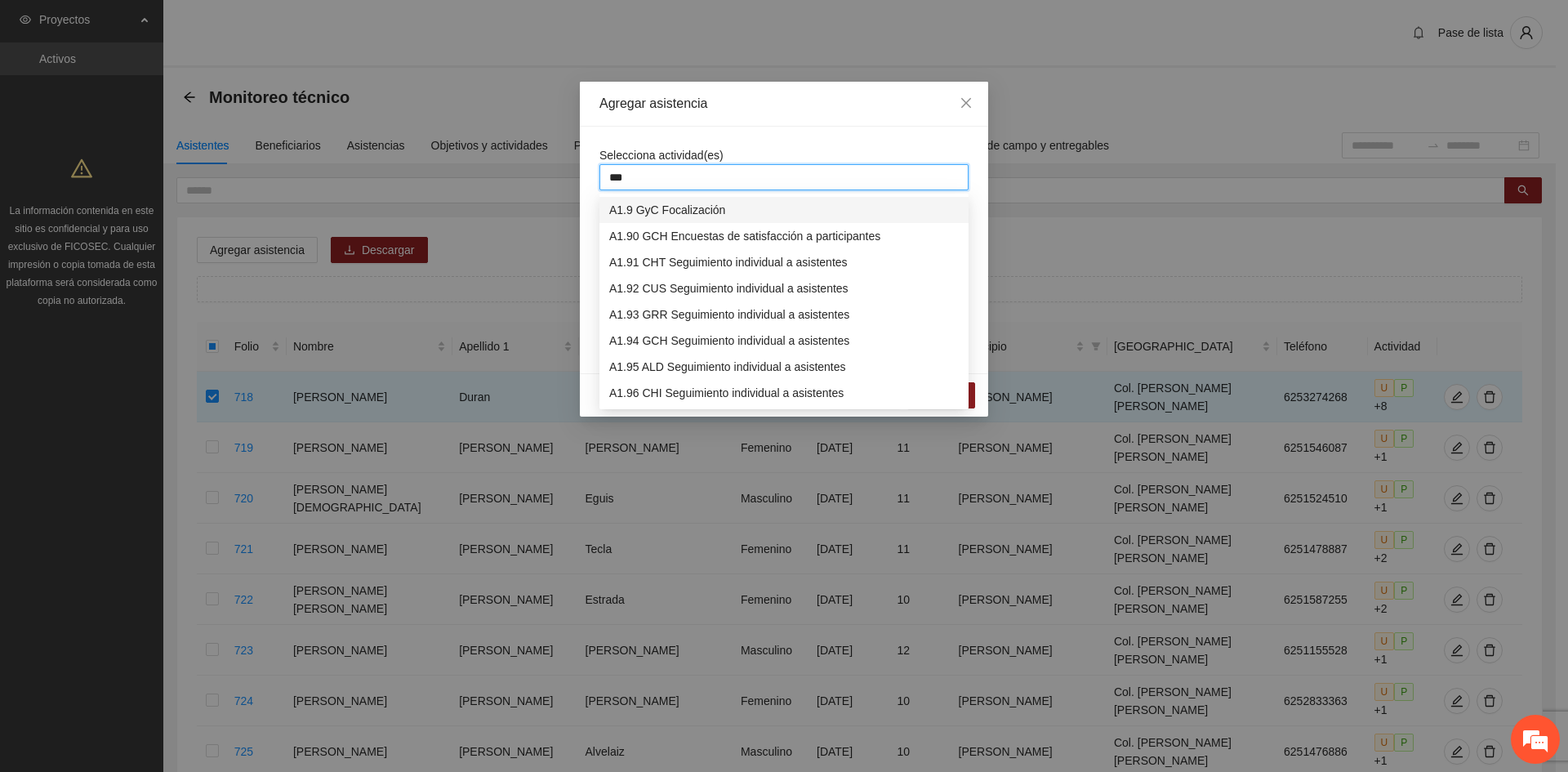 type on "****" 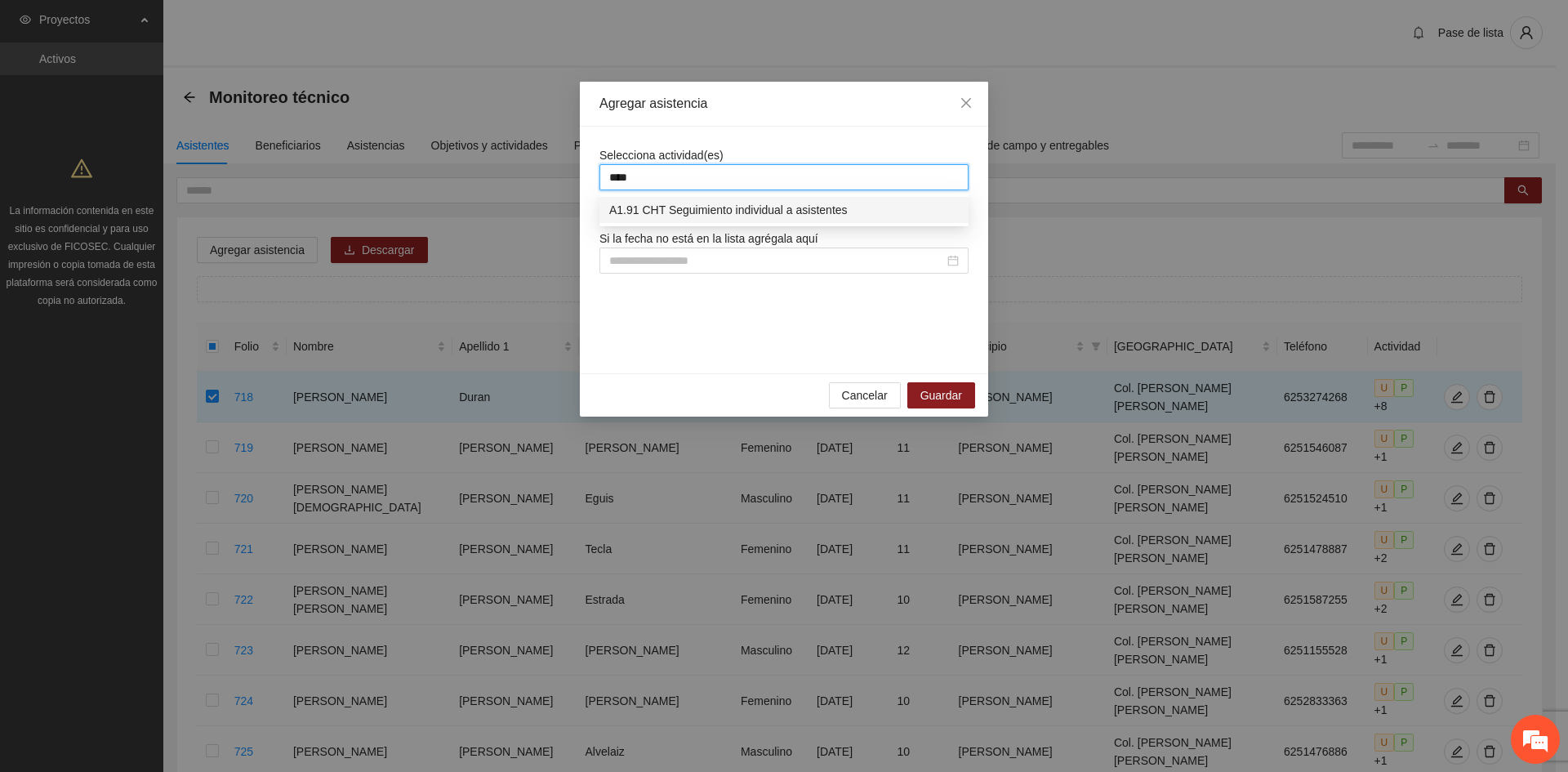 click on "A1.91 CHT Seguimiento individual a asistentes" at bounding box center [784, 210] 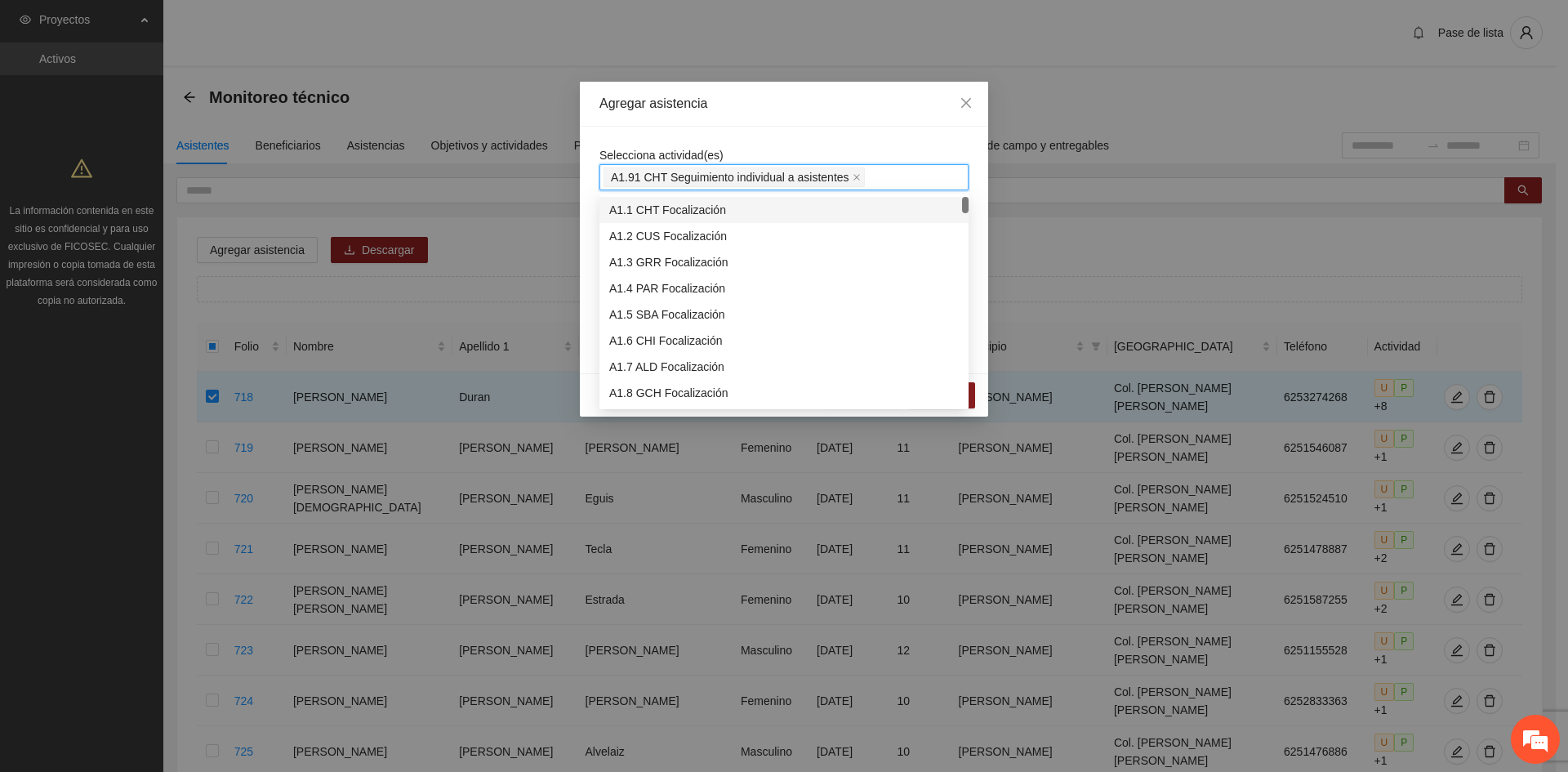 click on "Selecciona actividad(es) A1.91 CHT Seguimiento individual a asistentes   Si la fecha no está en la lista agrégala aquí" at bounding box center (784, 250) 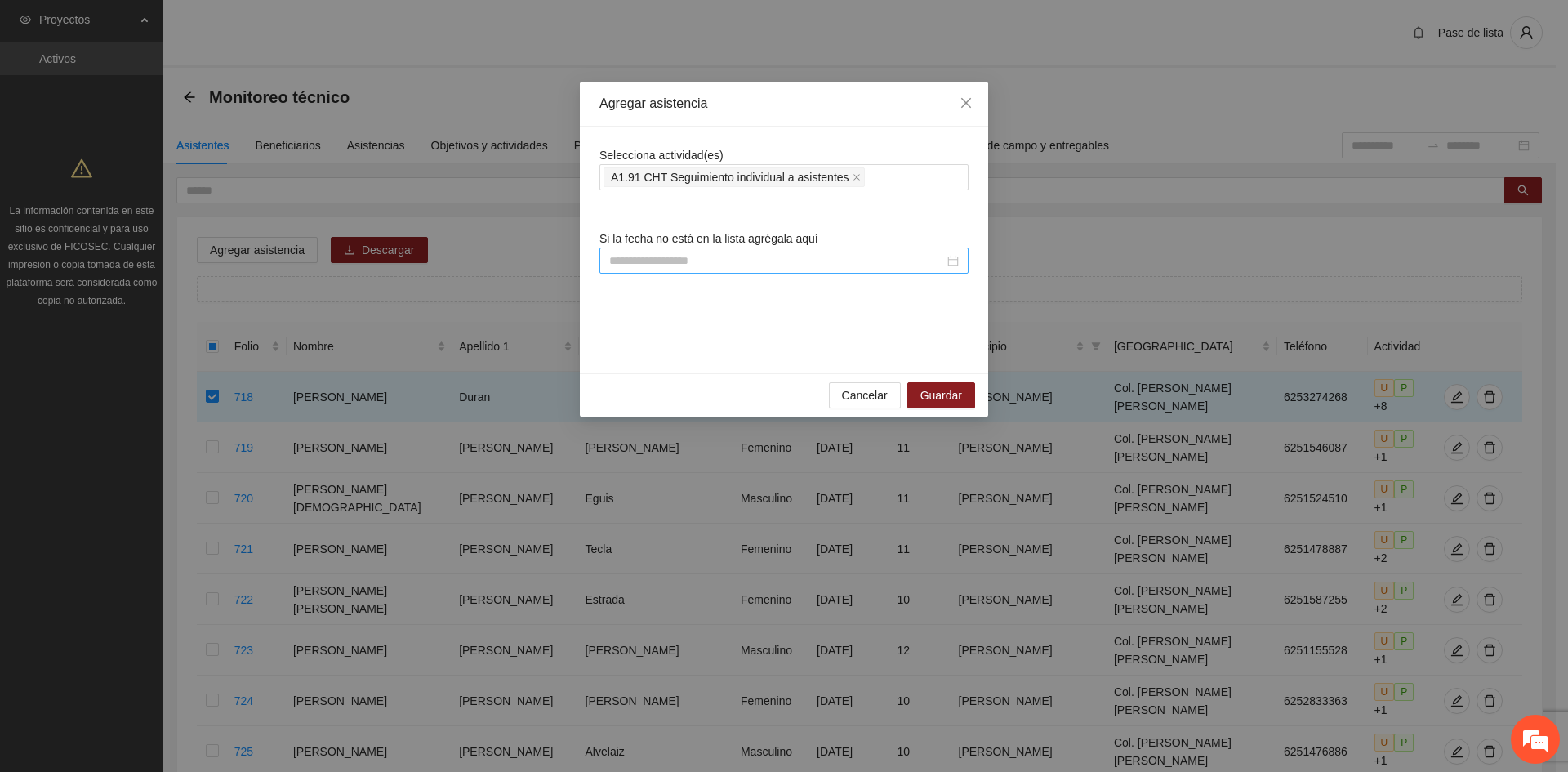 click at bounding box center (784, 261) 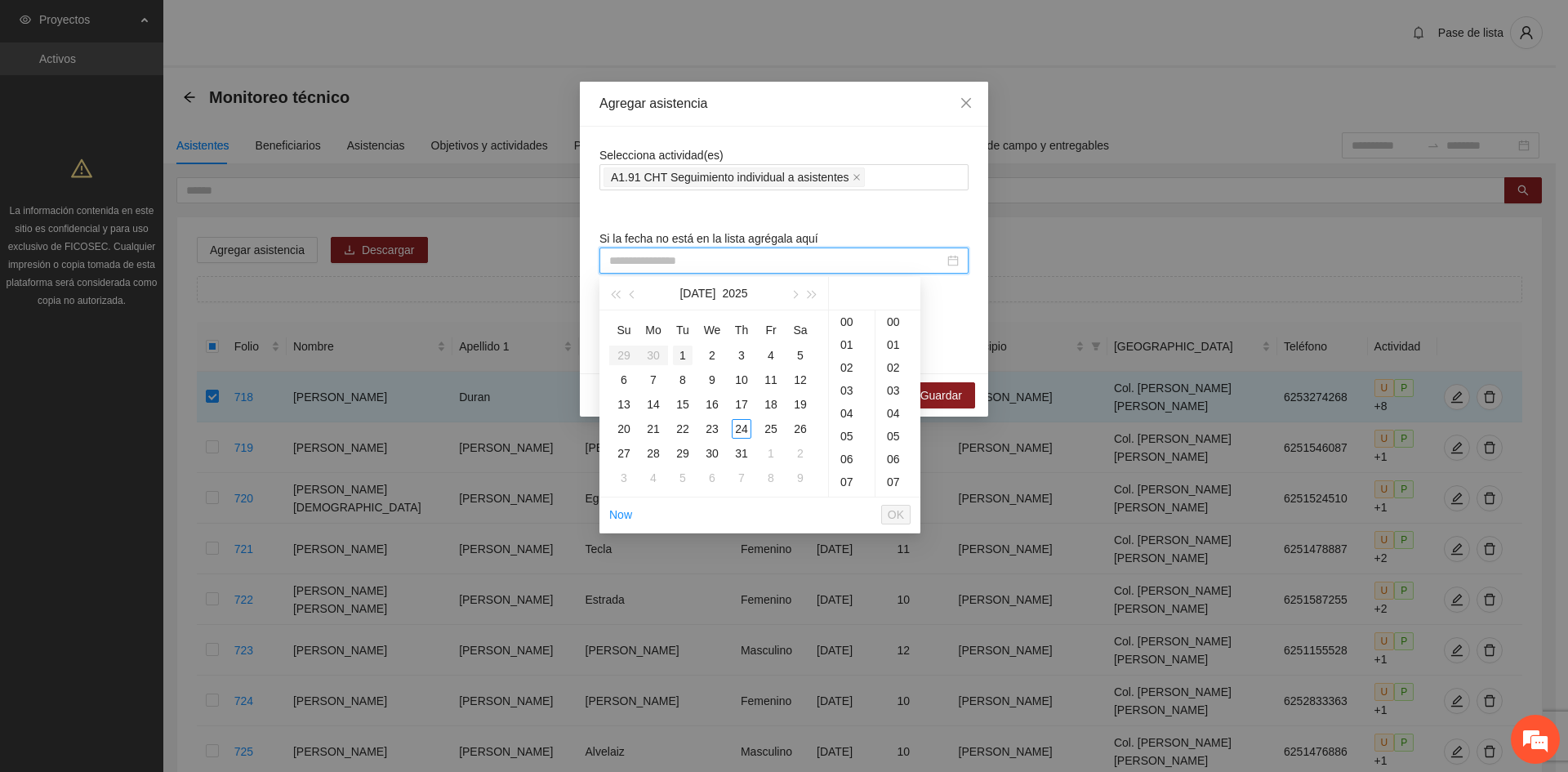 click on "1" at bounding box center (683, 355) 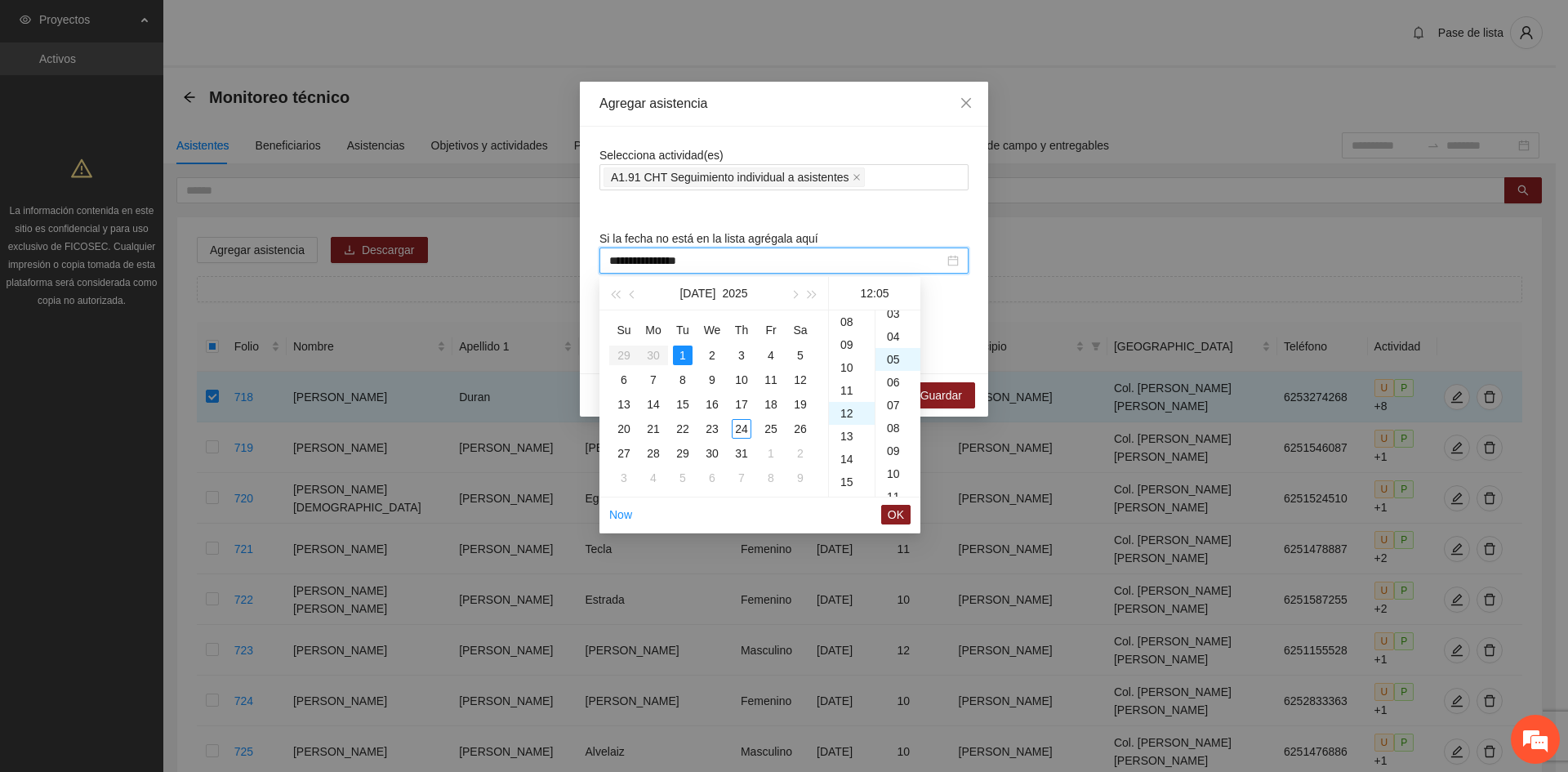 scroll, scrollTop: 274, scrollLeft: 0, axis: vertical 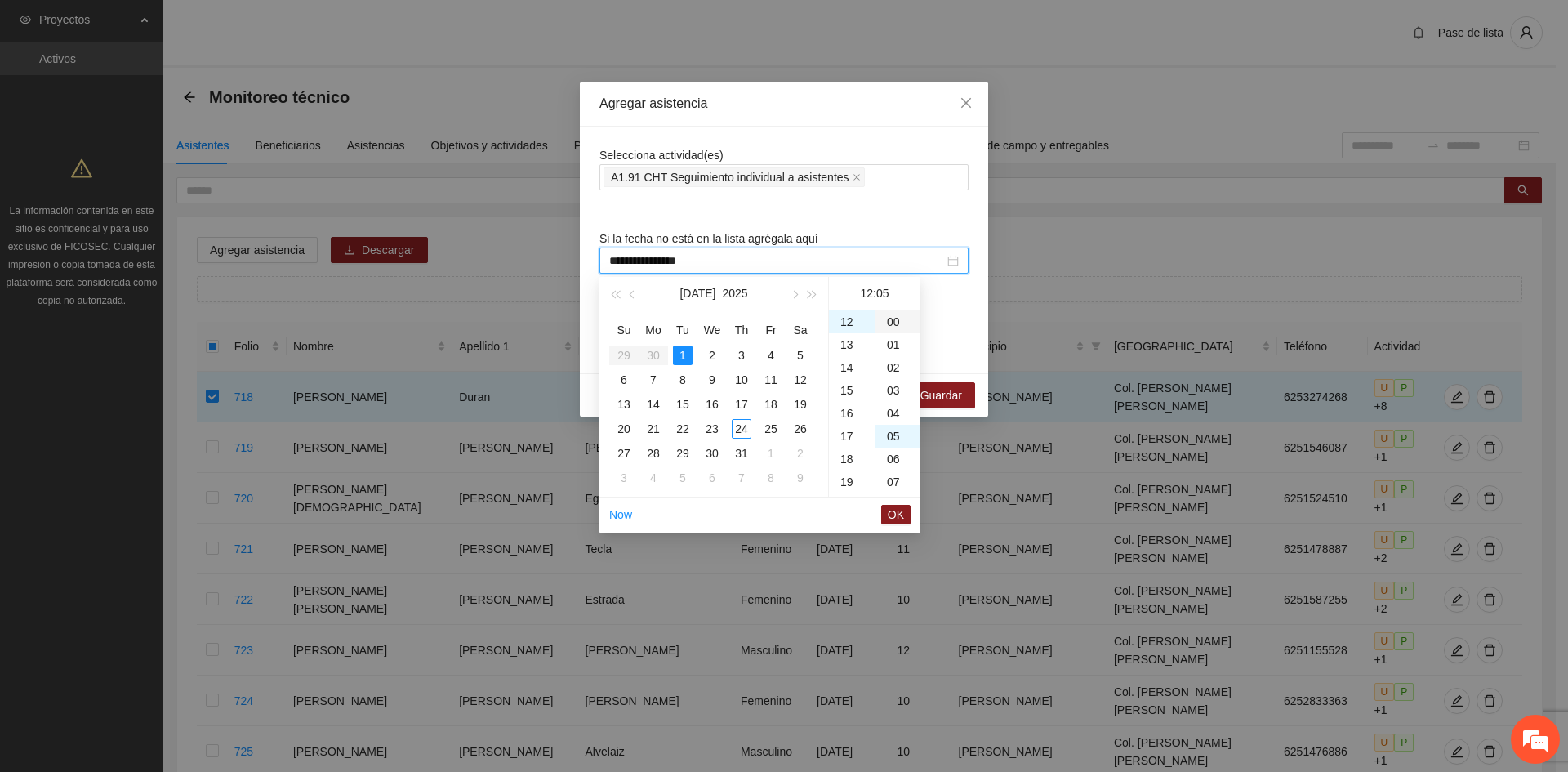 click on "00" at bounding box center (898, 322) 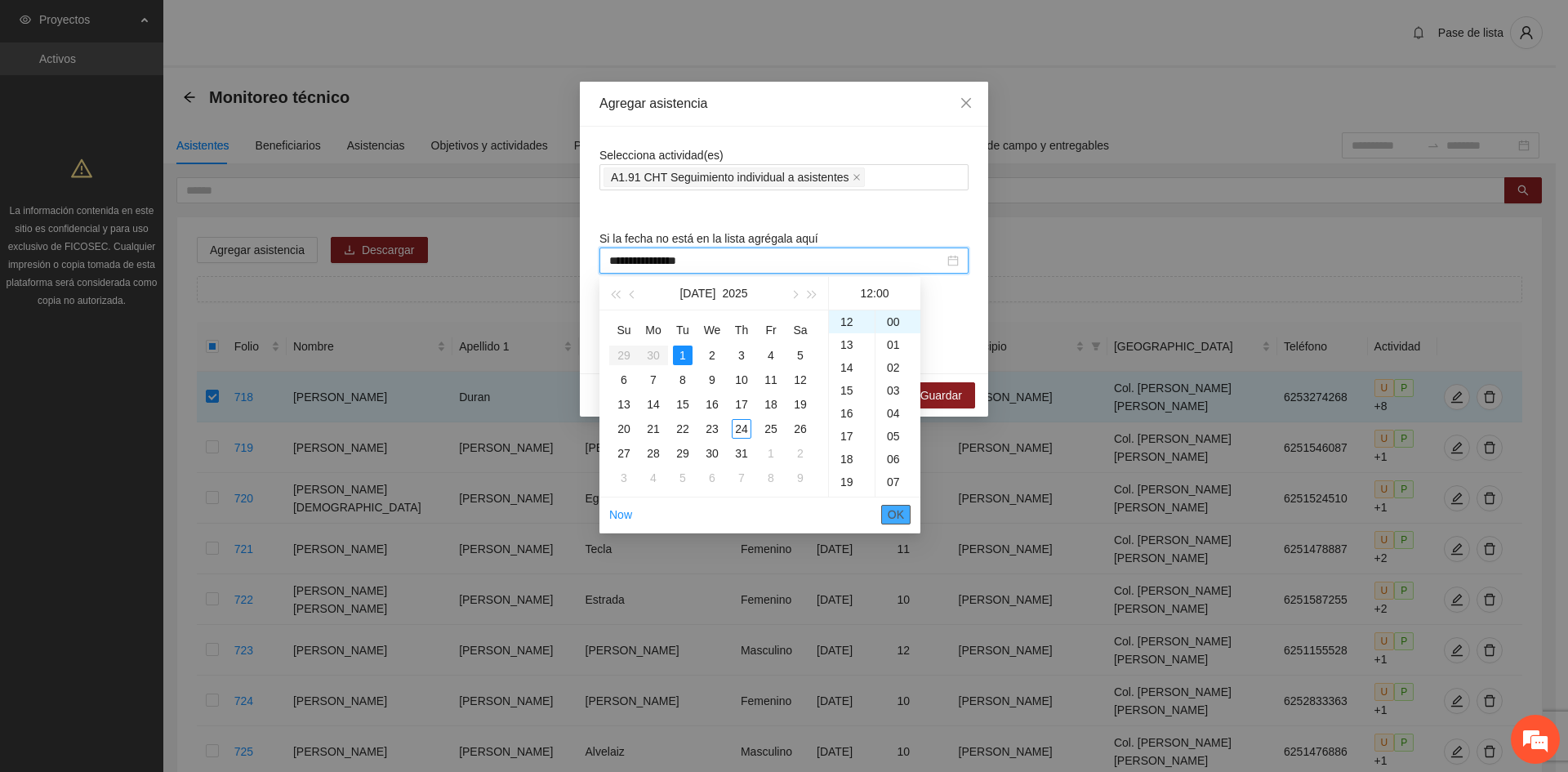 click on "OK" at bounding box center (896, 515) 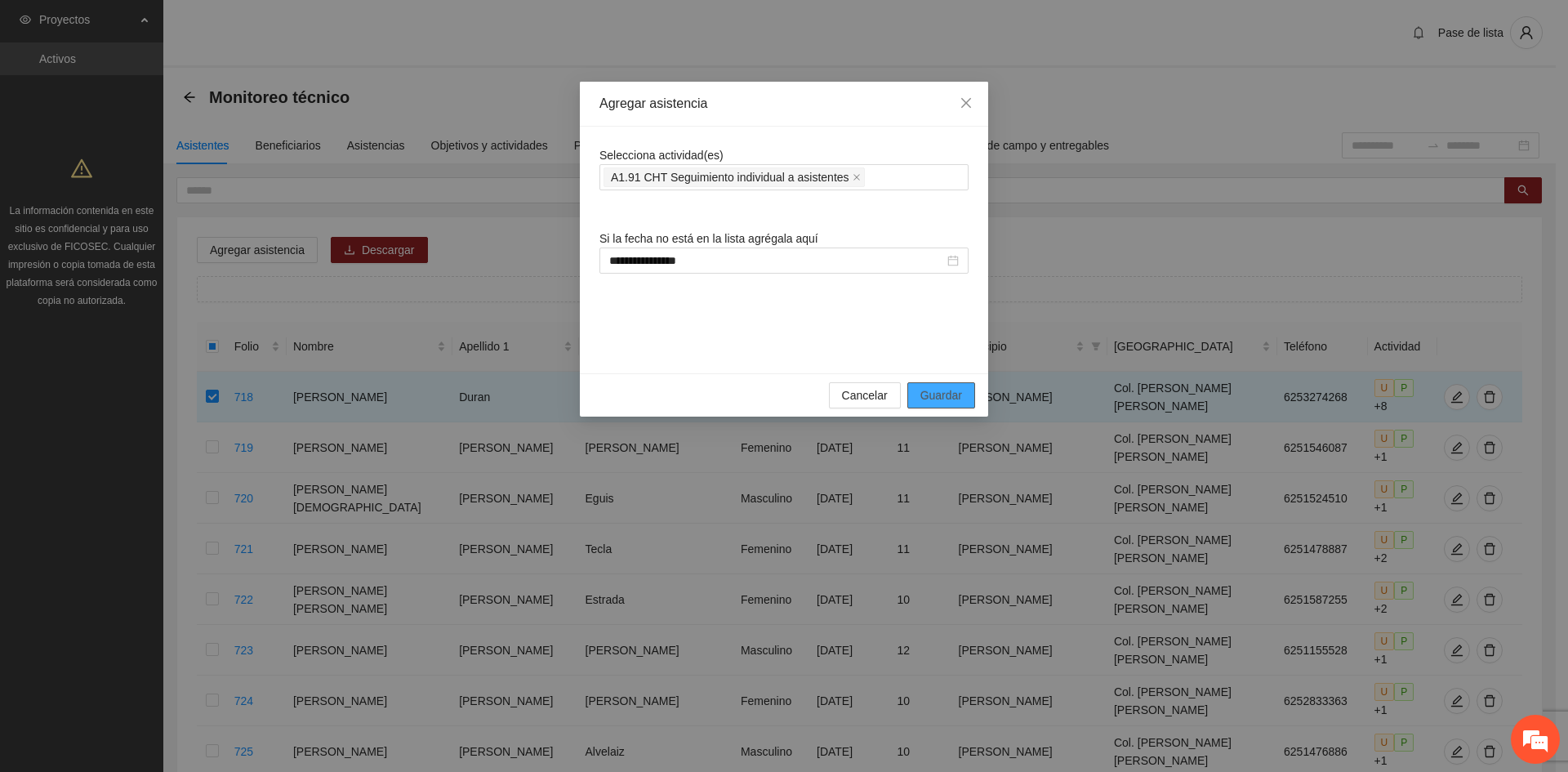 click on "Guardar" at bounding box center (941, 395) 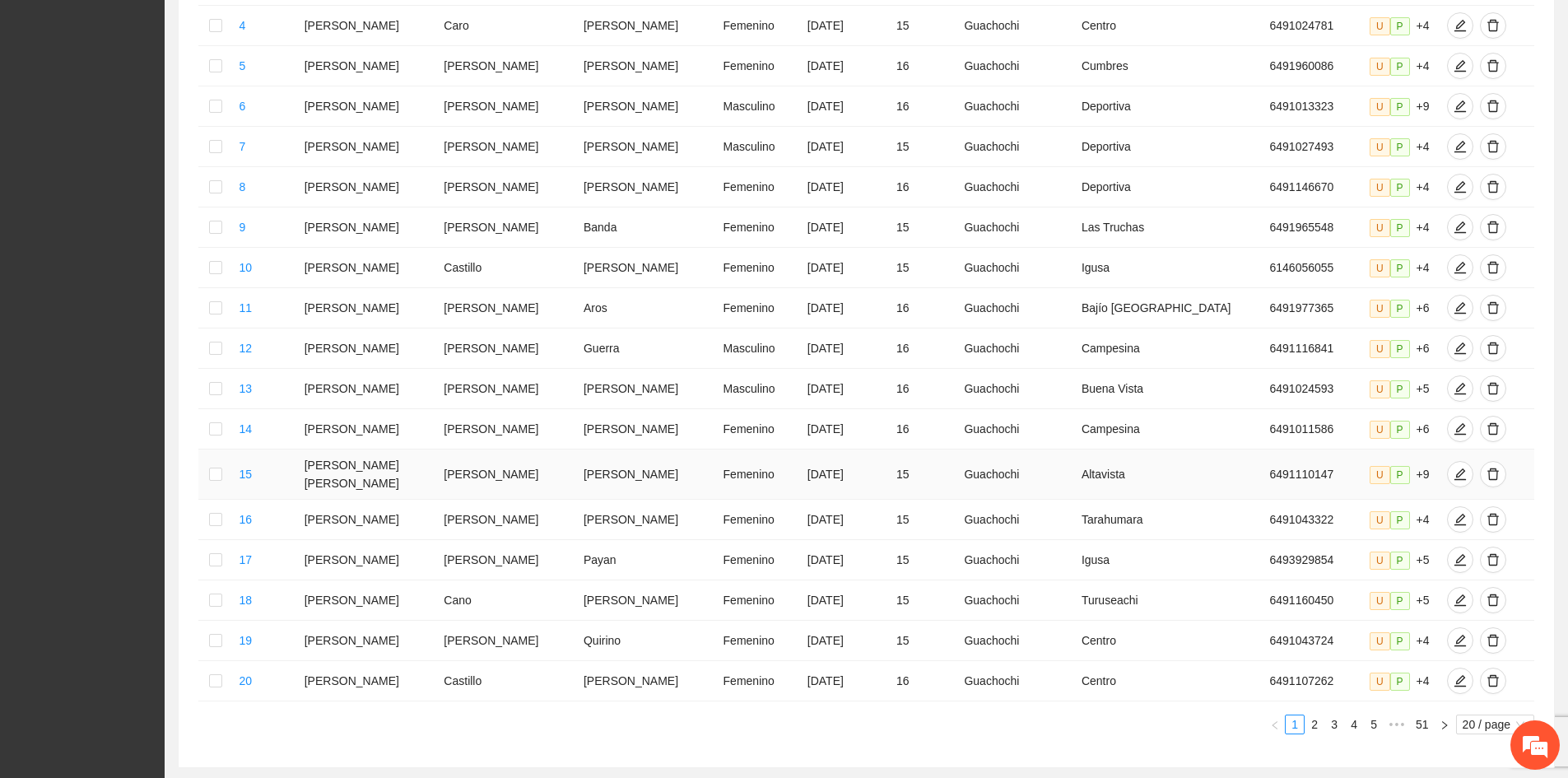 scroll, scrollTop: 579, scrollLeft: 0, axis: vertical 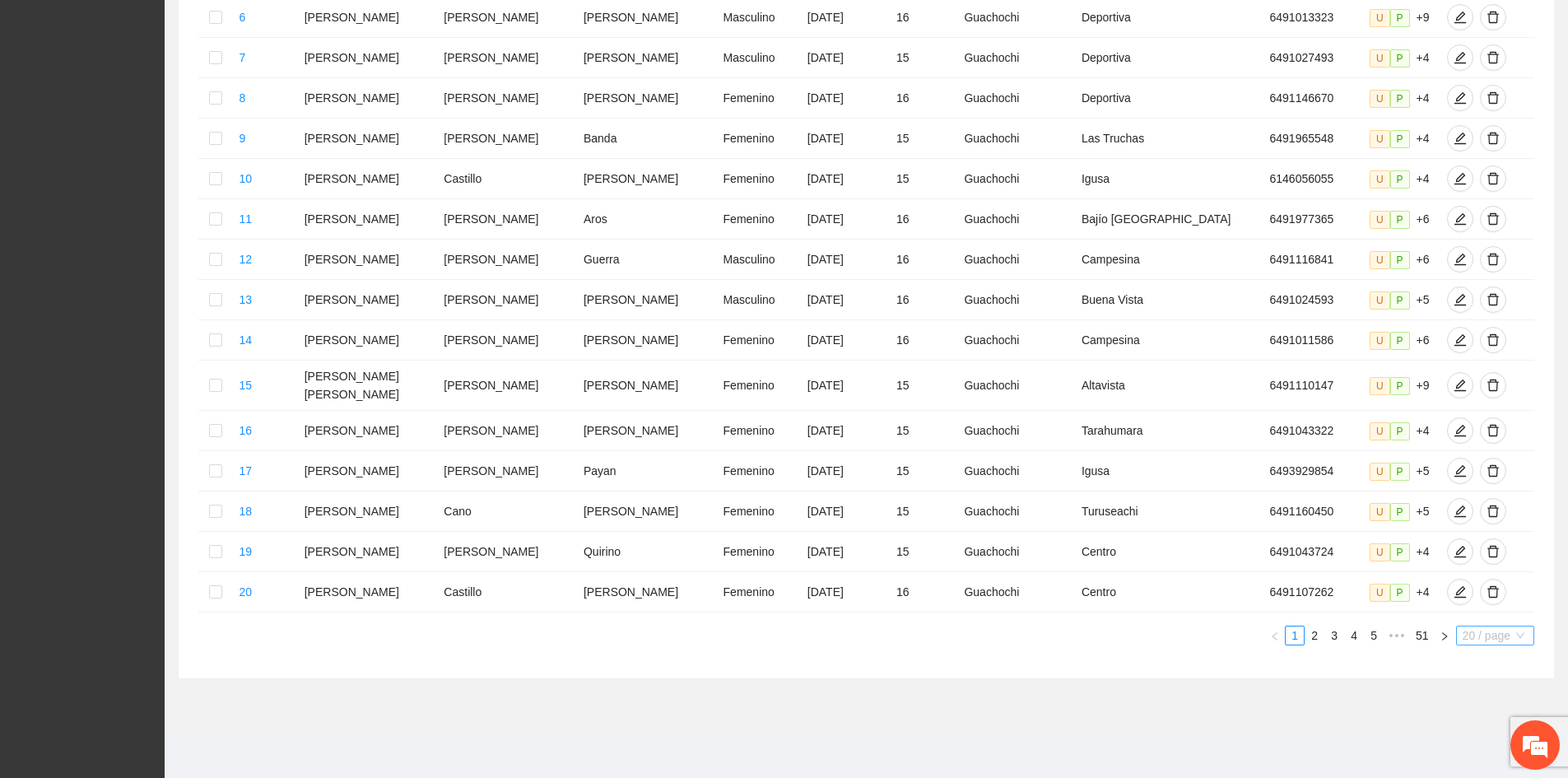 click on "20 / page" at bounding box center (1495, 636) 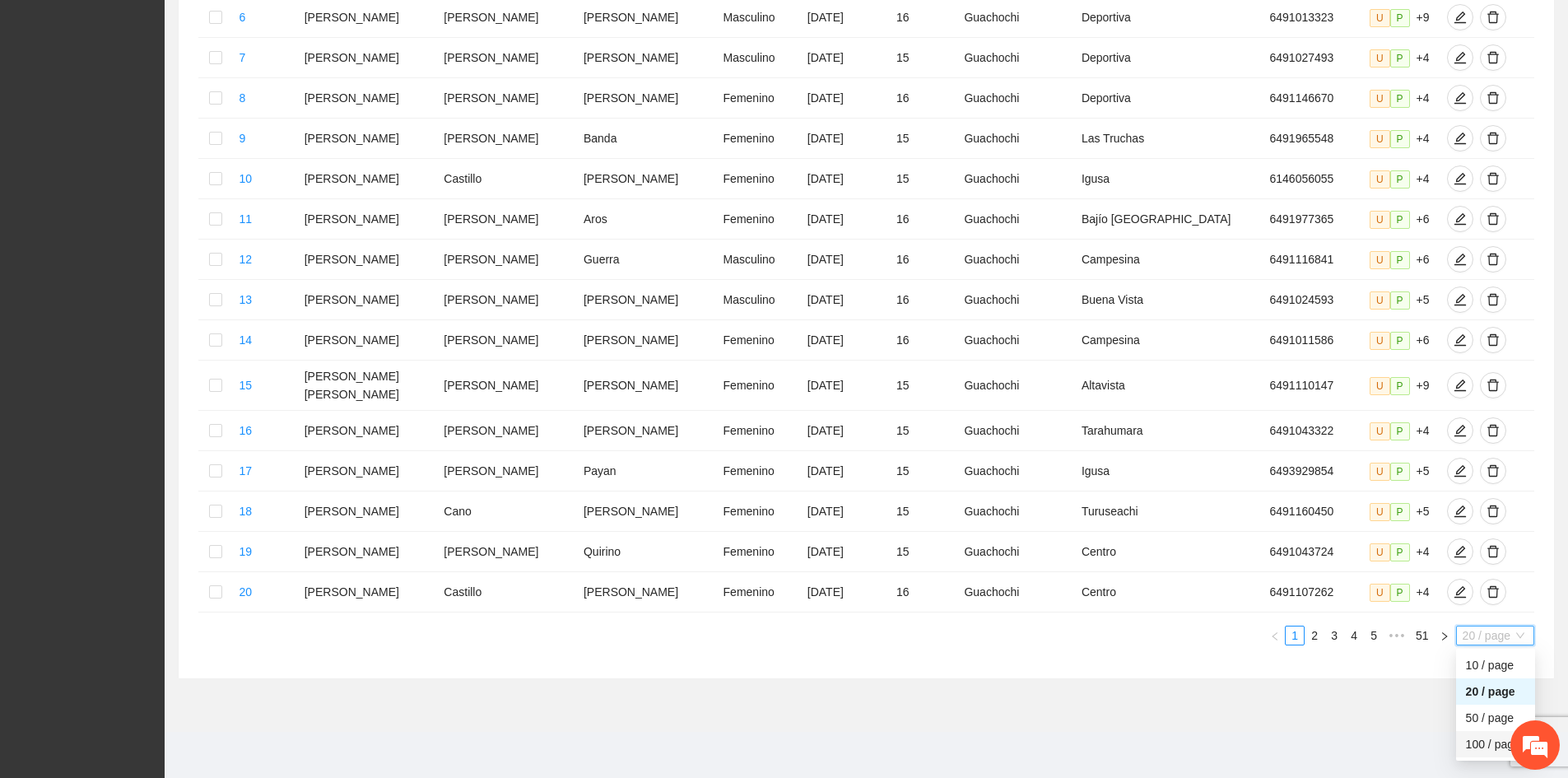 click on "100 / page" at bounding box center (1496, 744) 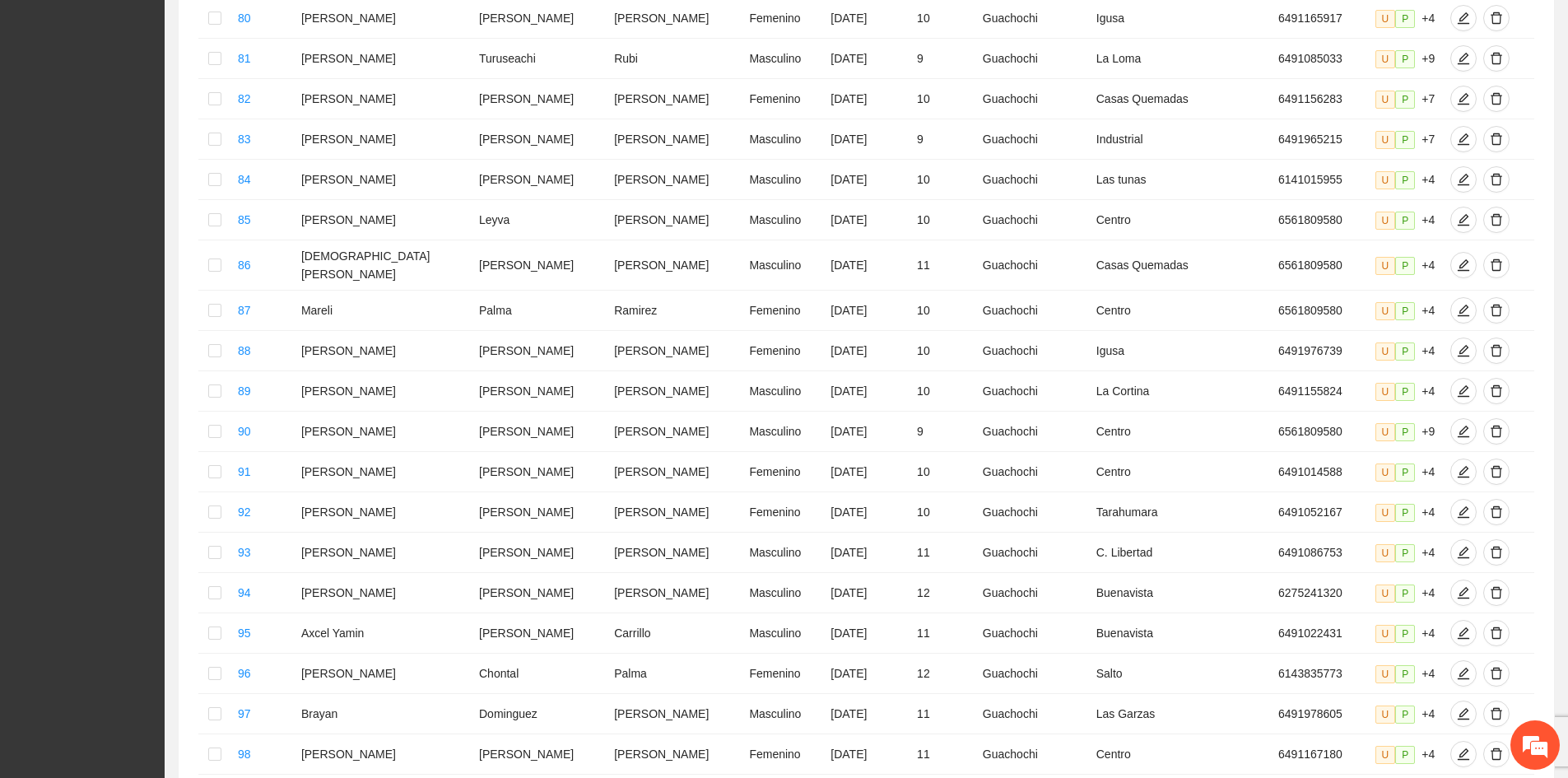 scroll, scrollTop: 3855, scrollLeft: 0, axis: vertical 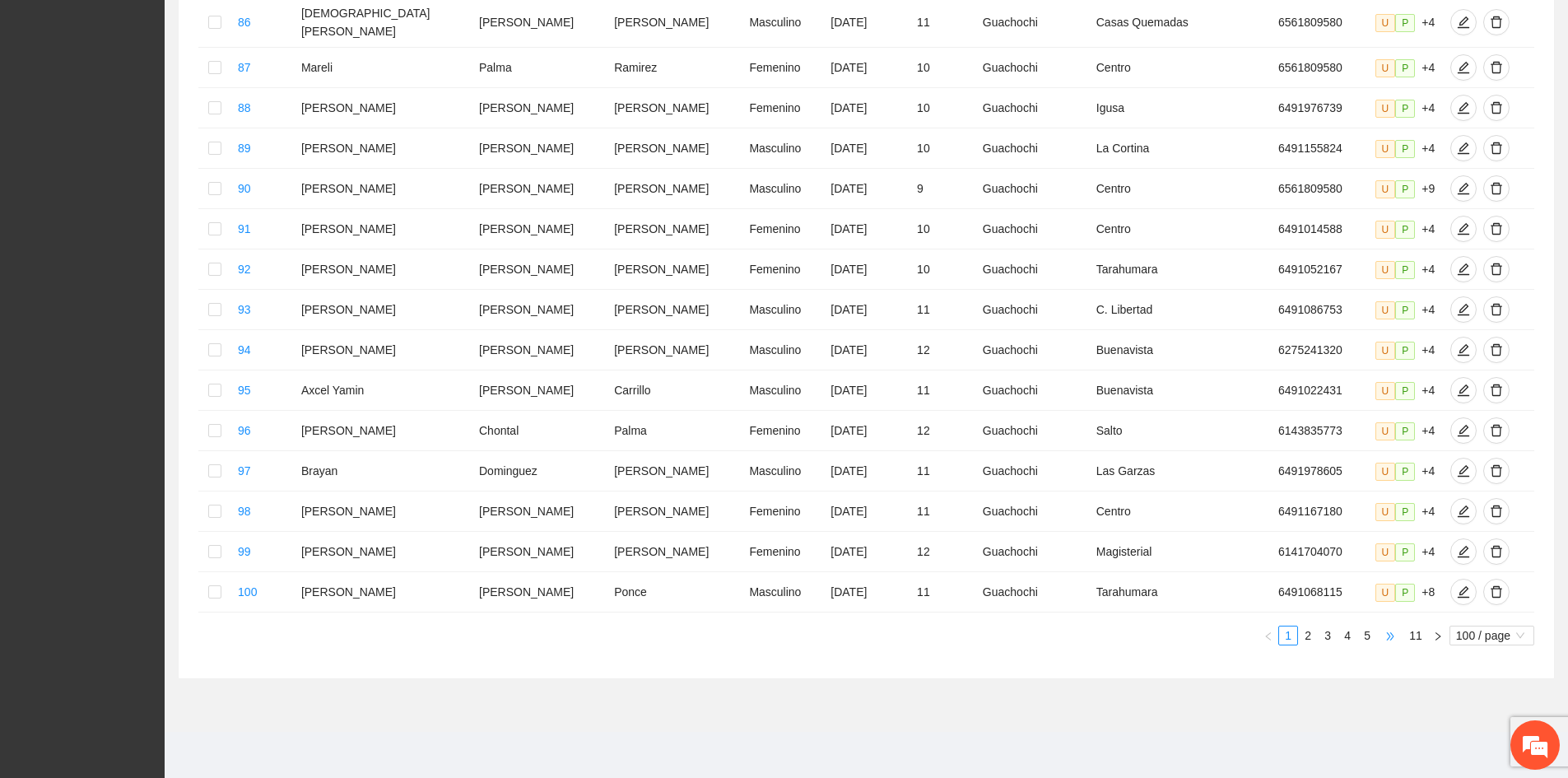 click on "•••" at bounding box center (1390, 636) 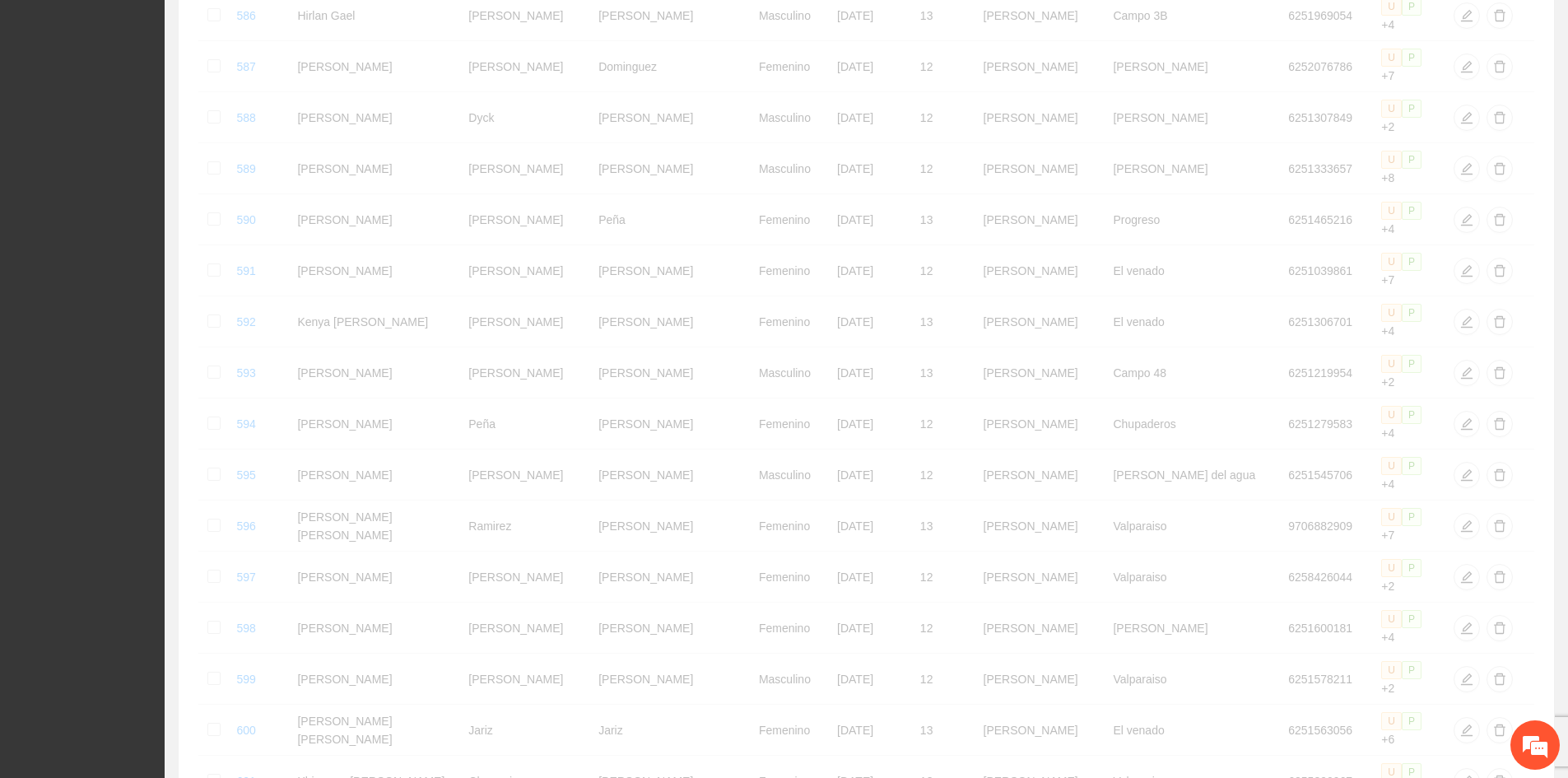 scroll, scrollTop: 3816, scrollLeft: 0, axis: vertical 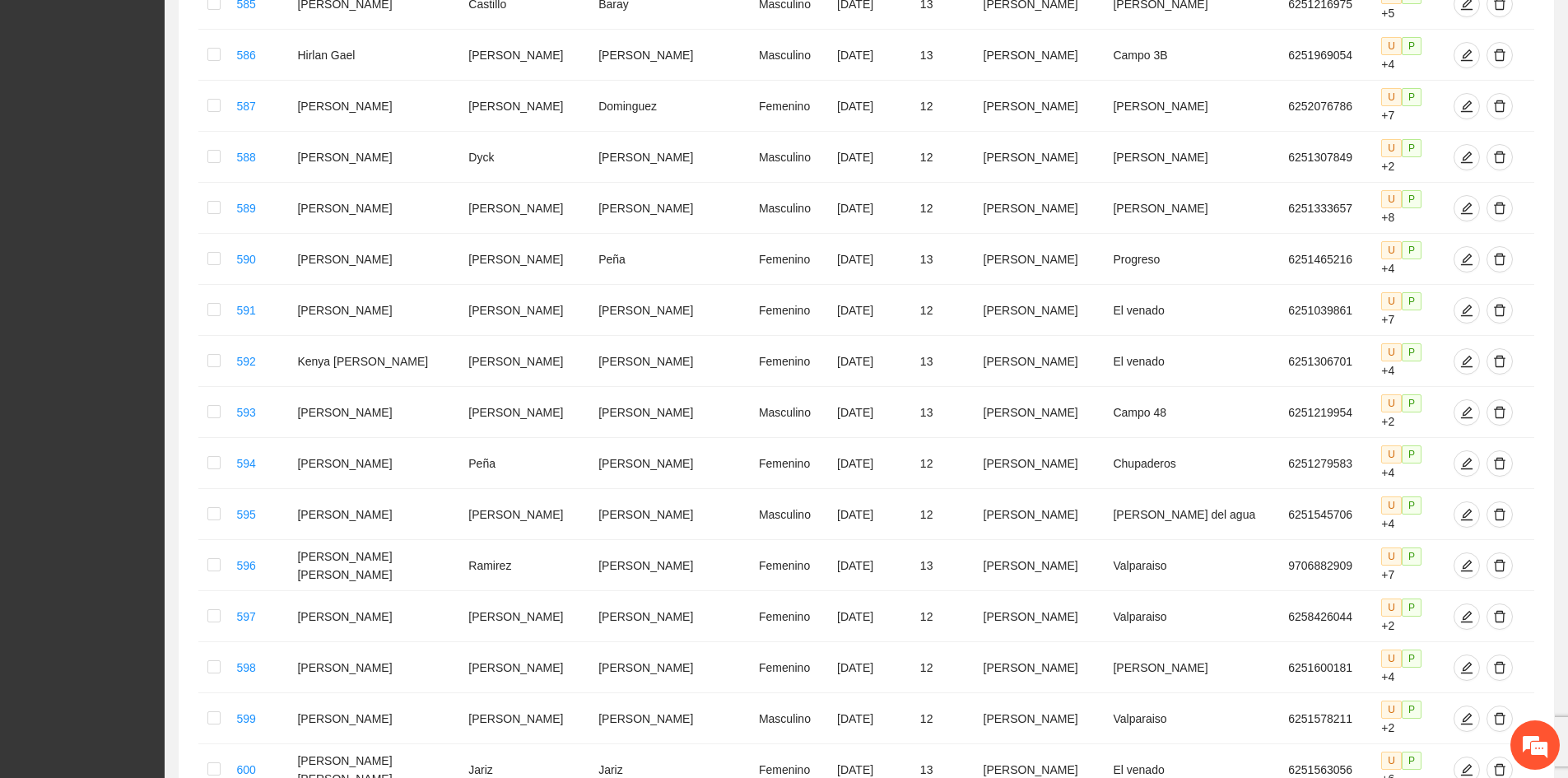 click on "8" at bounding box center [1367, 1686] 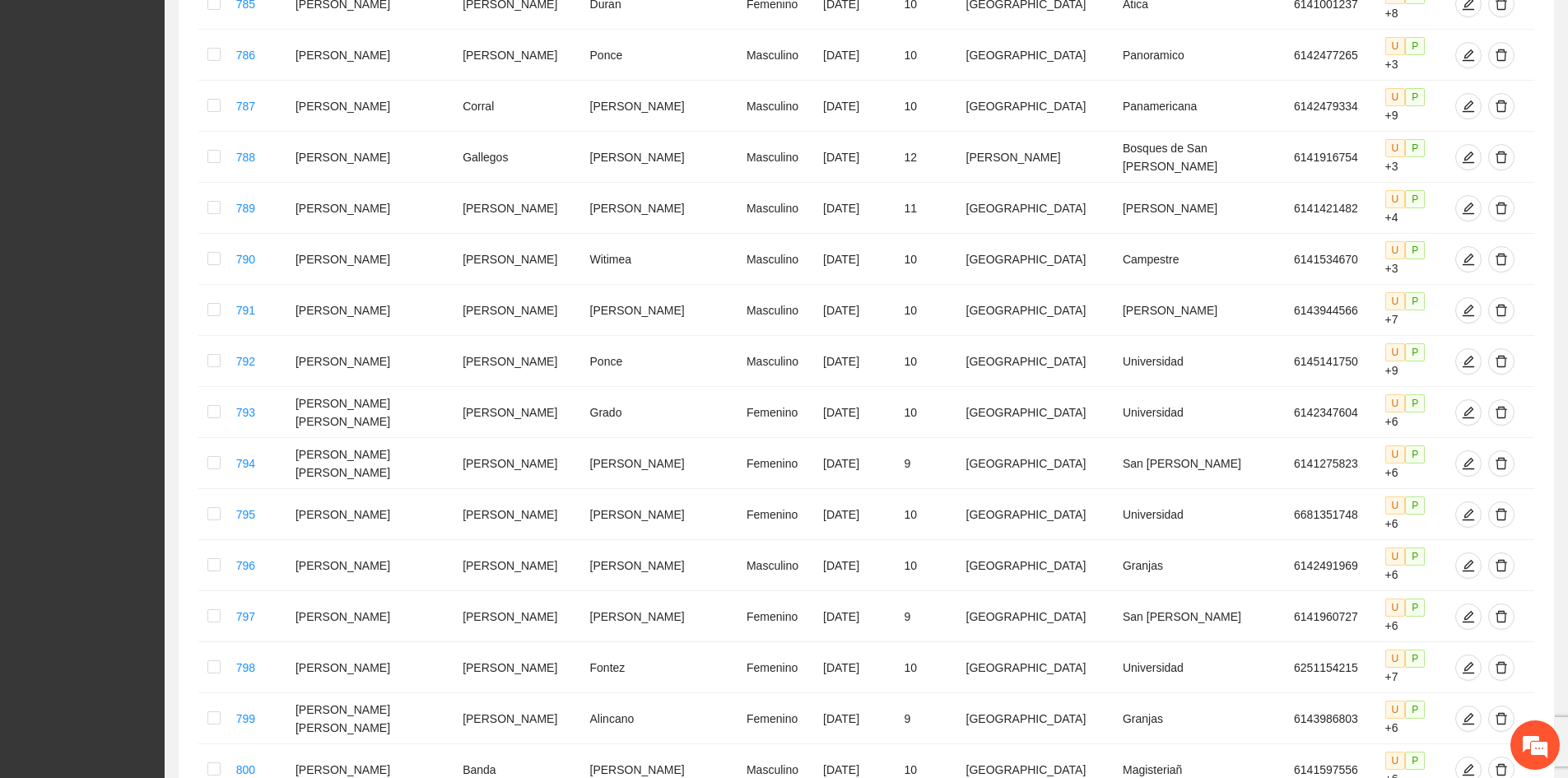 click on "9" at bounding box center [1370, 1703] 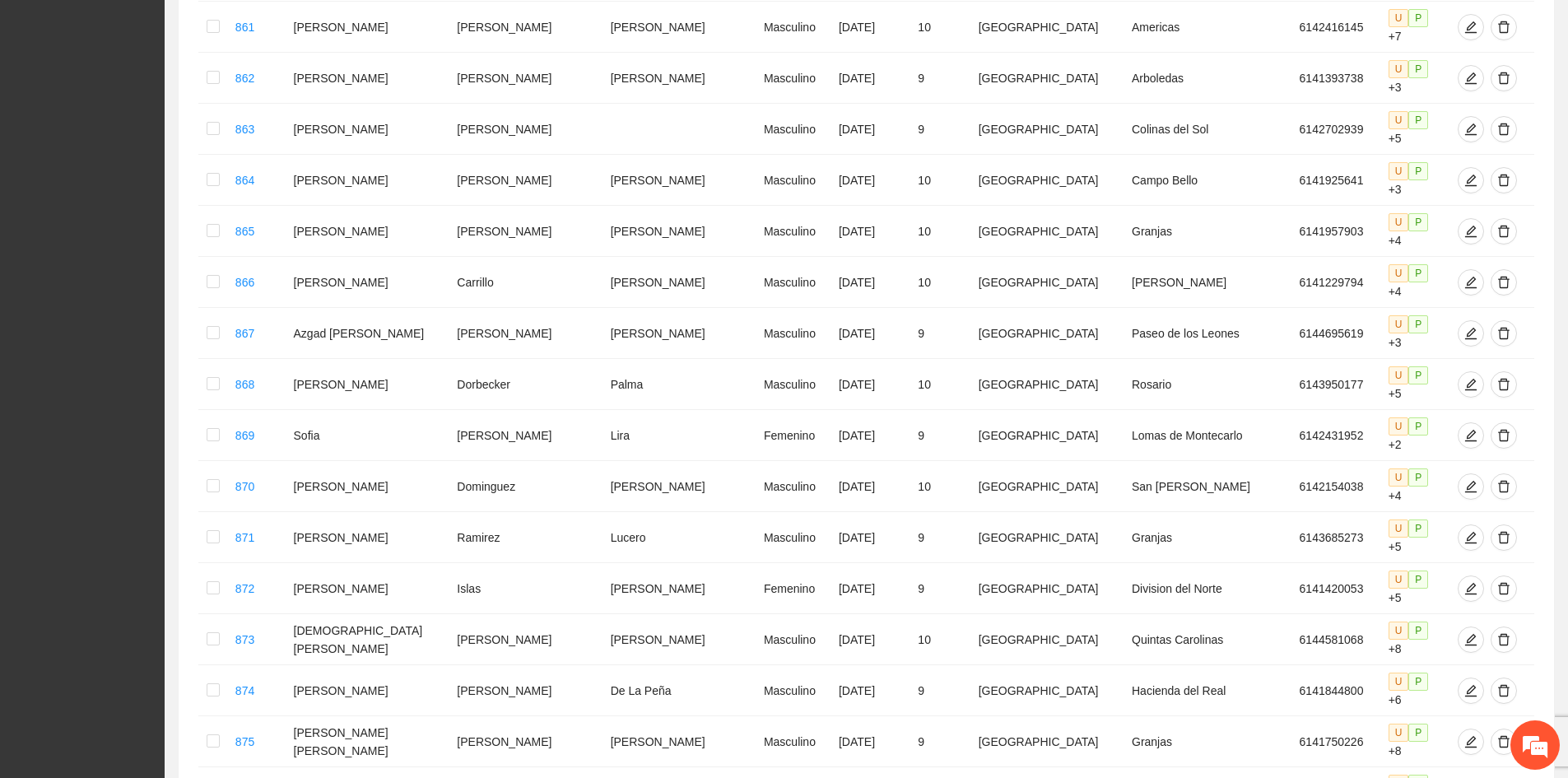 scroll, scrollTop: 2581, scrollLeft: 0, axis: vertical 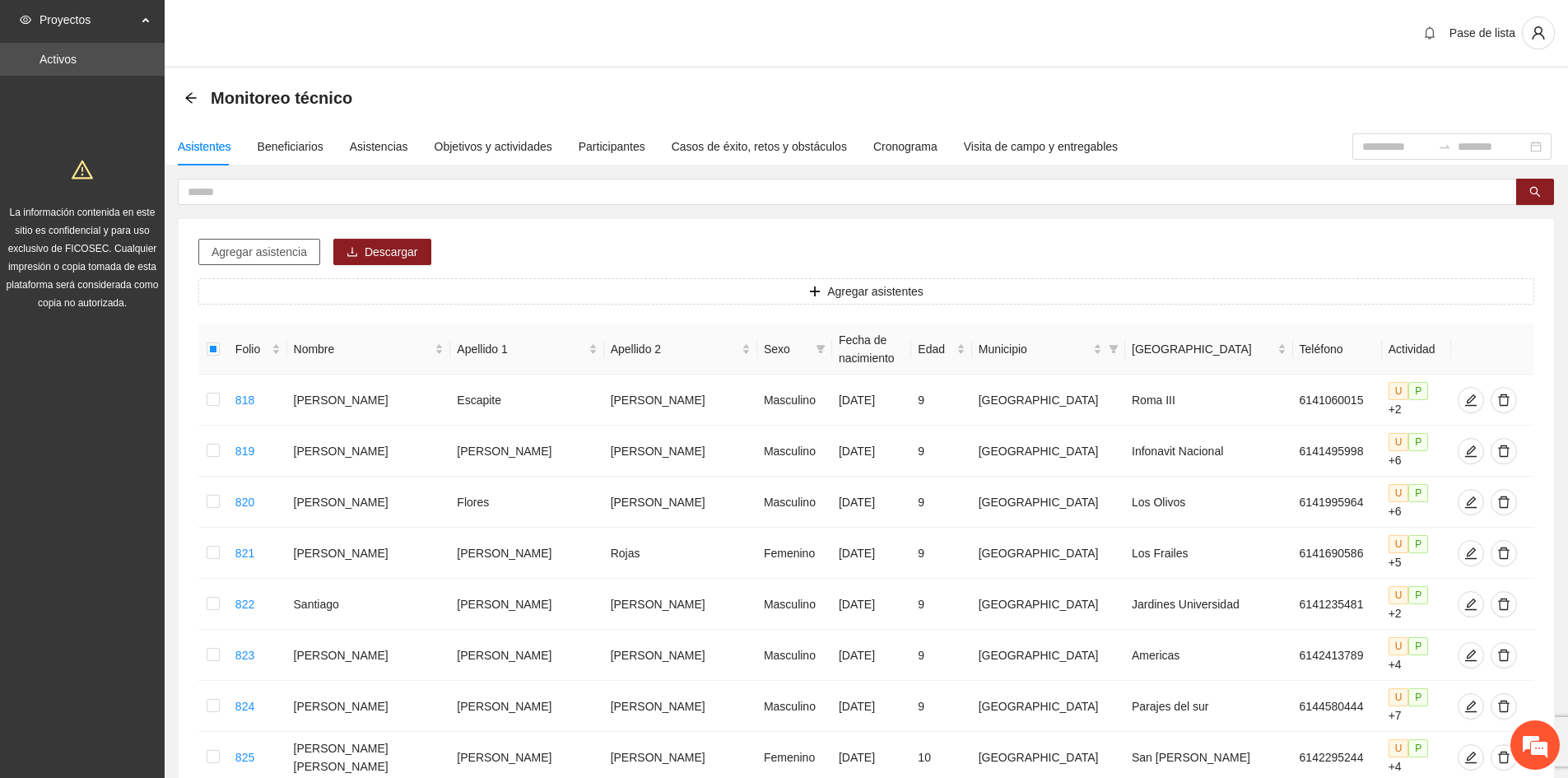 click on "Agregar asistencia" at bounding box center [259, 252] 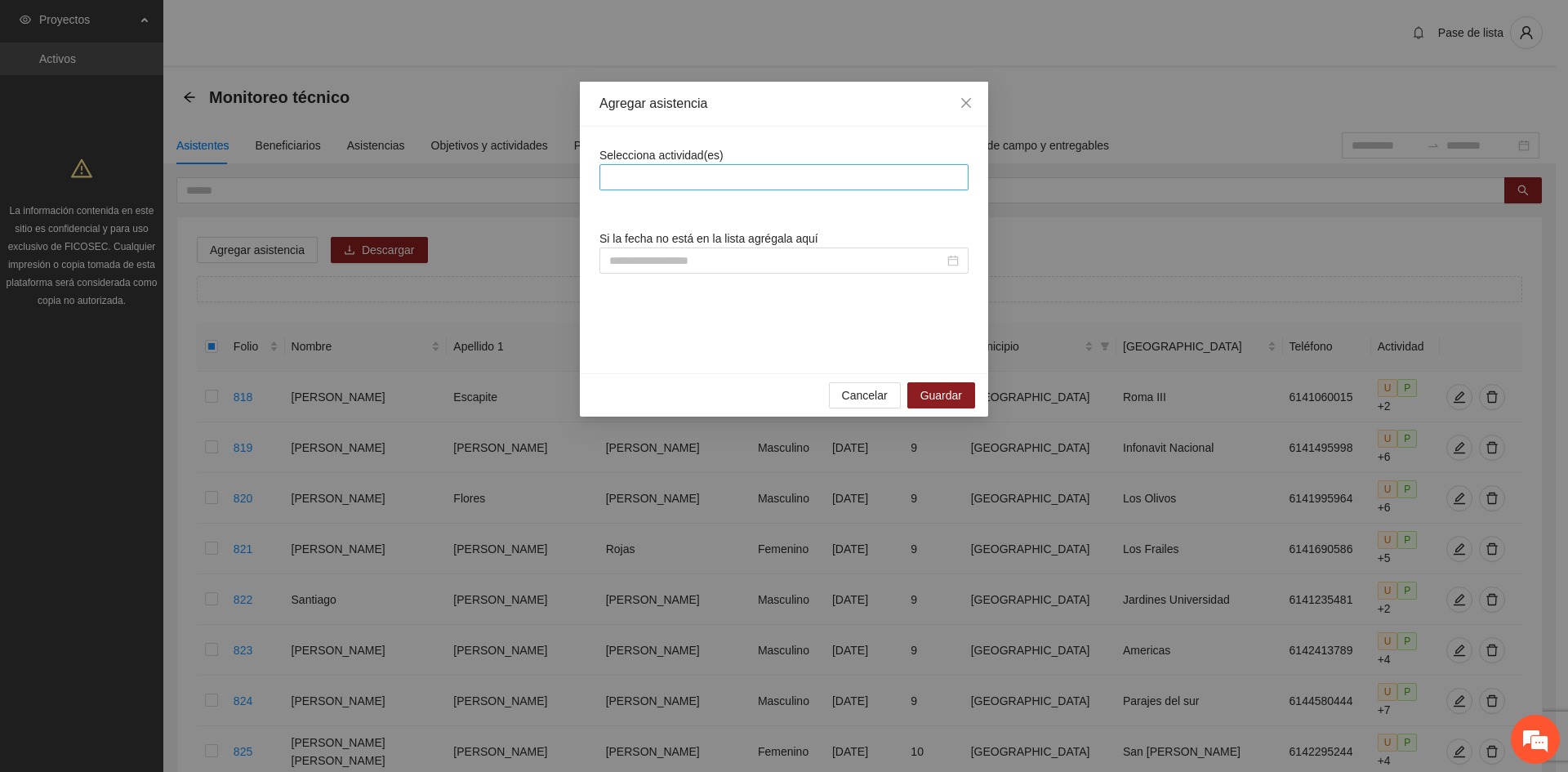 click at bounding box center (784, 177) 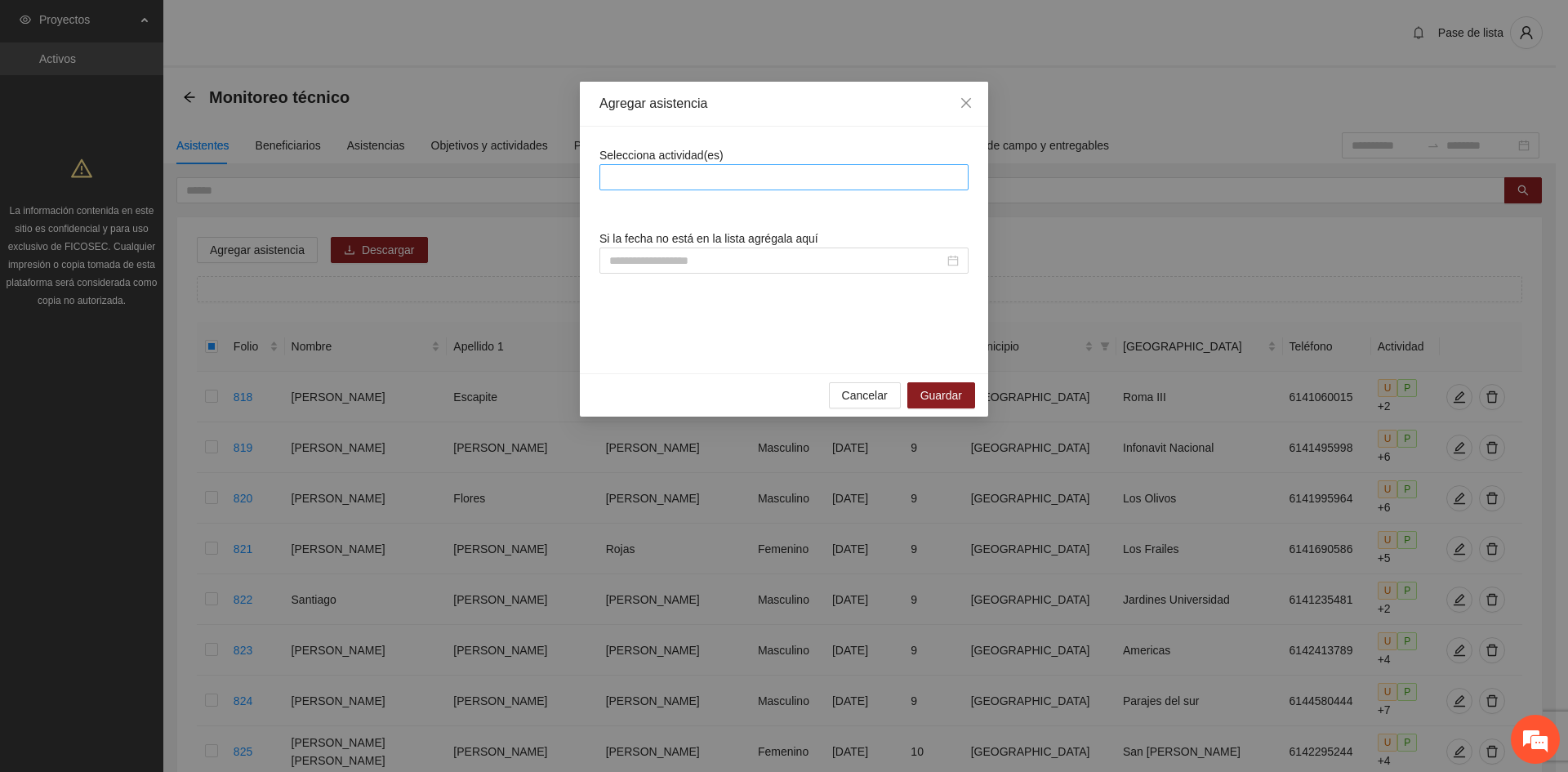 click at bounding box center [784, 177] 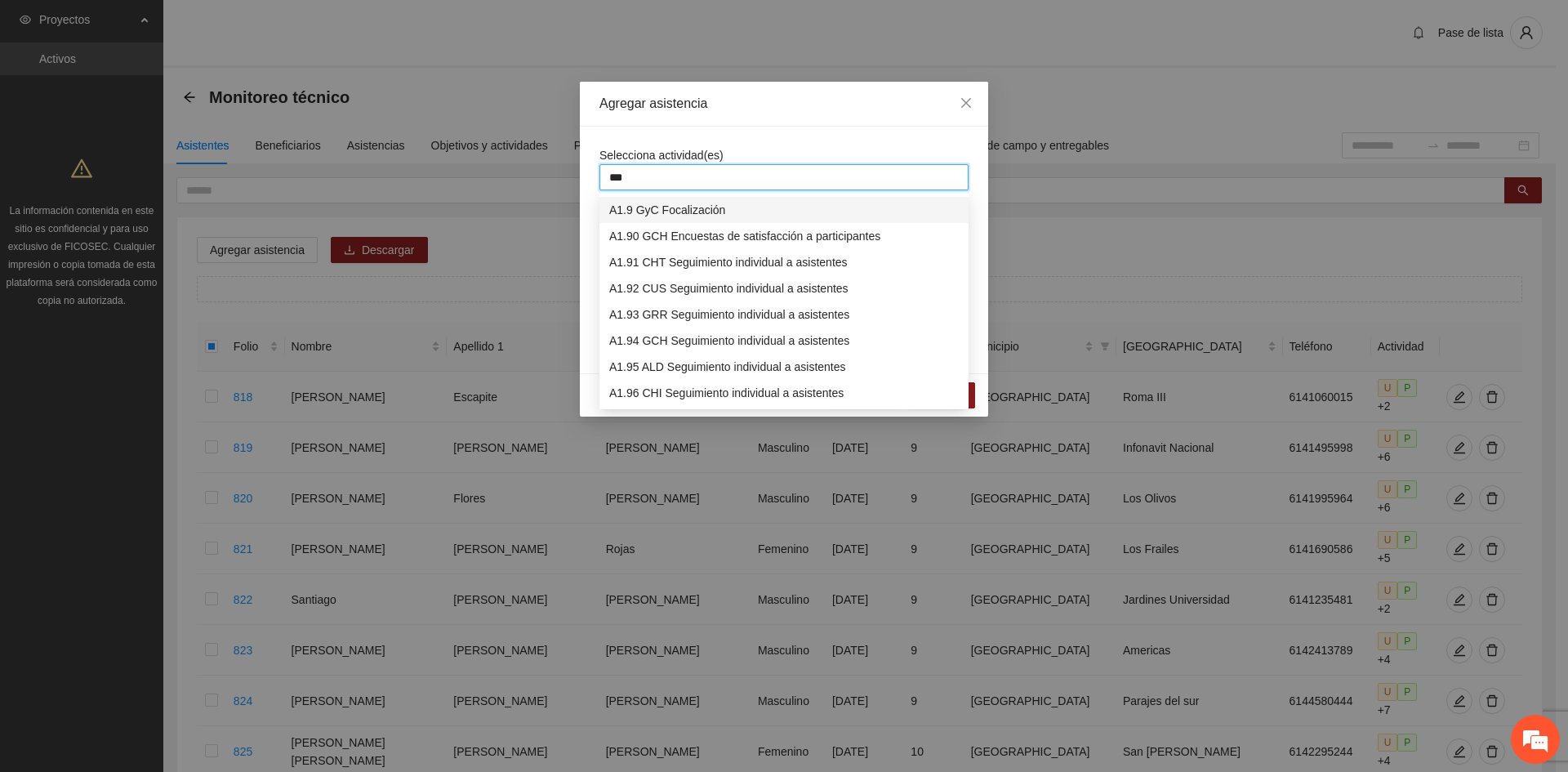 type on "****" 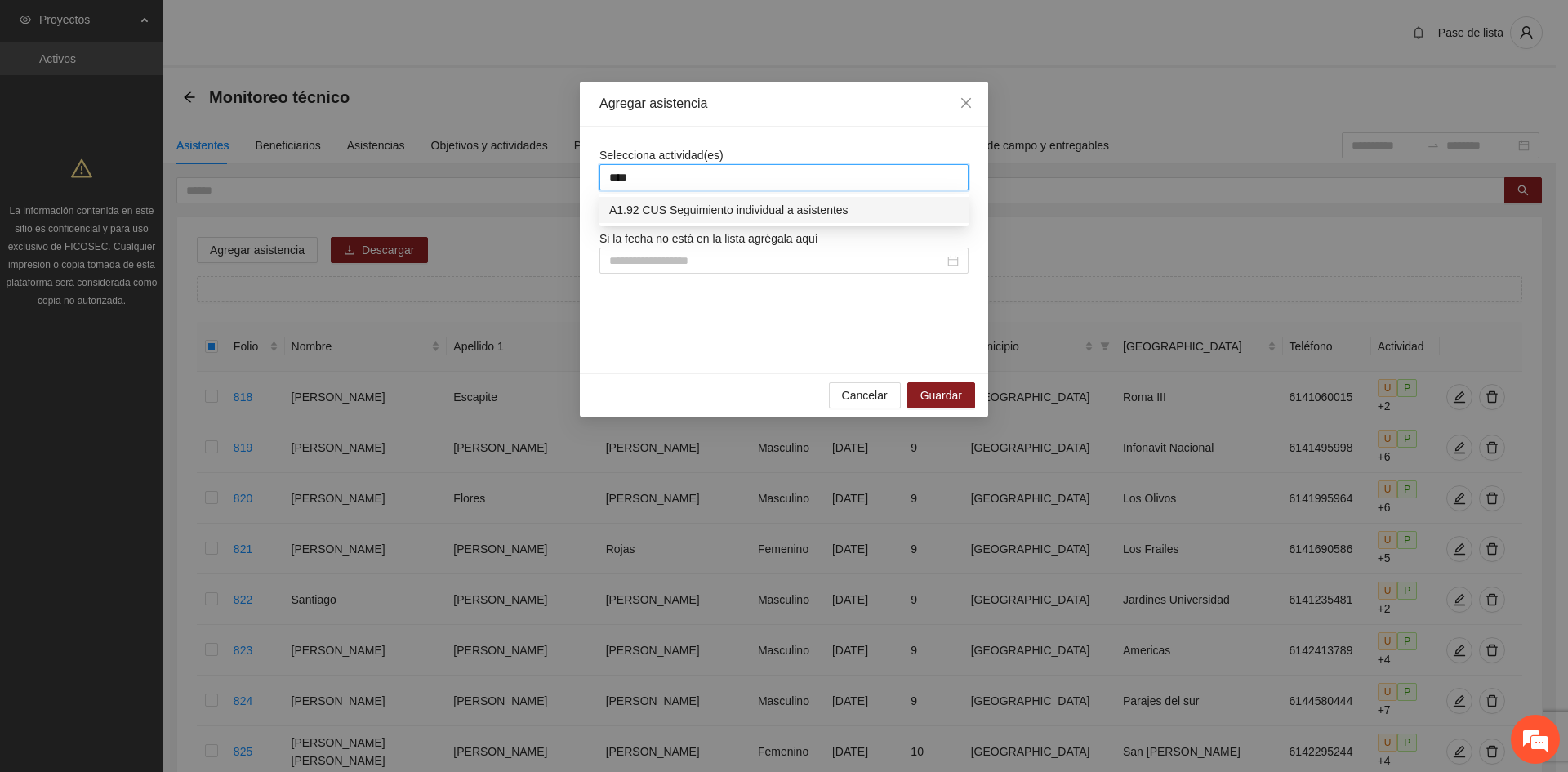 click on "A1.92 CUS Seguimiento individual a asistentes" at bounding box center (784, 210) 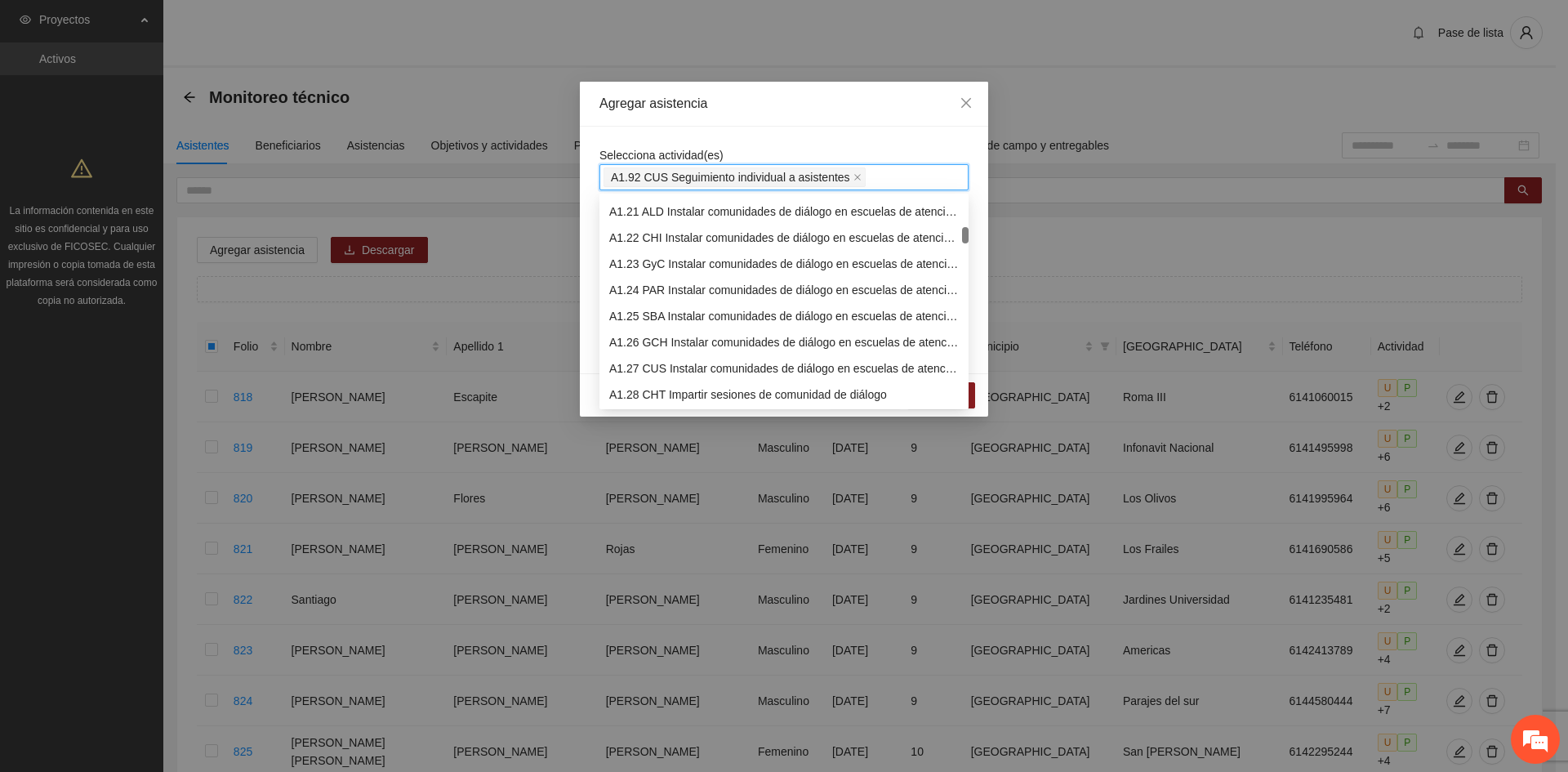 scroll, scrollTop: 0, scrollLeft: 0, axis: both 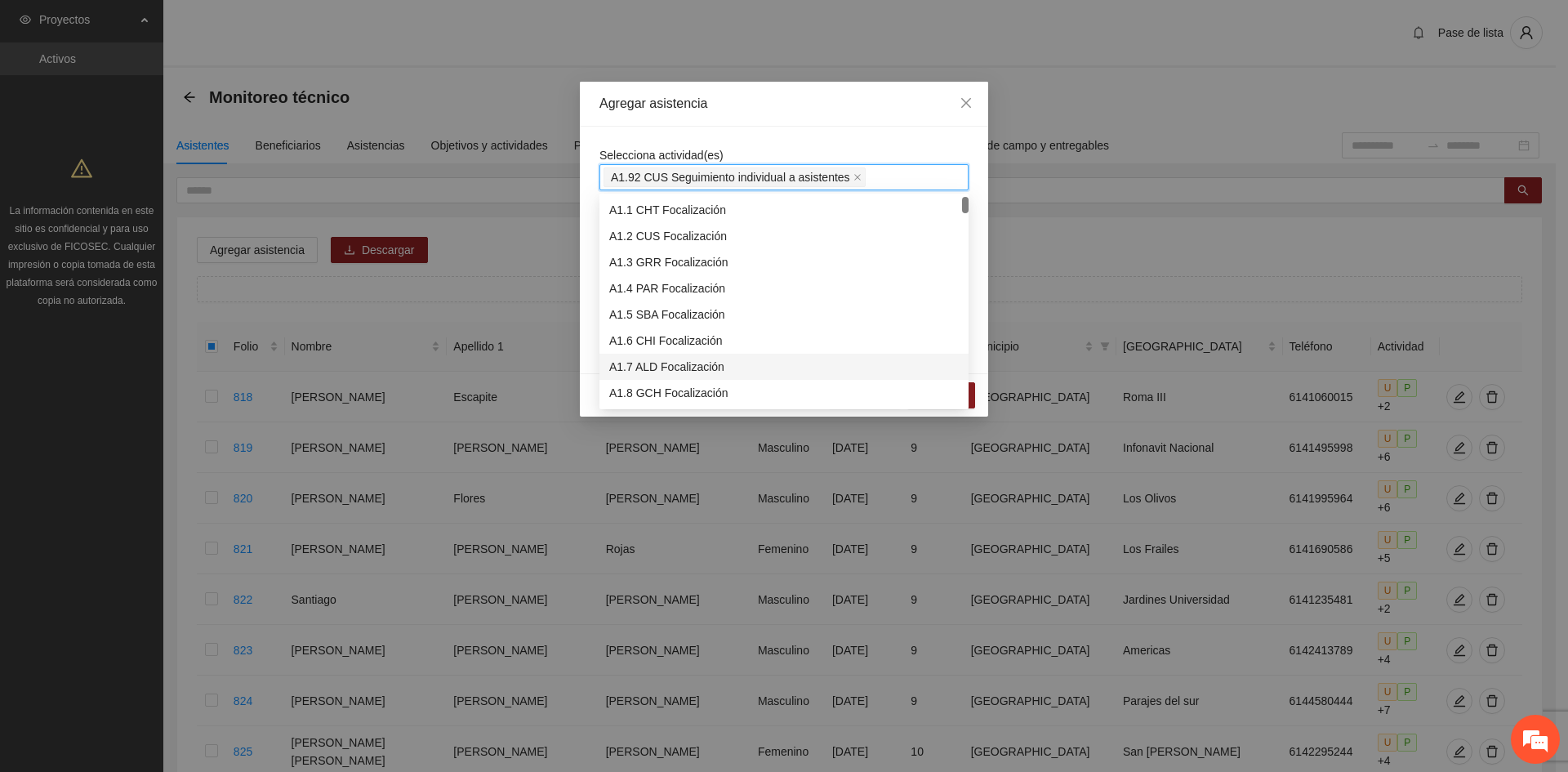 drag, startPoint x: 966, startPoint y: 203, endPoint x: 941, endPoint y: 167, distance: 43.829214 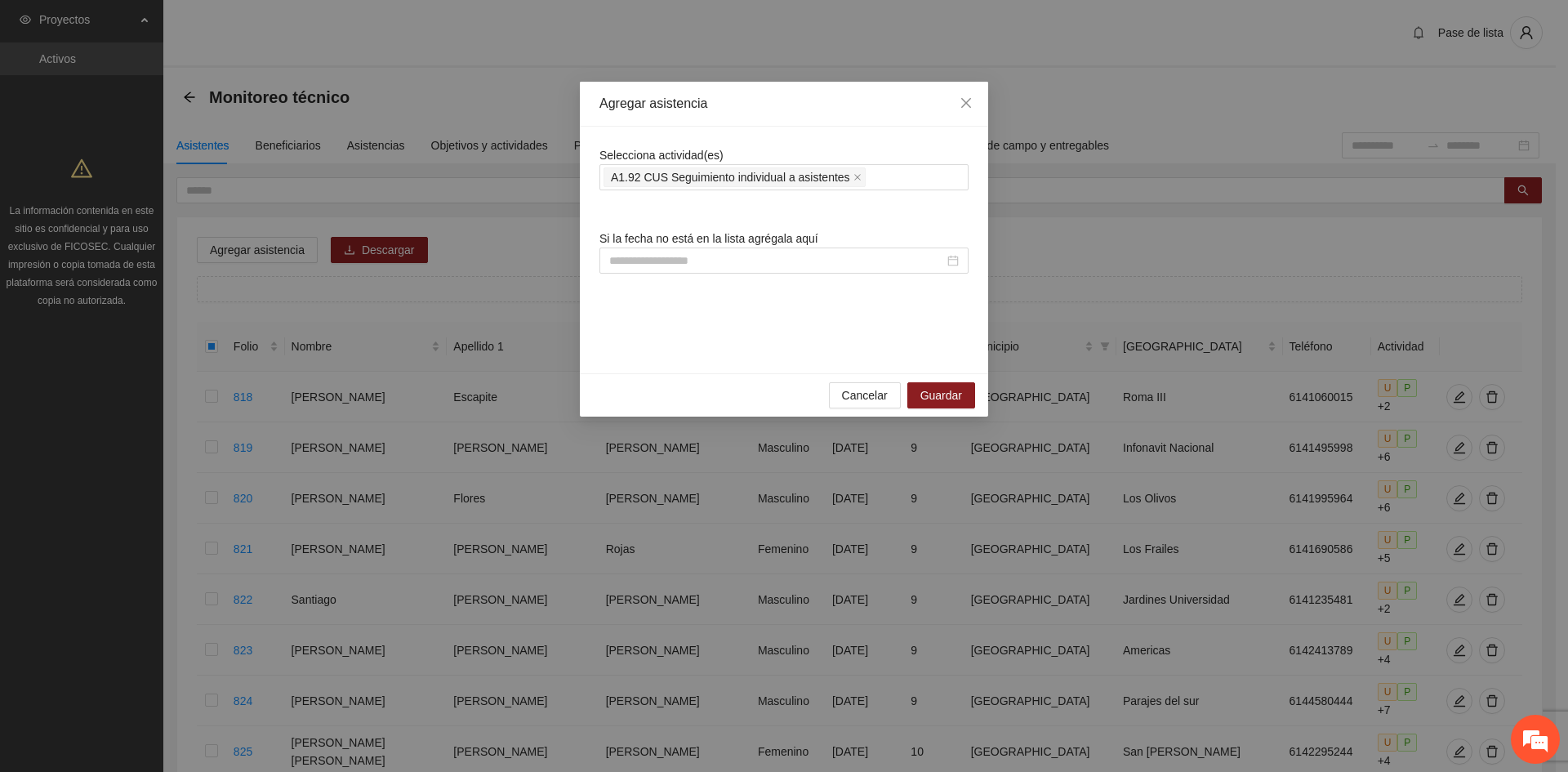 click on "Agregar asistencia" at bounding box center (784, 104) 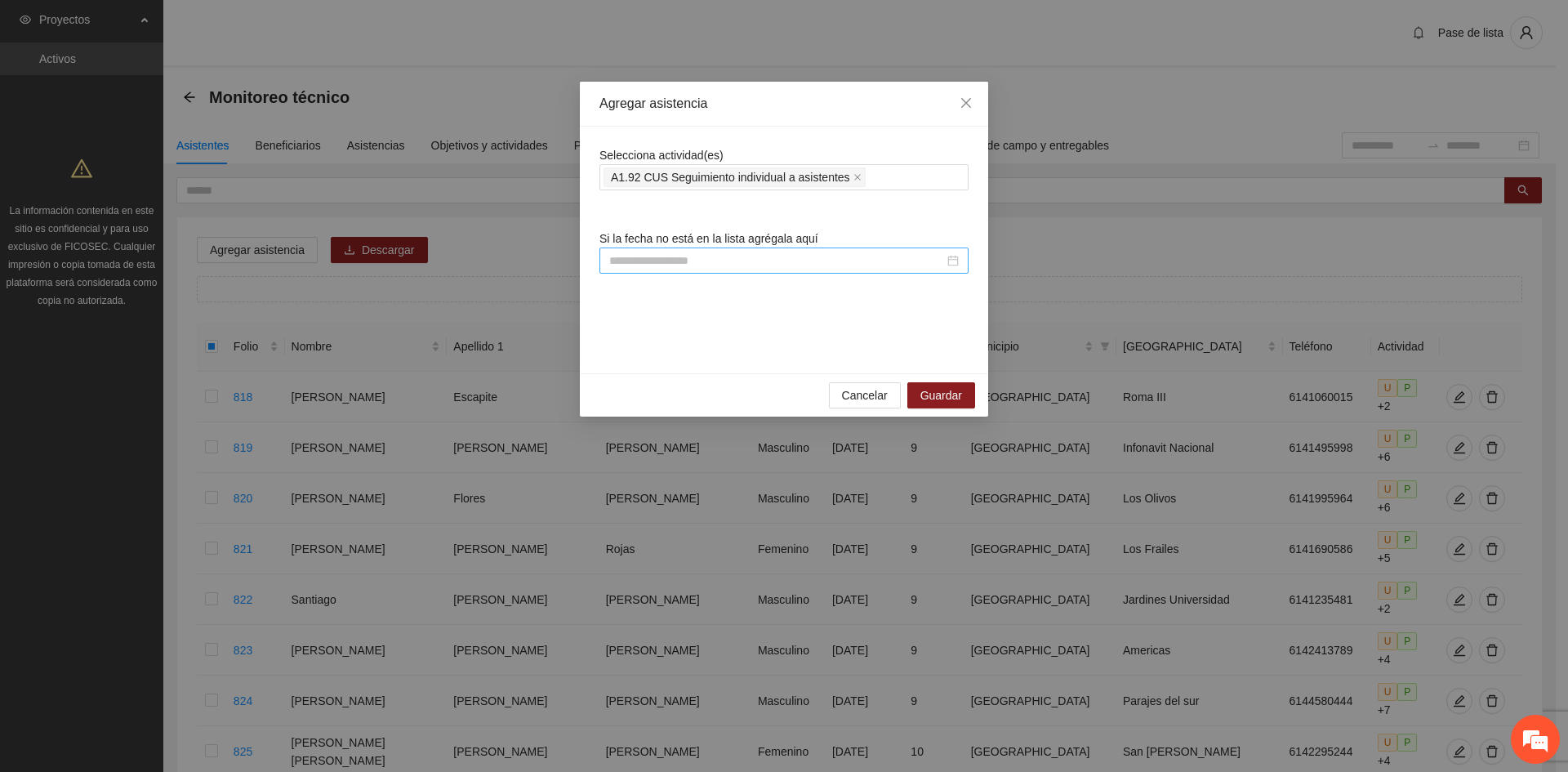click at bounding box center [777, 261] 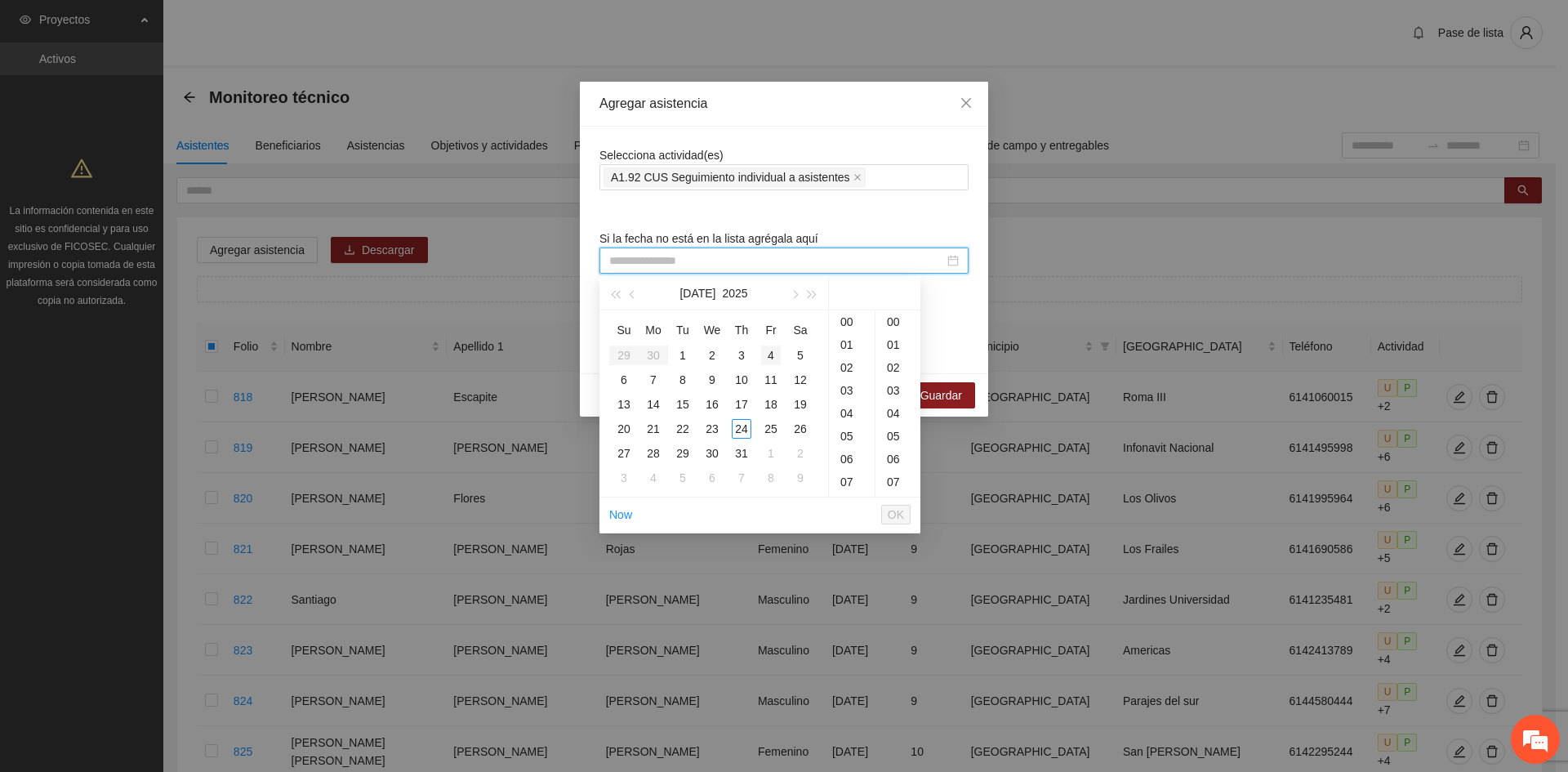 click on "4" at bounding box center (771, 355) 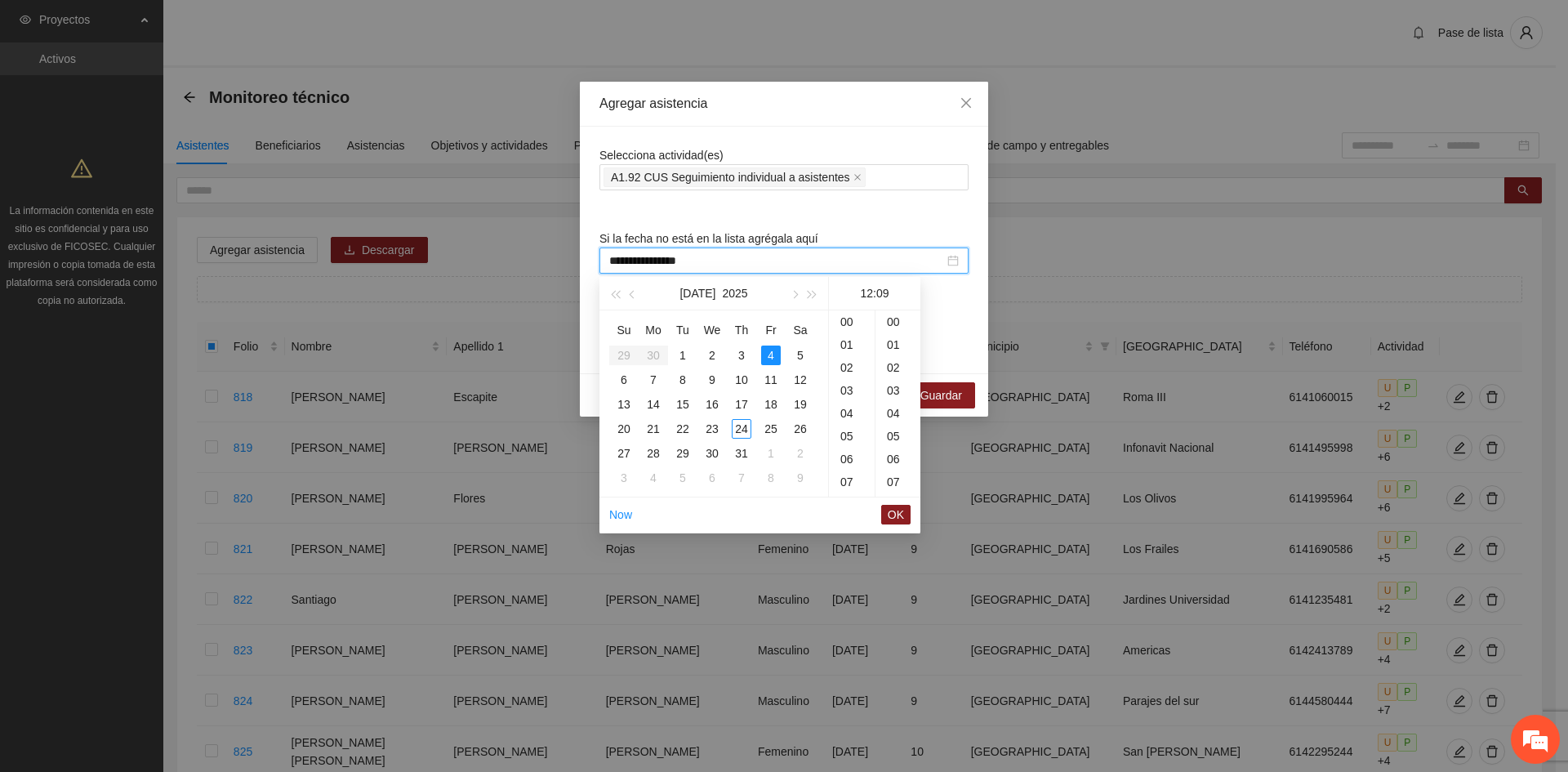scroll, scrollTop: 183, scrollLeft: 0, axis: vertical 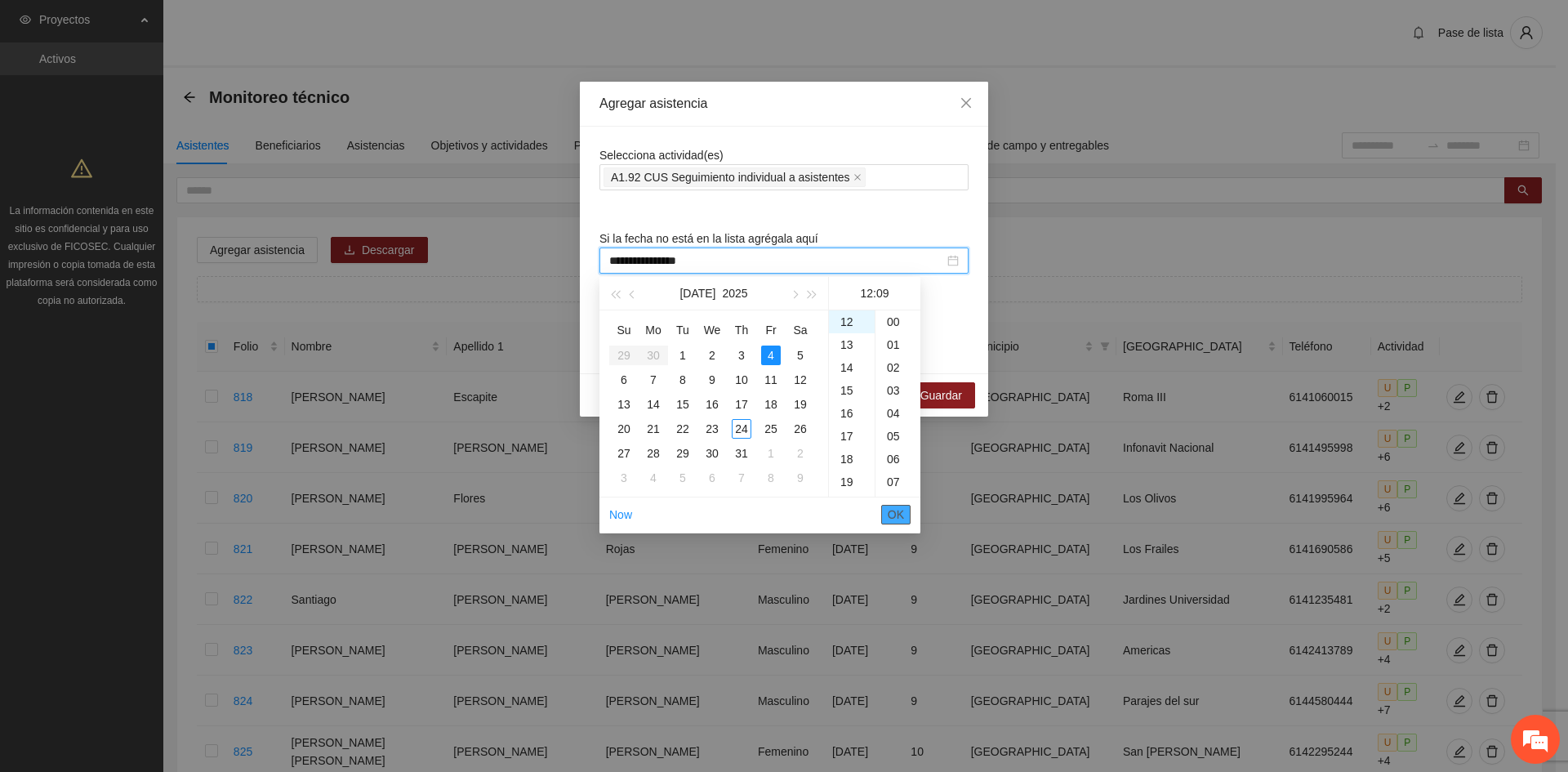 click on "OK" at bounding box center (896, 515) 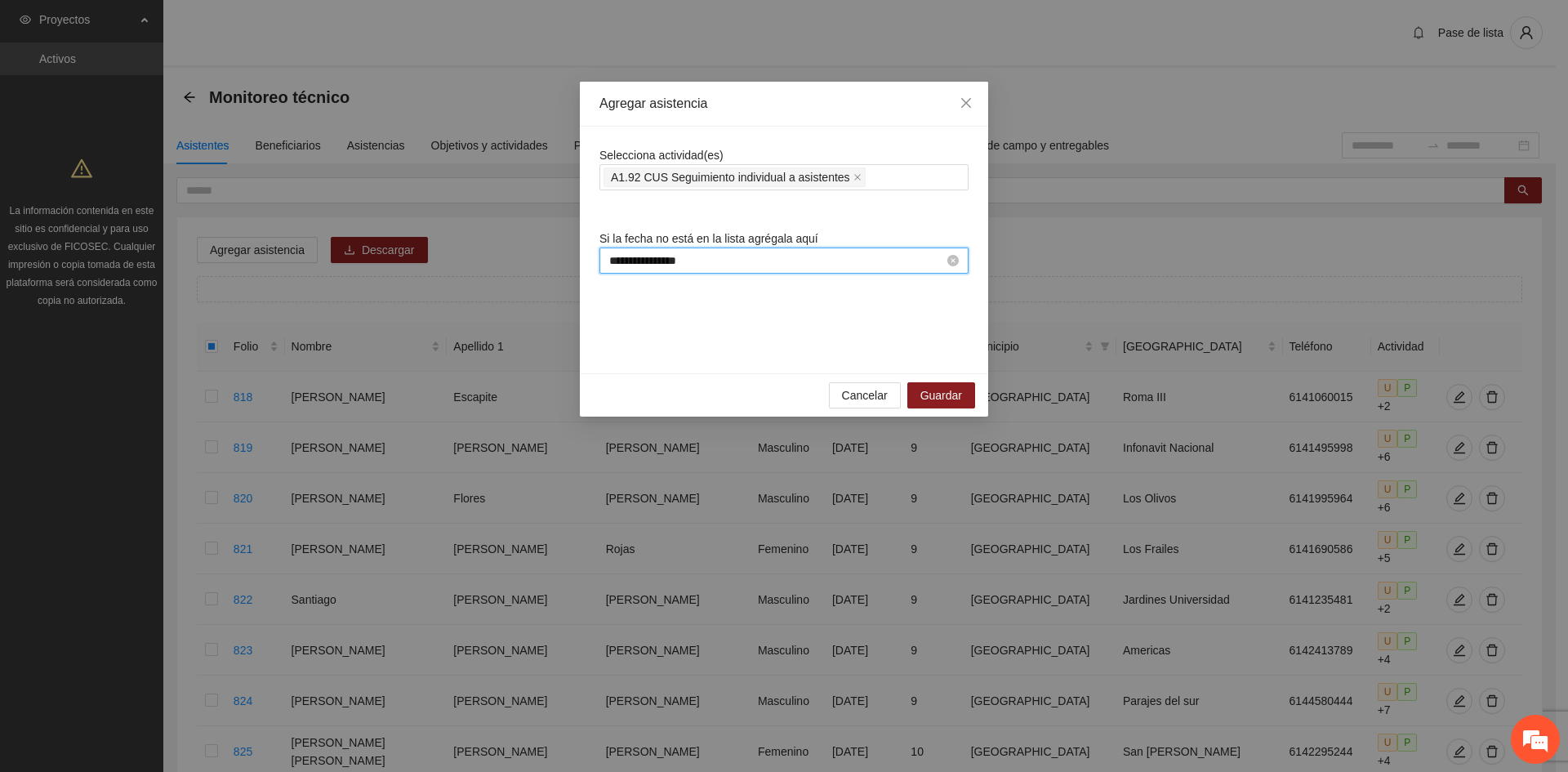 click on "**********" at bounding box center (777, 261) 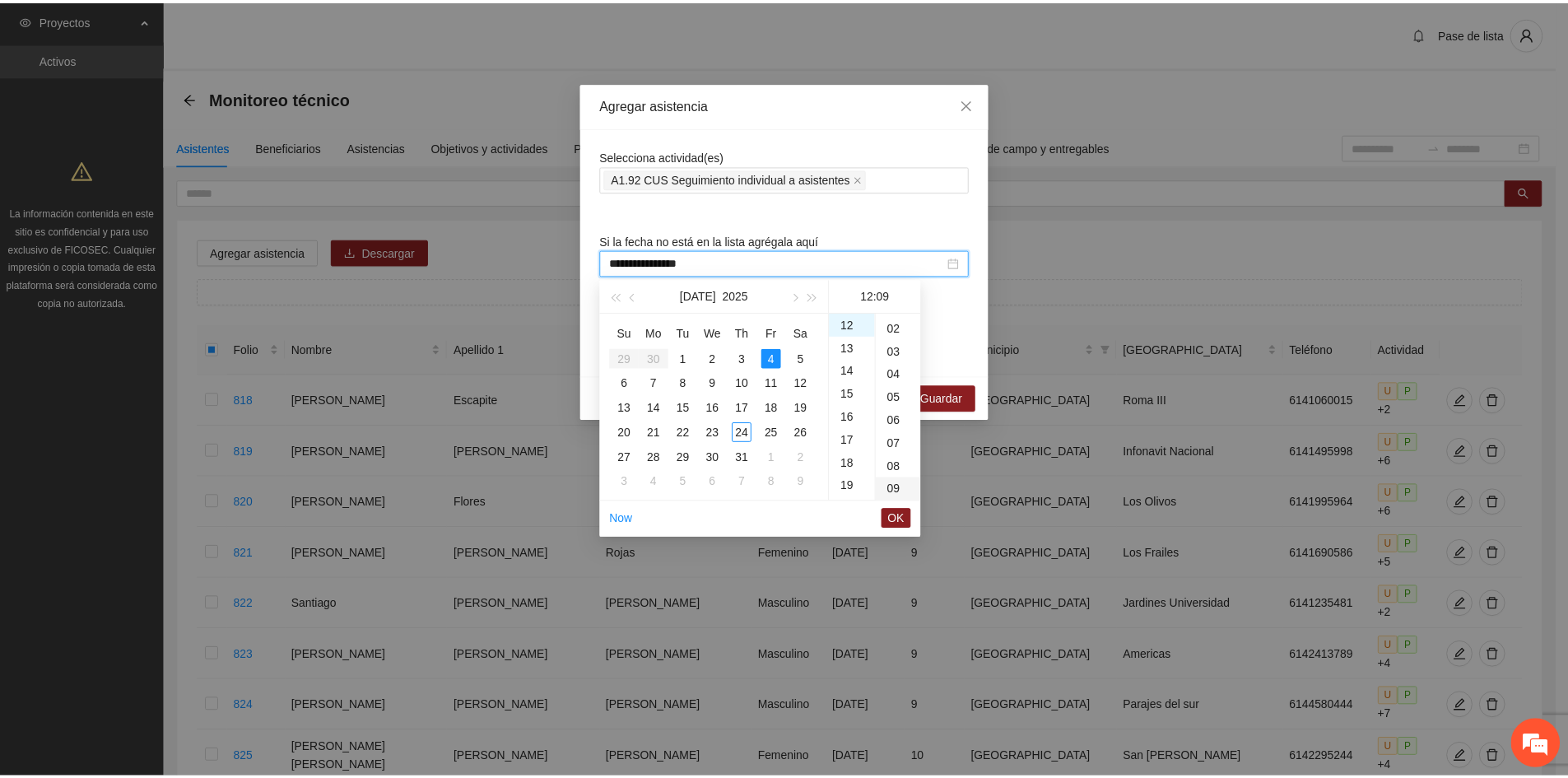 scroll, scrollTop: 0, scrollLeft: 0, axis: both 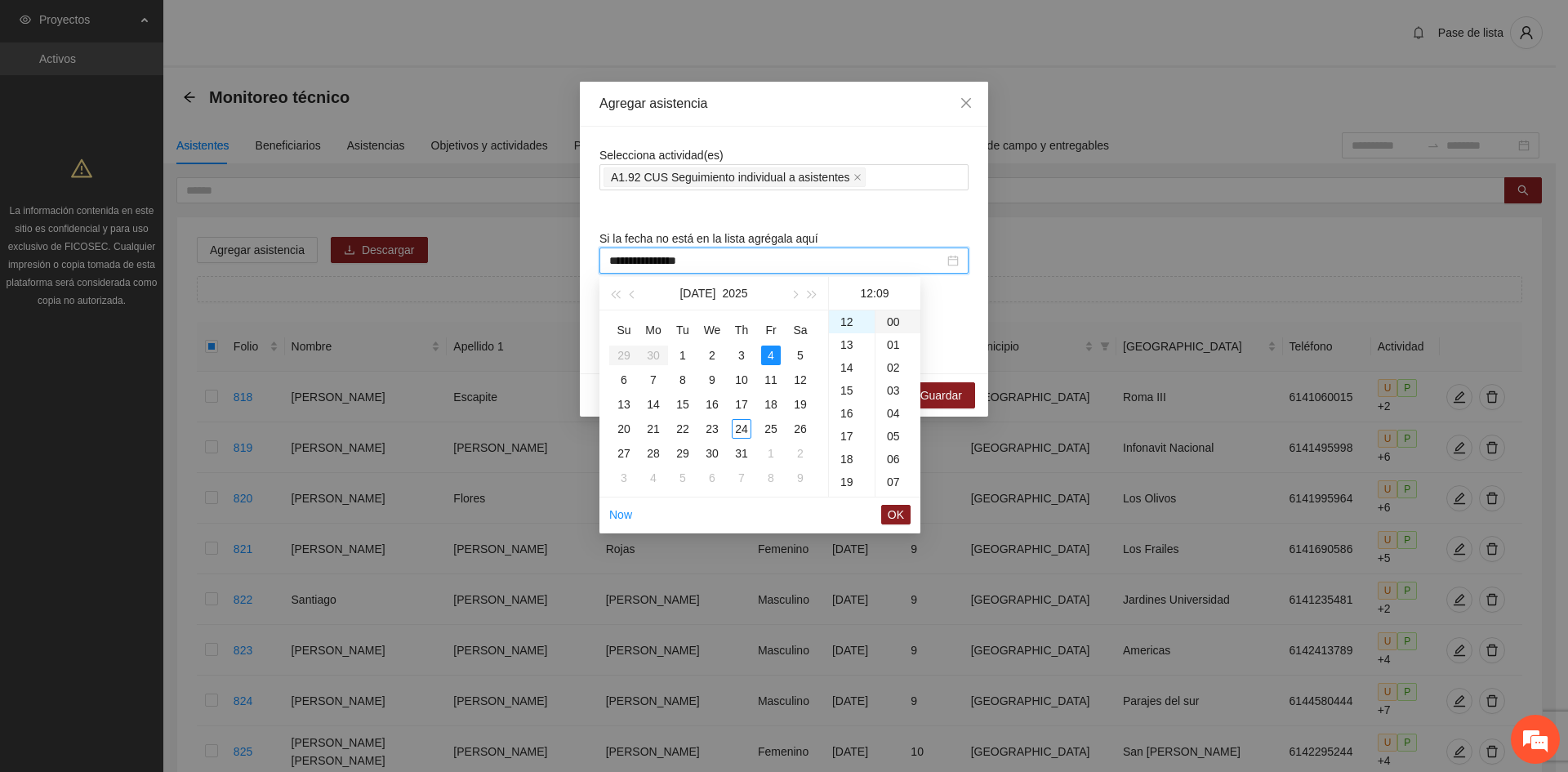 click on "00" at bounding box center [898, 322] 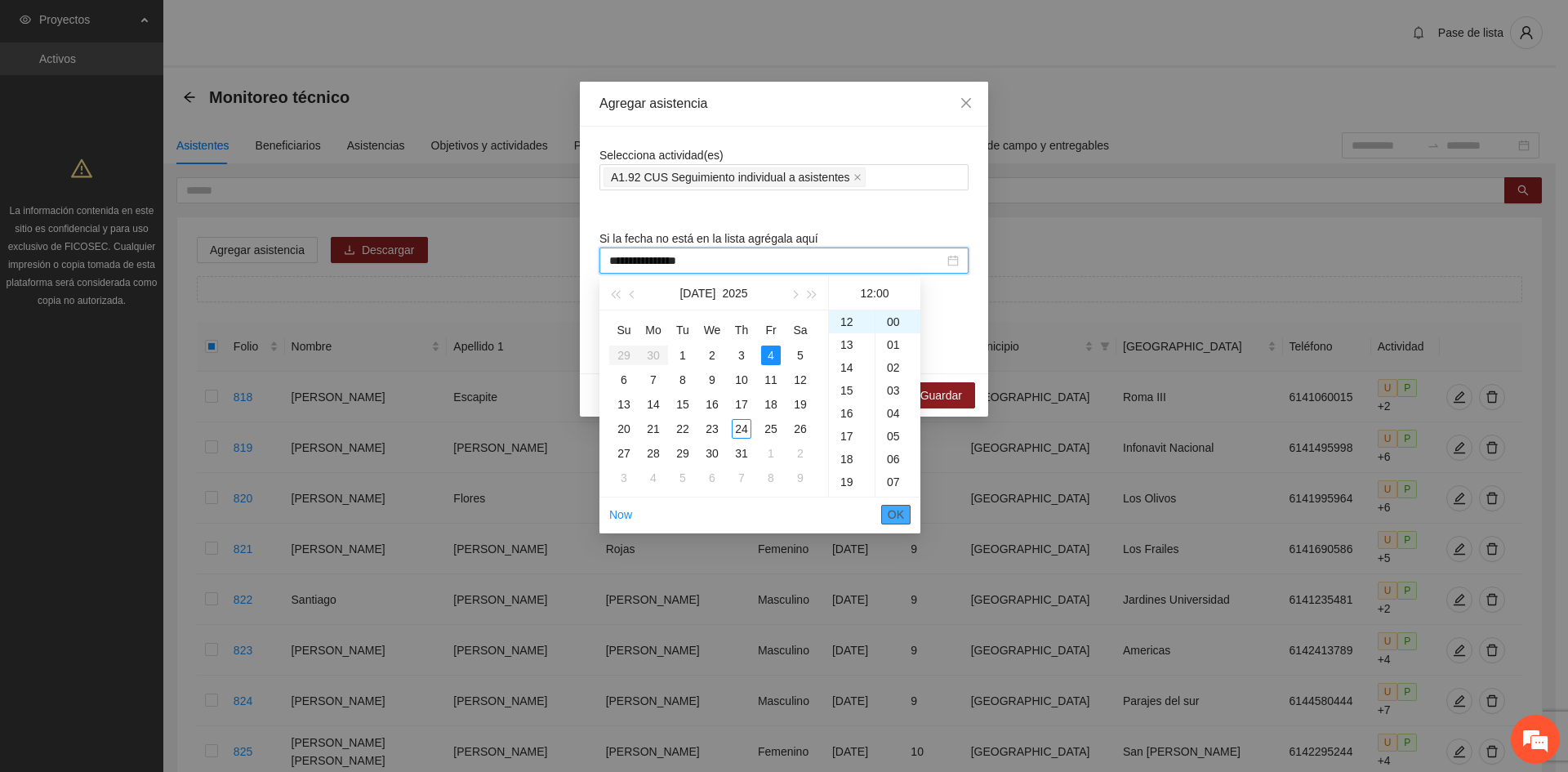 click on "OK" at bounding box center (896, 515) 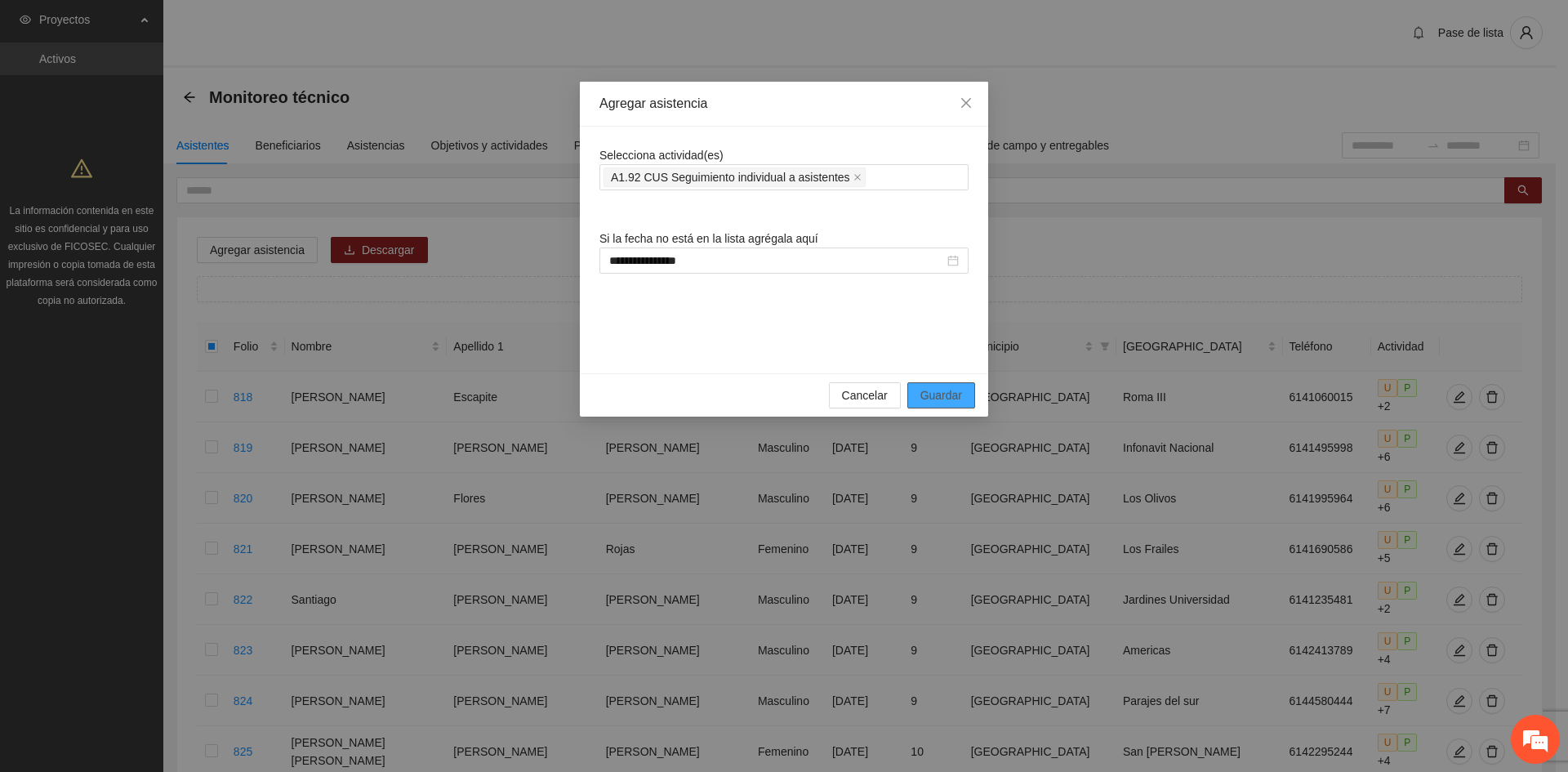 click on "Guardar" at bounding box center (941, 395) 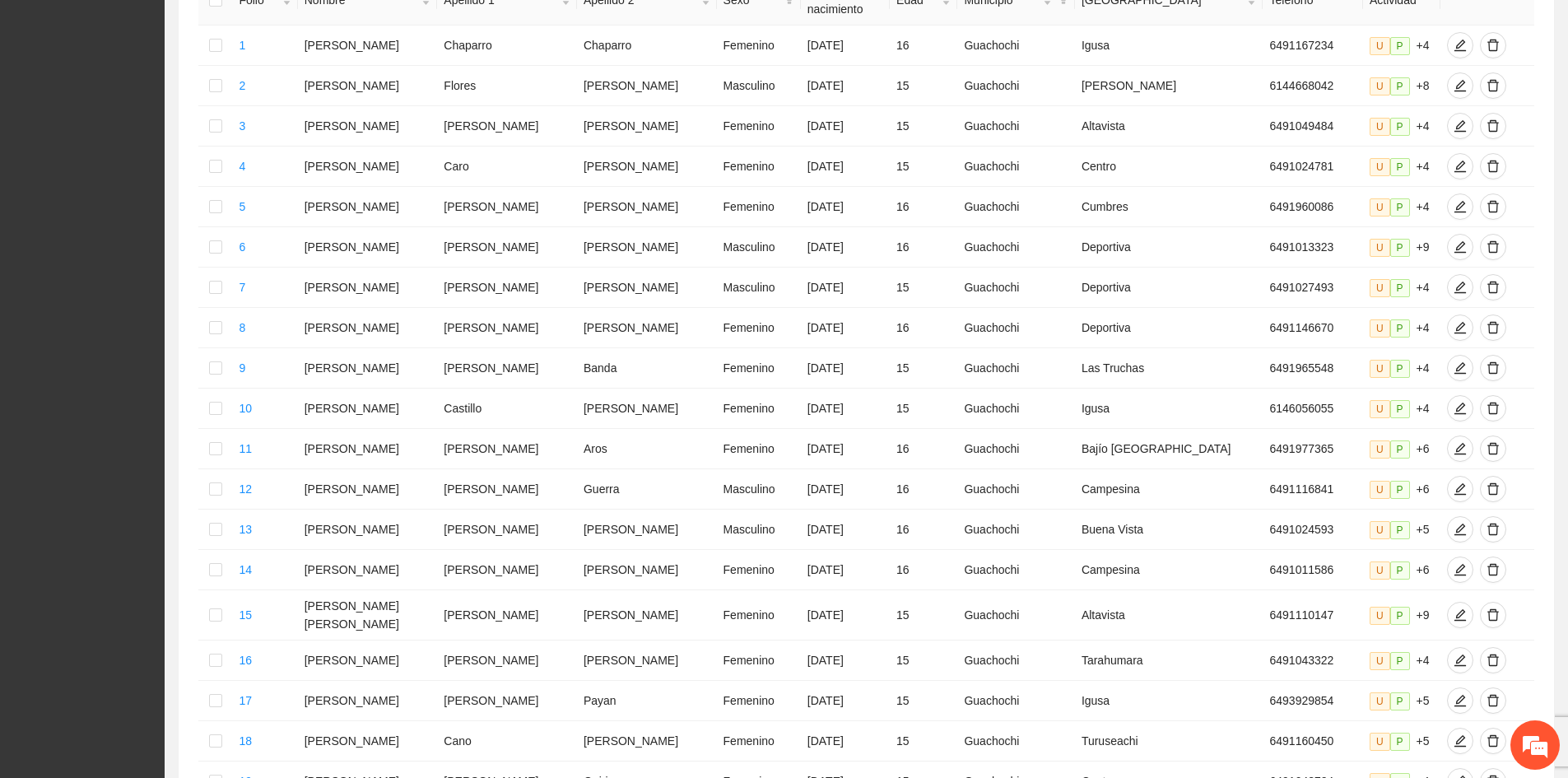scroll, scrollTop: 301, scrollLeft: 0, axis: vertical 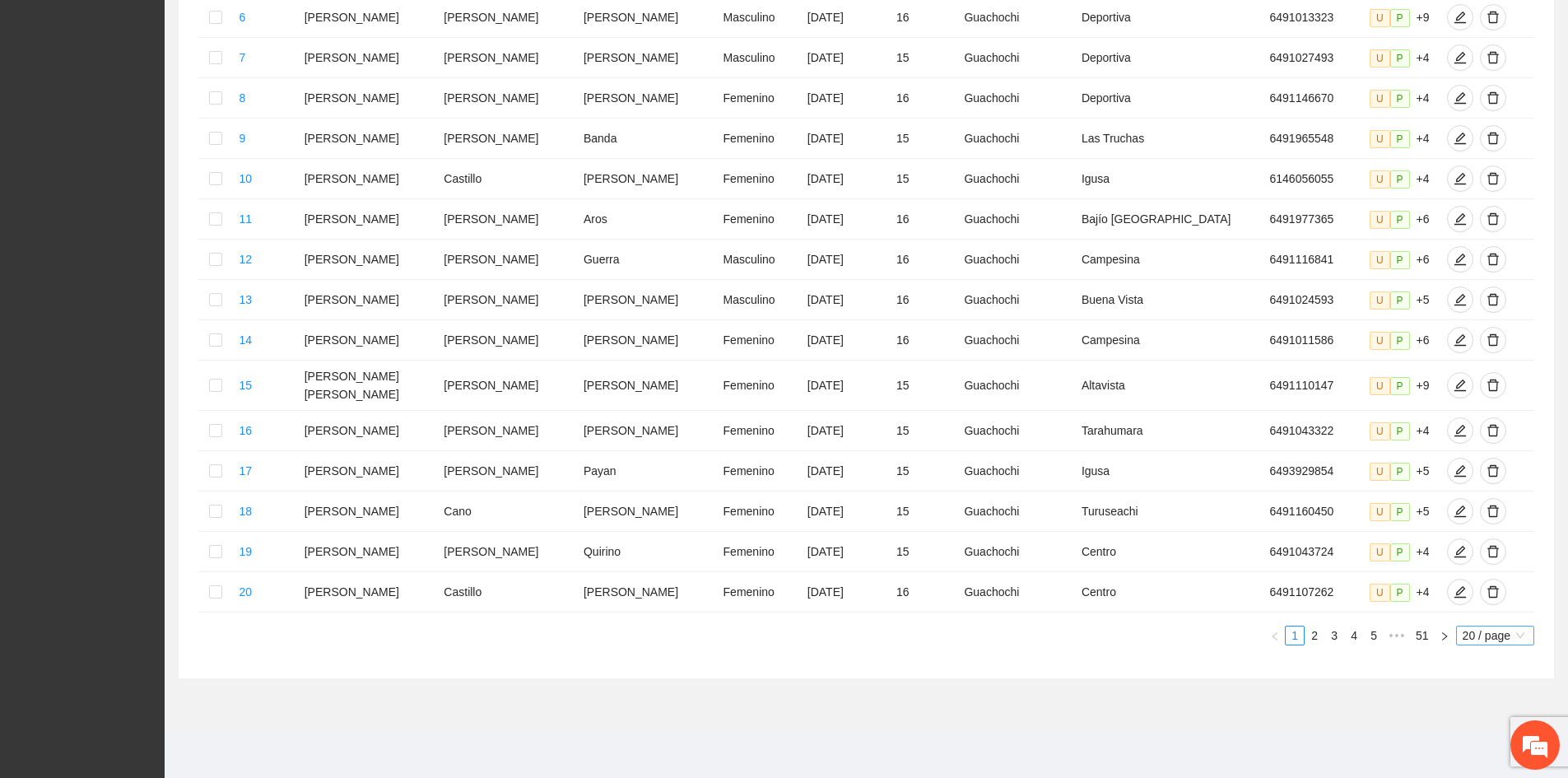 click on "20 / page" at bounding box center [1495, 636] 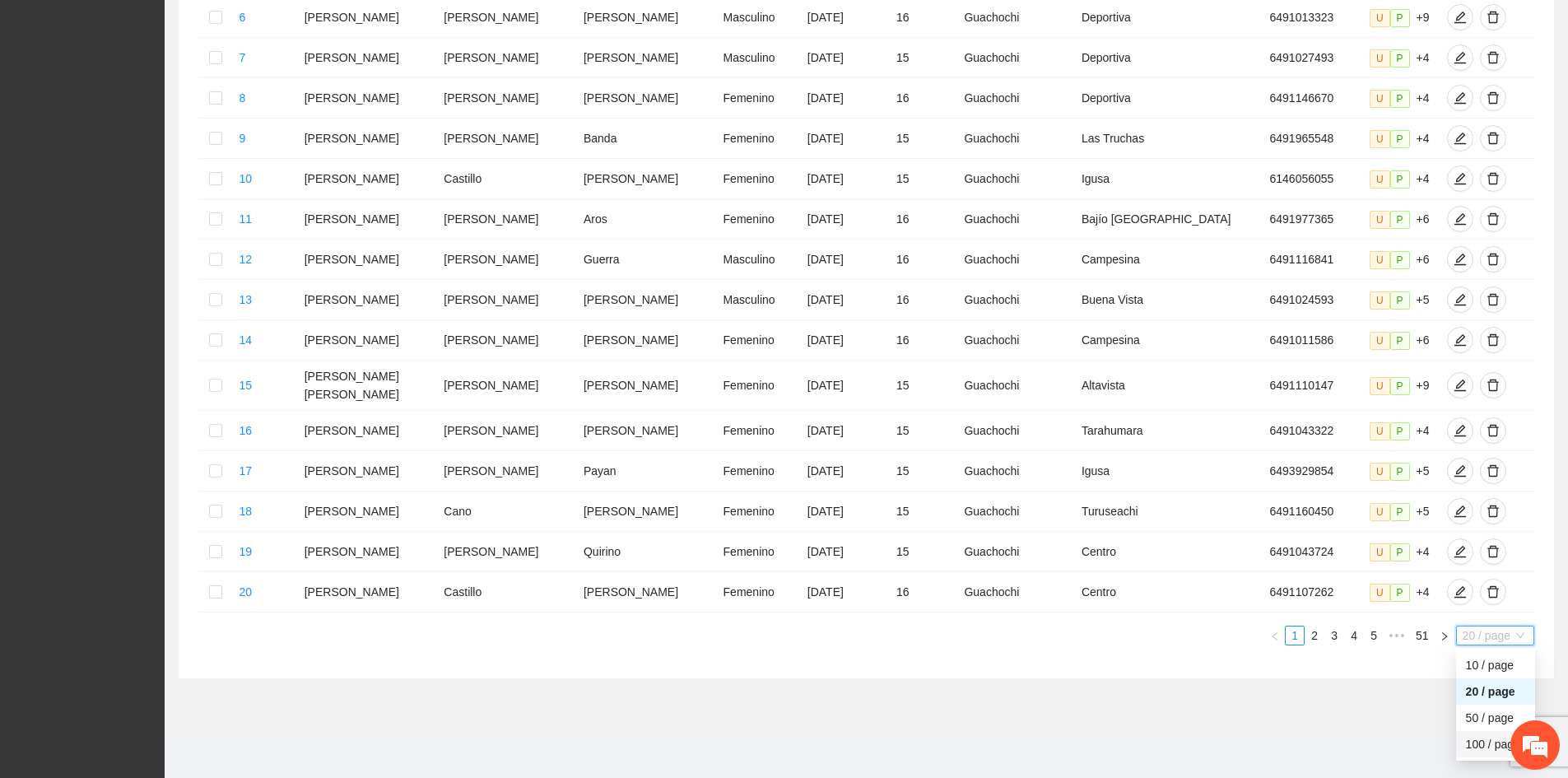 click on "100 / page" at bounding box center [1496, 744] 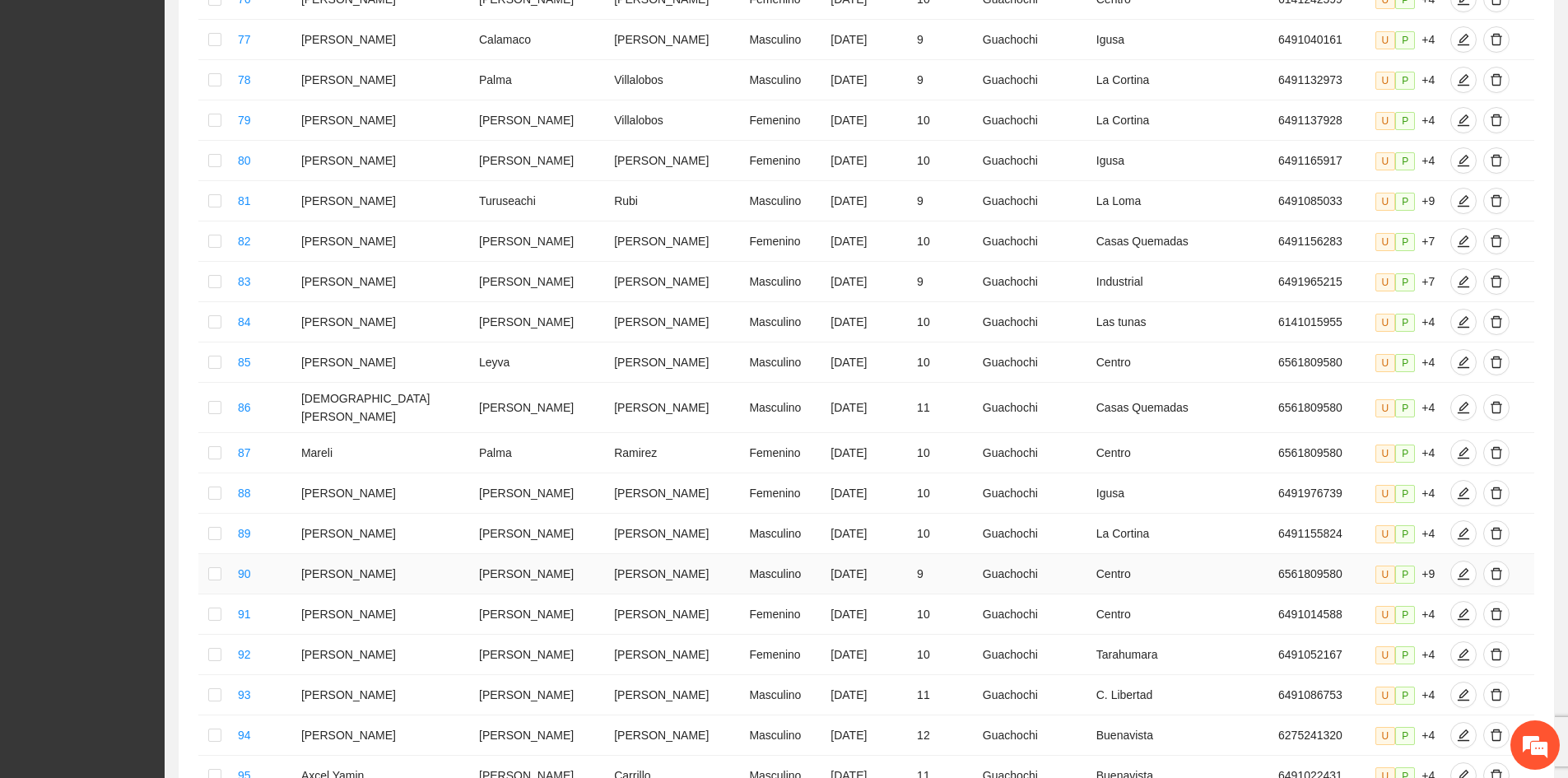 scroll, scrollTop: 3855, scrollLeft: 0, axis: vertical 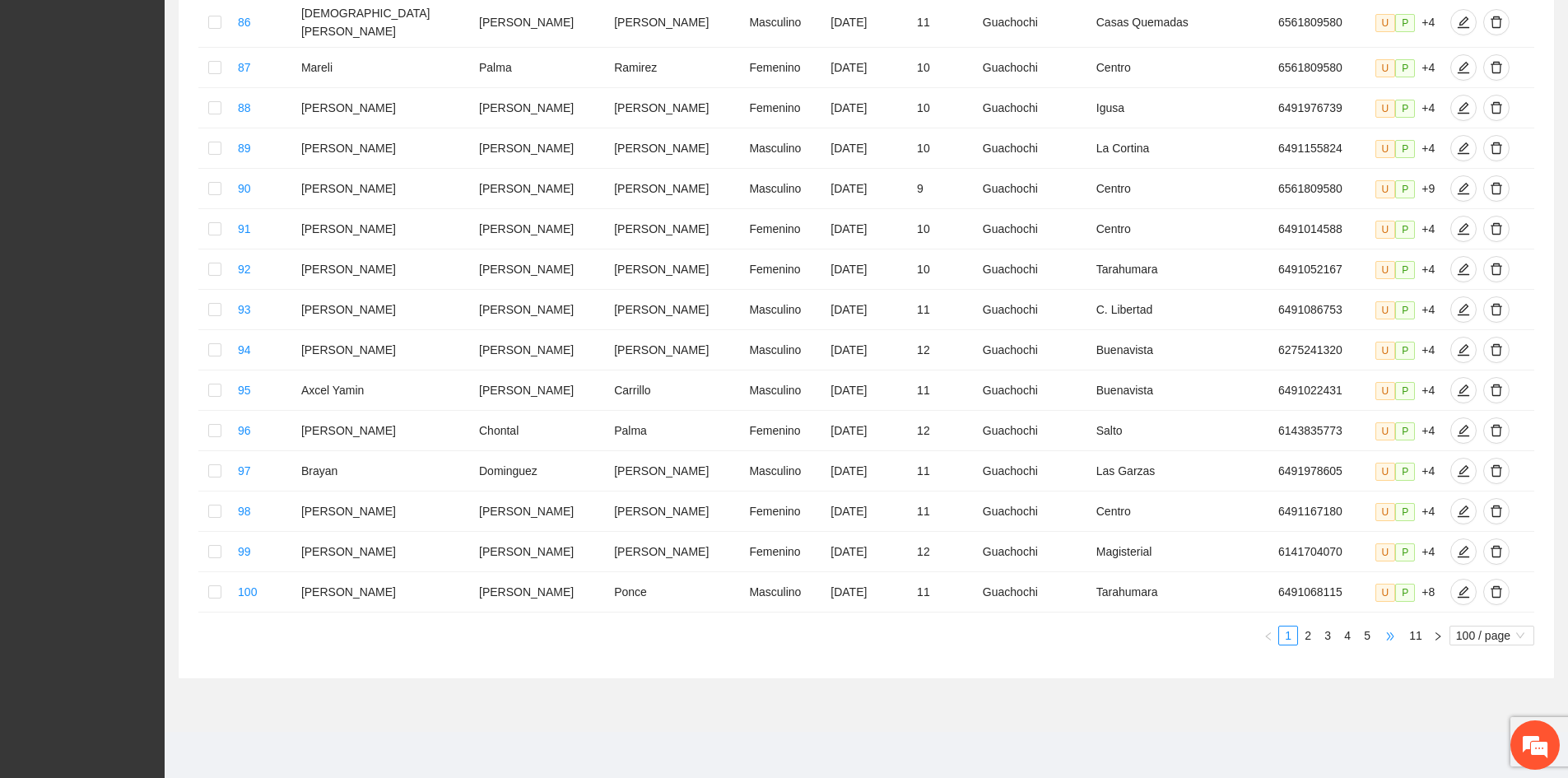 click on "•••" at bounding box center (1390, 636) 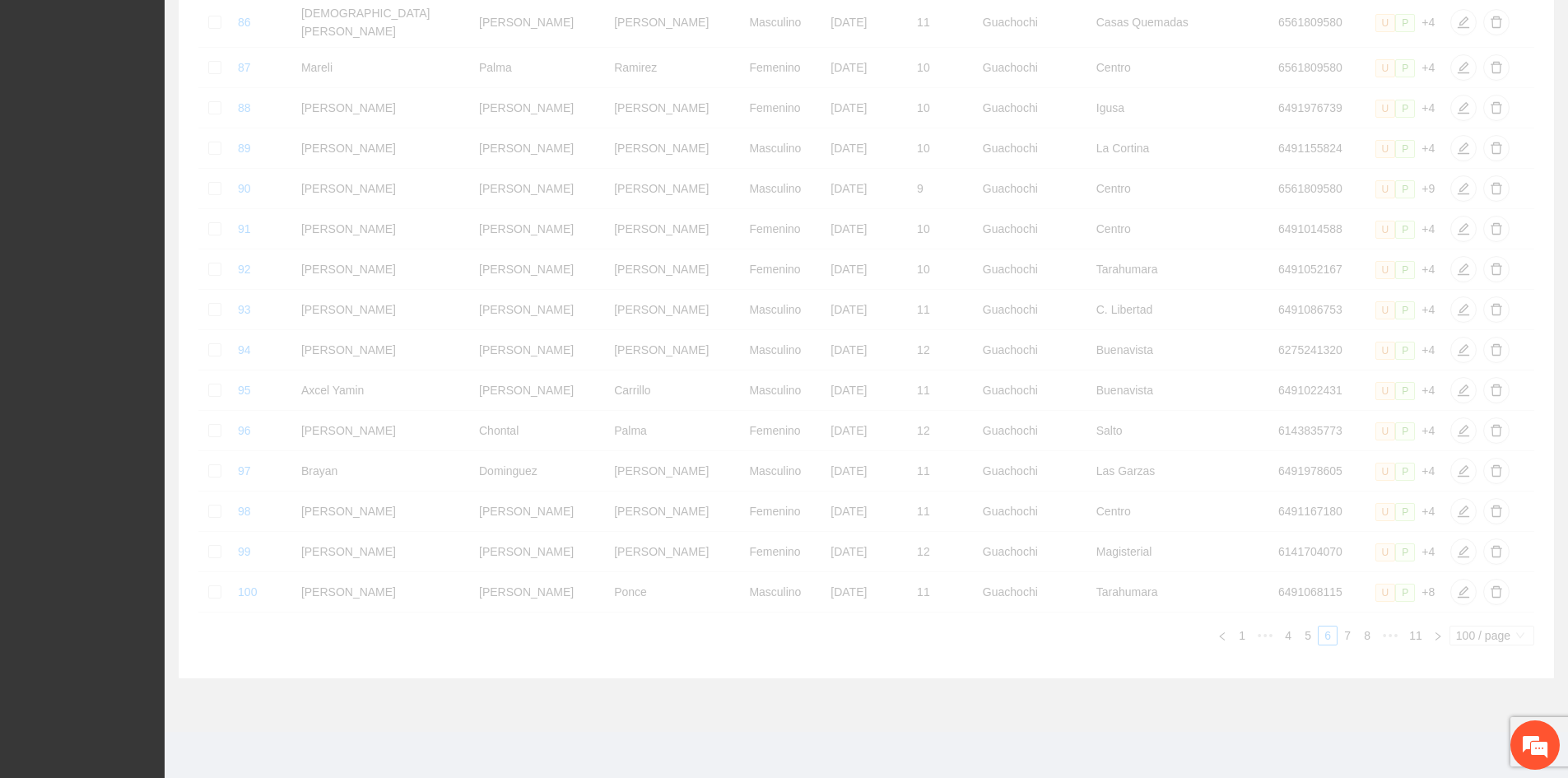 scroll, scrollTop: 3816, scrollLeft: 0, axis: vertical 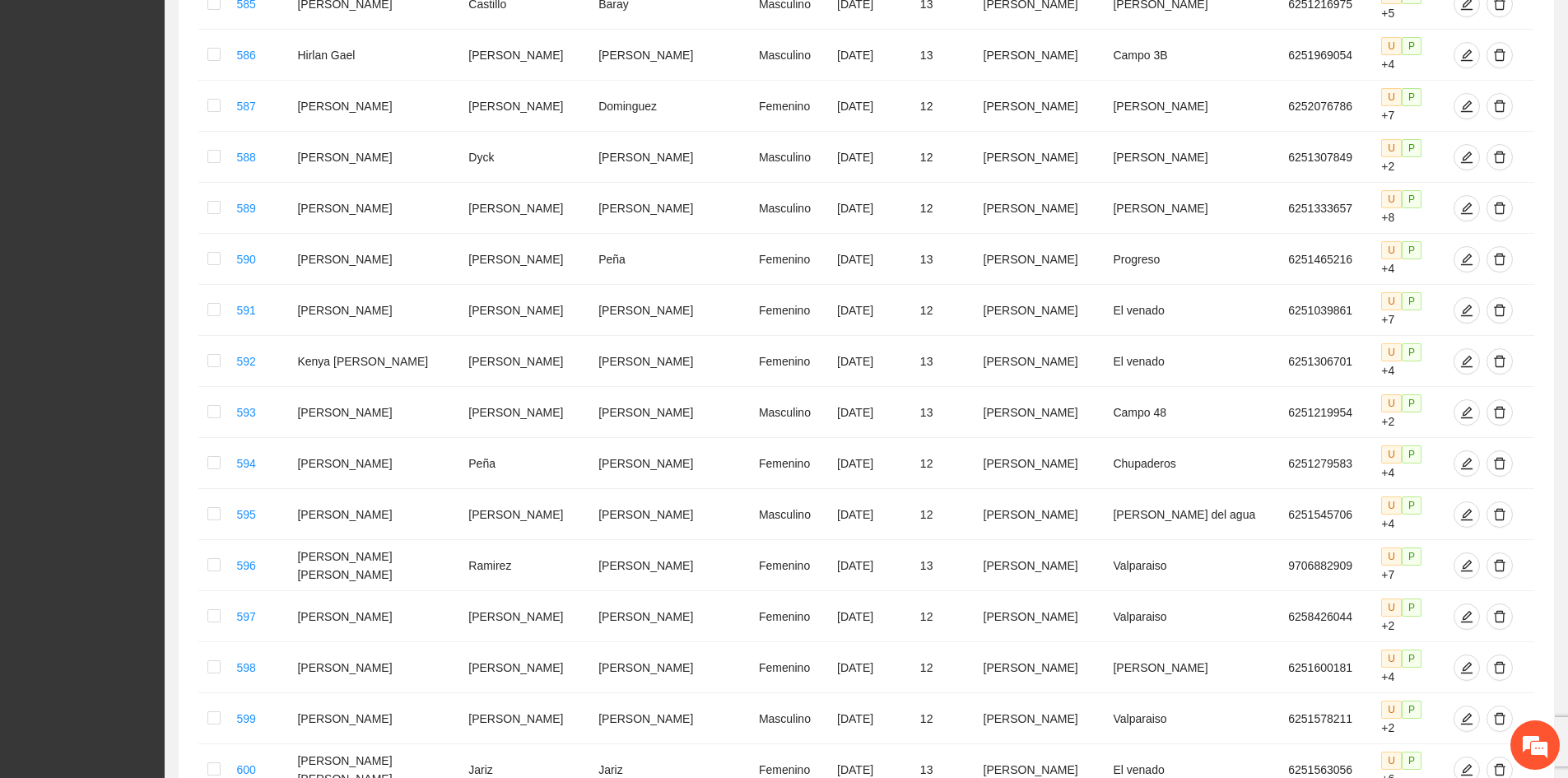 click on "7" at bounding box center [1347, 1686] 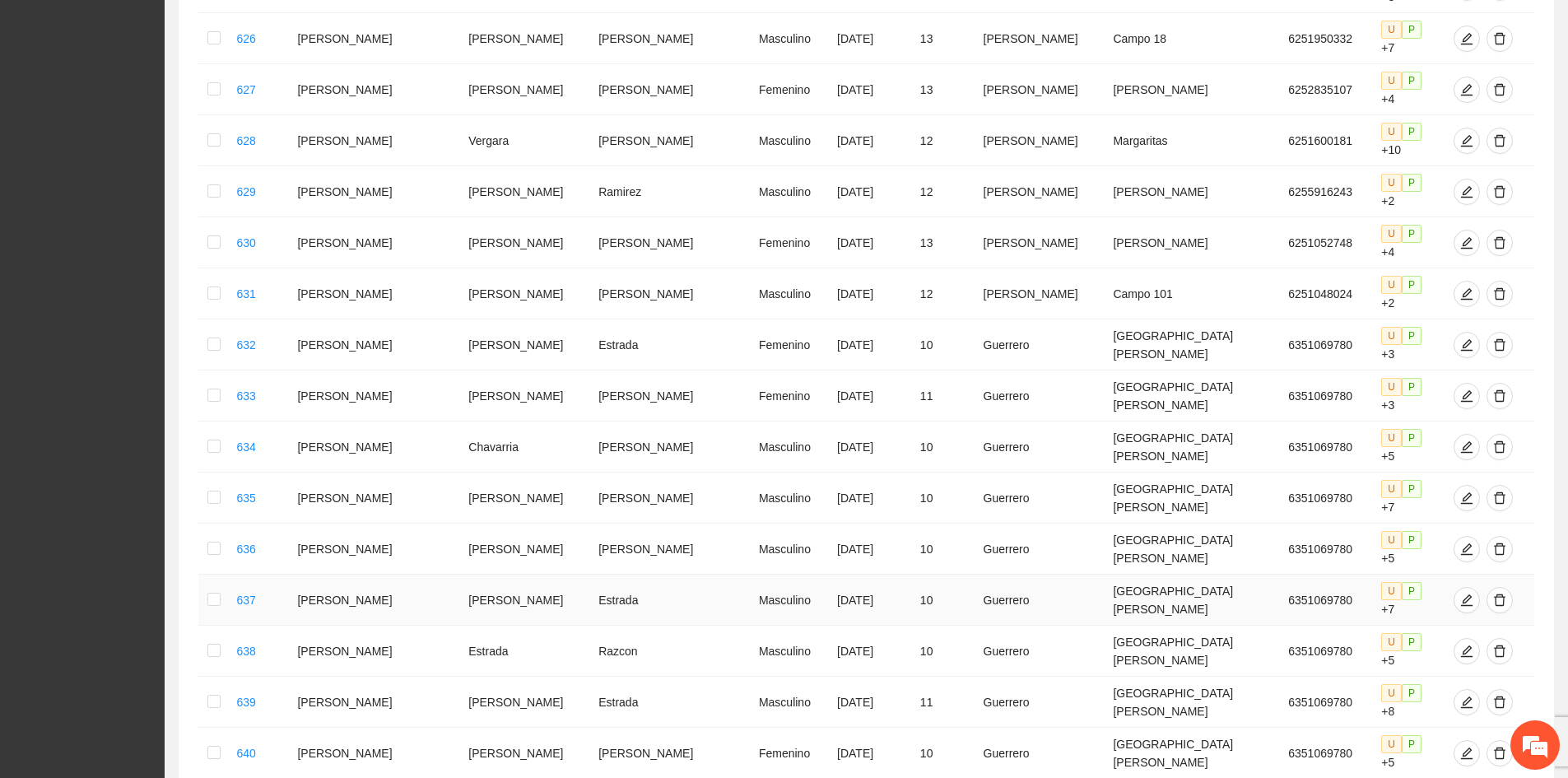 scroll, scrollTop: 687, scrollLeft: 0, axis: vertical 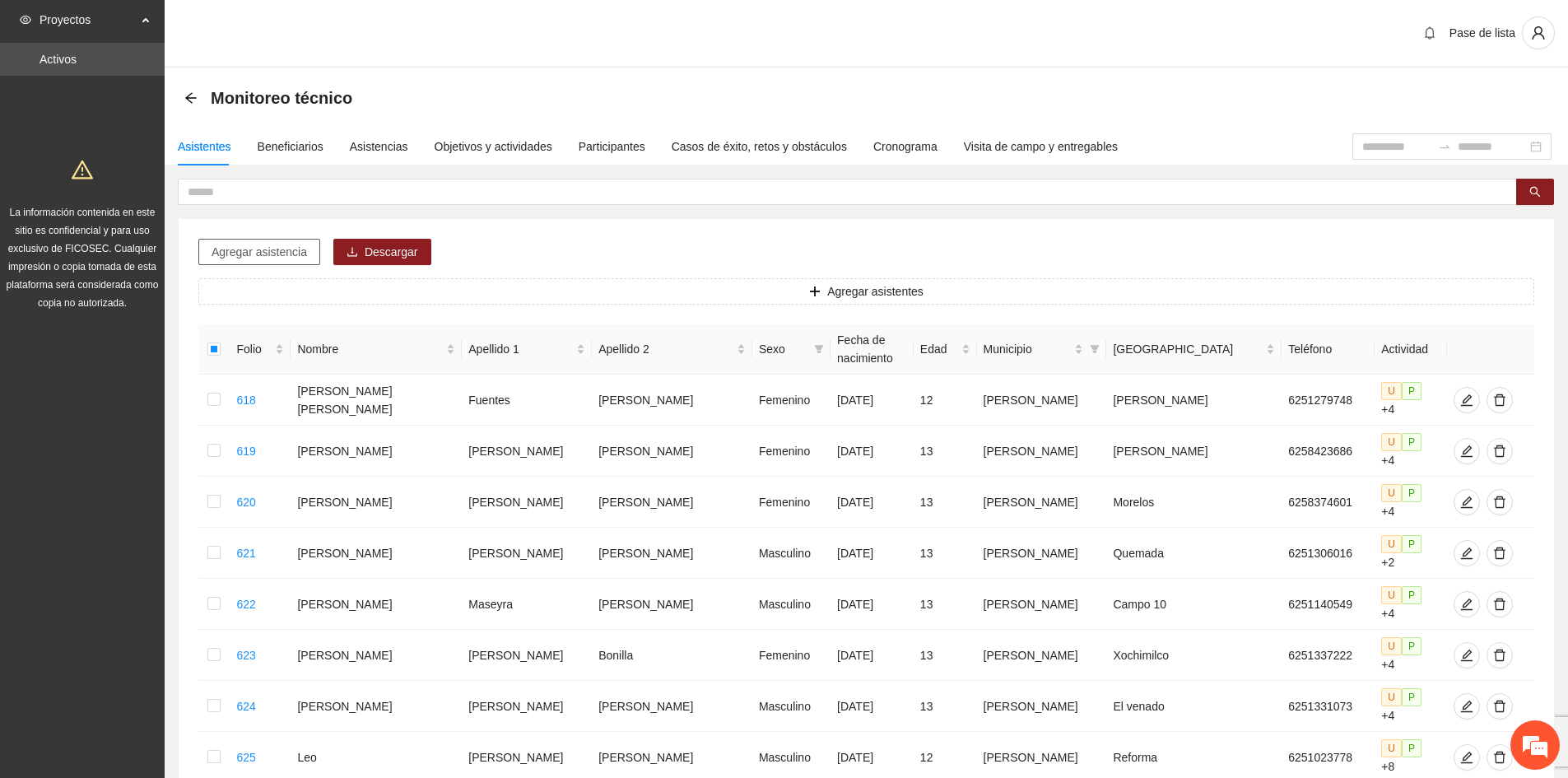 click on "Agregar asistencia" at bounding box center (259, 252) 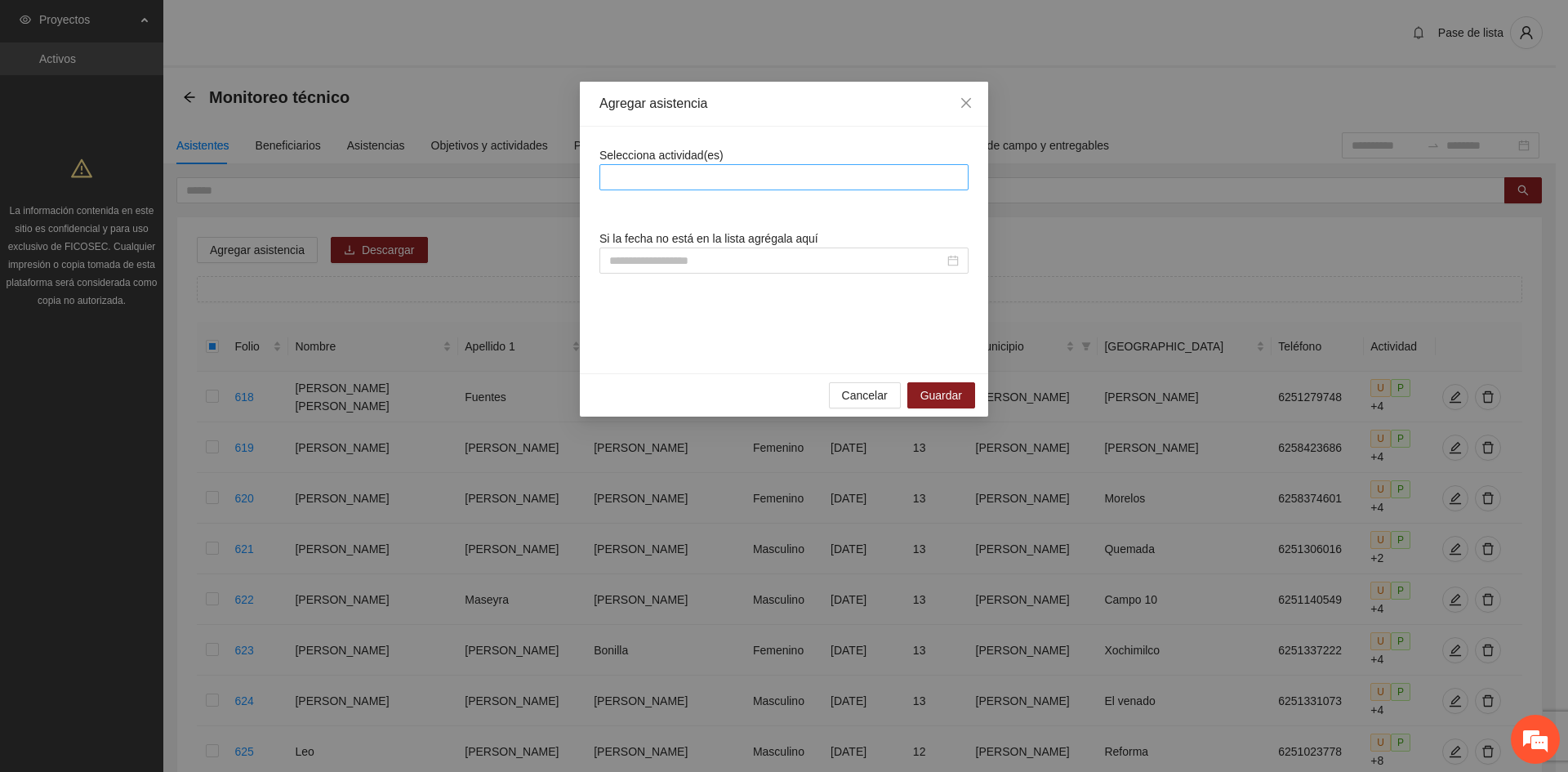click at bounding box center (784, 177) 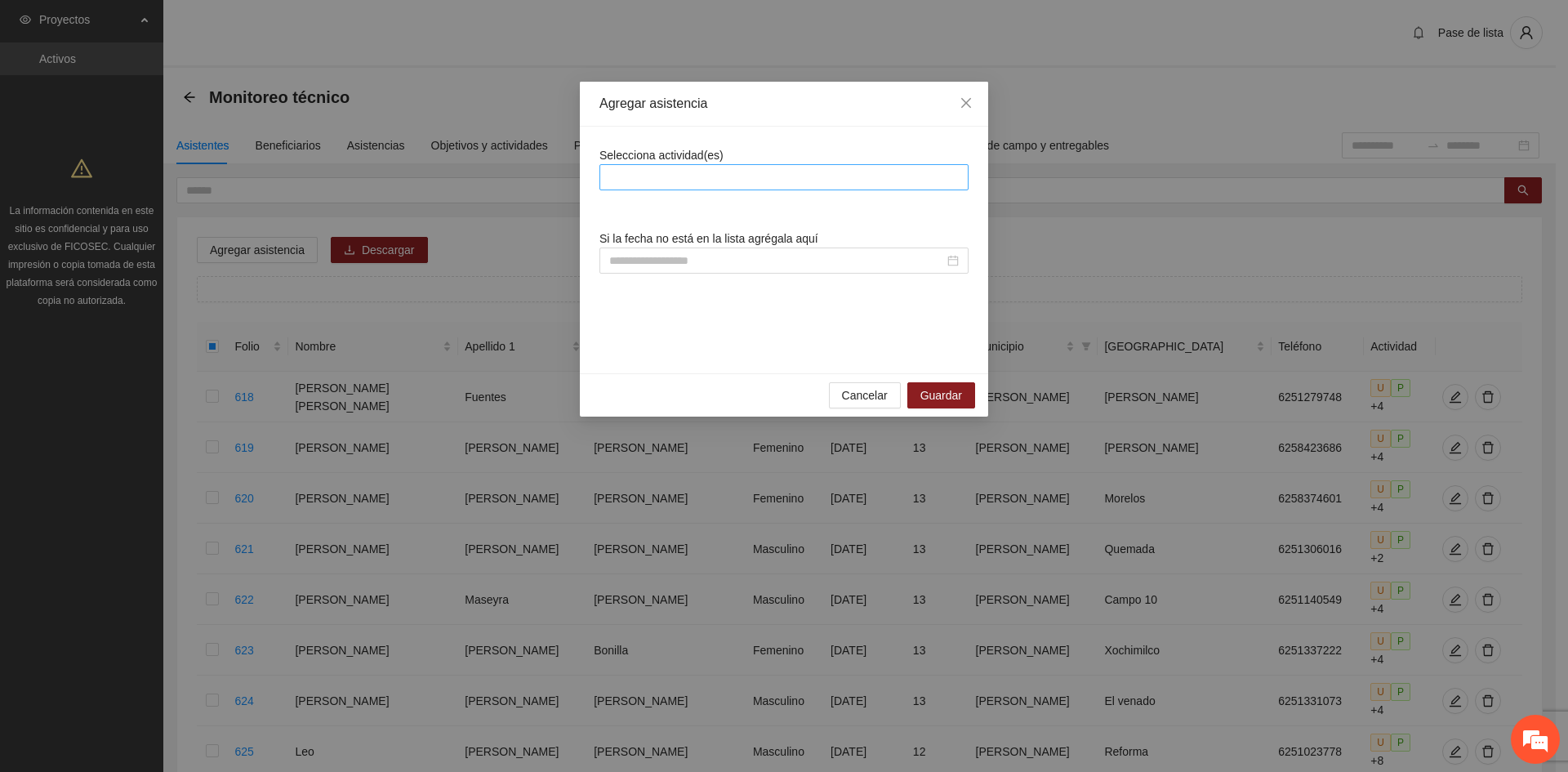 click at bounding box center [784, 177] 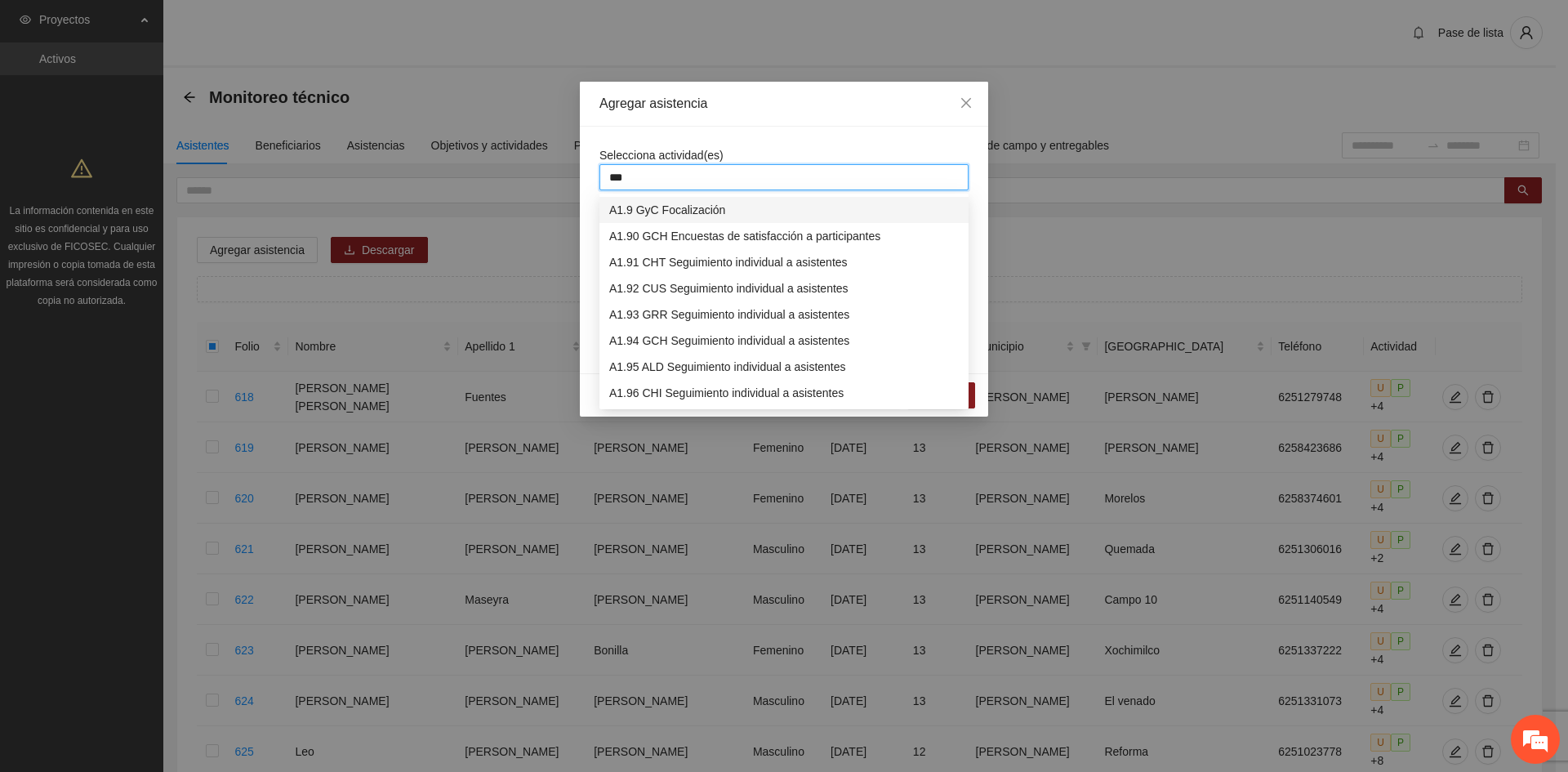 type on "****" 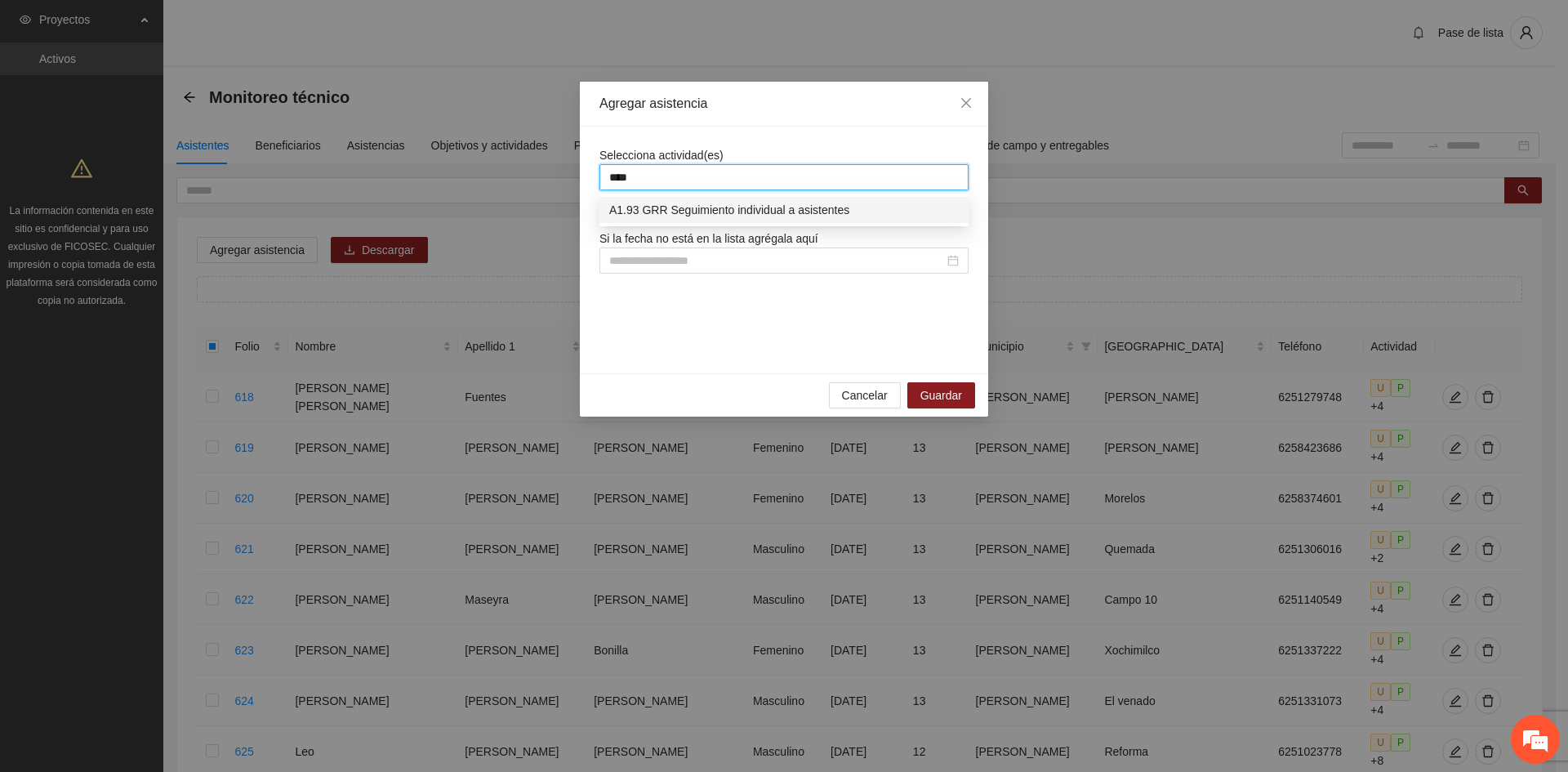 click on "A1.93 GRR Seguimiento individual a asistentes" at bounding box center (784, 210) 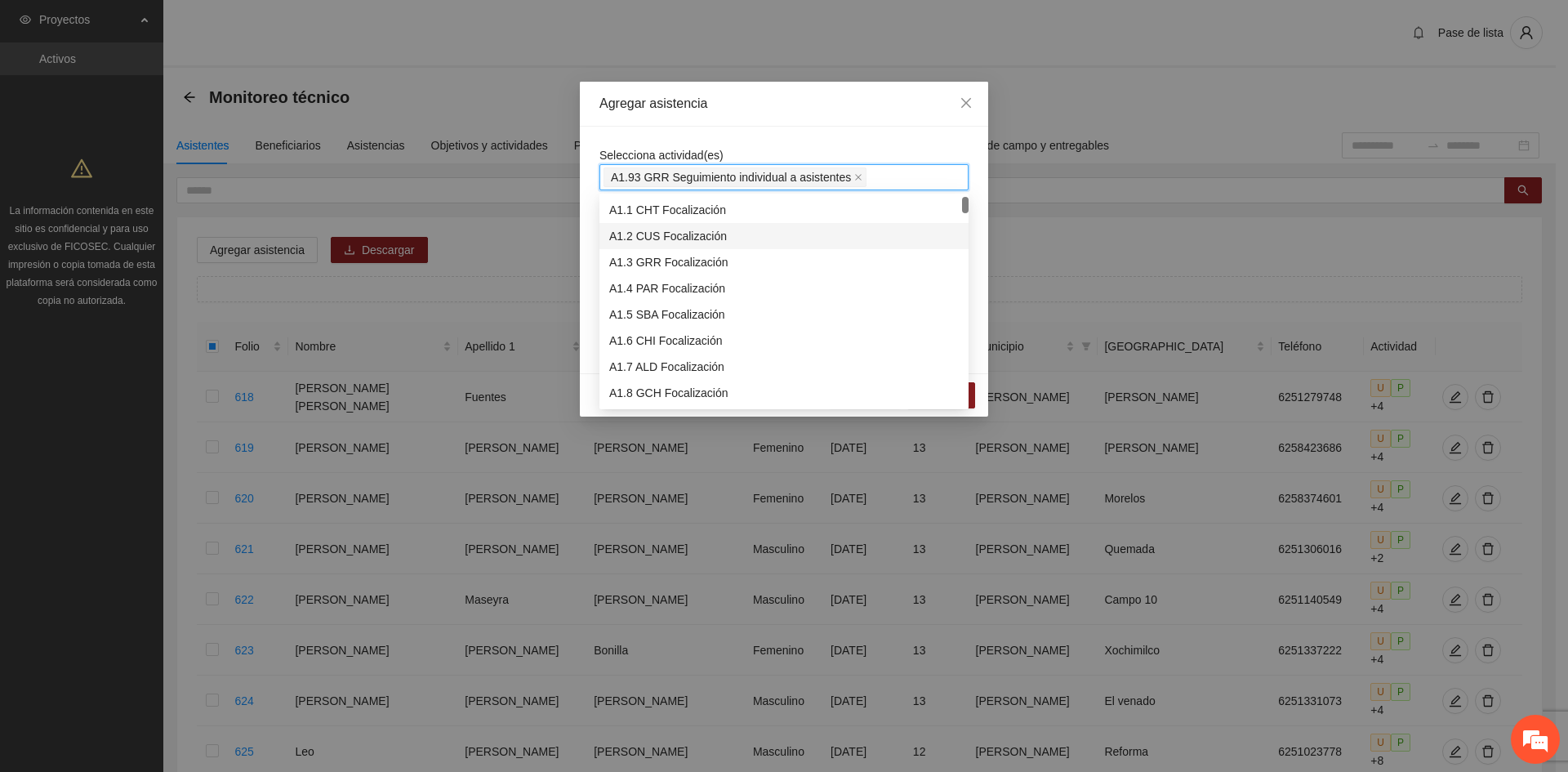 click on "Agregar asistencia" at bounding box center (784, 104) 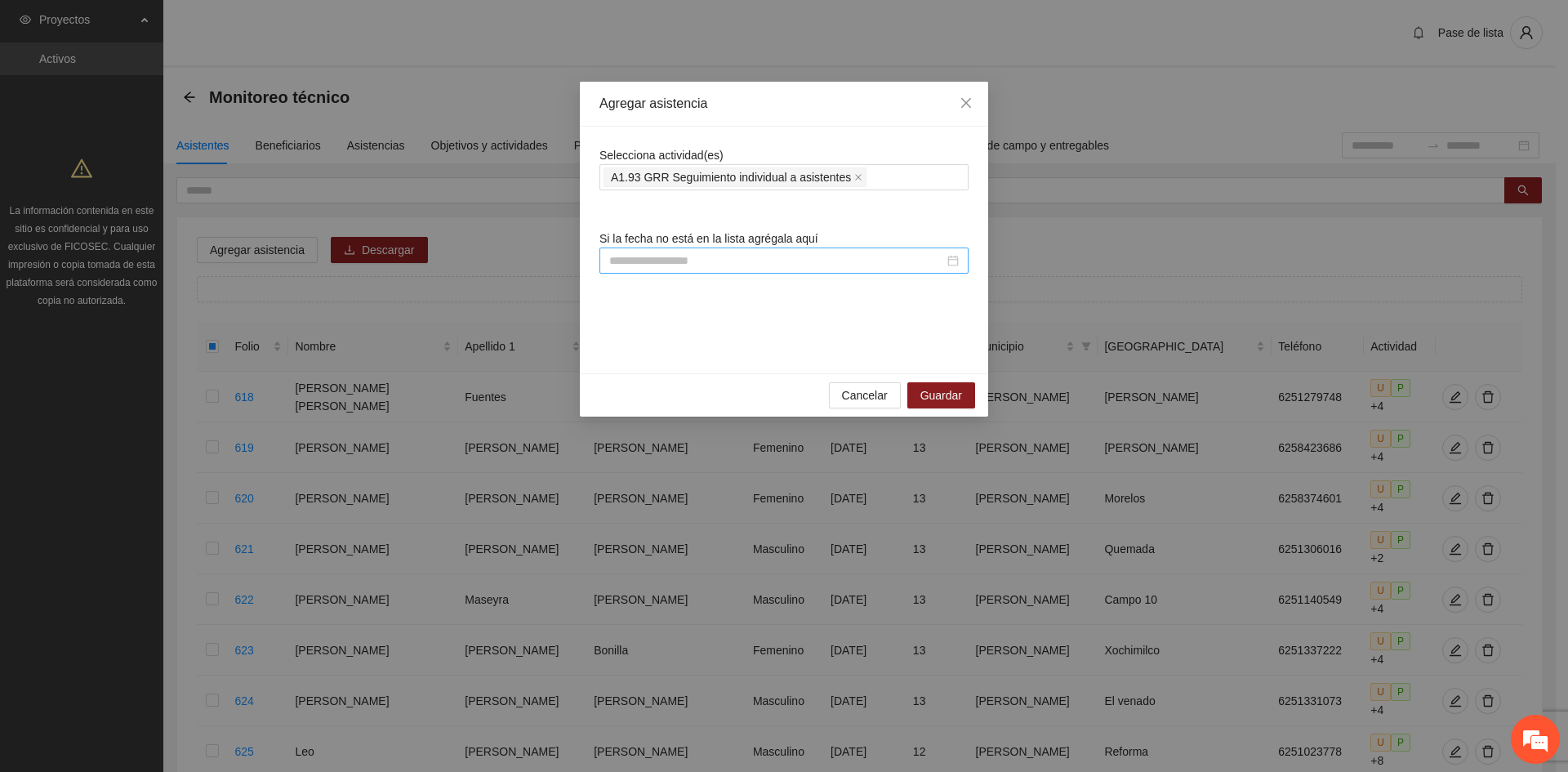 click at bounding box center [777, 261] 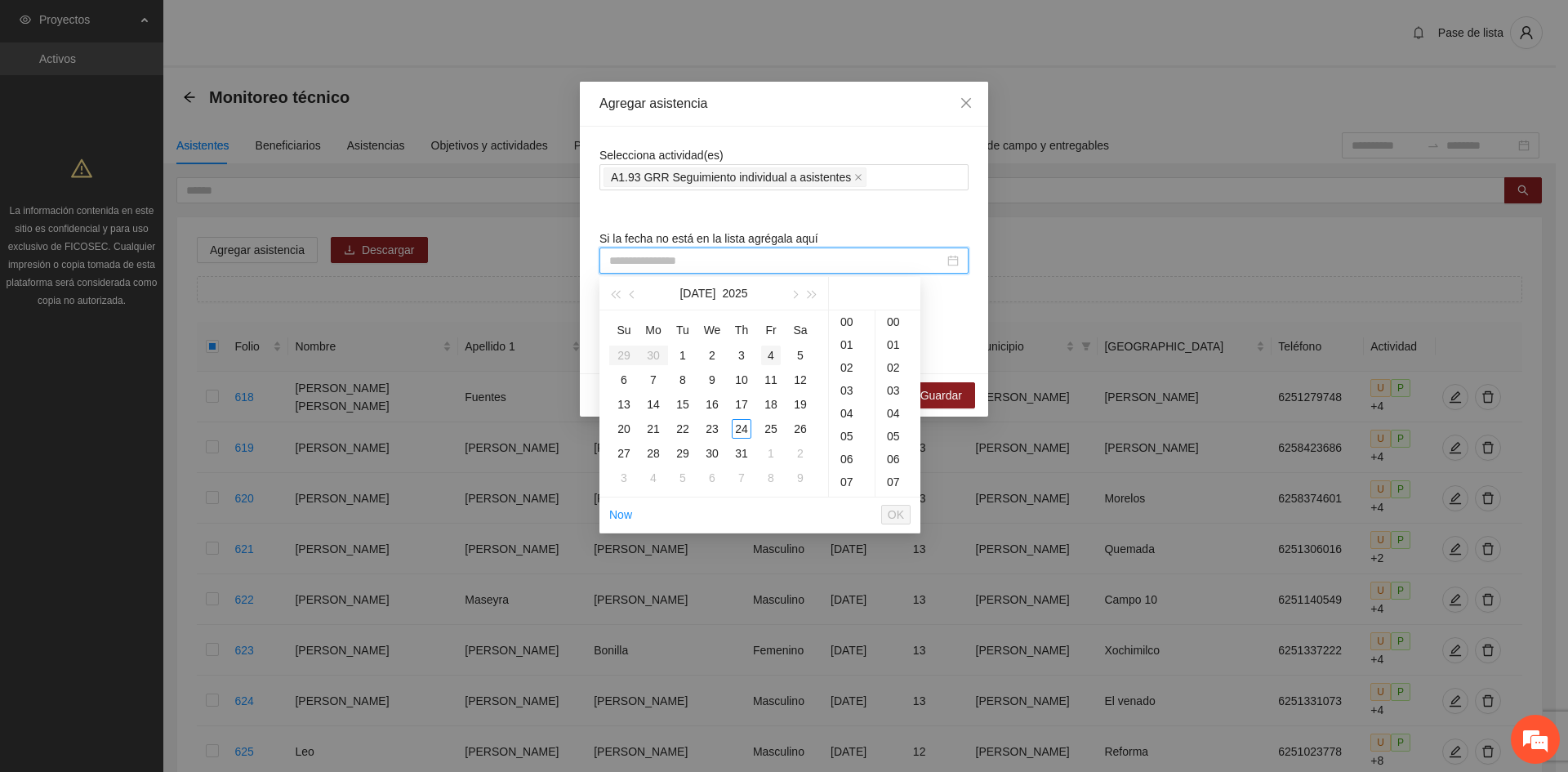 click on "4" at bounding box center [771, 355] 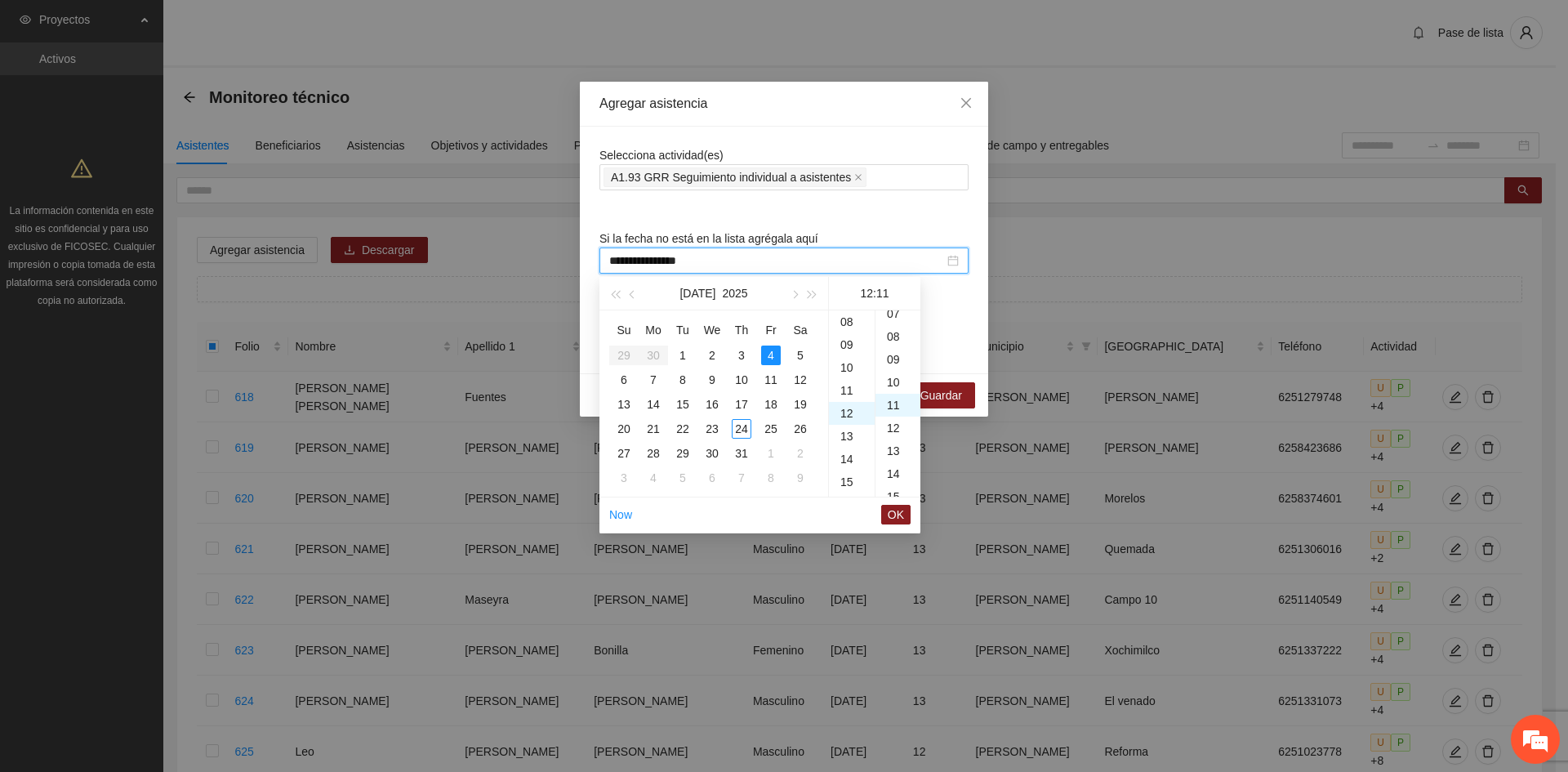 scroll, scrollTop: 274, scrollLeft: 0, axis: vertical 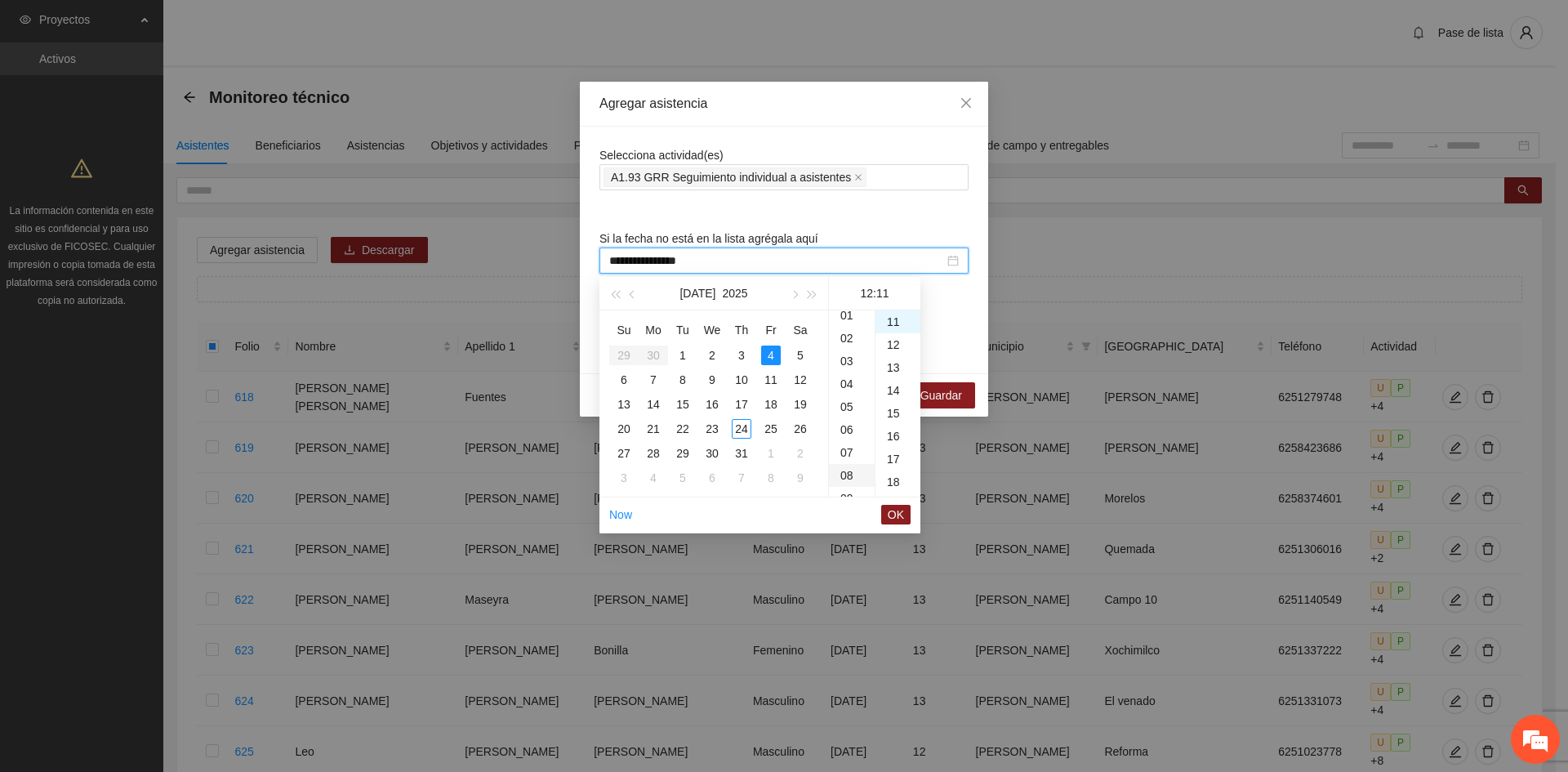 click on "08" at bounding box center [852, 475] 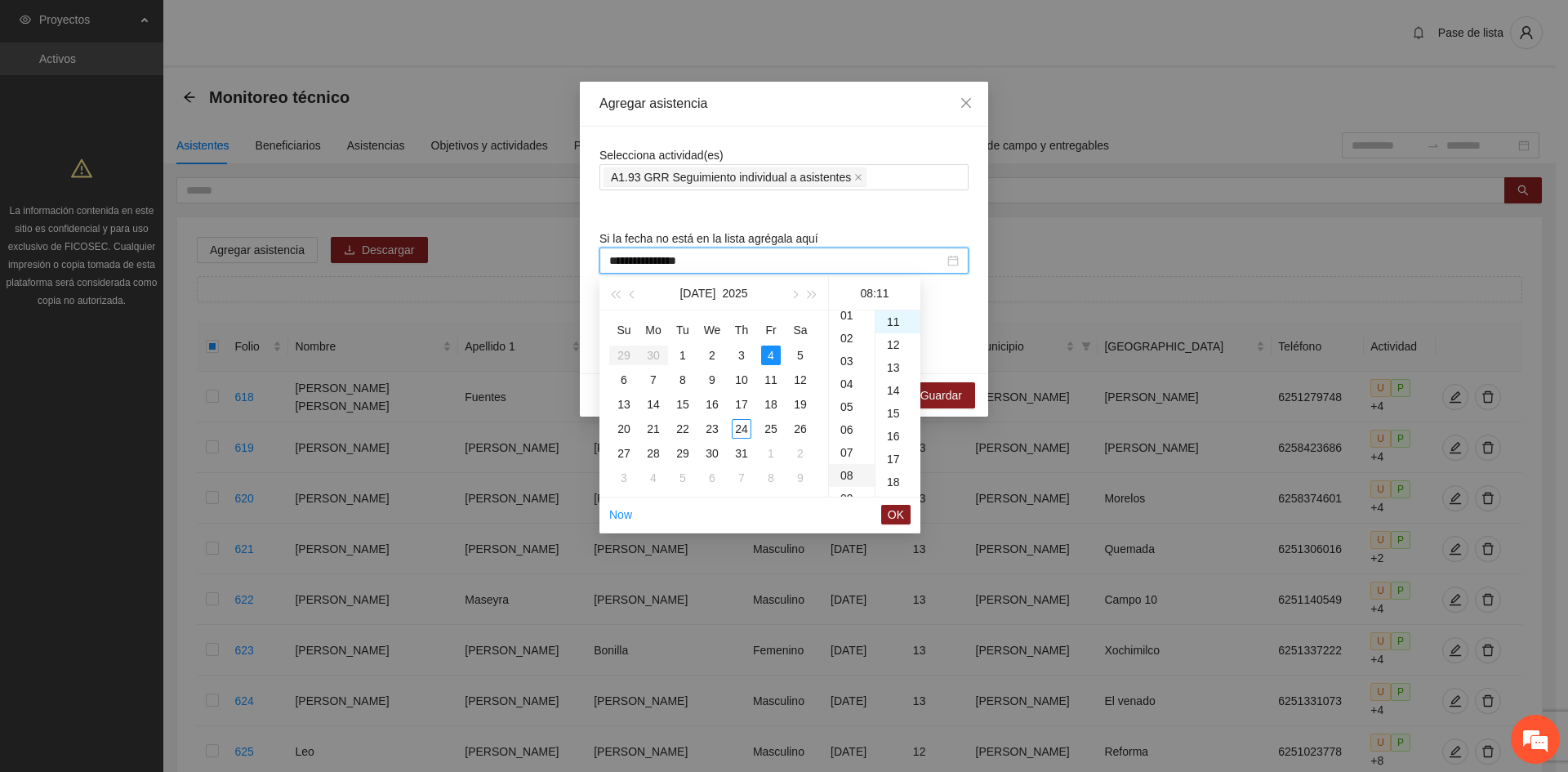scroll, scrollTop: 183, scrollLeft: 0, axis: vertical 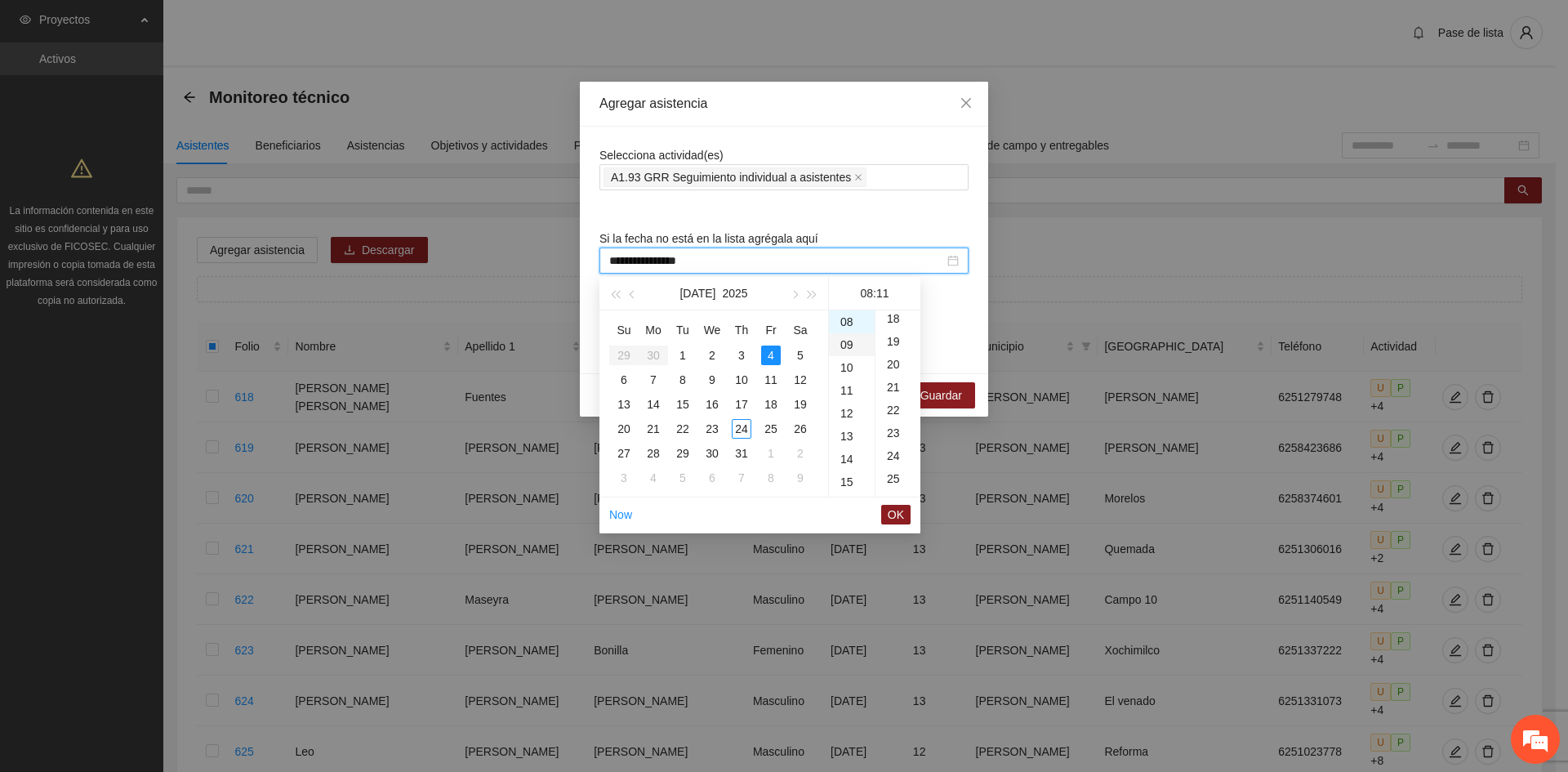 click on "09" at bounding box center [852, 345] 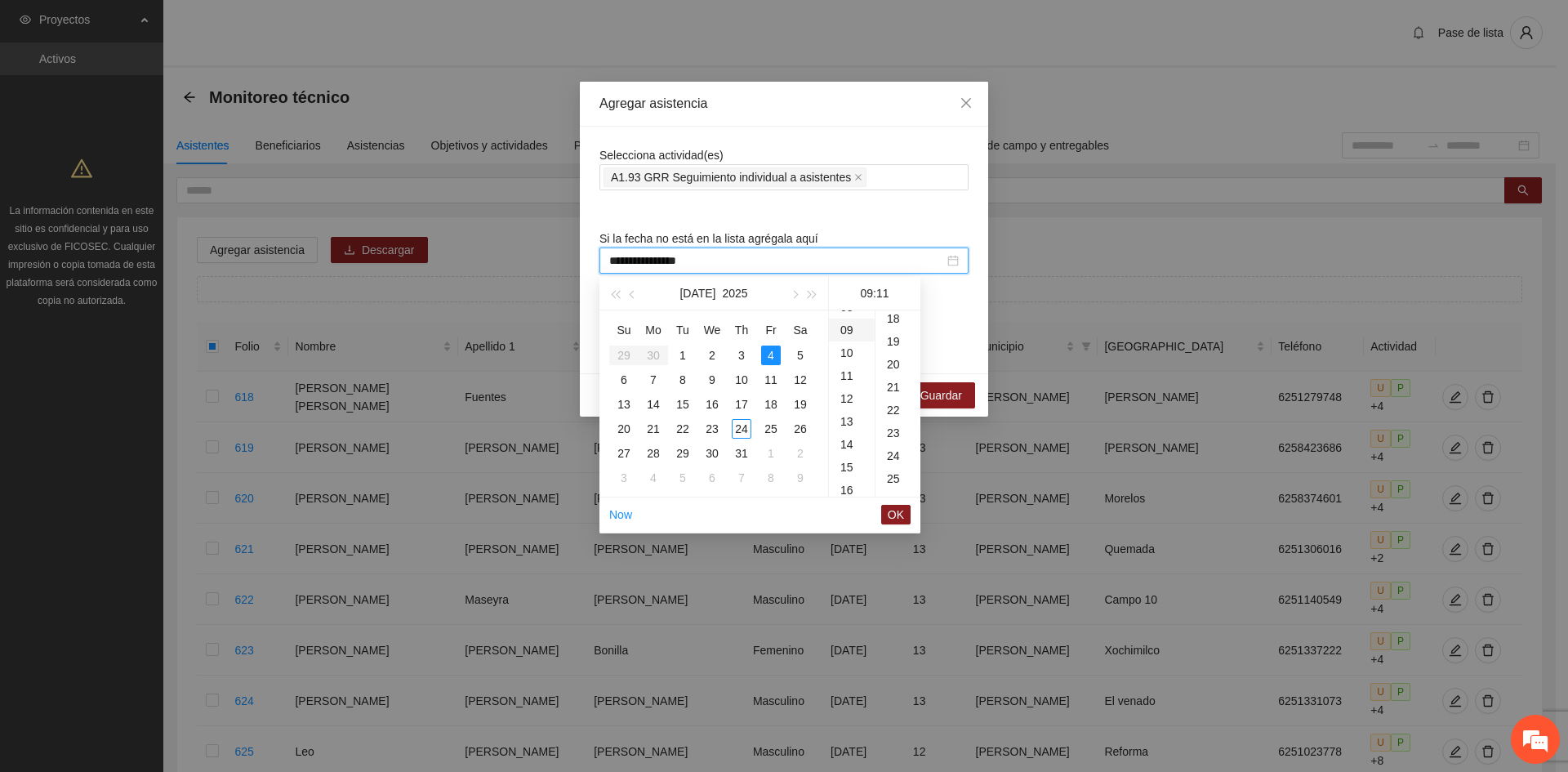 scroll, scrollTop: 206, scrollLeft: 0, axis: vertical 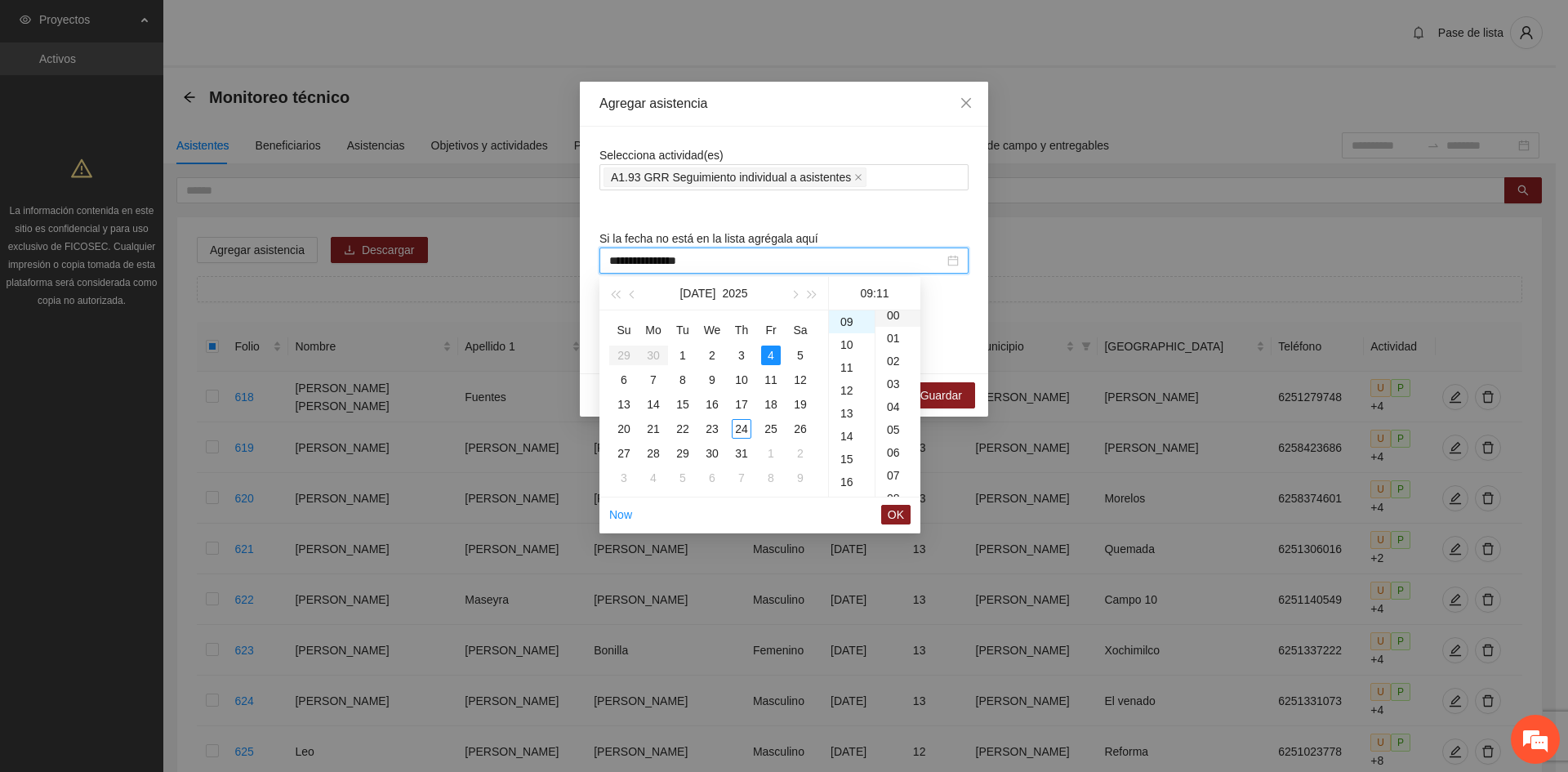 click on "00" at bounding box center [898, 315] 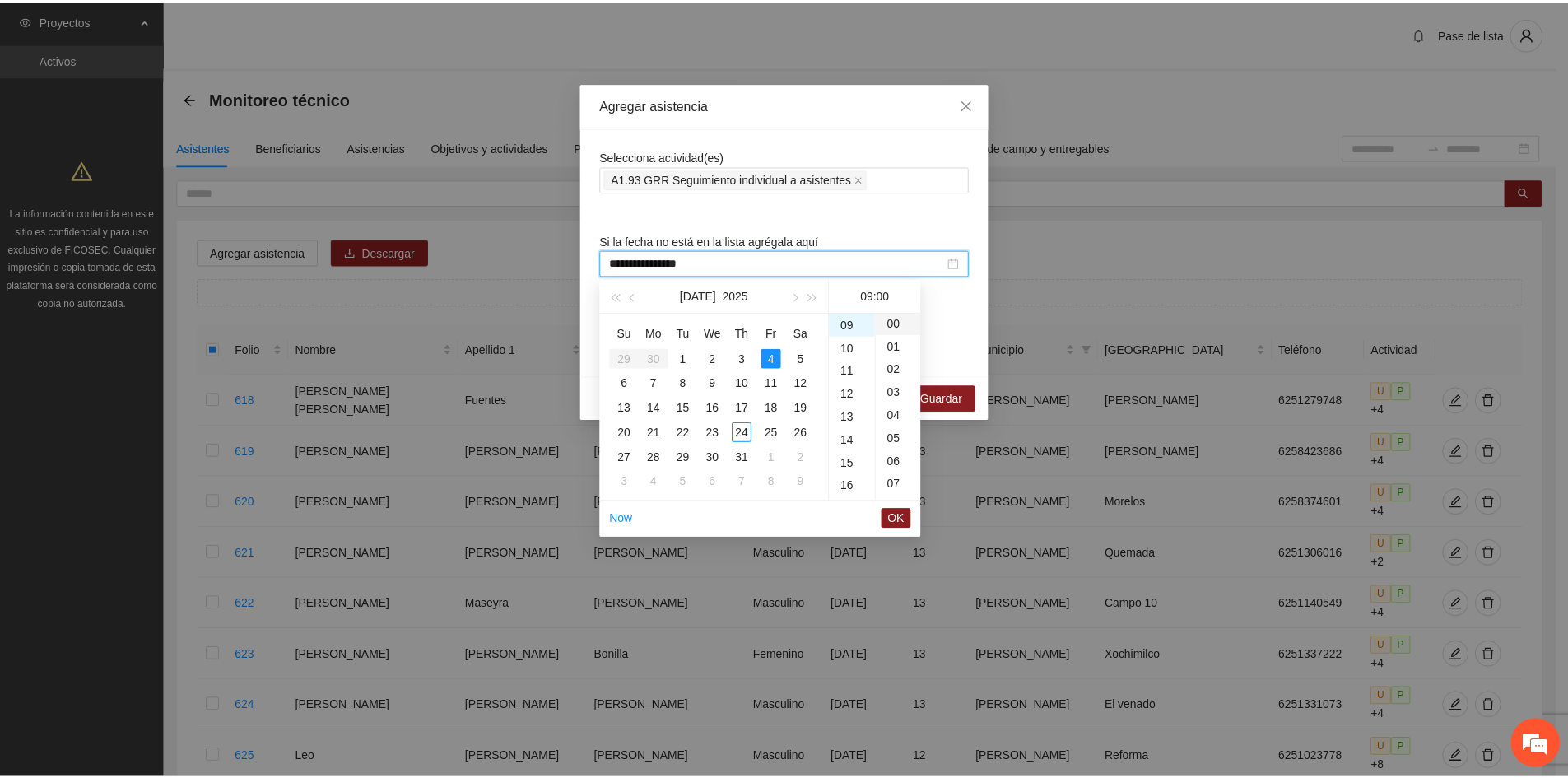 scroll, scrollTop: 0, scrollLeft: 0, axis: both 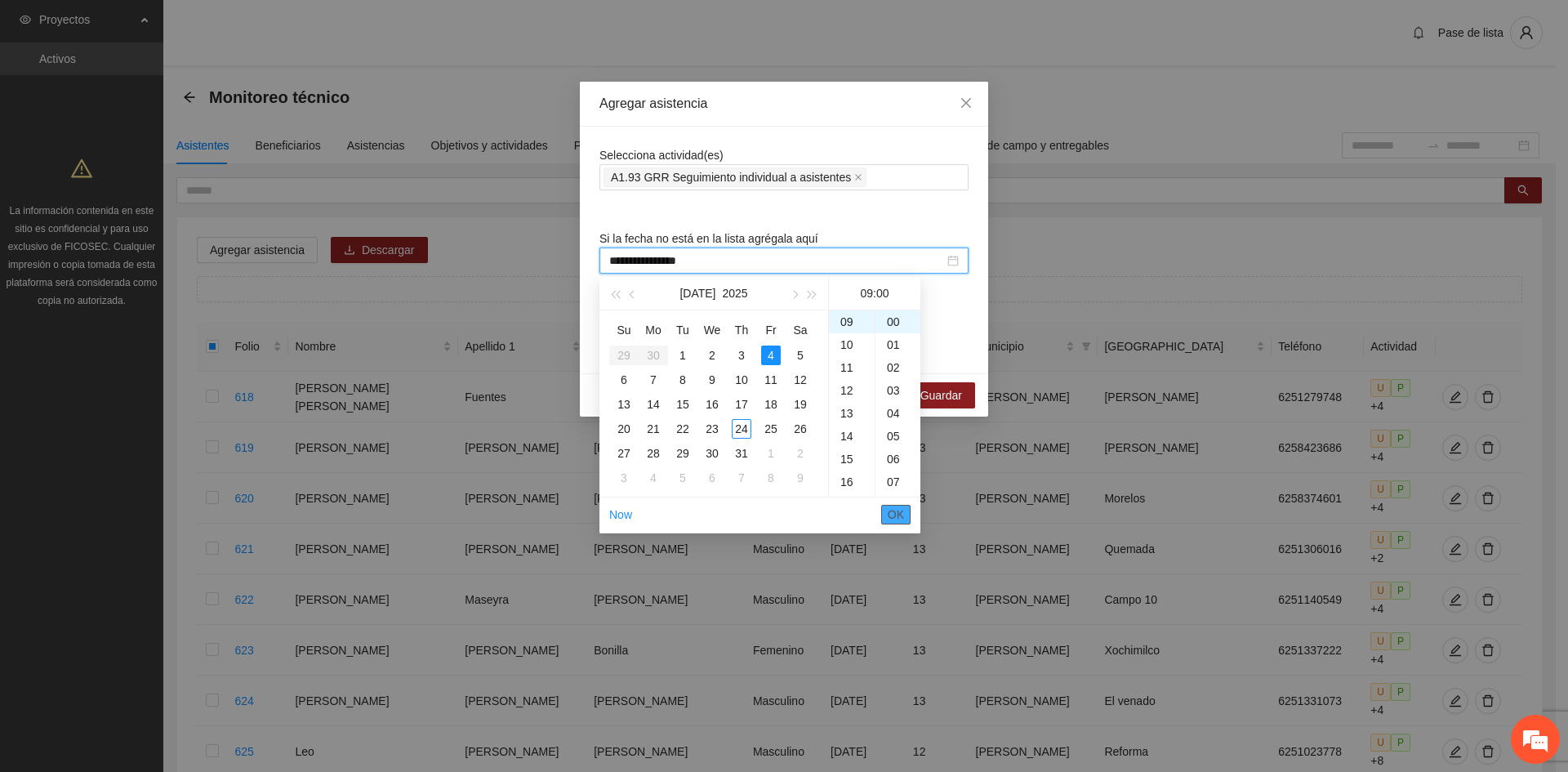 click on "OK" at bounding box center (896, 515) 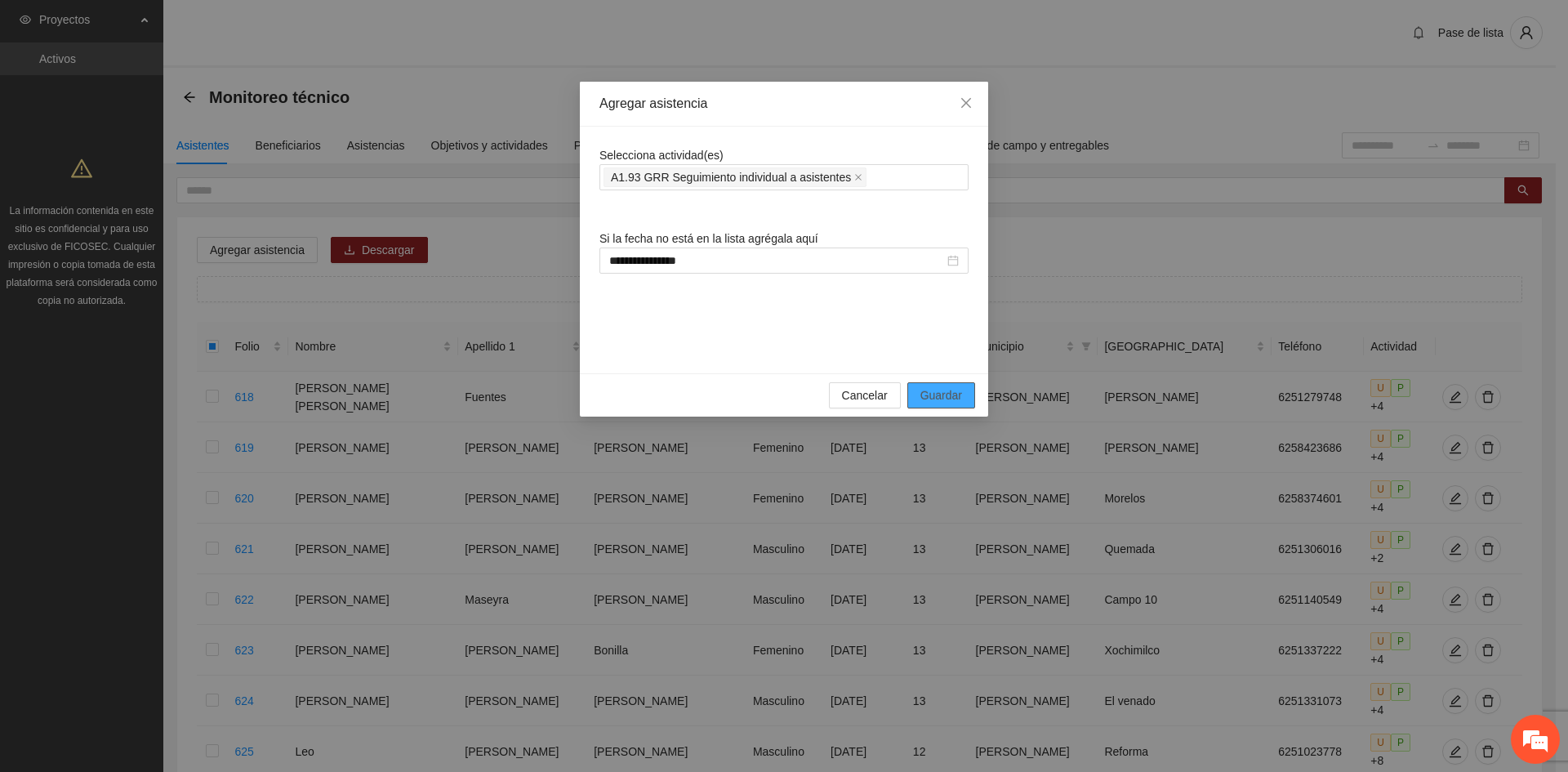 click on "Guardar" at bounding box center (941, 395) 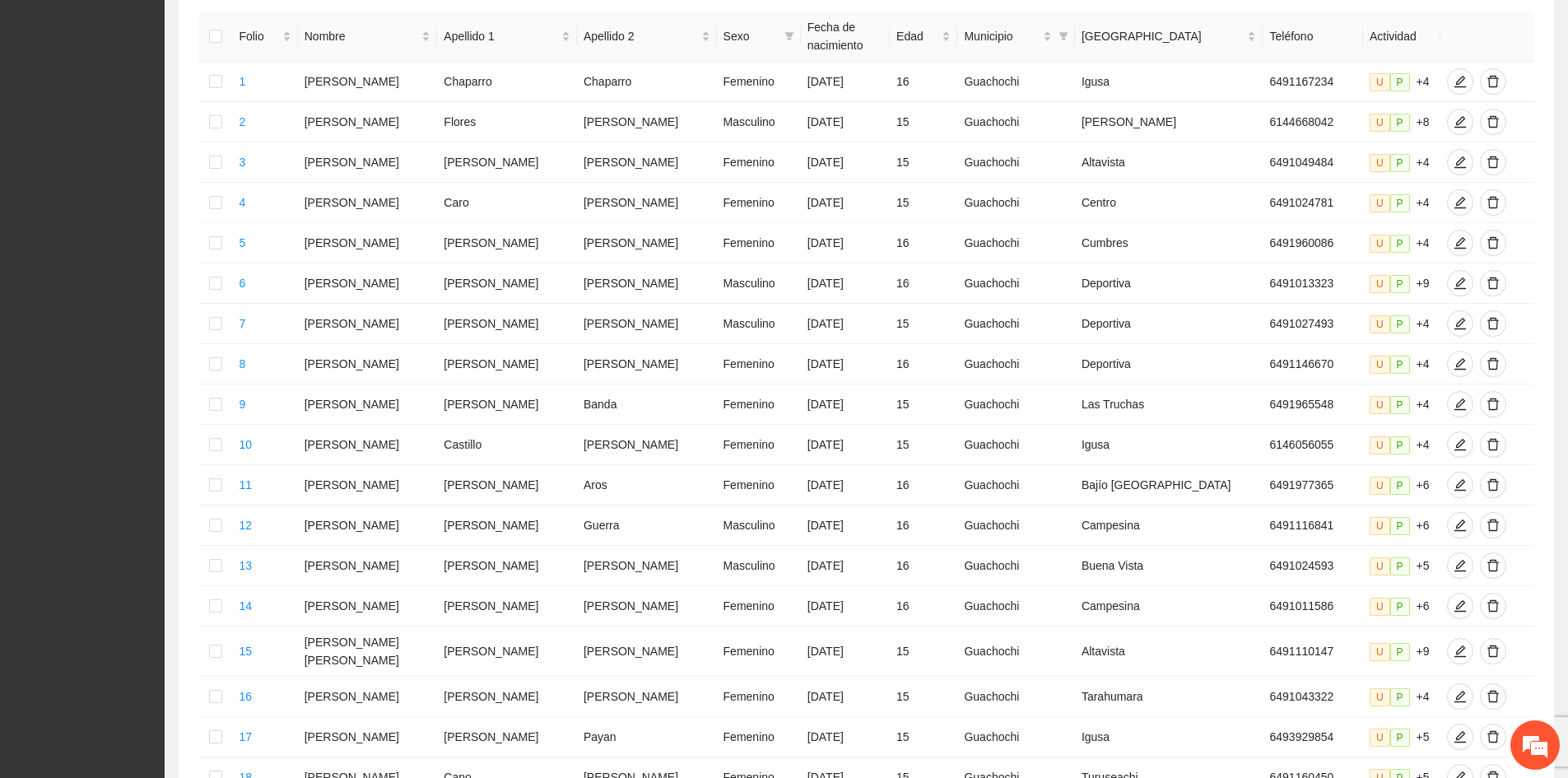 scroll, scrollTop: 579, scrollLeft: 0, axis: vertical 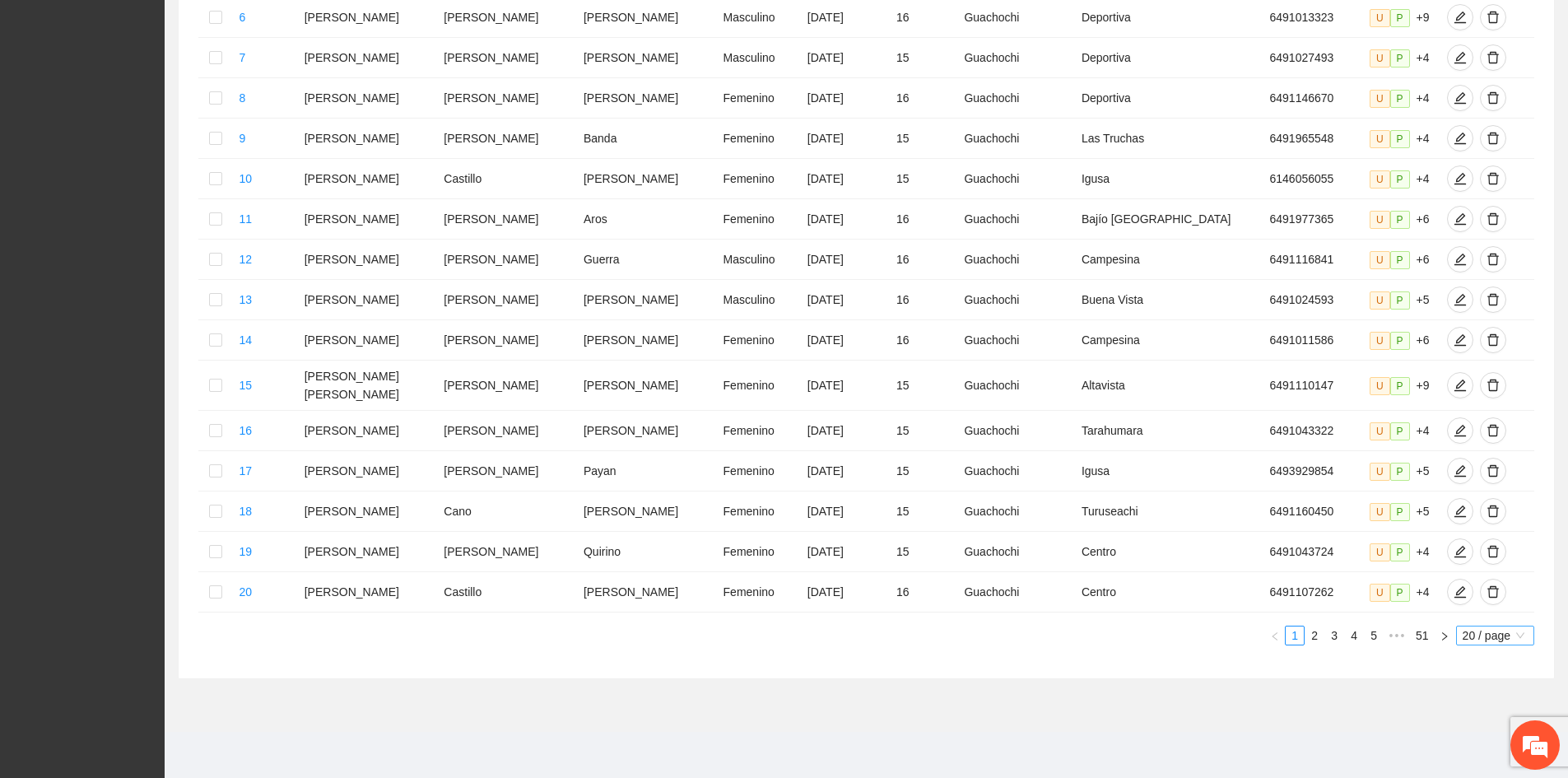 click on "20 / page" at bounding box center [1495, 636] 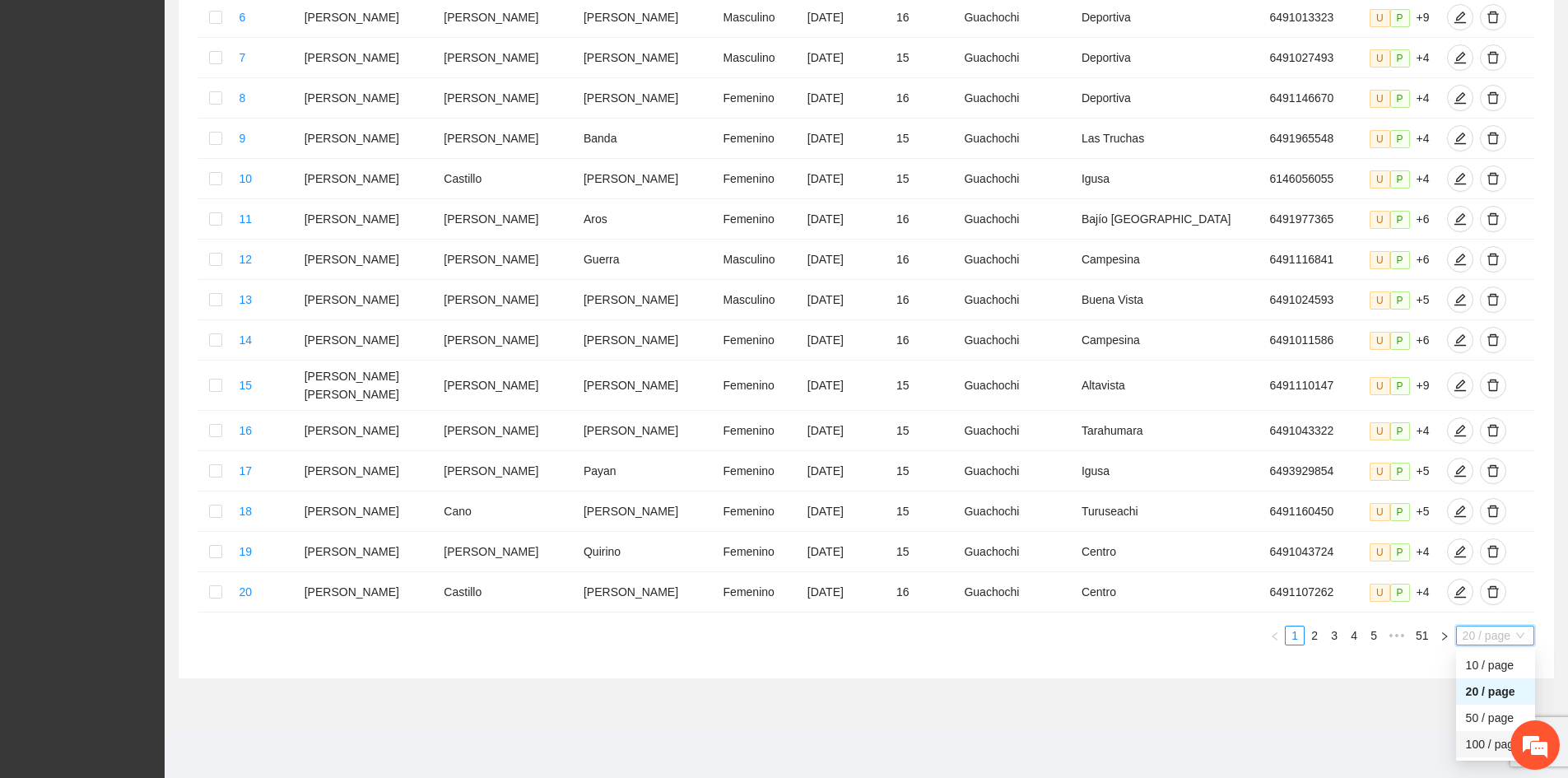 click on "100 / page" at bounding box center (1496, 744) 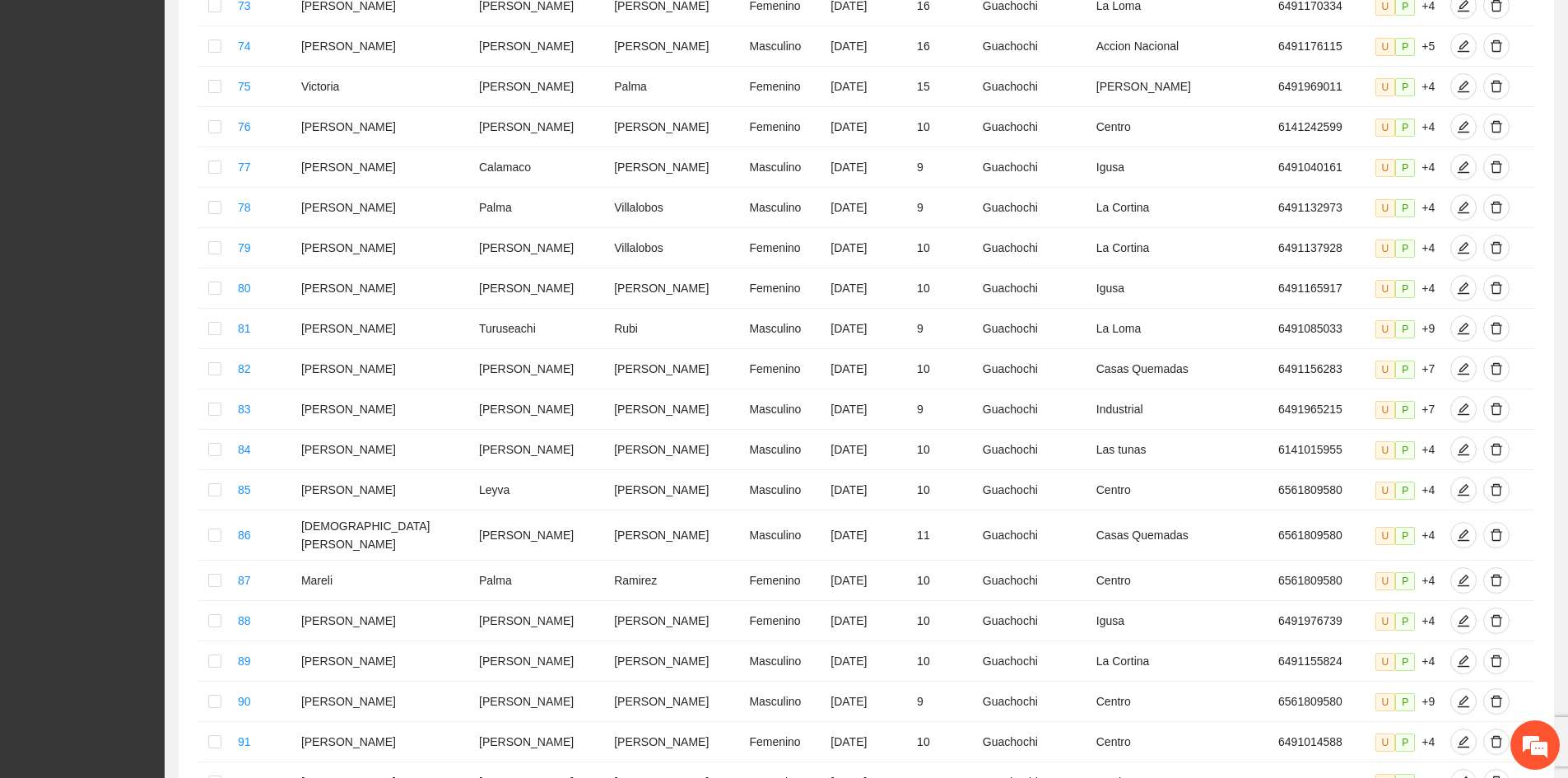 scroll, scrollTop: 3855, scrollLeft: 0, axis: vertical 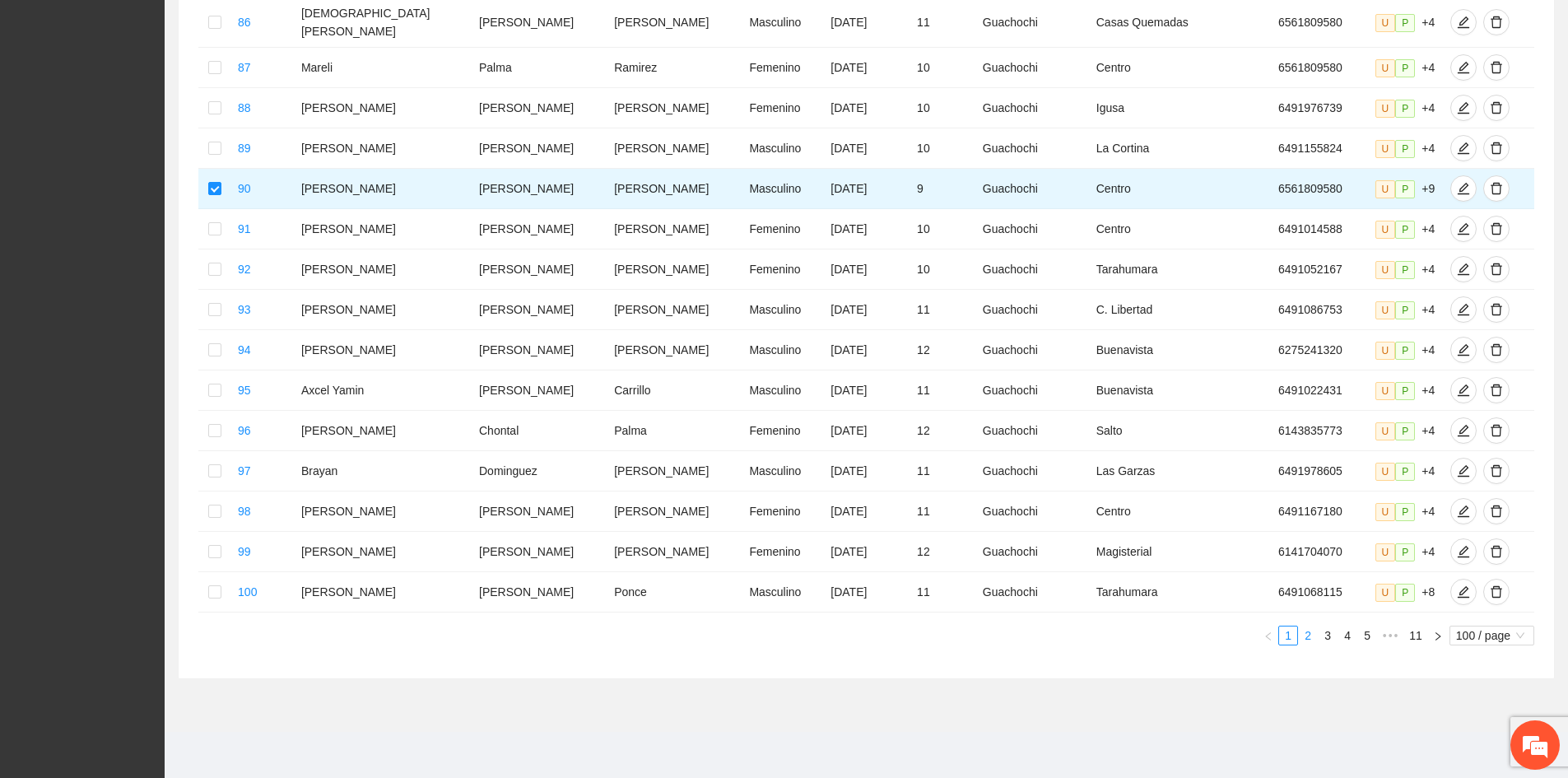 click on "2" at bounding box center [1308, 636] 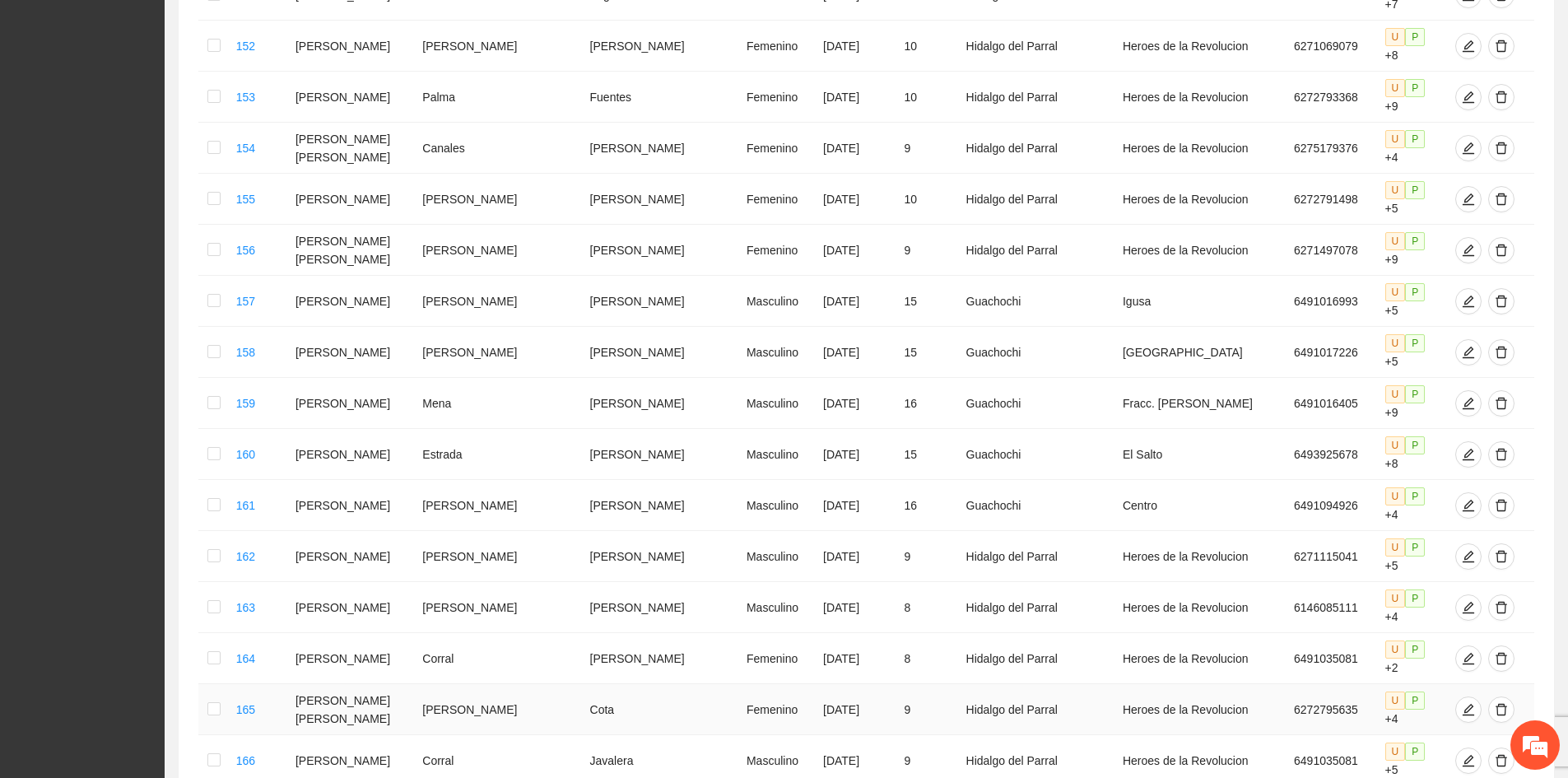 scroll, scrollTop: 2950, scrollLeft: 0, axis: vertical 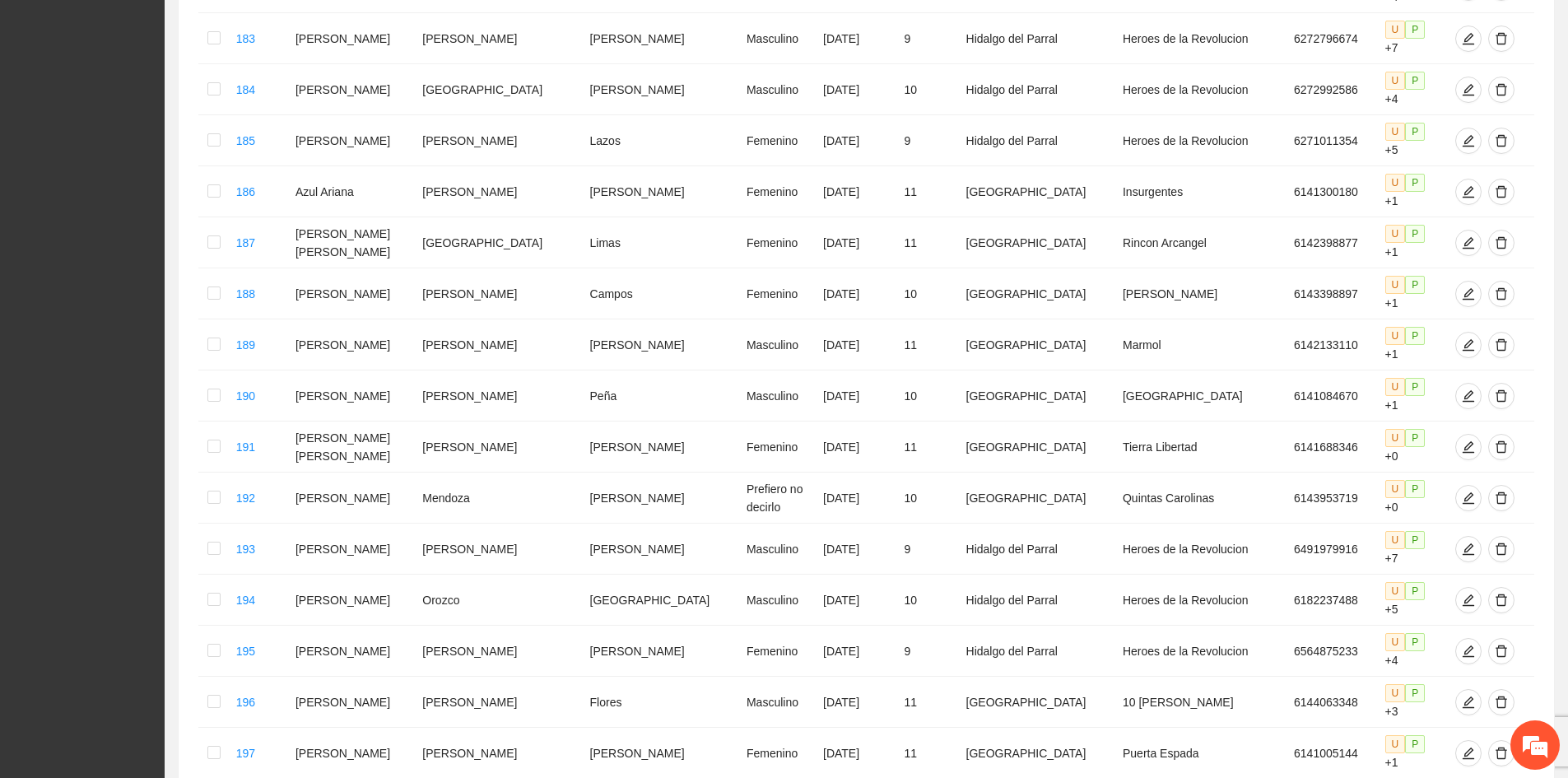click on "4" at bounding box center [1347, 955] 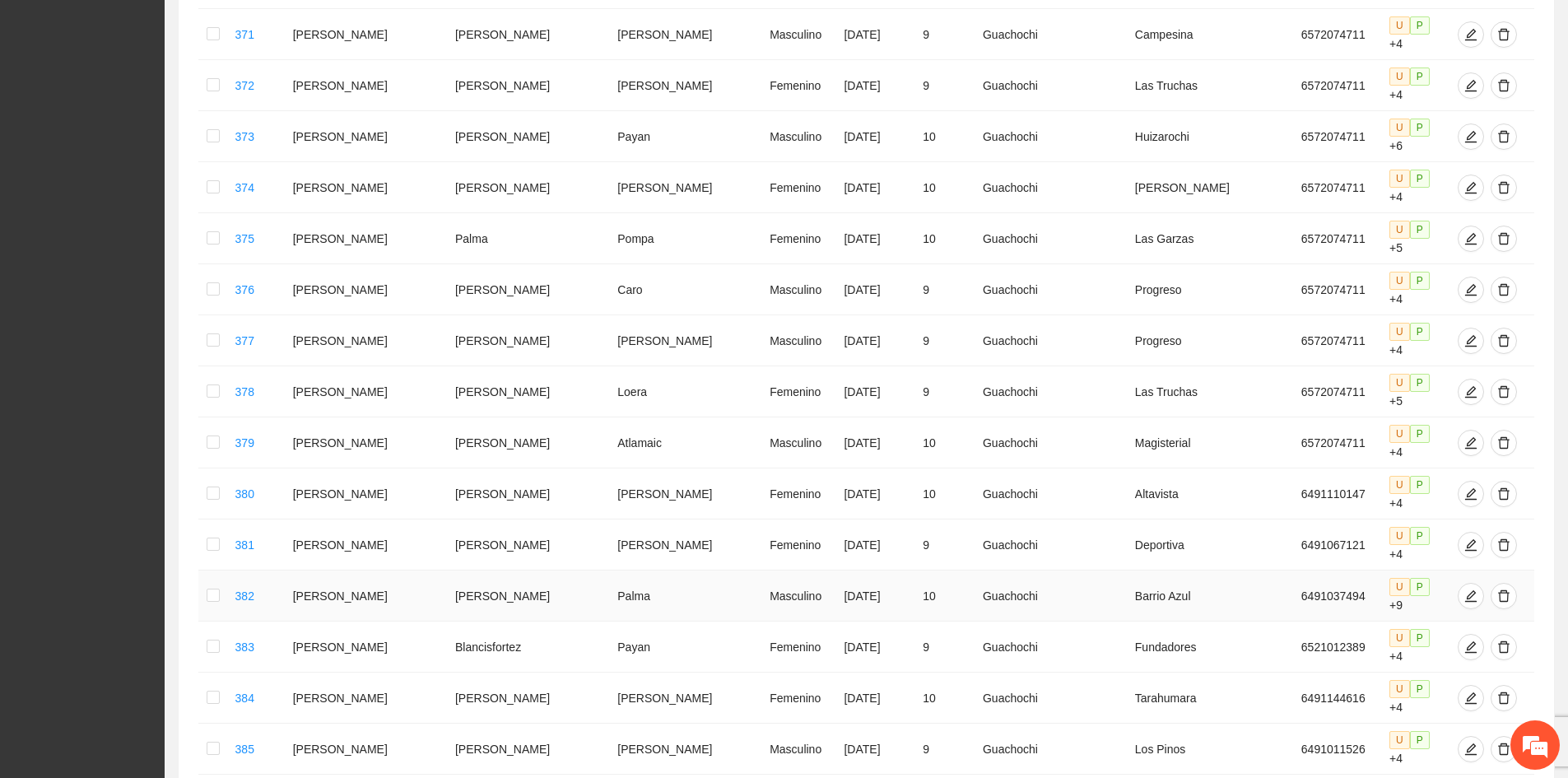 scroll, scrollTop: 2887, scrollLeft: 0, axis: vertical 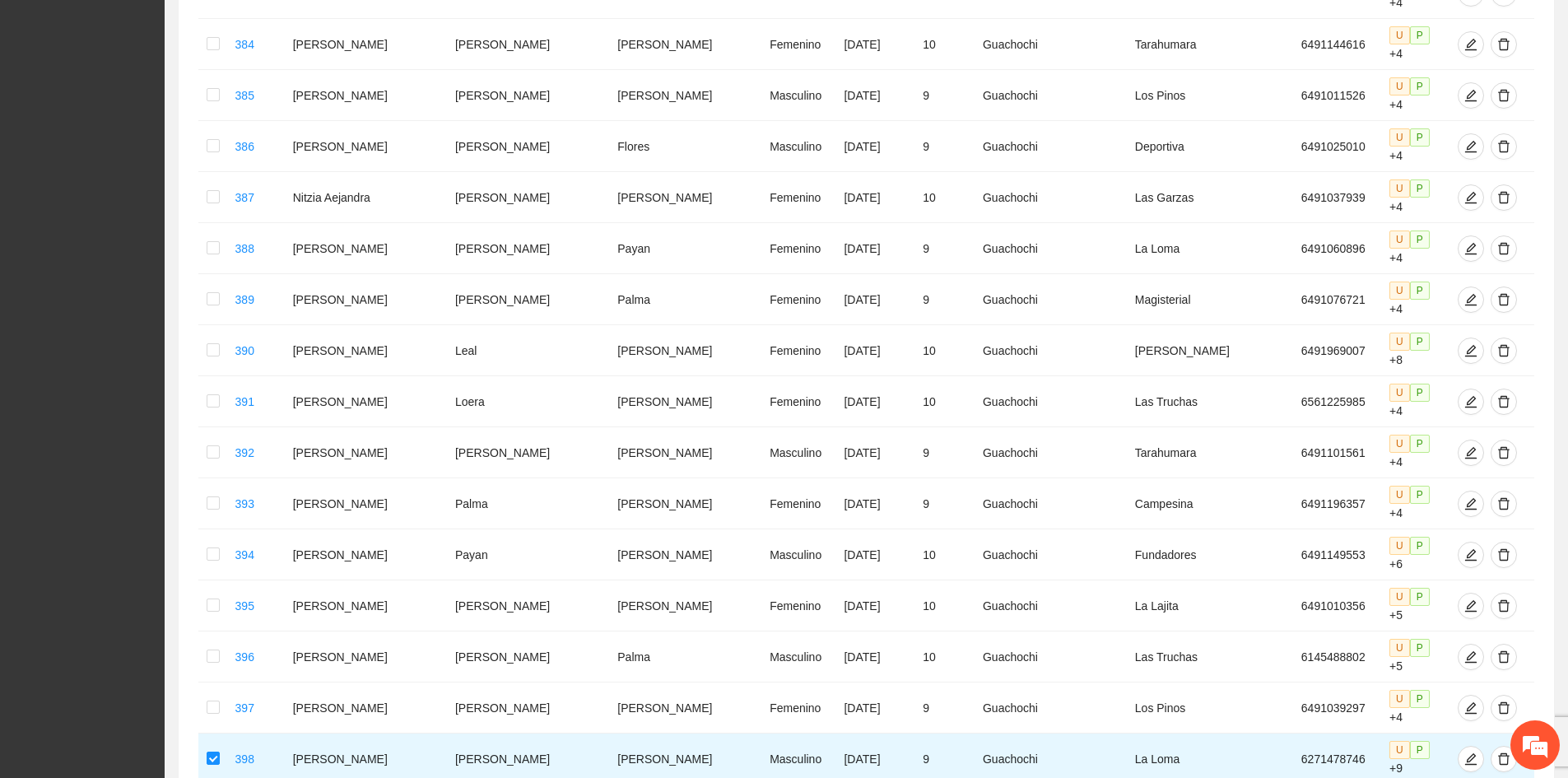 click on "5" at bounding box center [1347, 1726] 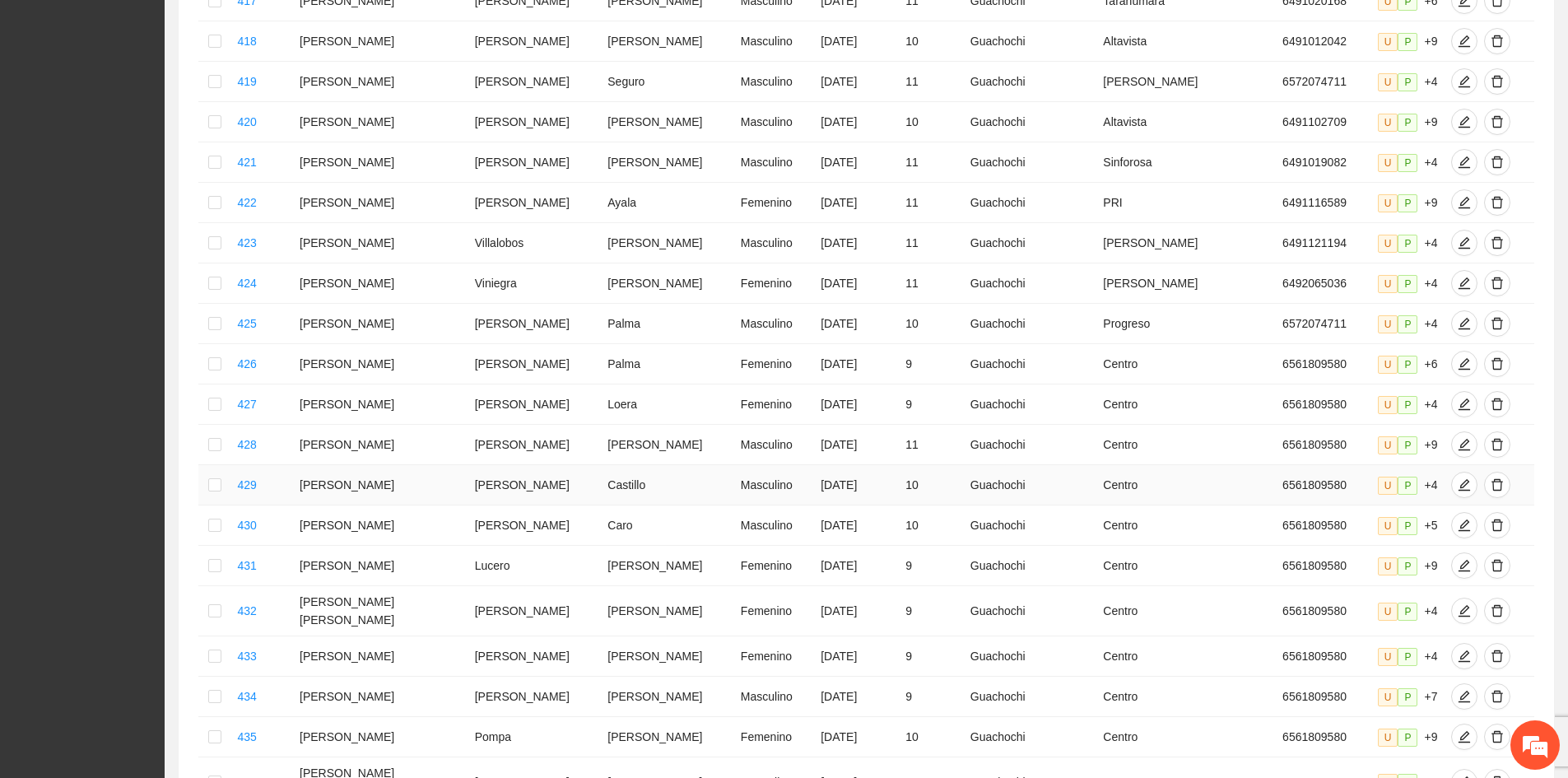 scroll, scrollTop: 253, scrollLeft: 0, axis: vertical 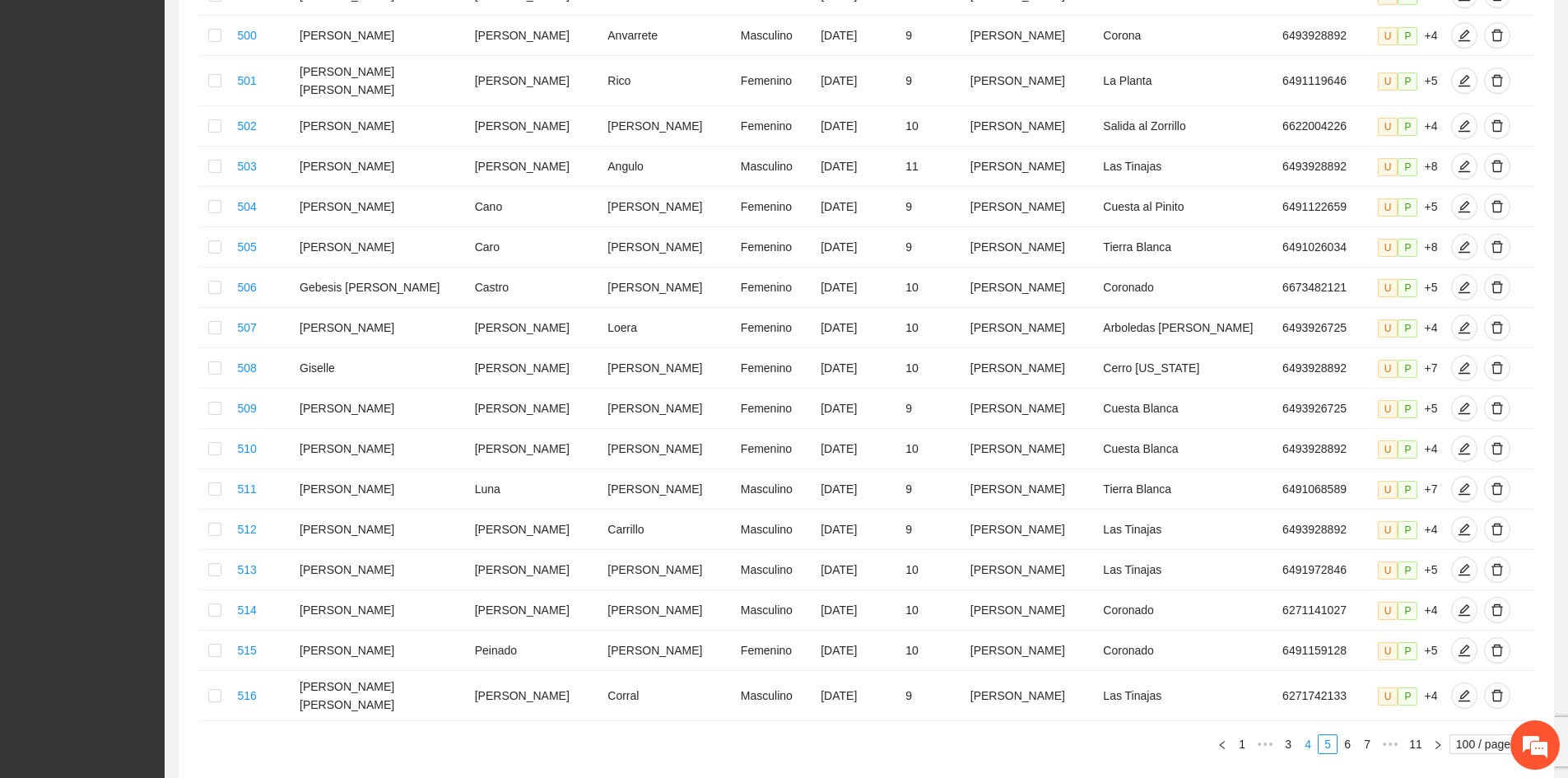 click on "4" at bounding box center (1308, 744) 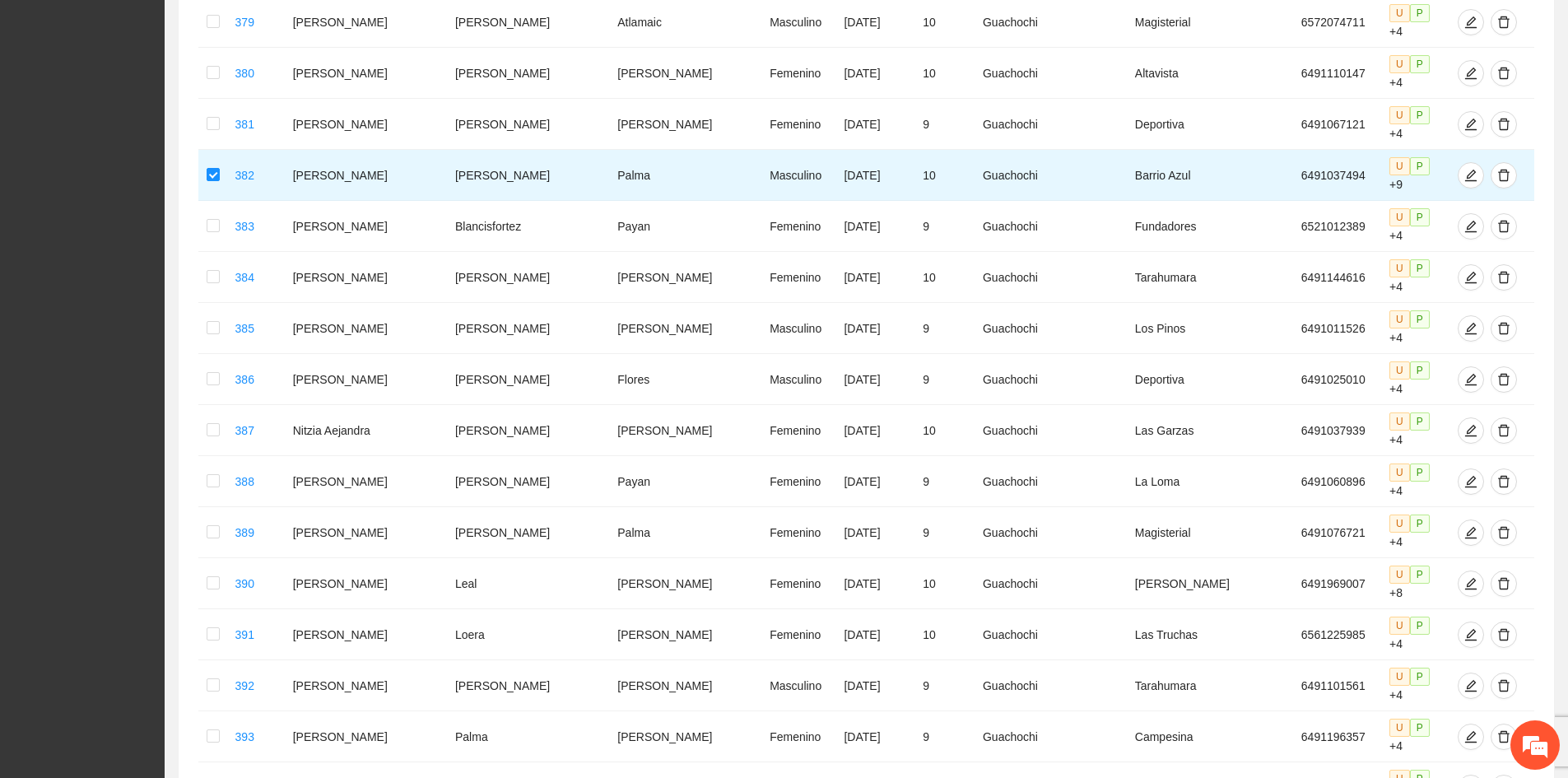 scroll, scrollTop: 3559, scrollLeft: 0, axis: vertical 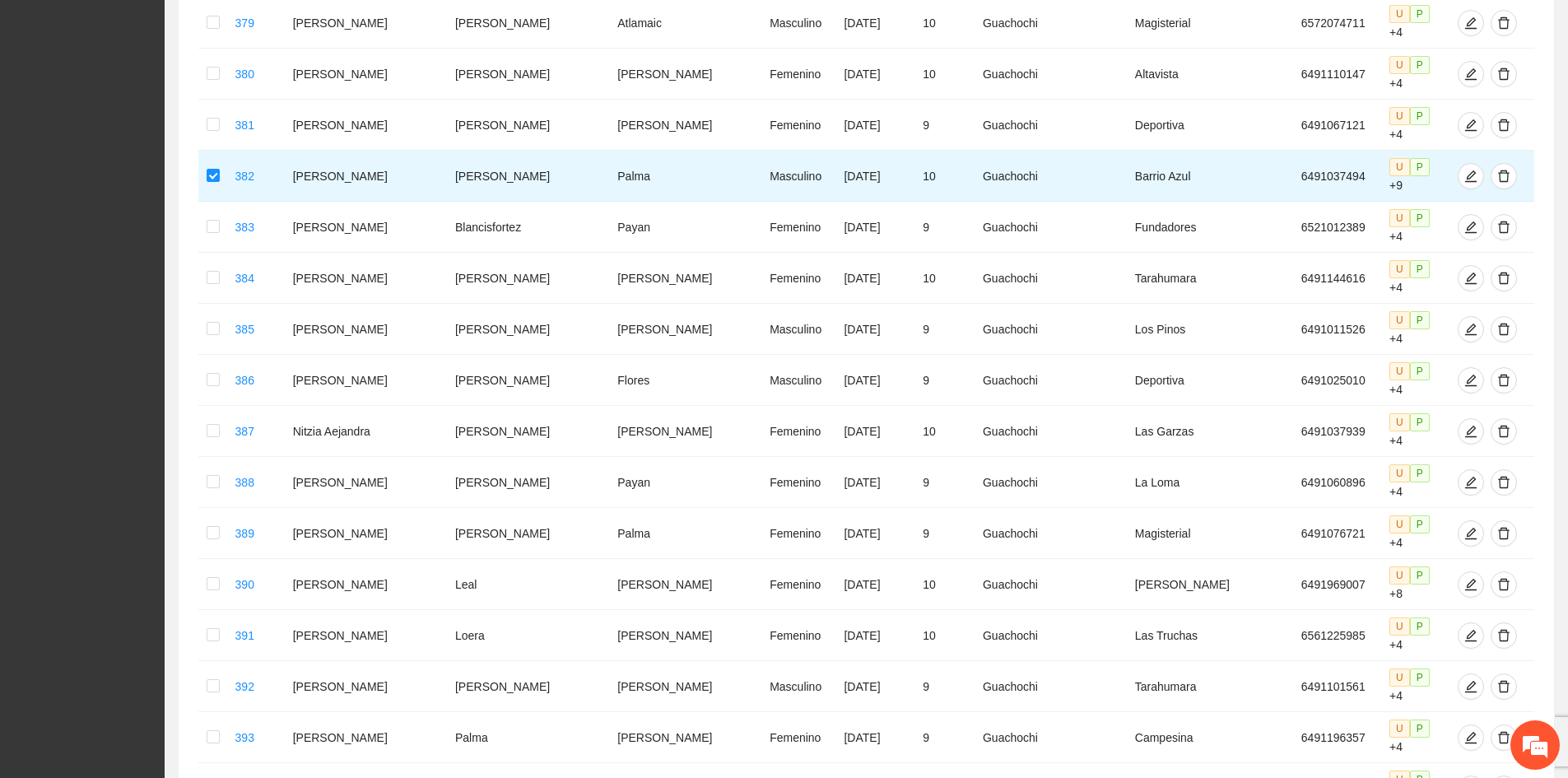 click at bounding box center (213, 1095) 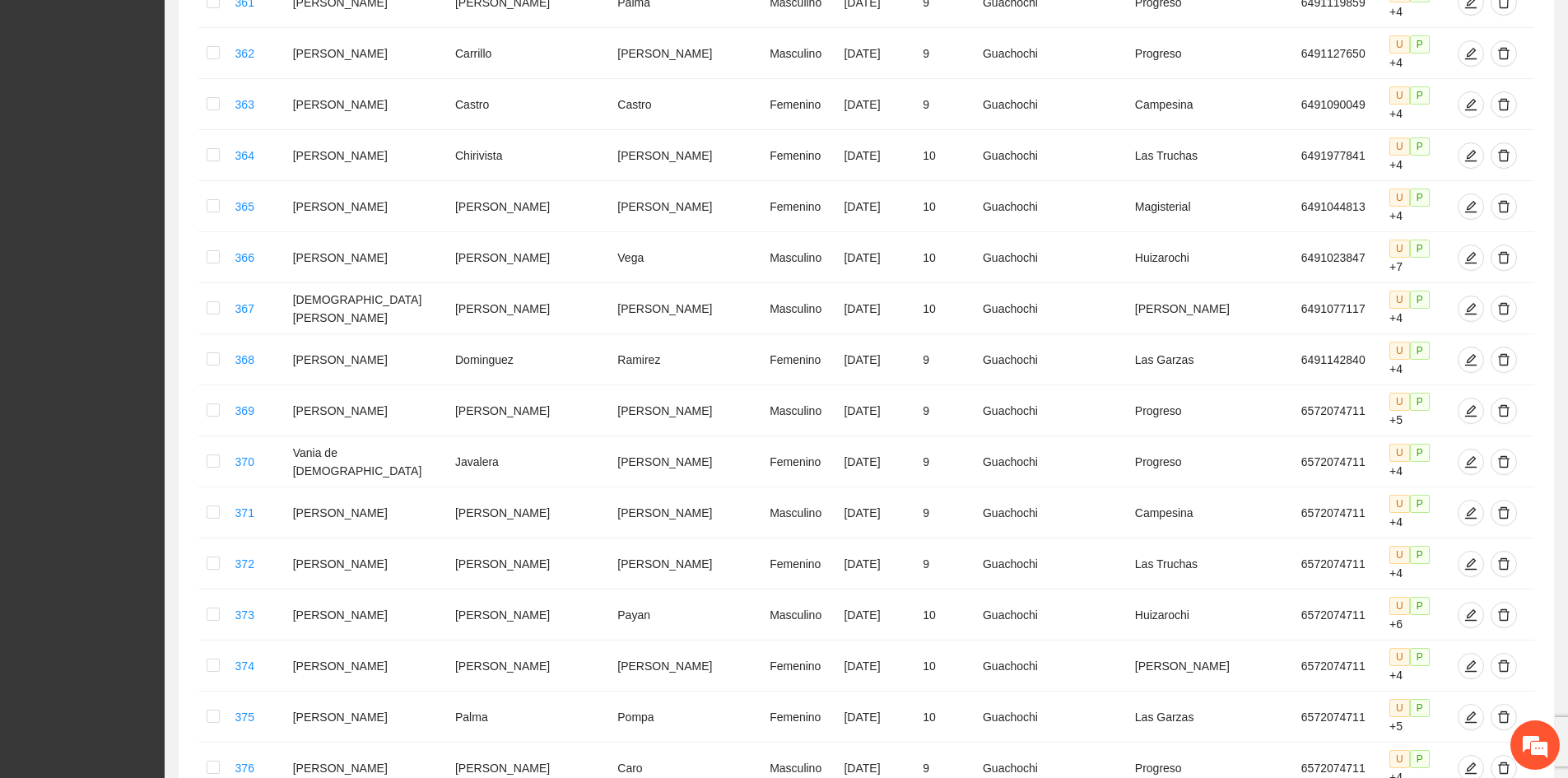 scroll, scrollTop: 2653, scrollLeft: 0, axis: vertical 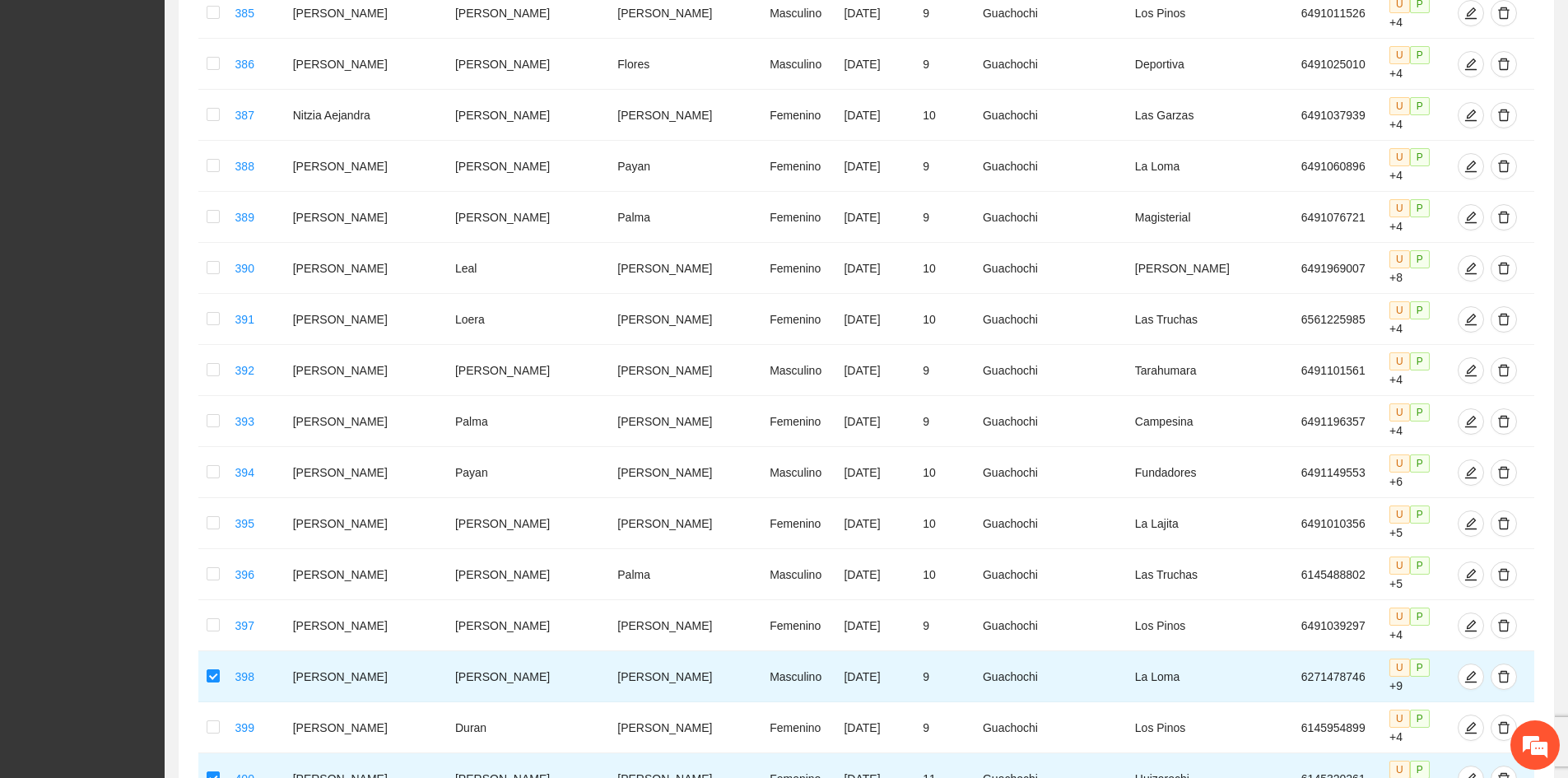 click on "1" at bounding box center (1268, 1644) 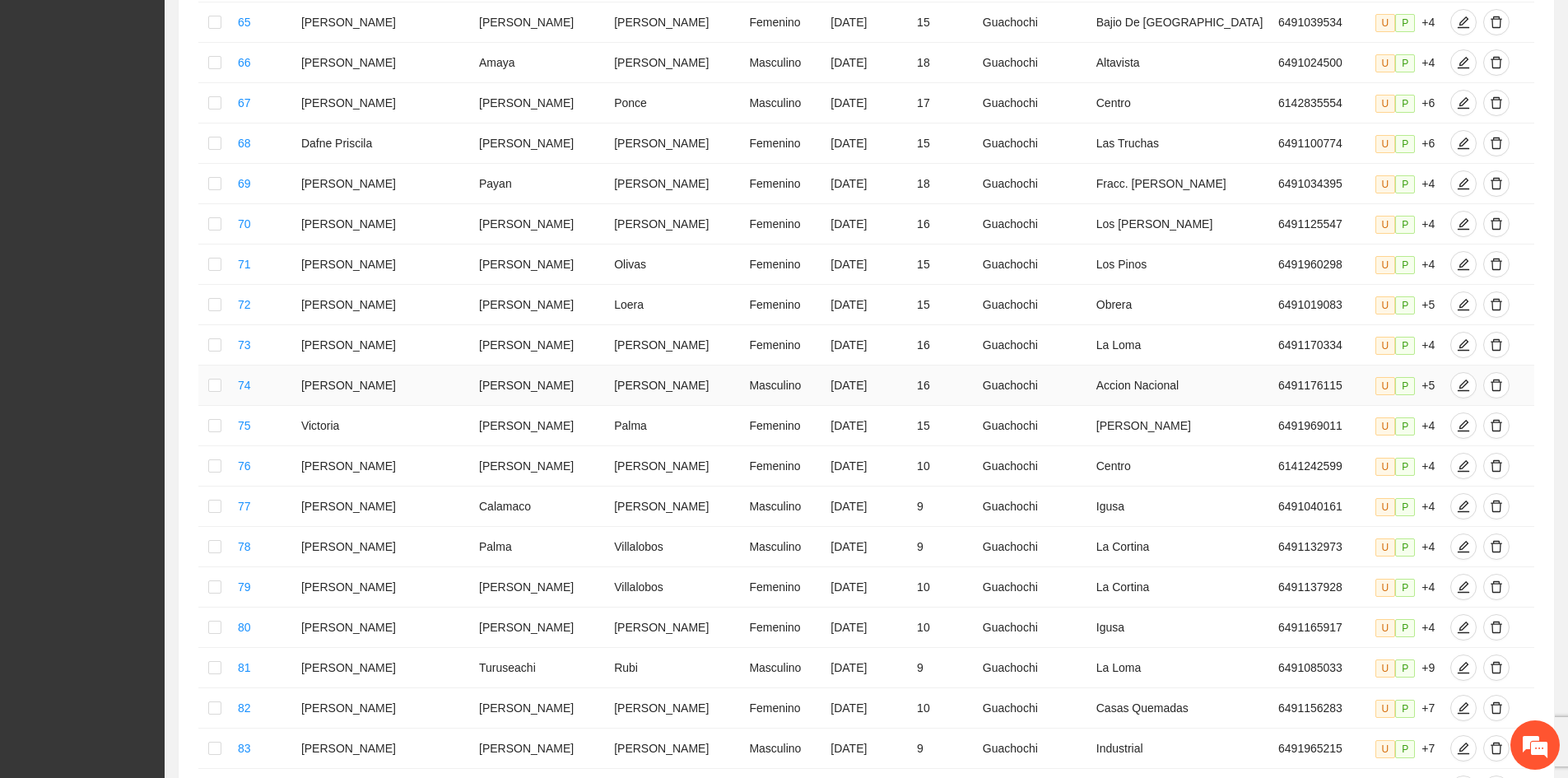 scroll, scrollTop: 2867, scrollLeft: 0, axis: vertical 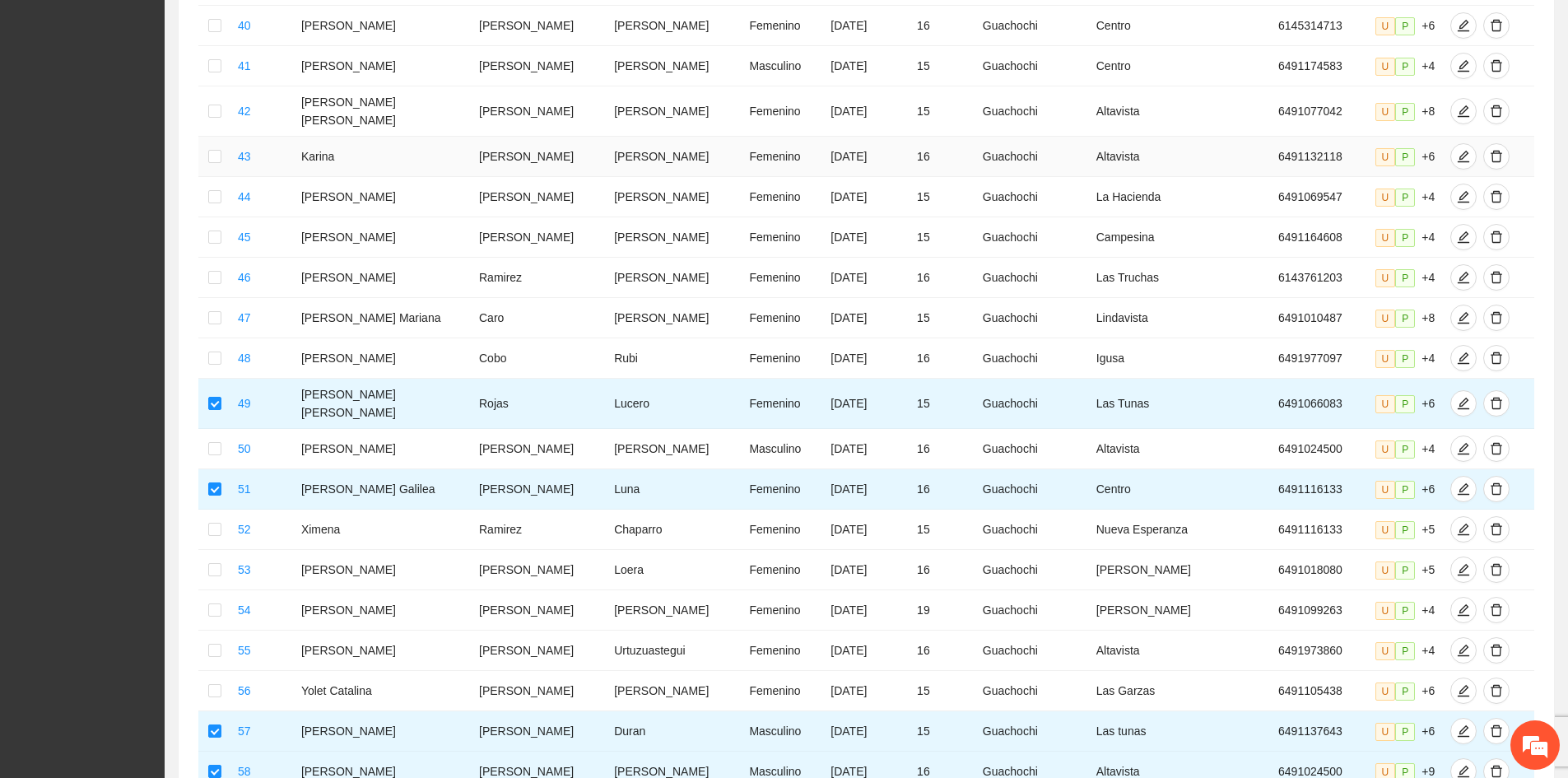 click at bounding box center (215, 156) 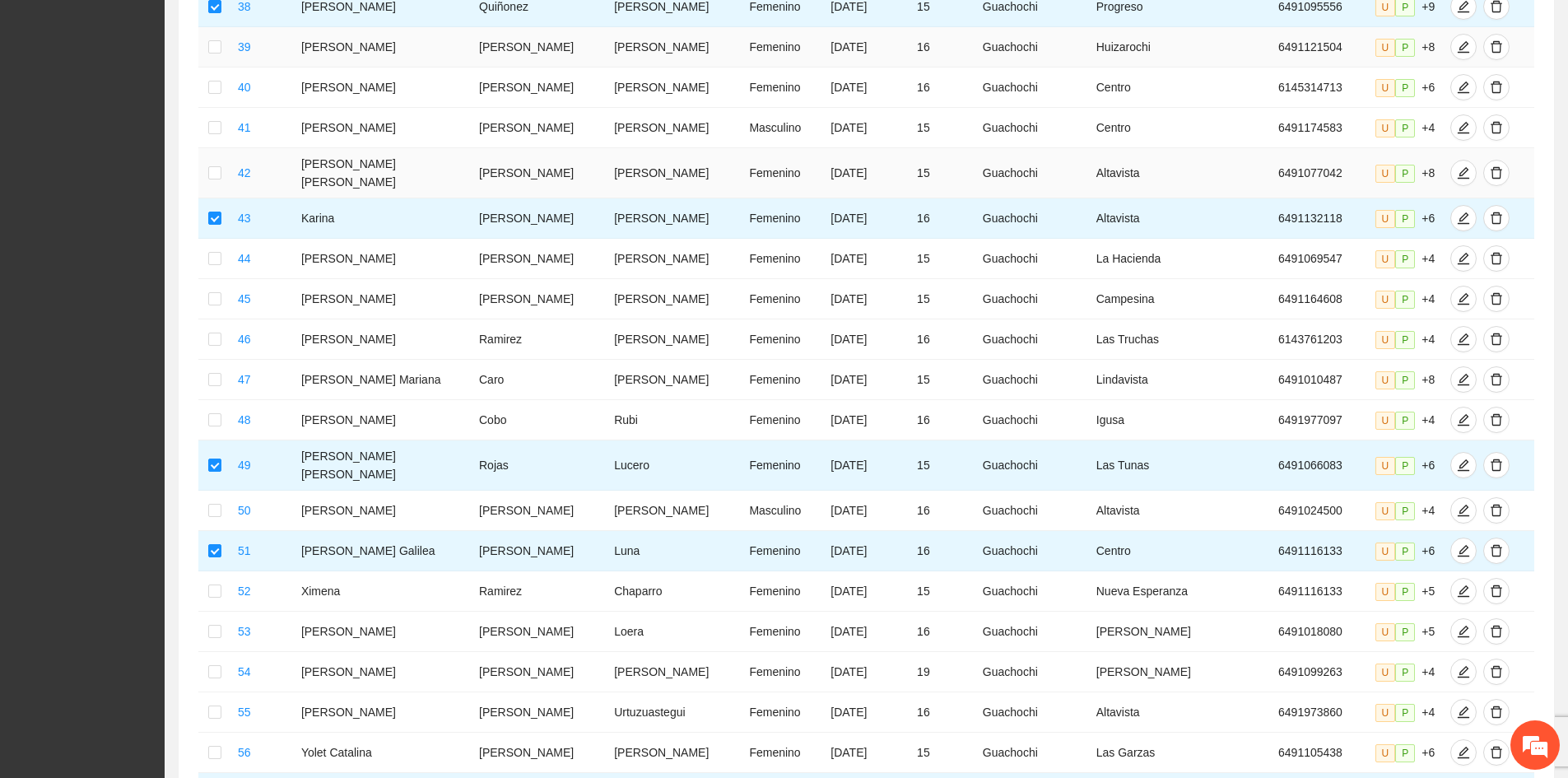 scroll, scrollTop: 1715, scrollLeft: 0, axis: vertical 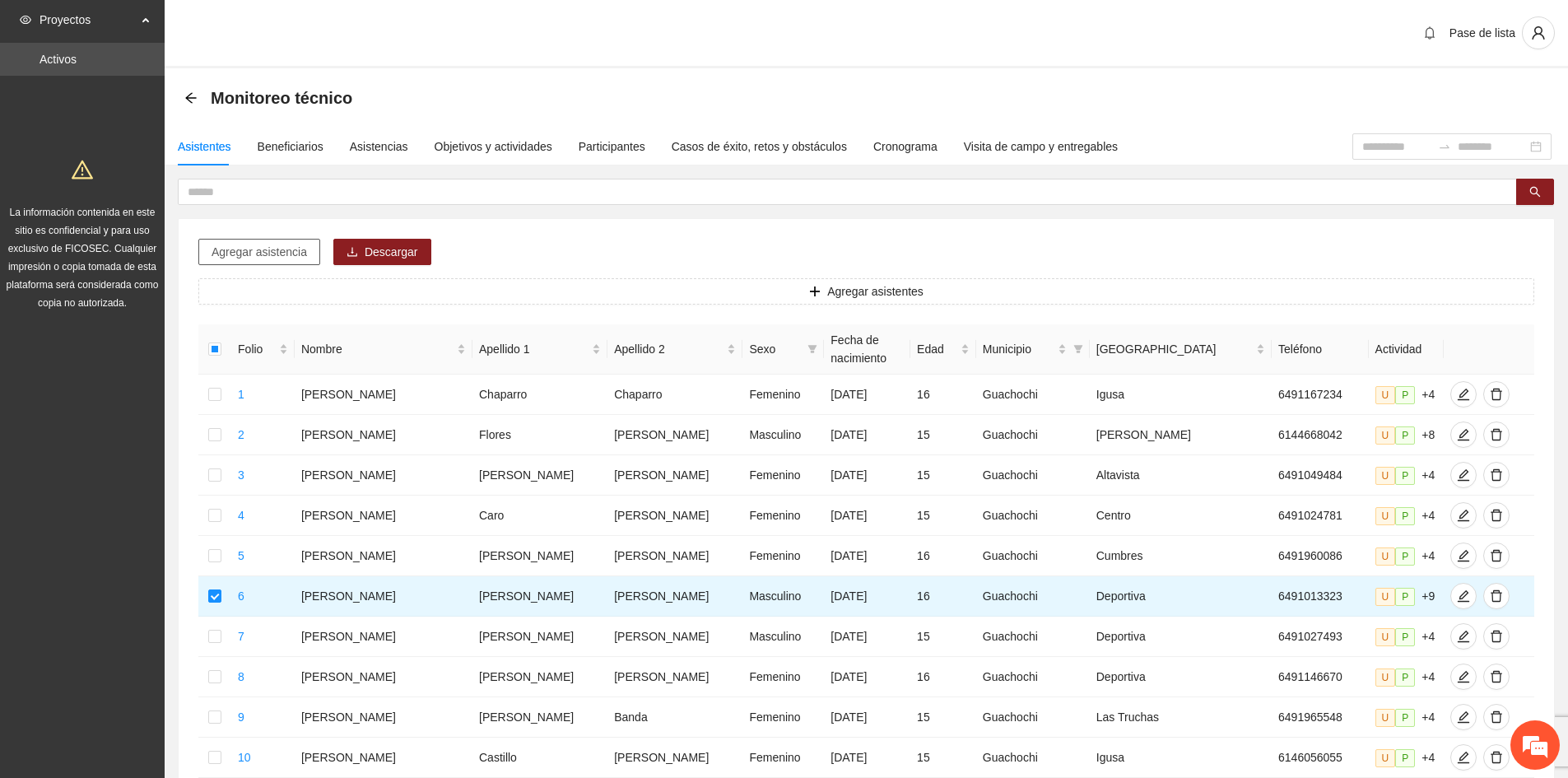 click on "Agregar asistencia" at bounding box center [259, 252] 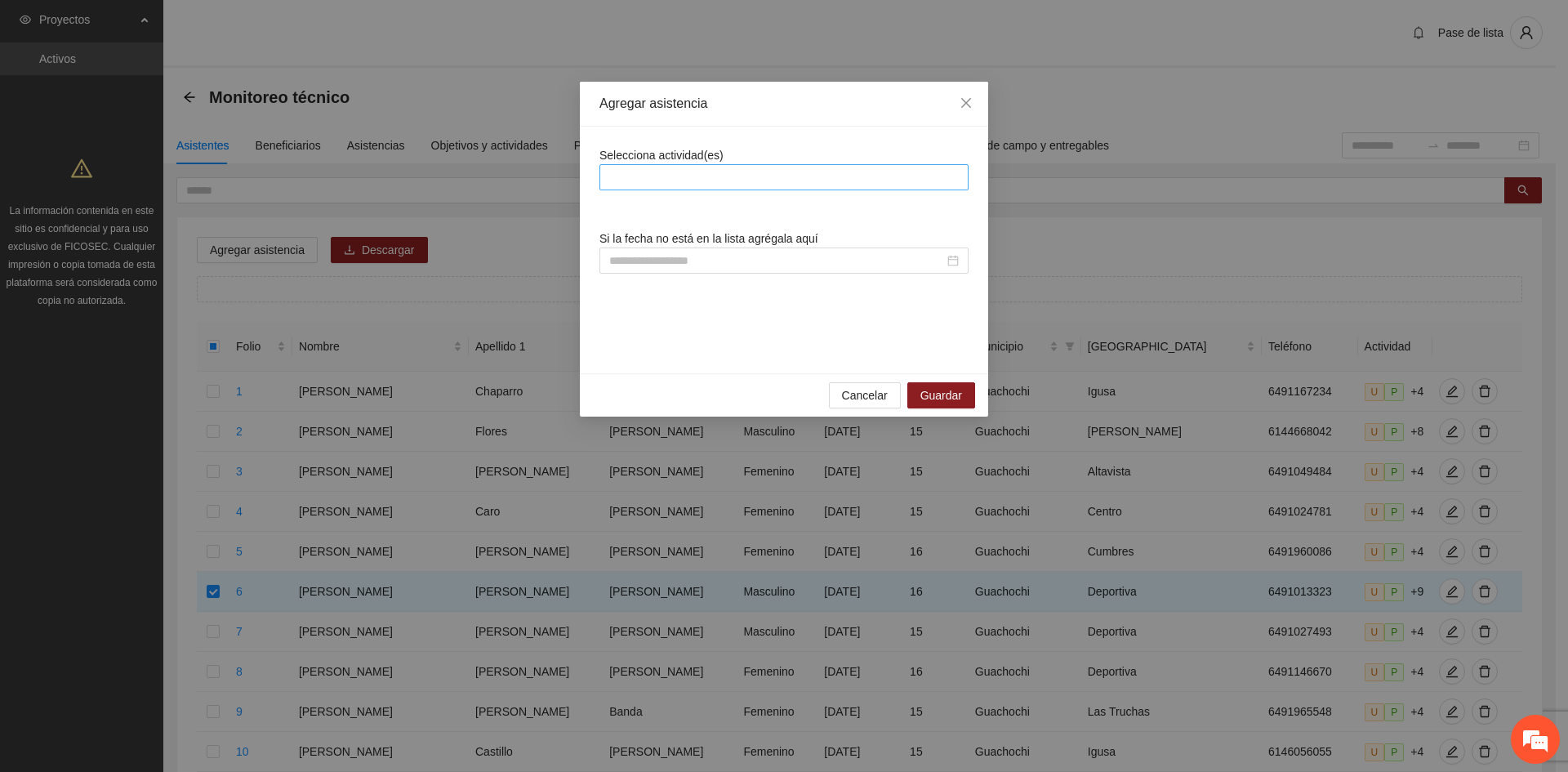click at bounding box center (784, 177) 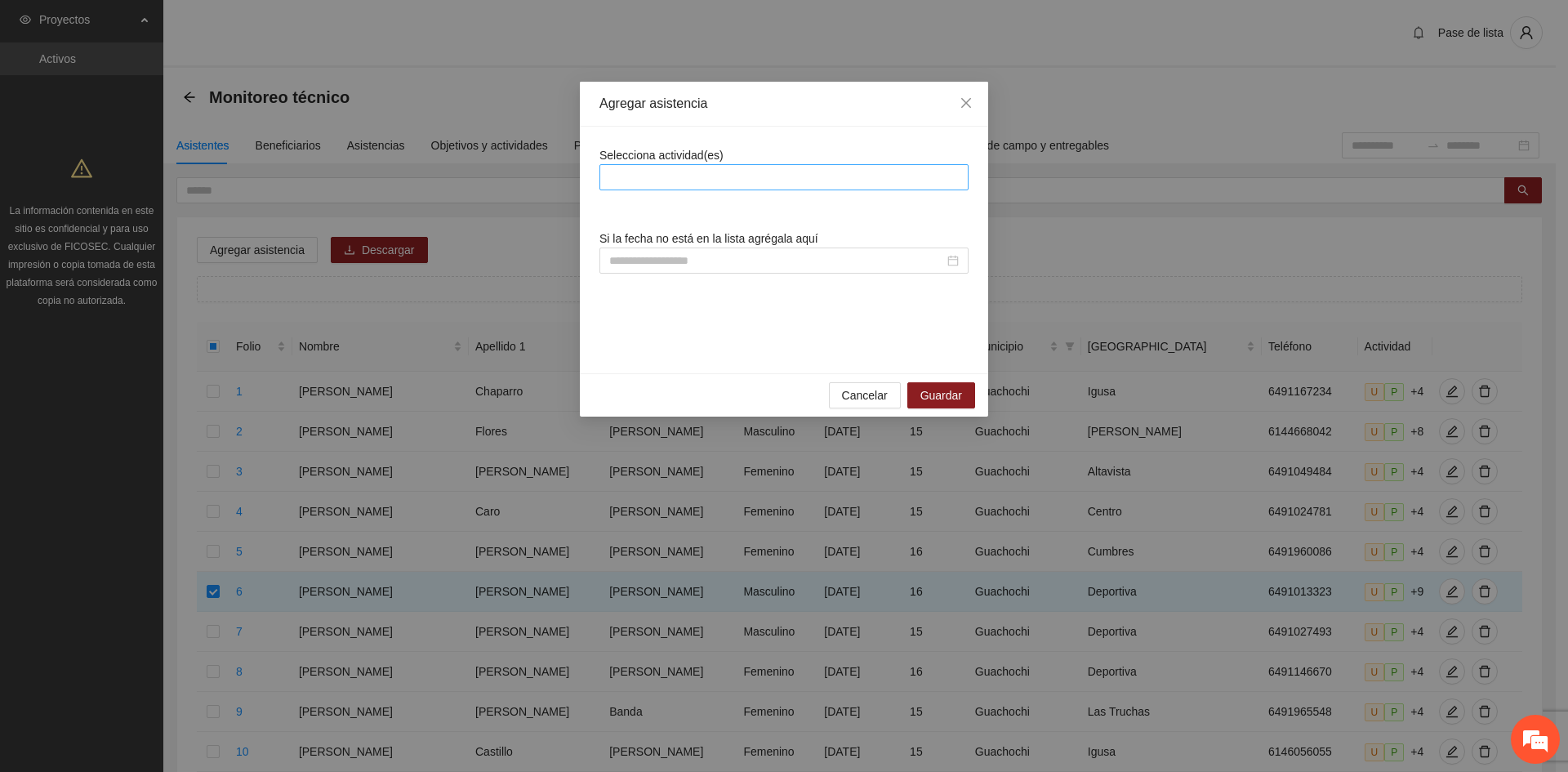 click at bounding box center [784, 177] 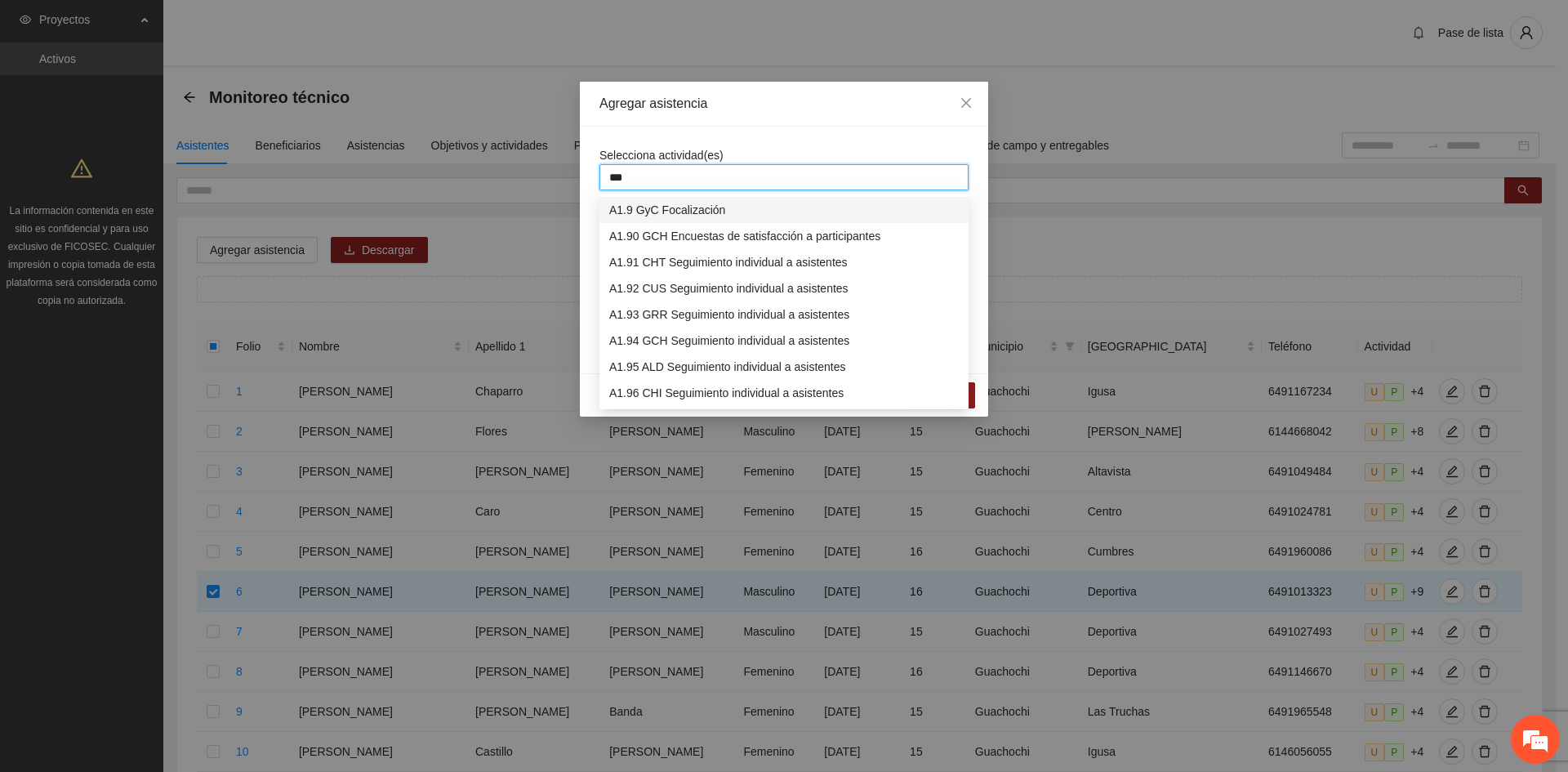 type on "****" 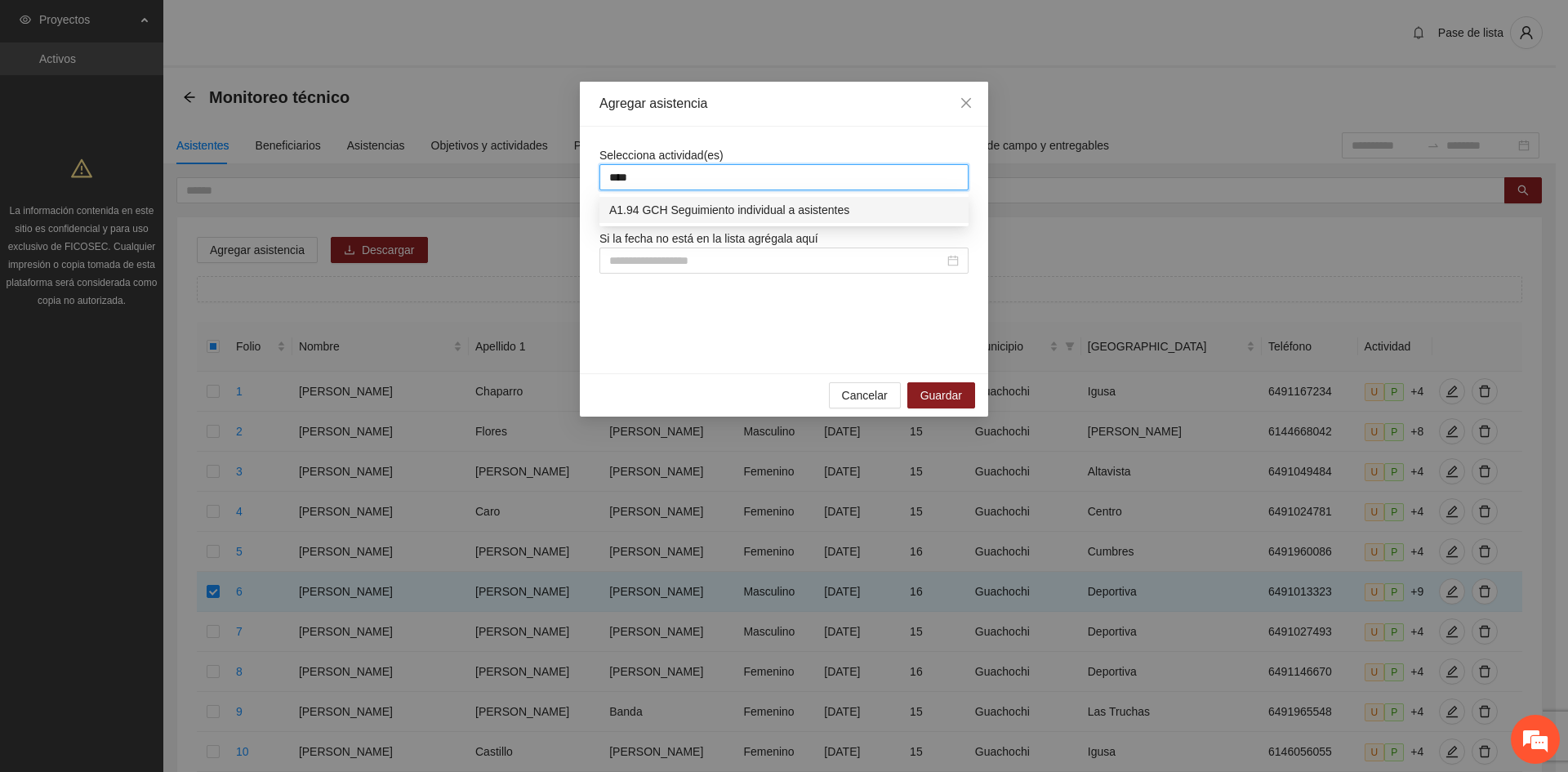 click on "A1.94 GCH Seguimiento individual a asistentes" at bounding box center (784, 210) 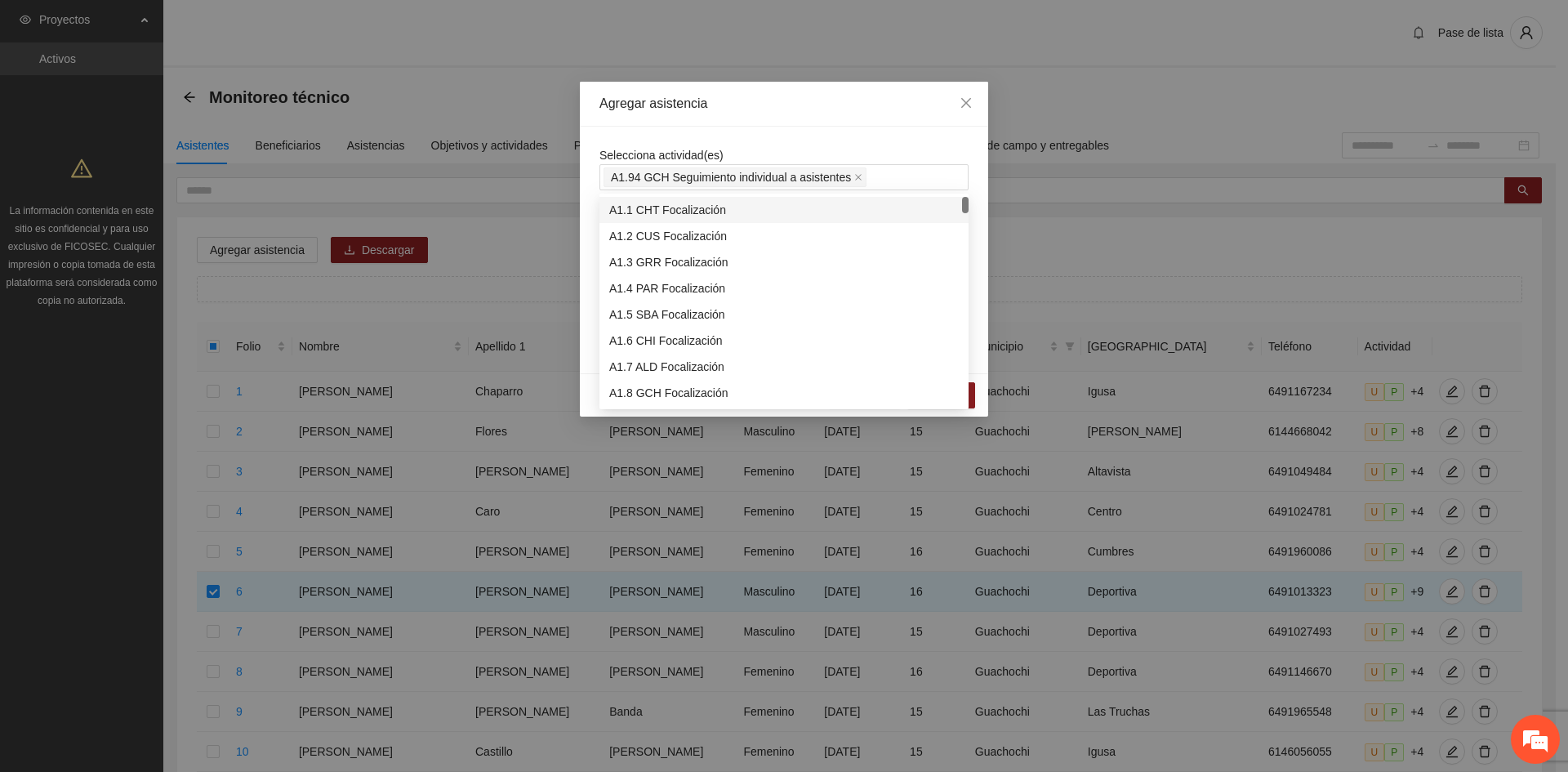 click on "Agregar asistencia" at bounding box center (784, 104) 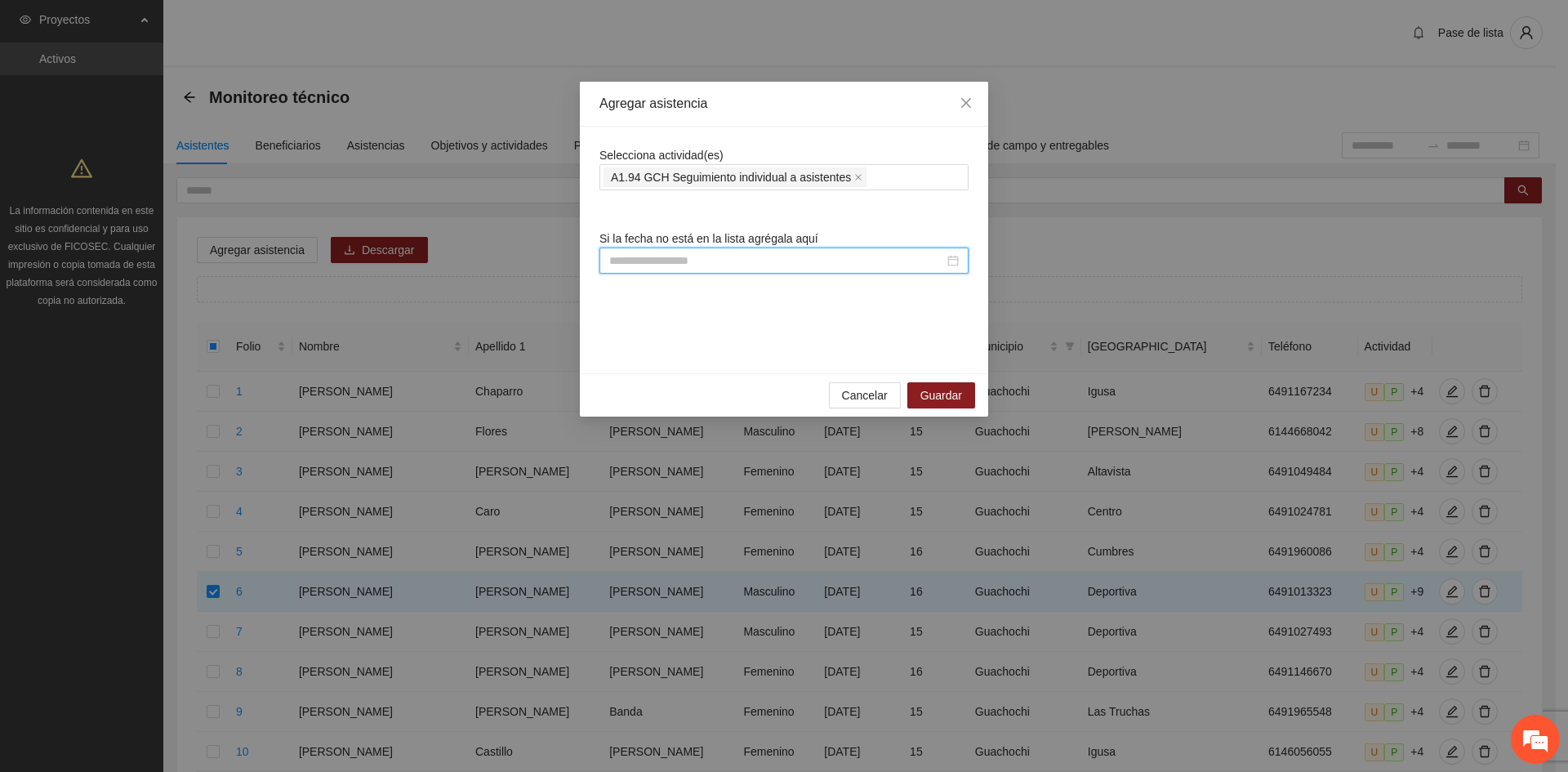 click at bounding box center [777, 261] 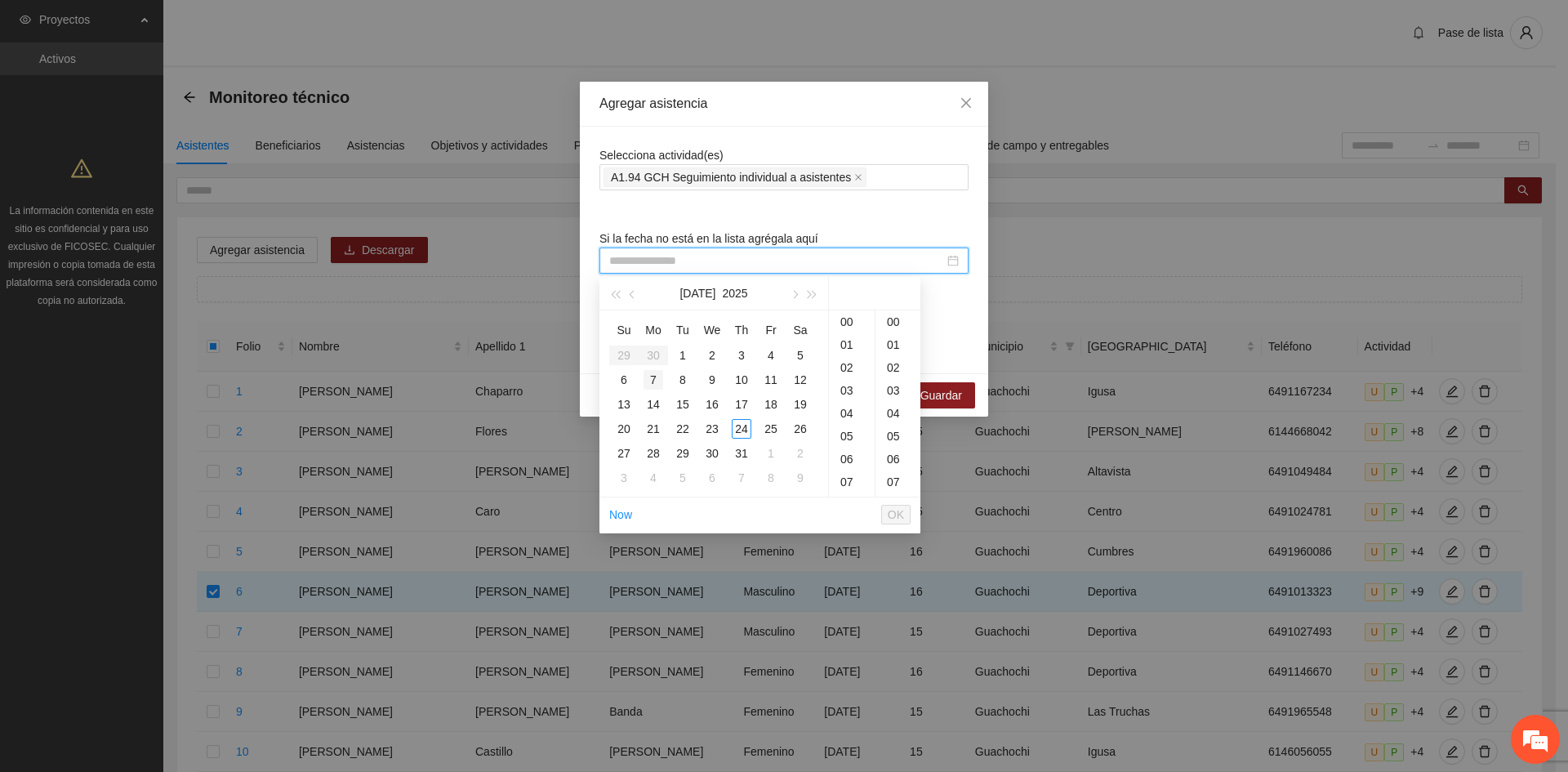 click on "7" at bounding box center (653, 380) 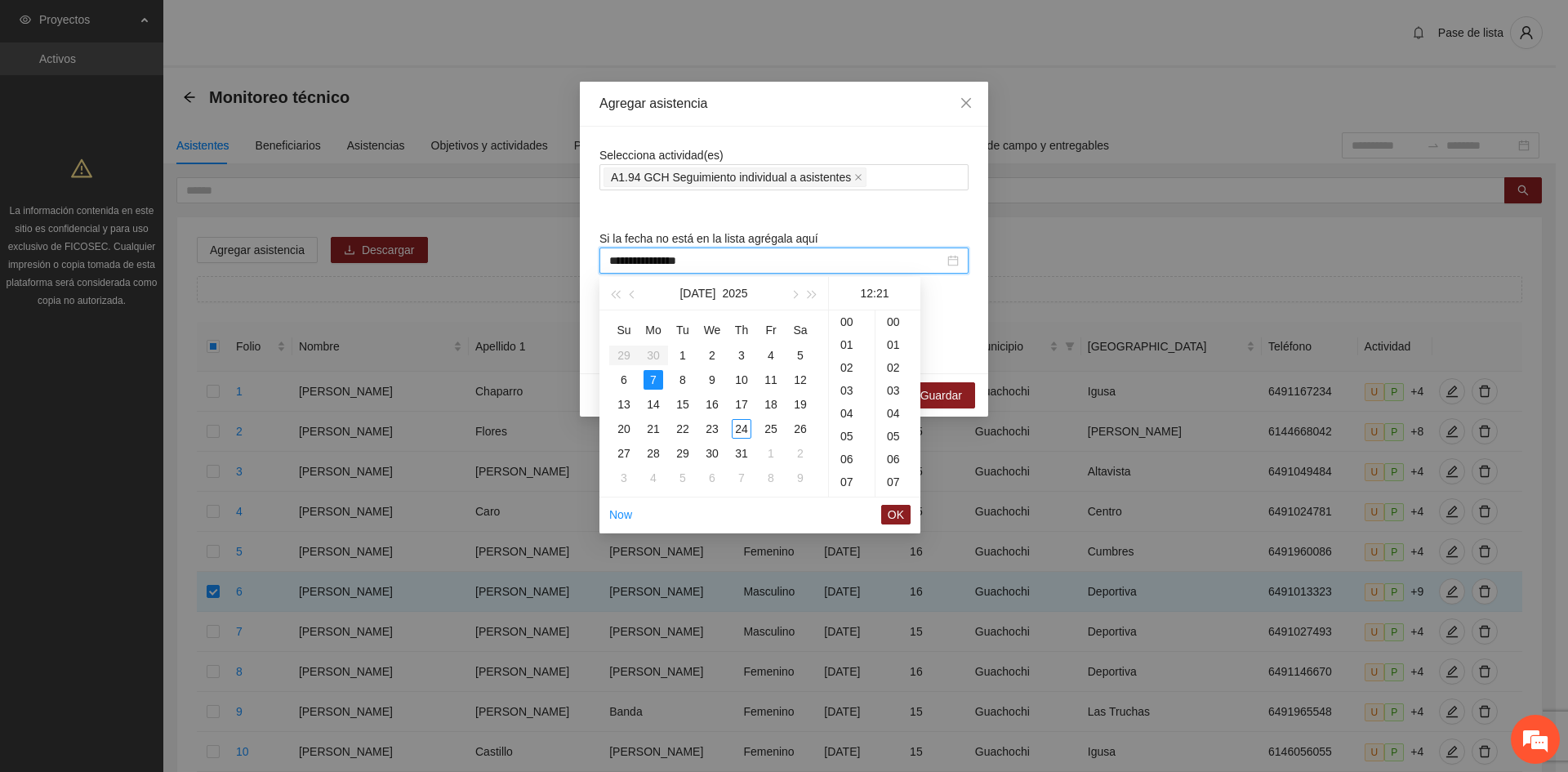 scroll, scrollTop: 274, scrollLeft: 0, axis: vertical 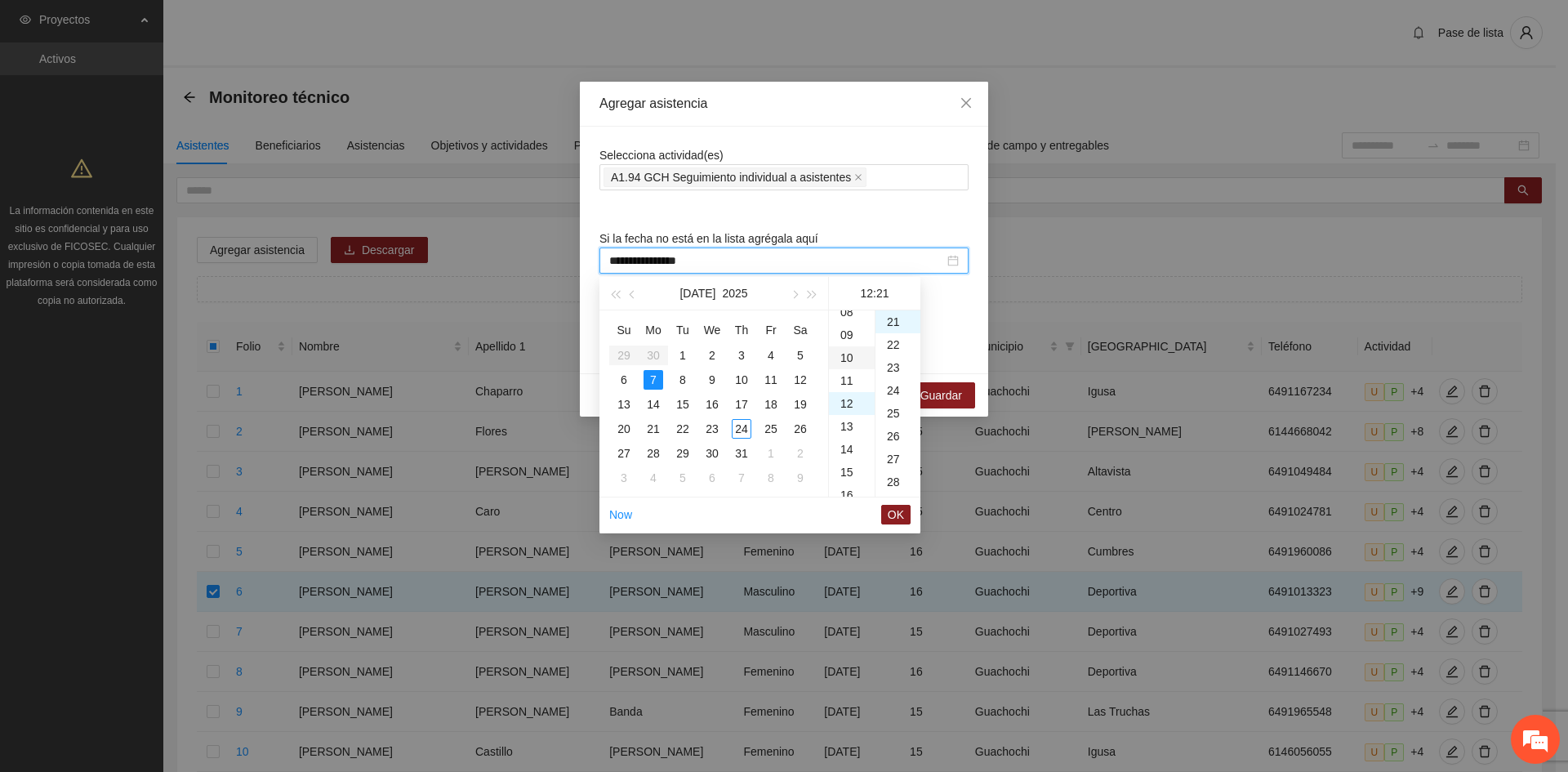 click on "10" at bounding box center (852, 358) 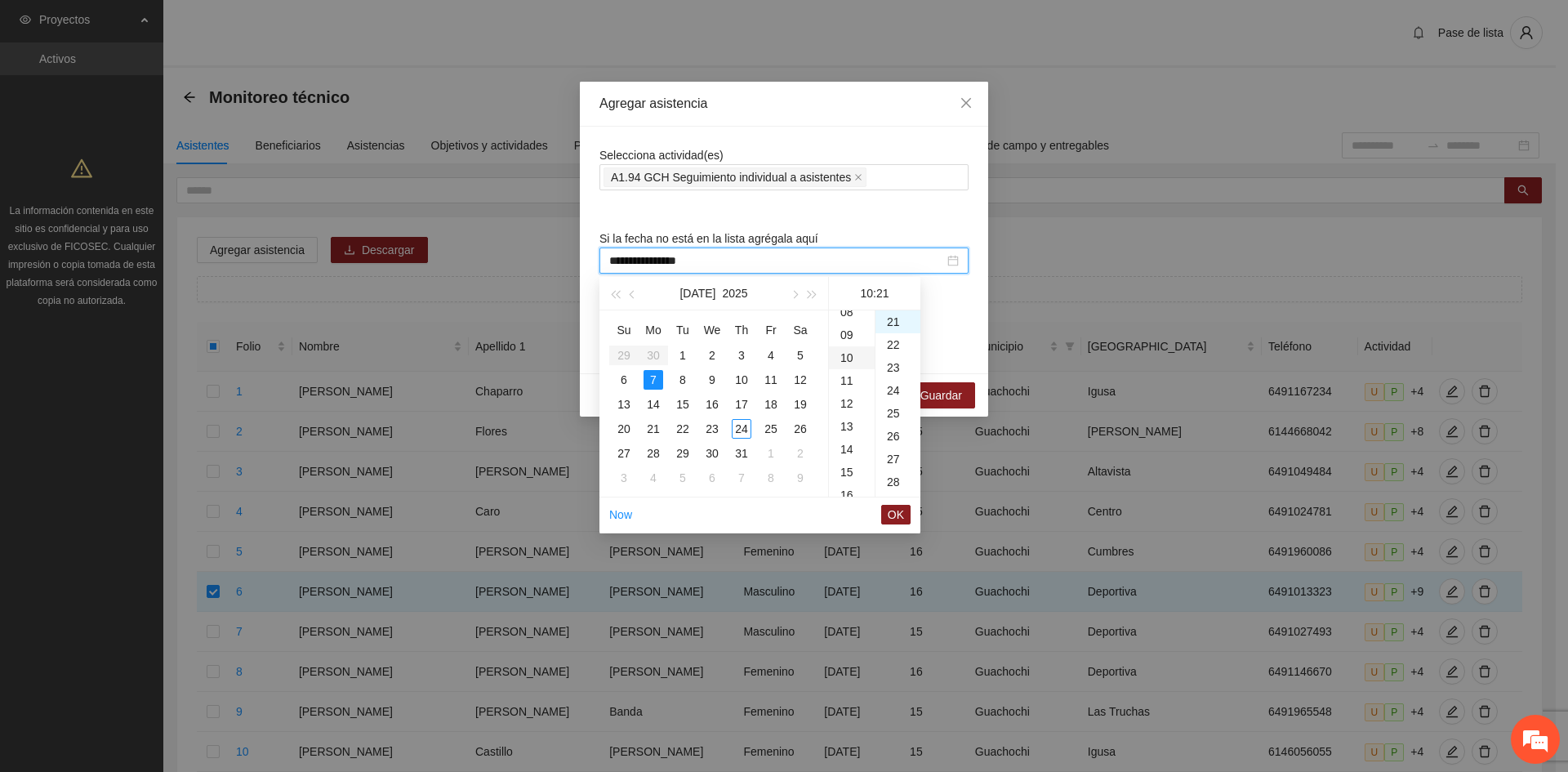 scroll, scrollTop: 229, scrollLeft: 0, axis: vertical 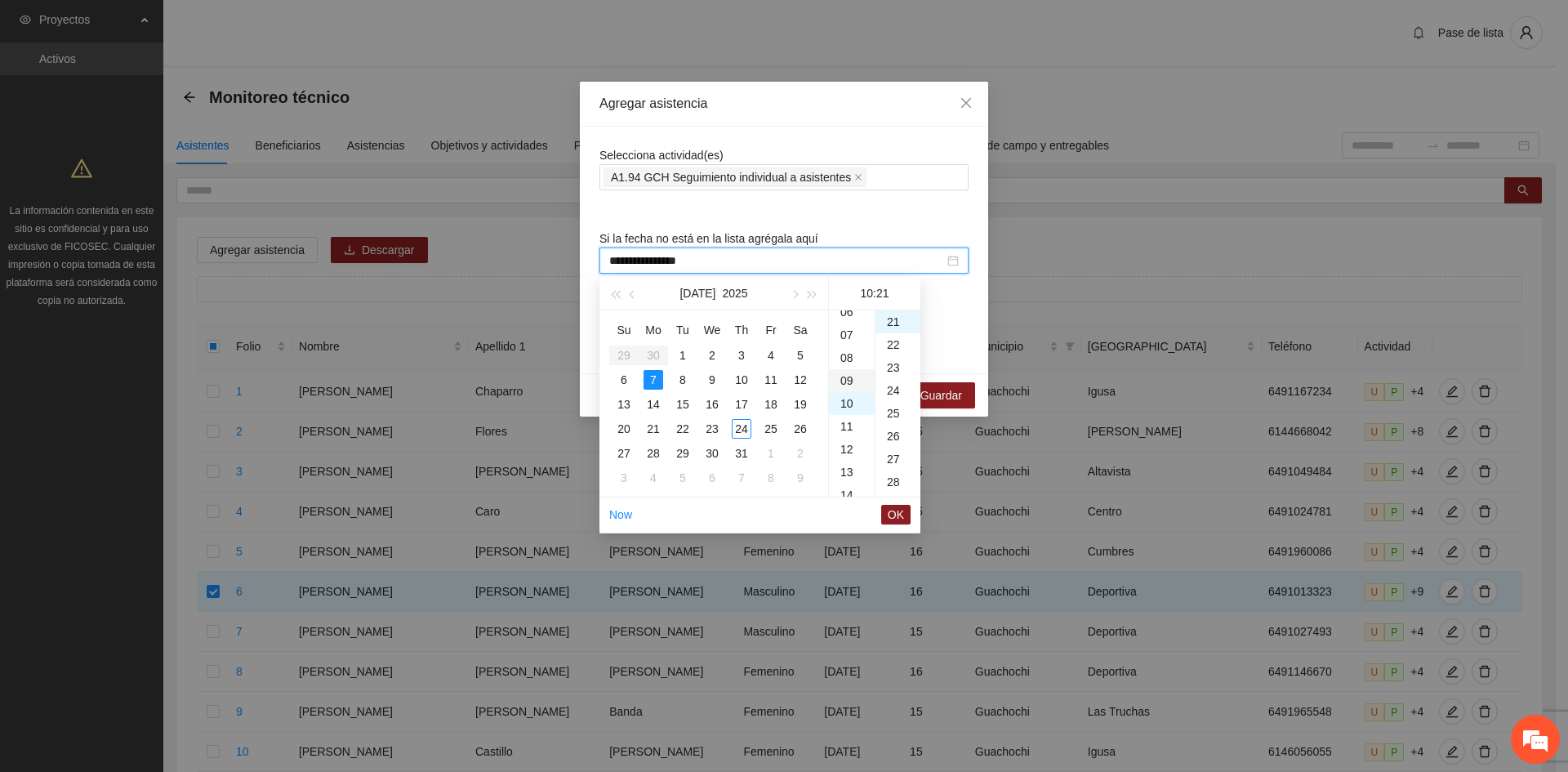 click on "09" at bounding box center (852, 381) 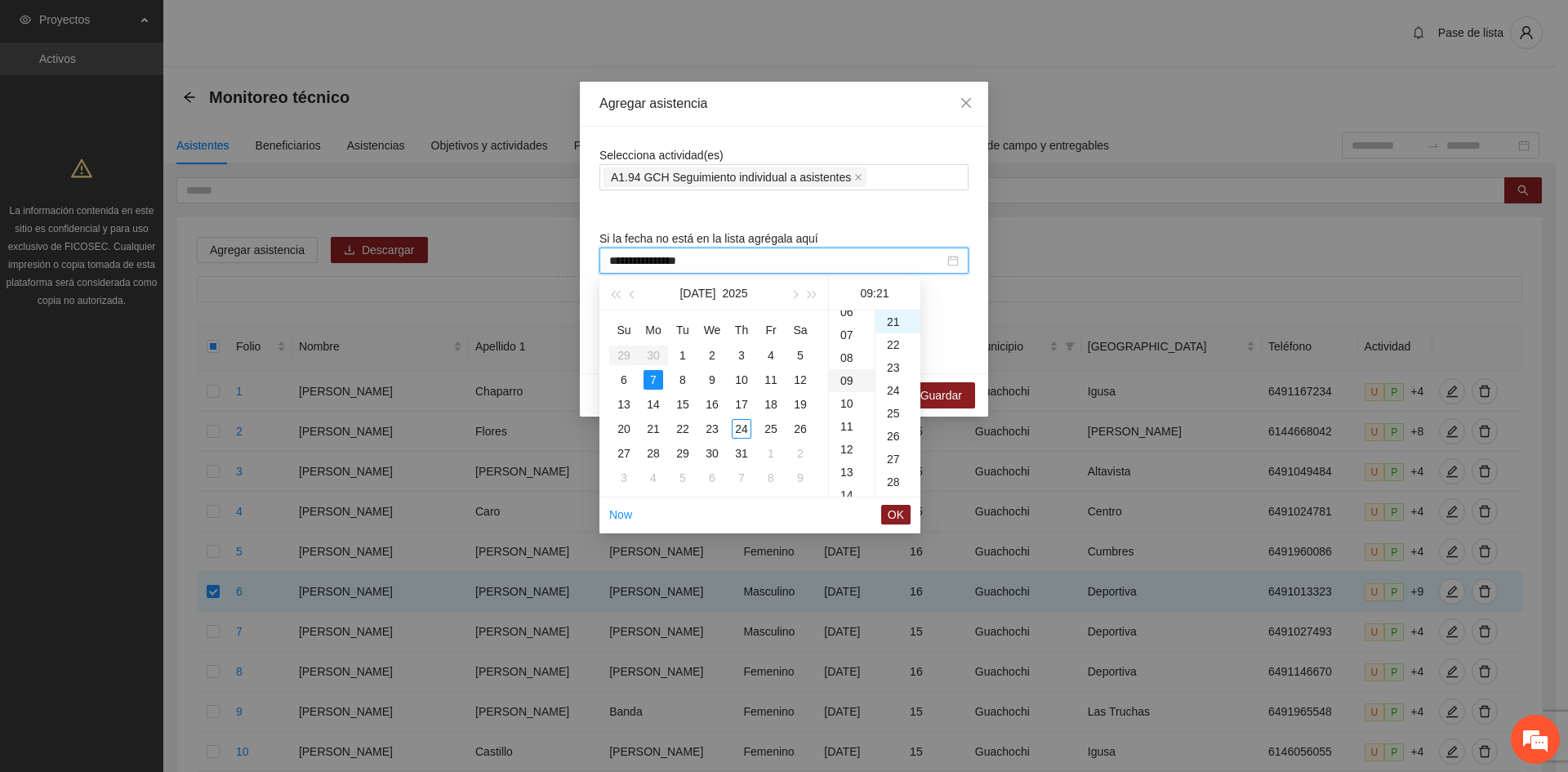 scroll, scrollTop: 206, scrollLeft: 0, axis: vertical 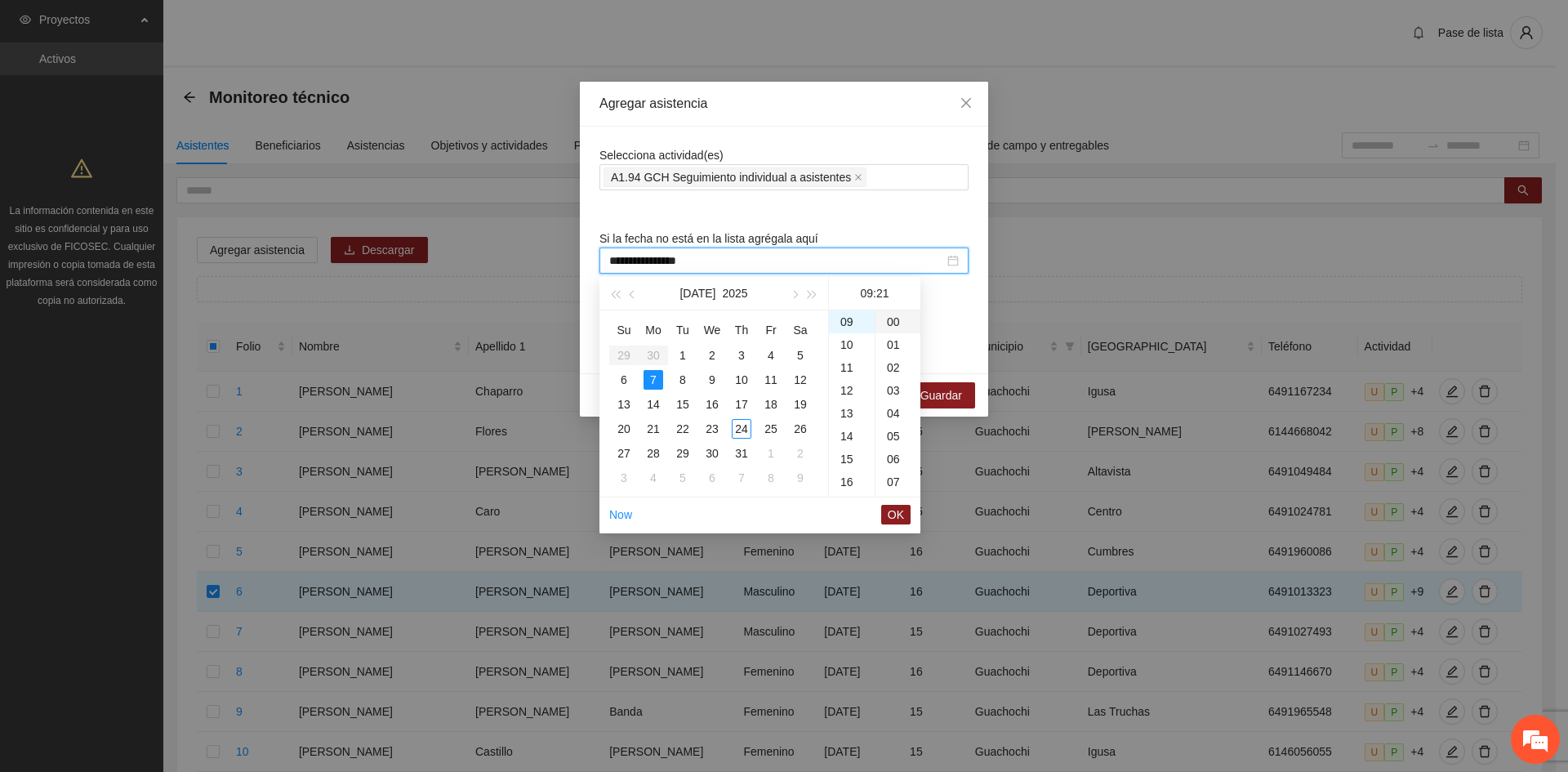 click on "00" at bounding box center (898, 322) 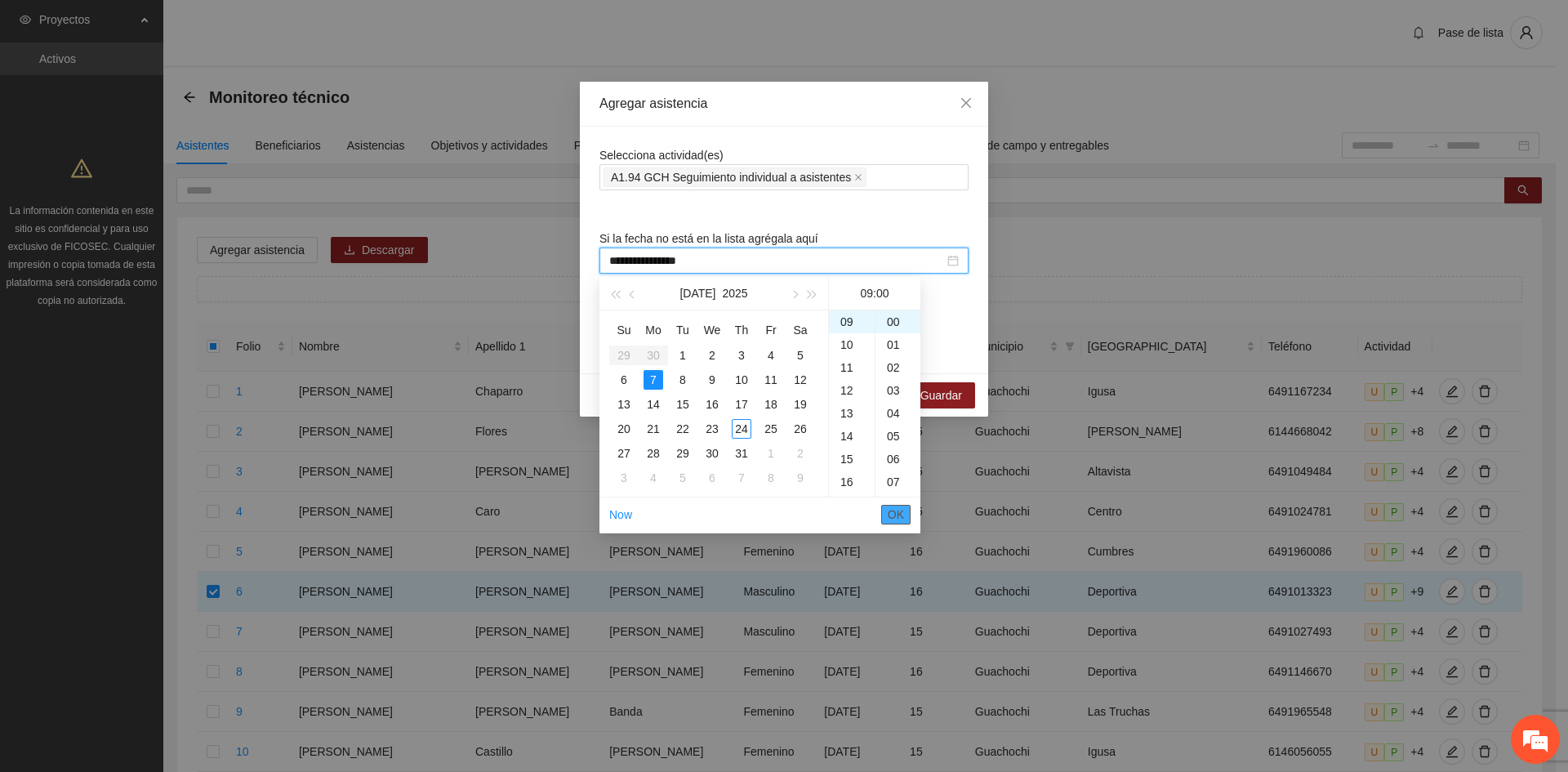 click on "OK" at bounding box center (896, 515) 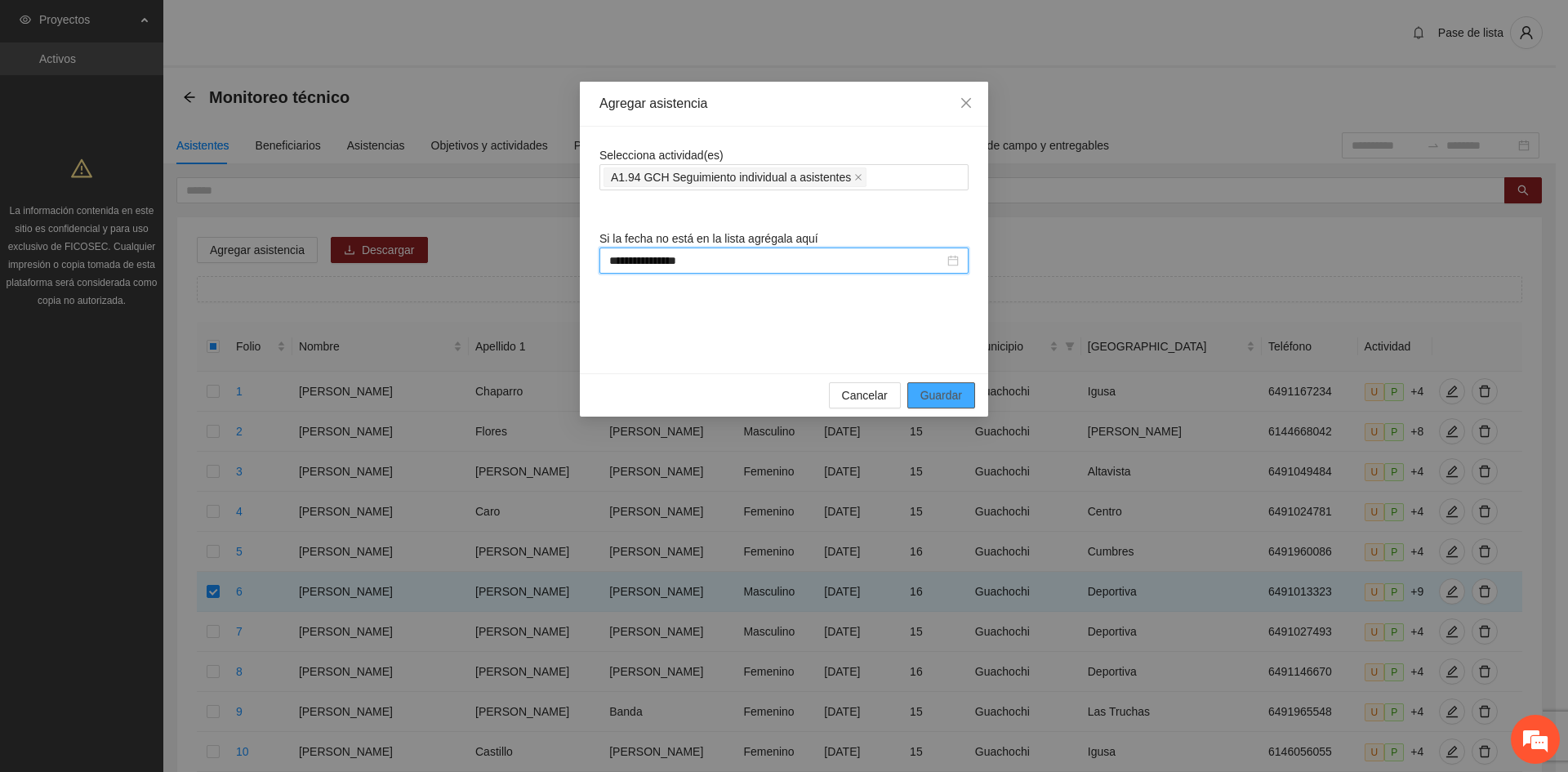 click on "Guardar" at bounding box center (941, 395) 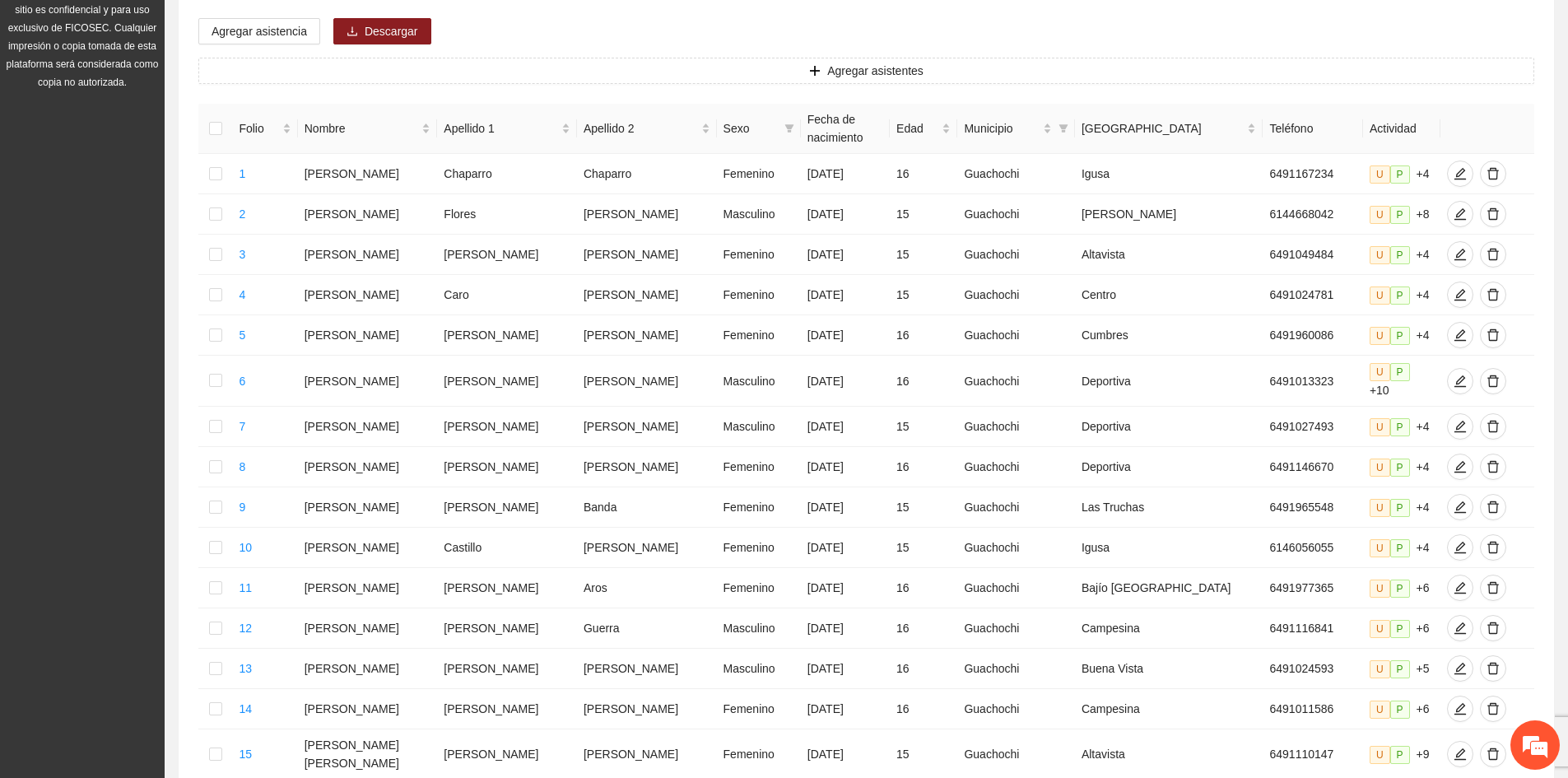 scroll, scrollTop: 579, scrollLeft: 0, axis: vertical 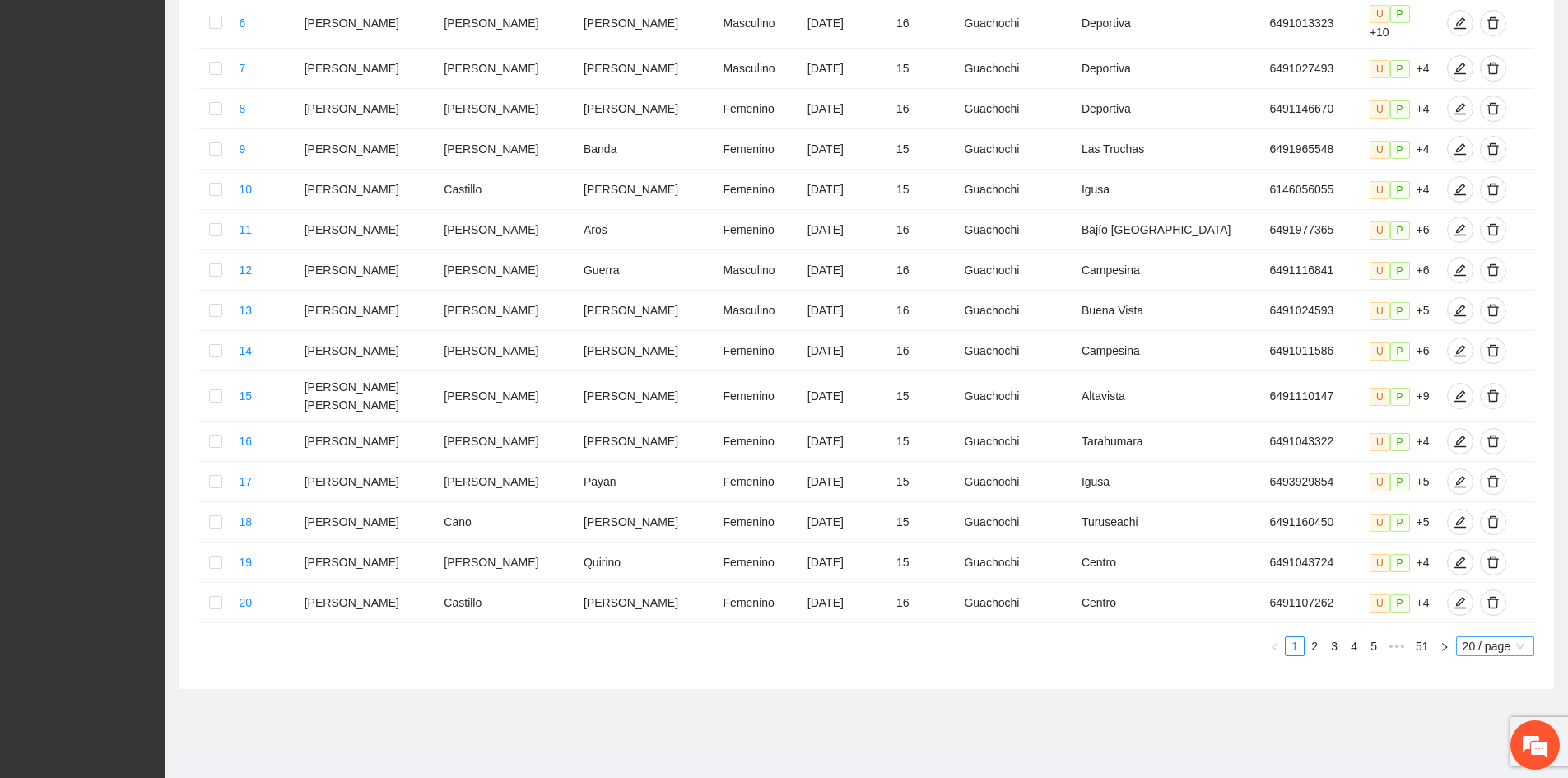 click on "20 / page" at bounding box center (1495, 646) 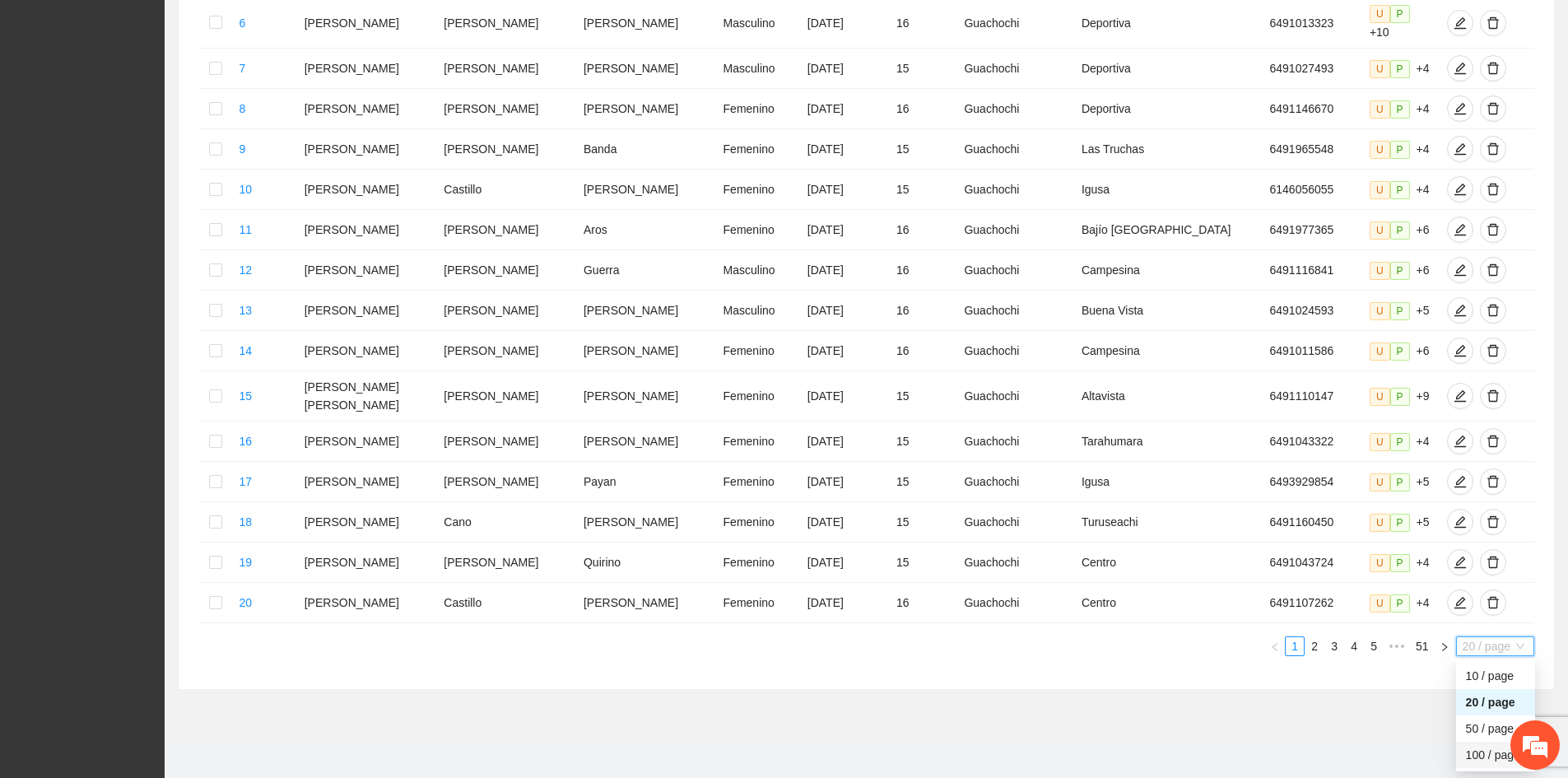 click on "100 / page" at bounding box center [1496, 755] 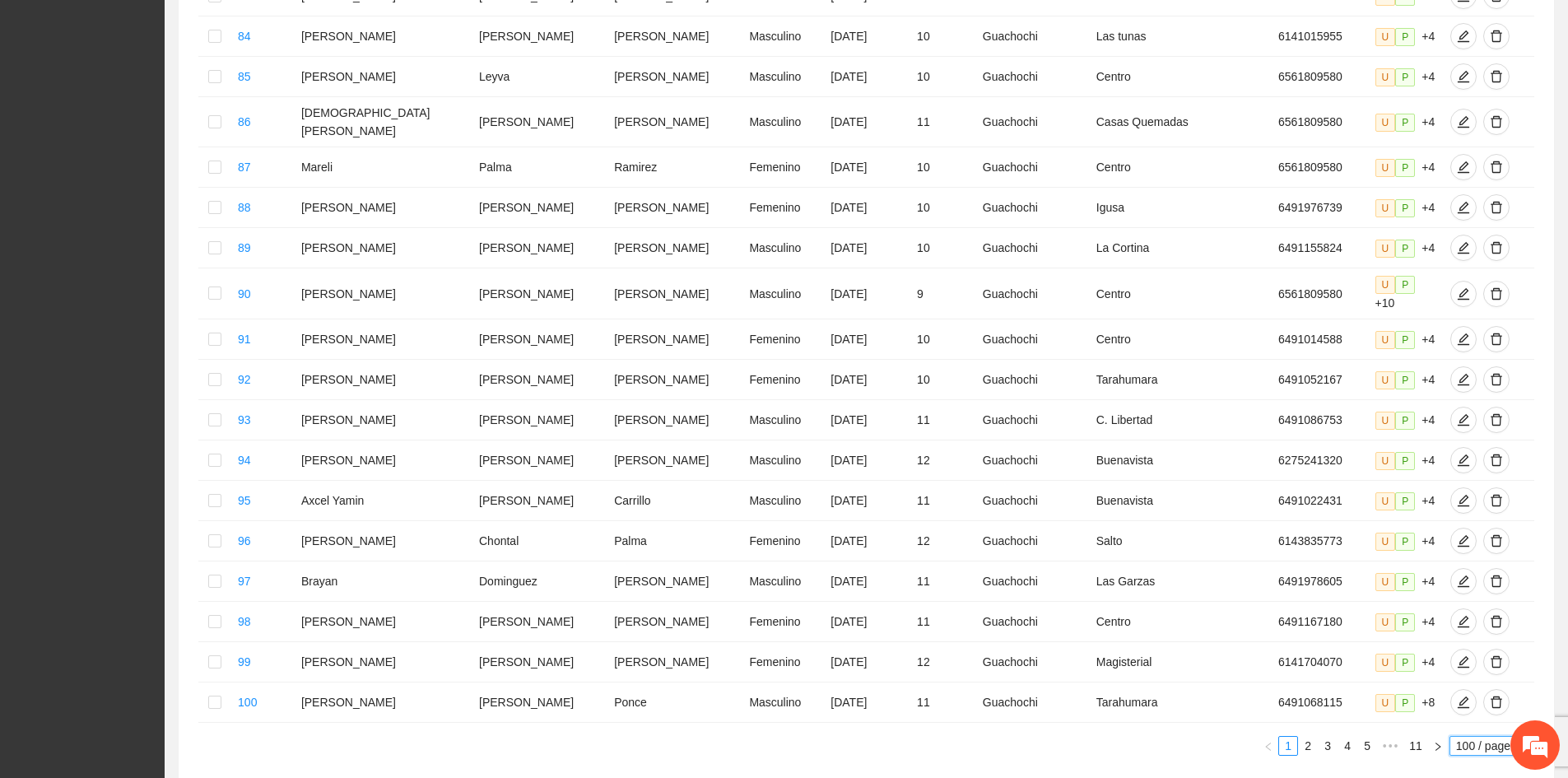 scroll, scrollTop: 3855, scrollLeft: 0, axis: vertical 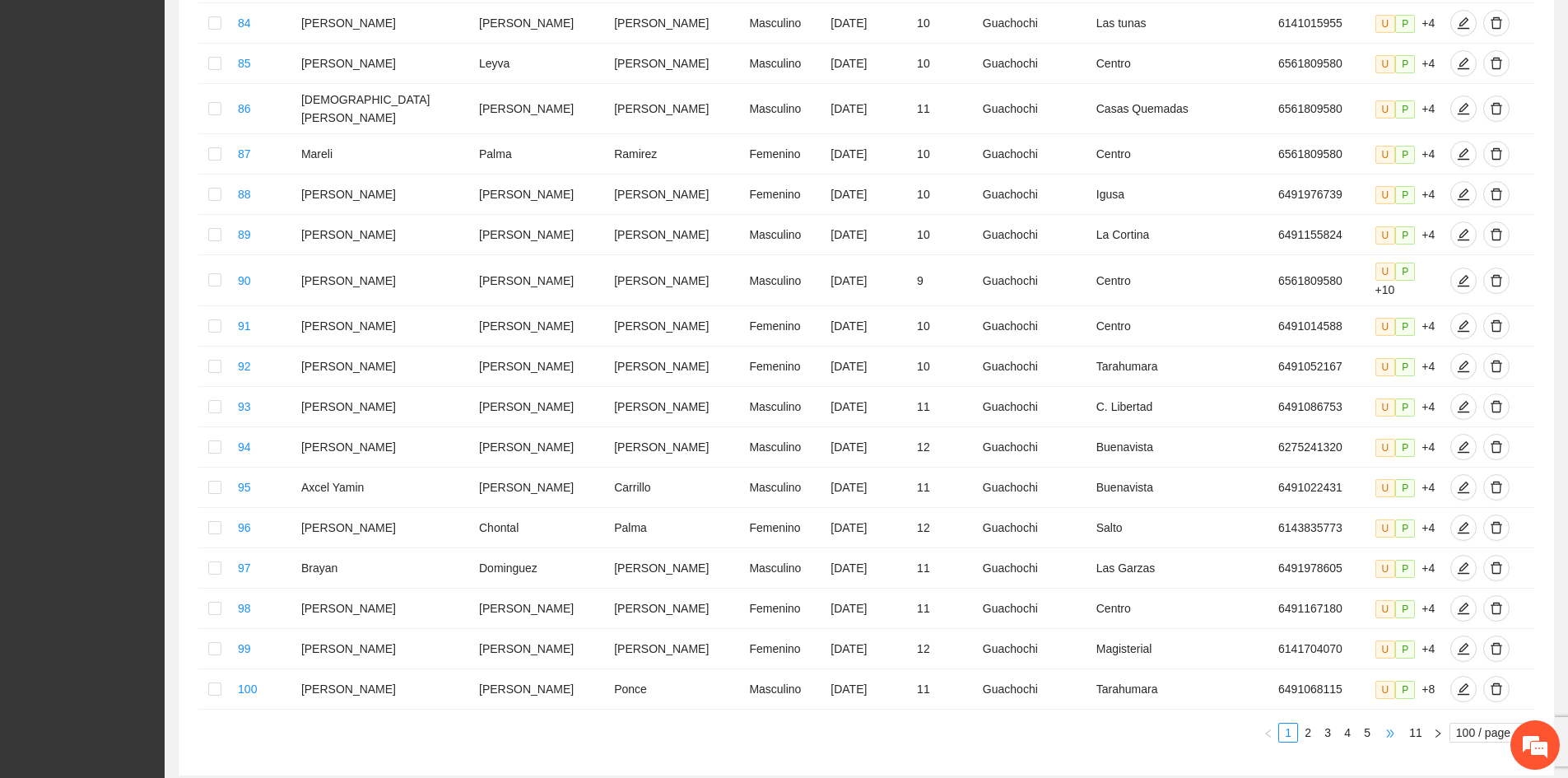 click on "•••" at bounding box center [1390, 733] 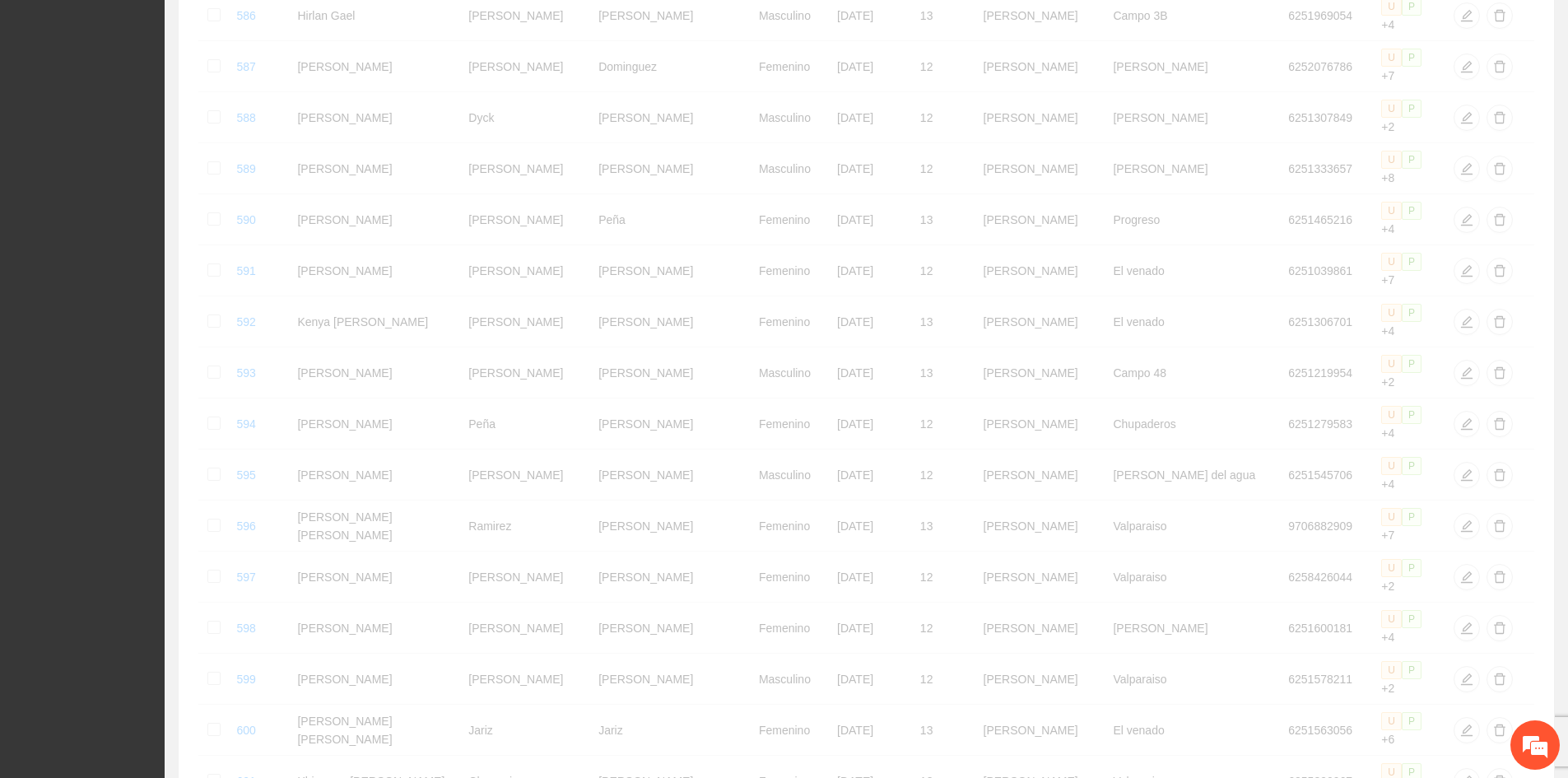 scroll, scrollTop: 3816, scrollLeft: 0, axis: vertical 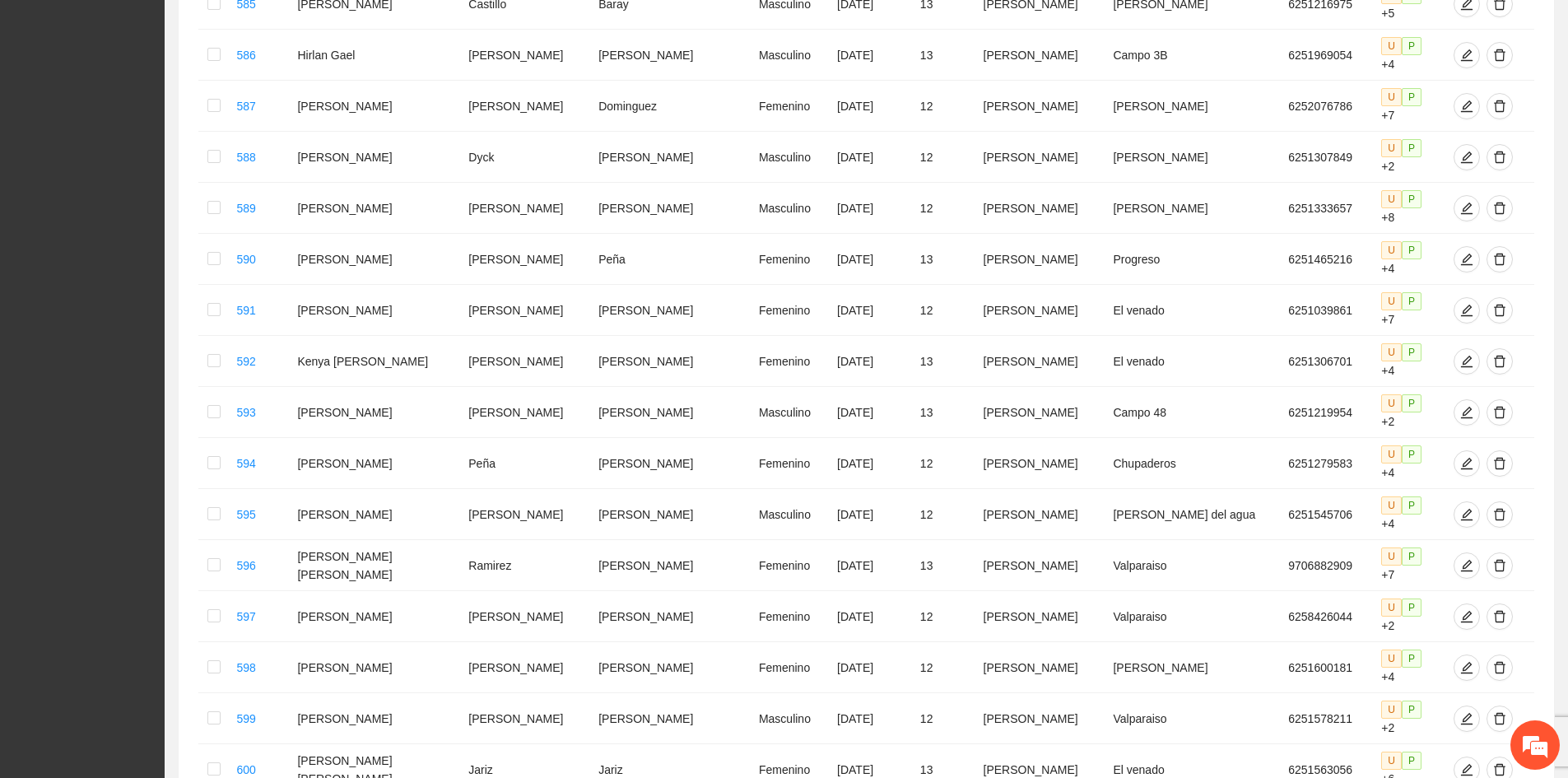 click on "7" at bounding box center (1347, 1686) 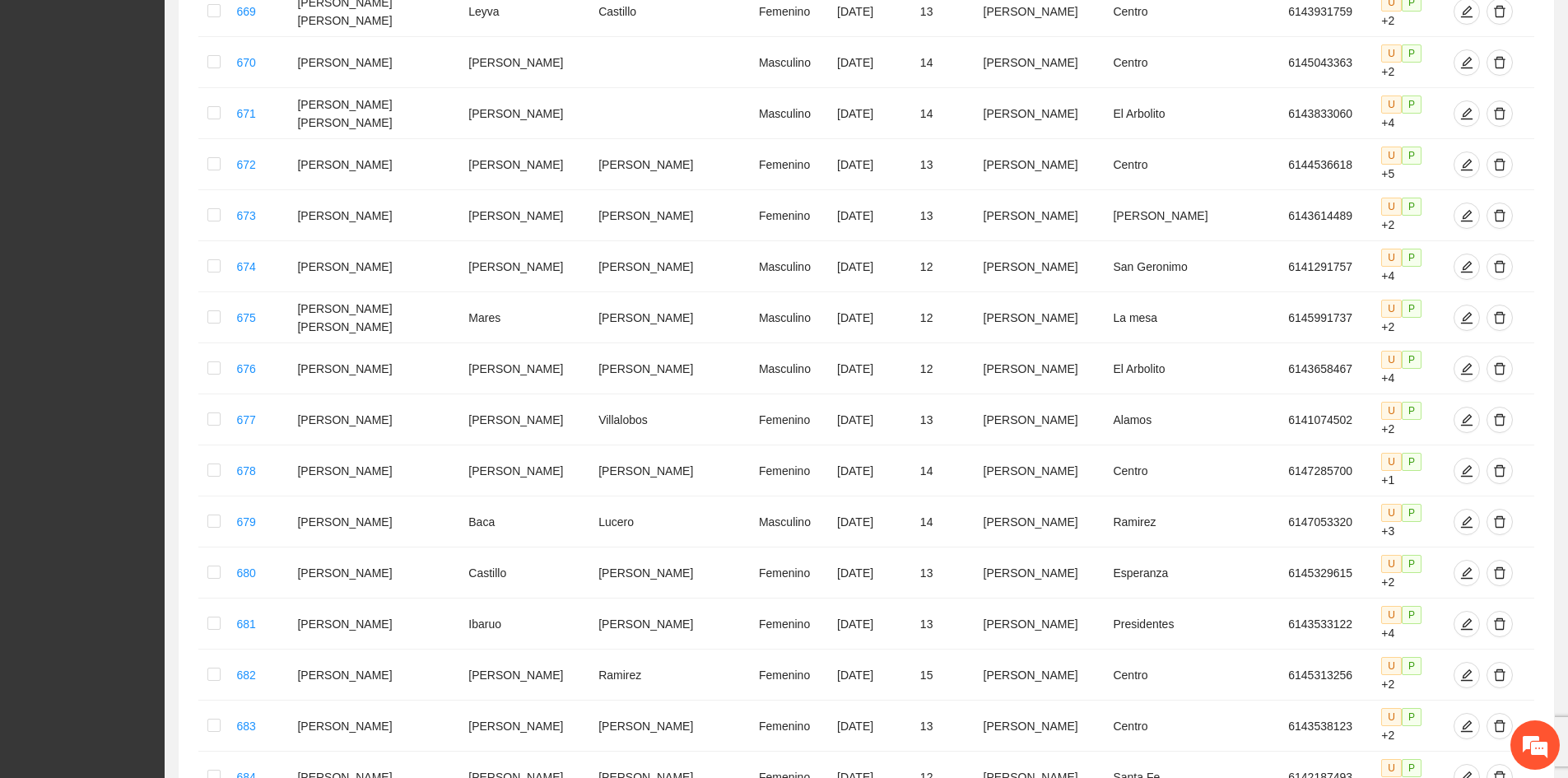 scroll, scrollTop: 2987, scrollLeft: 0, axis: vertical 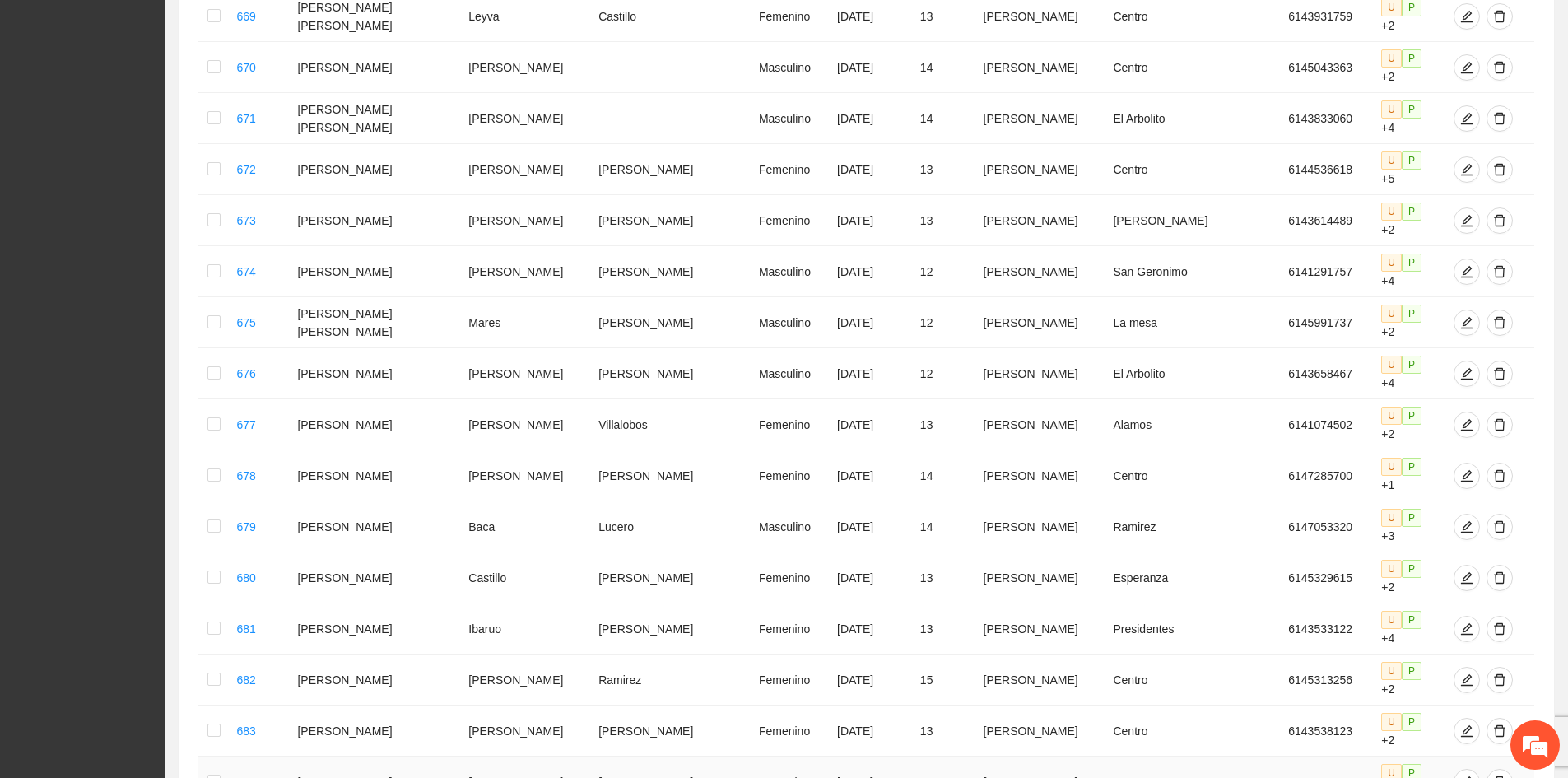 click at bounding box center [214, 782] 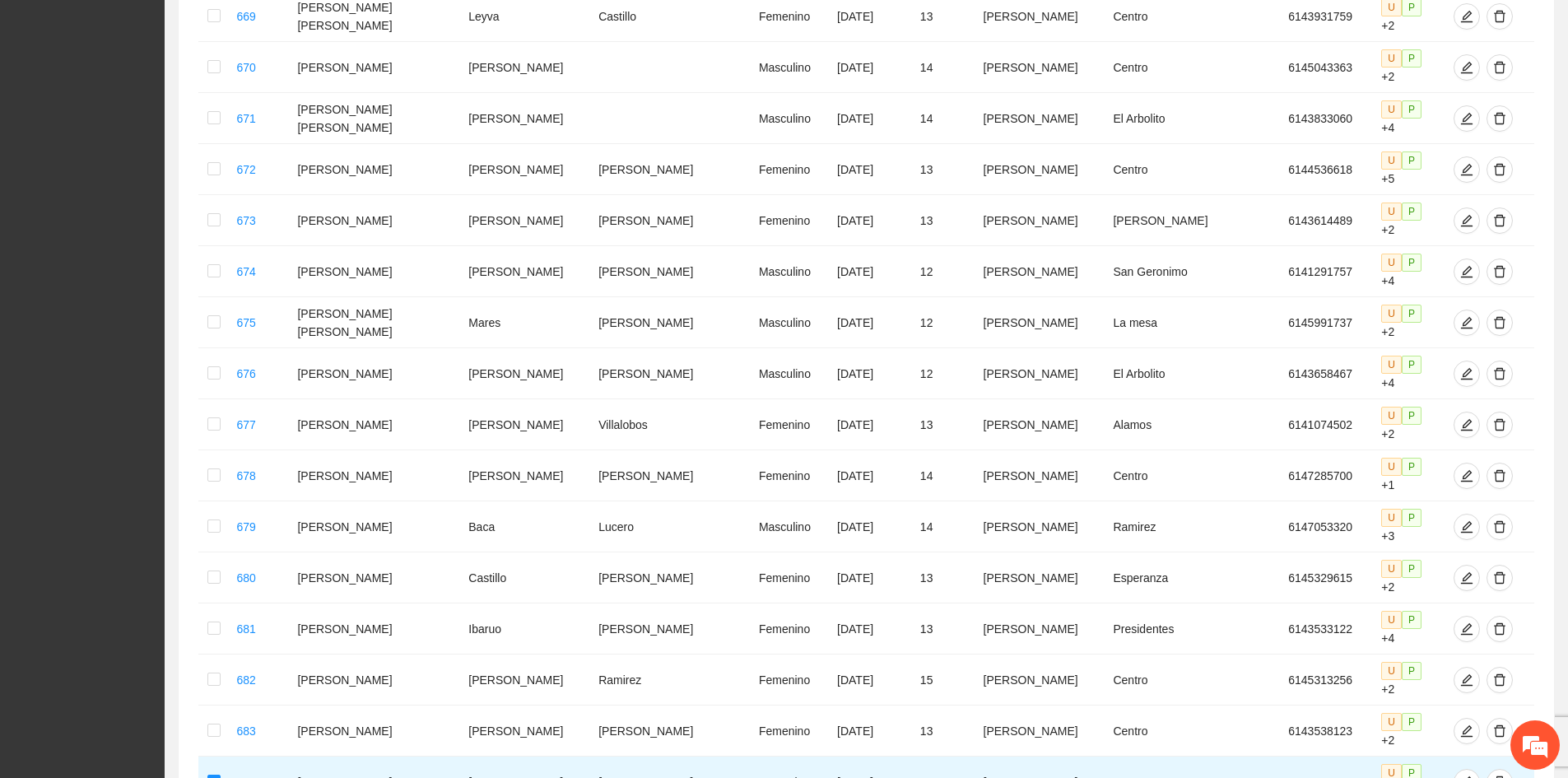 click at bounding box center (214, 1190) 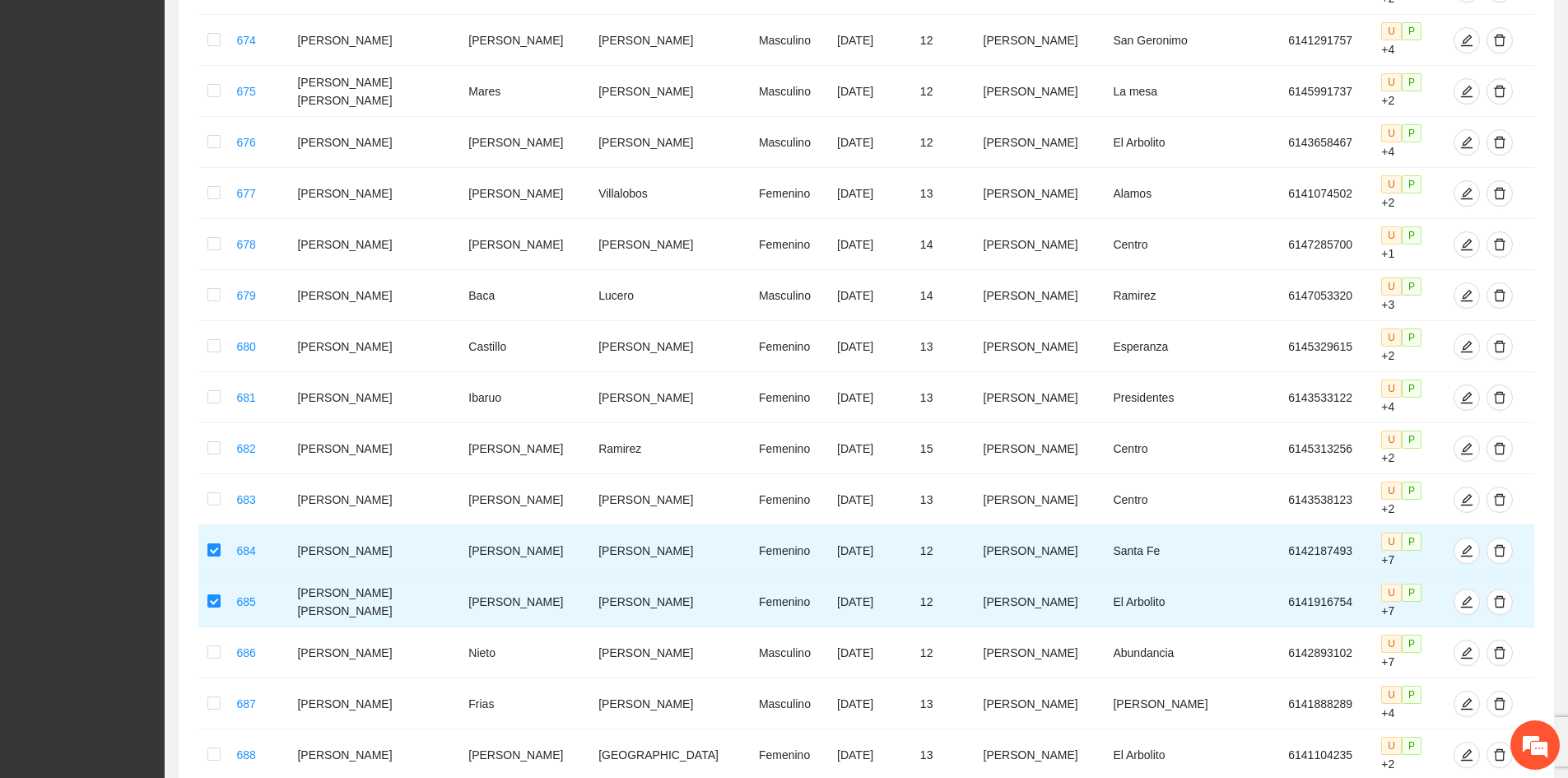 scroll, scrollTop: 3234, scrollLeft: 0, axis: vertical 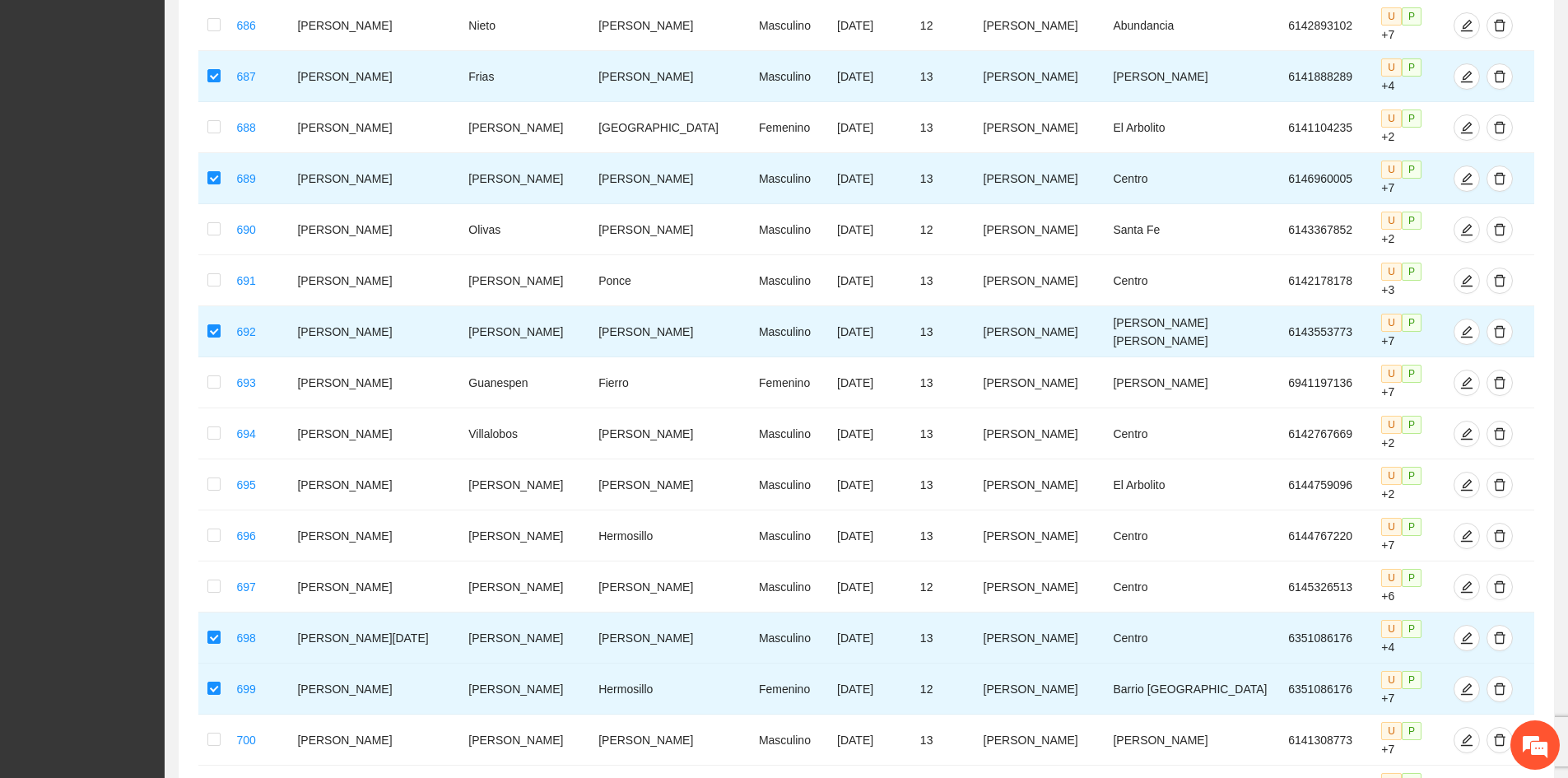 click on "•••" at bounding box center [1390, 1656] 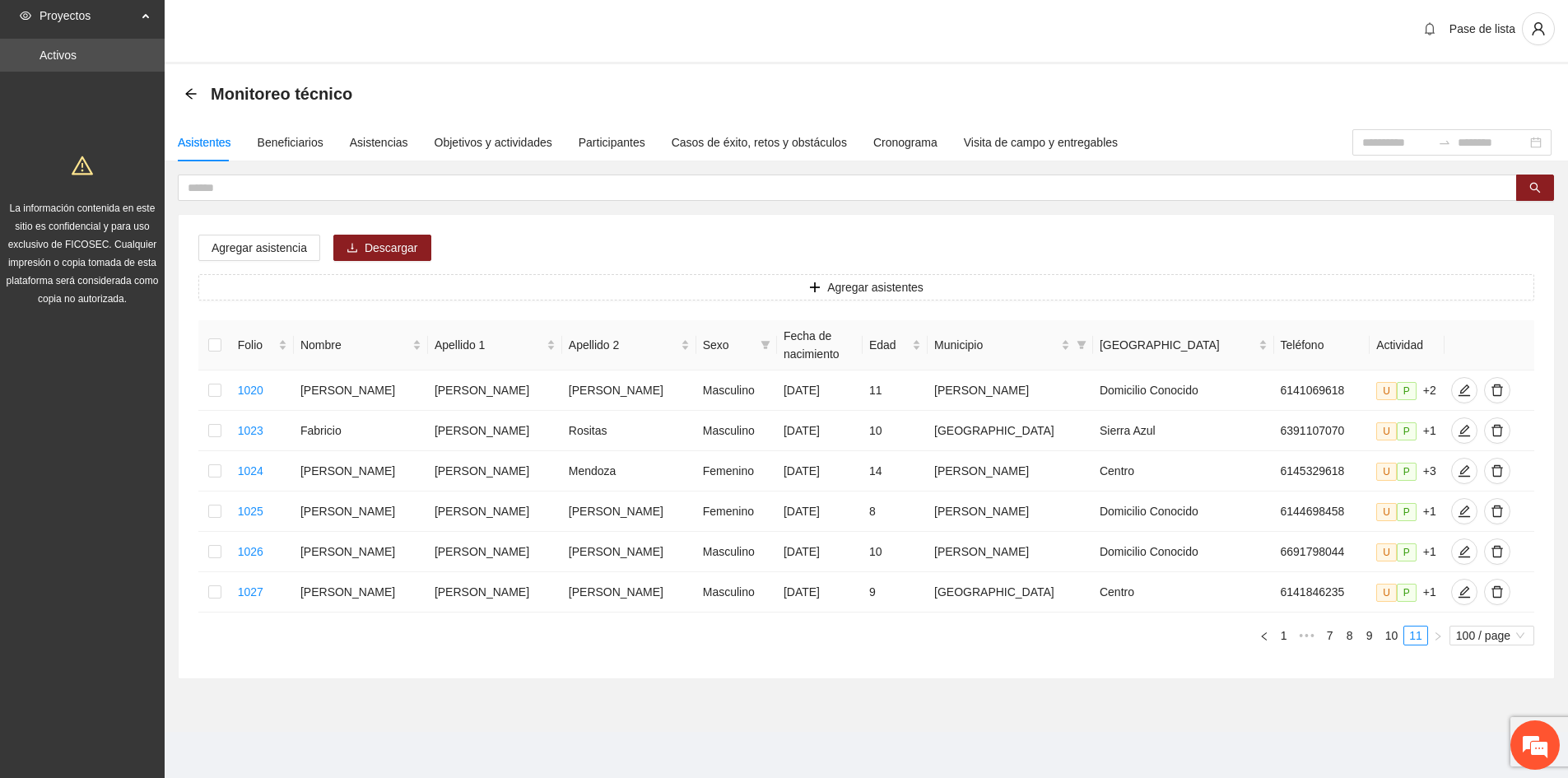 scroll, scrollTop: 34, scrollLeft: 0, axis: vertical 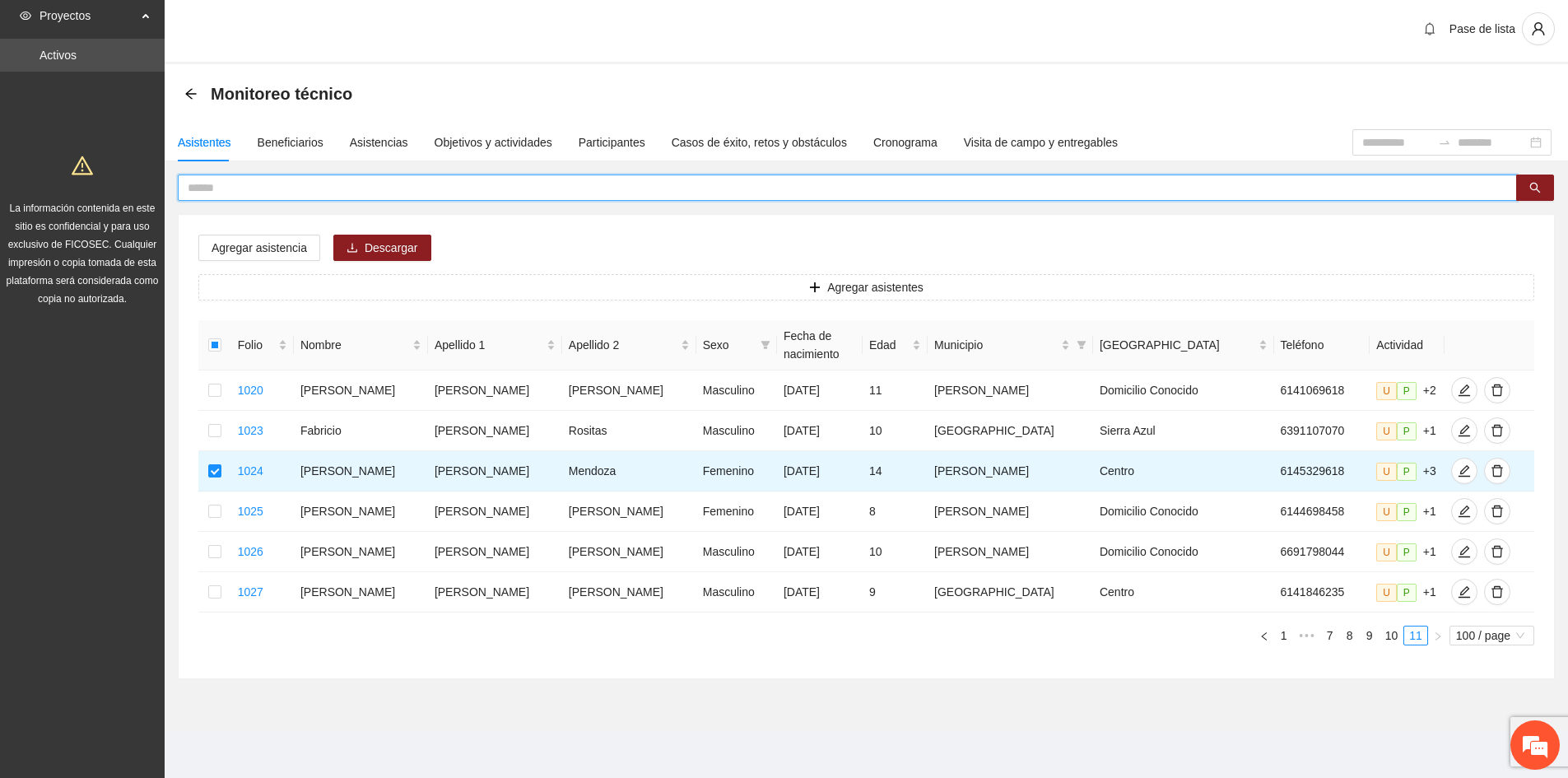 click at bounding box center (840, 188) 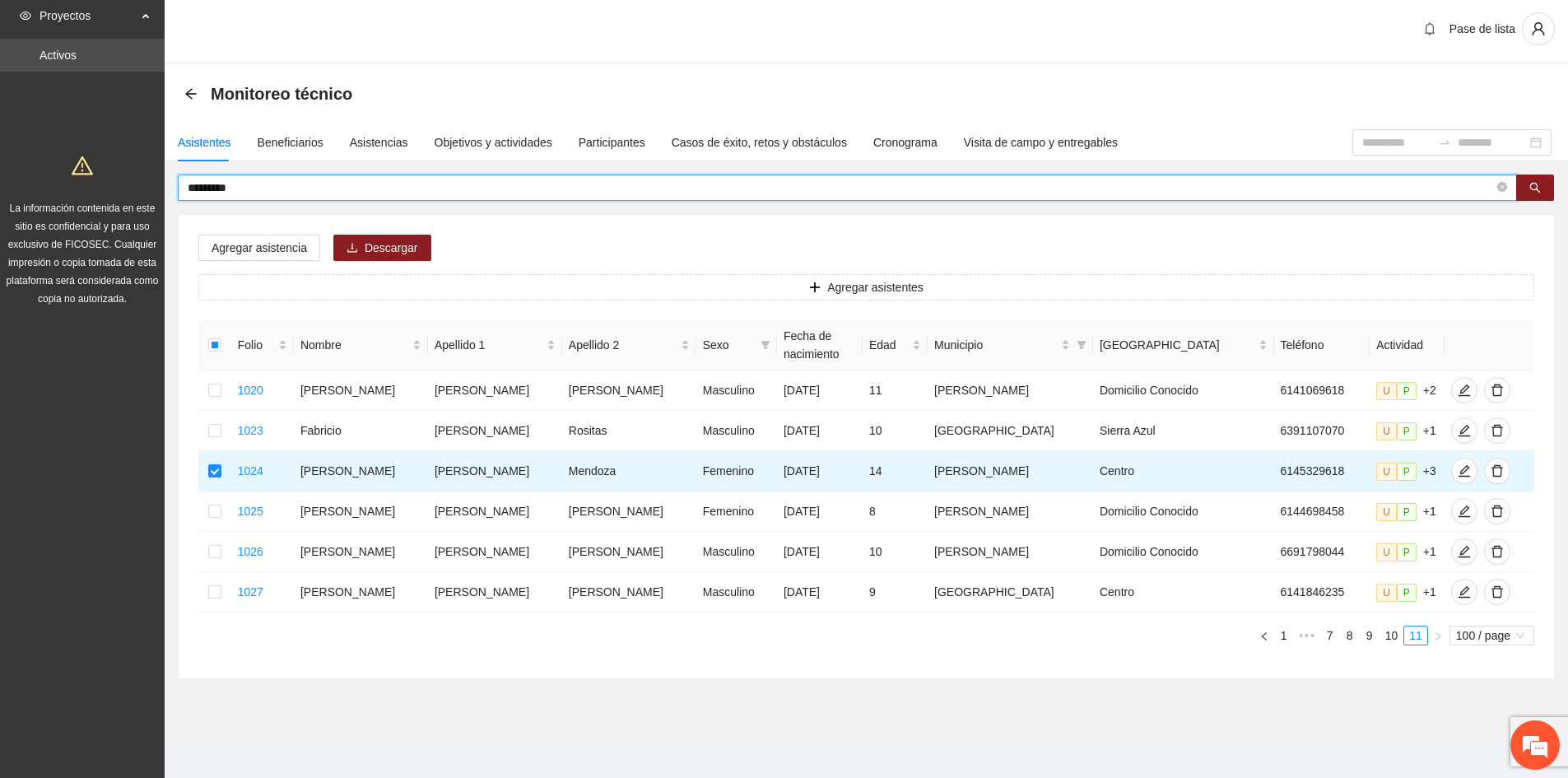 type on "**********" 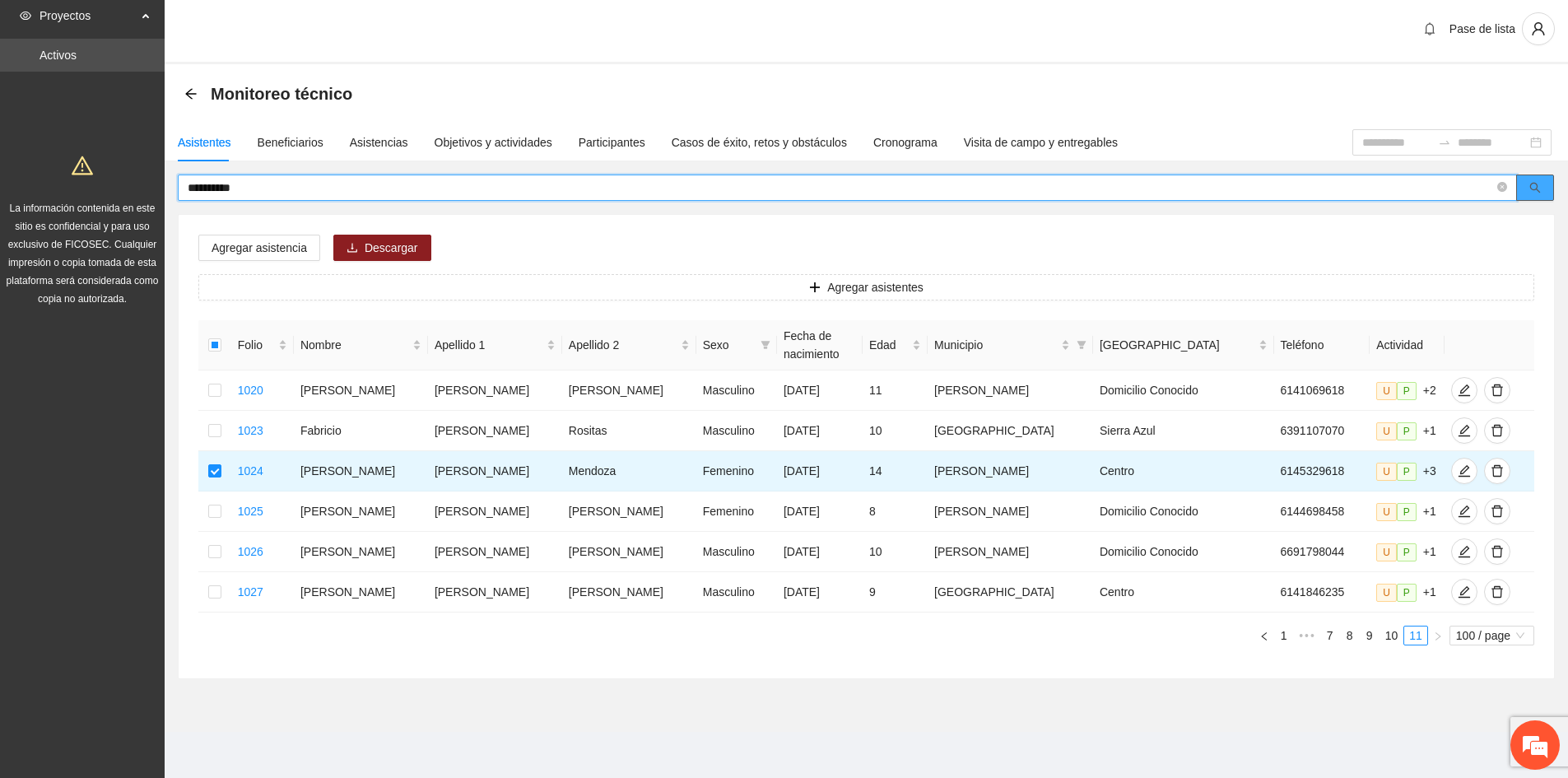 click 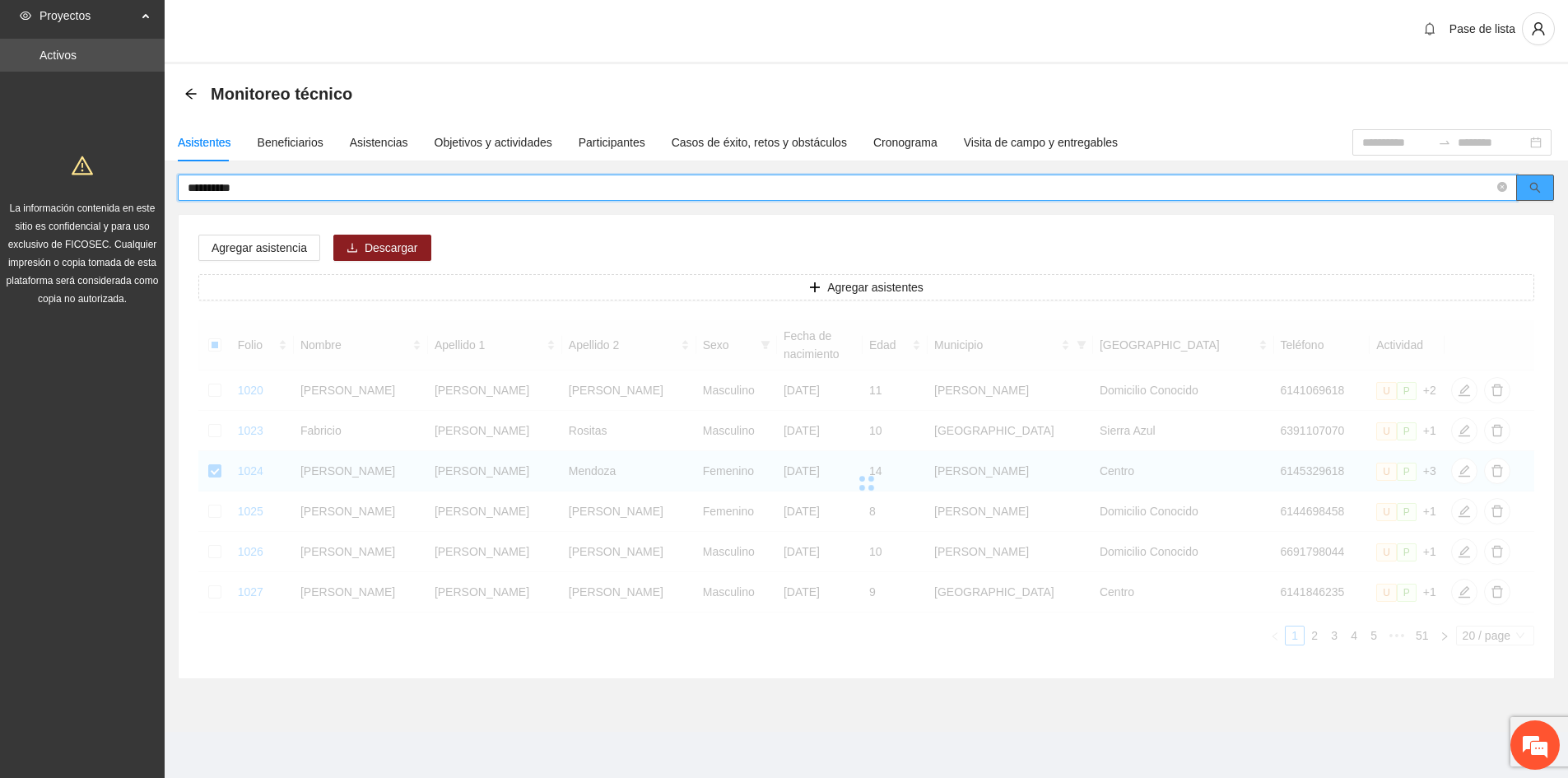 scroll, scrollTop: 0, scrollLeft: 0, axis: both 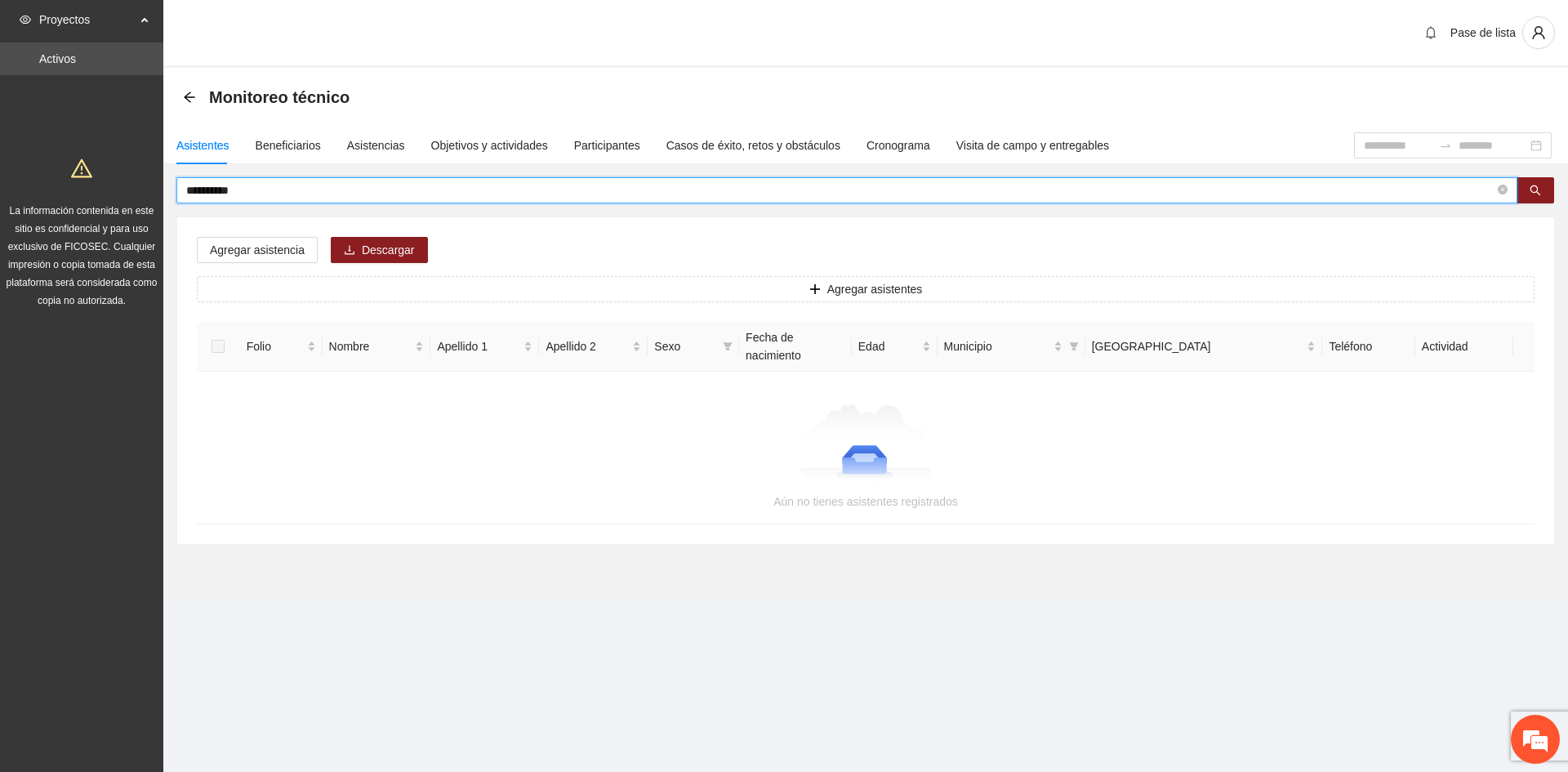 drag, startPoint x: 260, startPoint y: 192, endPoint x: 96, endPoint y: 212, distance: 165.21501 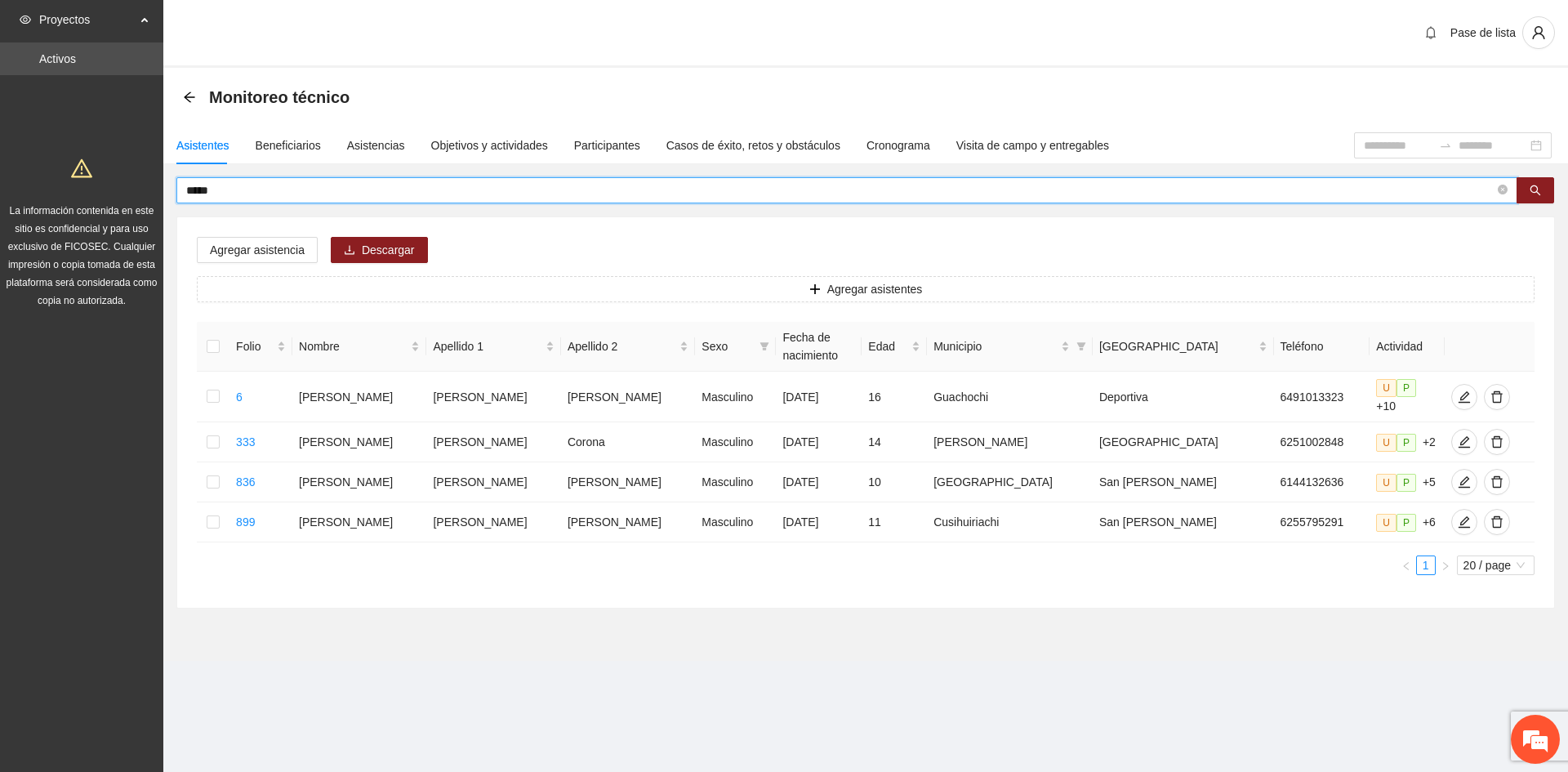 click on "*****" at bounding box center [840, 190] 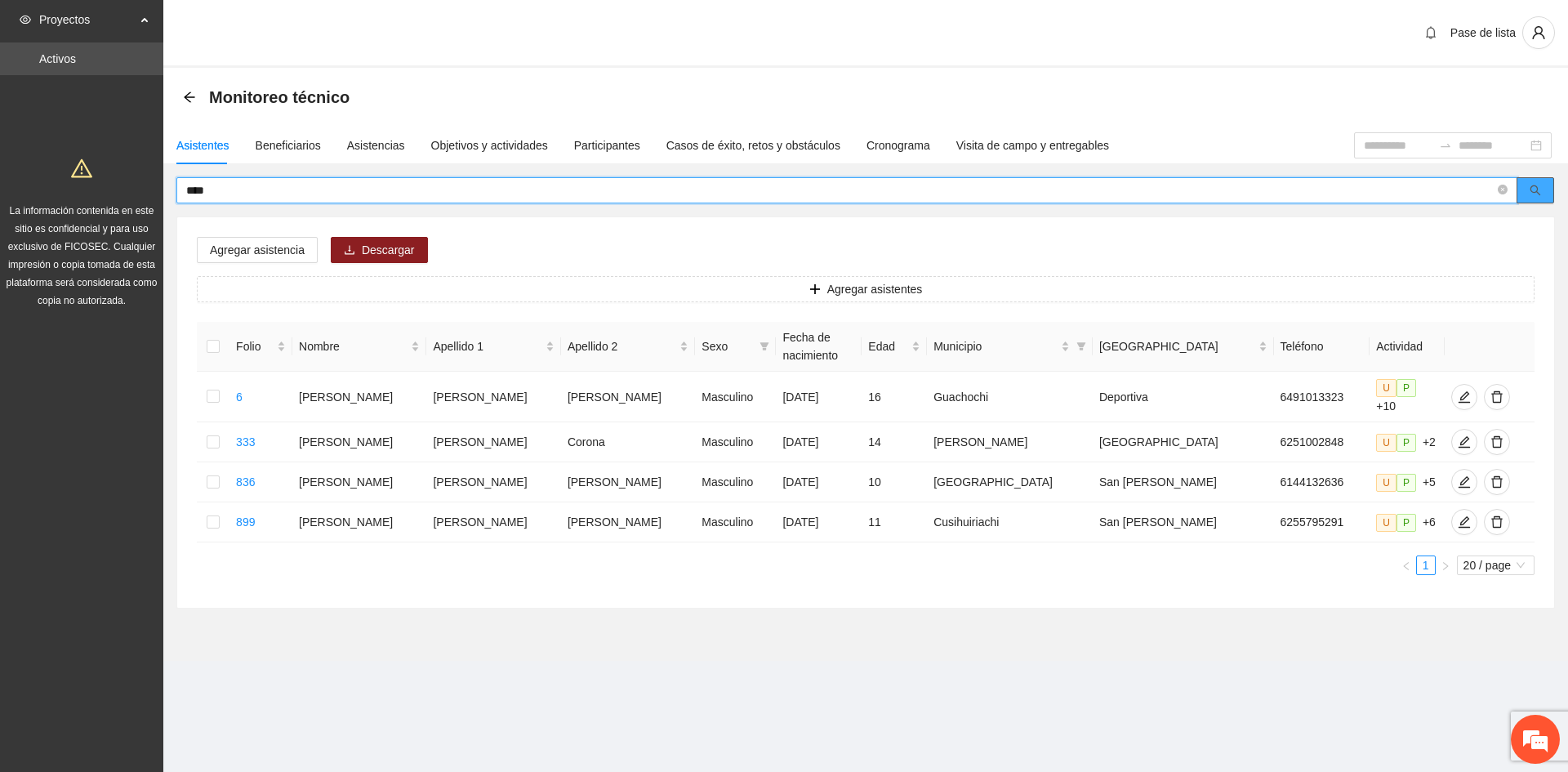click at bounding box center [1535, 190] 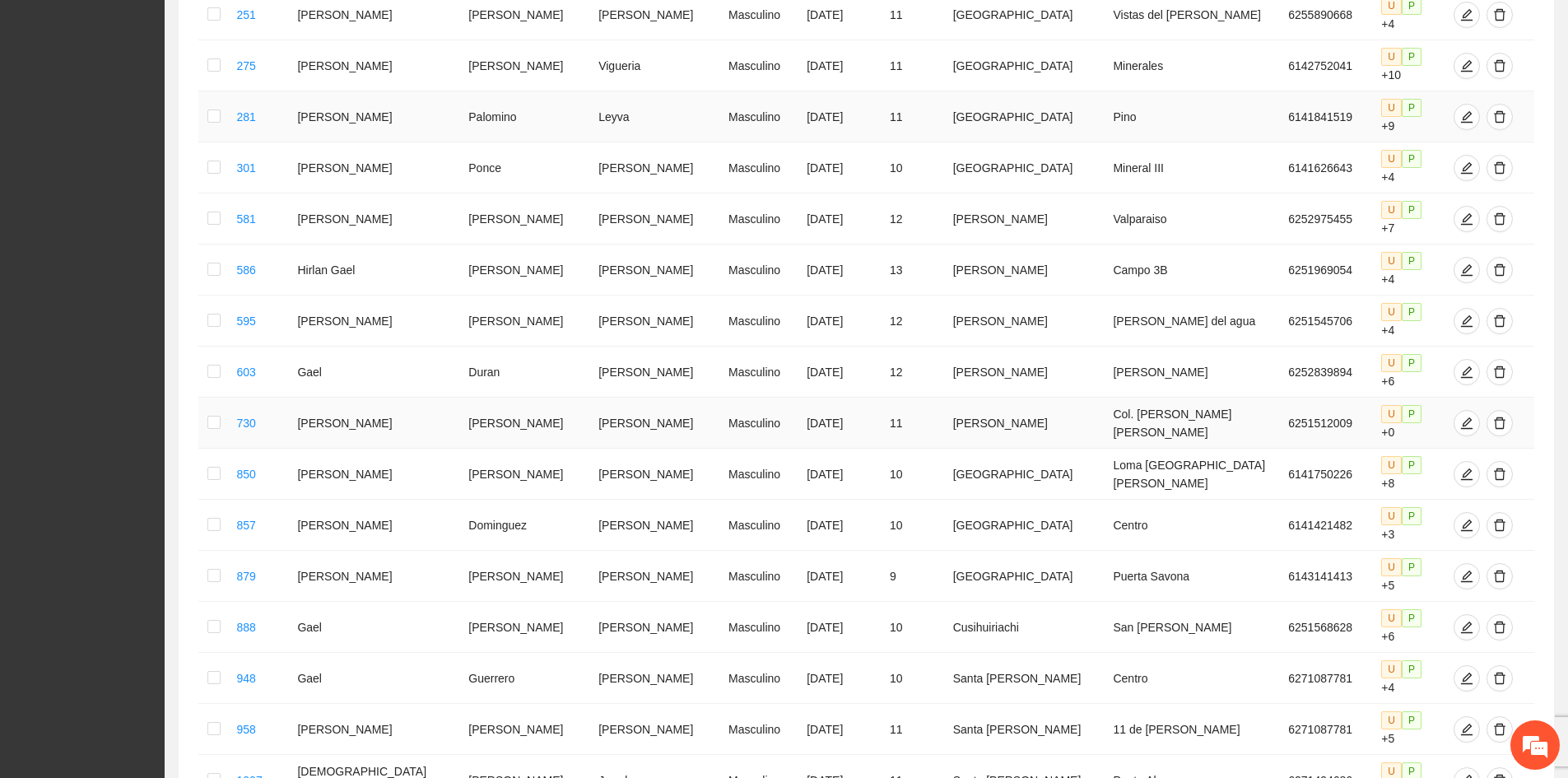 scroll, scrollTop: 494, scrollLeft: 0, axis: vertical 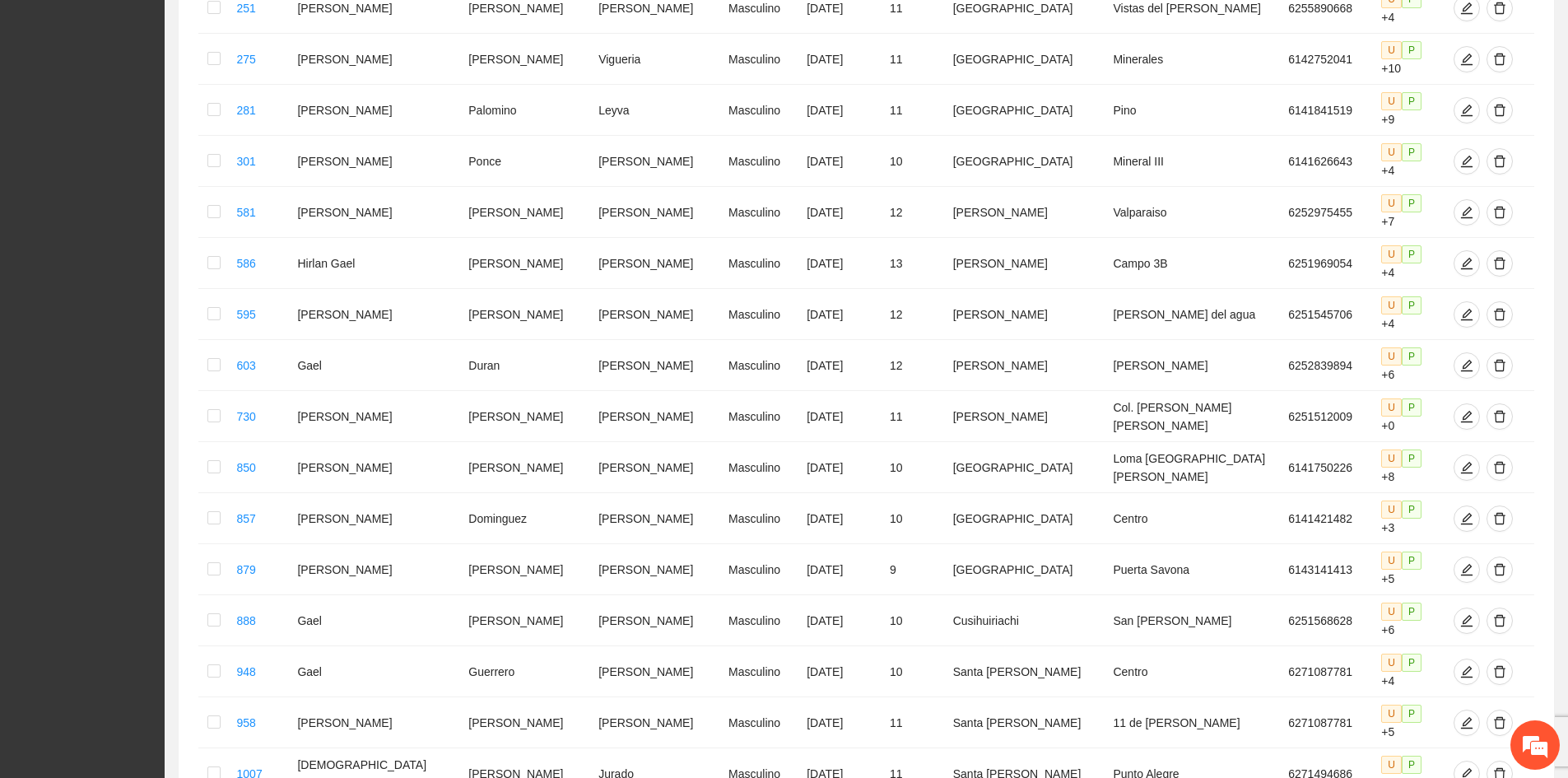 click on "20 / page" at bounding box center (1495, 822) 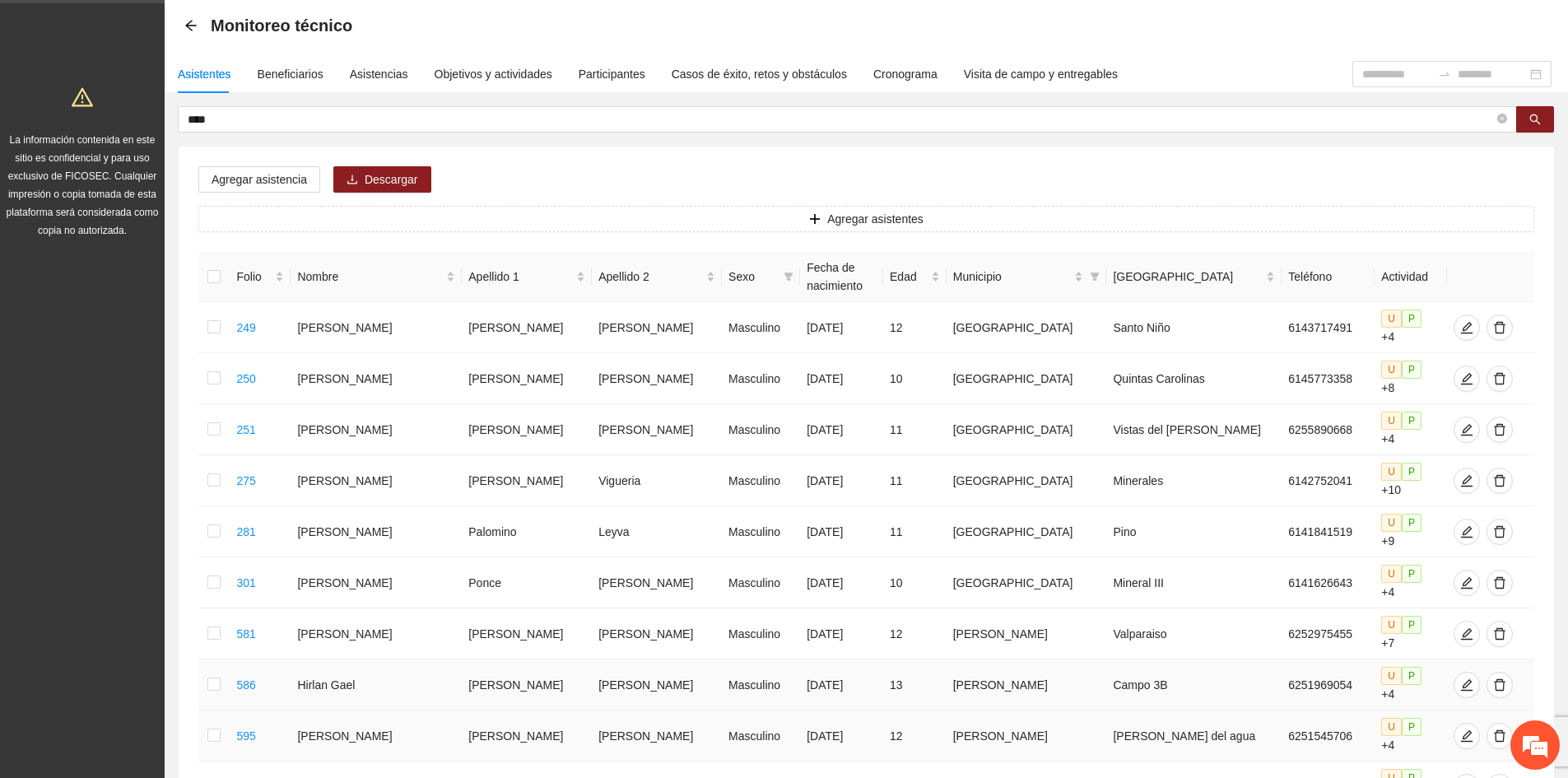 scroll, scrollTop: 0, scrollLeft: 0, axis: both 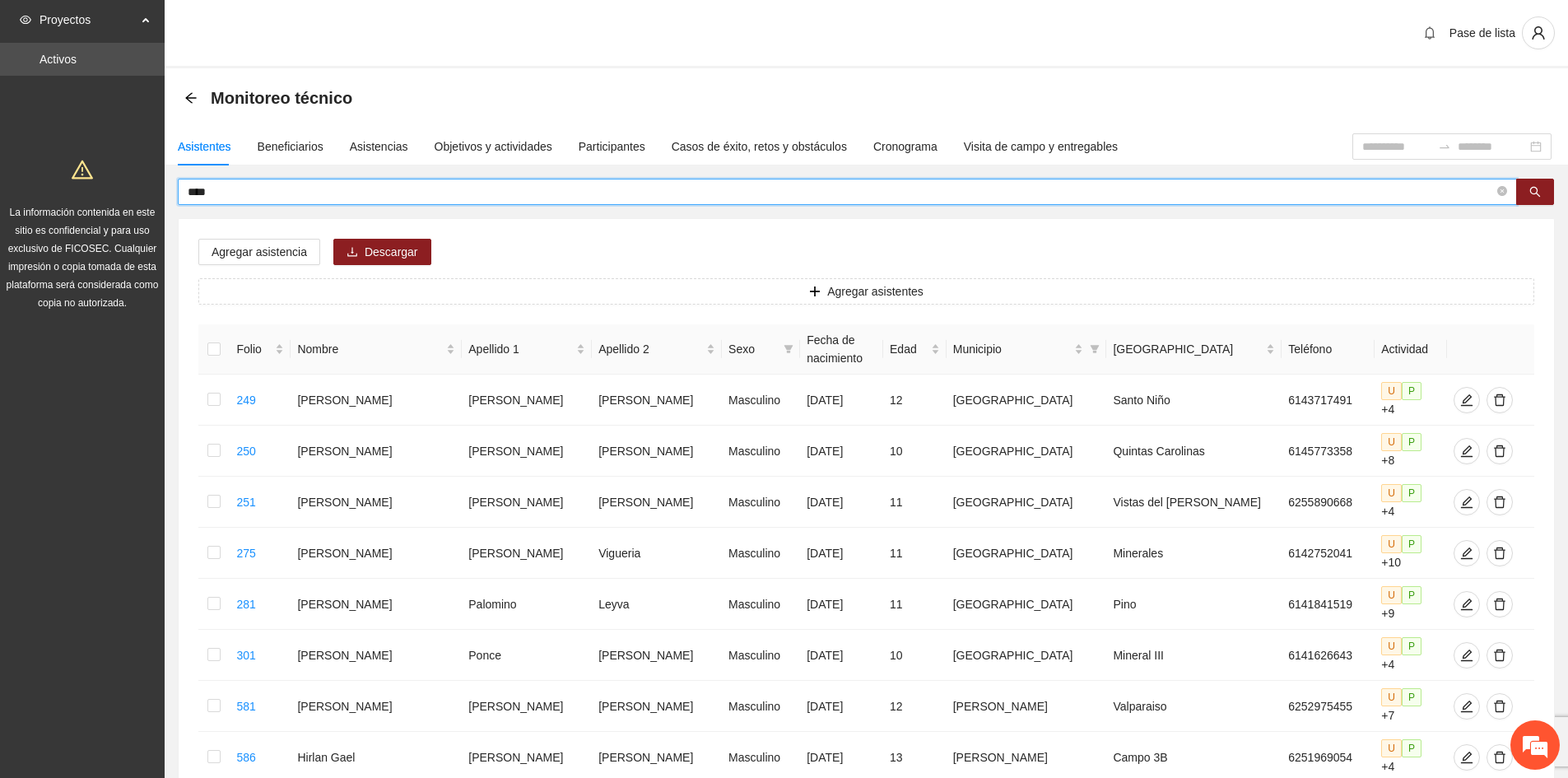 click on "****" at bounding box center [840, 192] 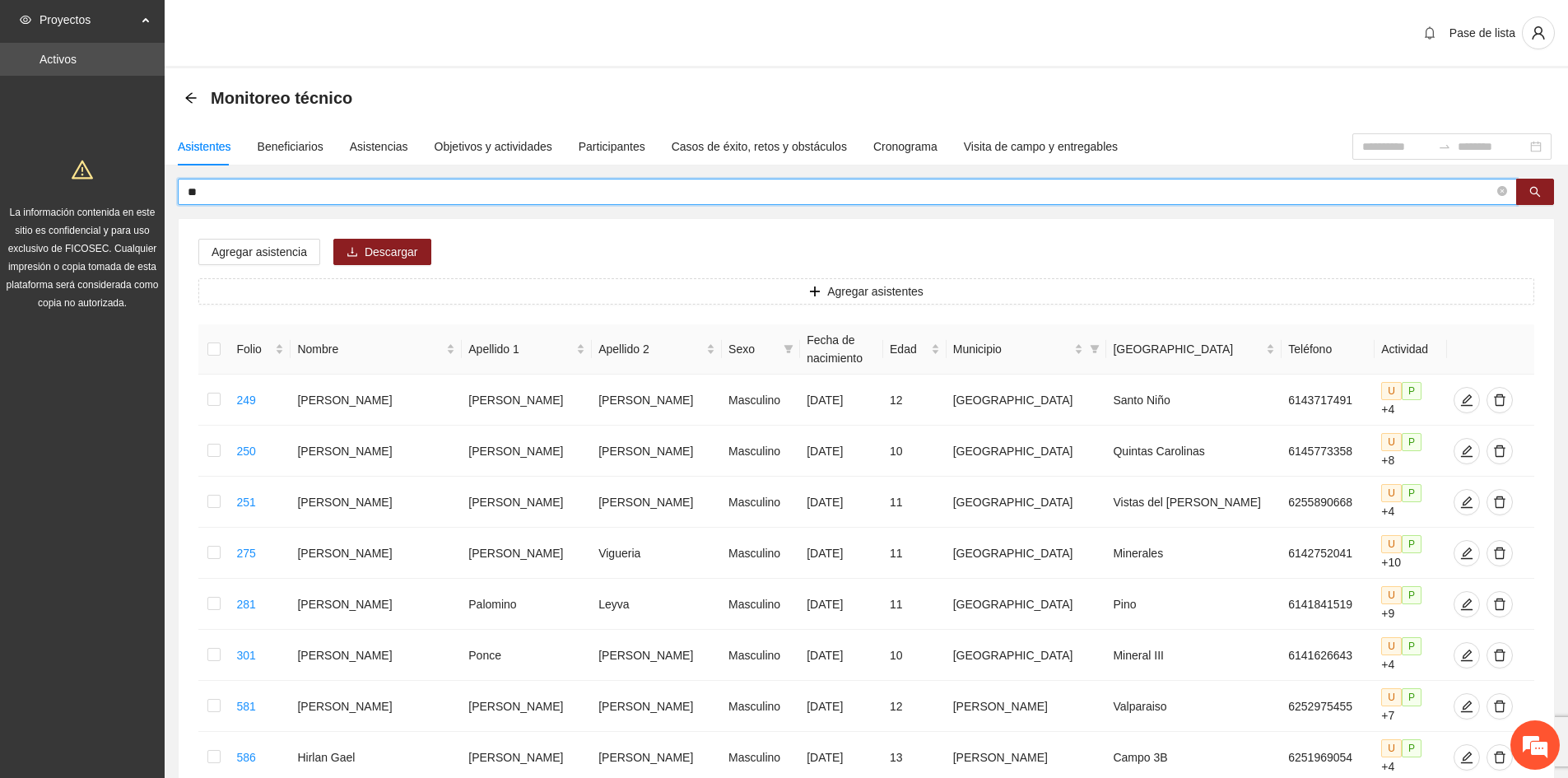 type on "*" 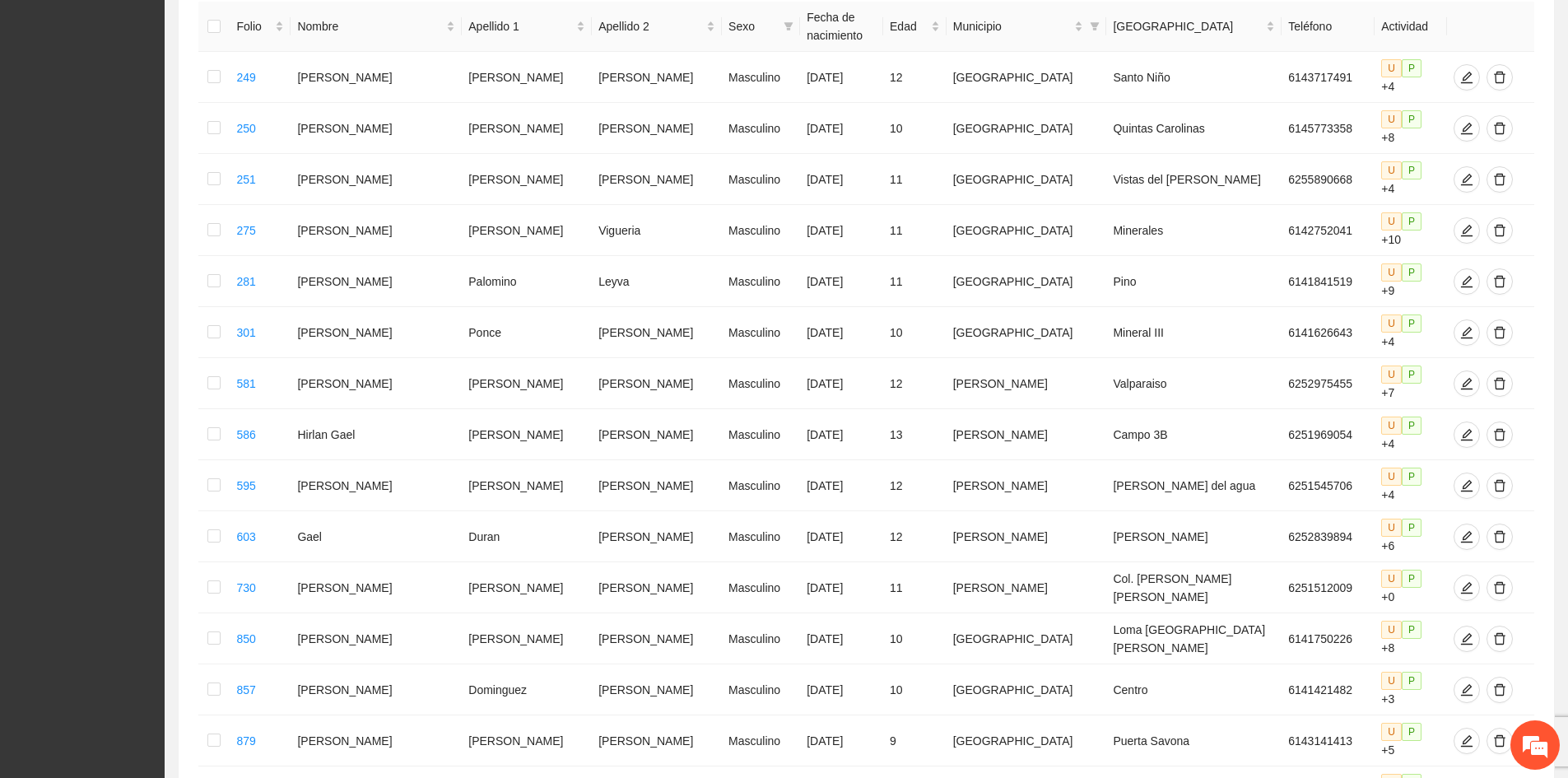 scroll, scrollTop: 498, scrollLeft: 0, axis: vertical 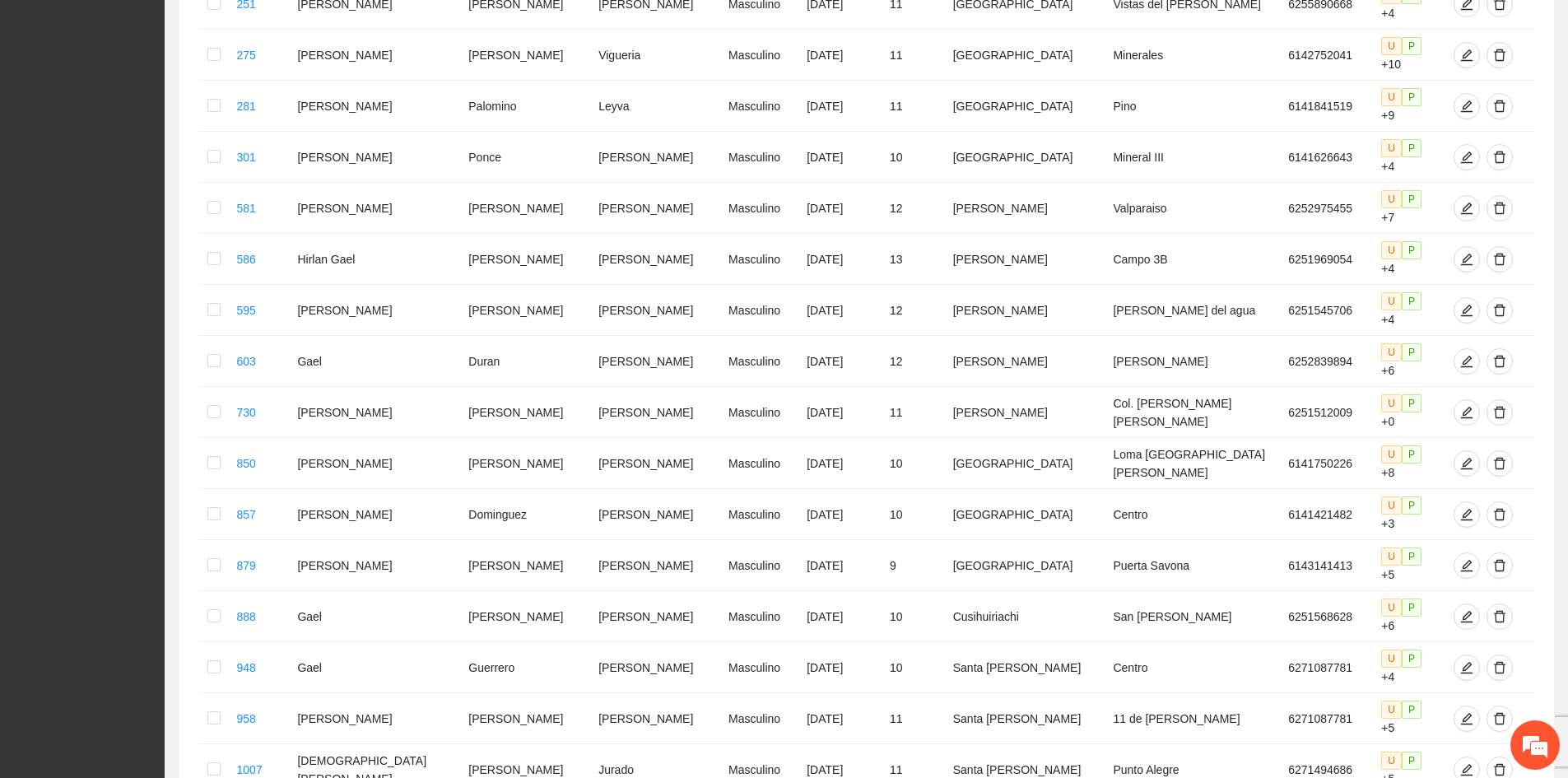 type 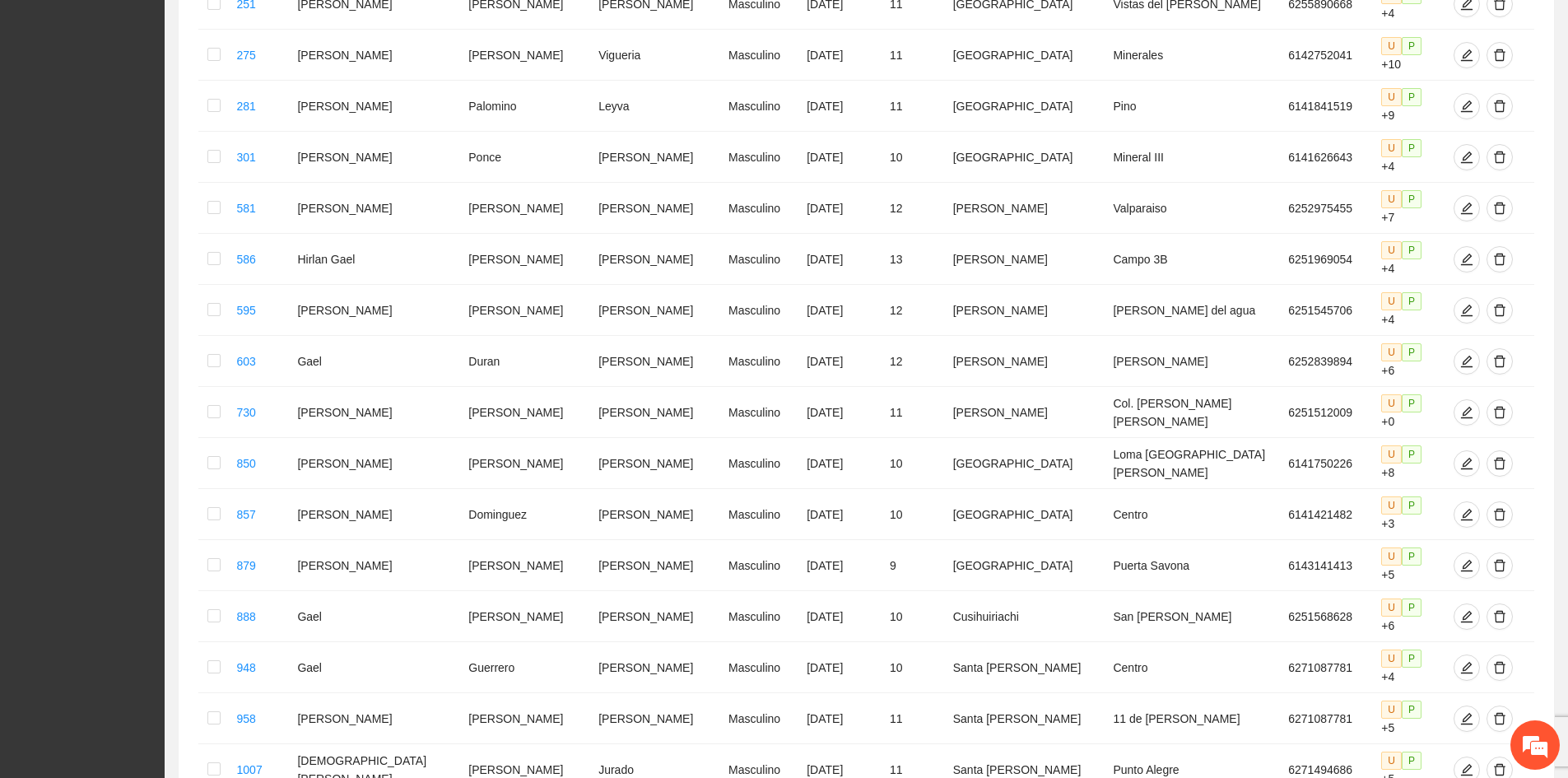 click on "100 / page" at bounding box center [1491, 818] 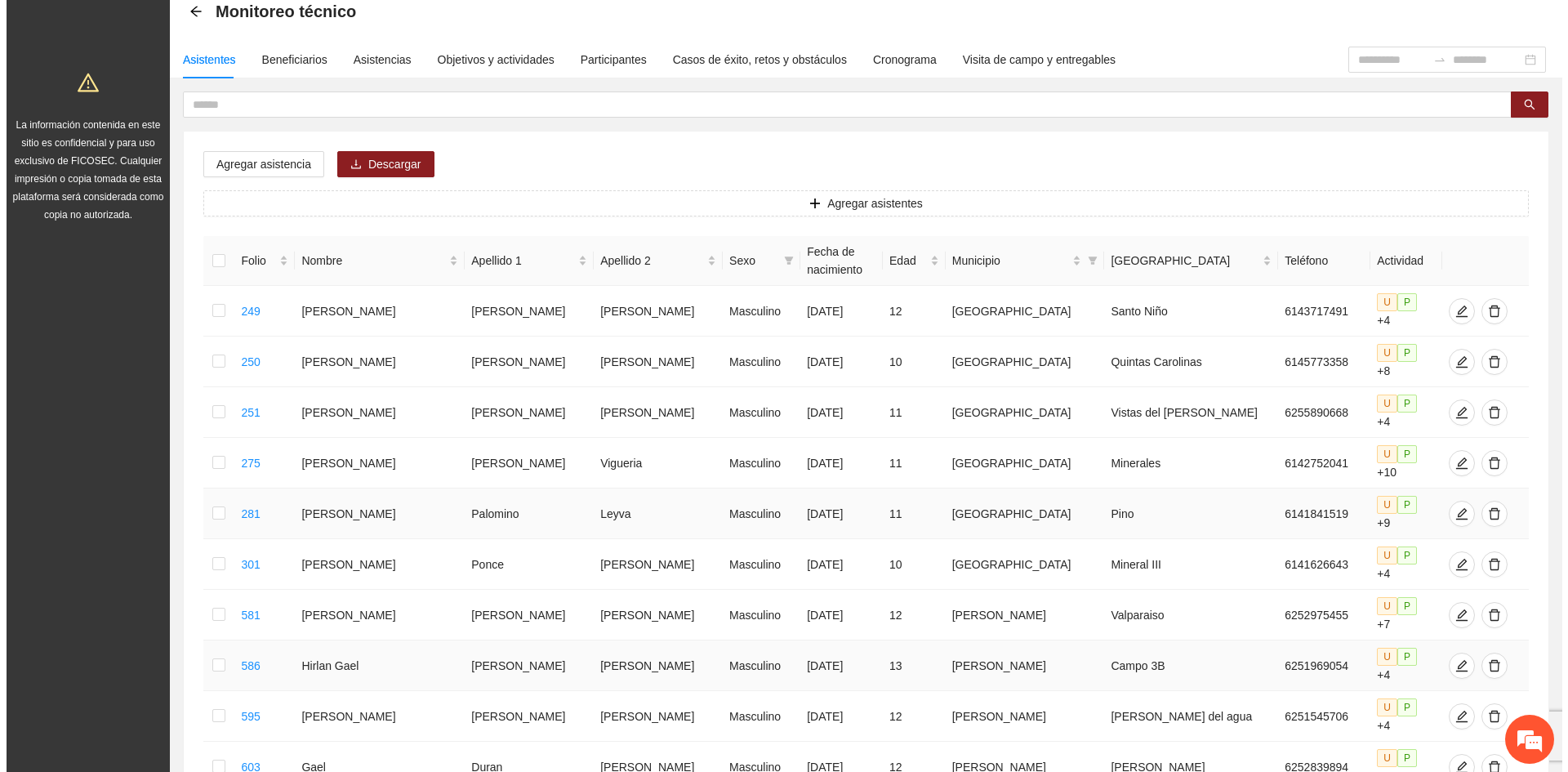 scroll, scrollTop: 0, scrollLeft: 0, axis: both 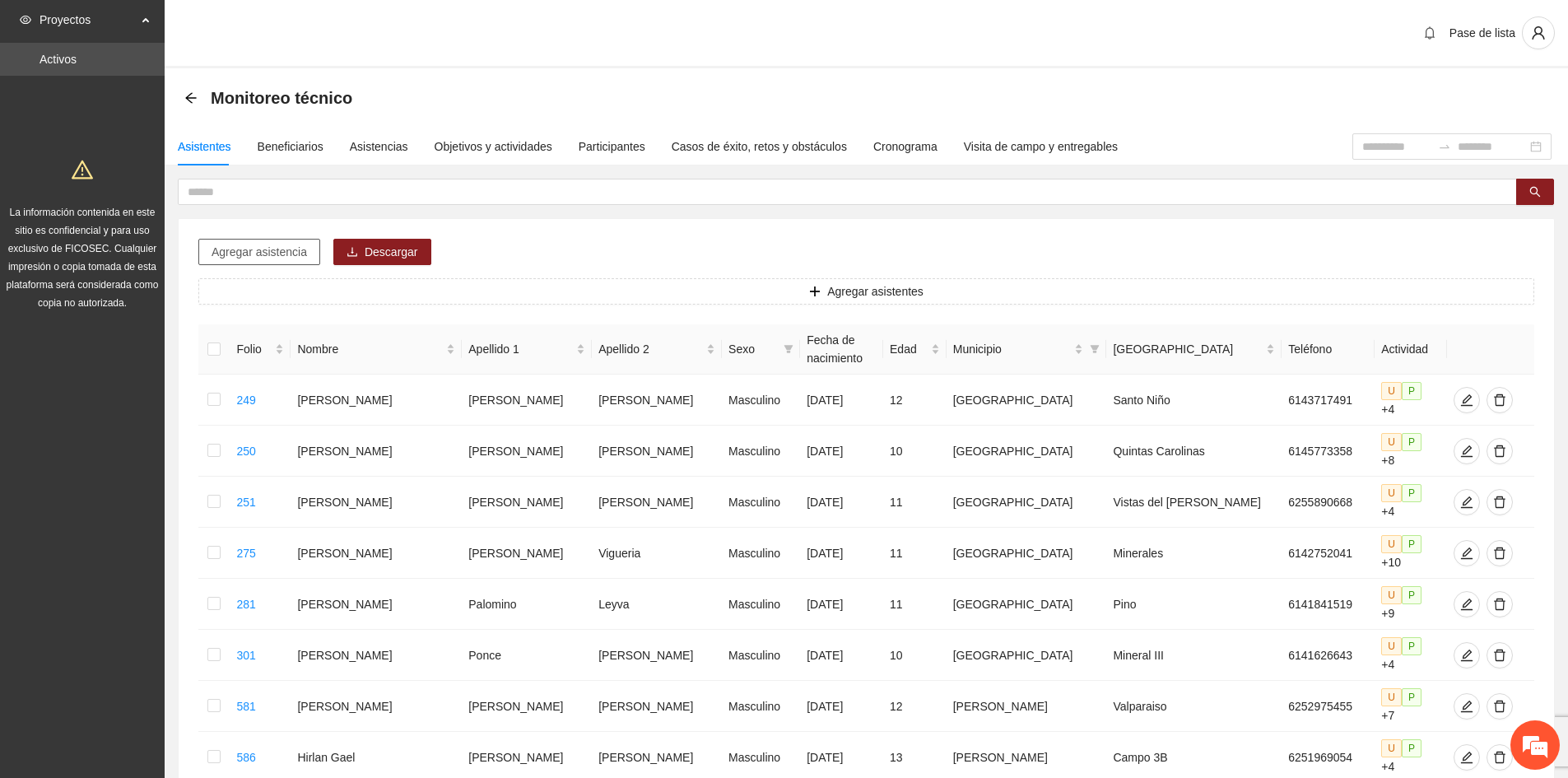 click on "Agregar asistencia" at bounding box center (259, 252) 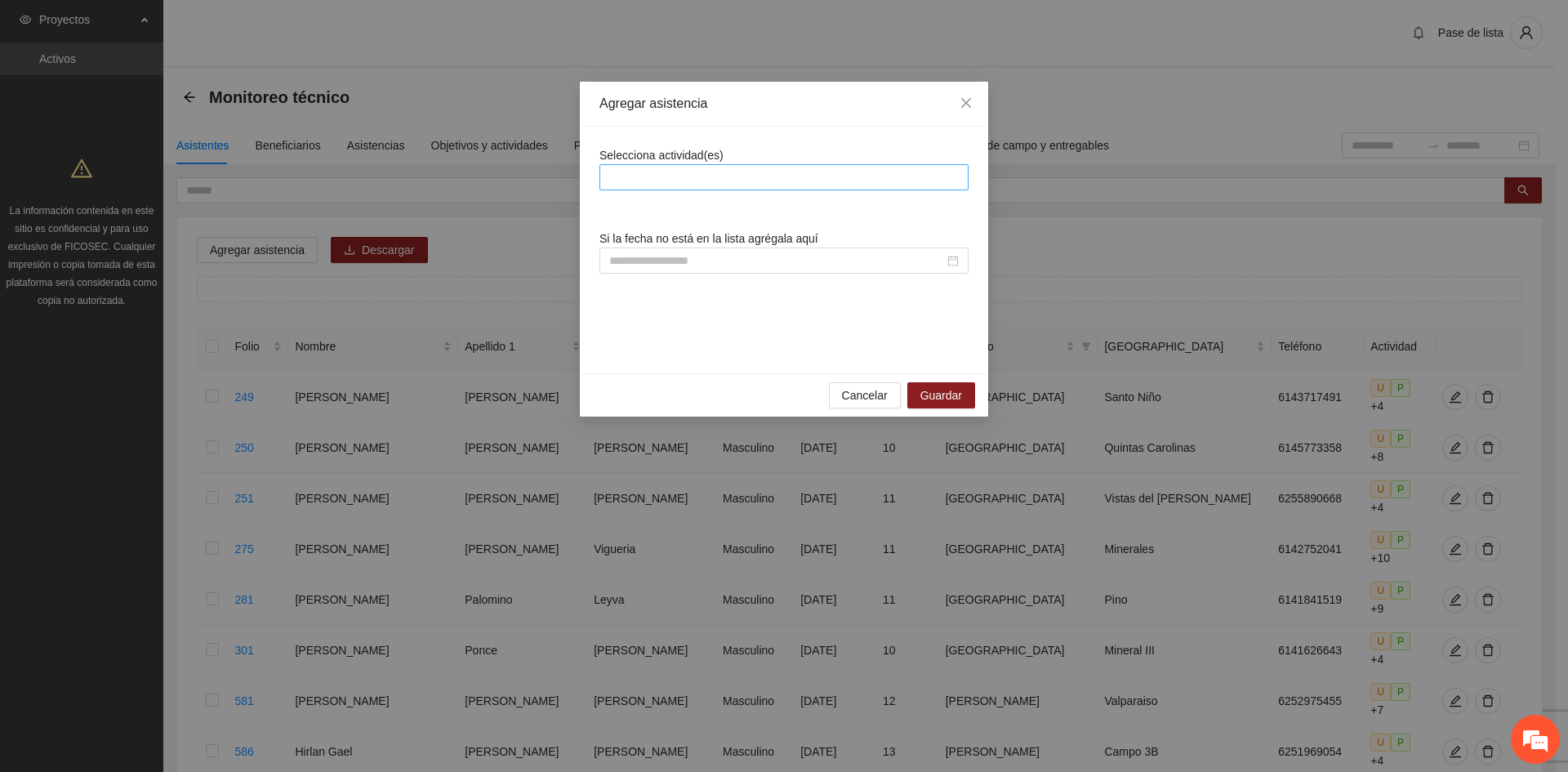 click at bounding box center (784, 177) 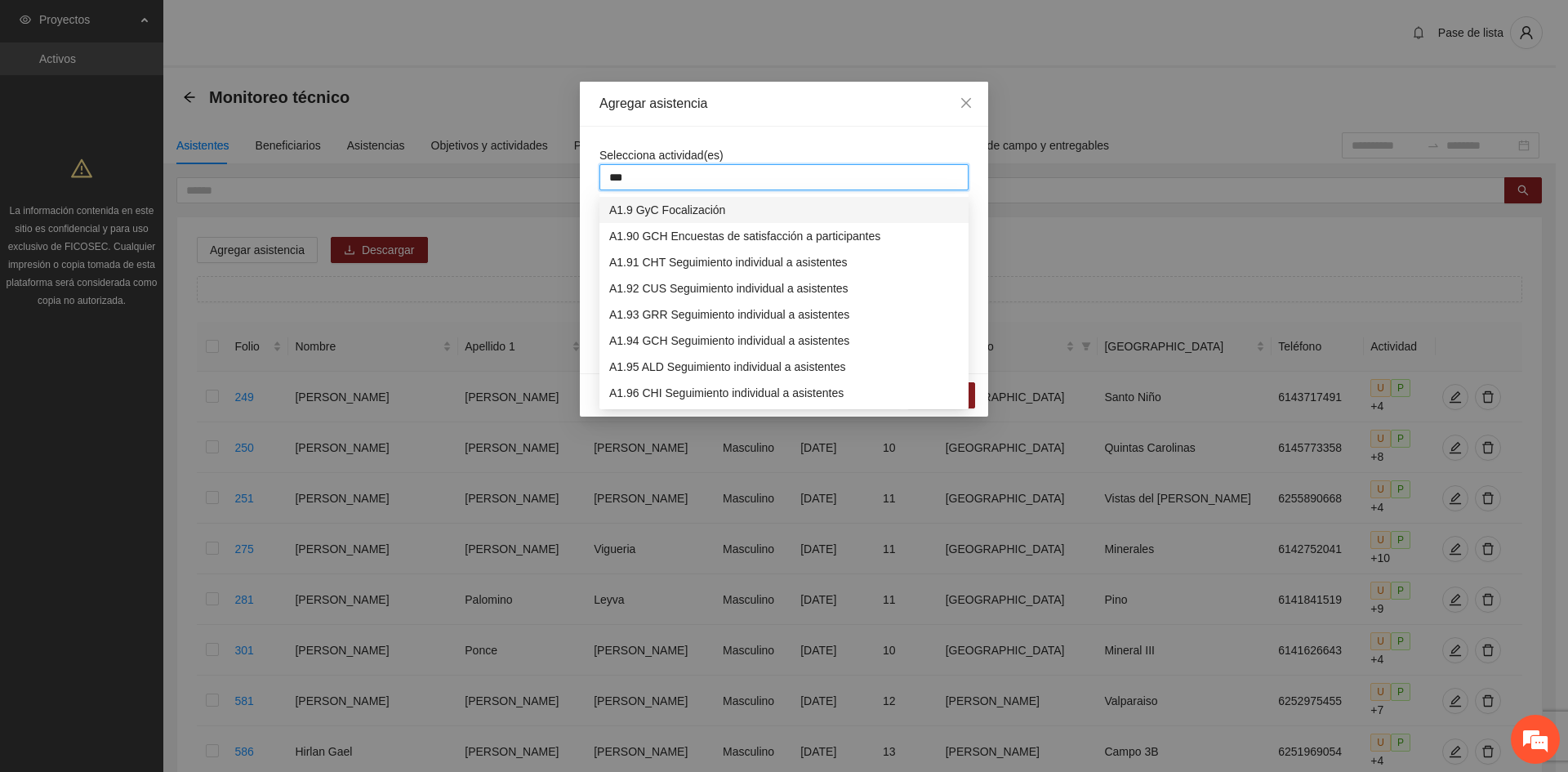 type on "****" 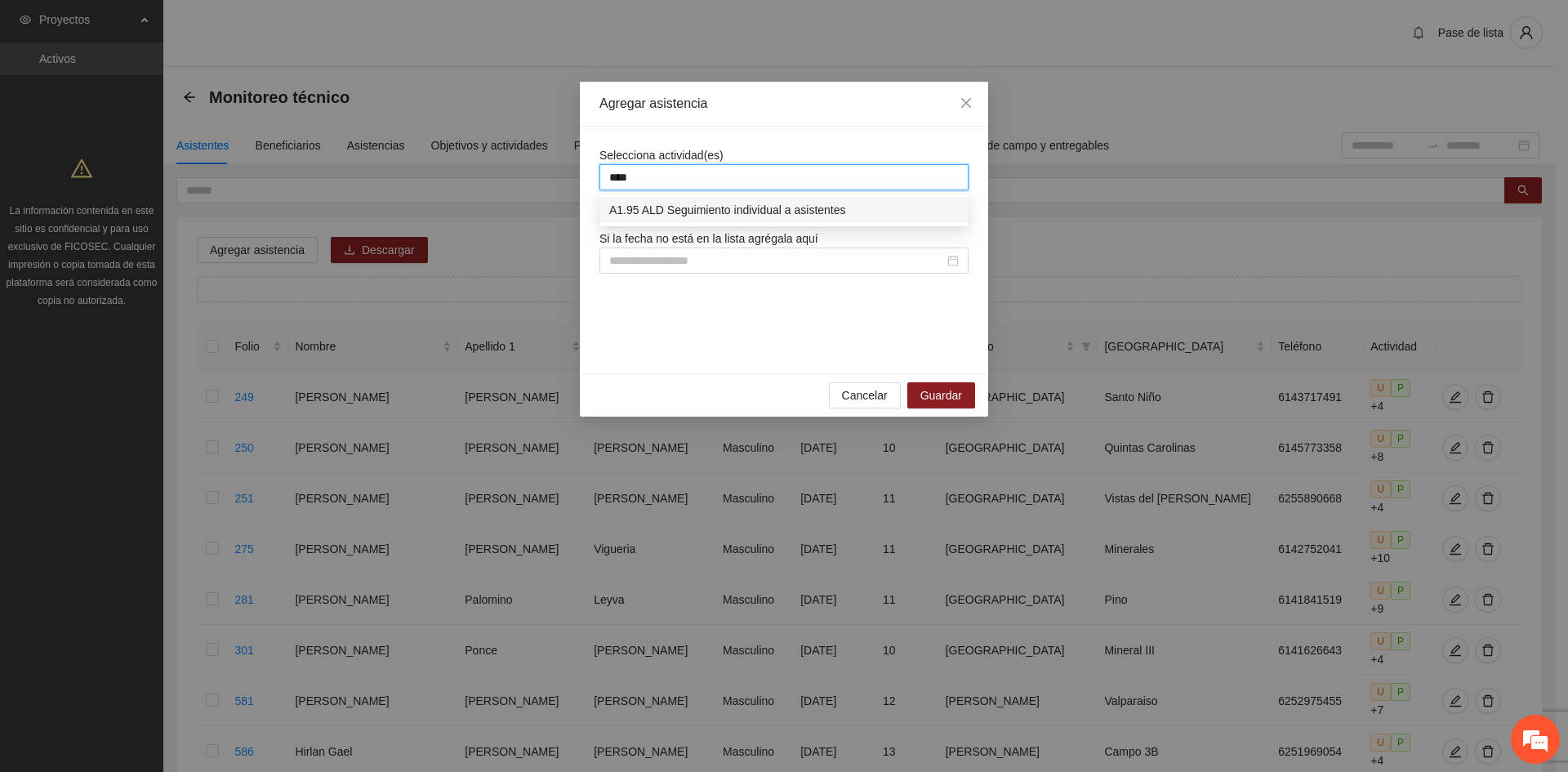 click on "A1.95 ALD Seguimiento individual a asistentes" at bounding box center (784, 210) 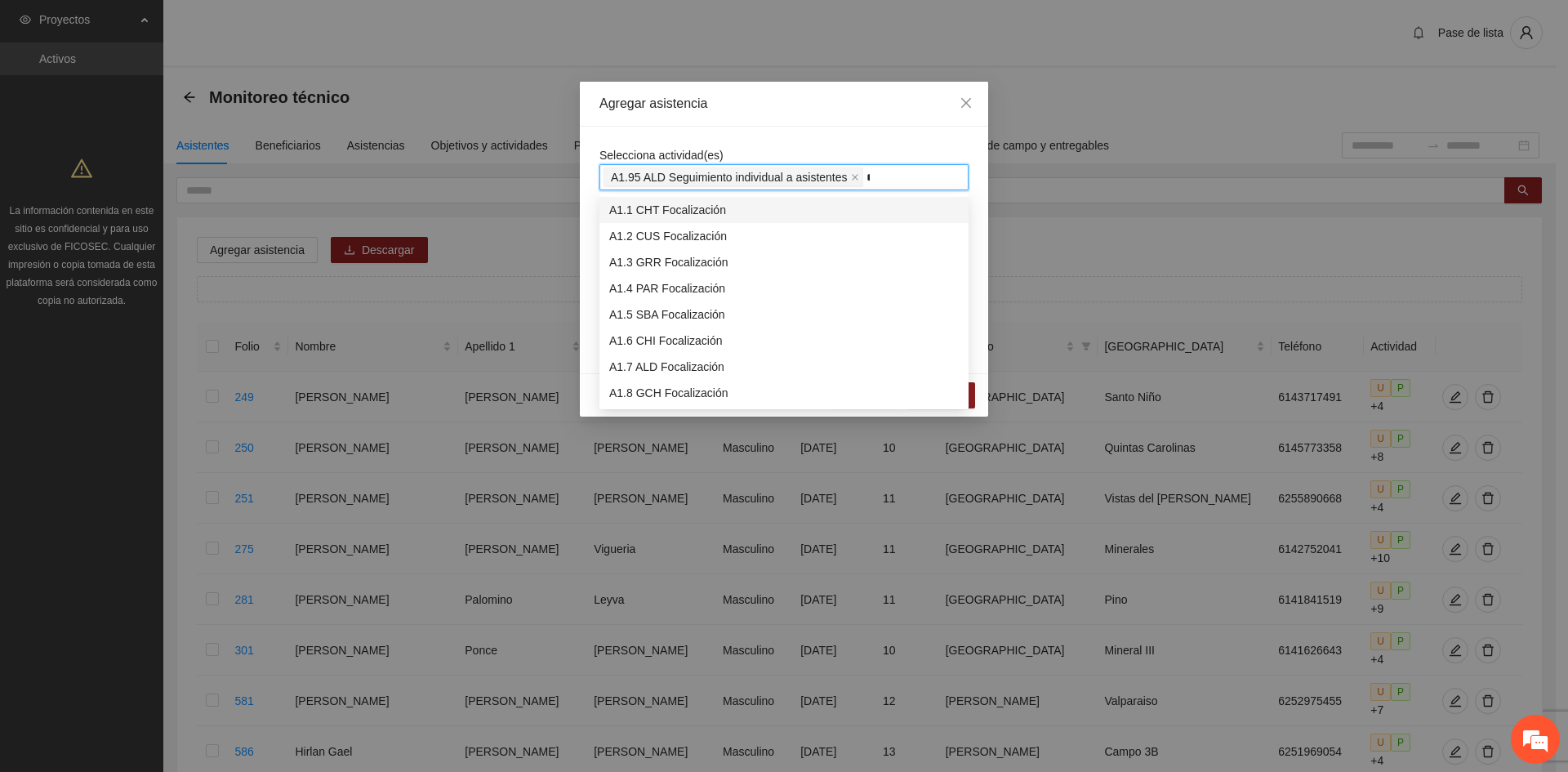 type 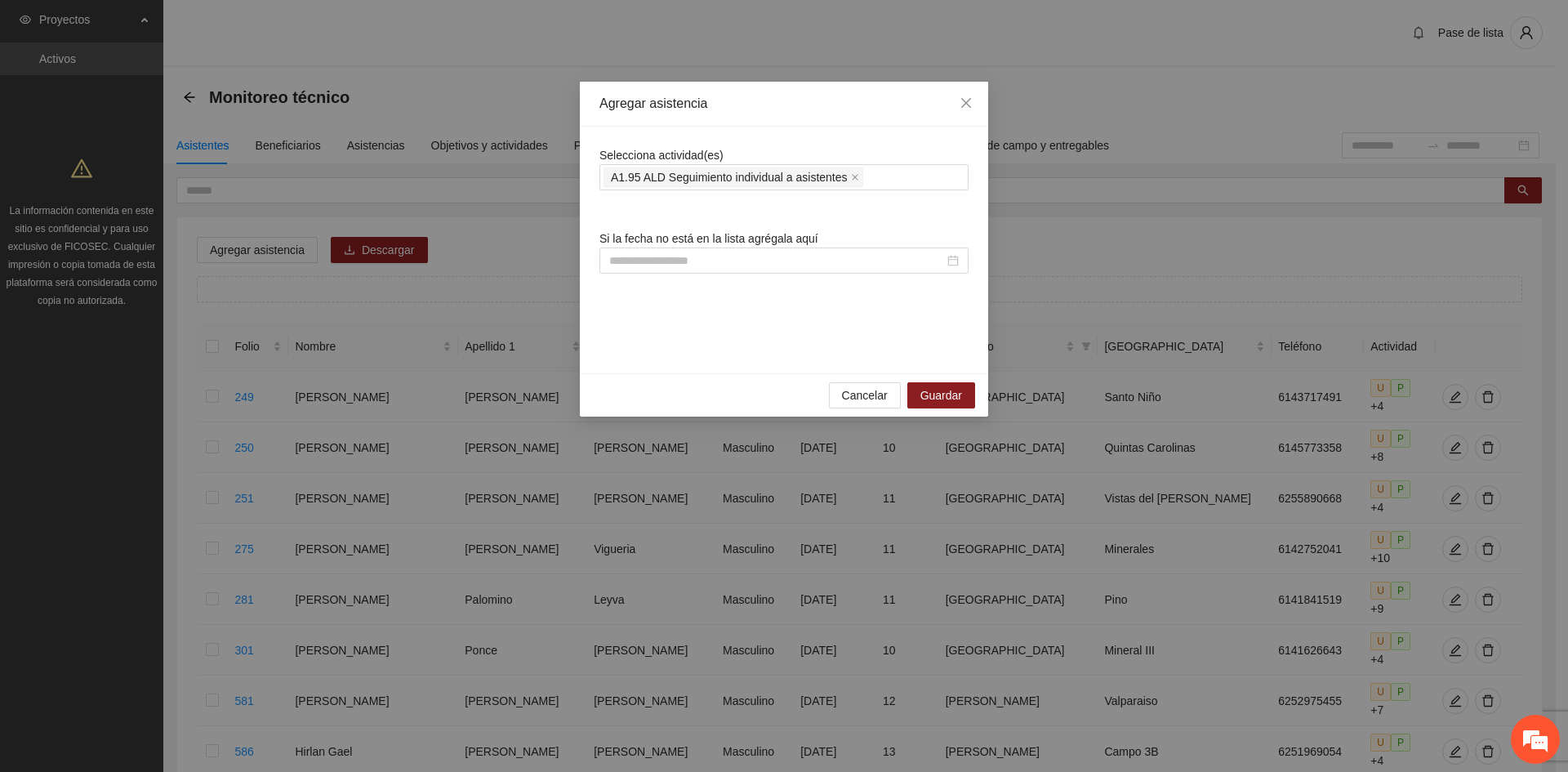 click on "Agregar asistencia" at bounding box center [784, 104] 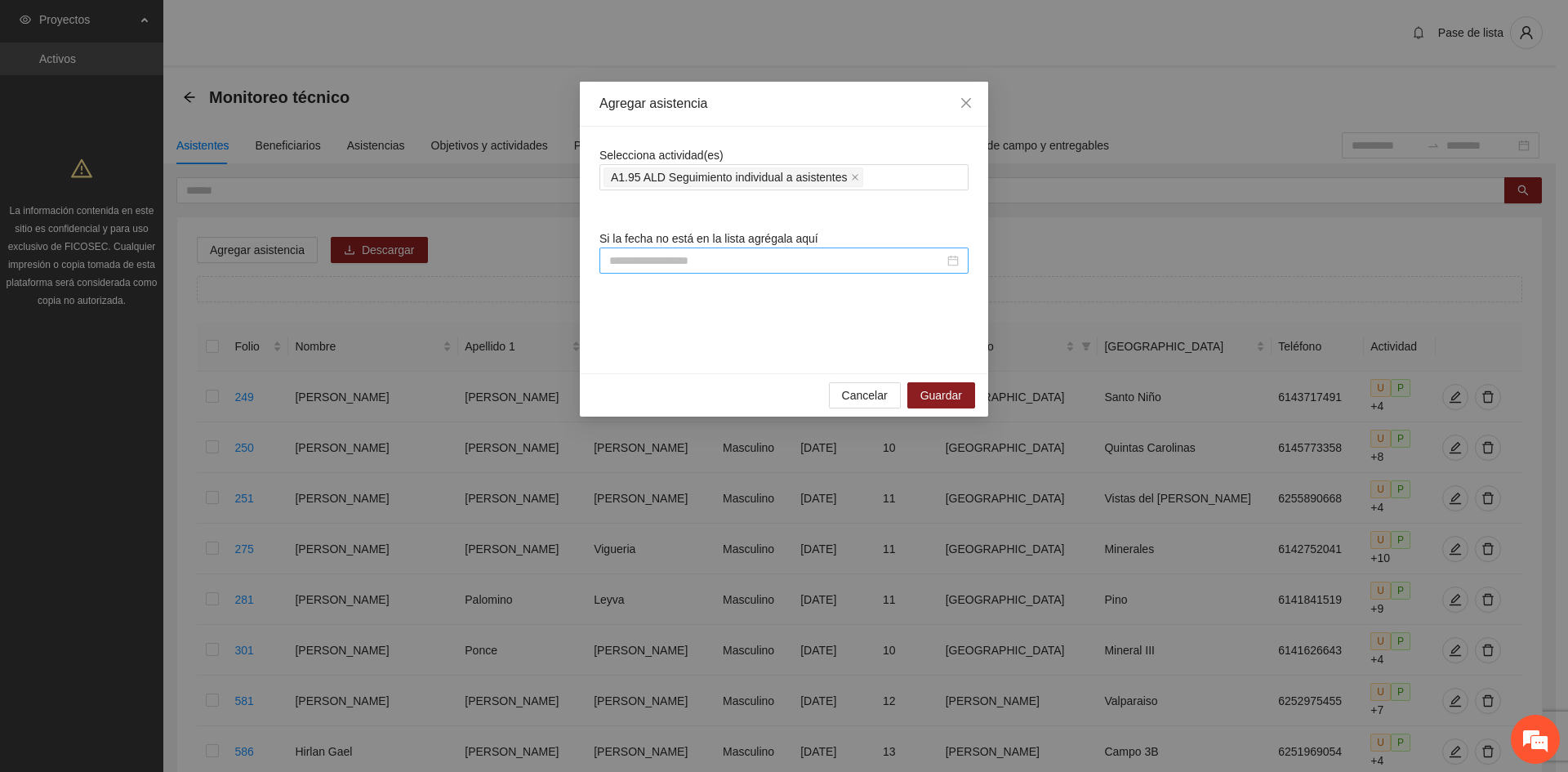 click at bounding box center [784, 261] 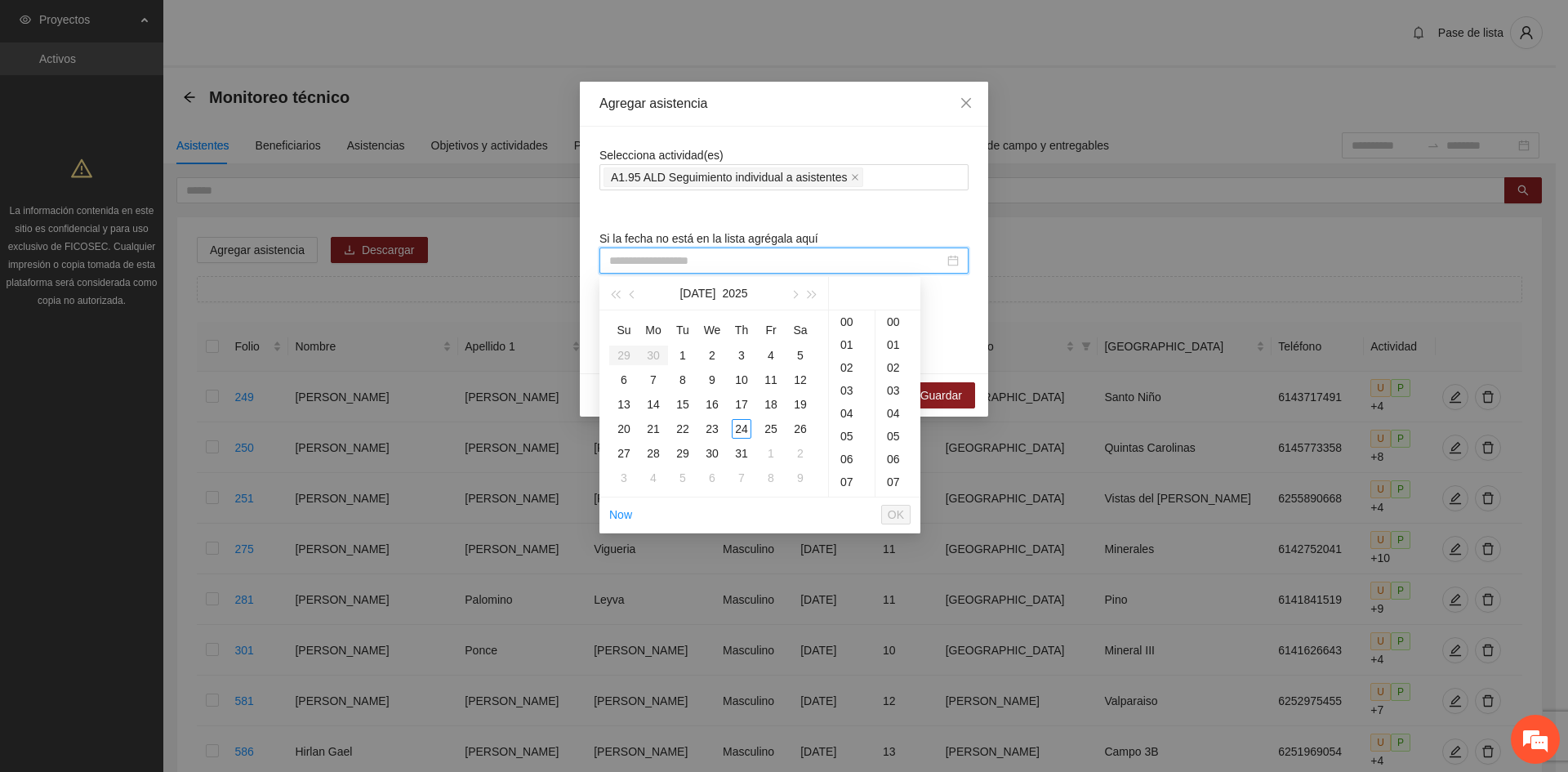 click at bounding box center [777, 261] 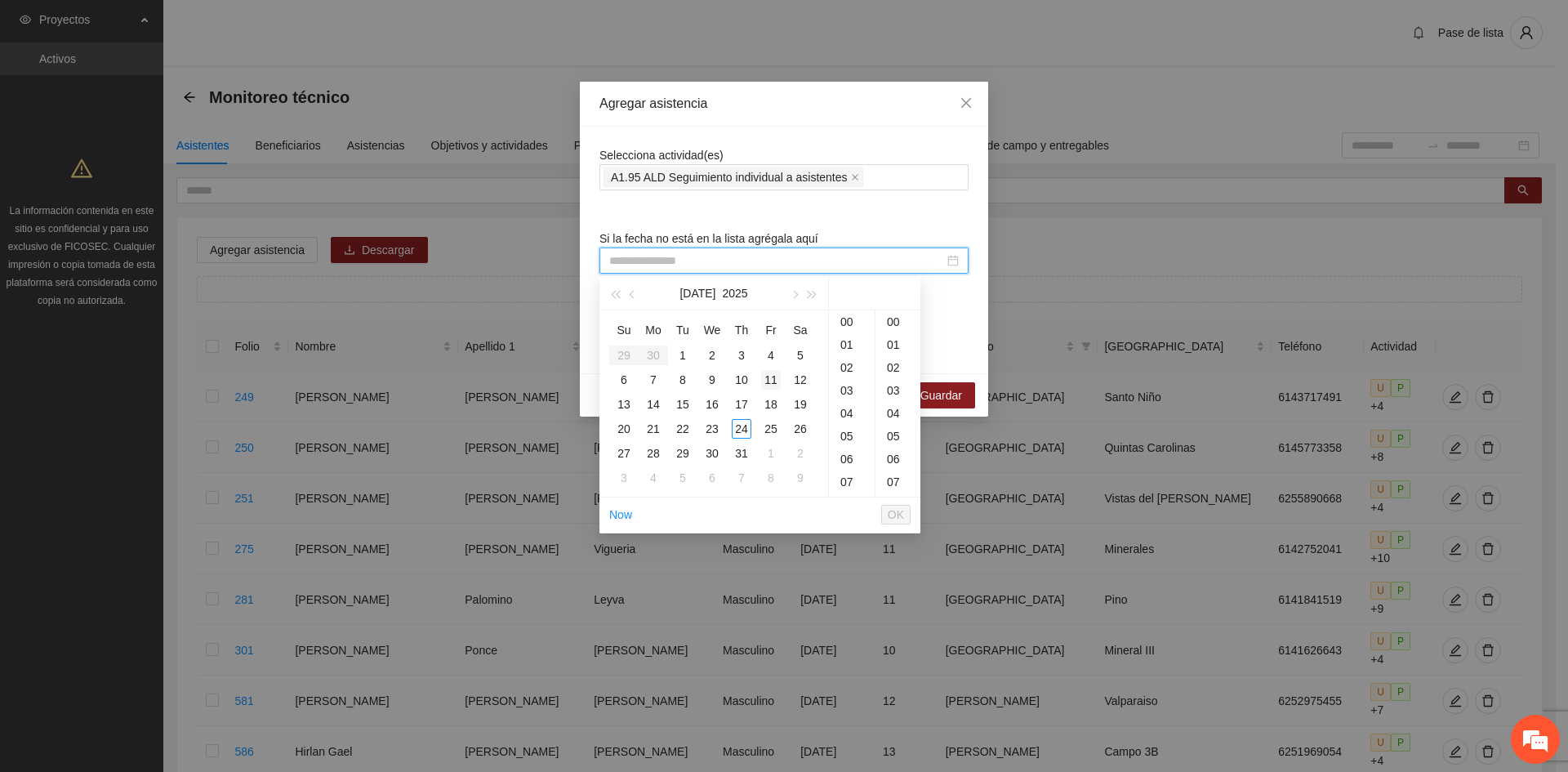 click on "11" at bounding box center [771, 380] 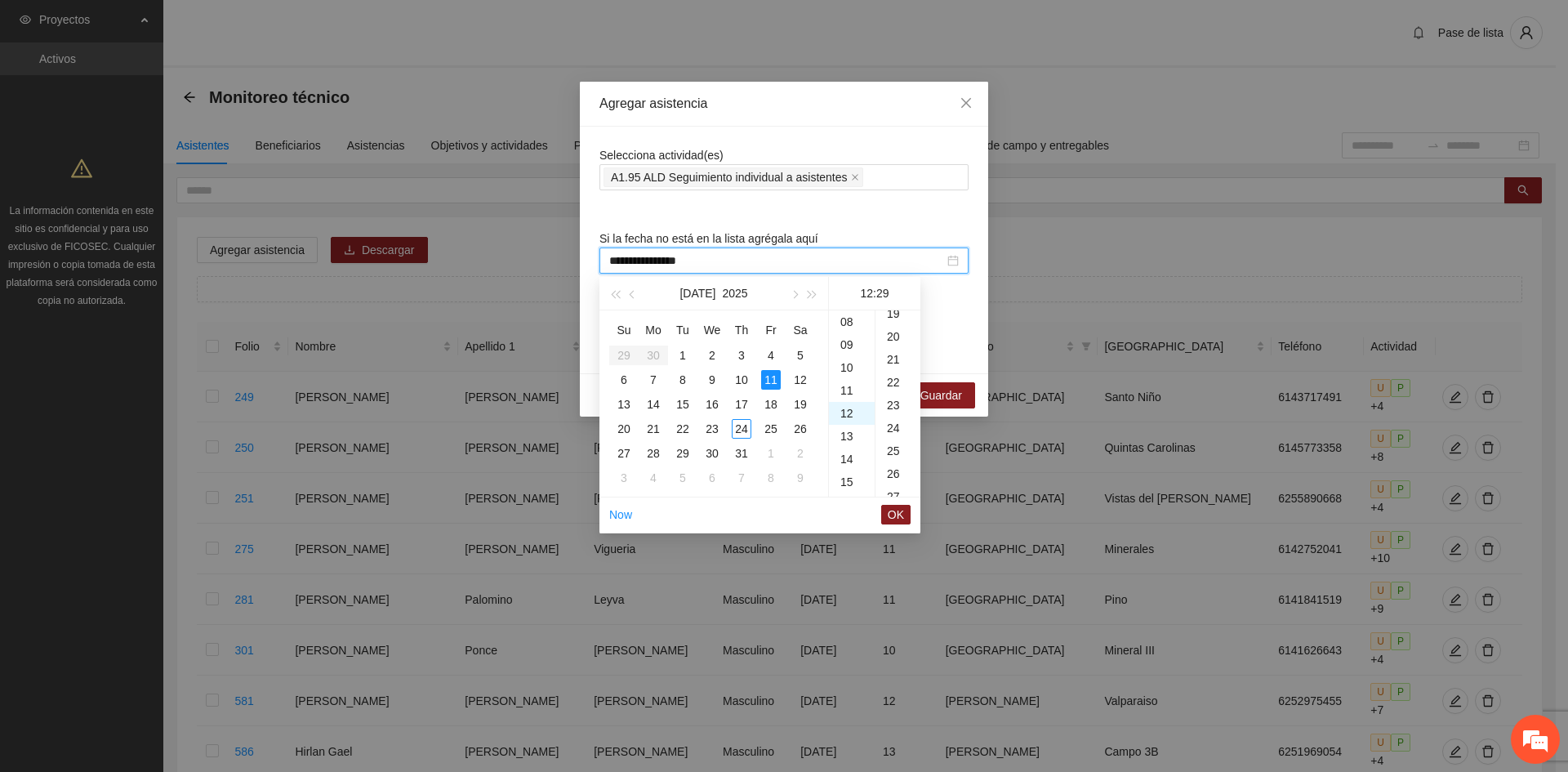 scroll, scrollTop: 274, scrollLeft: 0, axis: vertical 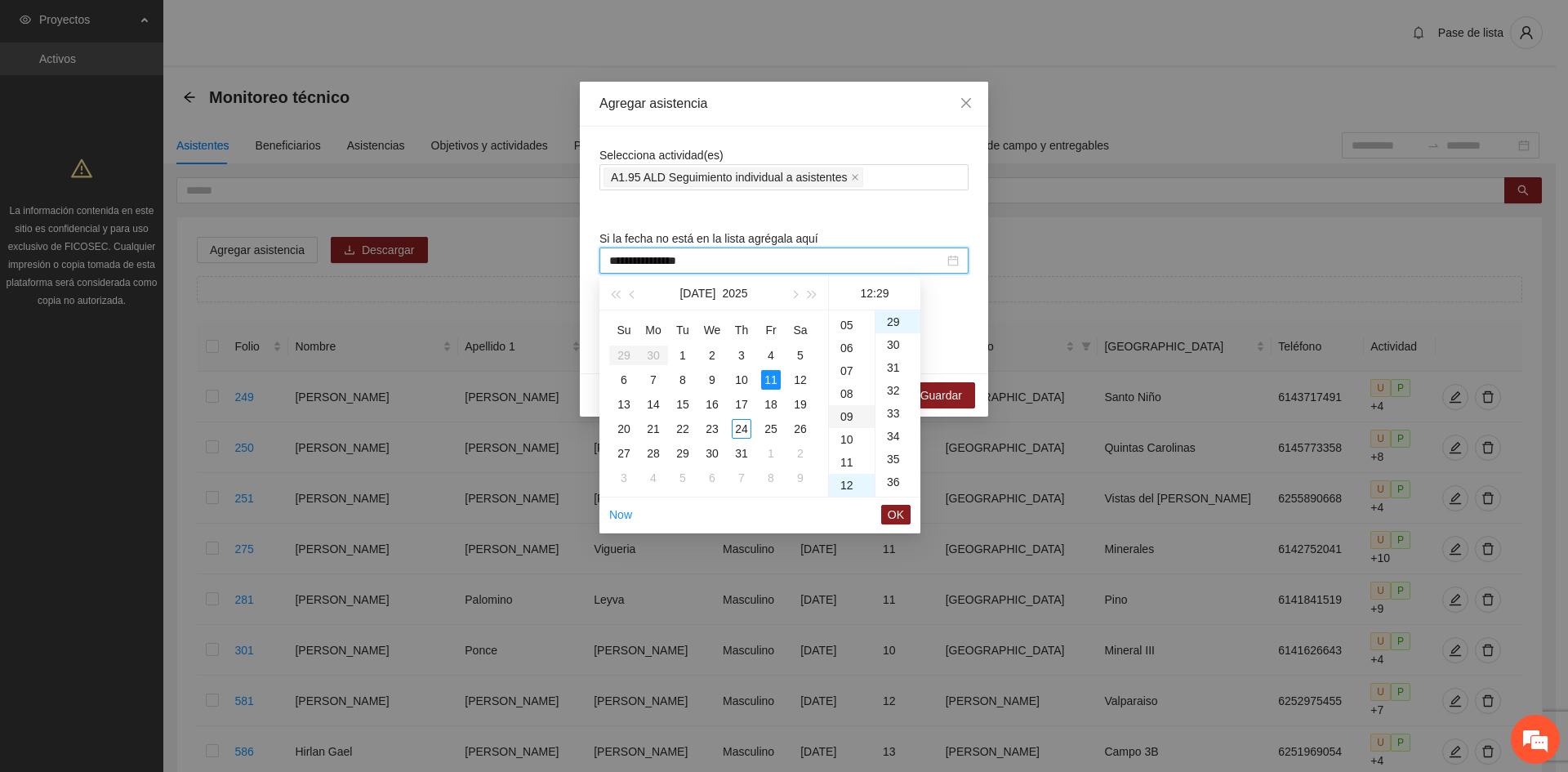 click on "08" at bounding box center [852, 394] 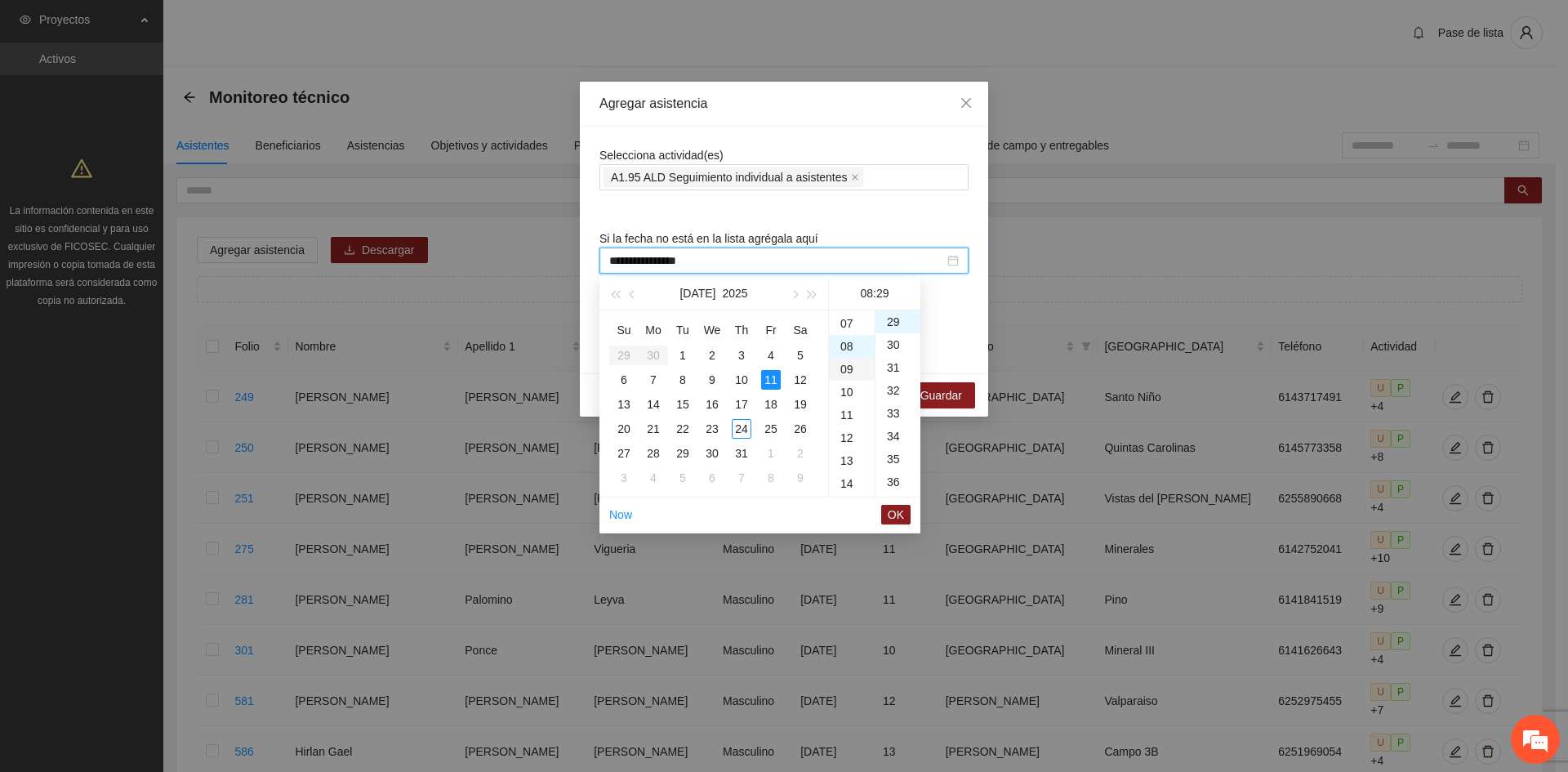scroll, scrollTop: 183, scrollLeft: 0, axis: vertical 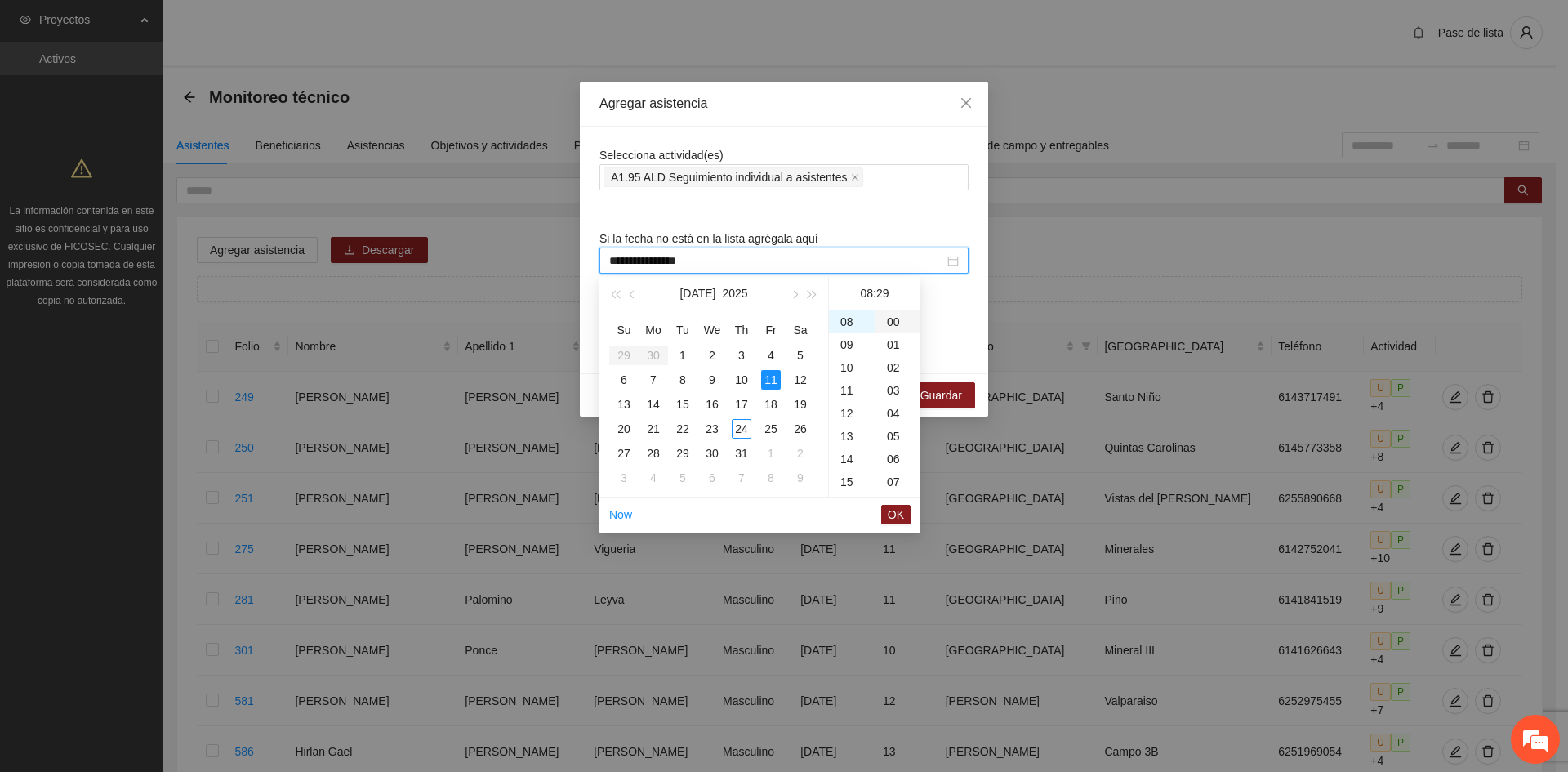 click on "00" at bounding box center [898, 322] 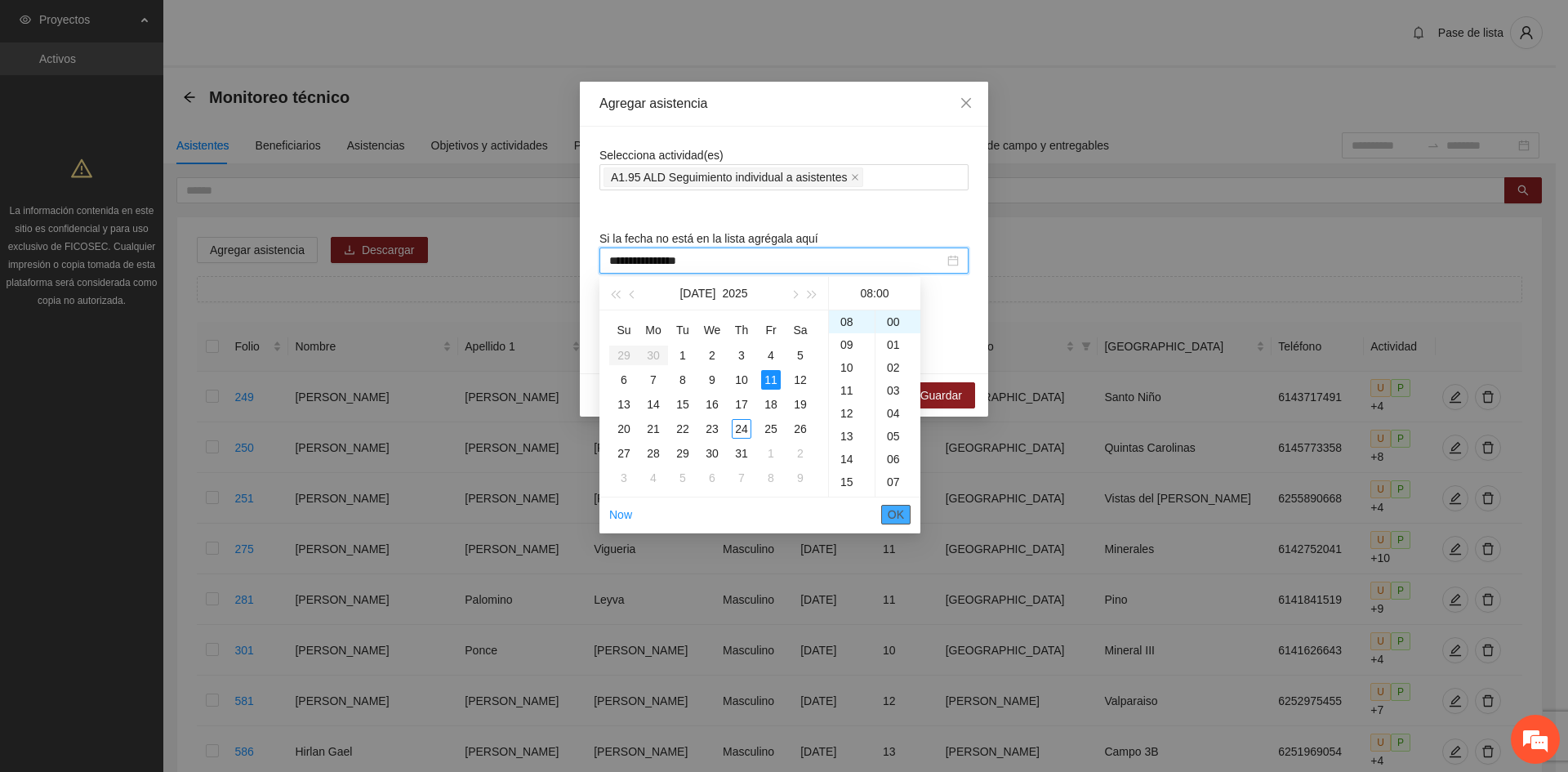 click on "OK" at bounding box center (896, 515) 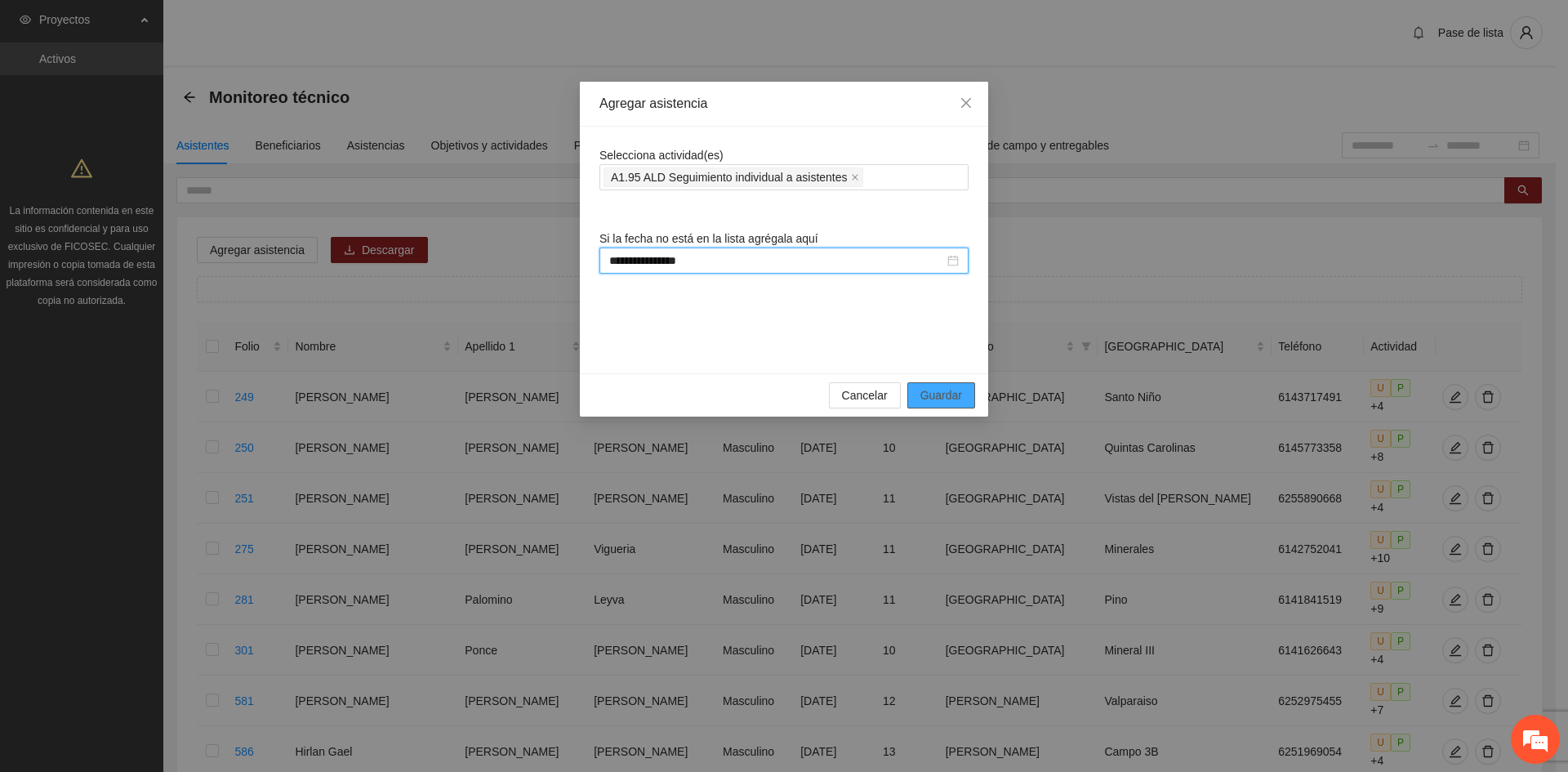 click on "Guardar" at bounding box center (941, 395) 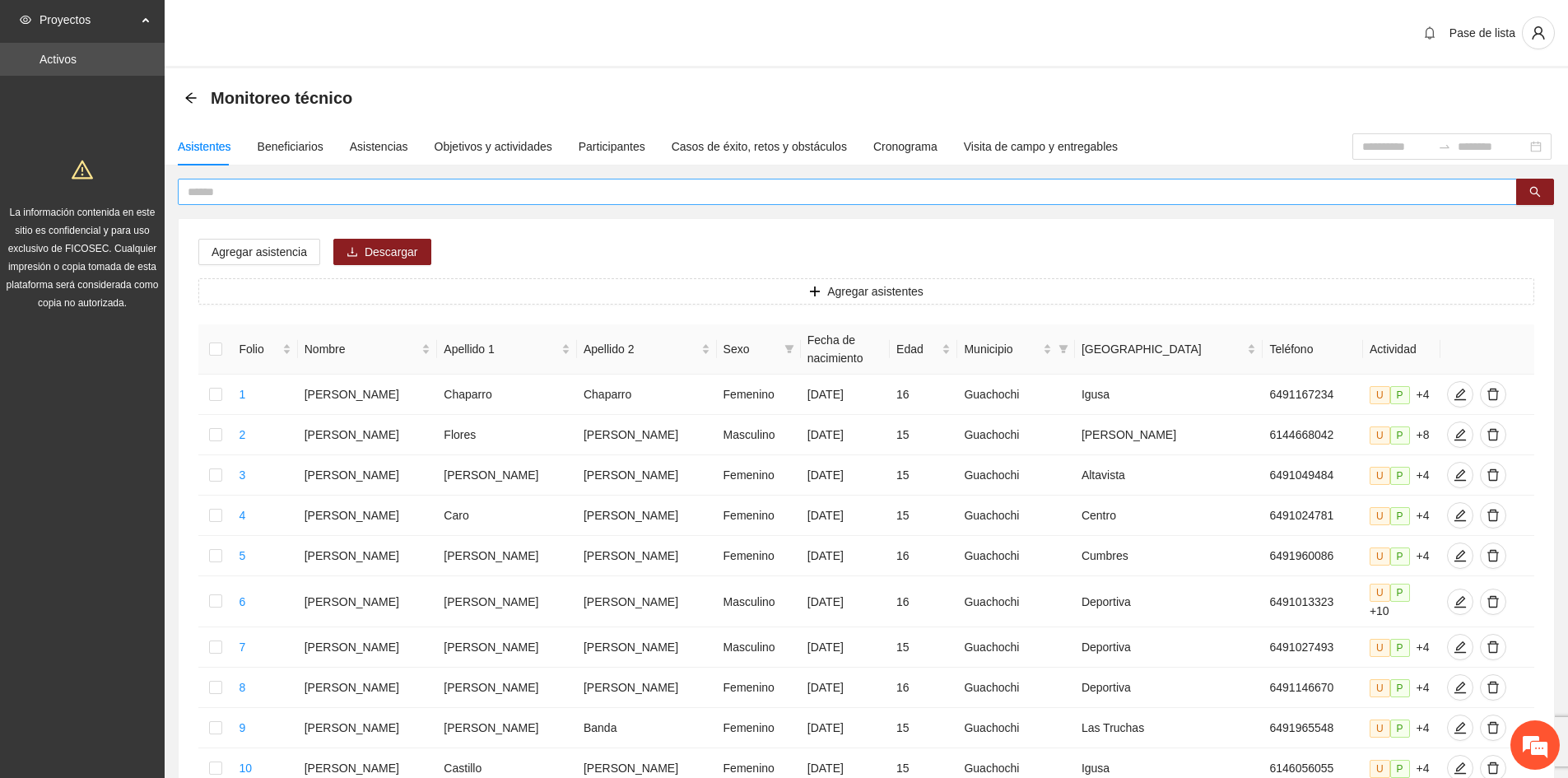 click at bounding box center [840, 192] 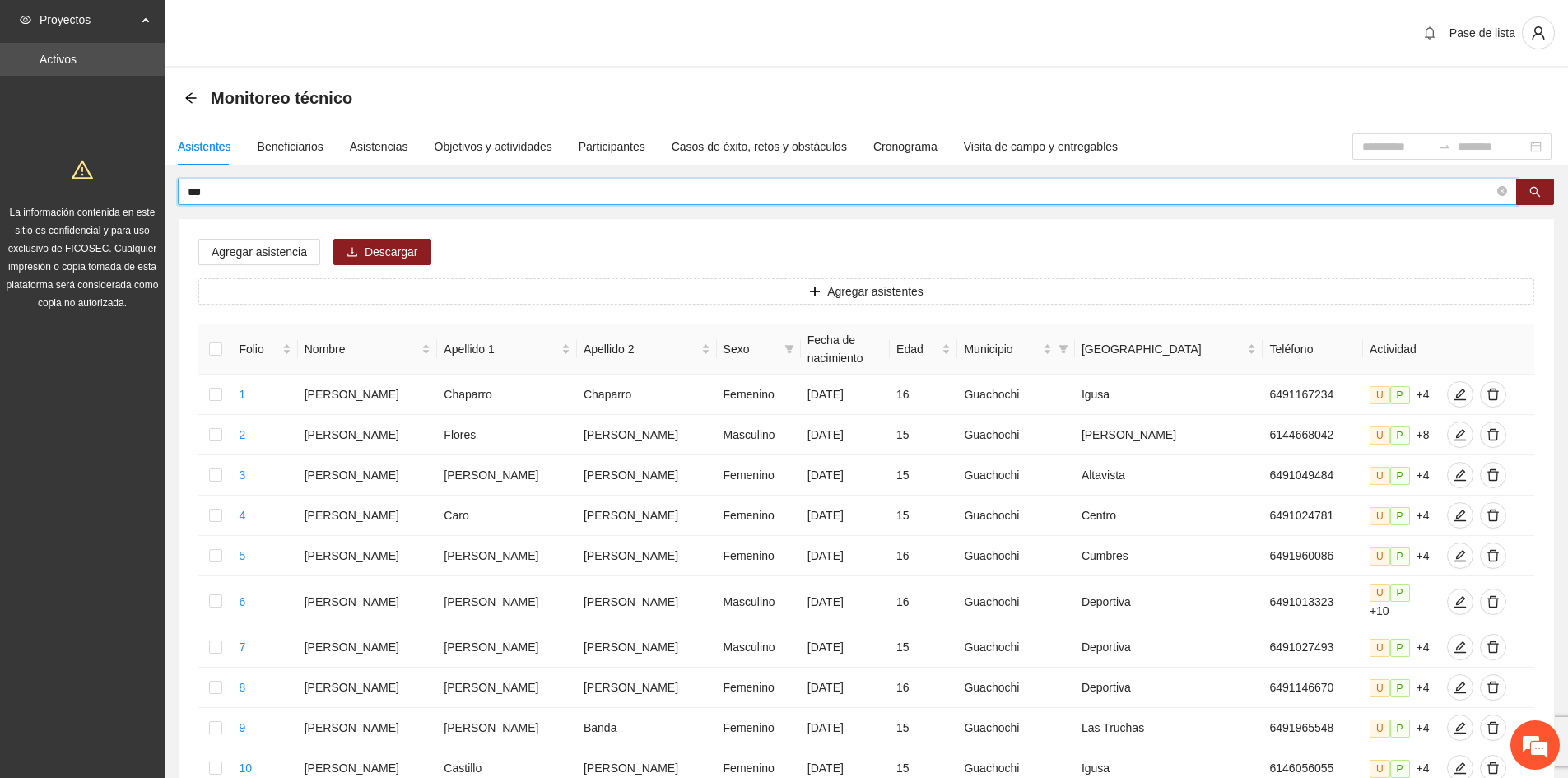 type on "****" 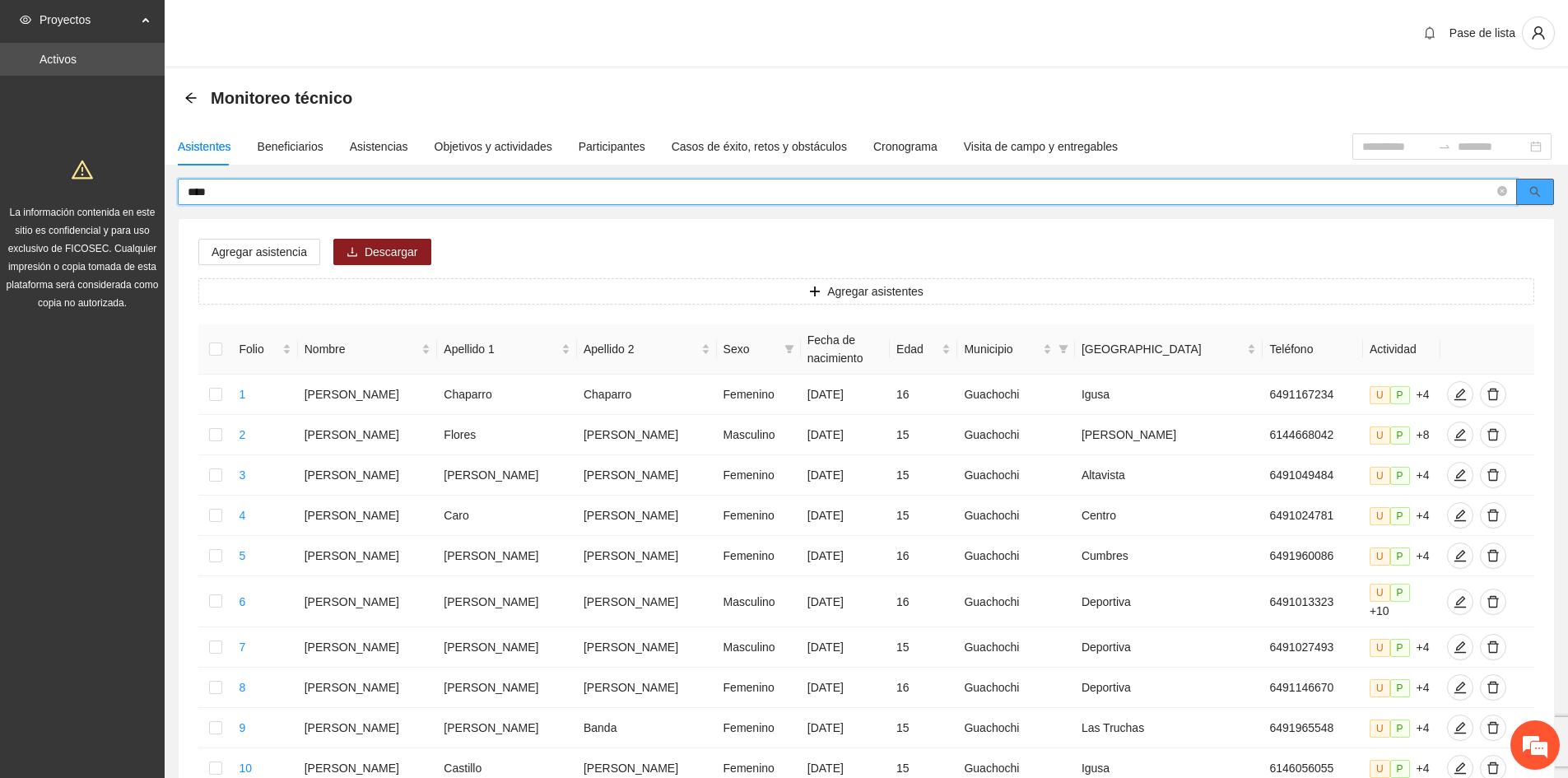click at bounding box center (1535, 192) 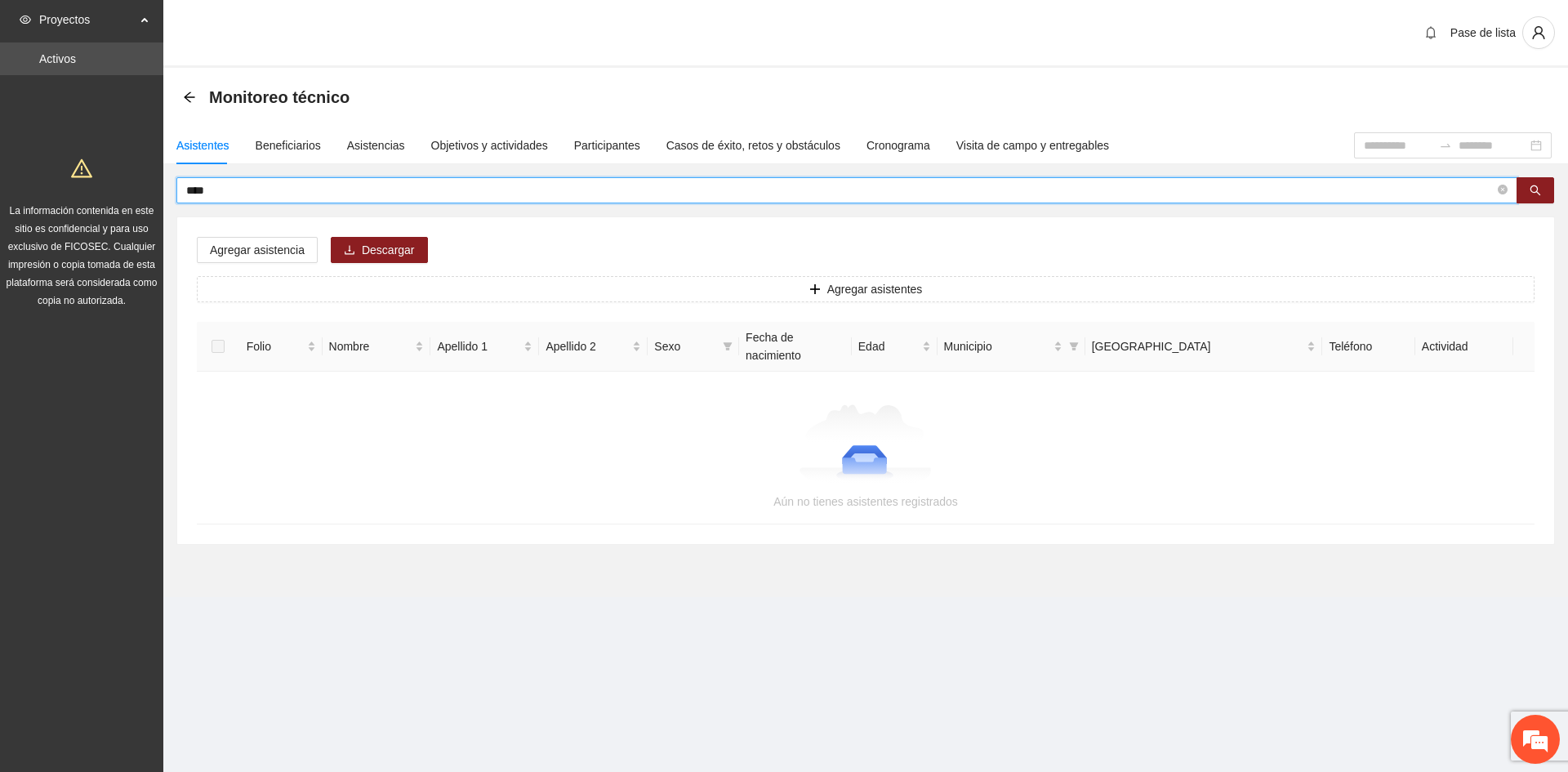 click on "****" at bounding box center (840, 190) 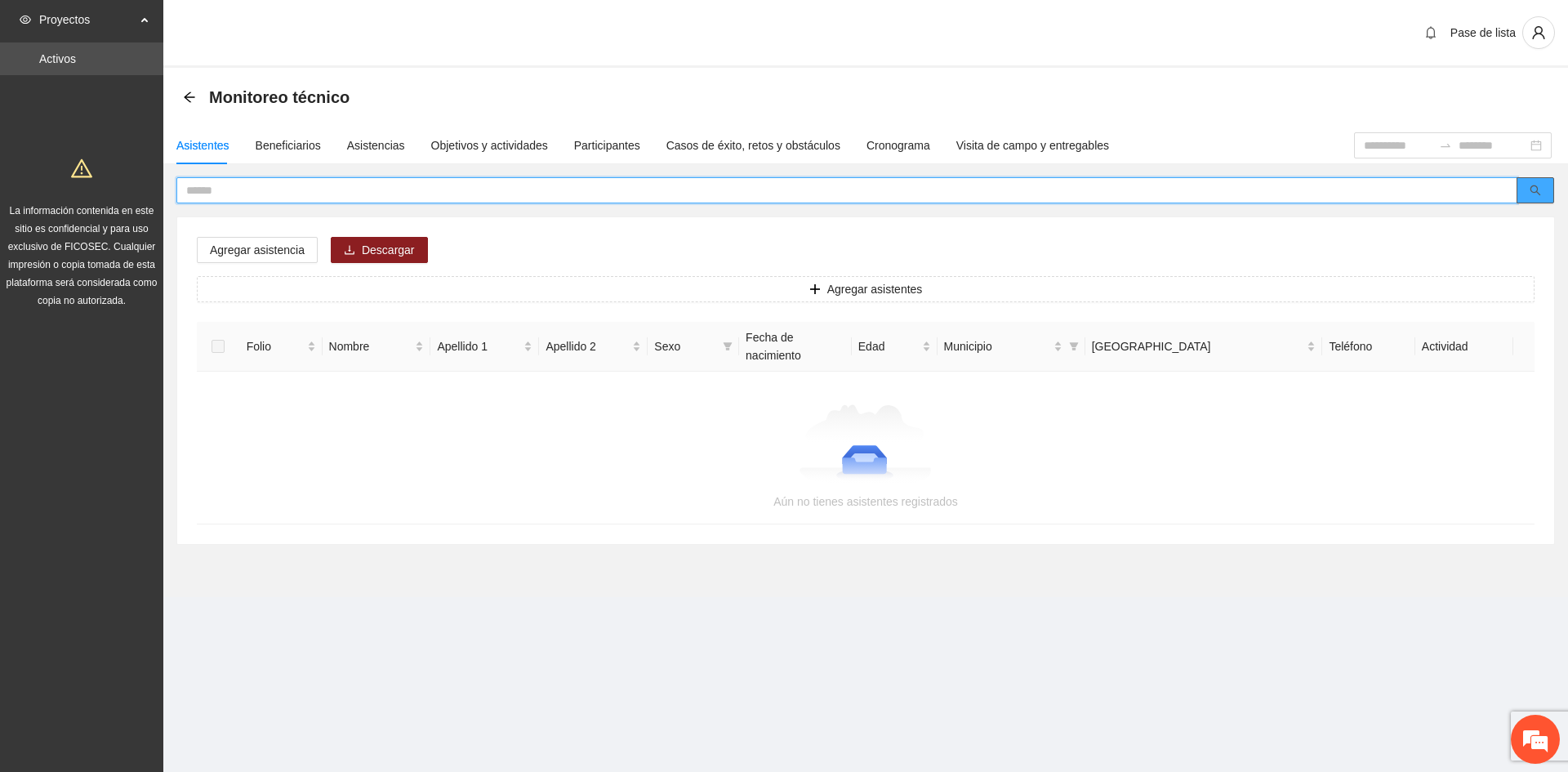 click 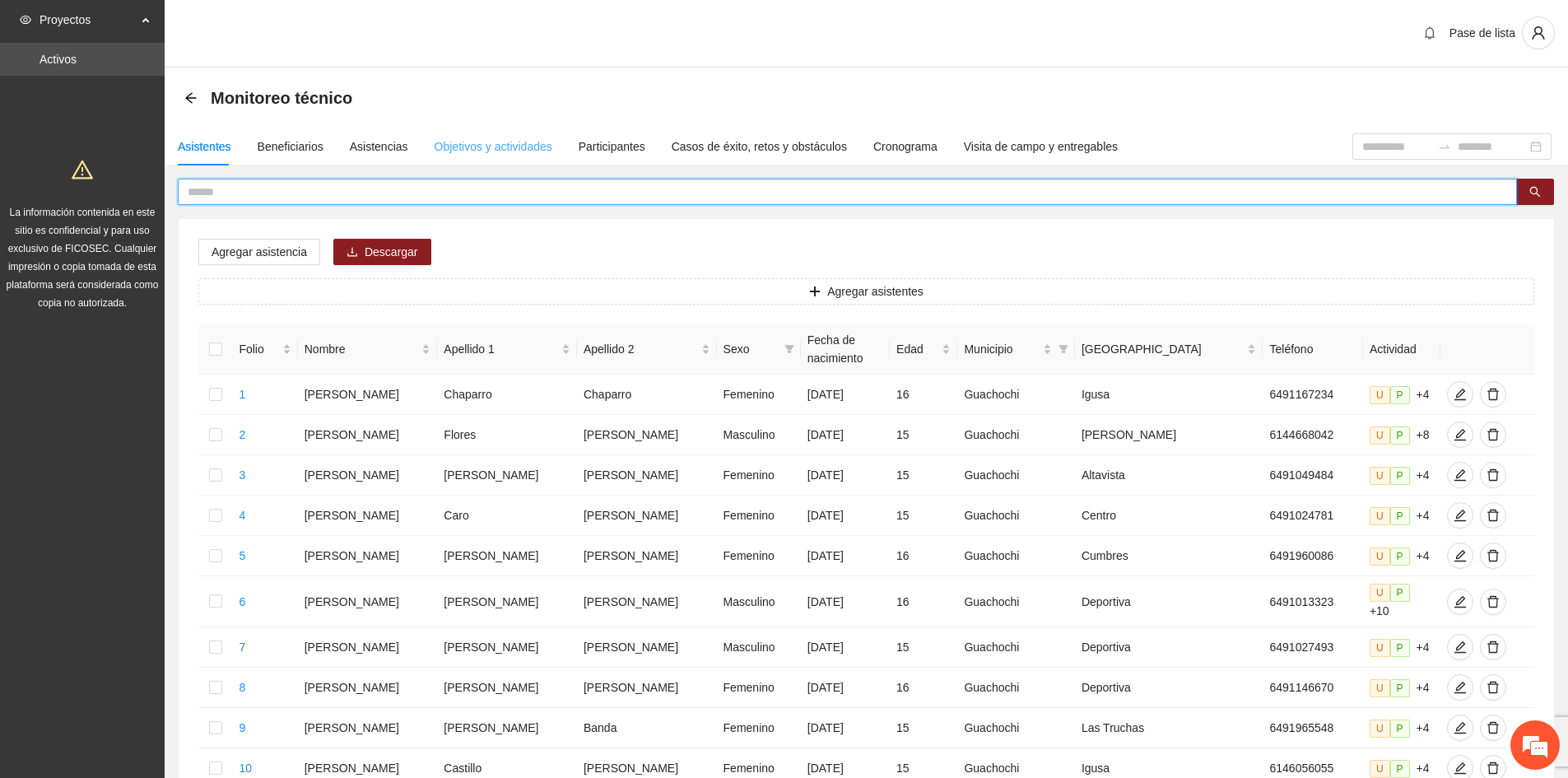 click on "Objetivos y actividades" at bounding box center [493, 147] 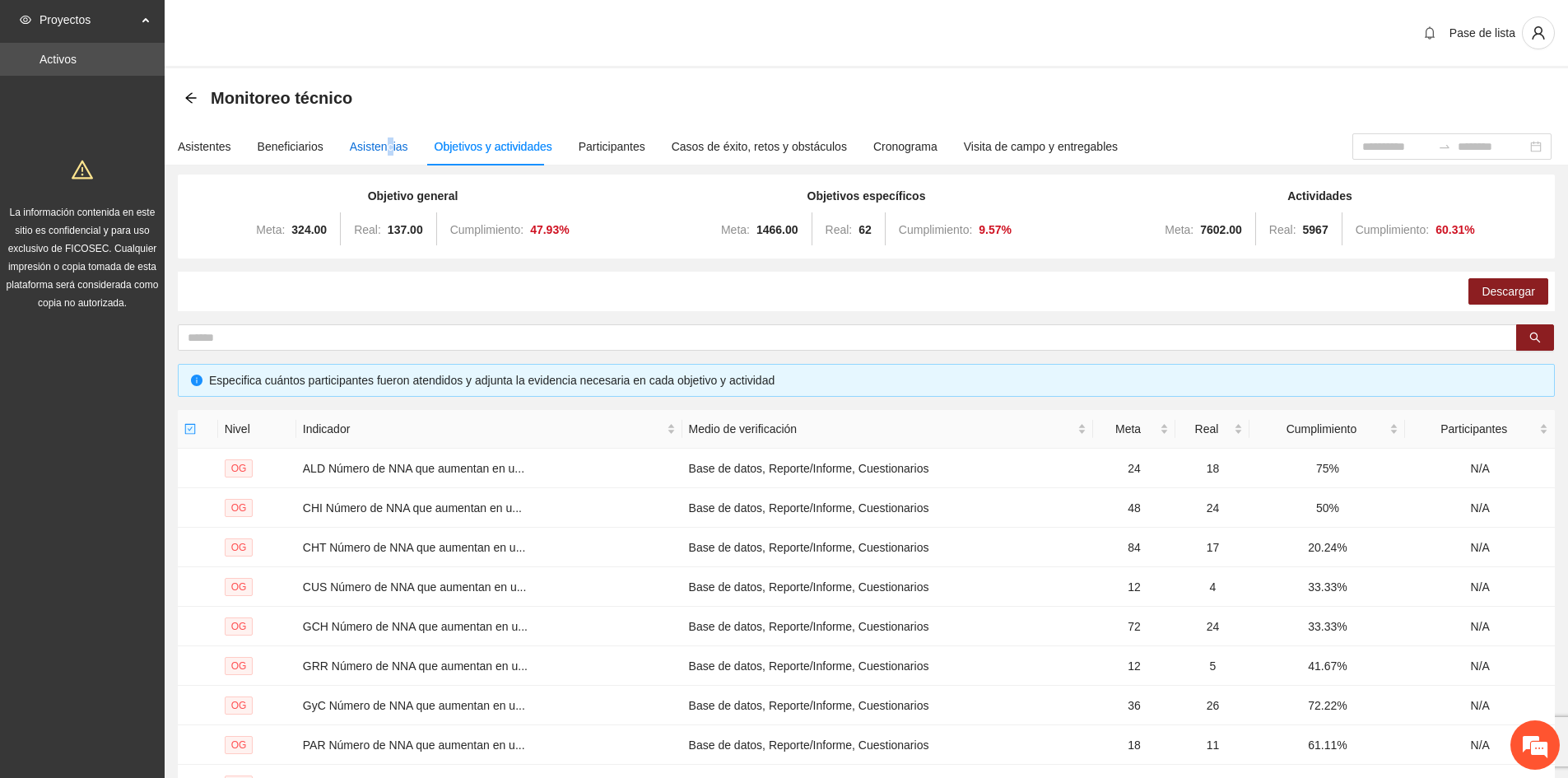 click on "Asistencias" at bounding box center (379, 147) 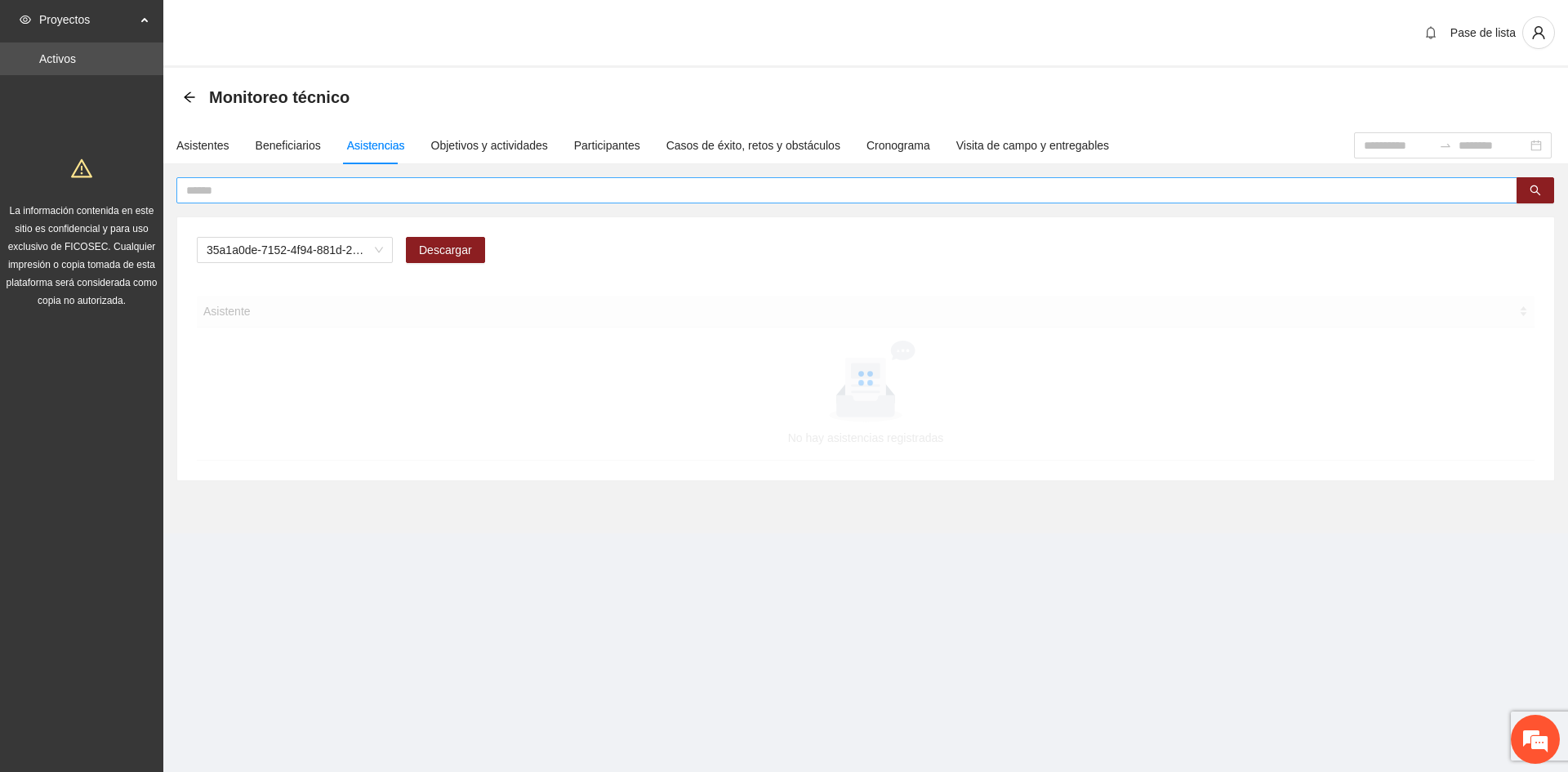 click at bounding box center [840, 190] 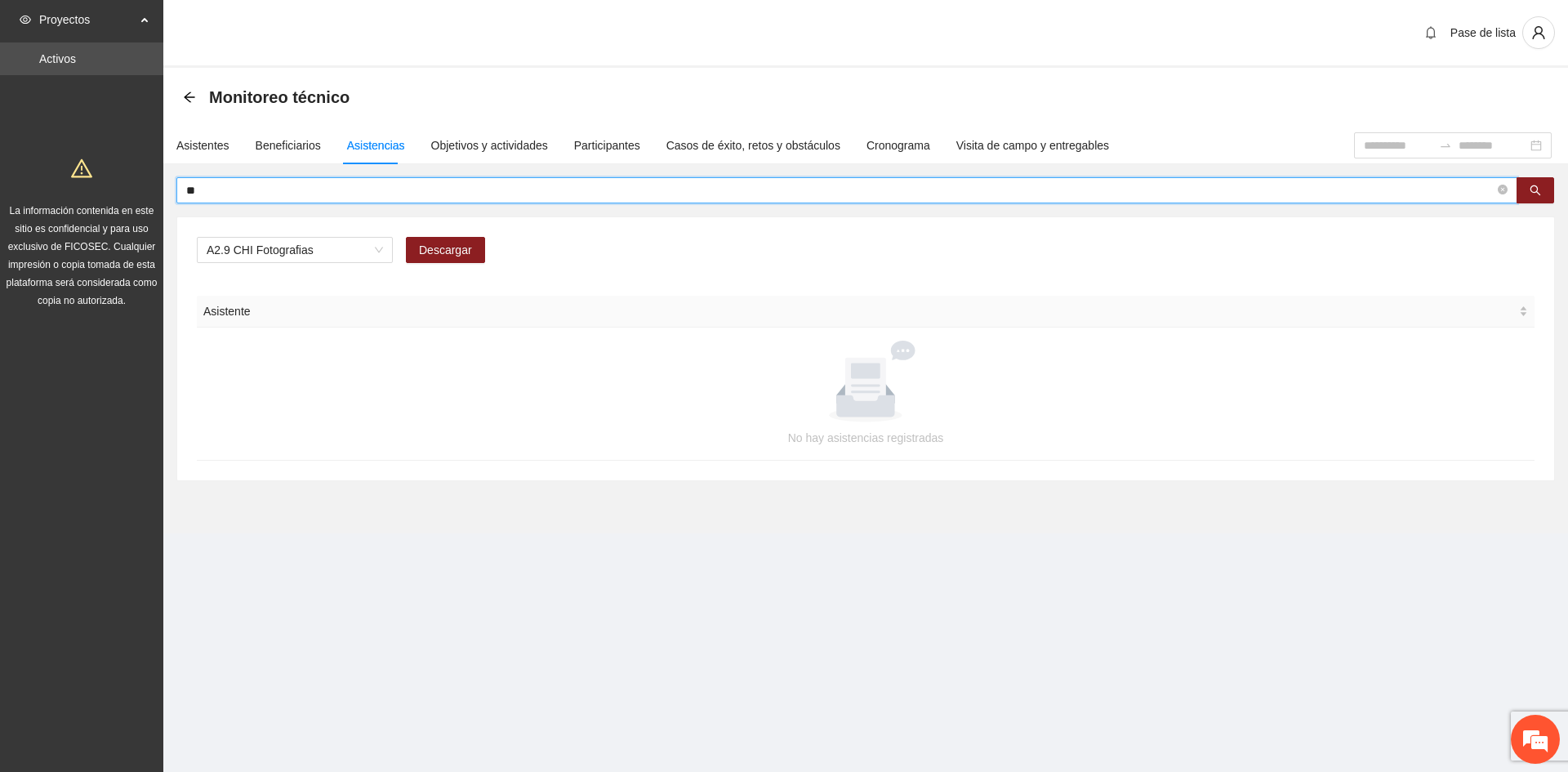 type on "*" 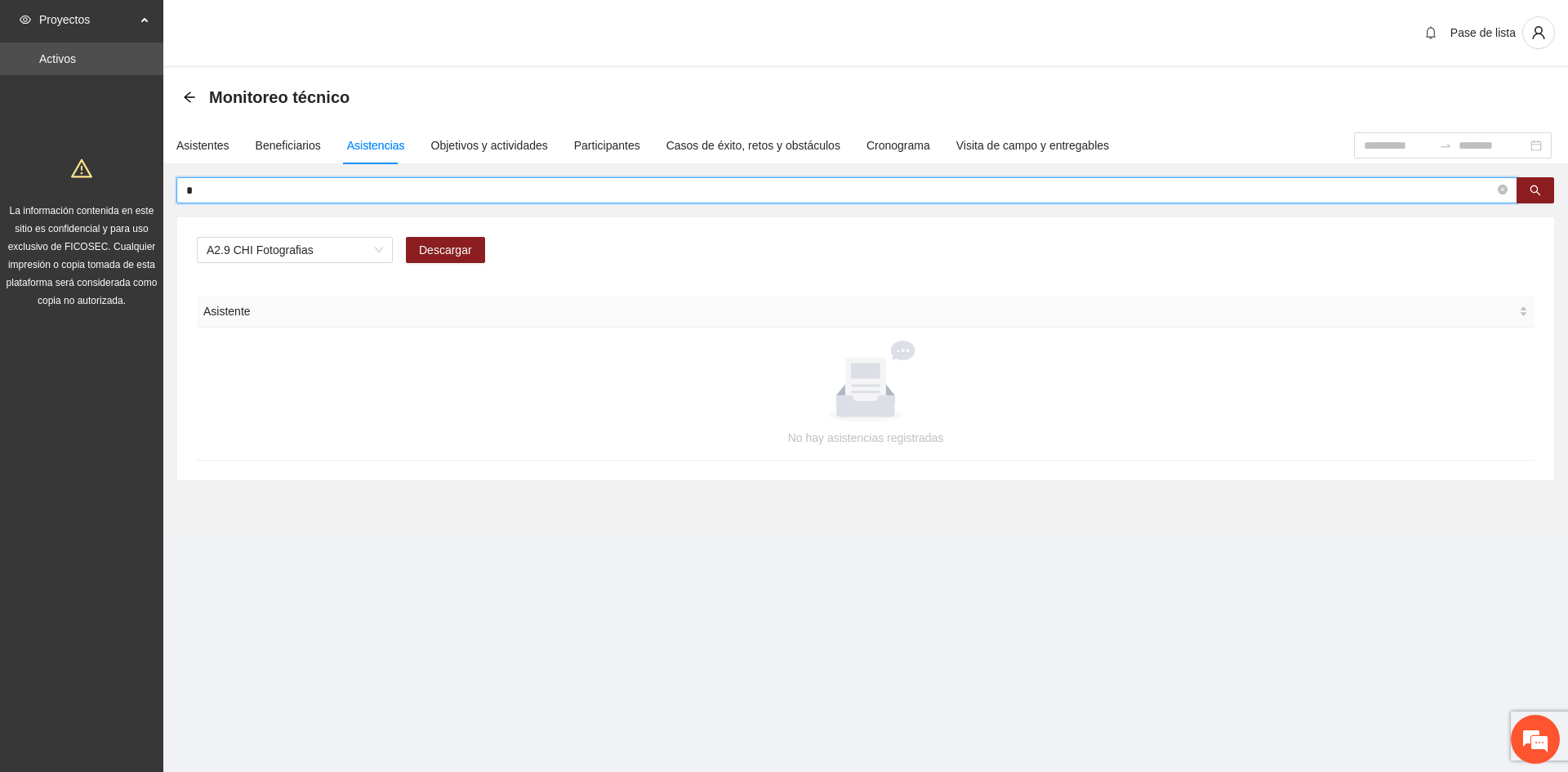 type 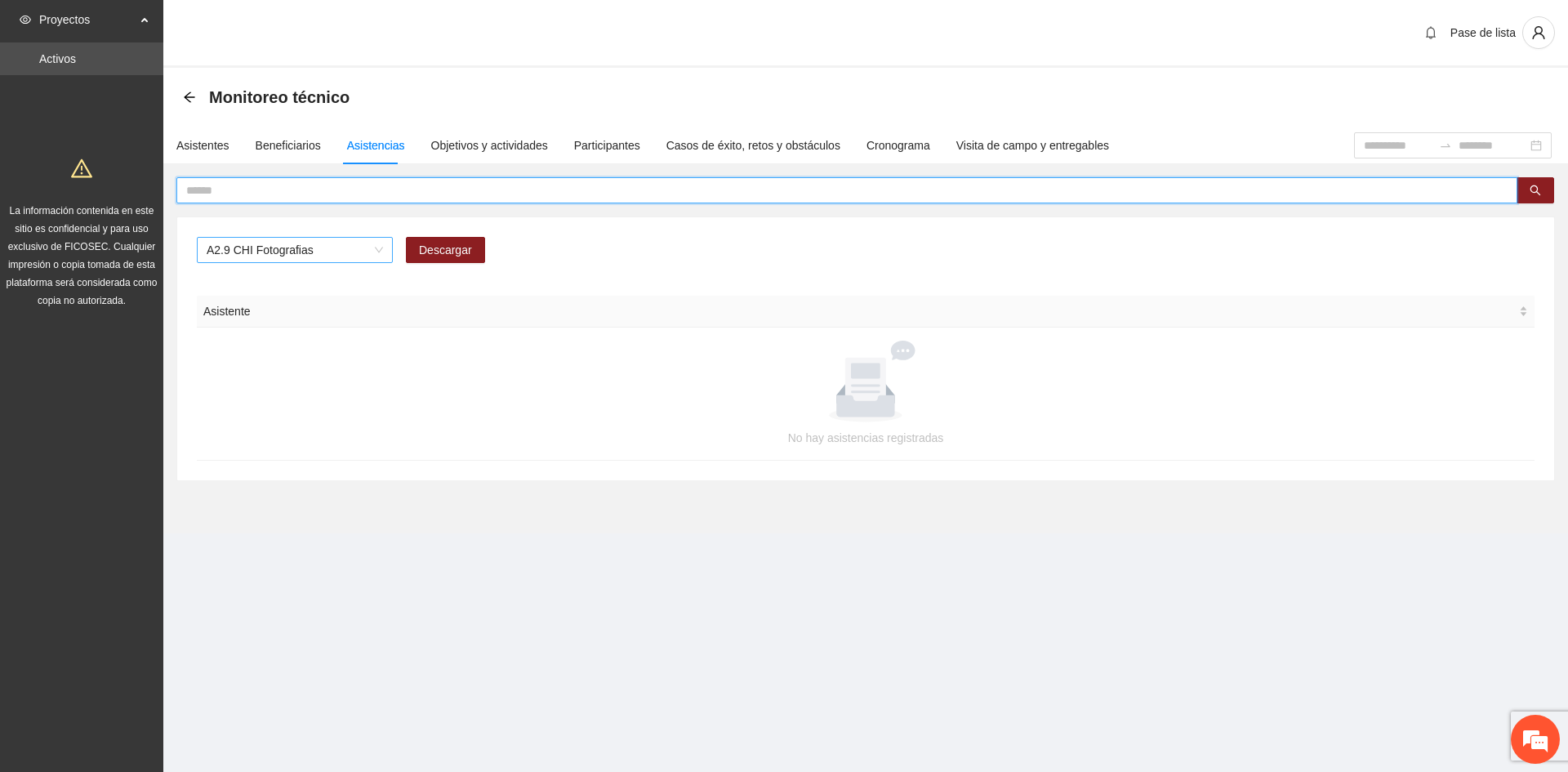 click on "A2.9 CHI Fotografias" at bounding box center [295, 250] 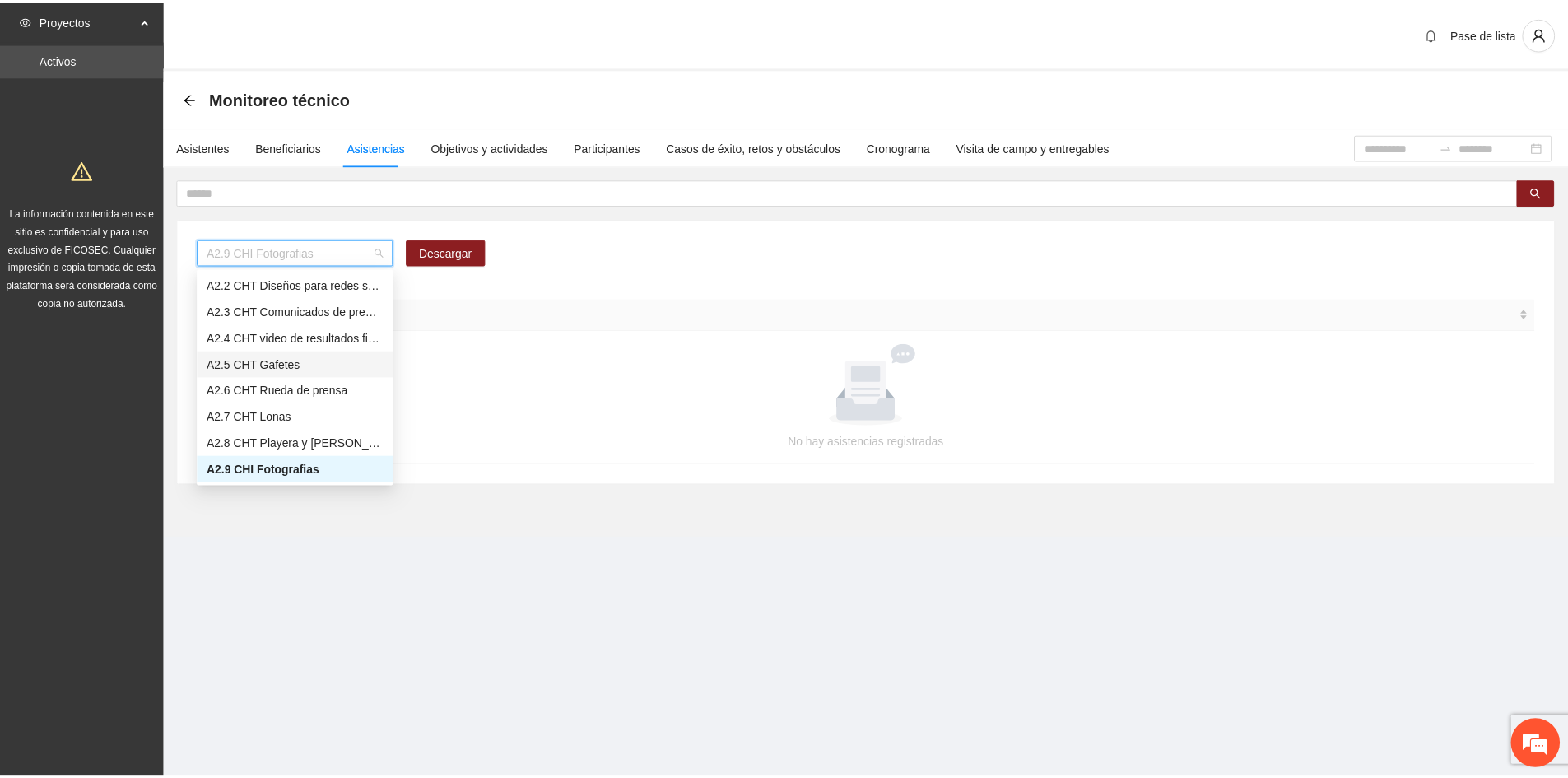 scroll, scrollTop: 1880, scrollLeft: 0, axis: vertical 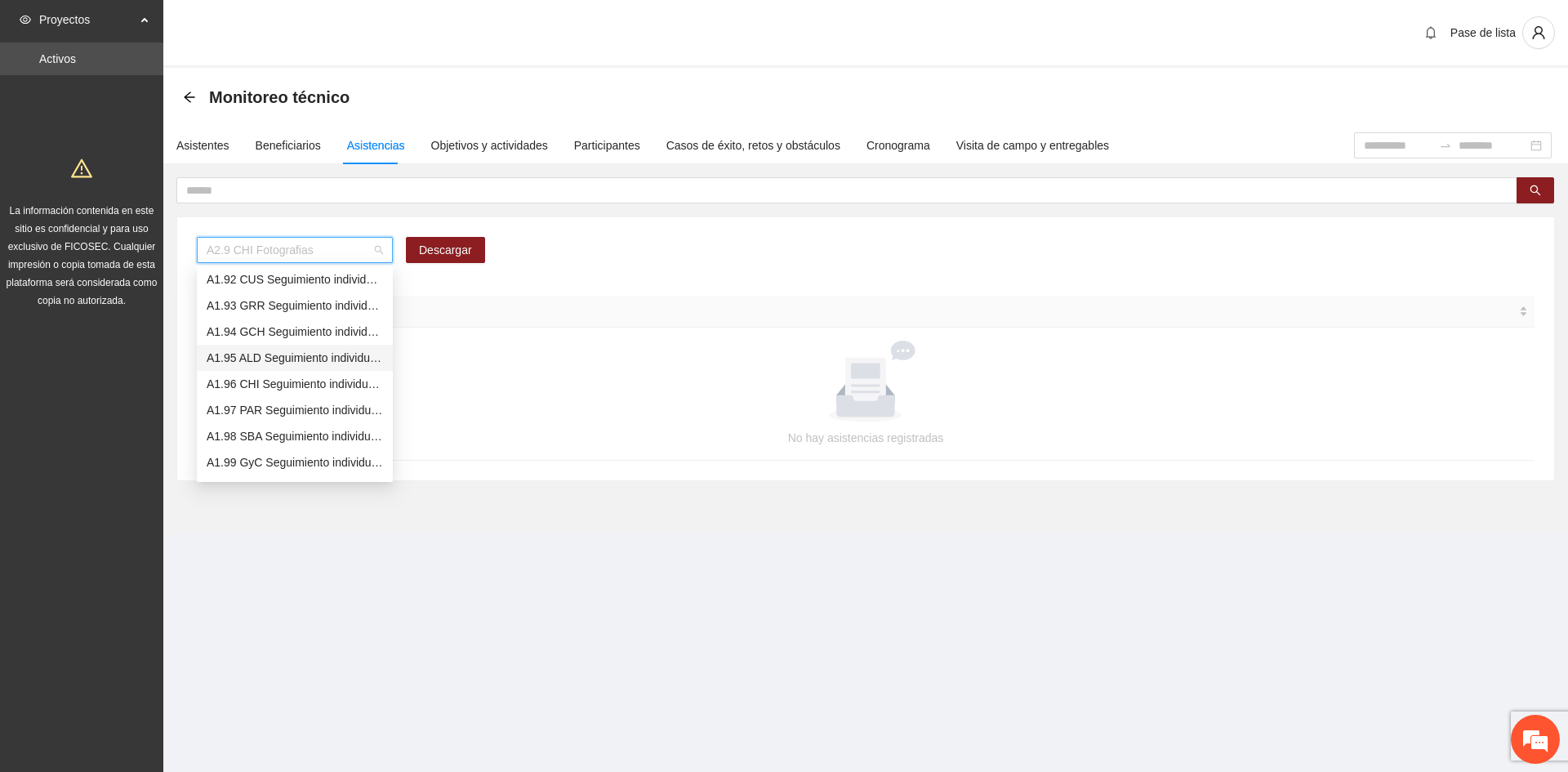 click on "A1.95 ALD Seguimiento individual a asistentes" at bounding box center [295, 358] 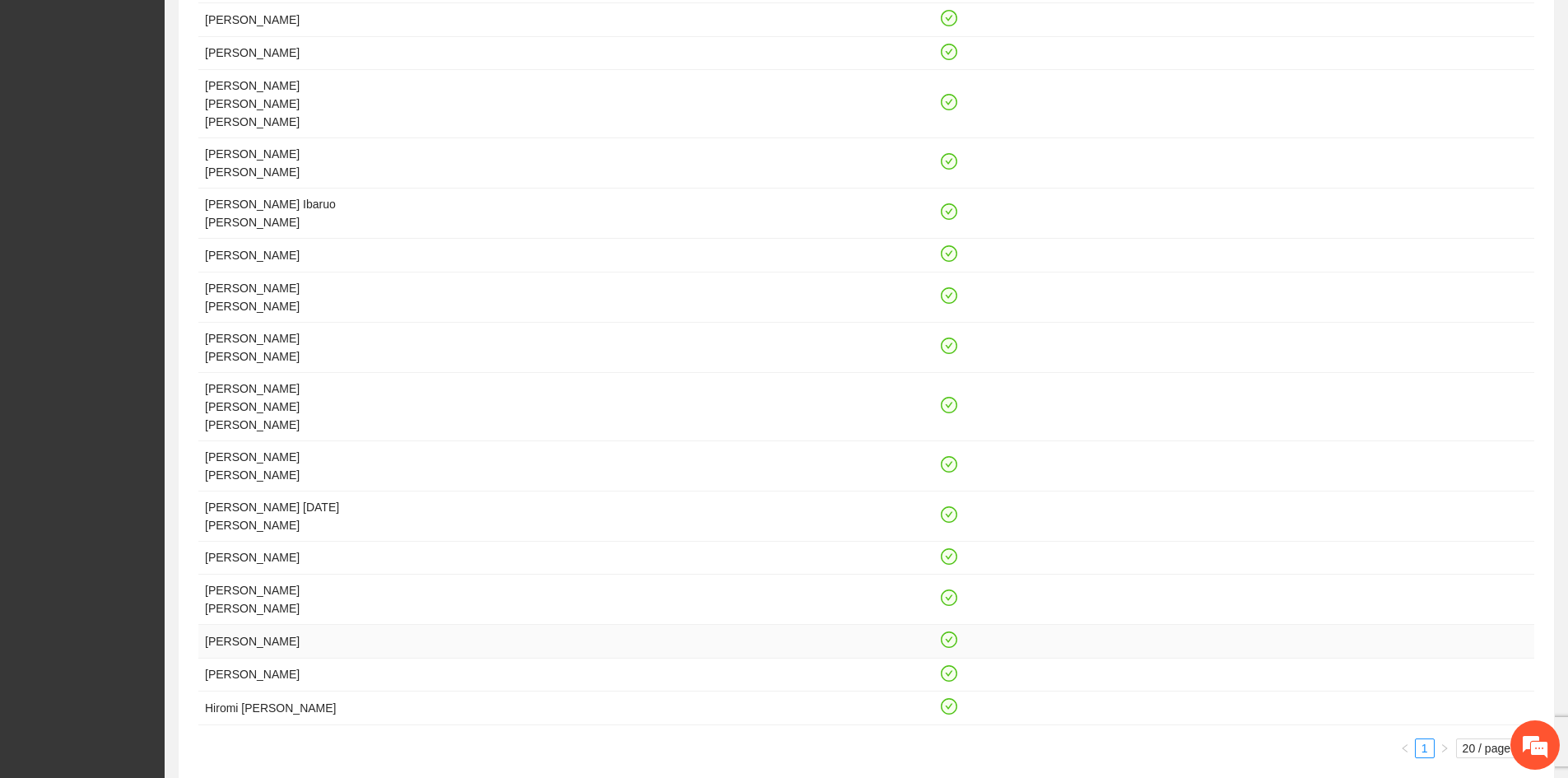 scroll, scrollTop: 403, scrollLeft: 0, axis: vertical 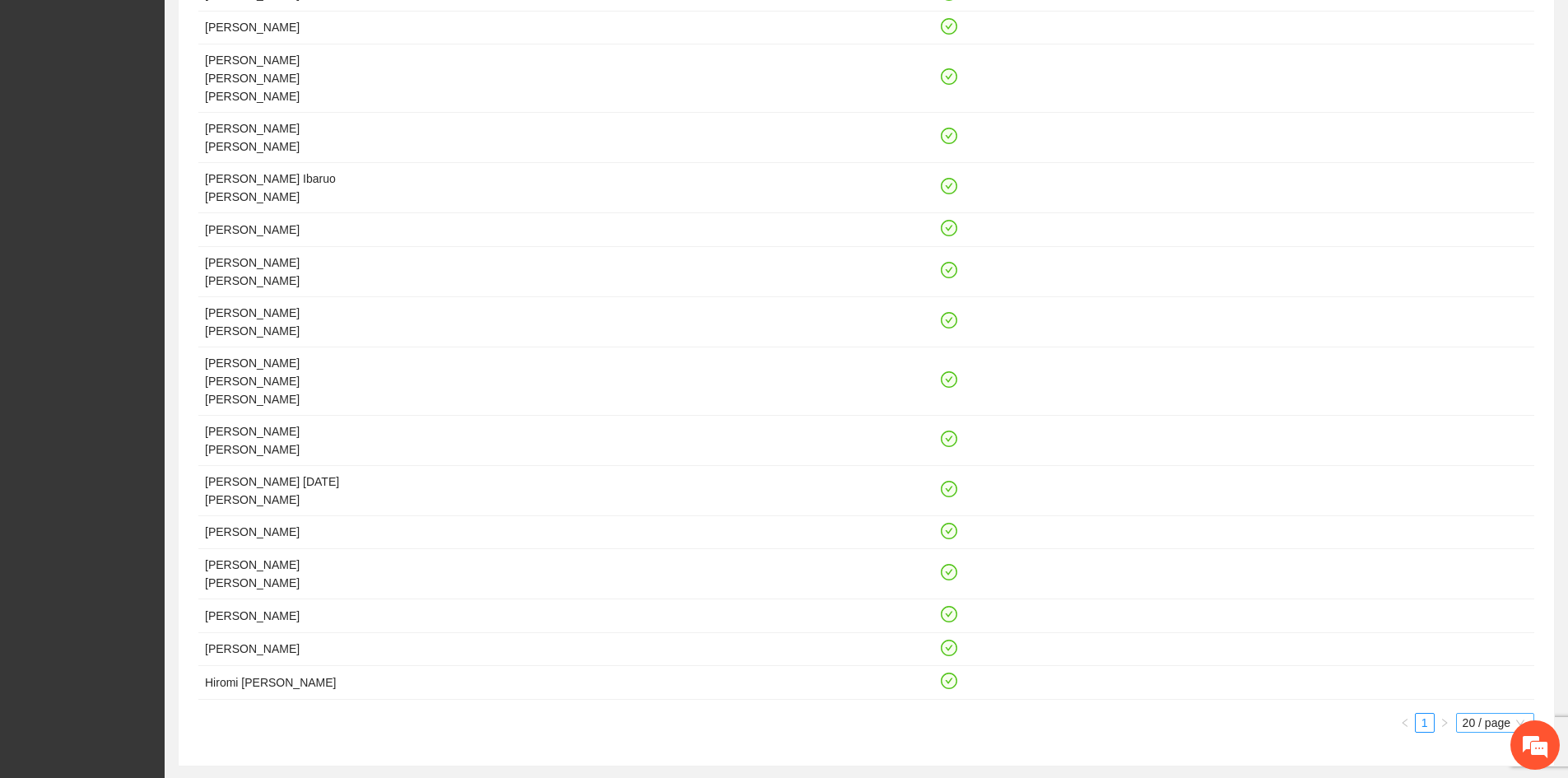 click on "20 / page" at bounding box center [1495, 723] 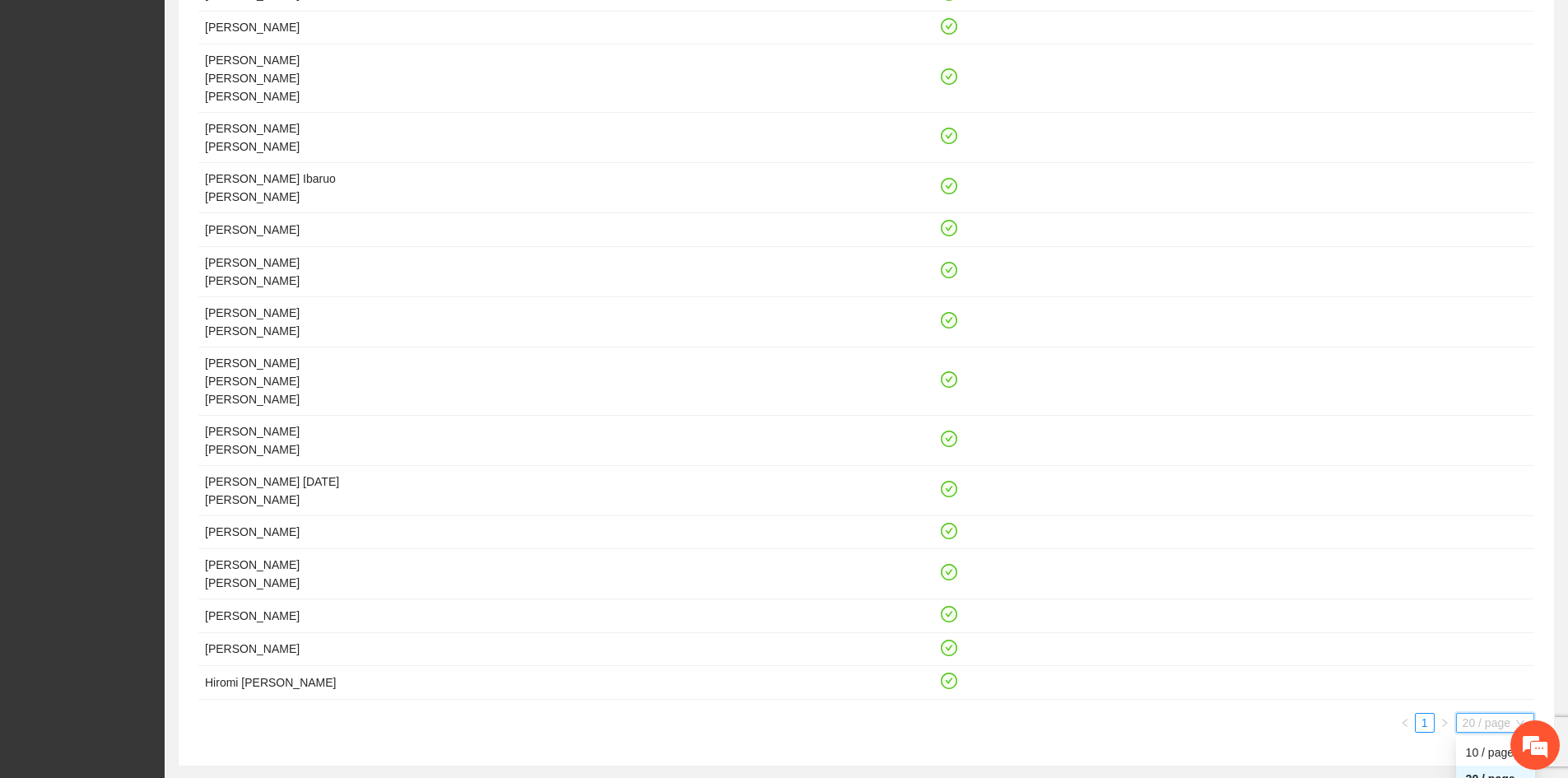 click on "100 / page" at bounding box center (1496, 832) 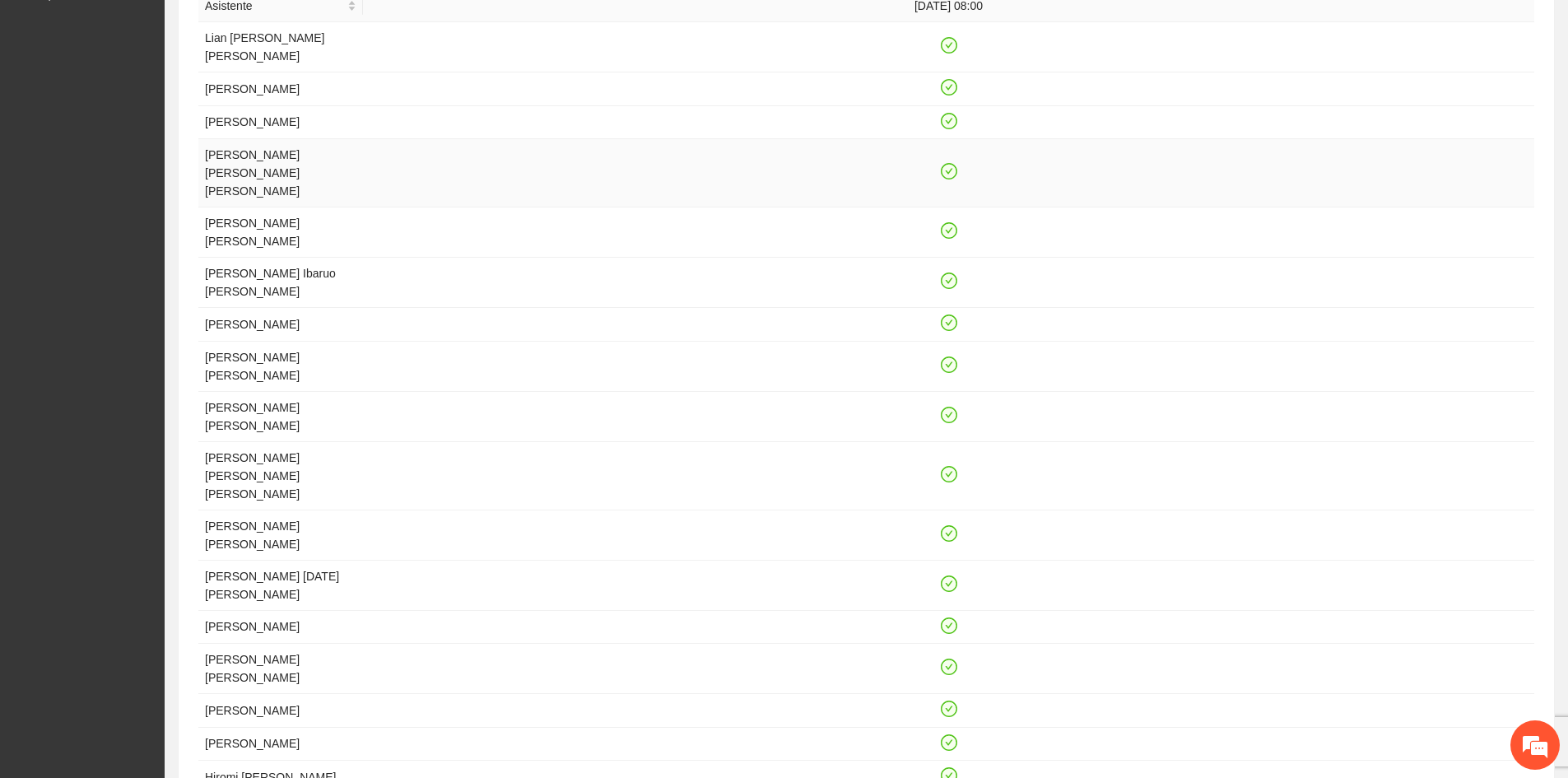 scroll, scrollTop: 73, scrollLeft: 0, axis: vertical 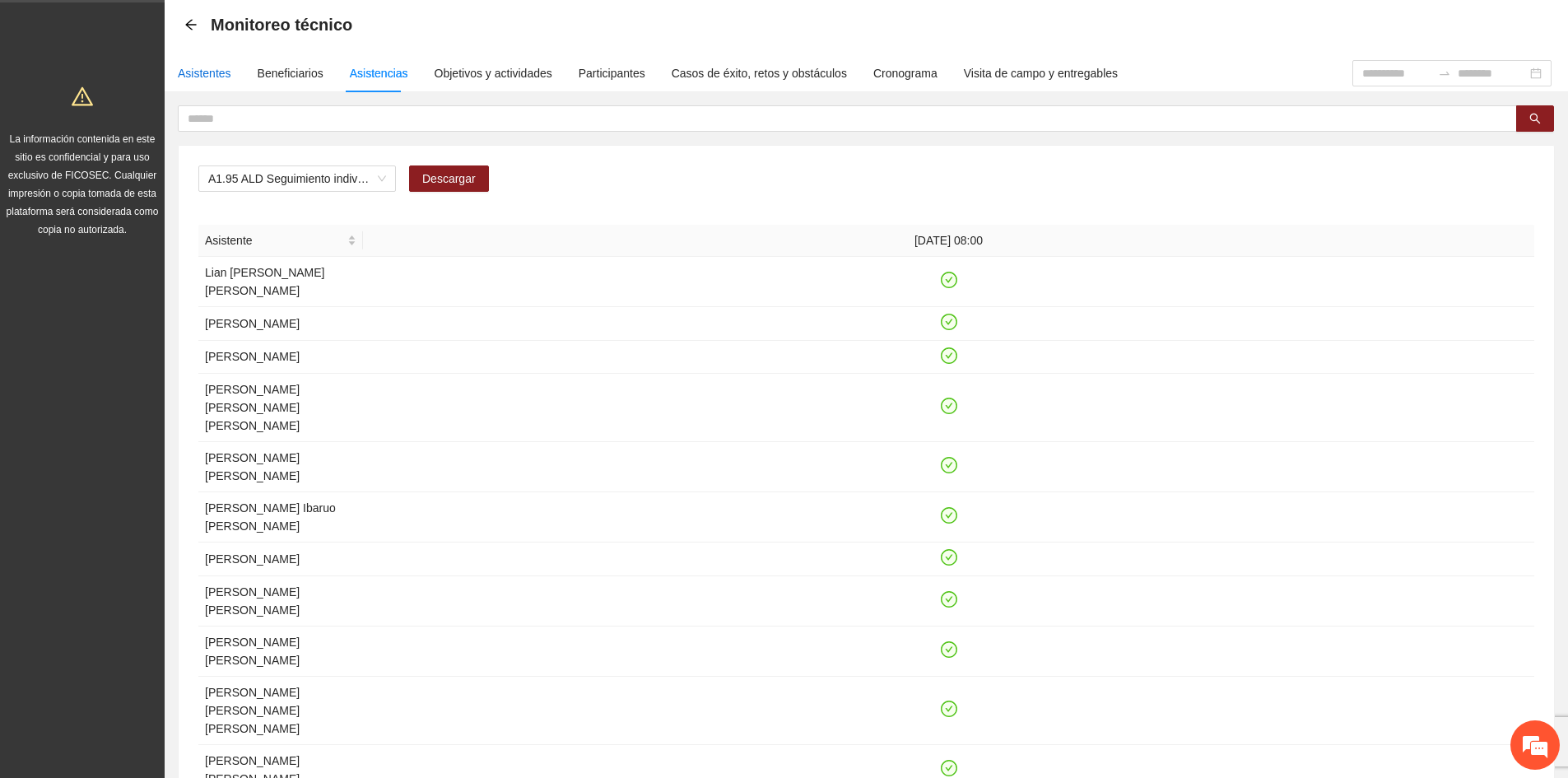 click on "Asistentes" at bounding box center [204, 73] 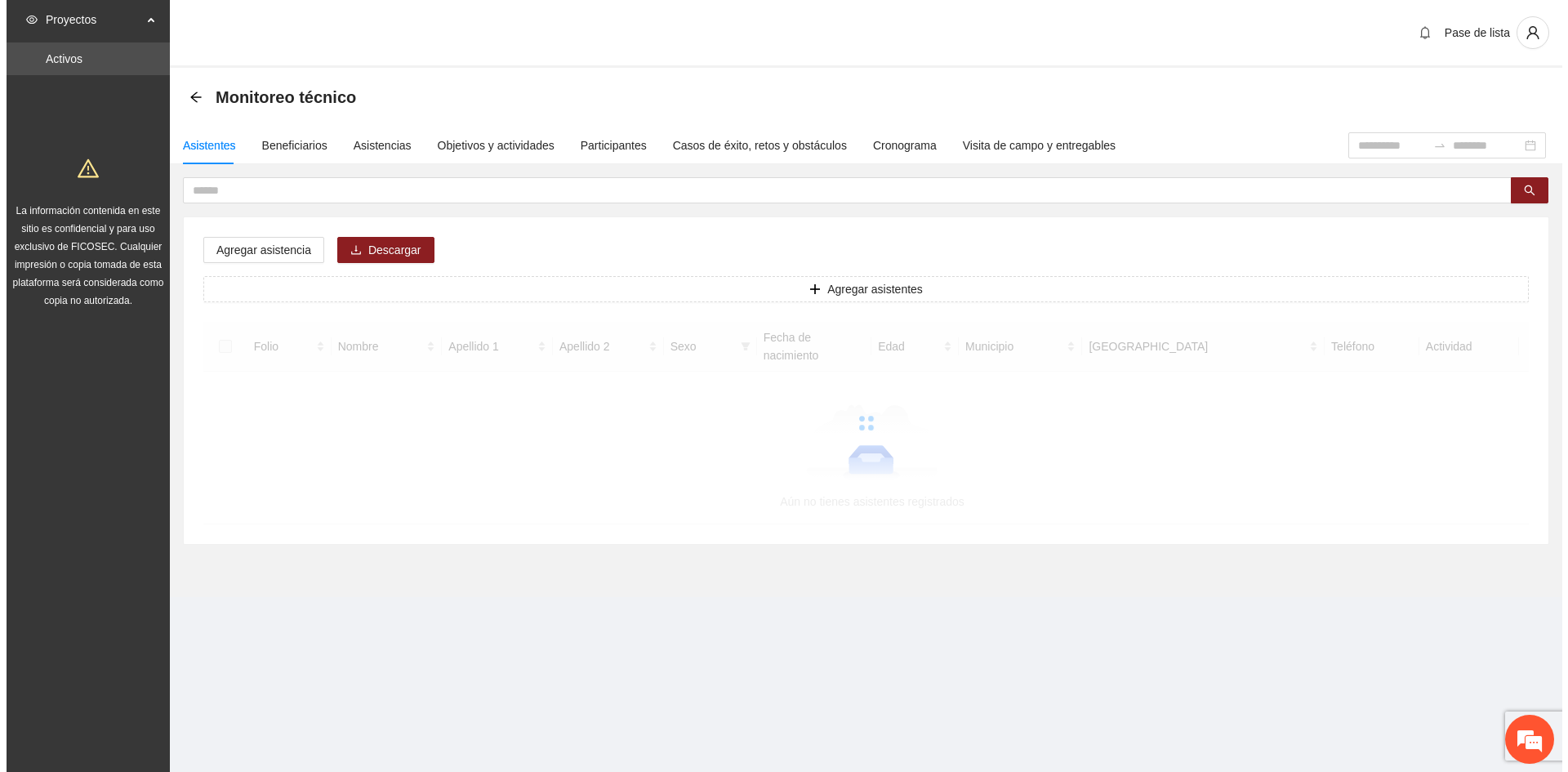 scroll, scrollTop: 0, scrollLeft: 0, axis: both 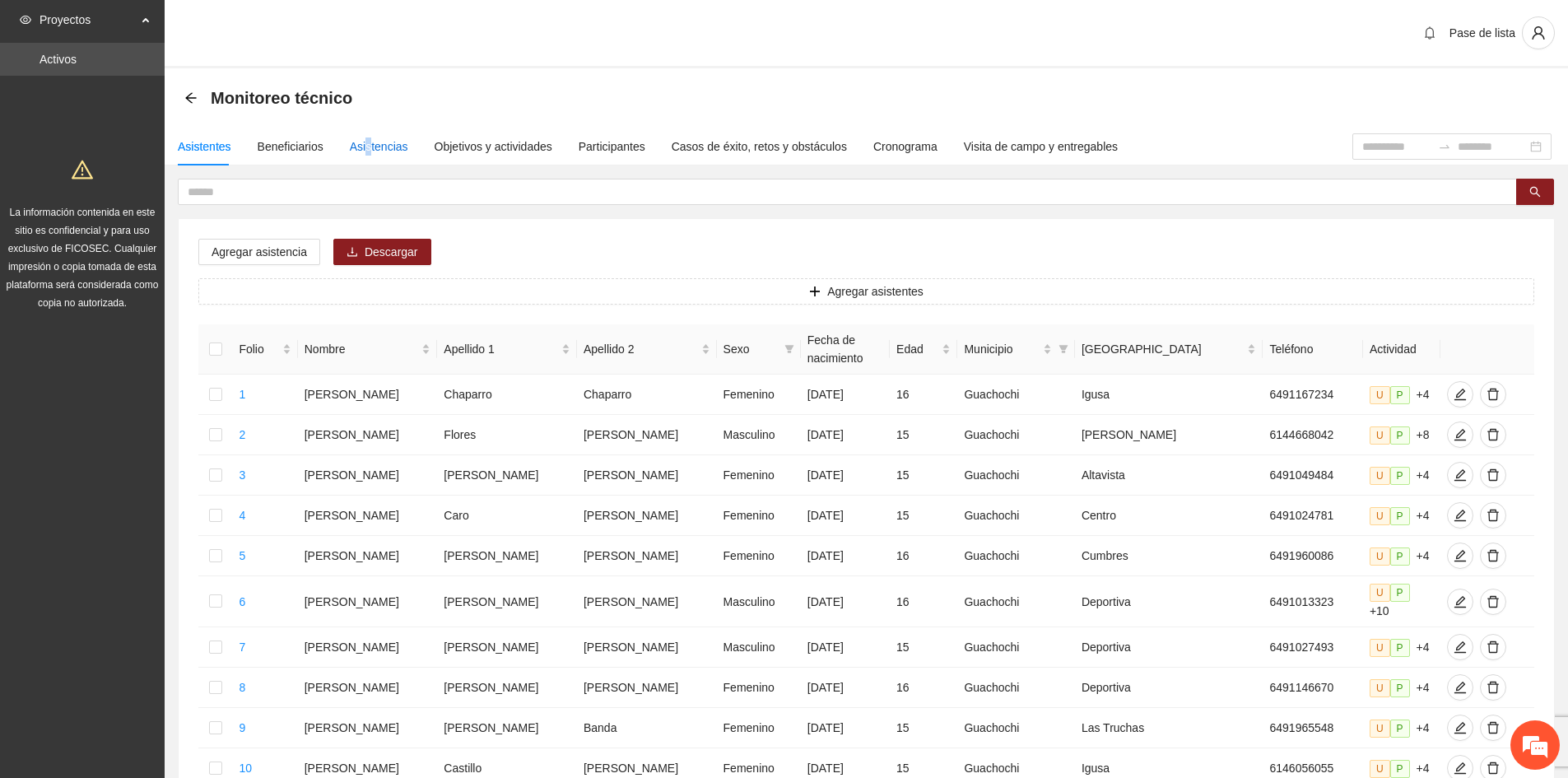 click on "Asistencias" at bounding box center (379, 147) 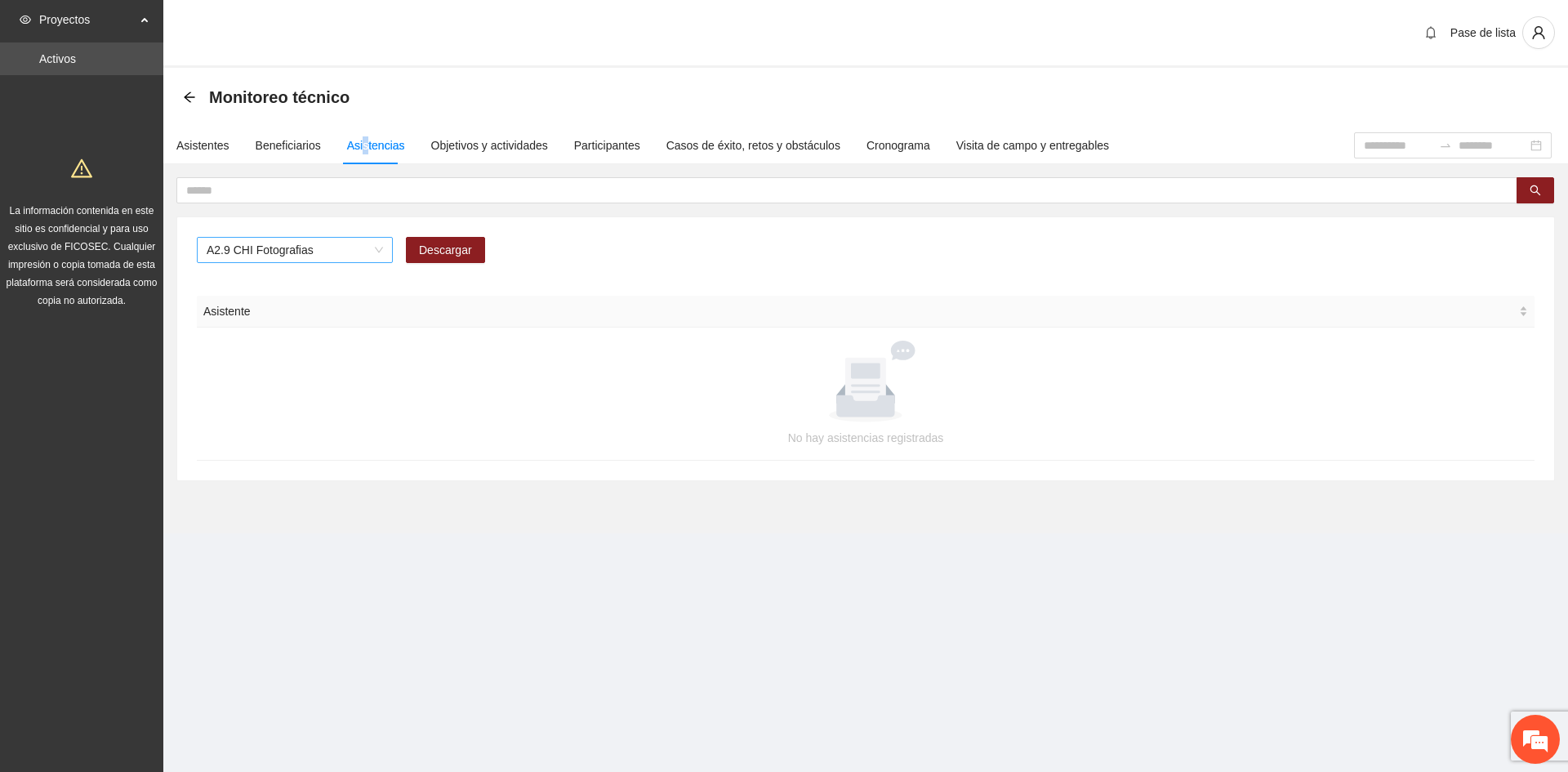 click on "A2.9 CHI Fotografias" at bounding box center (295, 250) 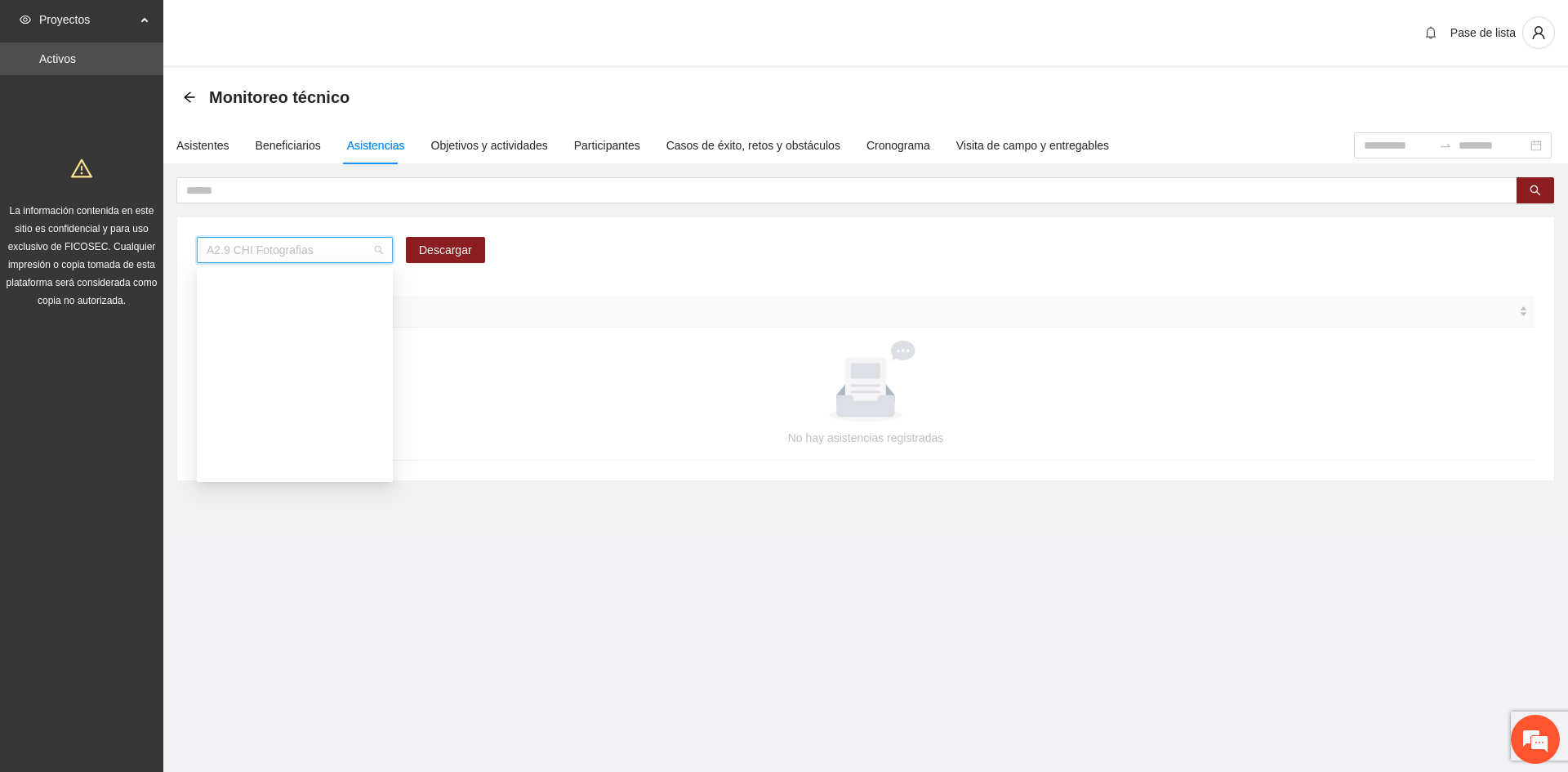 scroll, scrollTop: 2274, scrollLeft: 0, axis: vertical 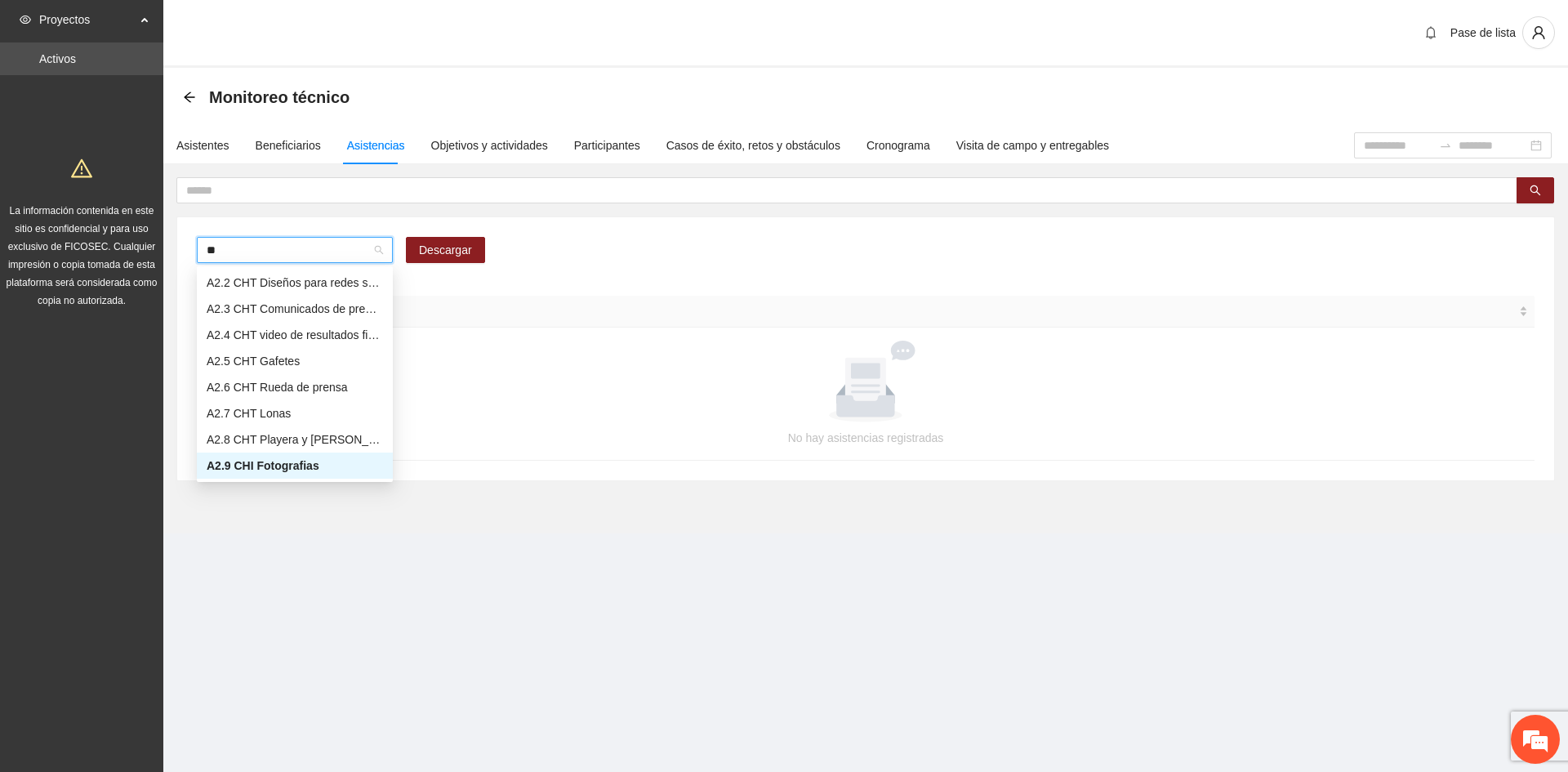 type on "***" 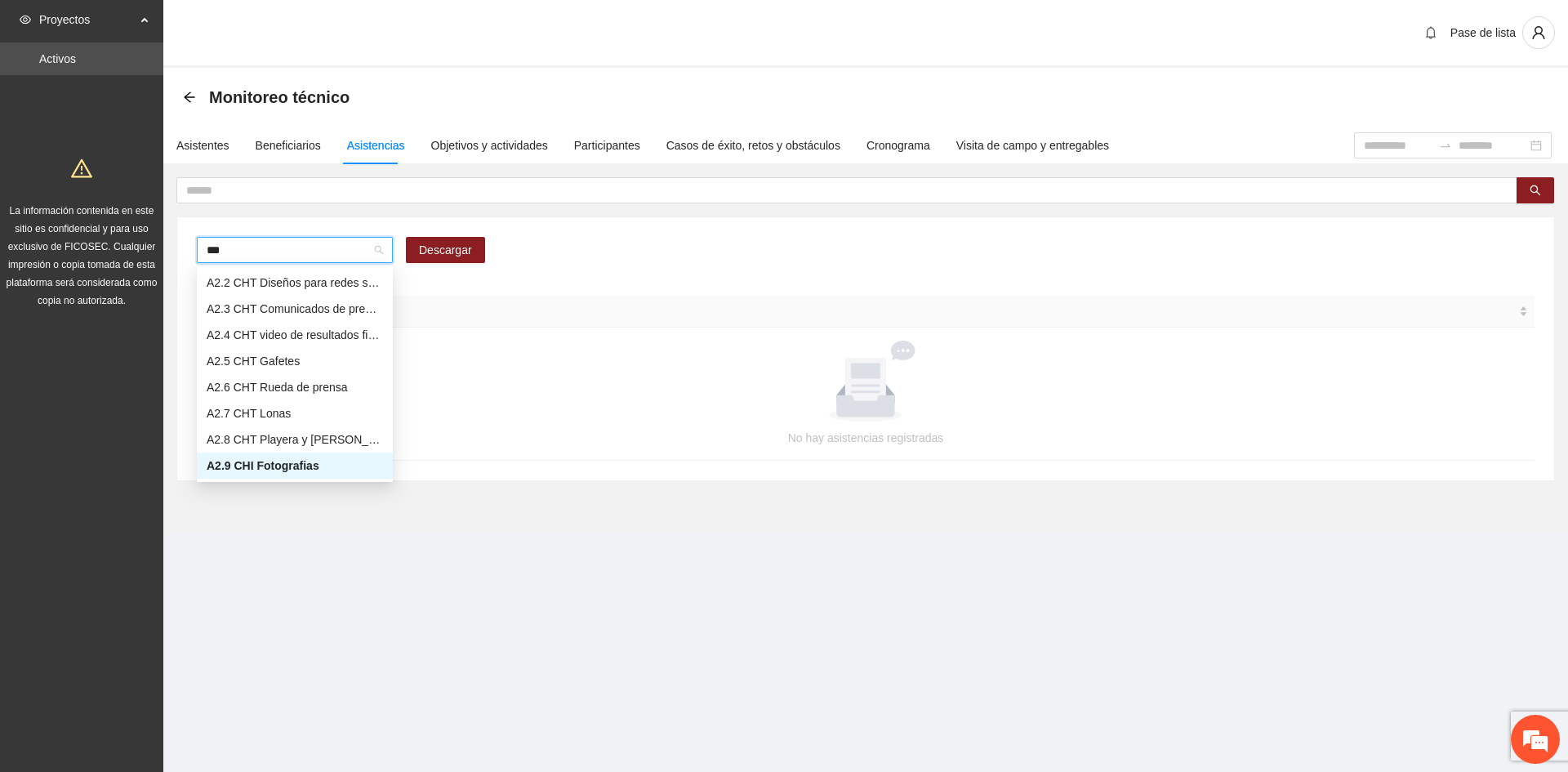 scroll, scrollTop: 52, scrollLeft: 0, axis: vertical 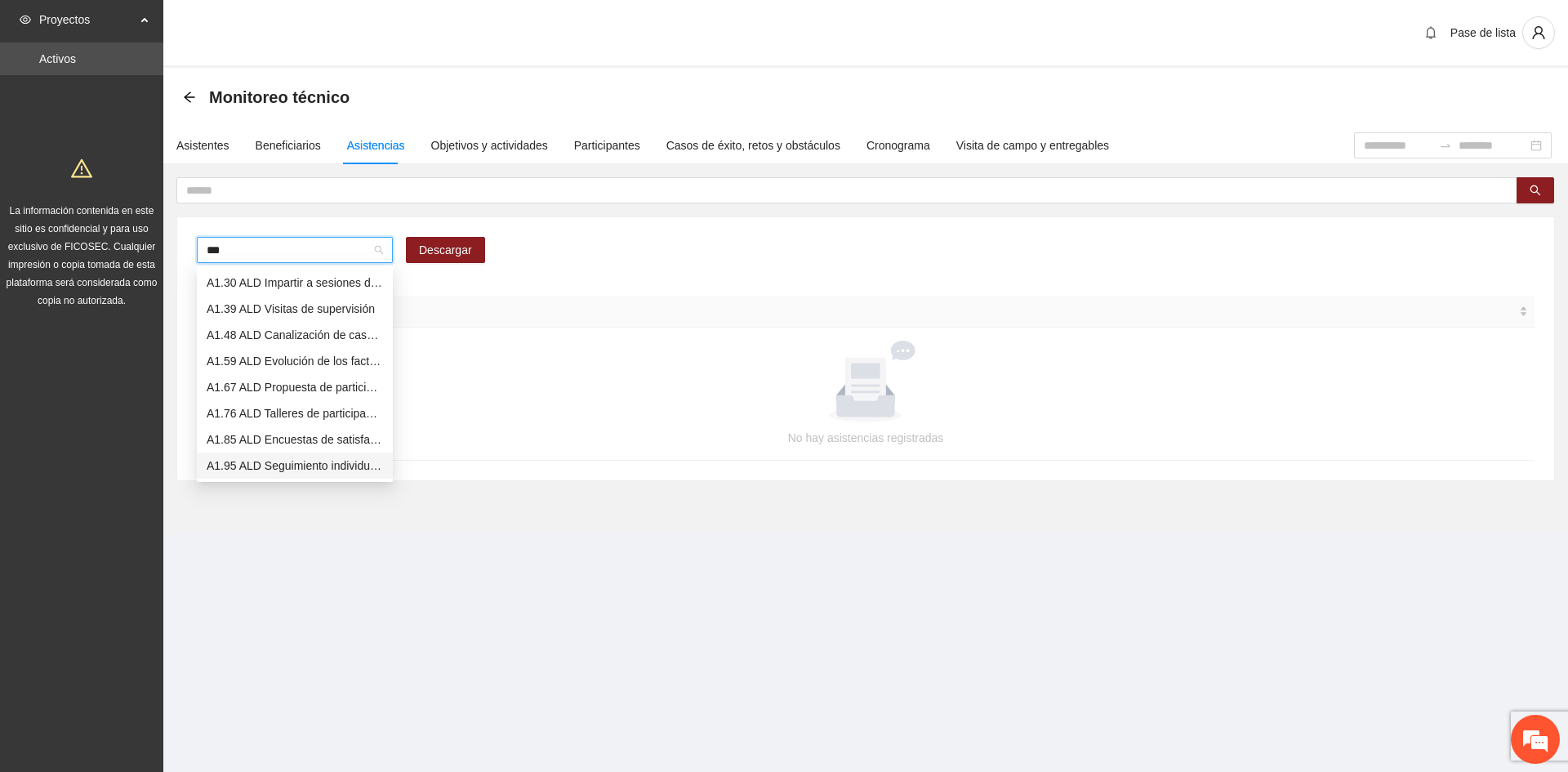 click on "A1.95 ALD Seguimiento individual a asistentes" at bounding box center [295, 466] 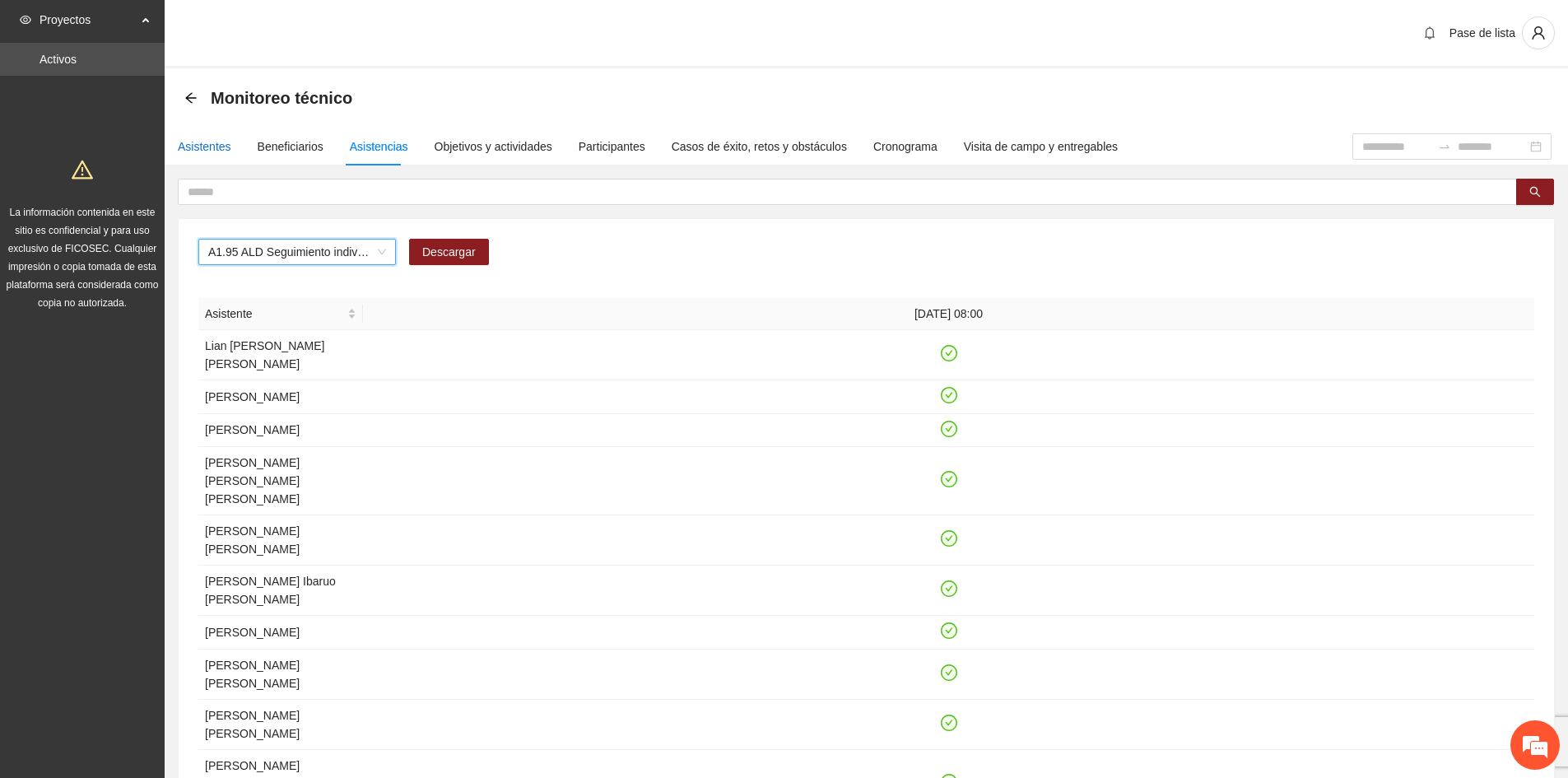 click on "Asistentes" at bounding box center [204, 147] 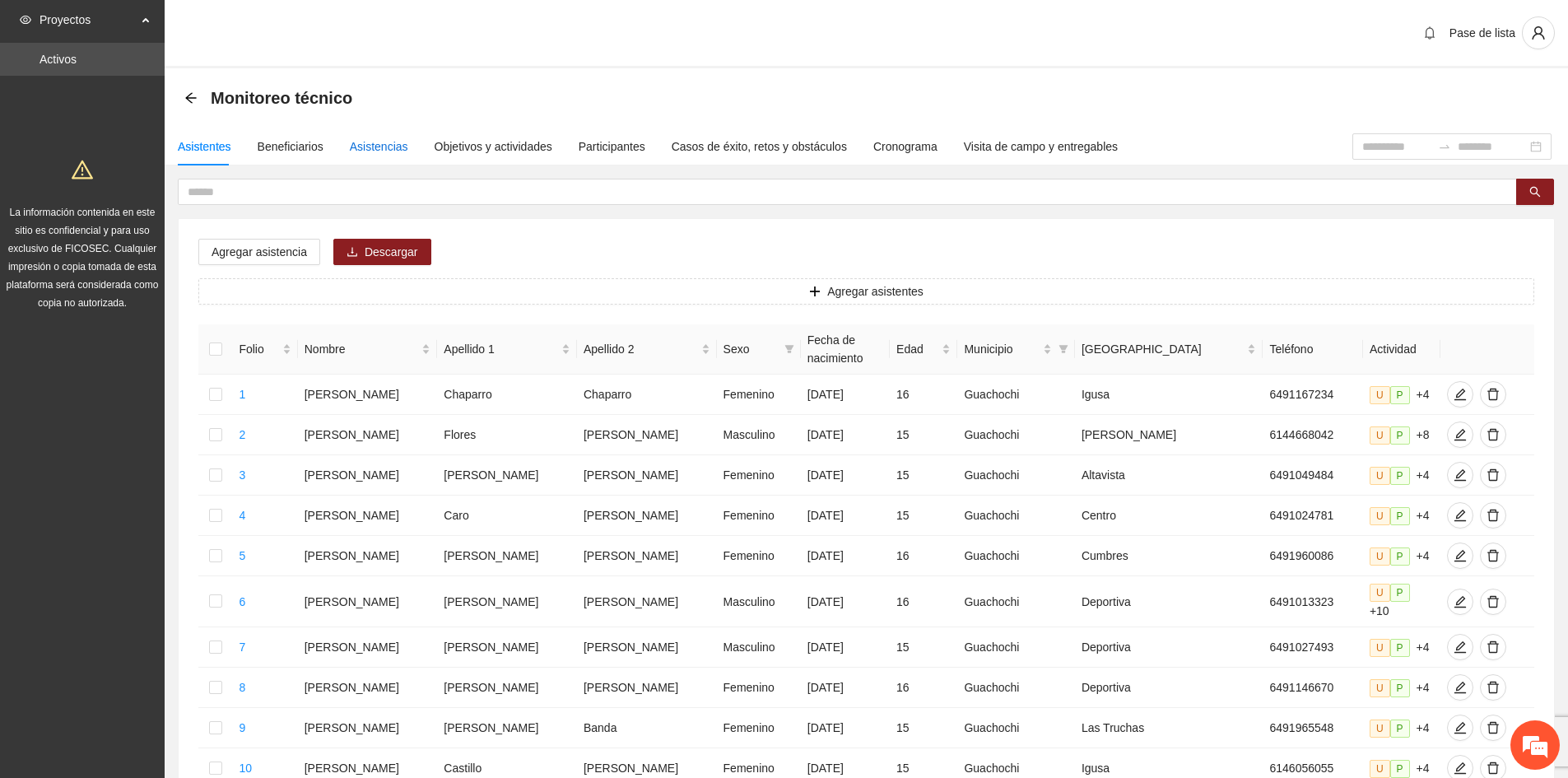click on "Asistencias" at bounding box center (379, 147) 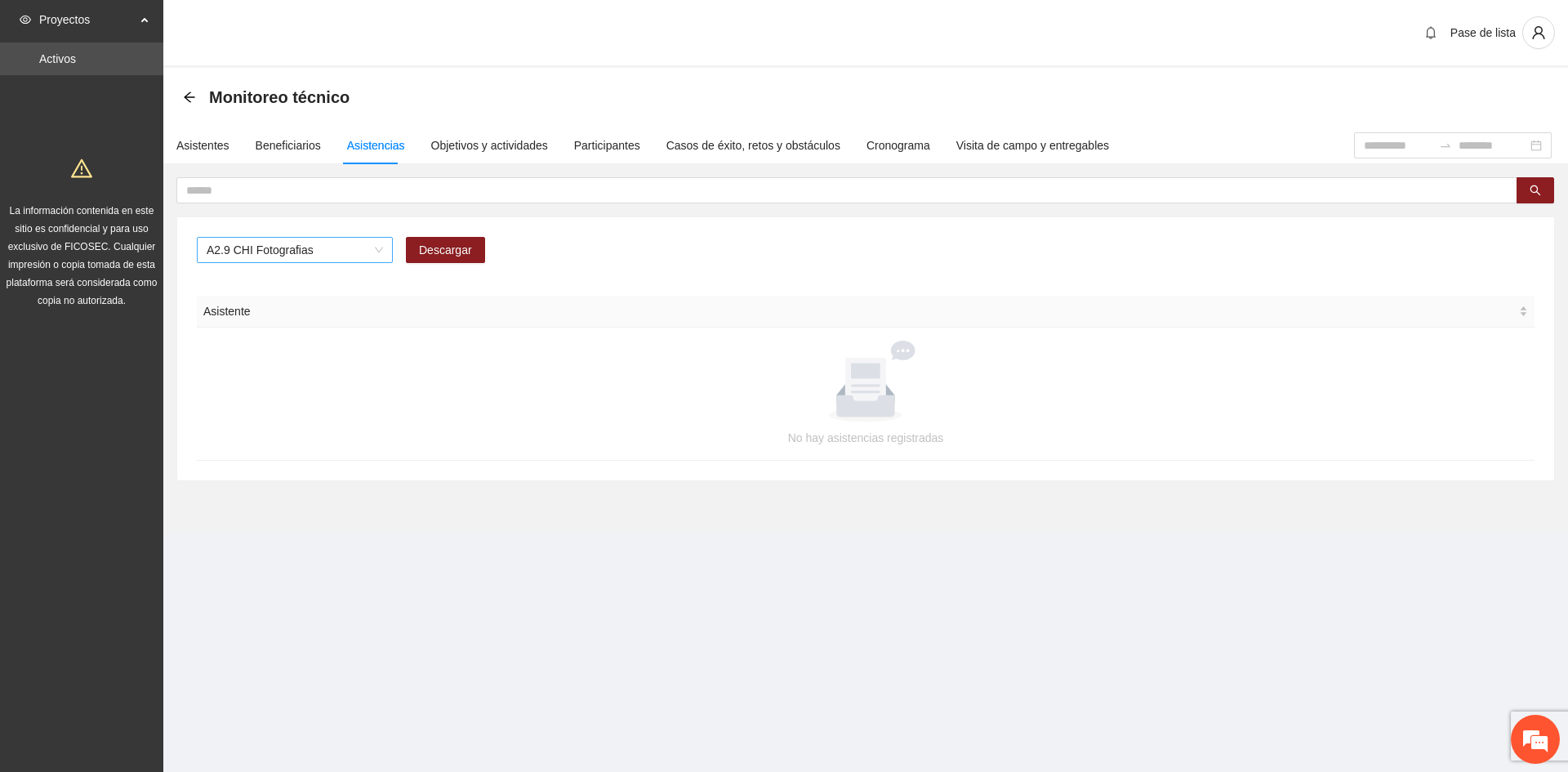 click on "A2.9 CHI Fotografias" at bounding box center (295, 250) 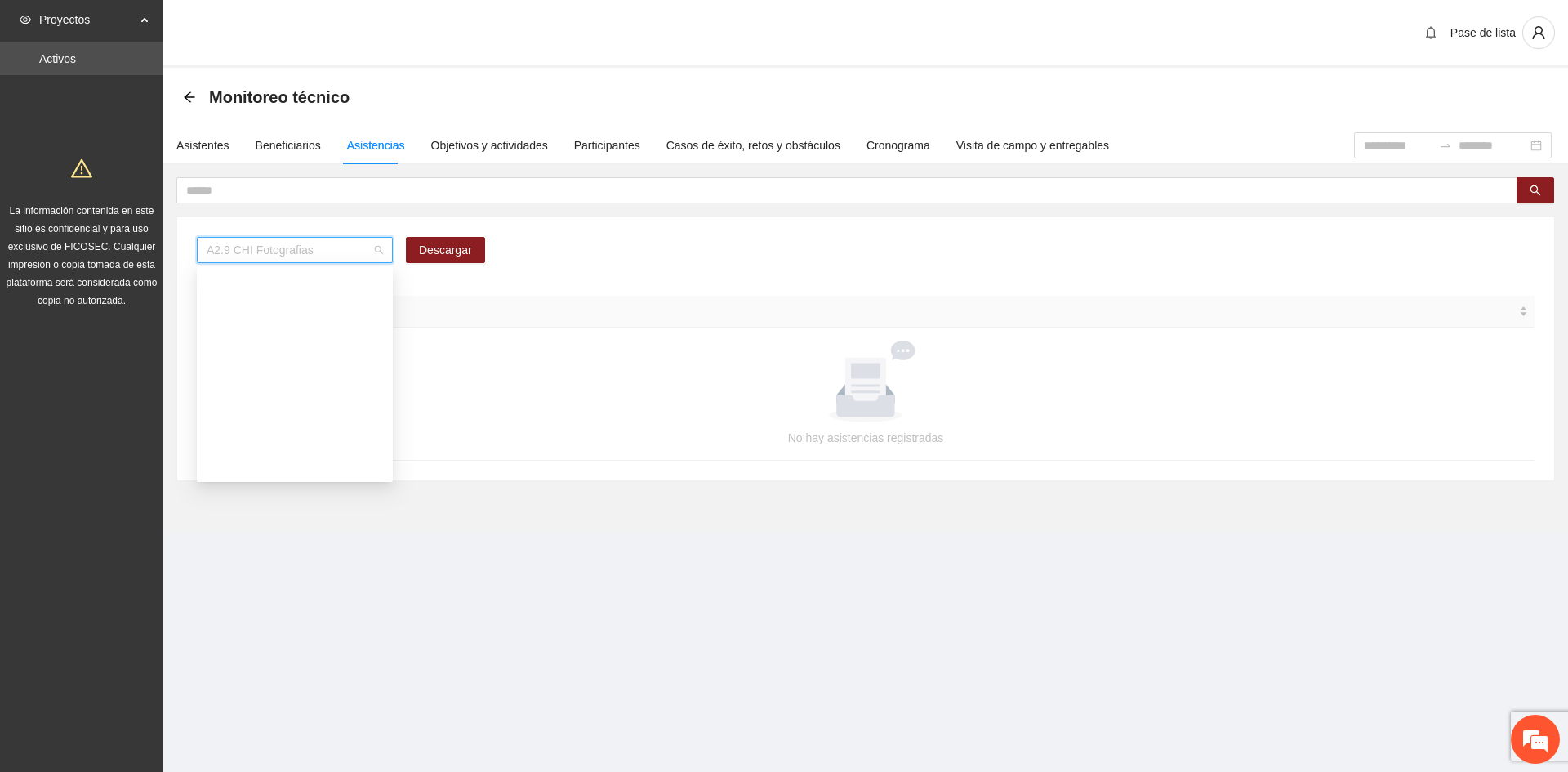 scroll, scrollTop: 2274, scrollLeft: 0, axis: vertical 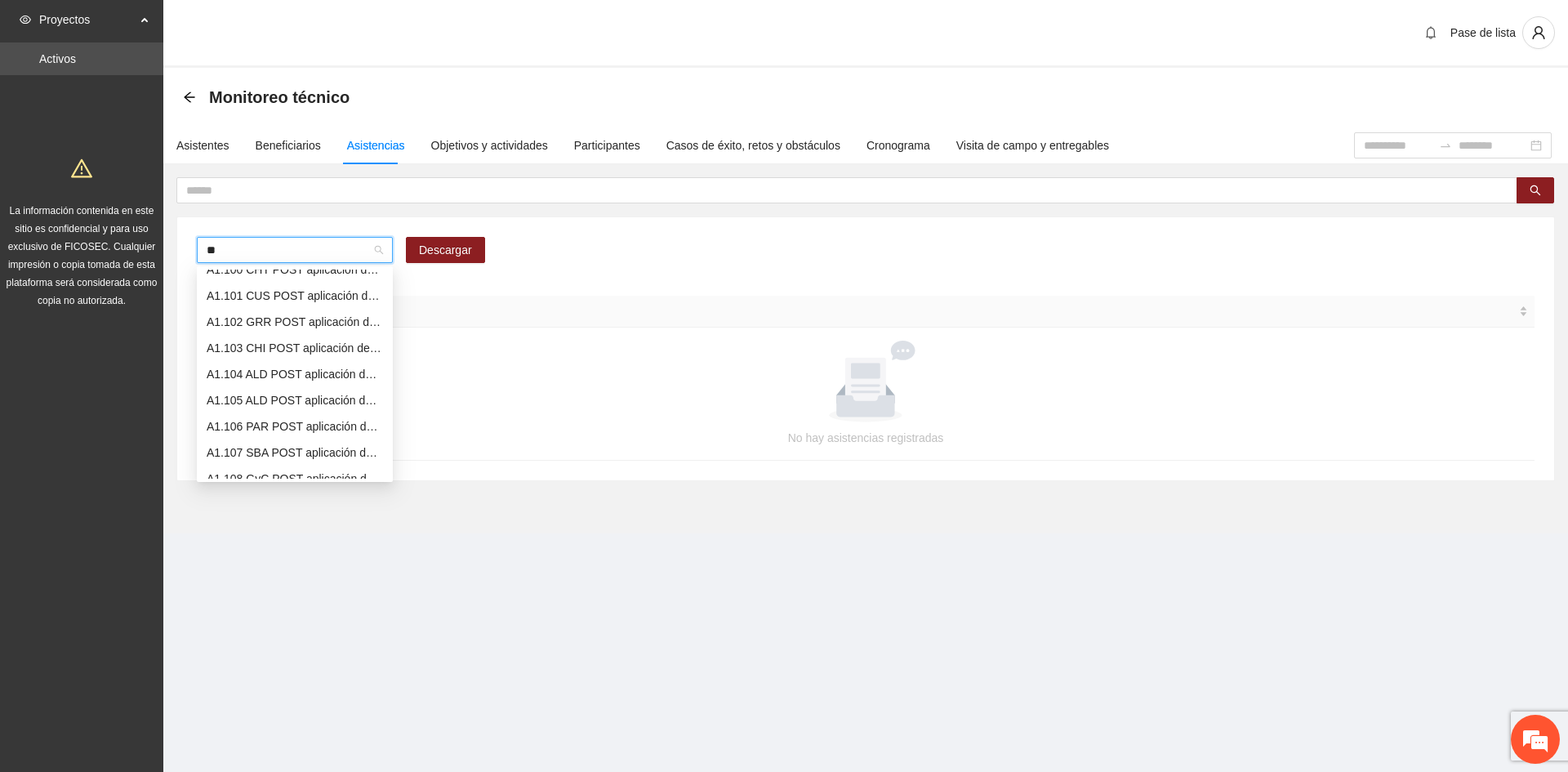 type on "***" 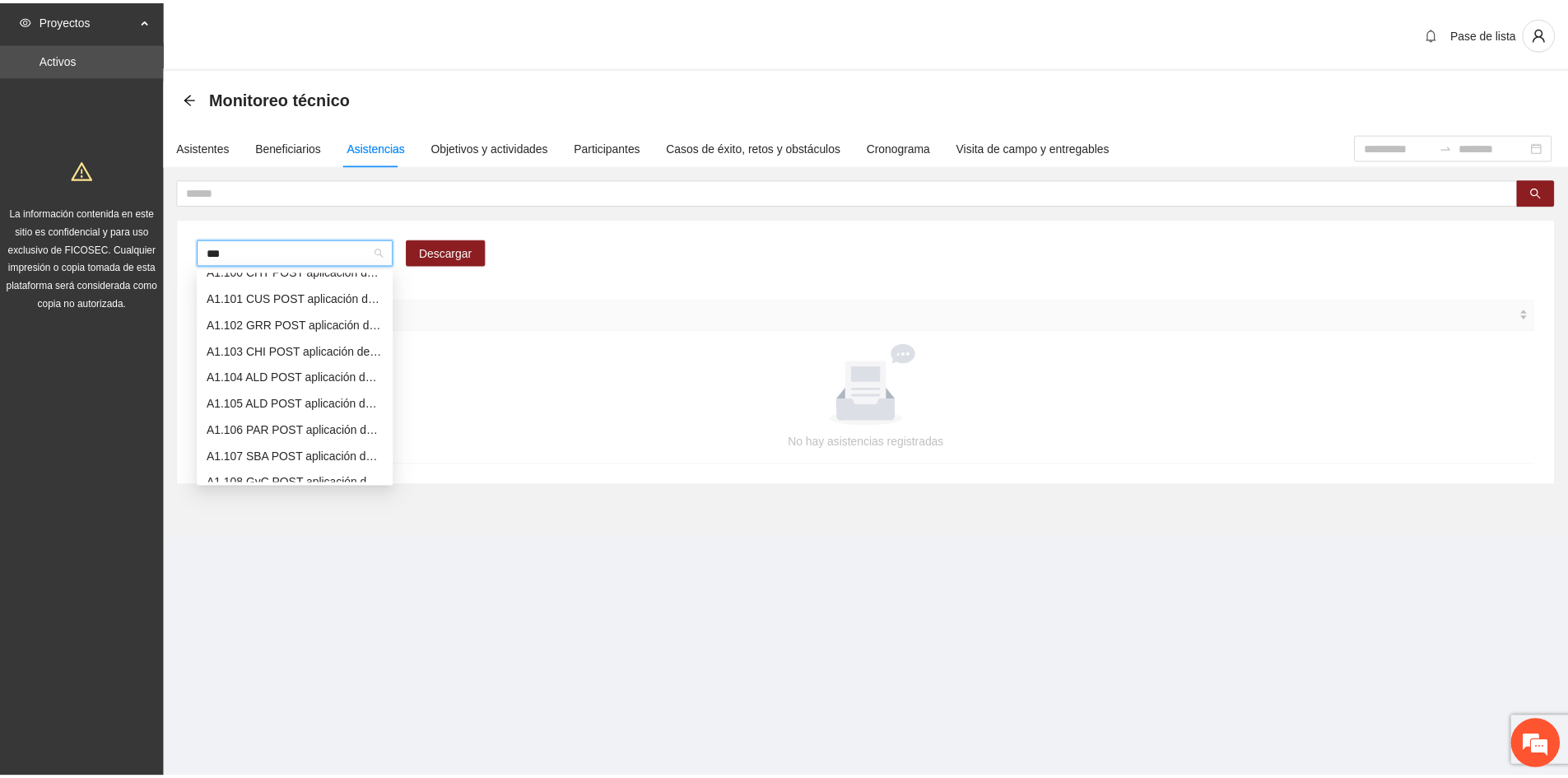 scroll, scrollTop: 13, scrollLeft: 0, axis: vertical 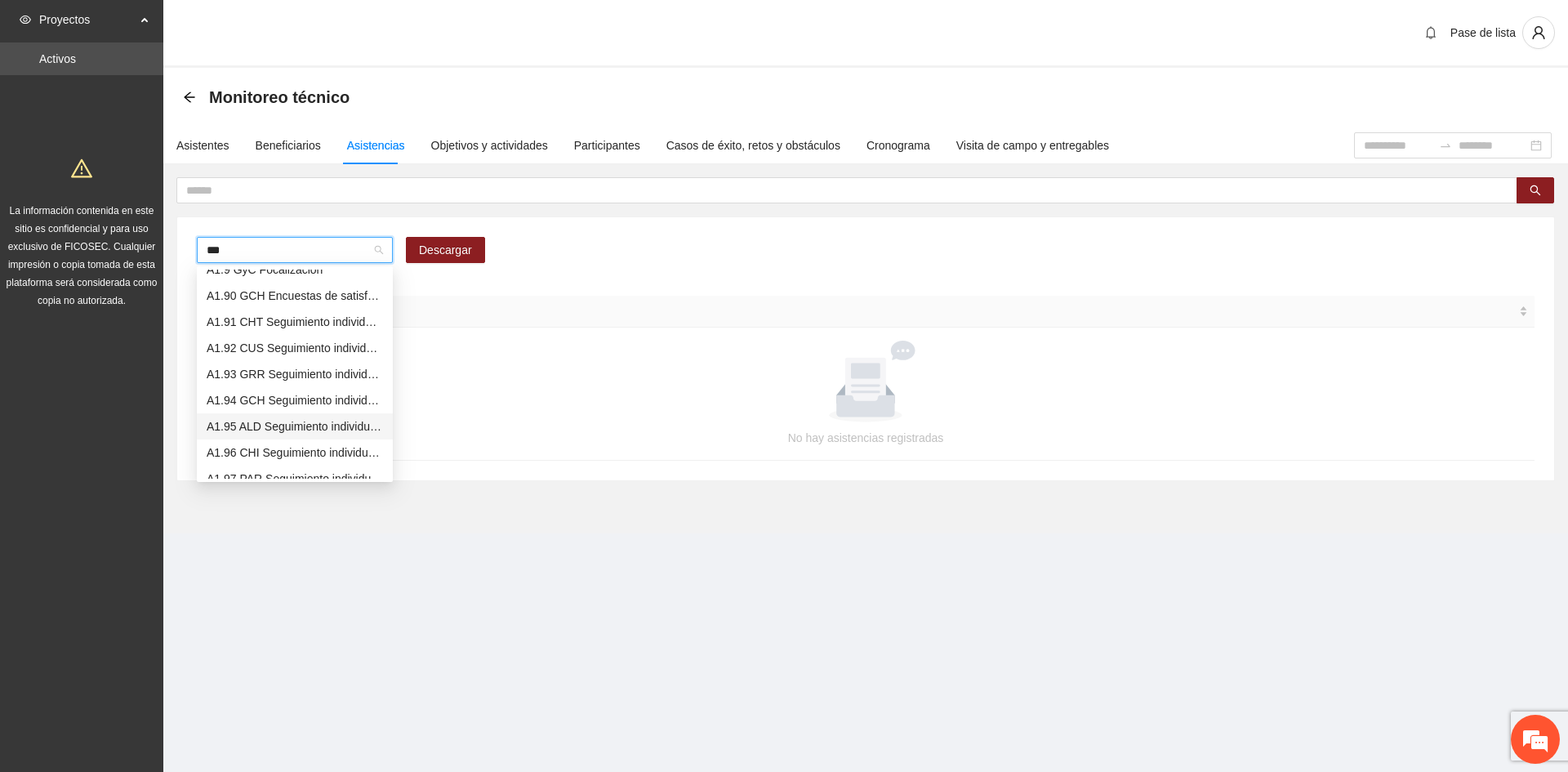 click on "A1.95 ALD Seguimiento individual a asistentes" at bounding box center [295, 426] 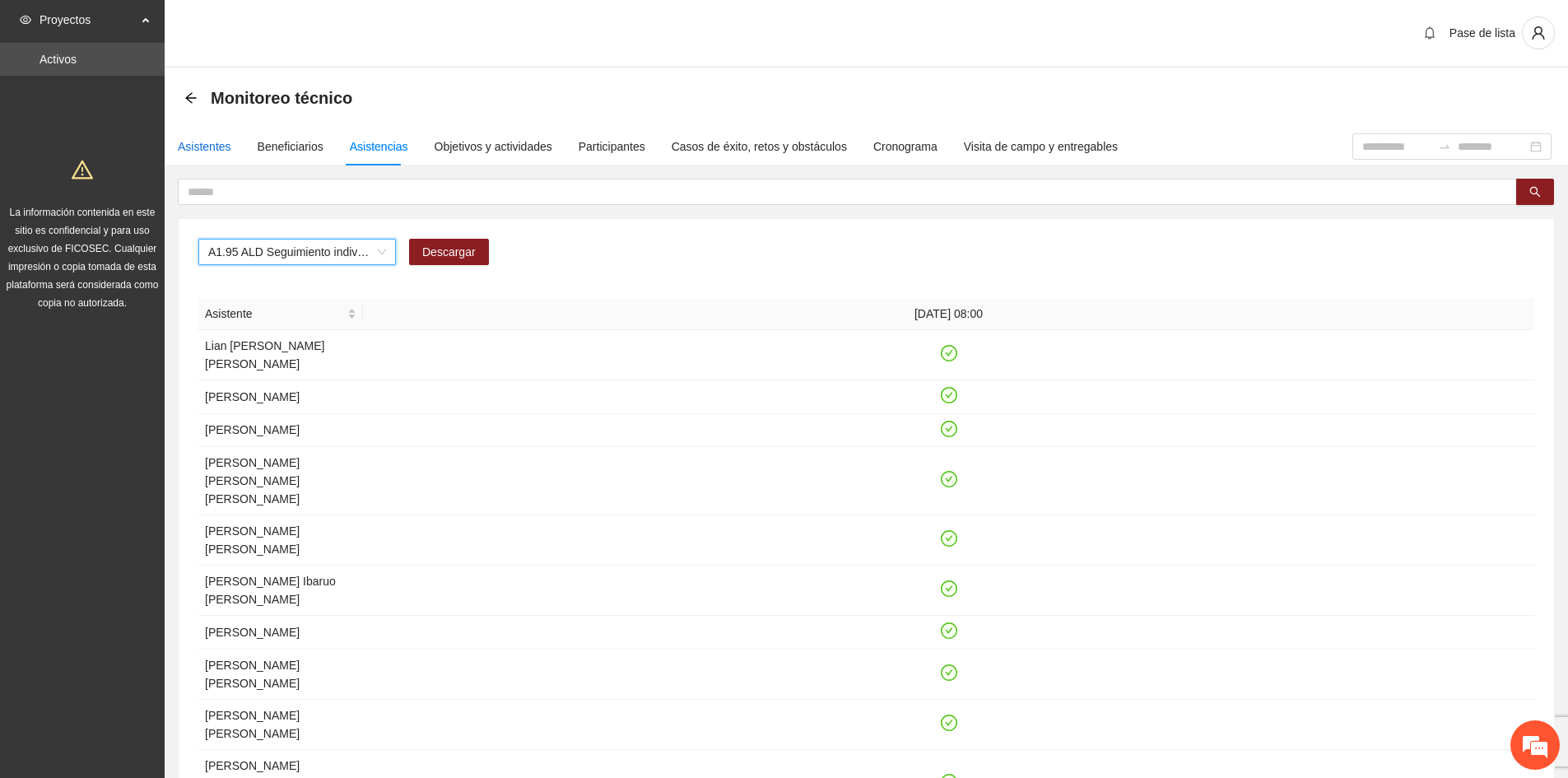 click on "Asistentes" at bounding box center (204, 147) 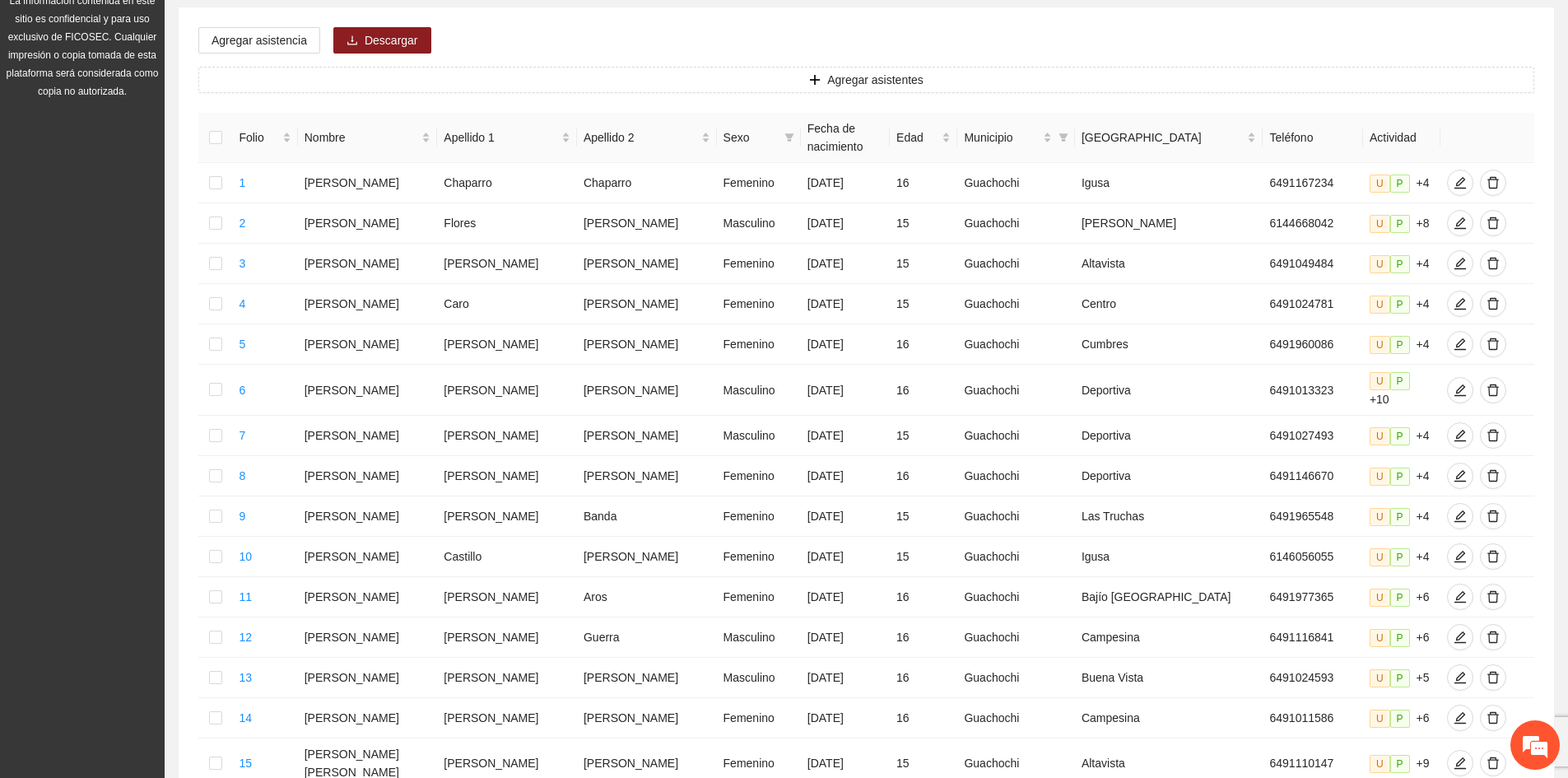 scroll, scrollTop: 579, scrollLeft: 0, axis: vertical 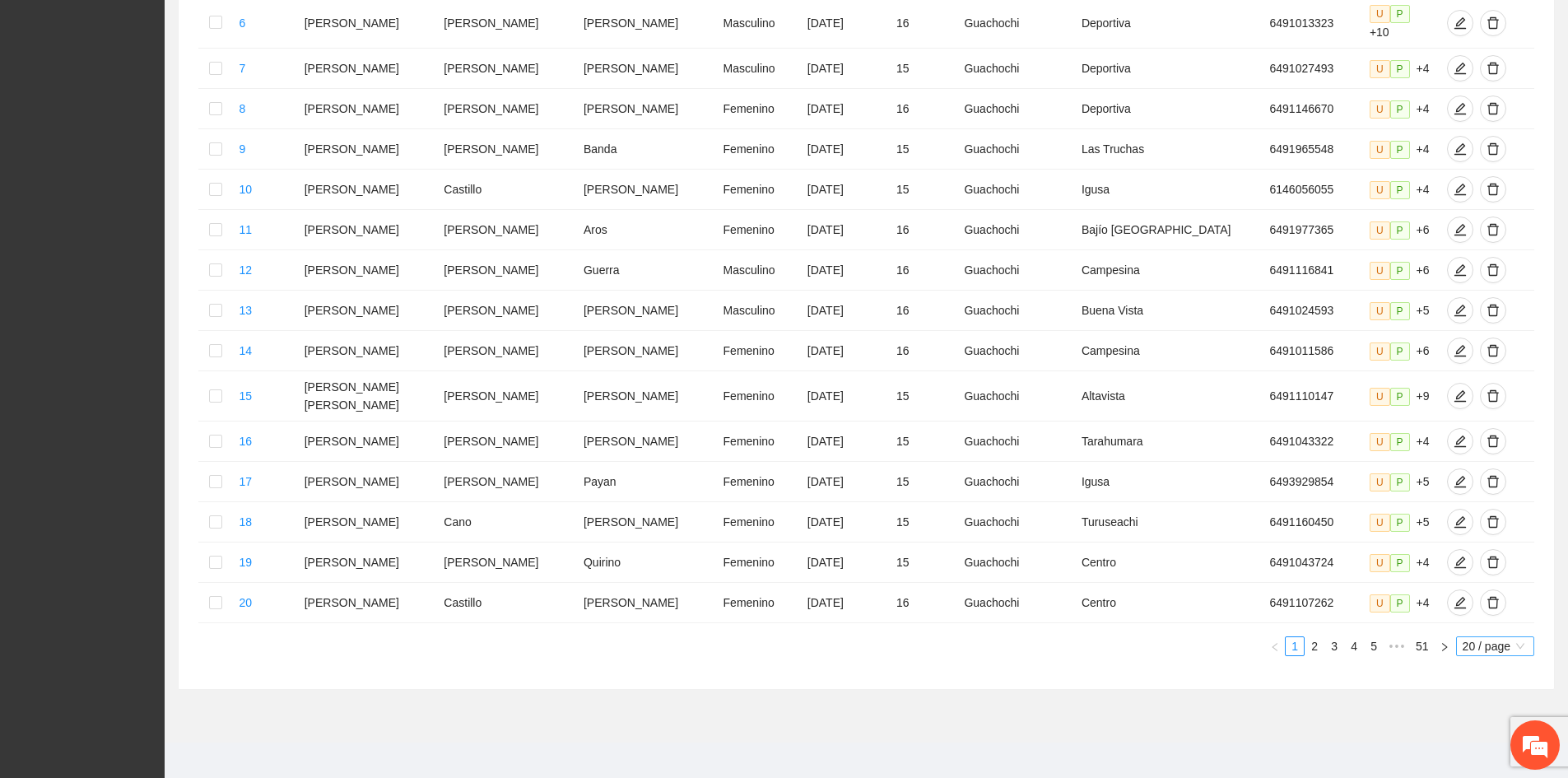 click on "20 / page" at bounding box center [1495, 646] 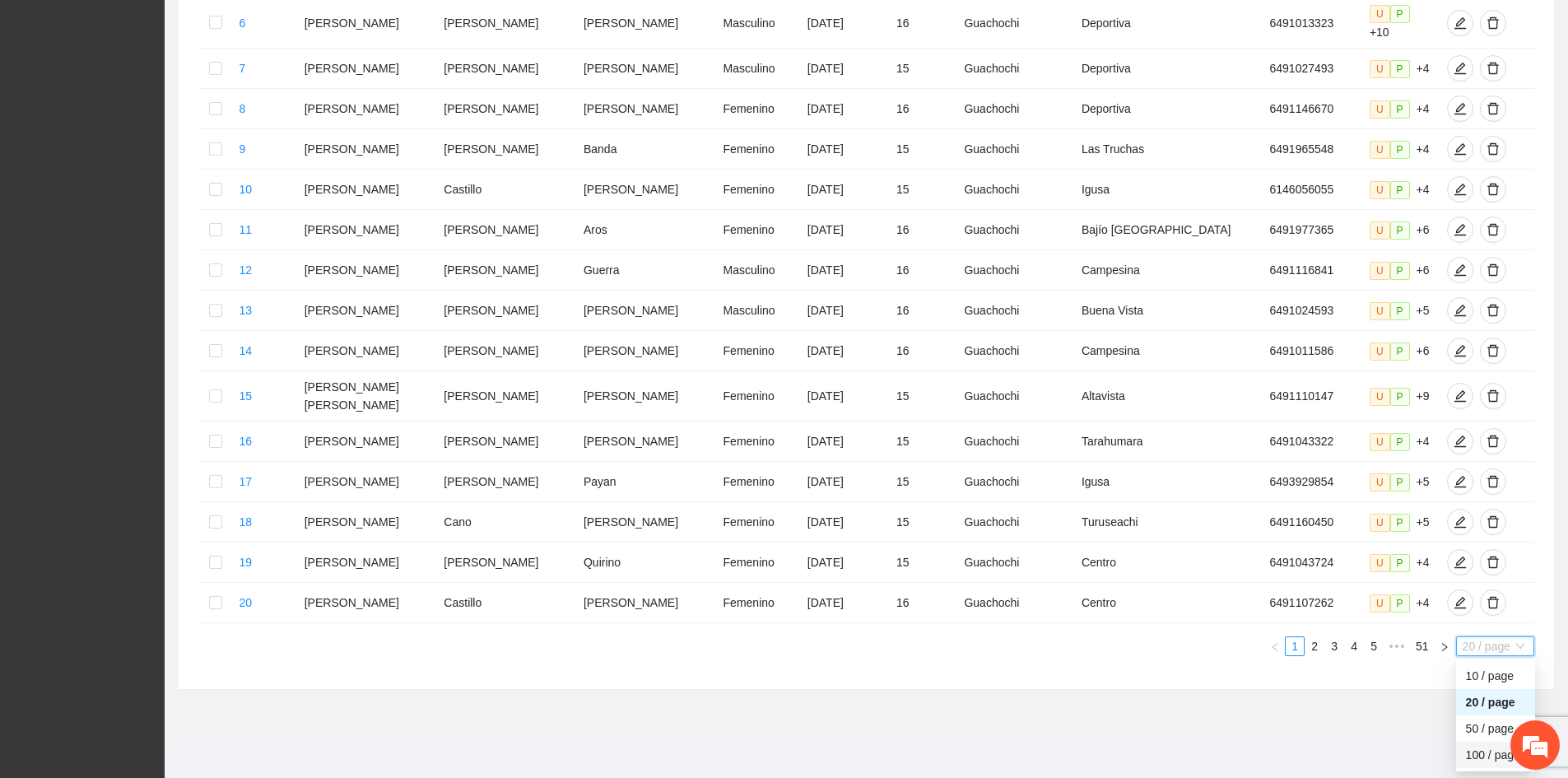 click on "100 / page" at bounding box center (1496, 755) 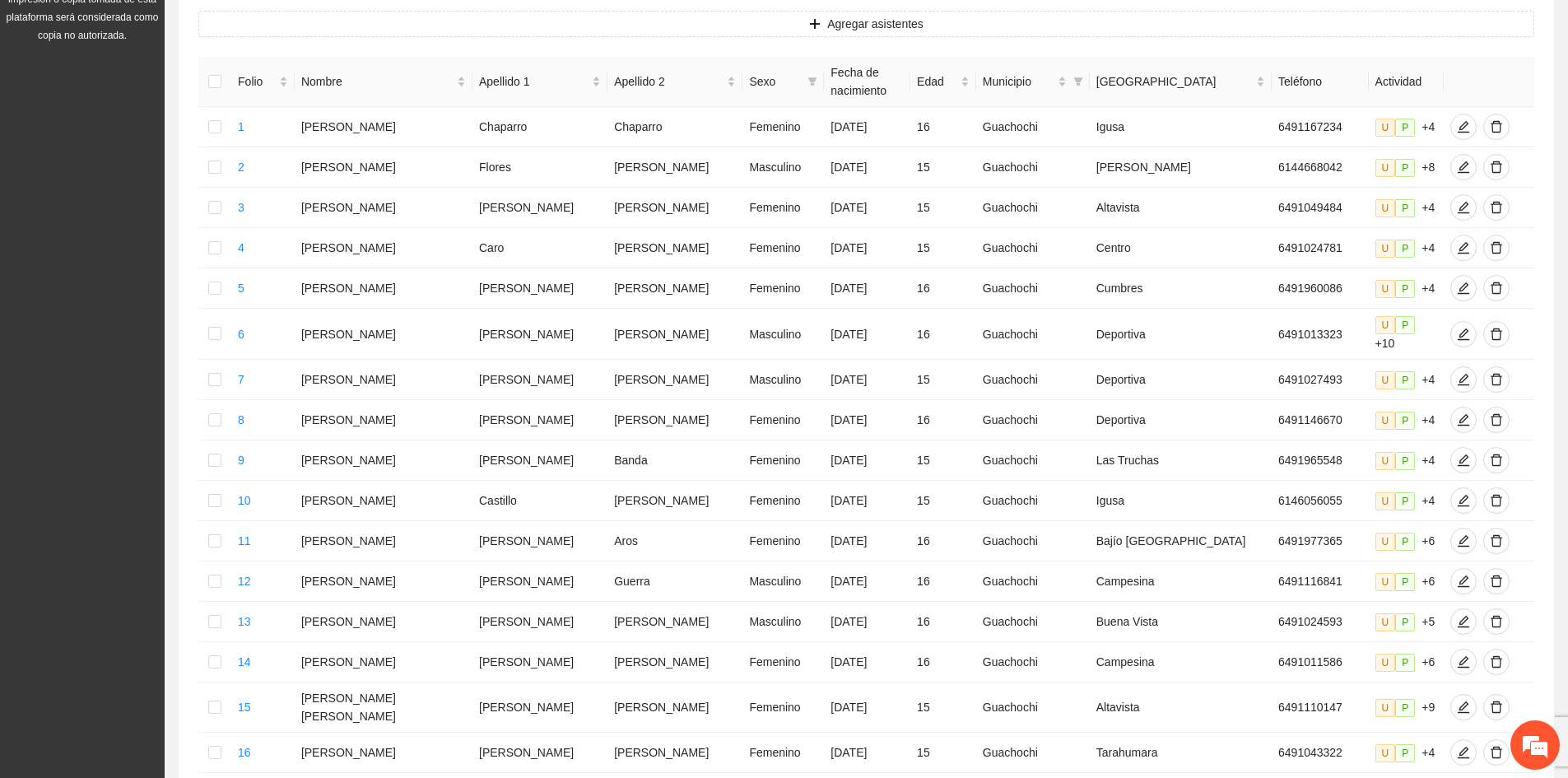 scroll, scrollTop: 328, scrollLeft: 0, axis: vertical 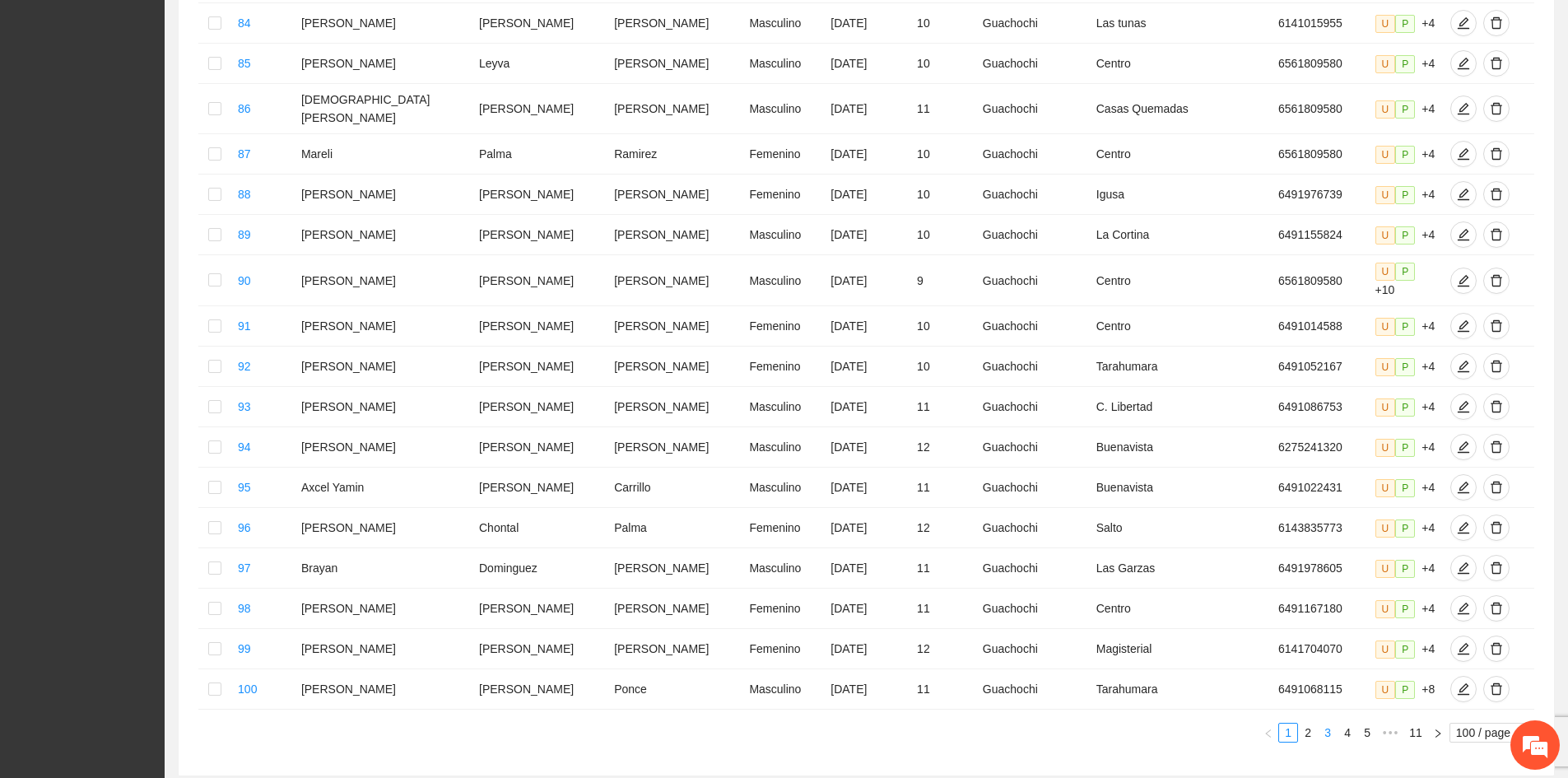 click on "3" at bounding box center (1328, 733) 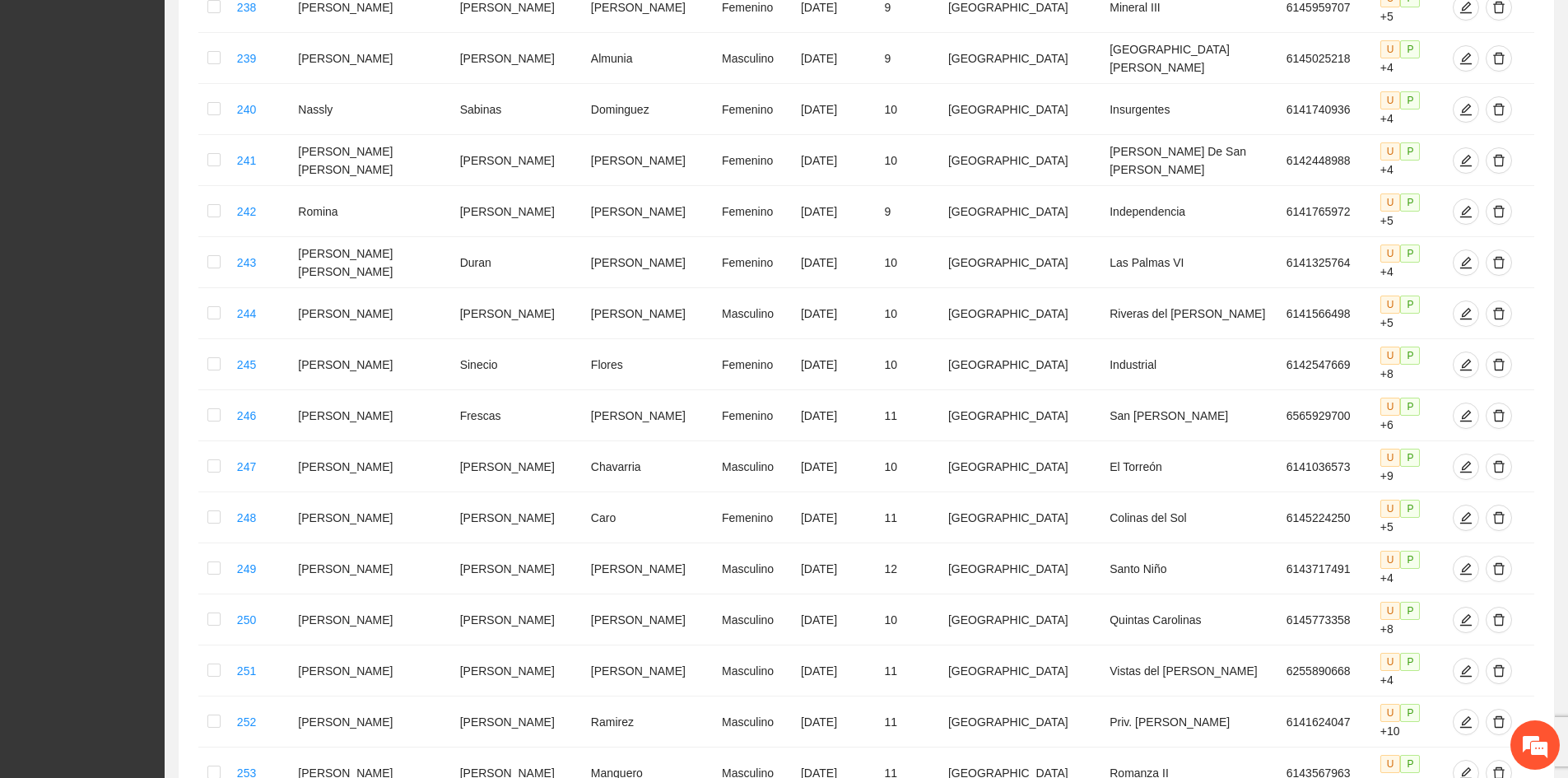 scroll, scrollTop: 1870, scrollLeft: 0, axis: vertical 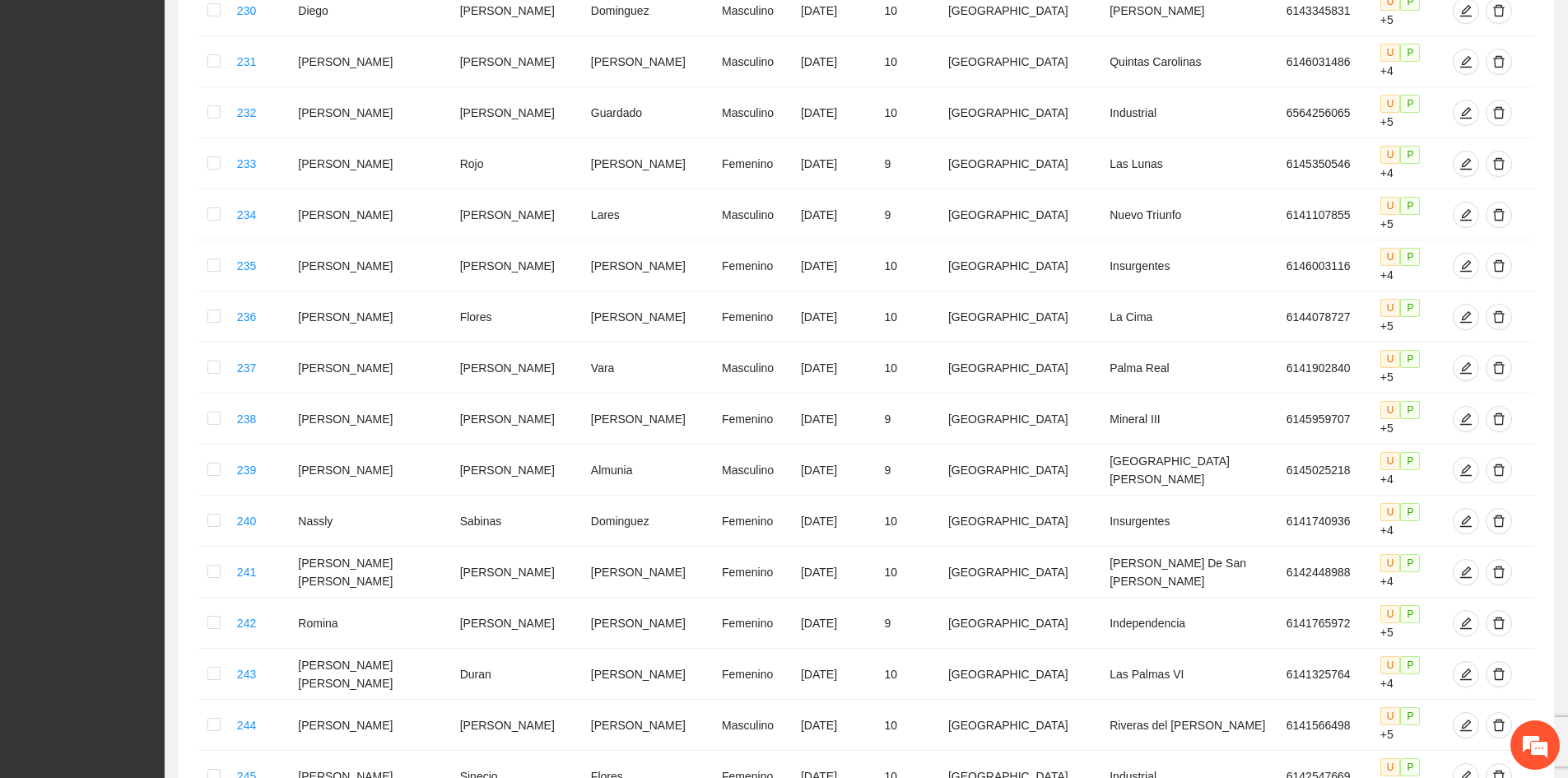 click at bounding box center (214, 1134) 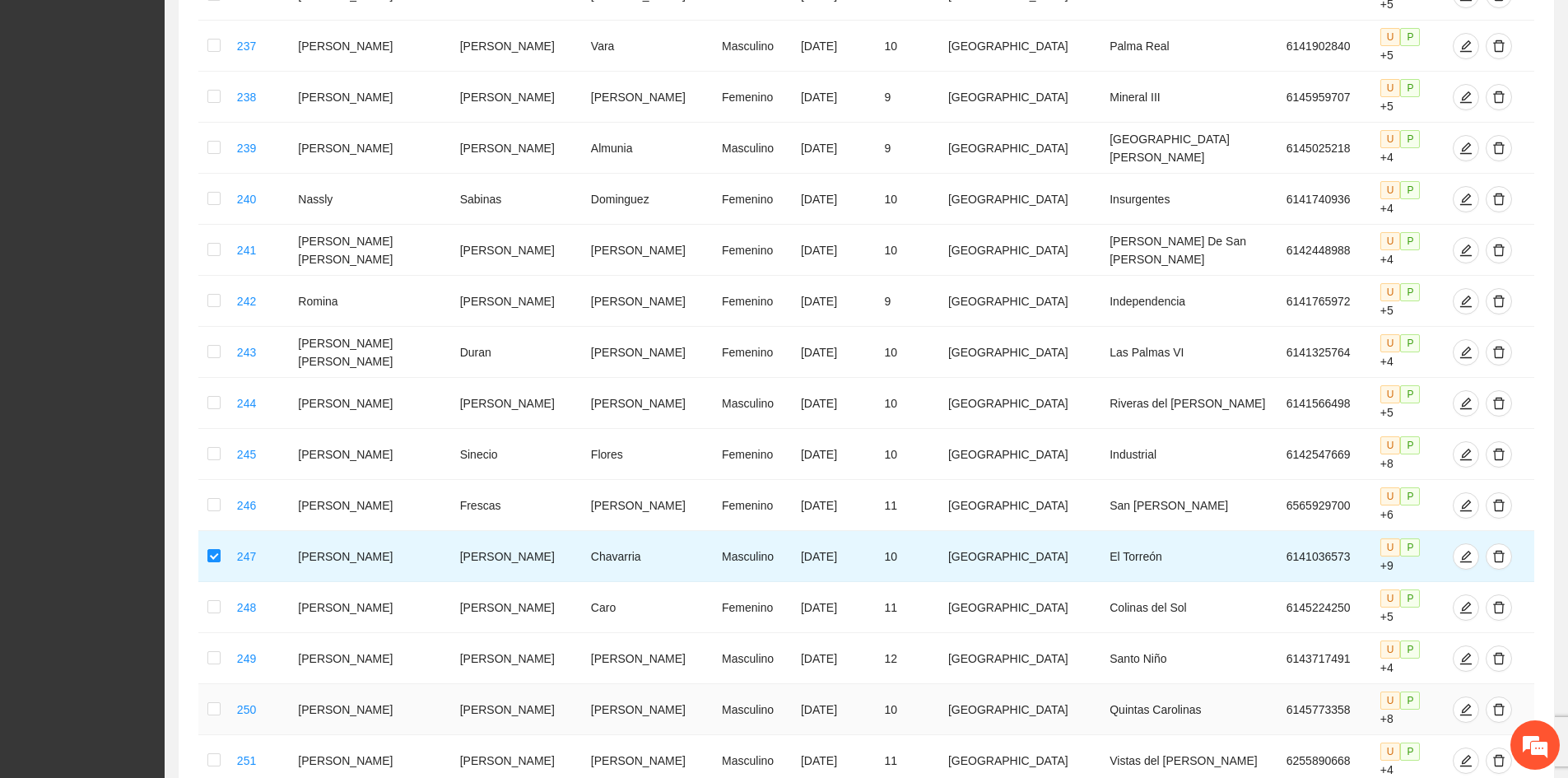 scroll, scrollTop: 2199, scrollLeft: 0, axis: vertical 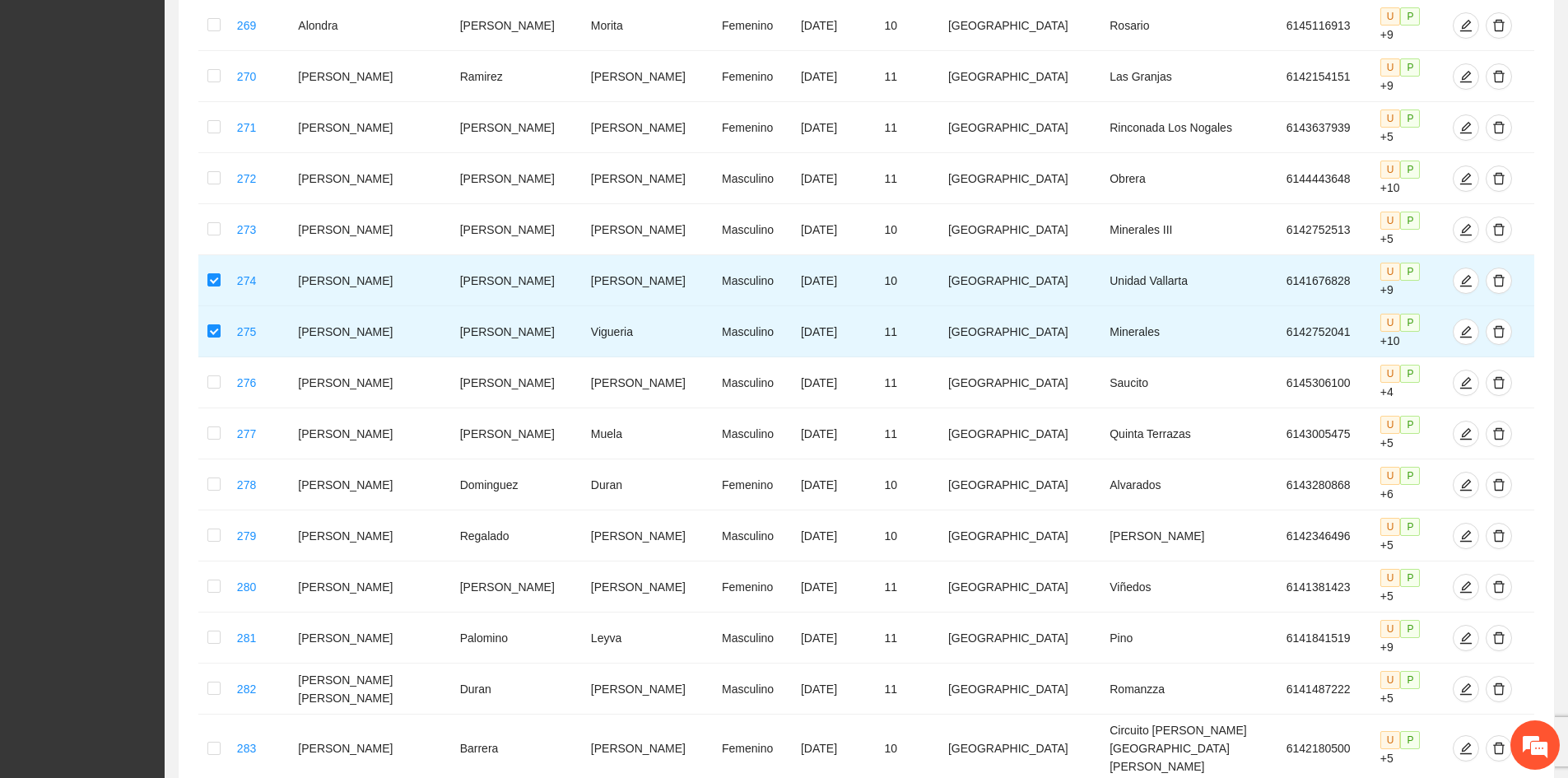 click on "•••" at bounding box center (1390, 1691) 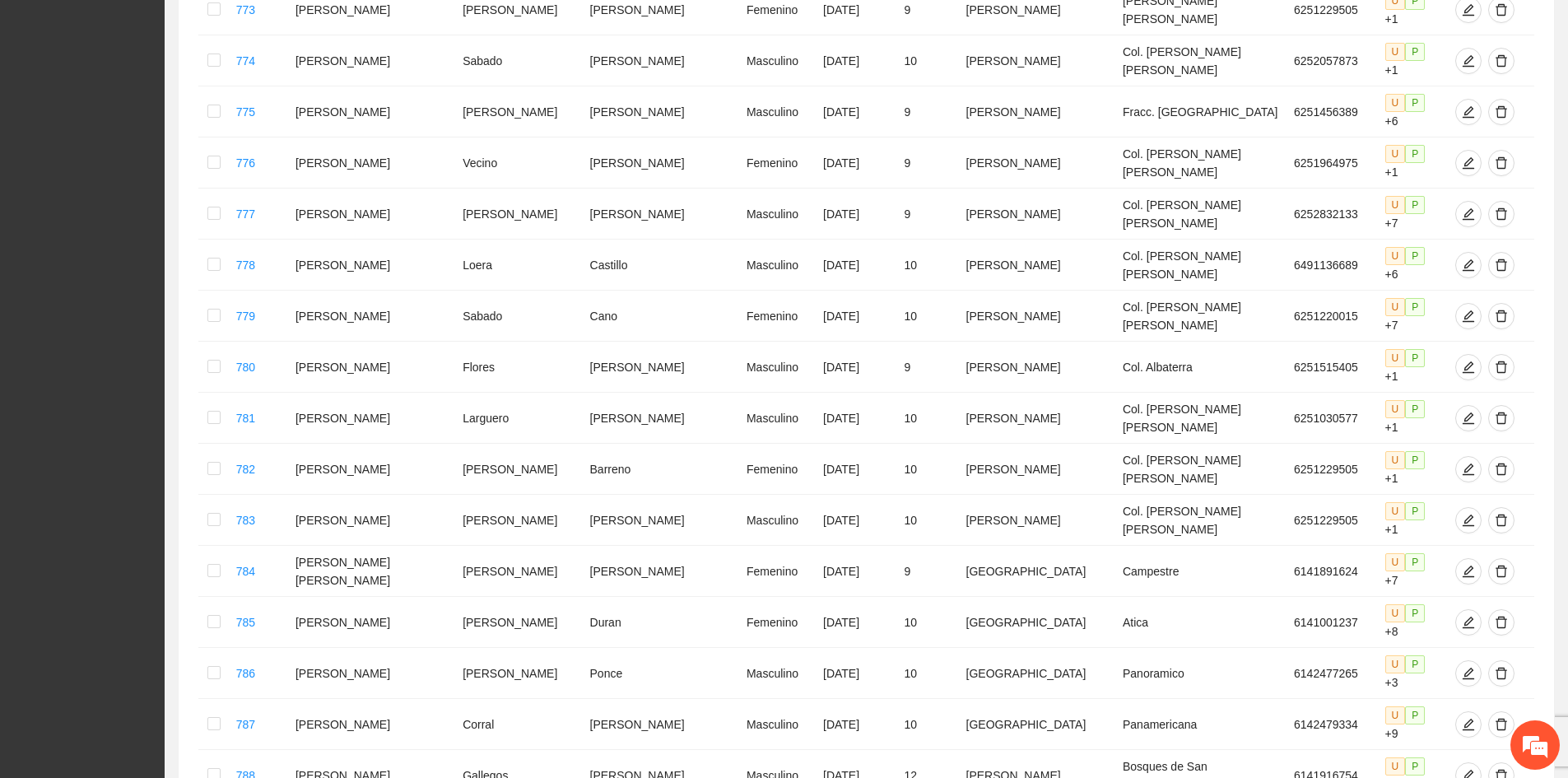 scroll, scrollTop: 3157, scrollLeft: 0, axis: vertical 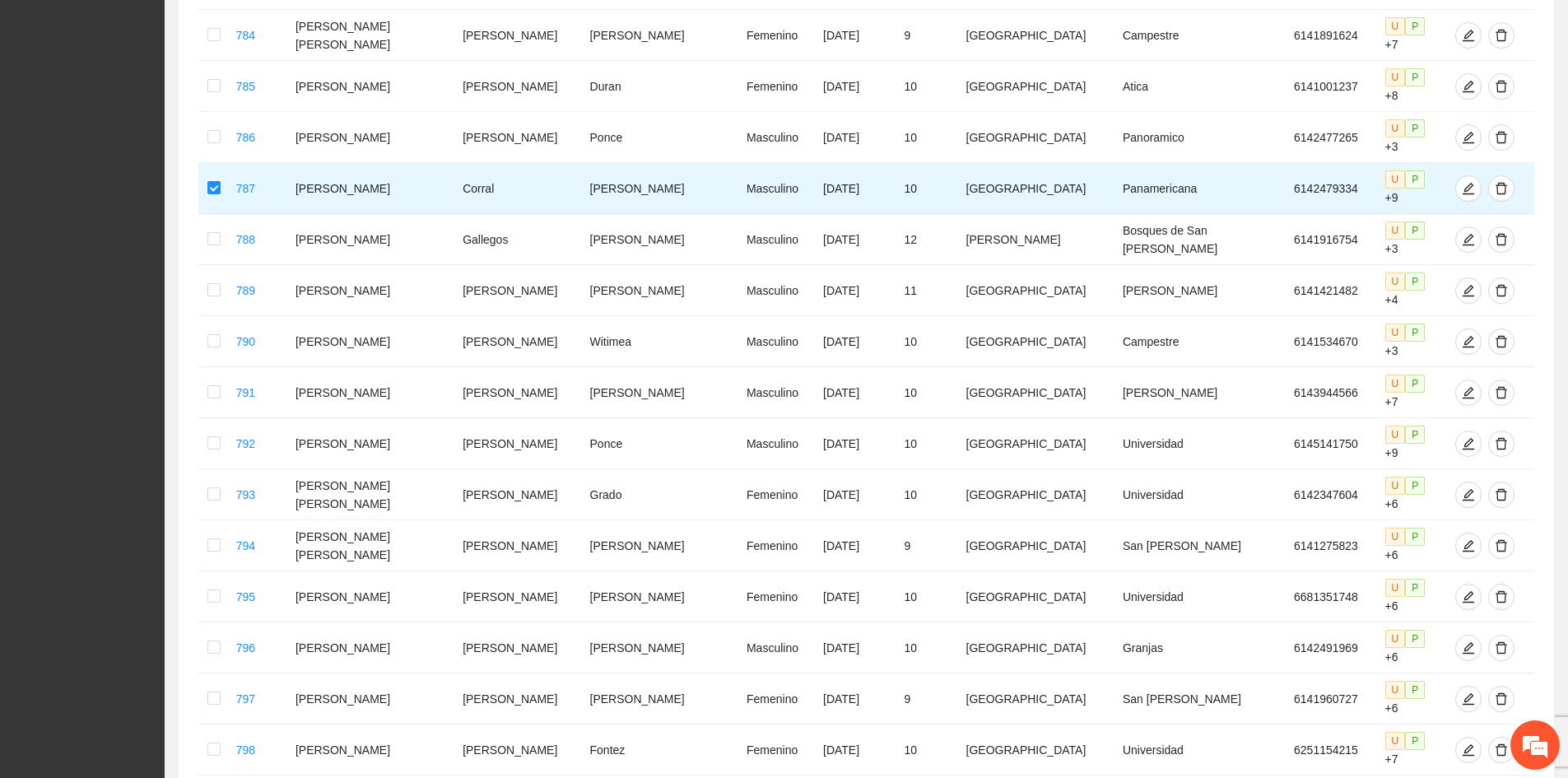 click on "9" at bounding box center [1370, 1786] 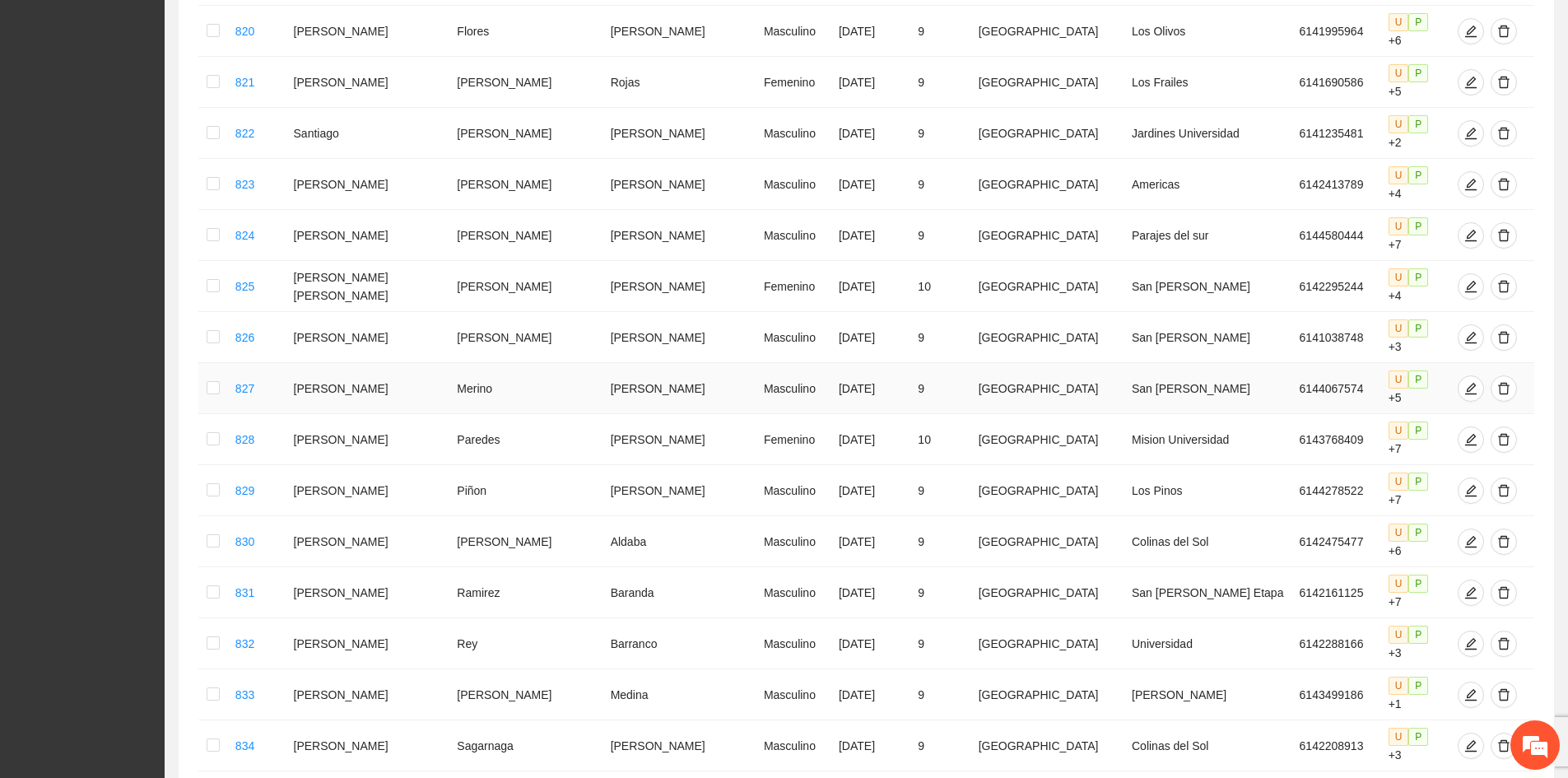 scroll, scrollTop: 440, scrollLeft: 0, axis: vertical 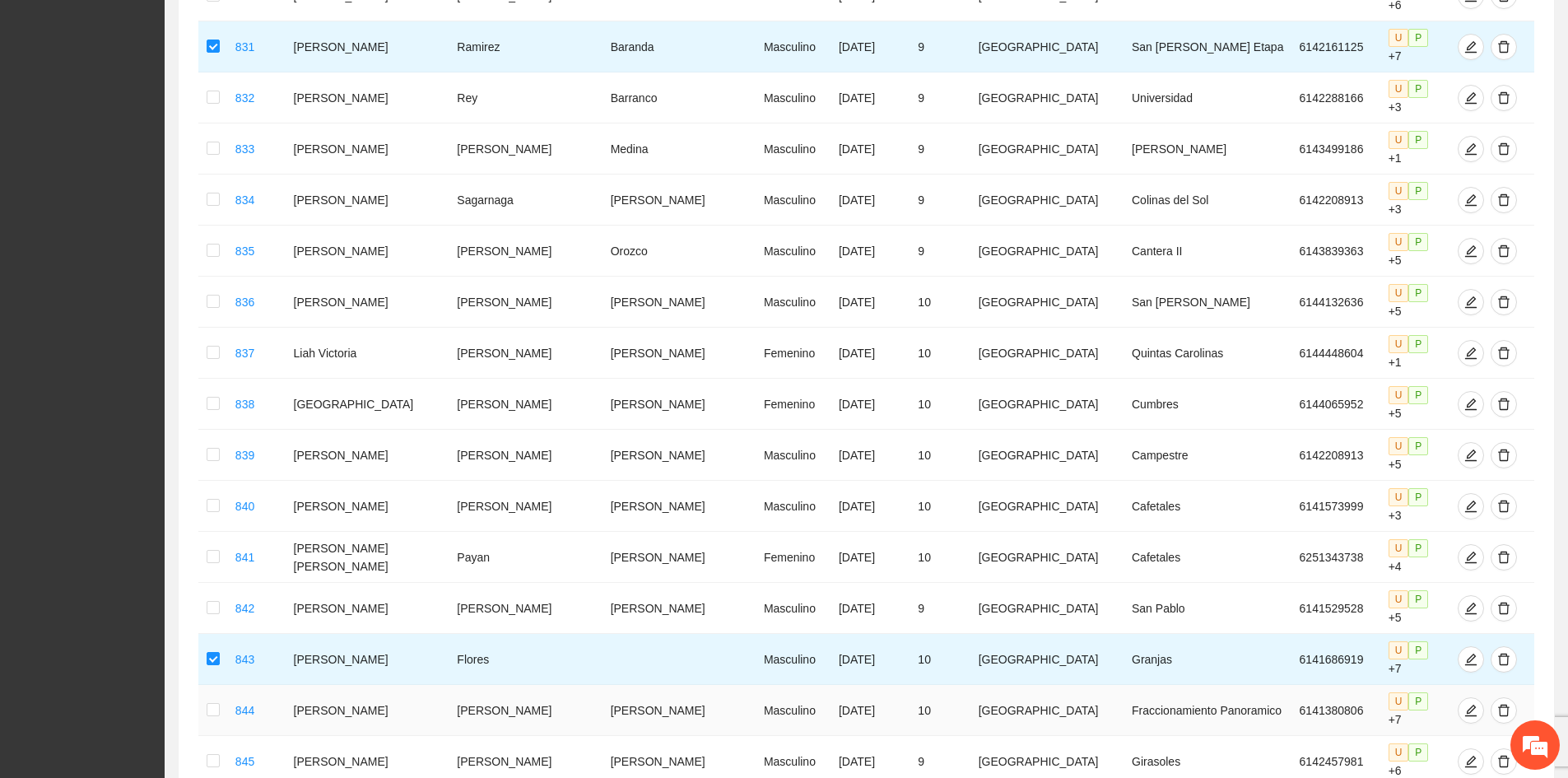 click at bounding box center (213, 710) 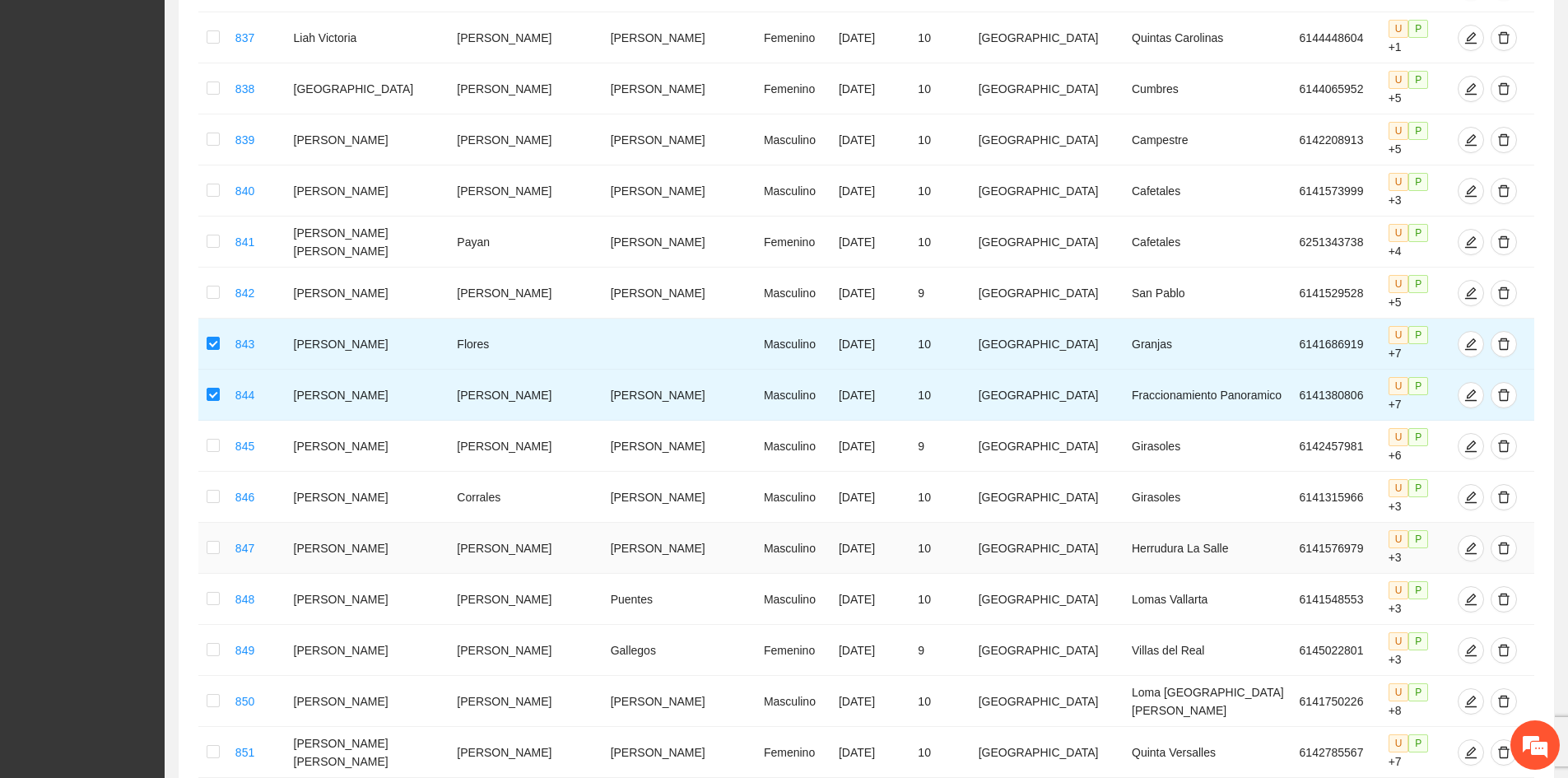 scroll, scrollTop: 1346, scrollLeft: 0, axis: vertical 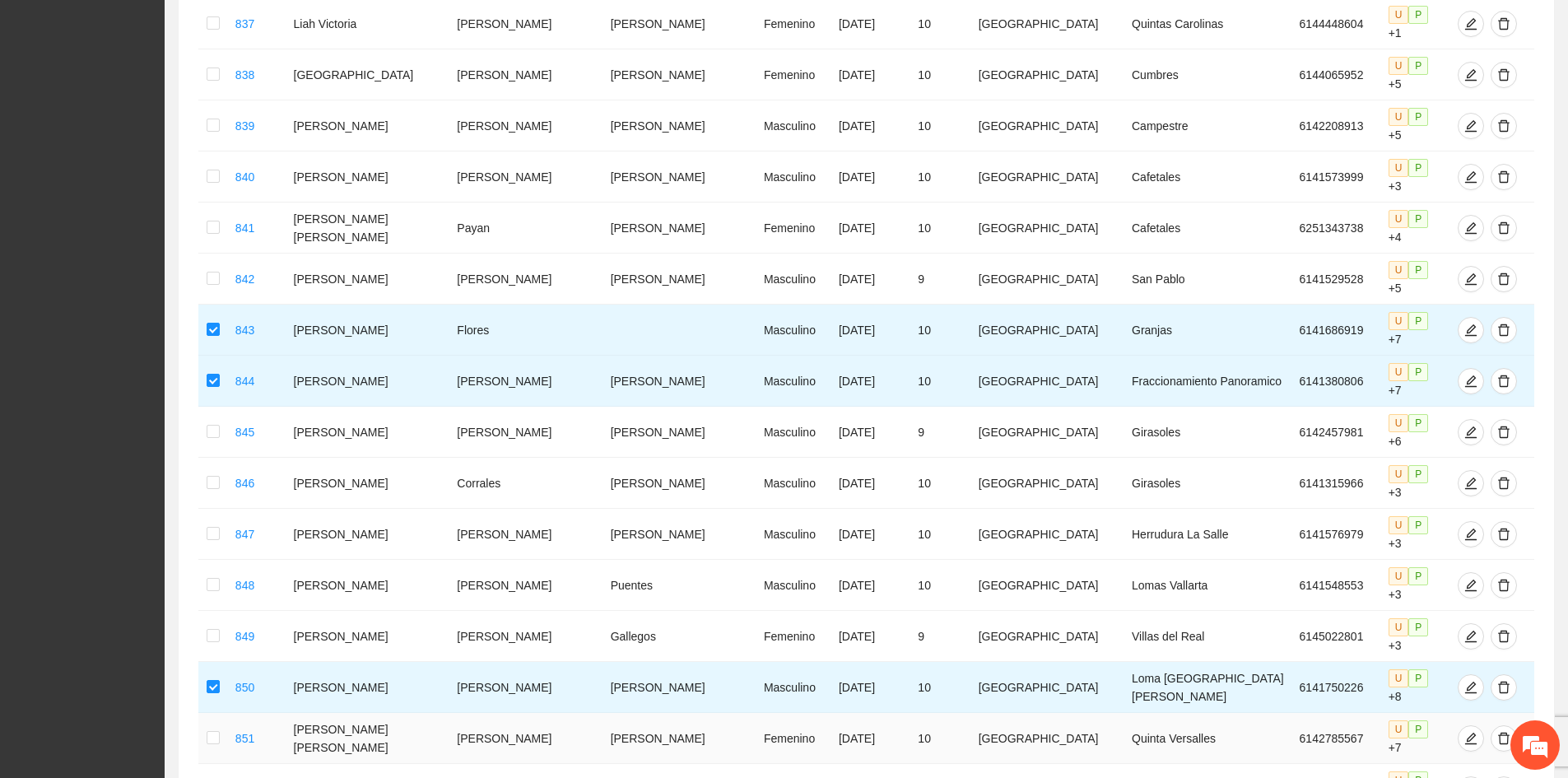 click at bounding box center [213, 738] 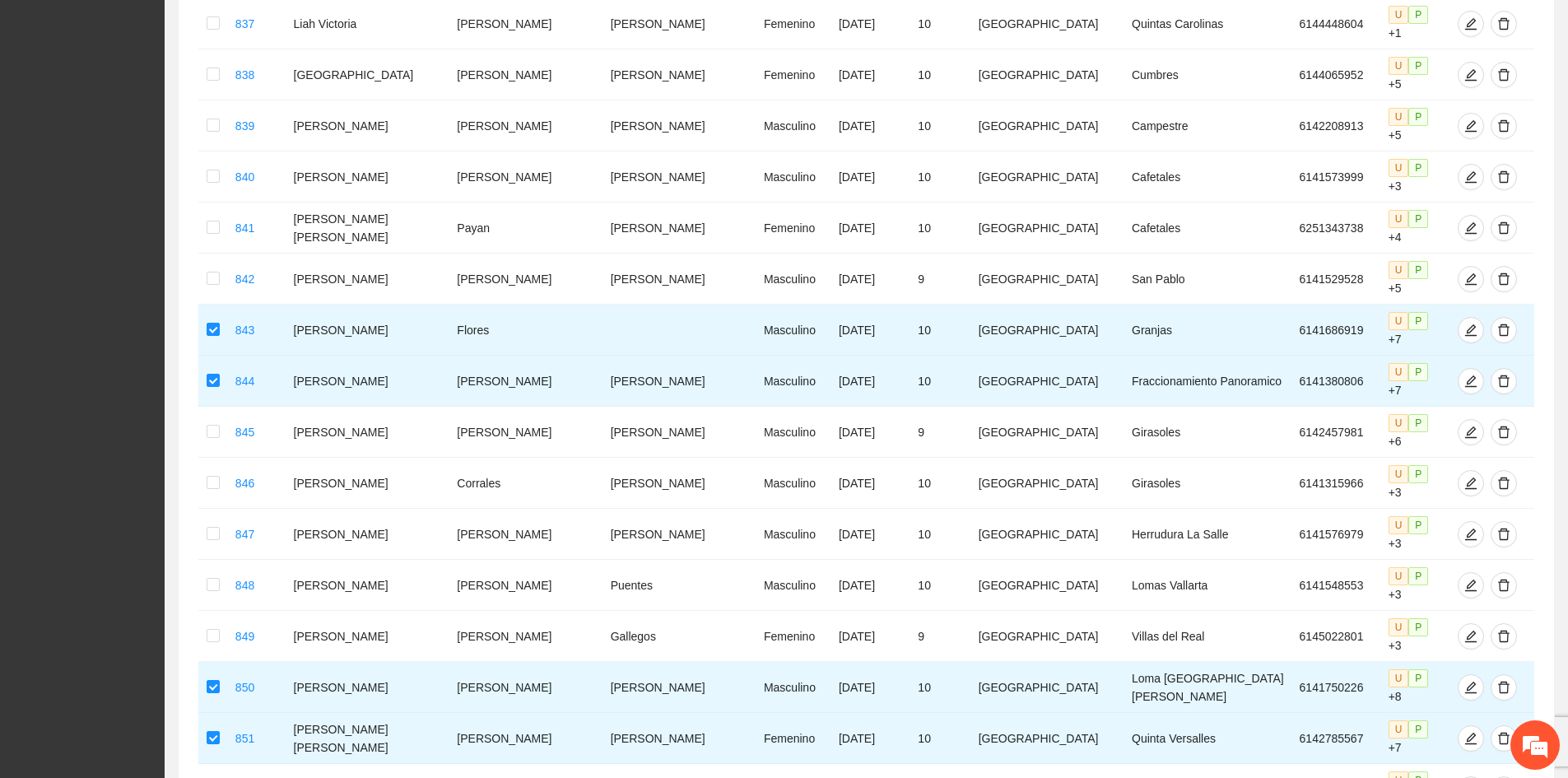 click at bounding box center [213, 841] 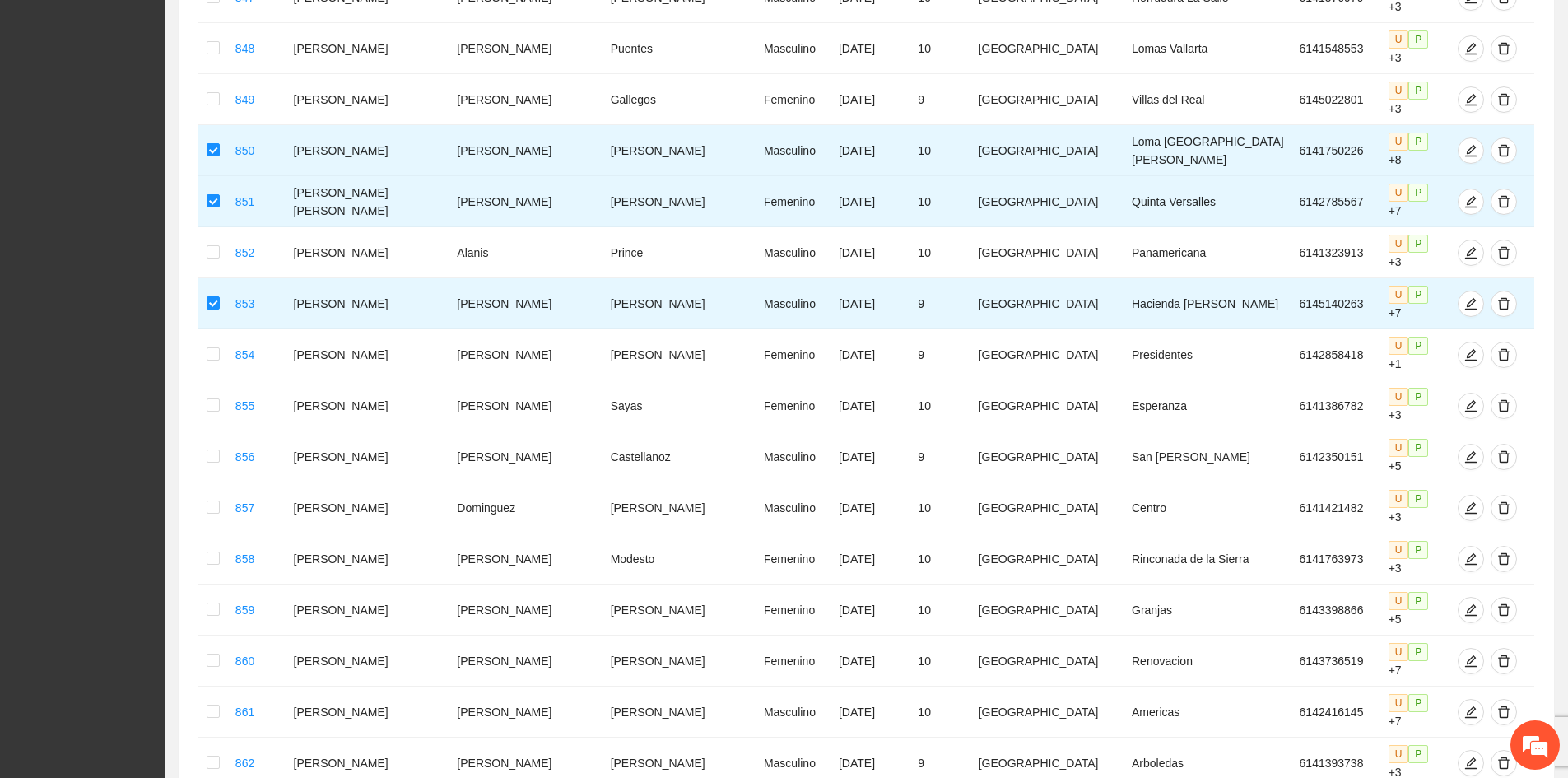 scroll, scrollTop: 1922, scrollLeft: 0, axis: vertical 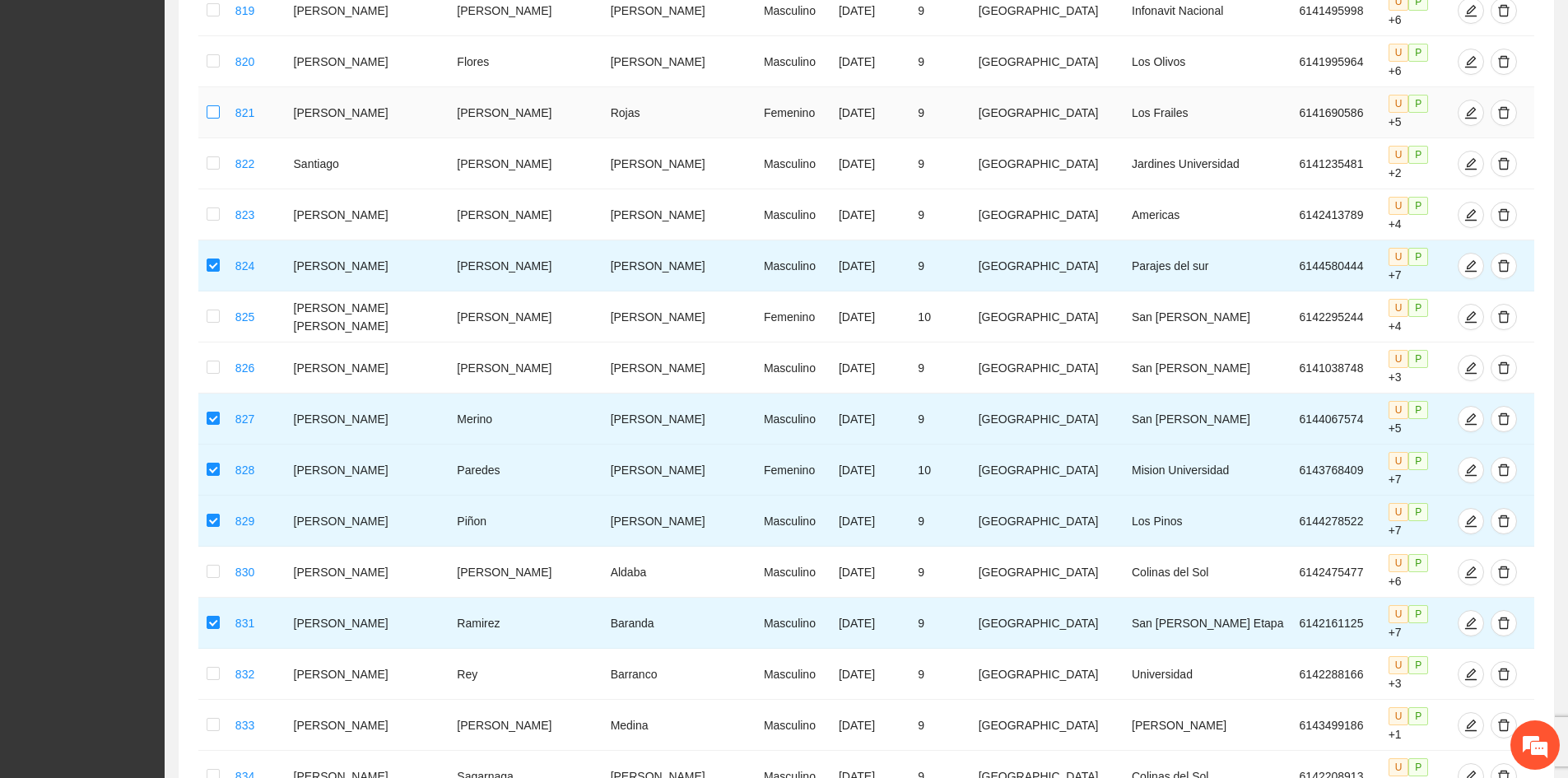 click at bounding box center [213, 113] 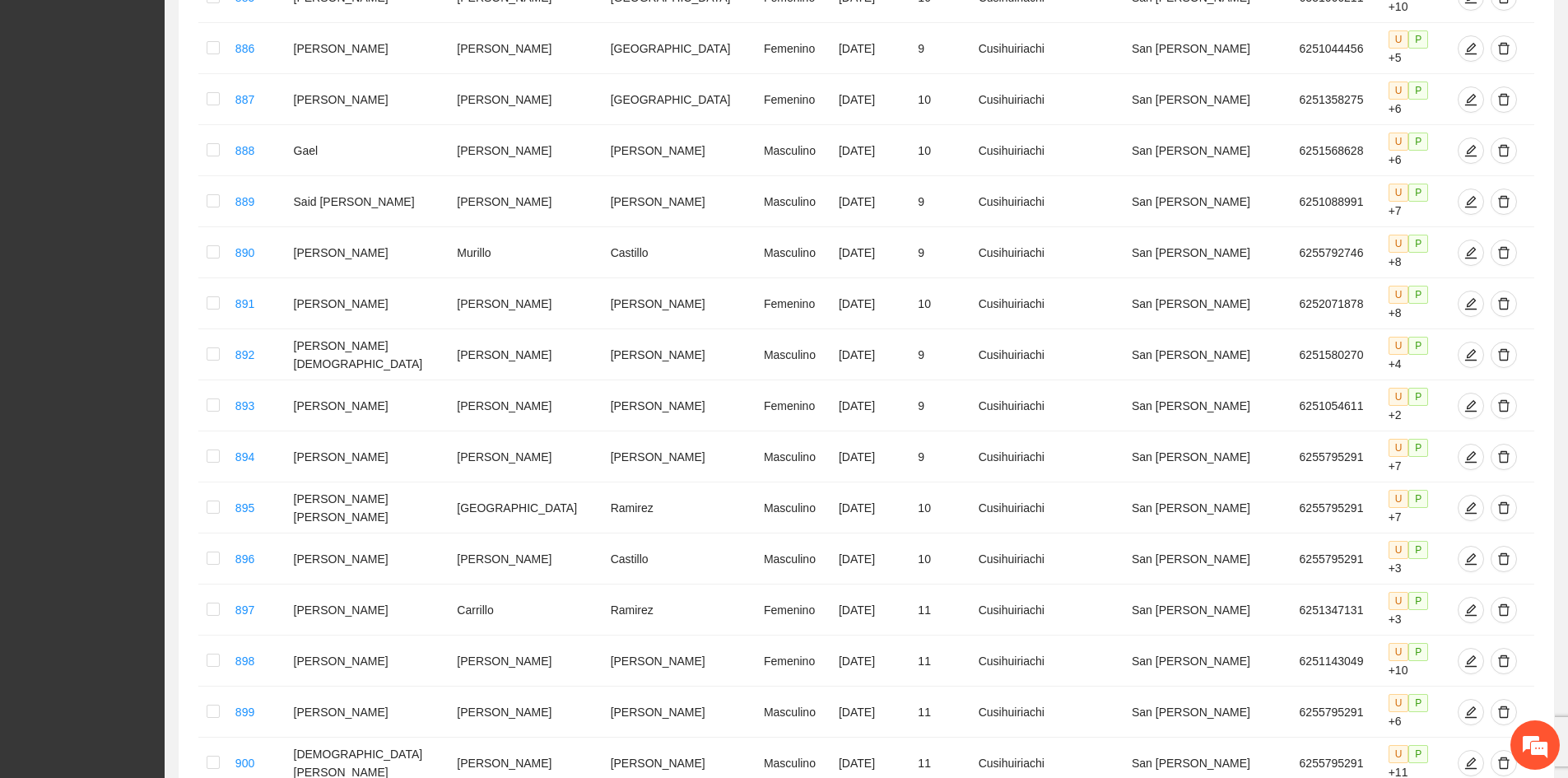 scroll, scrollTop: 3826, scrollLeft: 0, axis: vertical 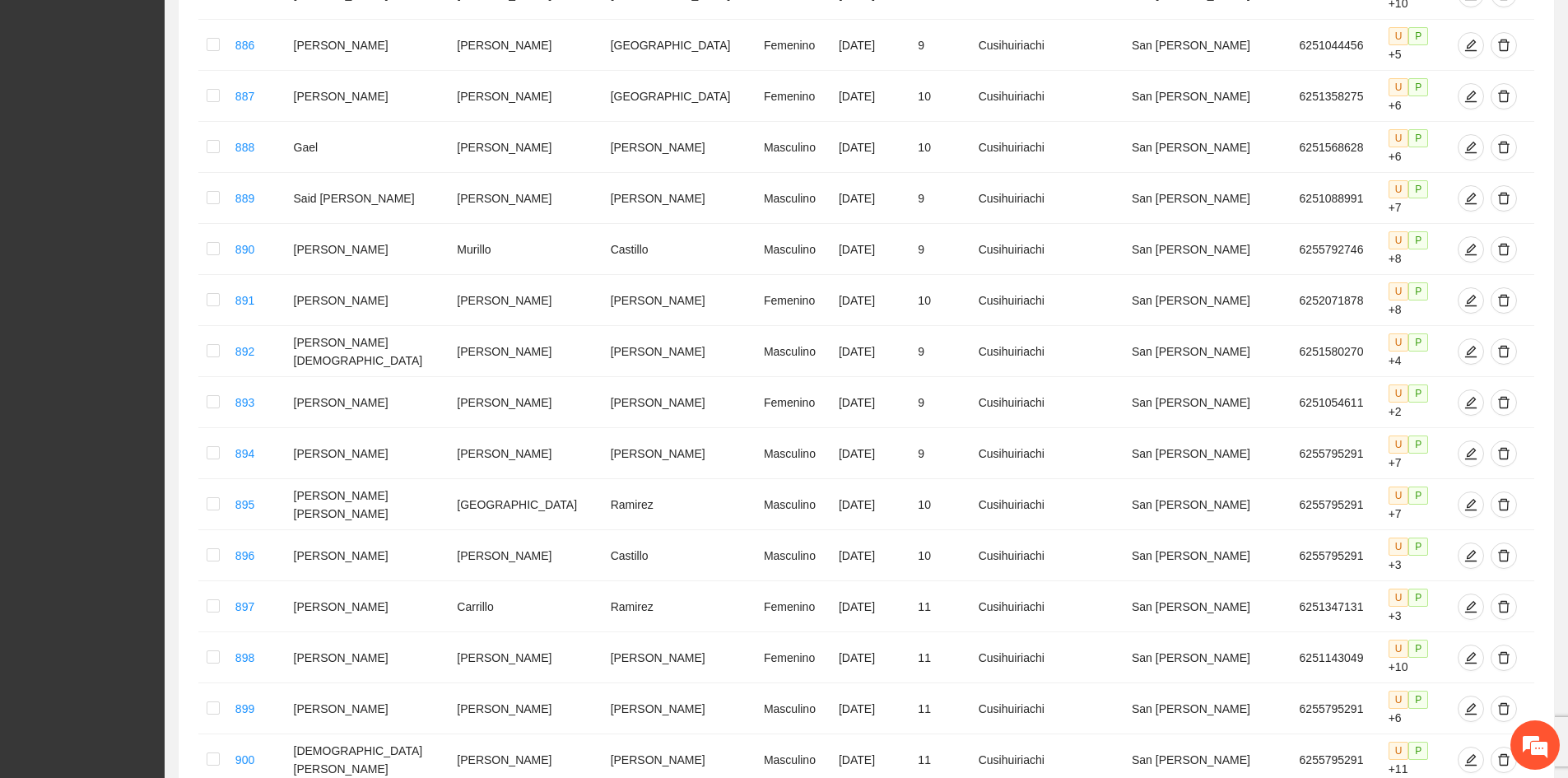 click on "8" at bounding box center [1350, 1676] 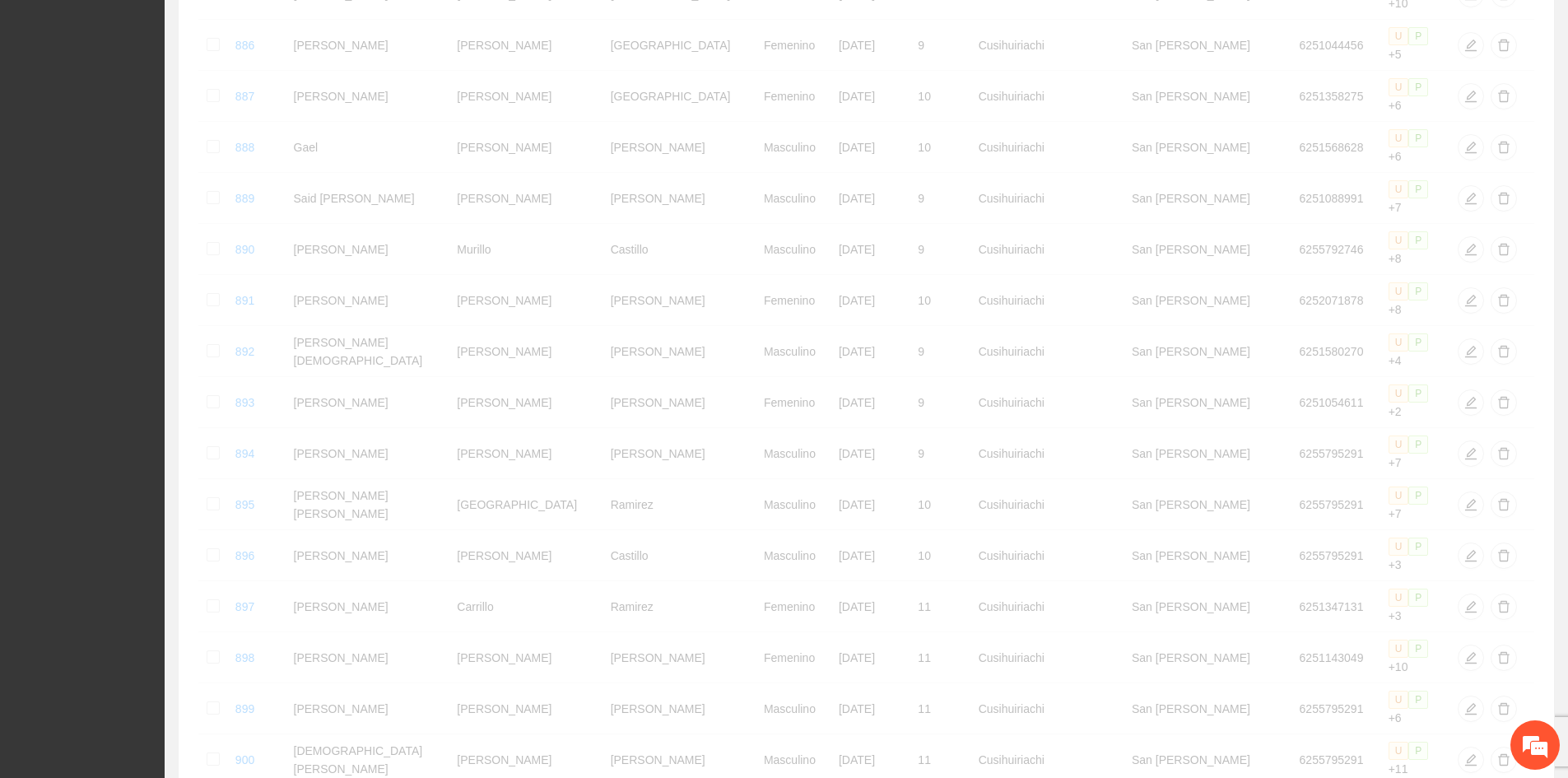 scroll, scrollTop: 3816, scrollLeft: 0, axis: vertical 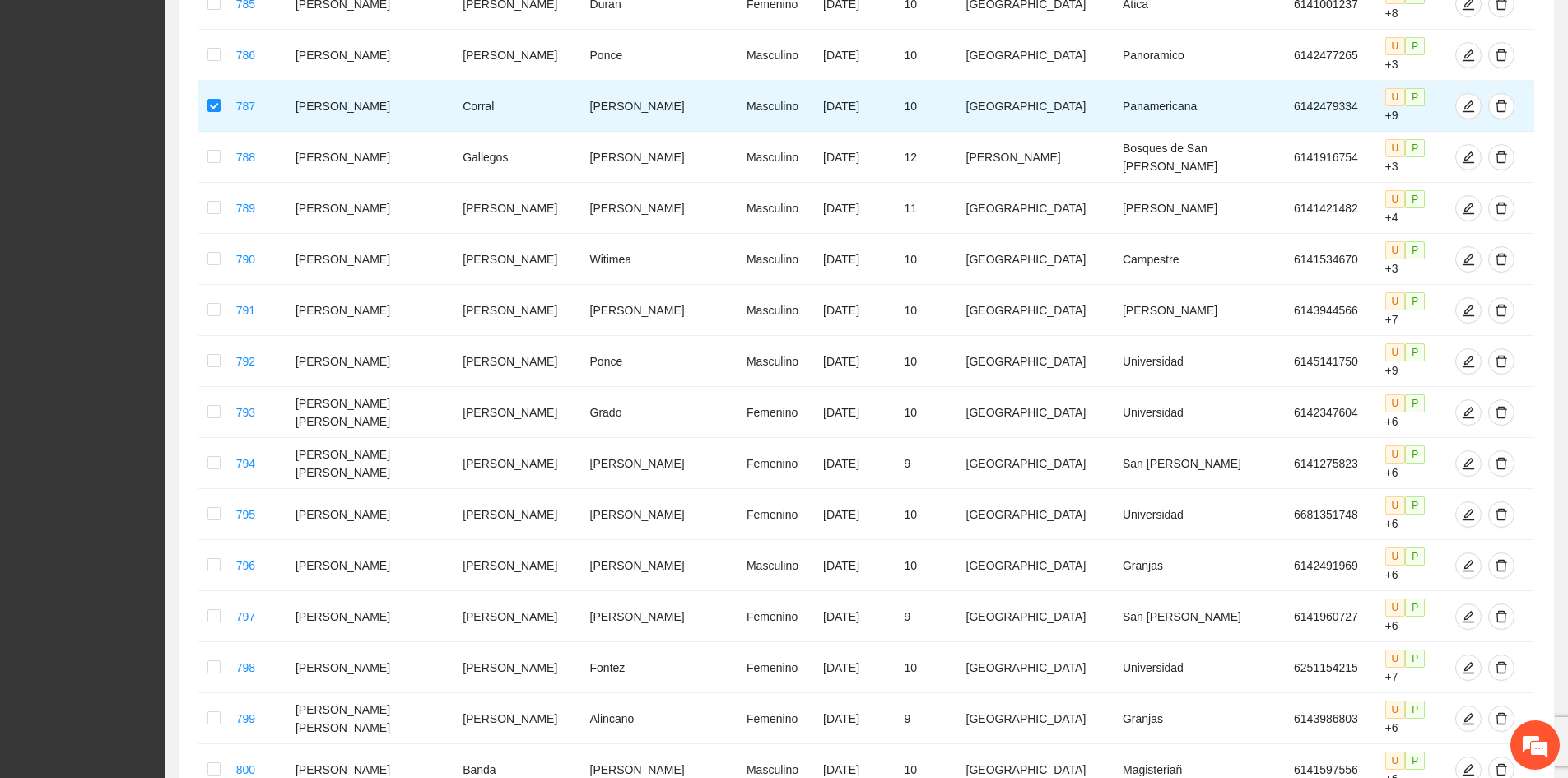 click on "•••" at bounding box center (1287, 1703) 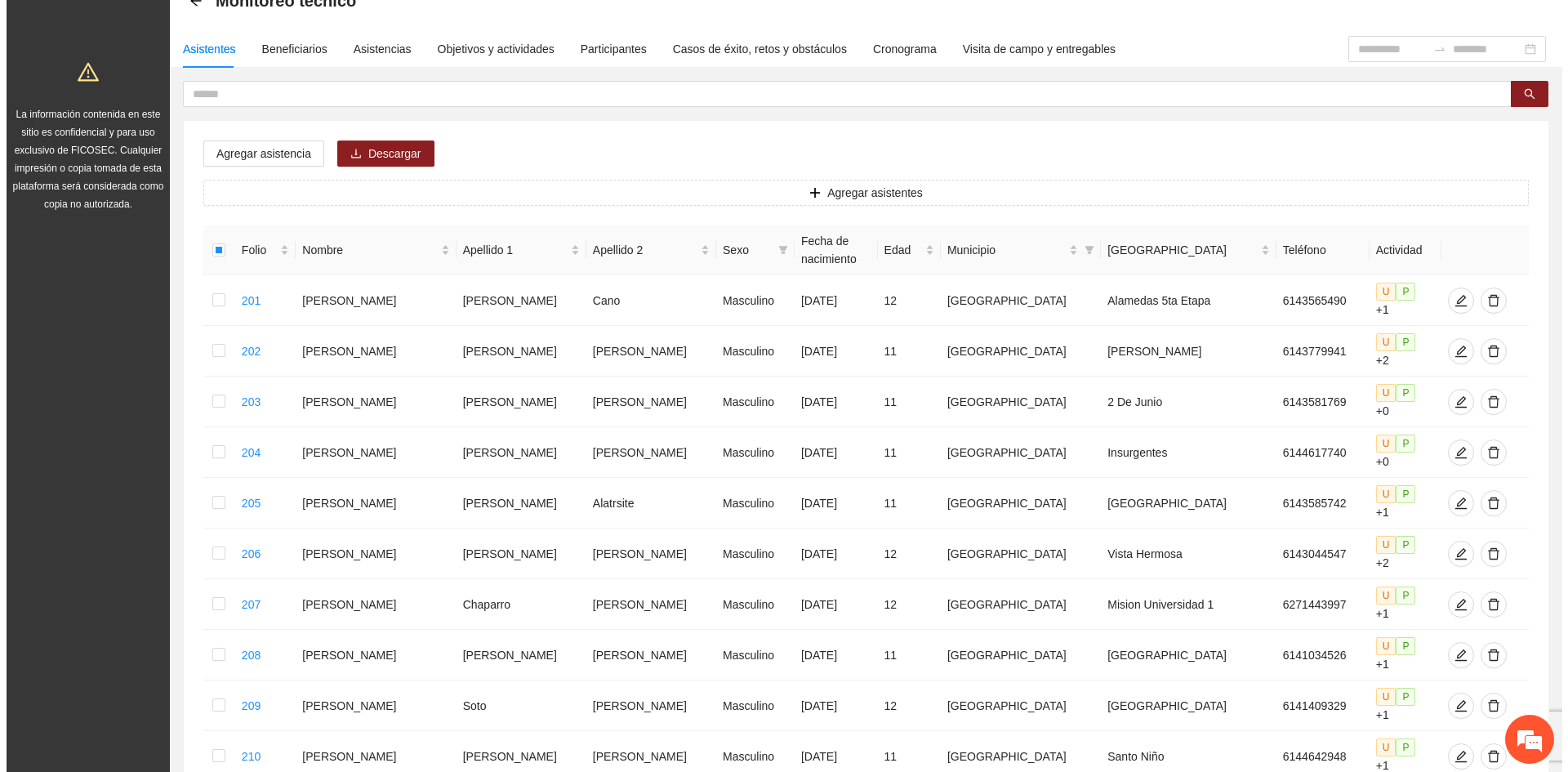 scroll, scrollTop: 0, scrollLeft: 0, axis: both 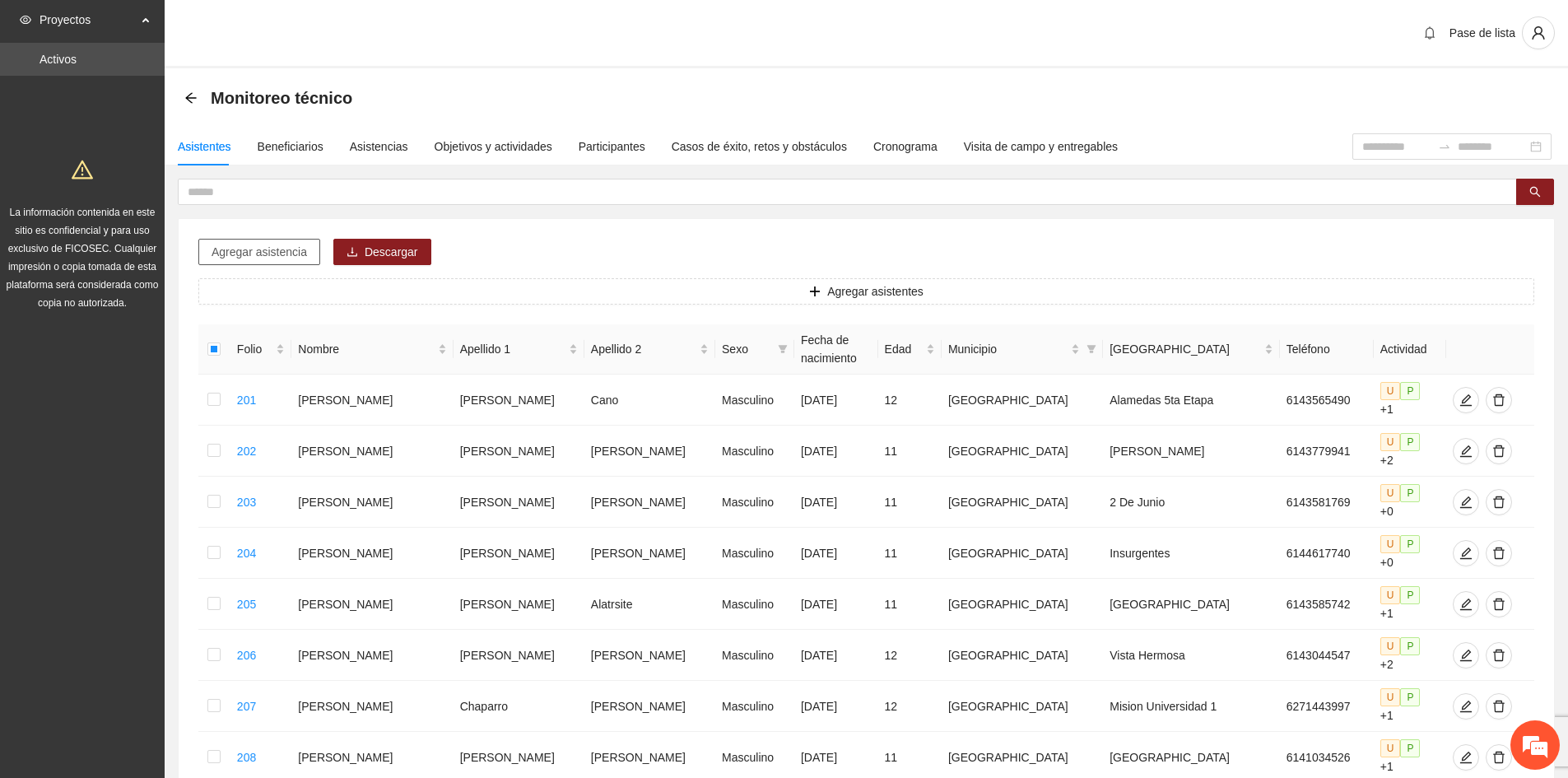 click on "Agregar asistencia" at bounding box center [259, 252] 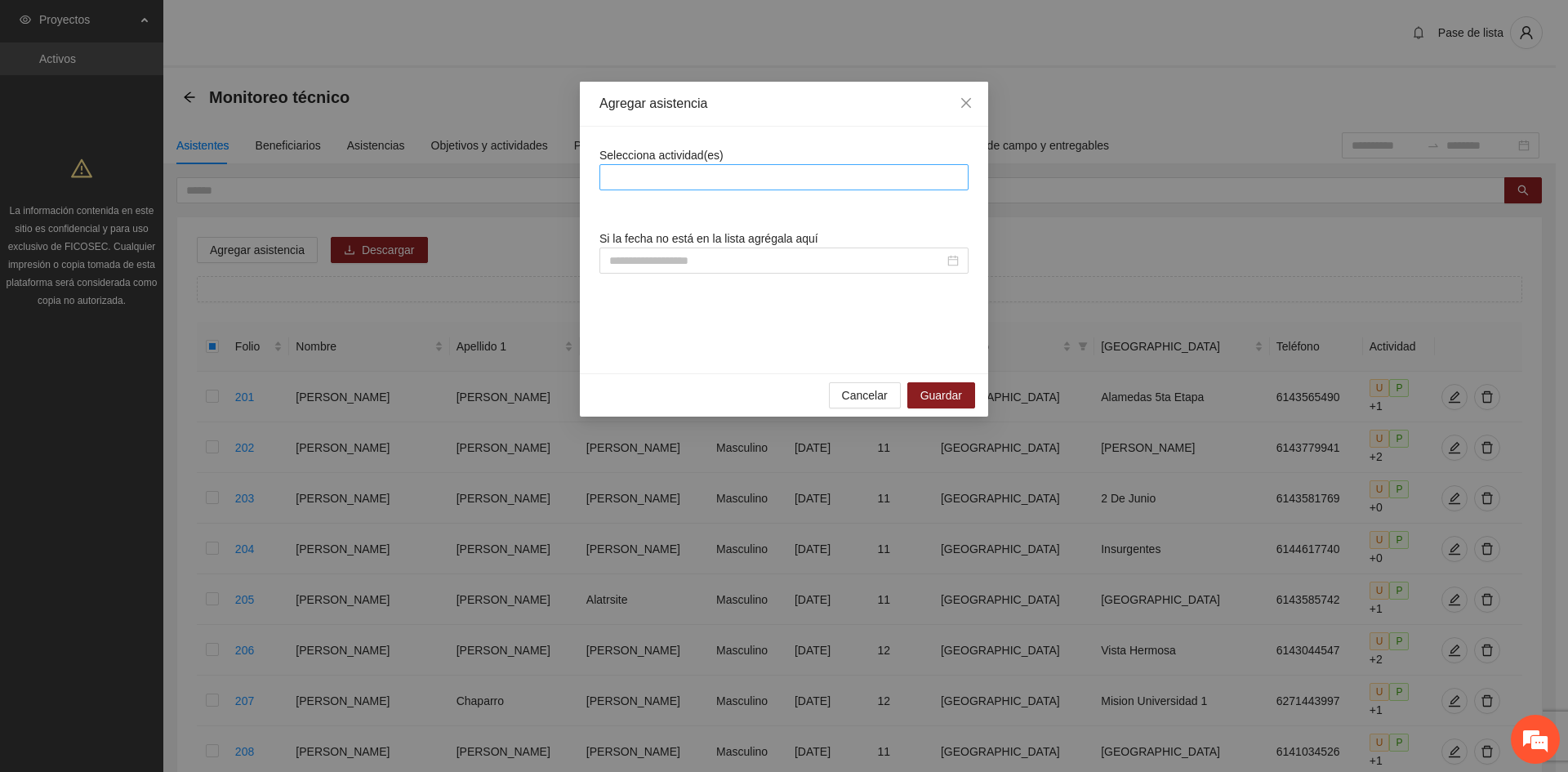click at bounding box center (784, 177) 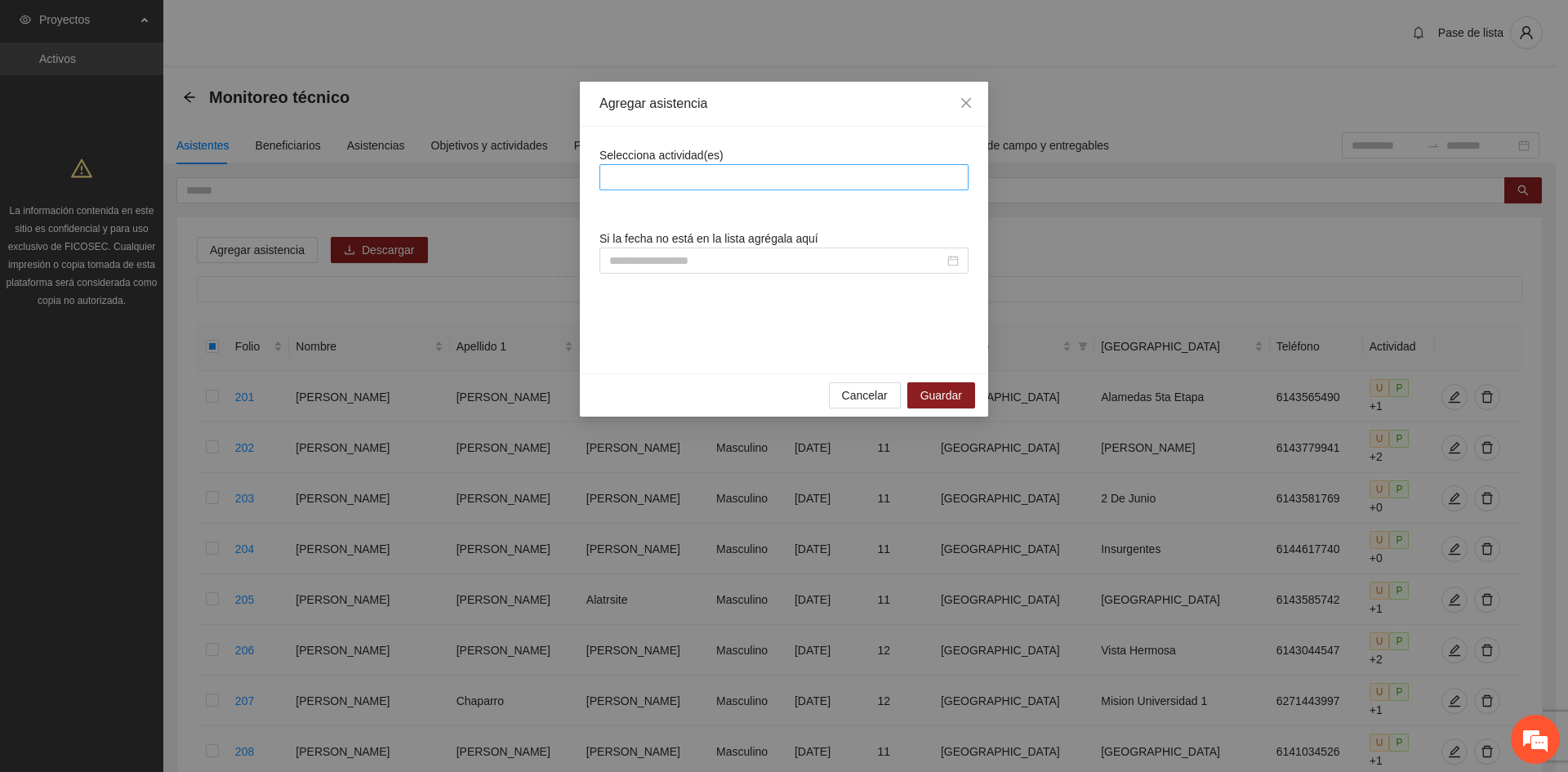 click at bounding box center [784, 177] 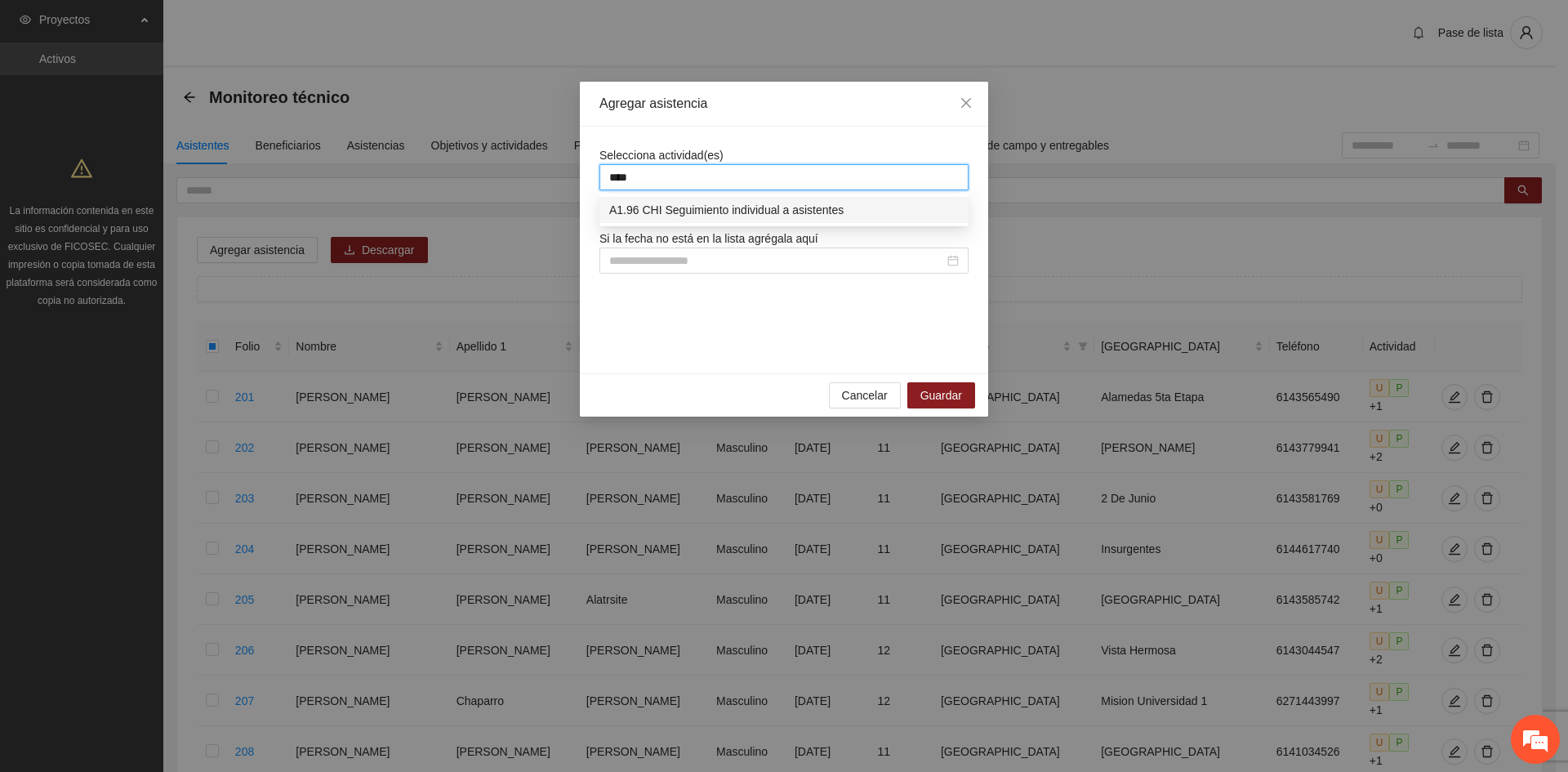 type on "****" 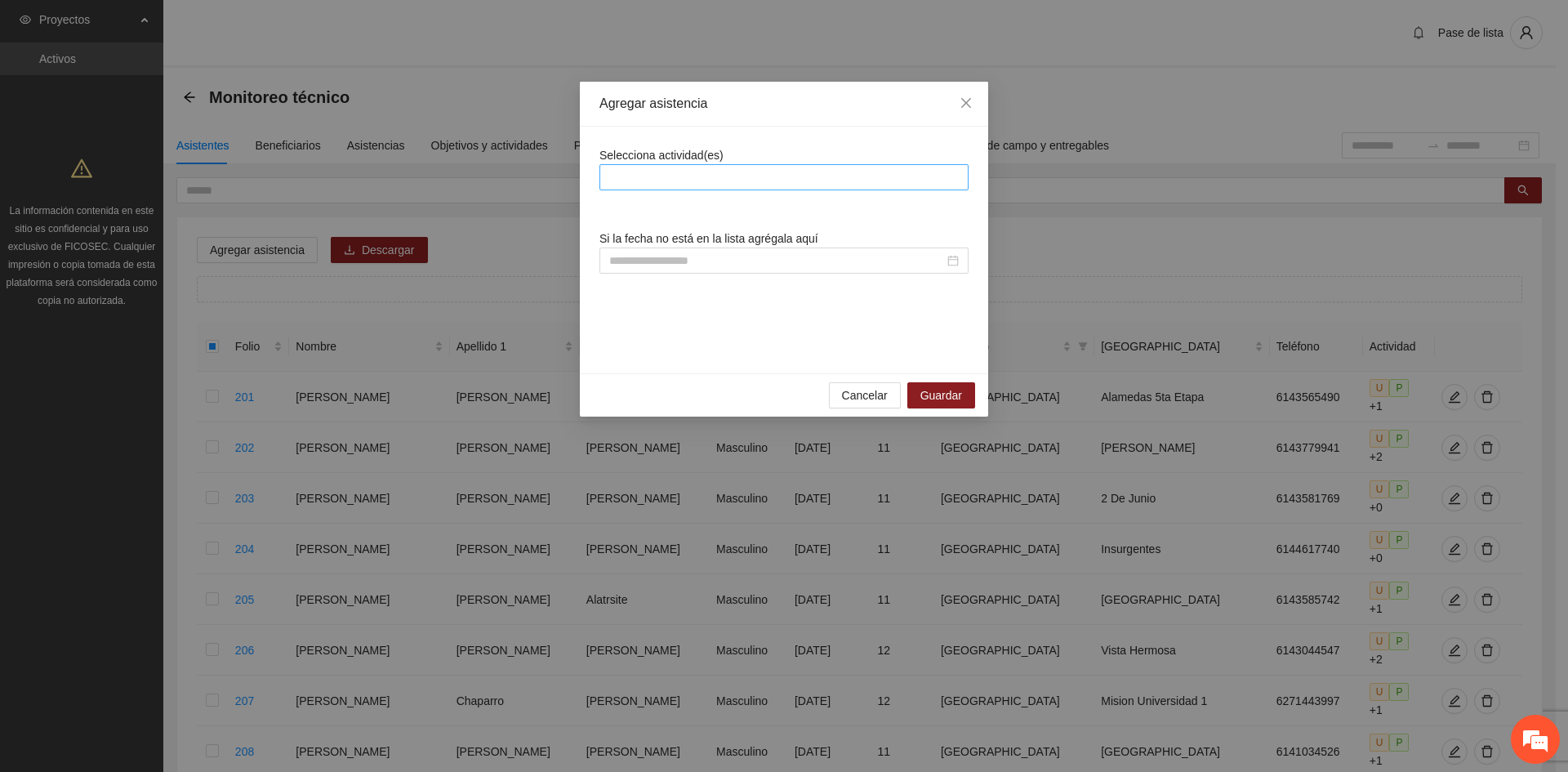 click at bounding box center [784, 177] 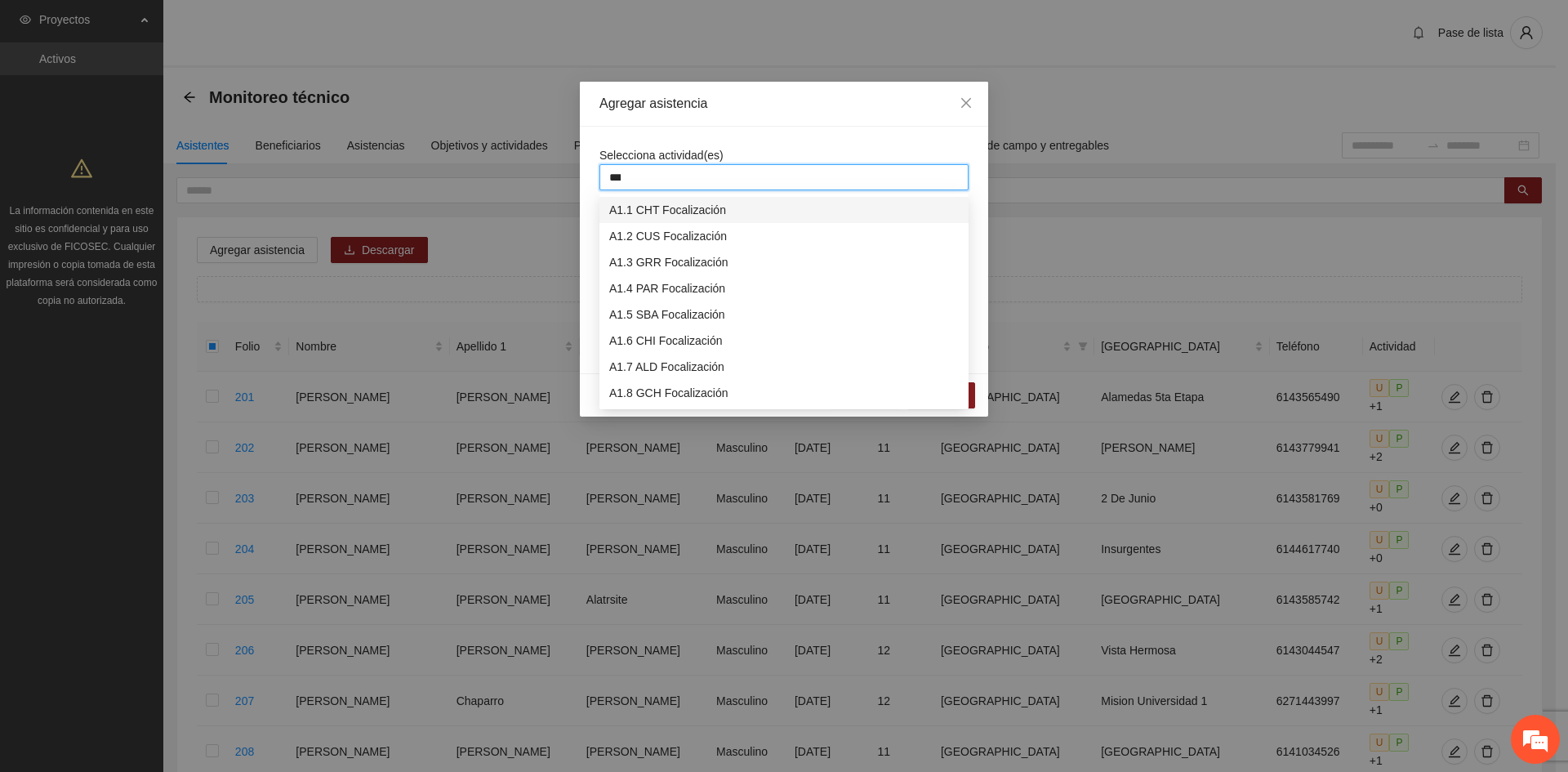 type on "****" 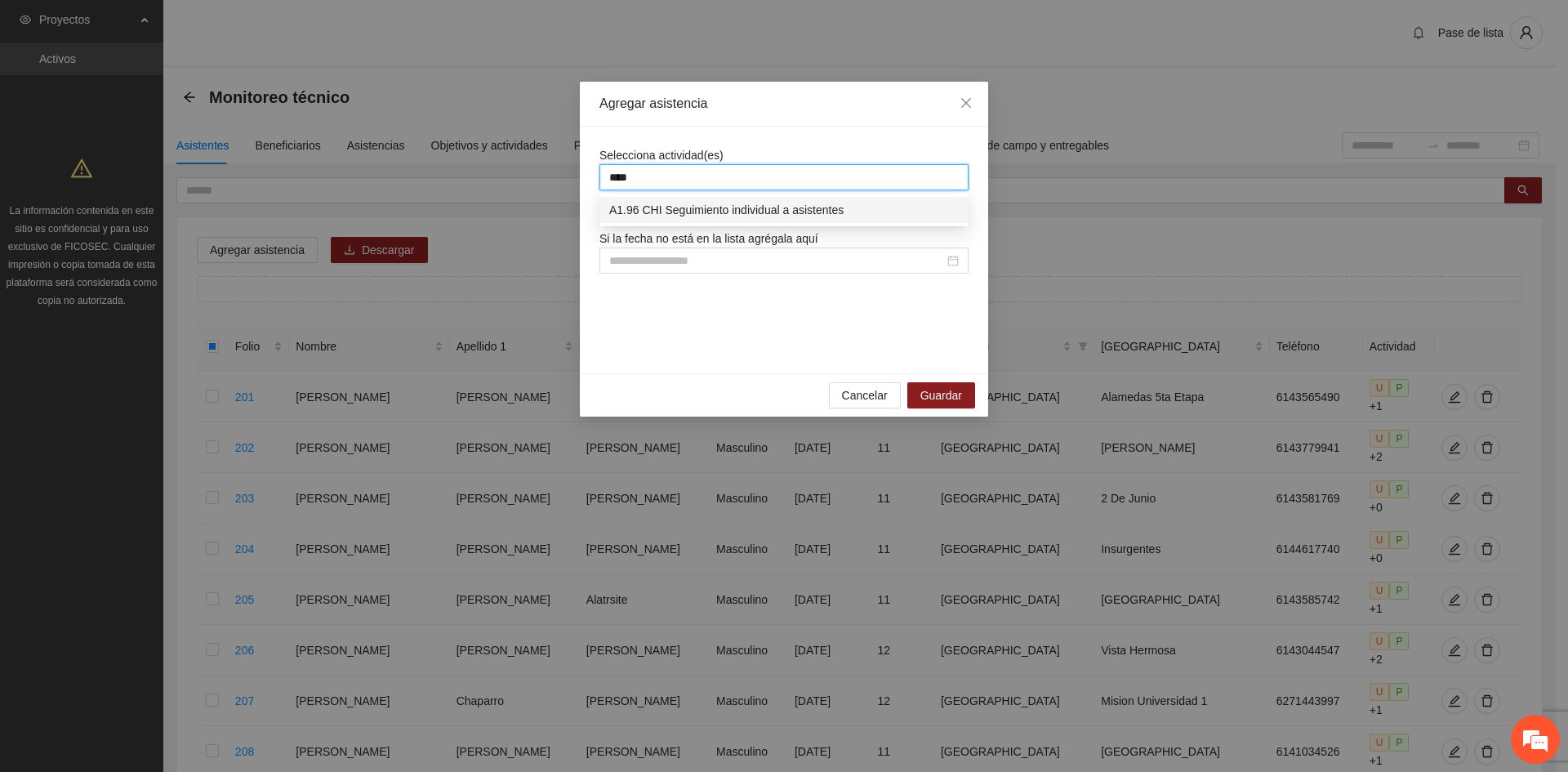 click on "A1.96 CHI Seguimiento individual a asistentes" at bounding box center [784, 210] 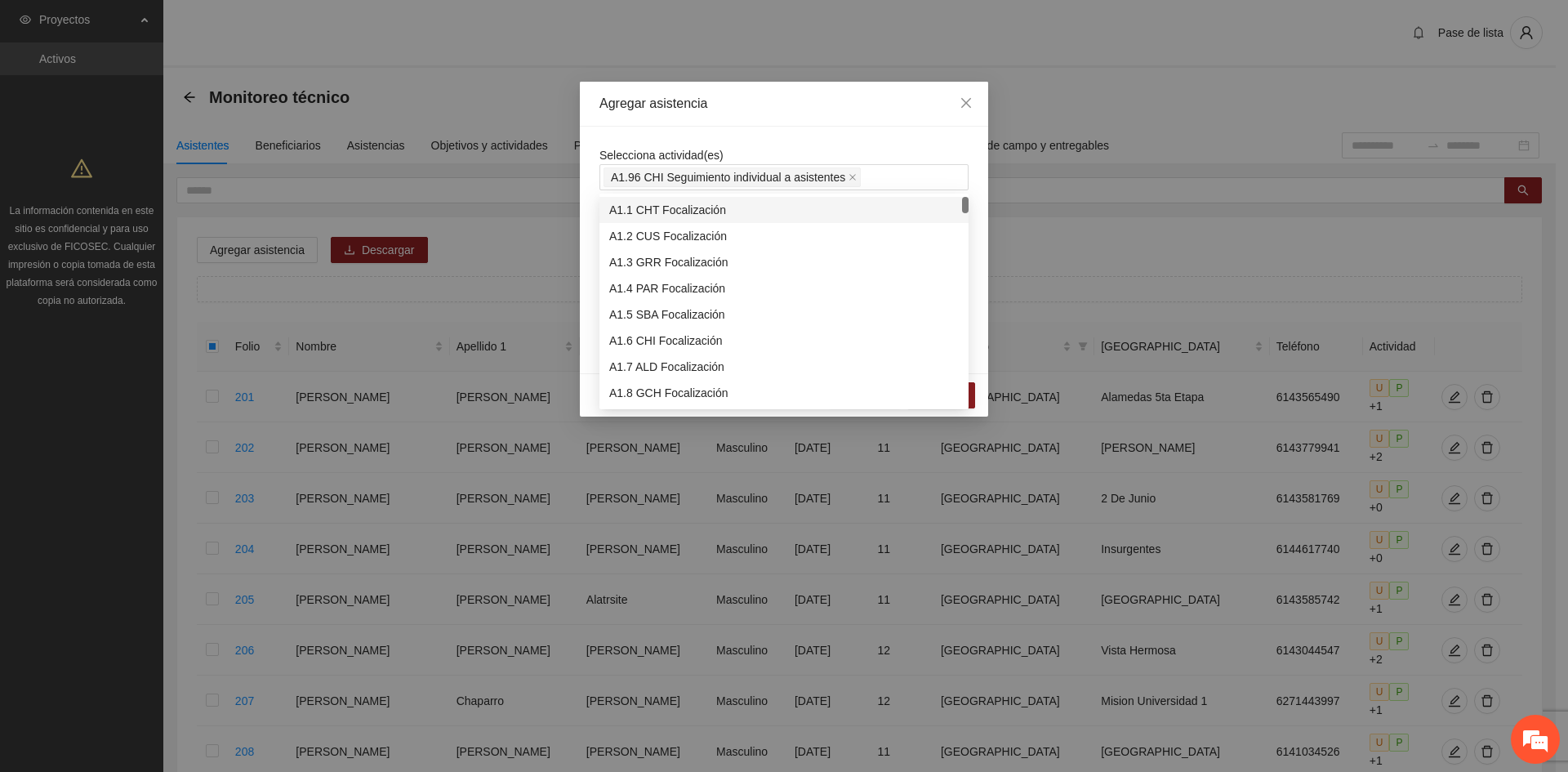 click on "Selecciona actividad(es) A1.96 CHI Seguimiento individual a asistentes   Si la fecha no está en la lista agrégala aquí" at bounding box center (784, 250) 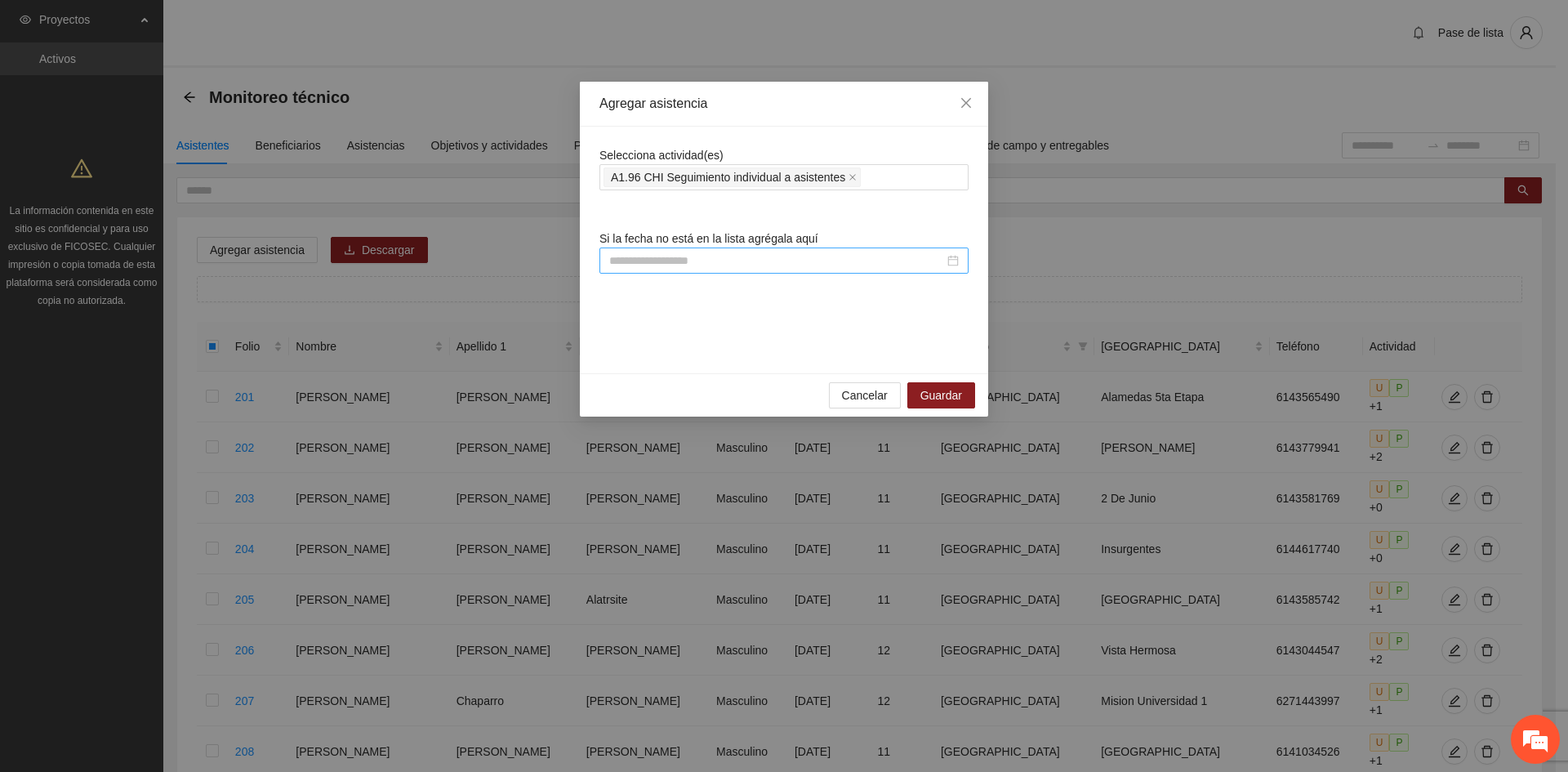 click at bounding box center (777, 261) 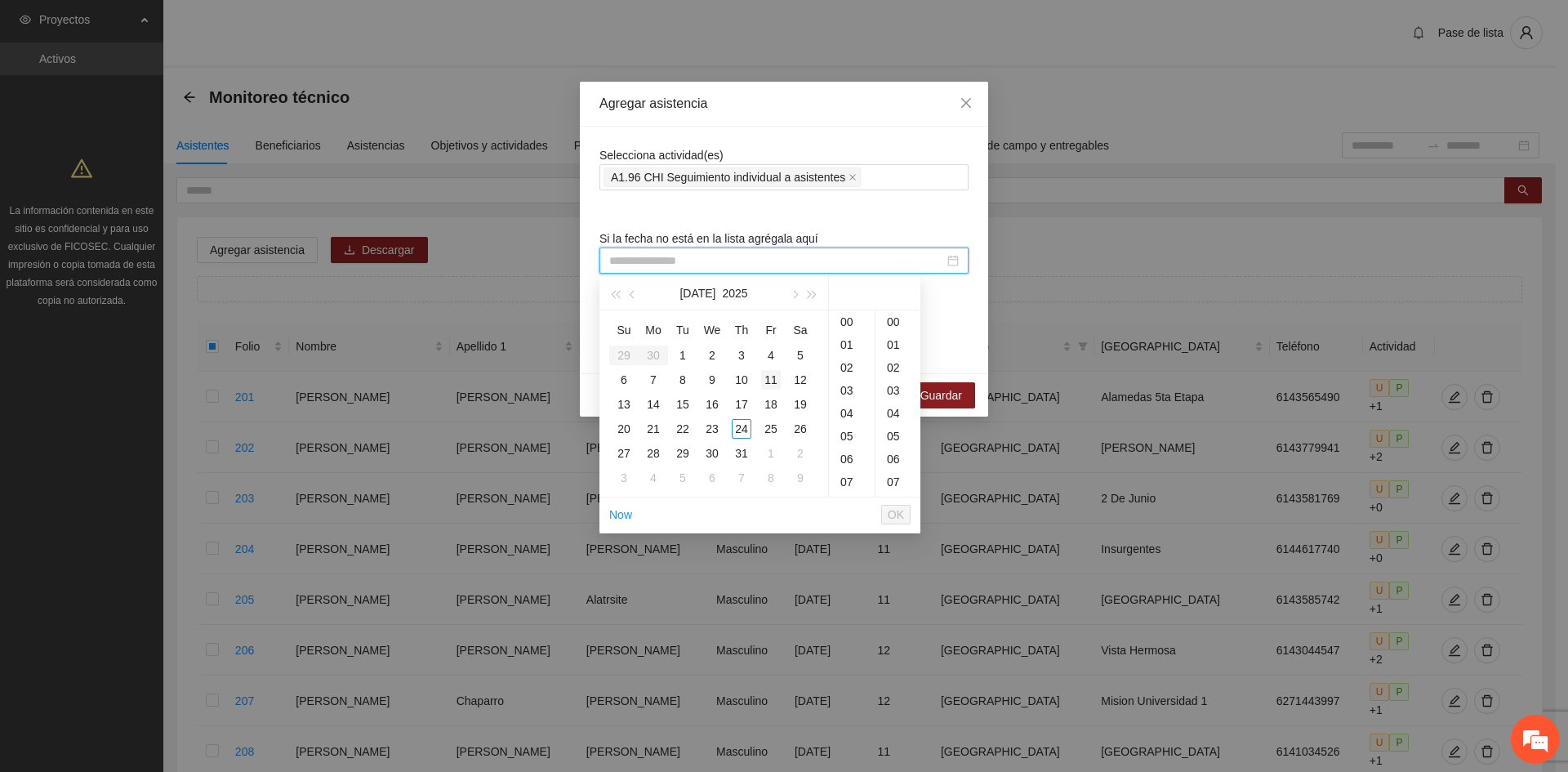 click on "11" at bounding box center (771, 380) 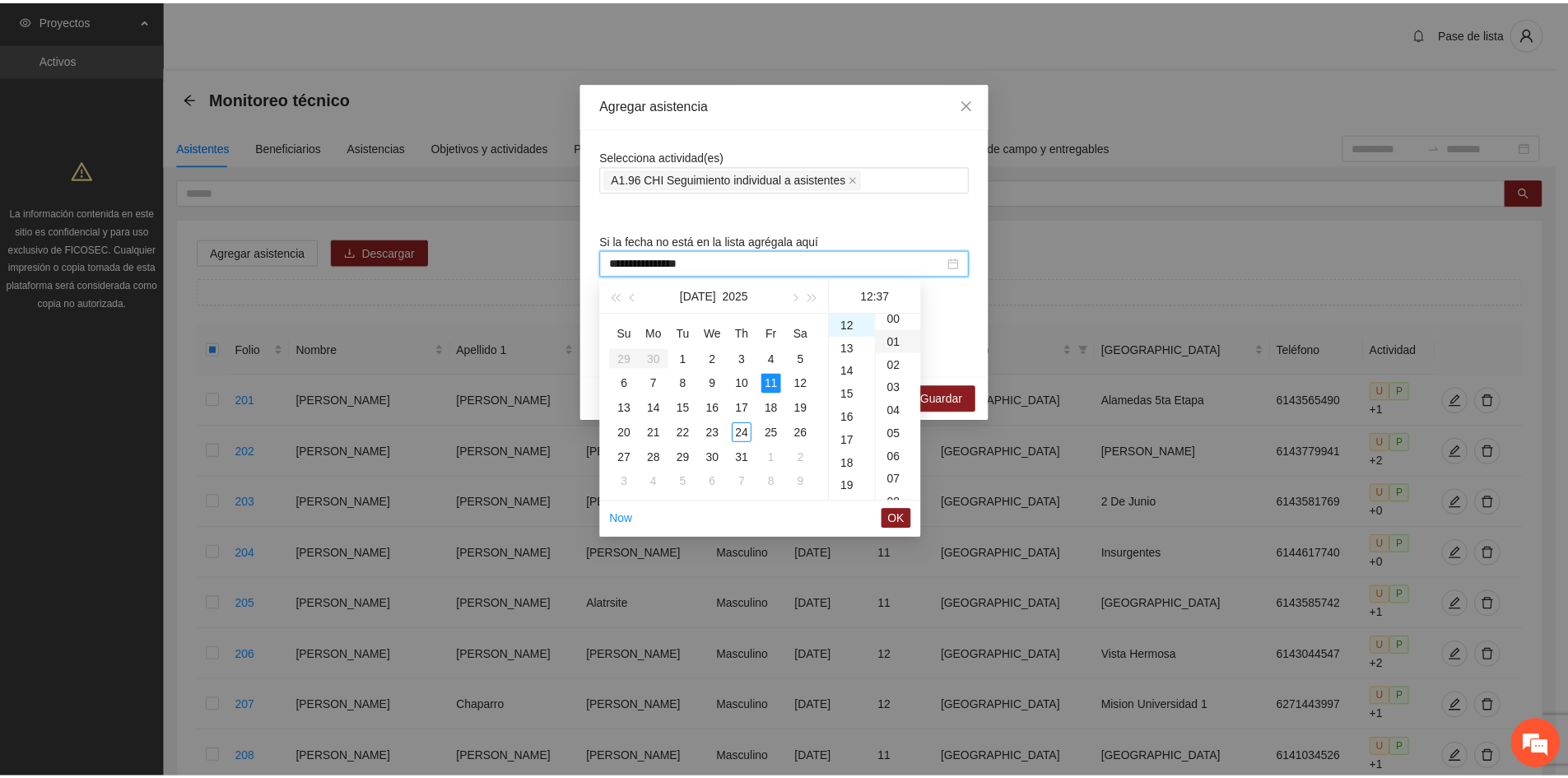scroll, scrollTop: 0, scrollLeft: 0, axis: both 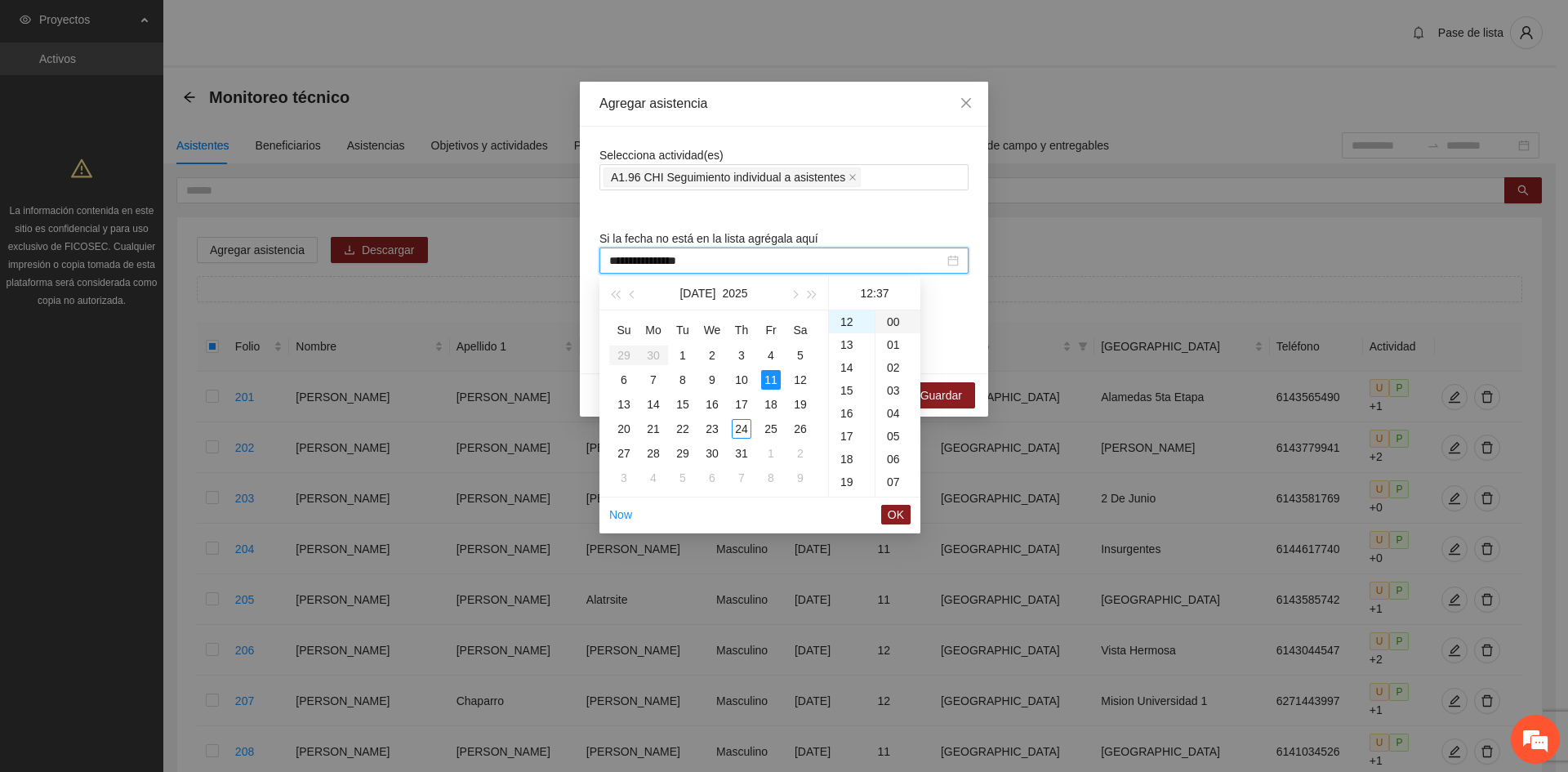 click on "00" at bounding box center [898, 322] 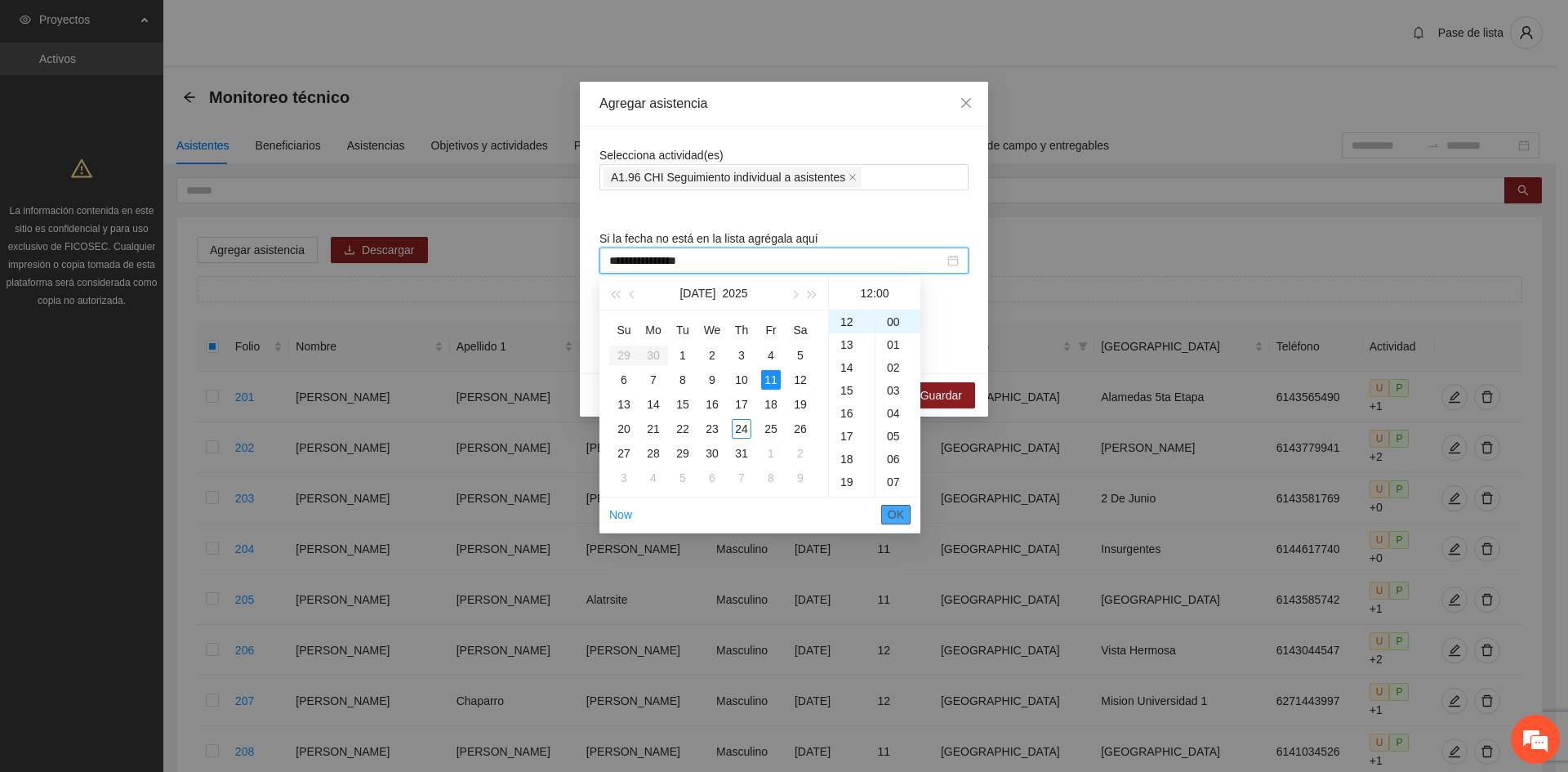 click on "OK" at bounding box center (896, 515) 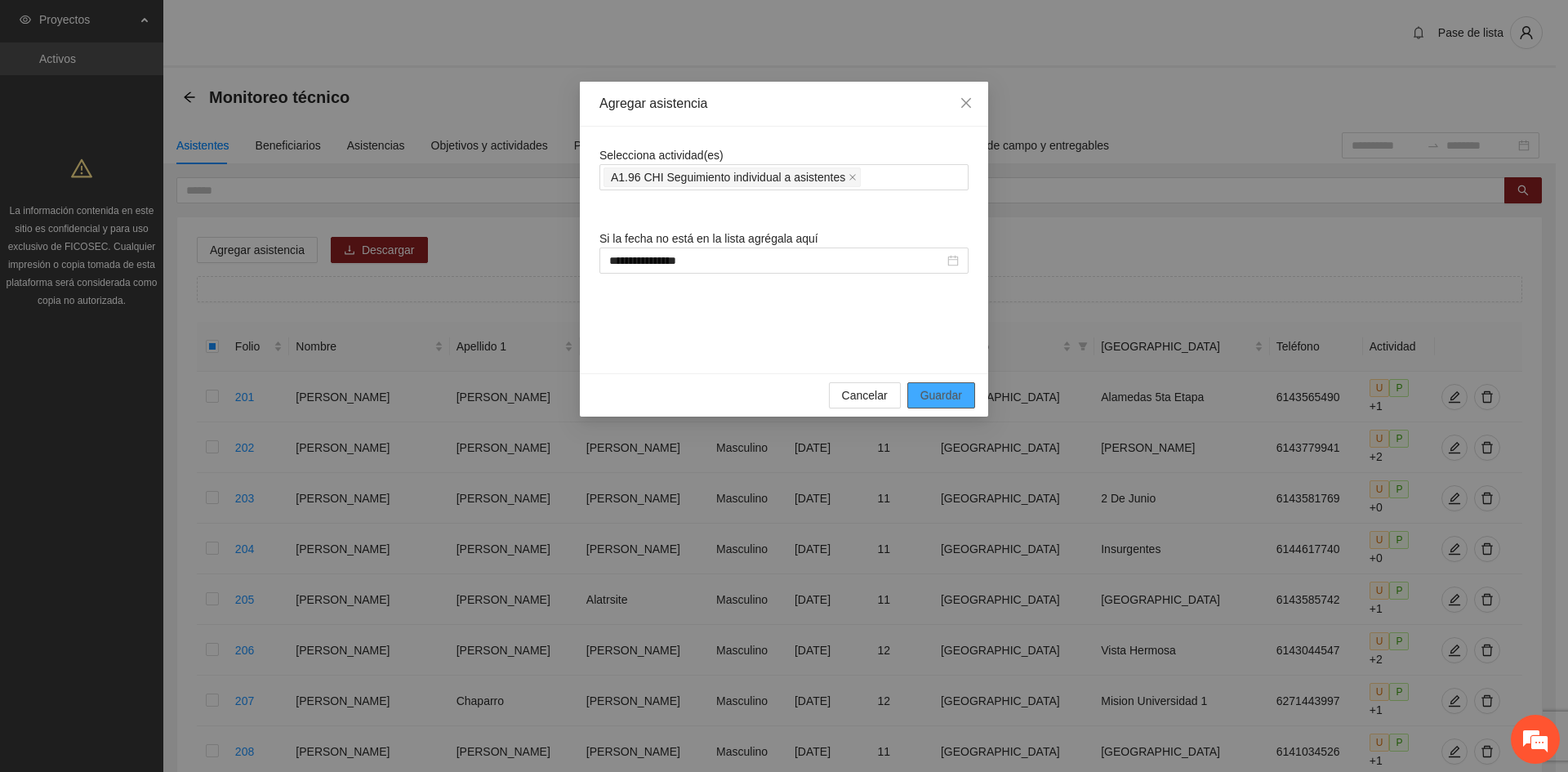 click on "Guardar" at bounding box center (941, 395) 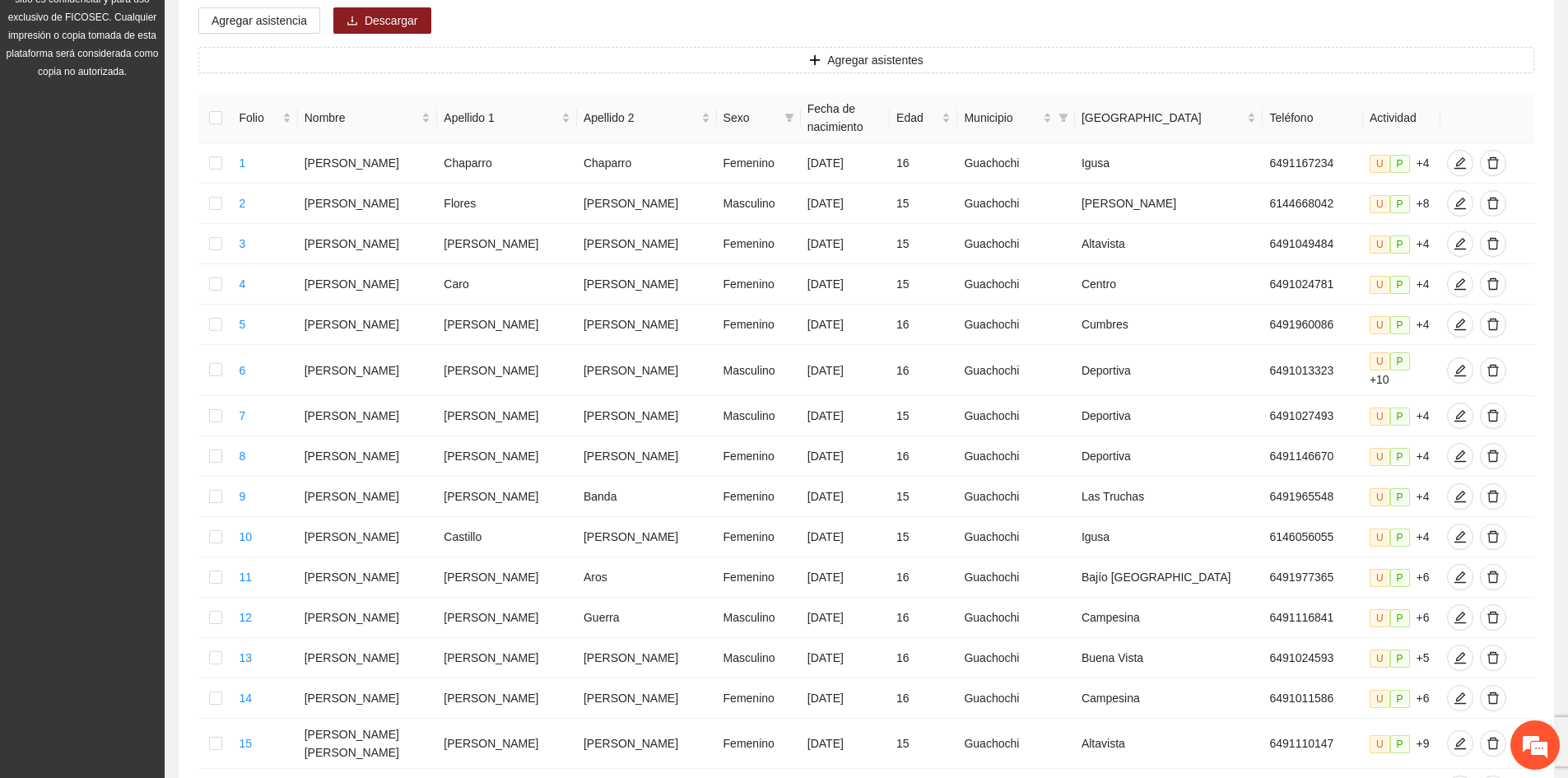 scroll, scrollTop: 579, scrollLeft: 0, axis: vertical 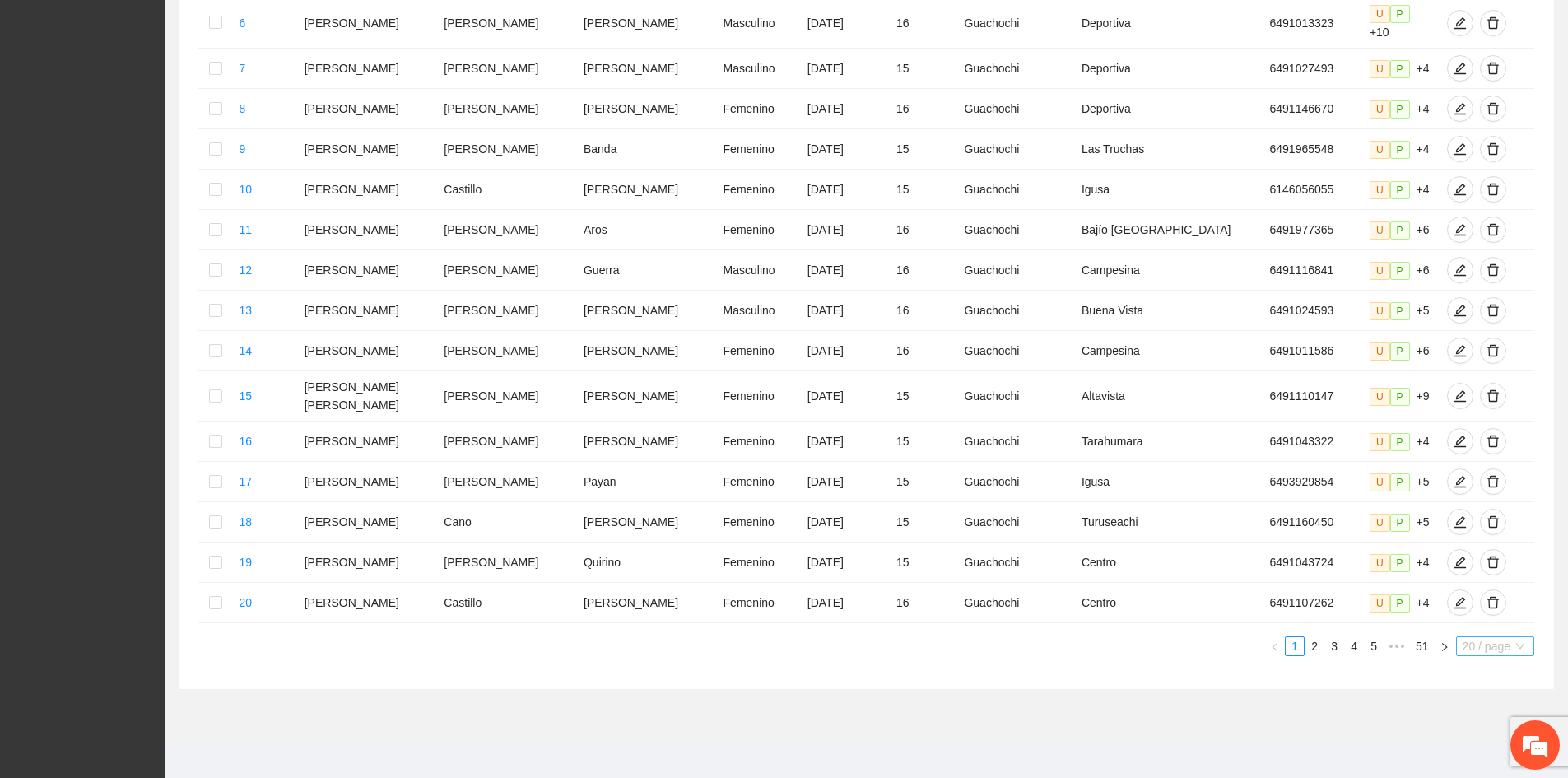 click on "20 / page" at bounding box center (1495, 646) 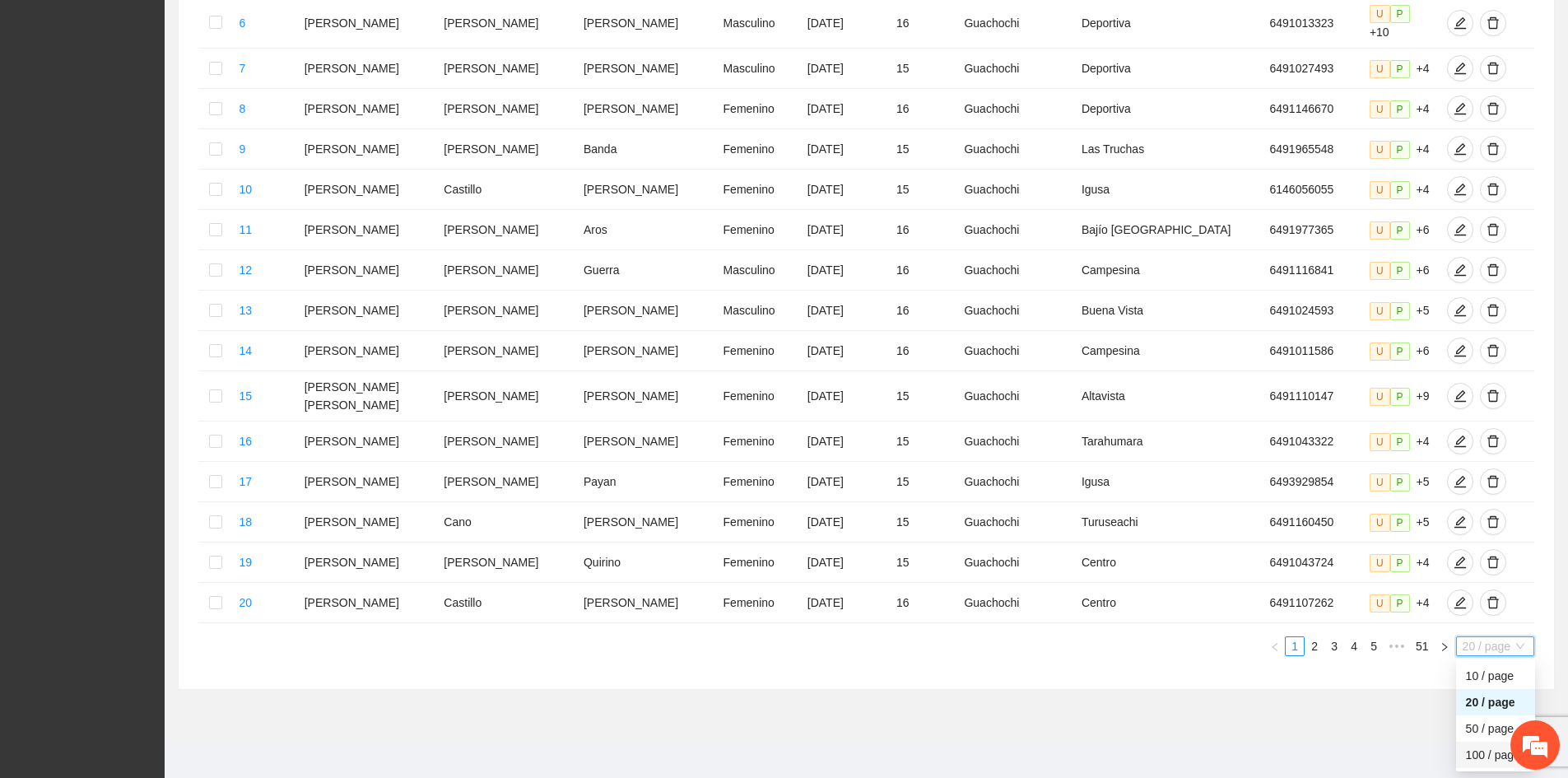 click on "100 / page" at bounding box center (1496, 755) 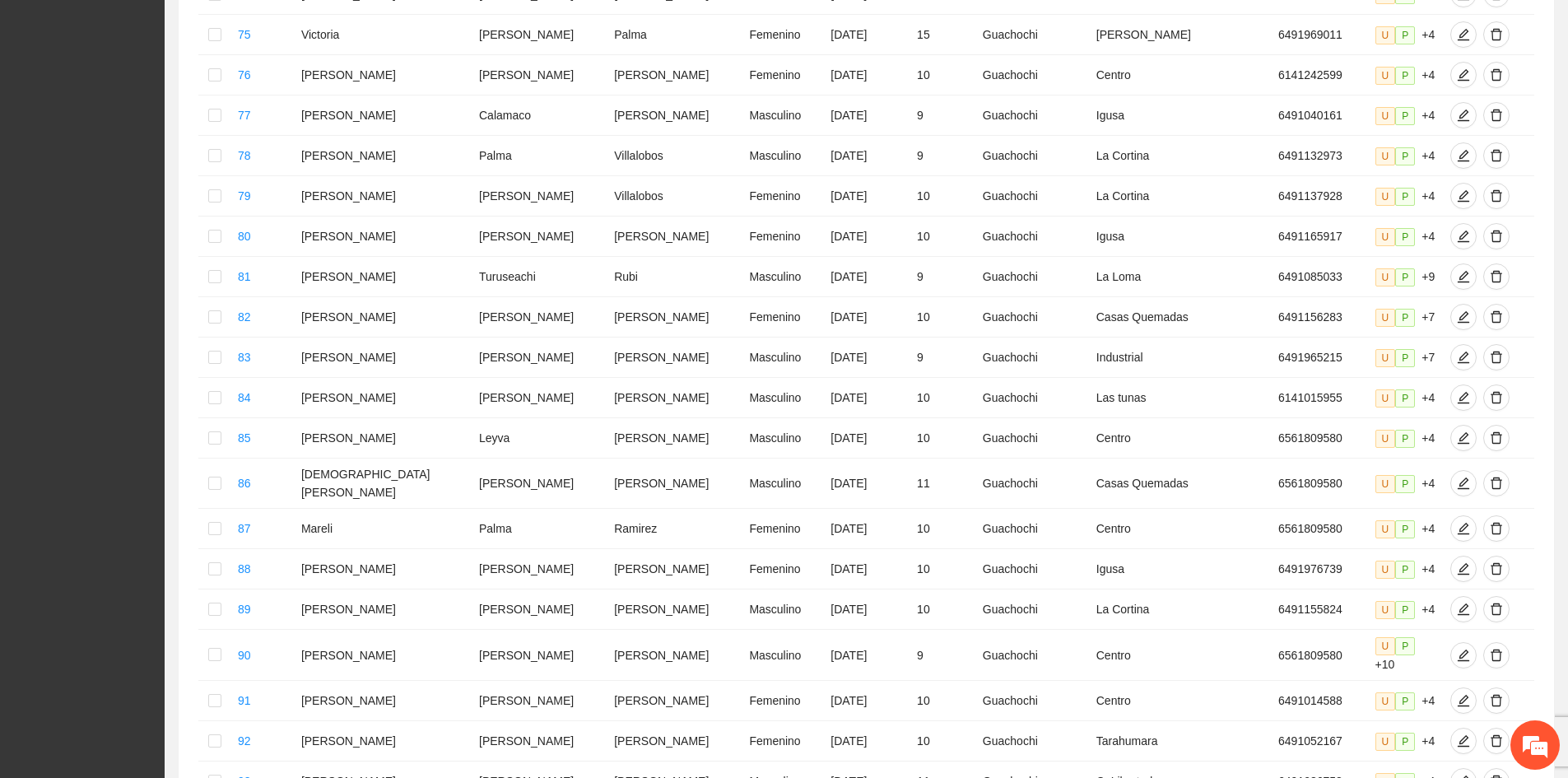 scroll, scrollTop: 3855, scrollLeft: 0, axis: vertical 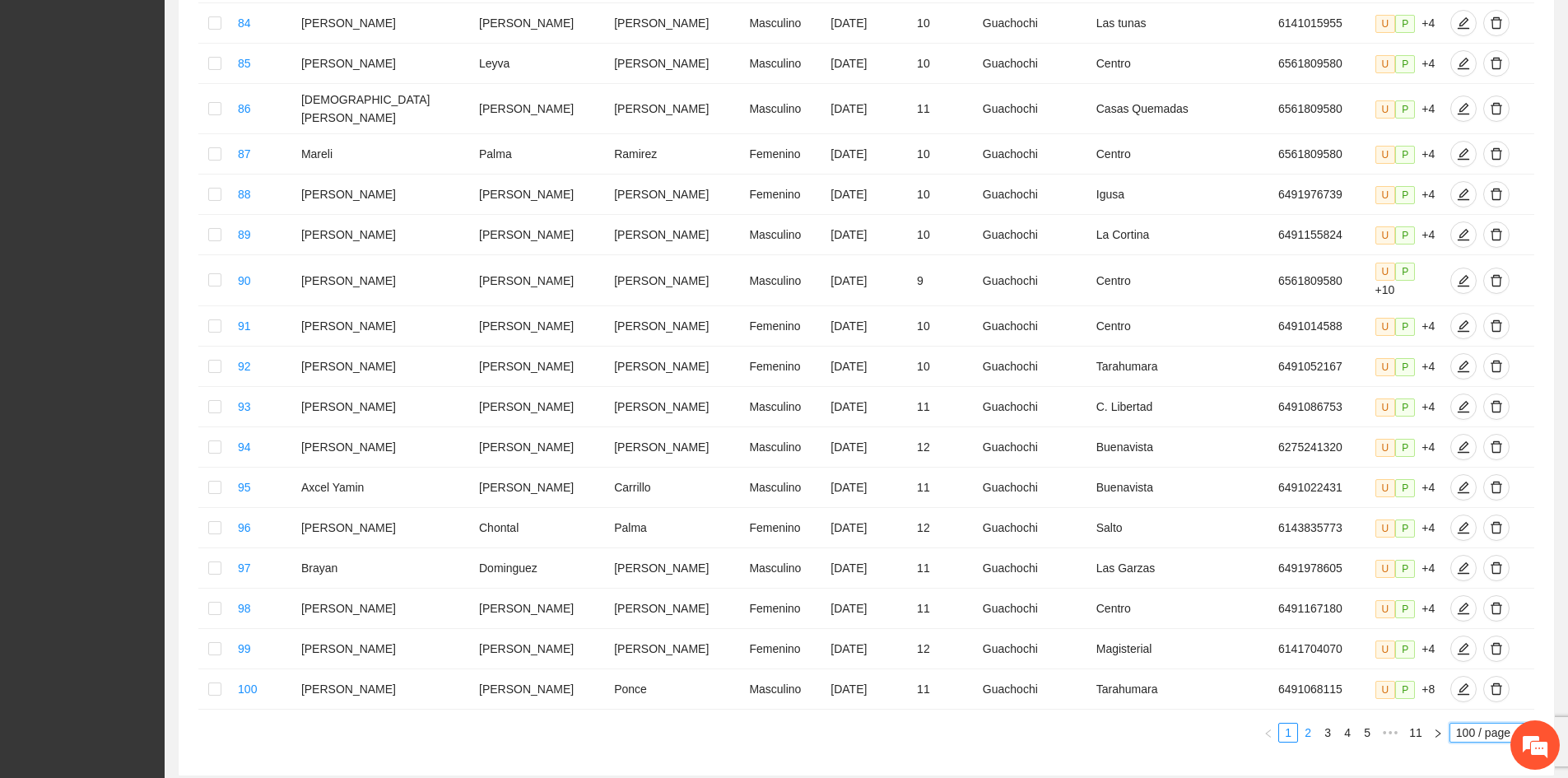 click on "2" at bounding box center (1308, 733) 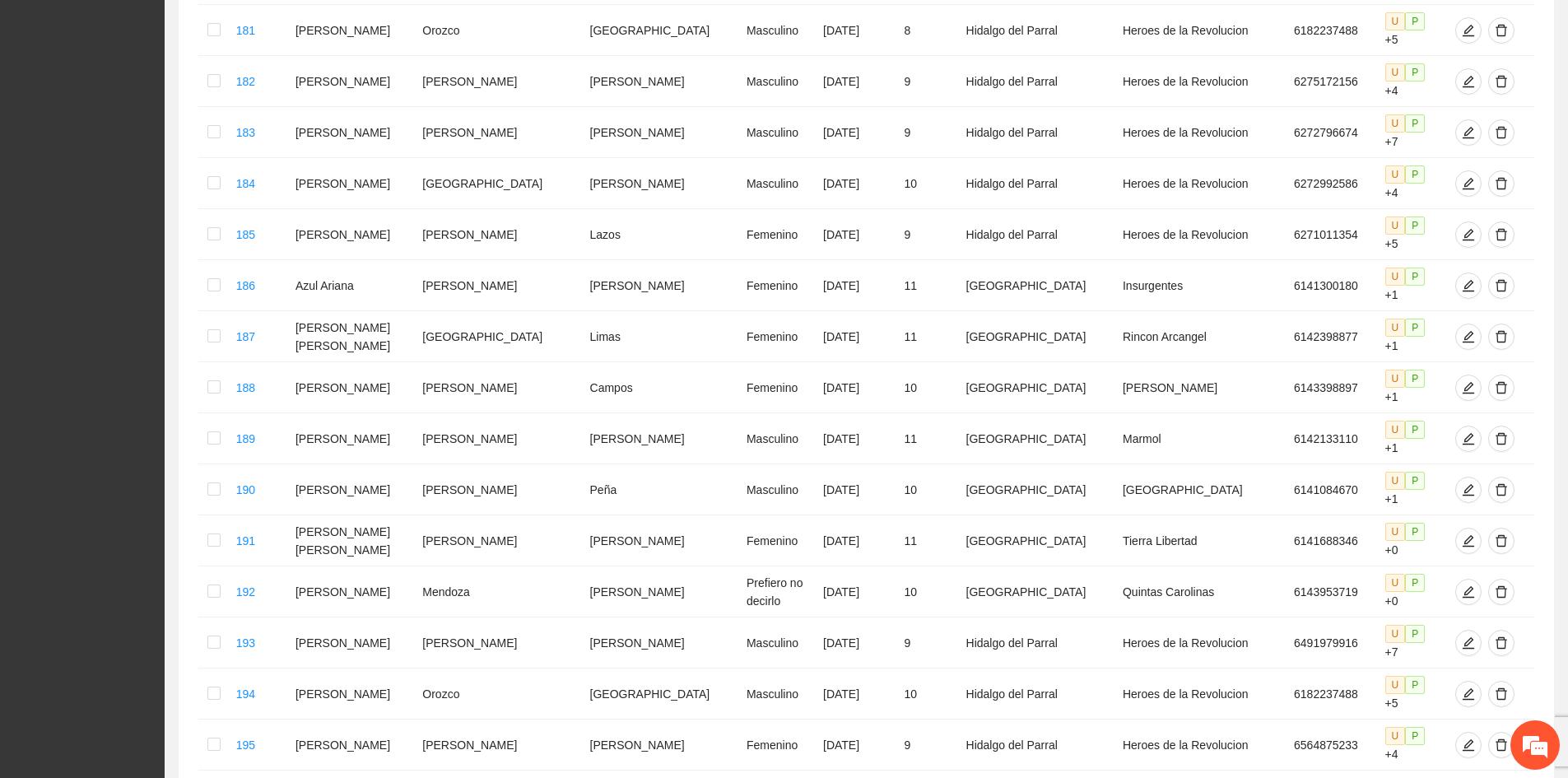 scroll, scrollTop: 4547, scrollLeft: 0, axis: vertical 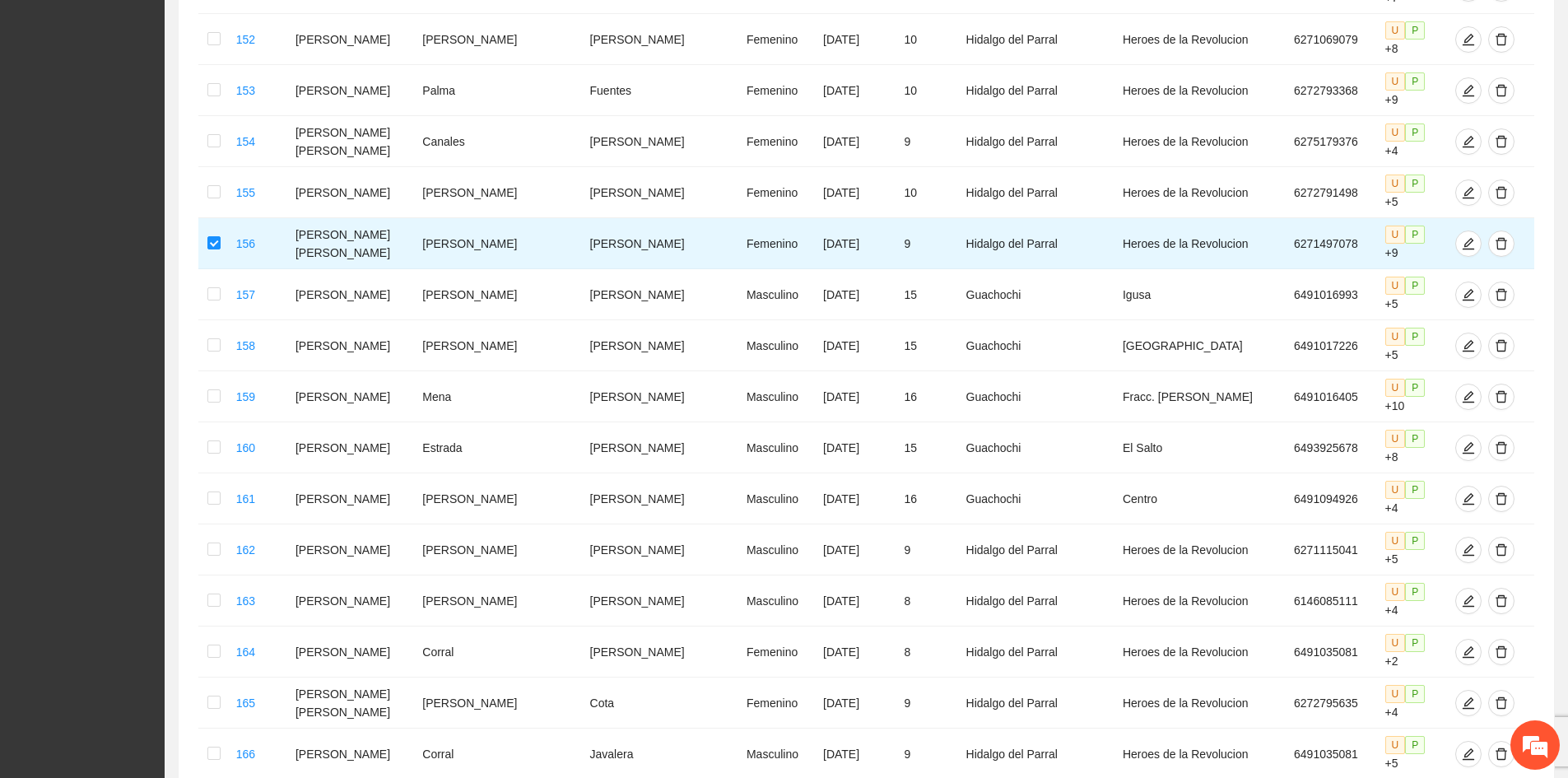 click at bounding box center (214, 907) 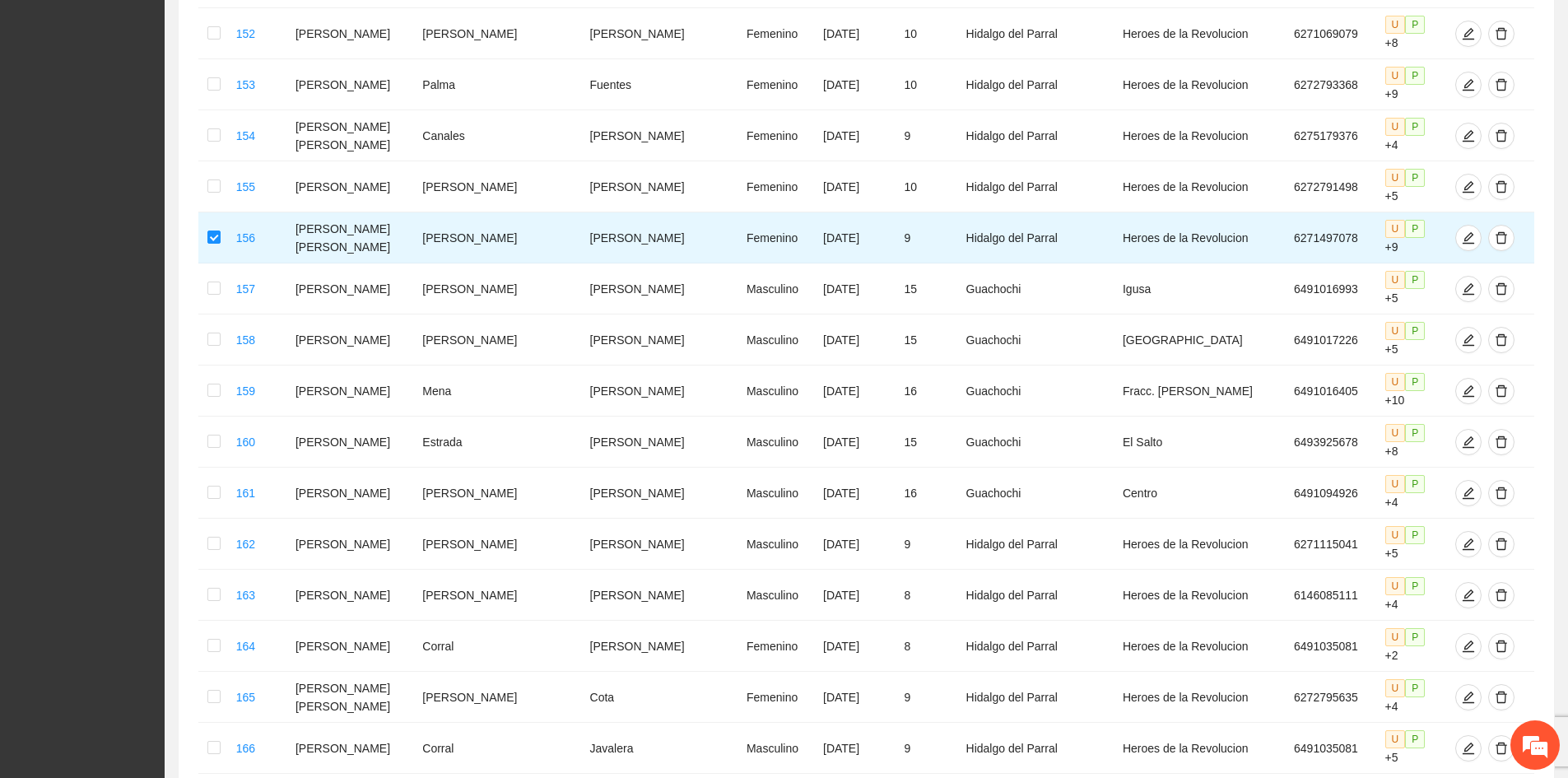 scroll, scrollTop: 3375, scrollLeft: 0, axis: vertical 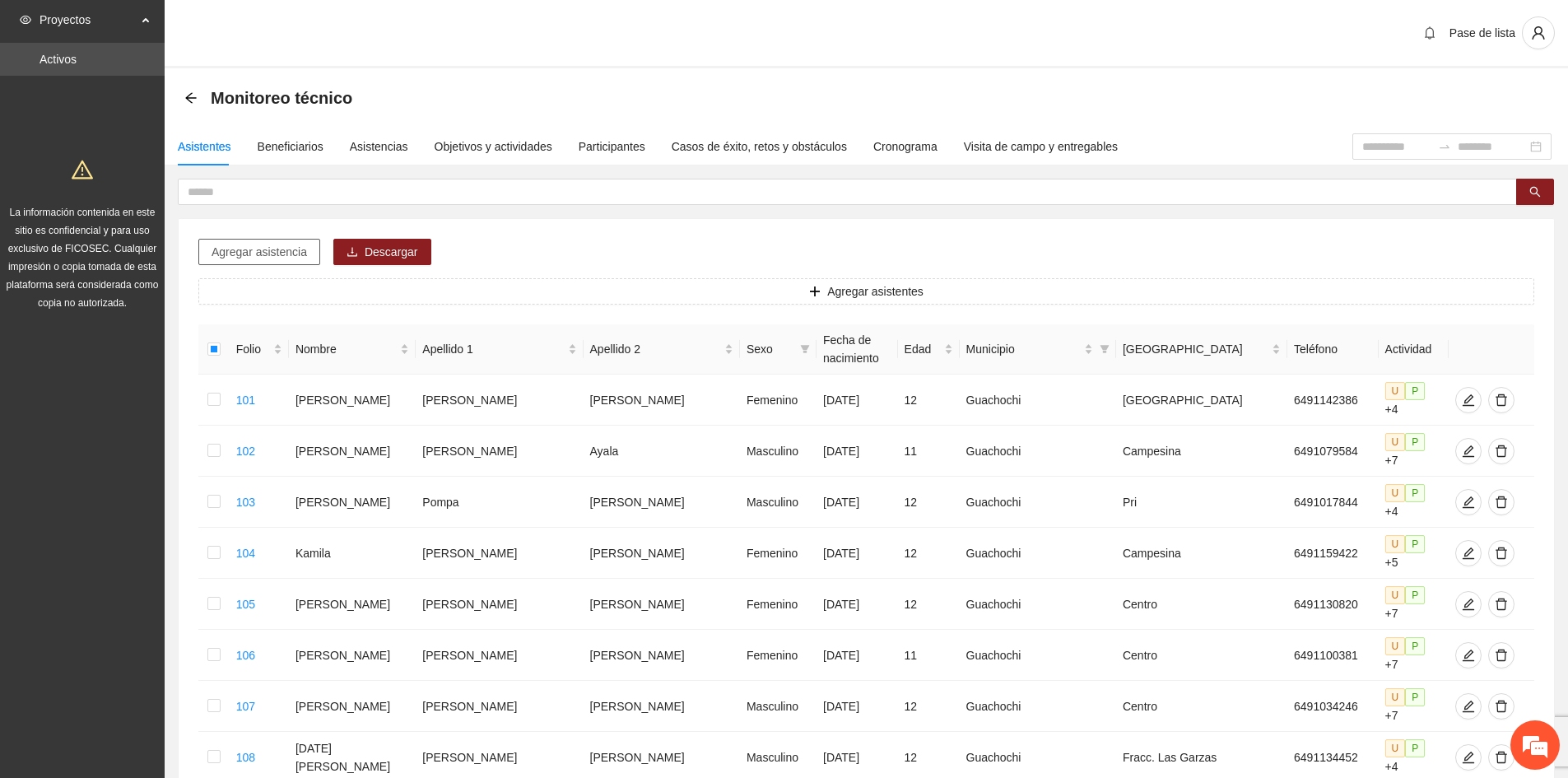 click on "Agregar asistencia" at bounding box center (259, 252) 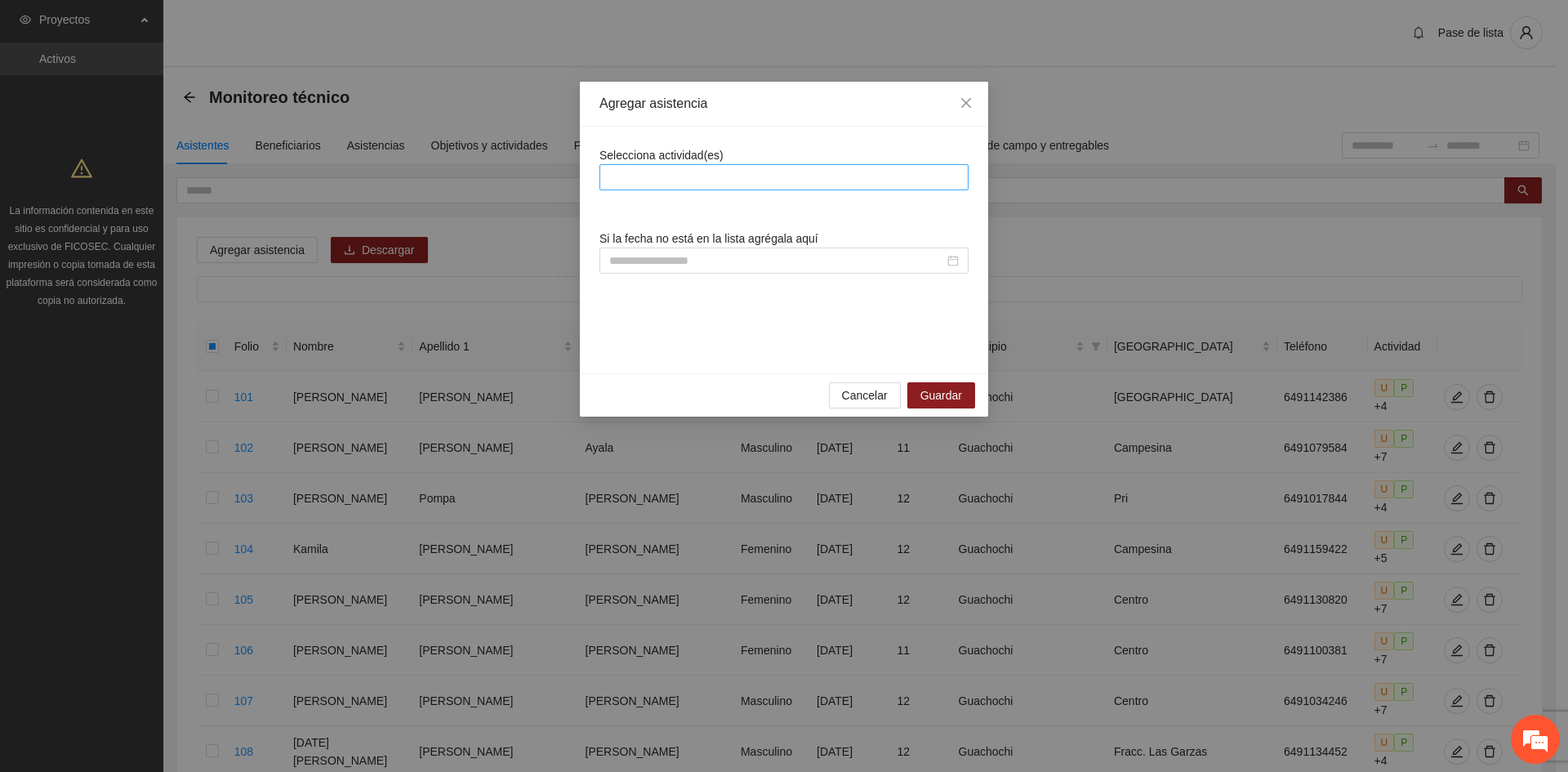 click at bounding box center (784, 177) 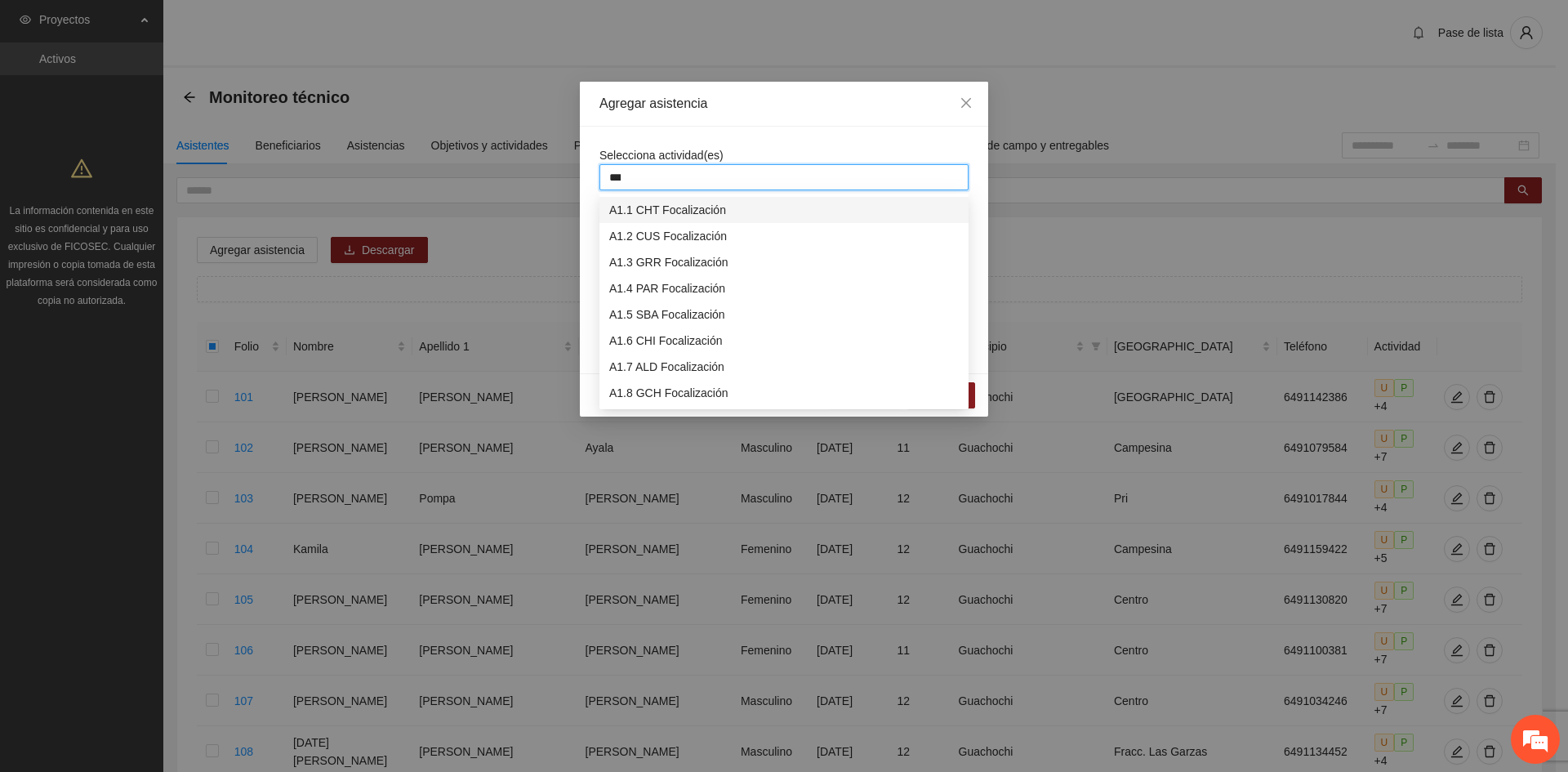 type on "****" 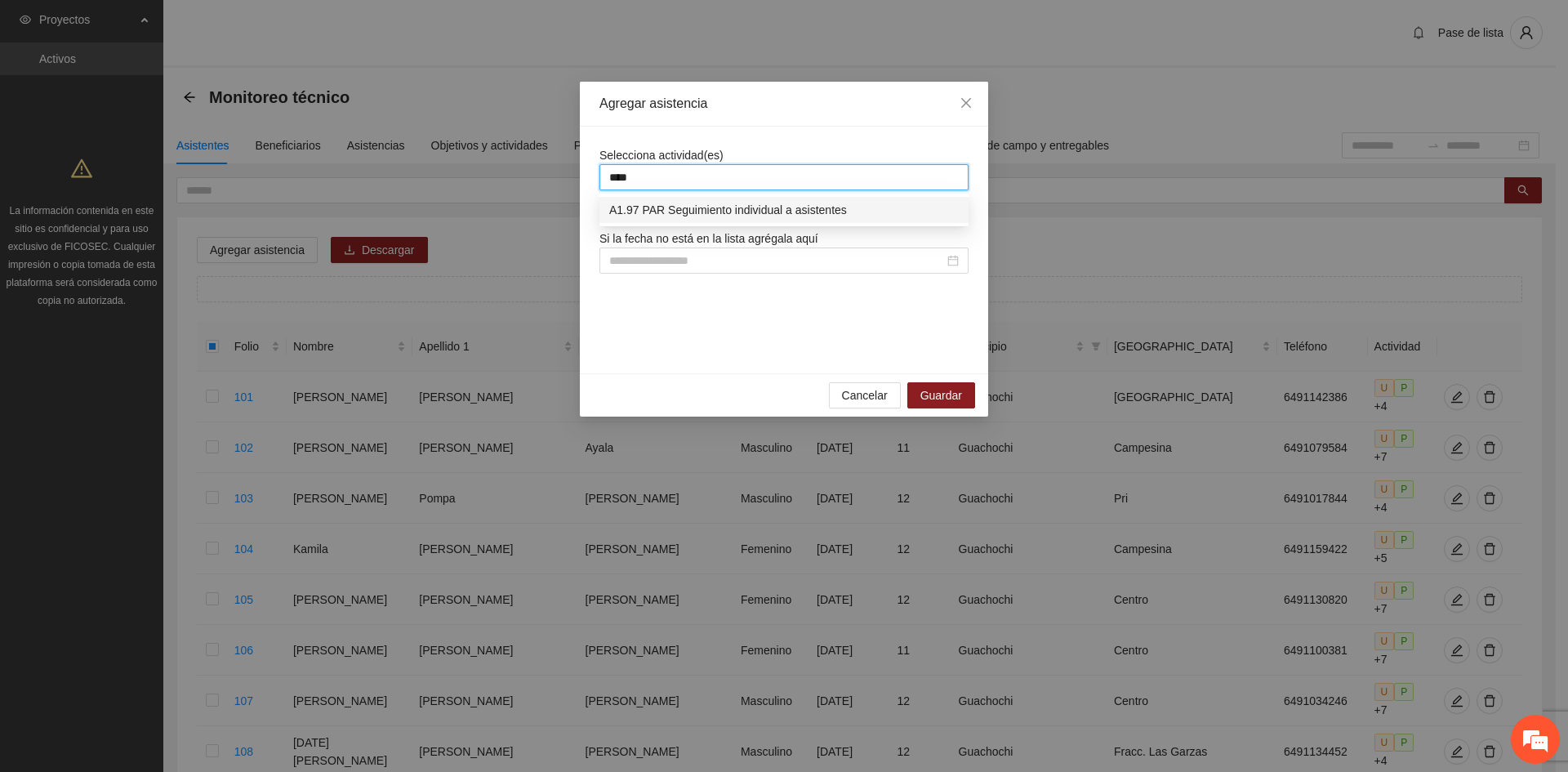 click on "A1.97 PAR Seguimiento individual a asistentes" at bounding box center (784, 210) 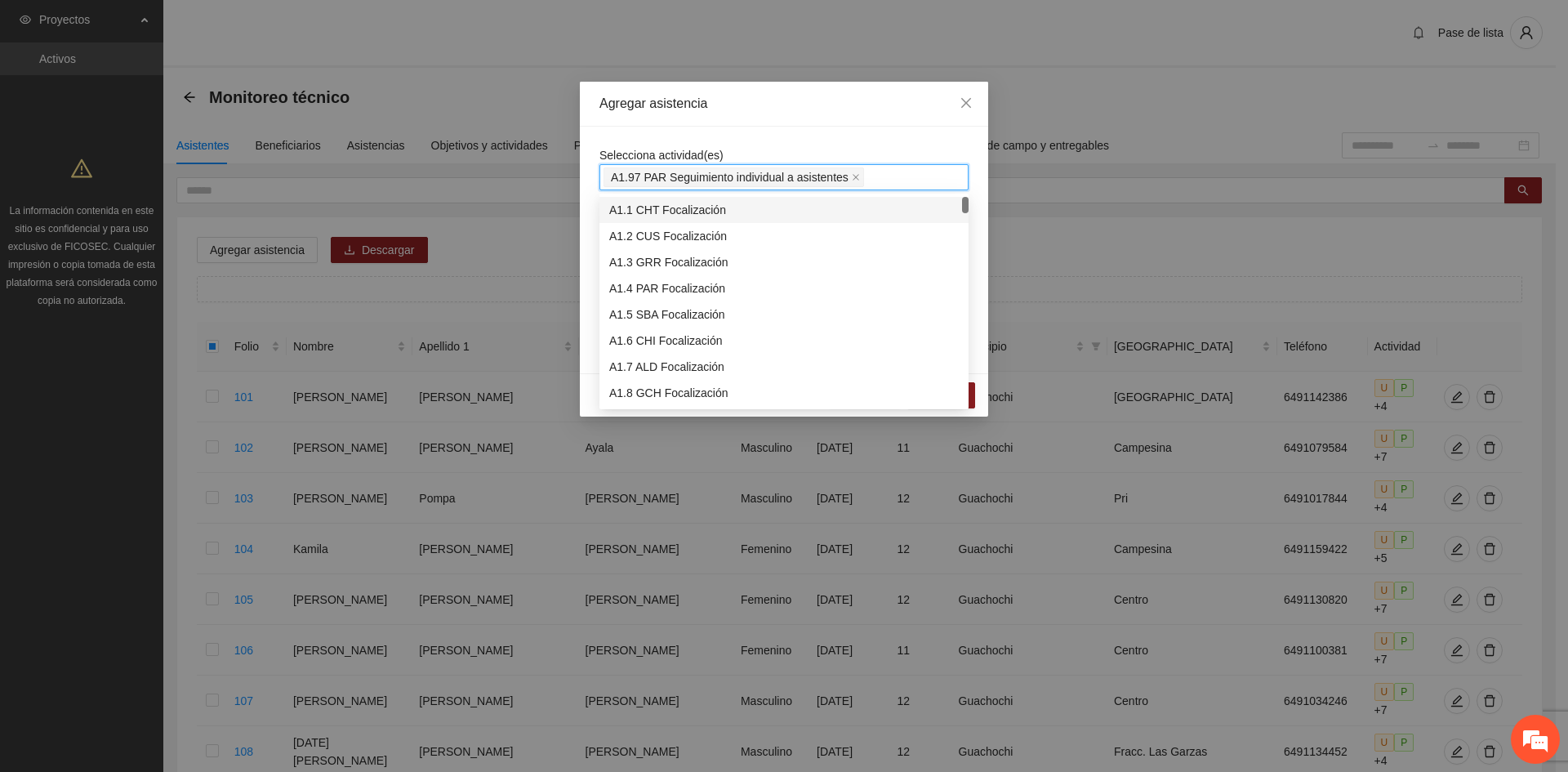 click on "Selecciona actividad(es) A1.97 PAR Seguimiento individual a asistentes" at bounding box center [784, 168] 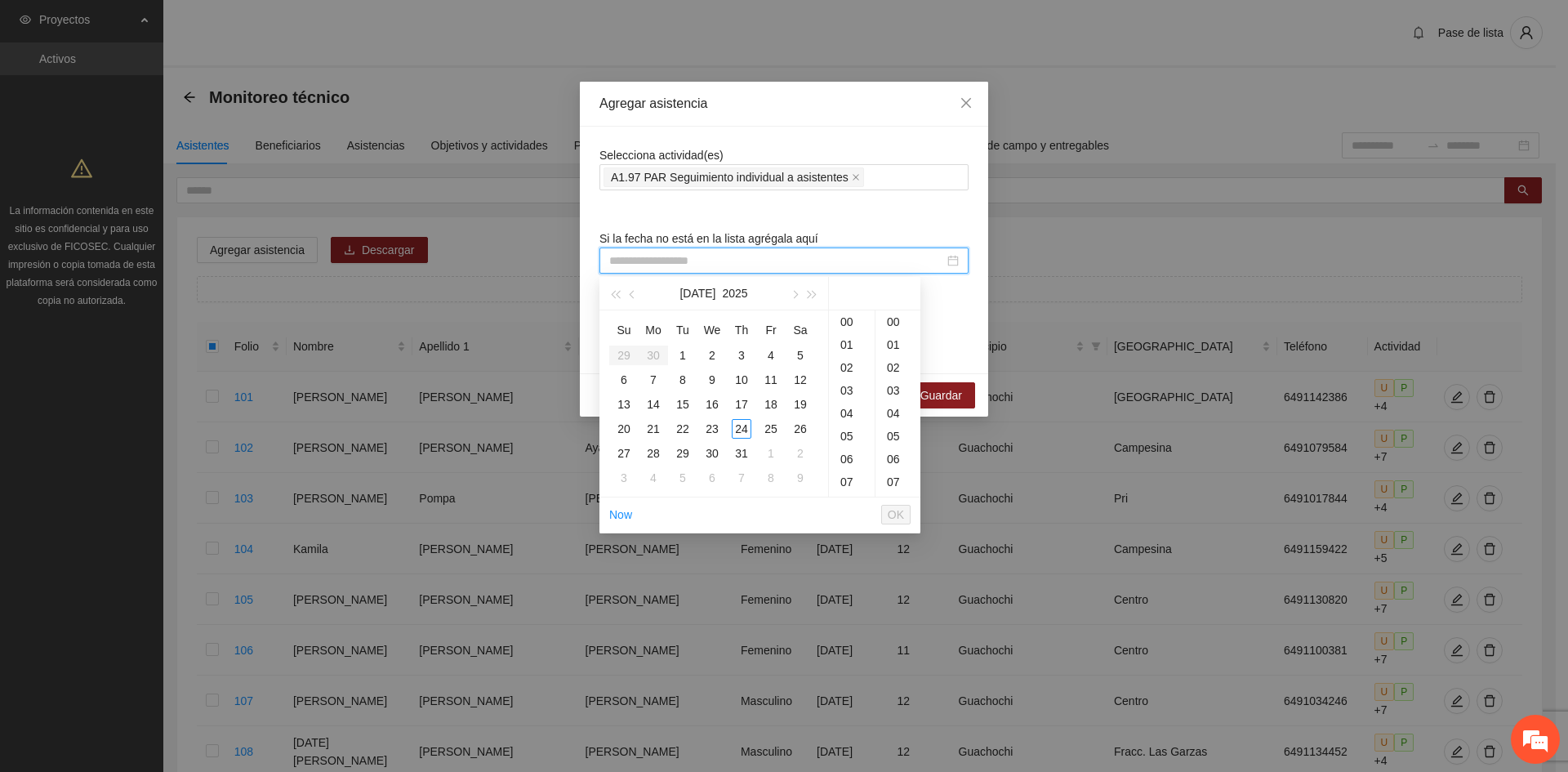 click at bounding box center (777, 261) 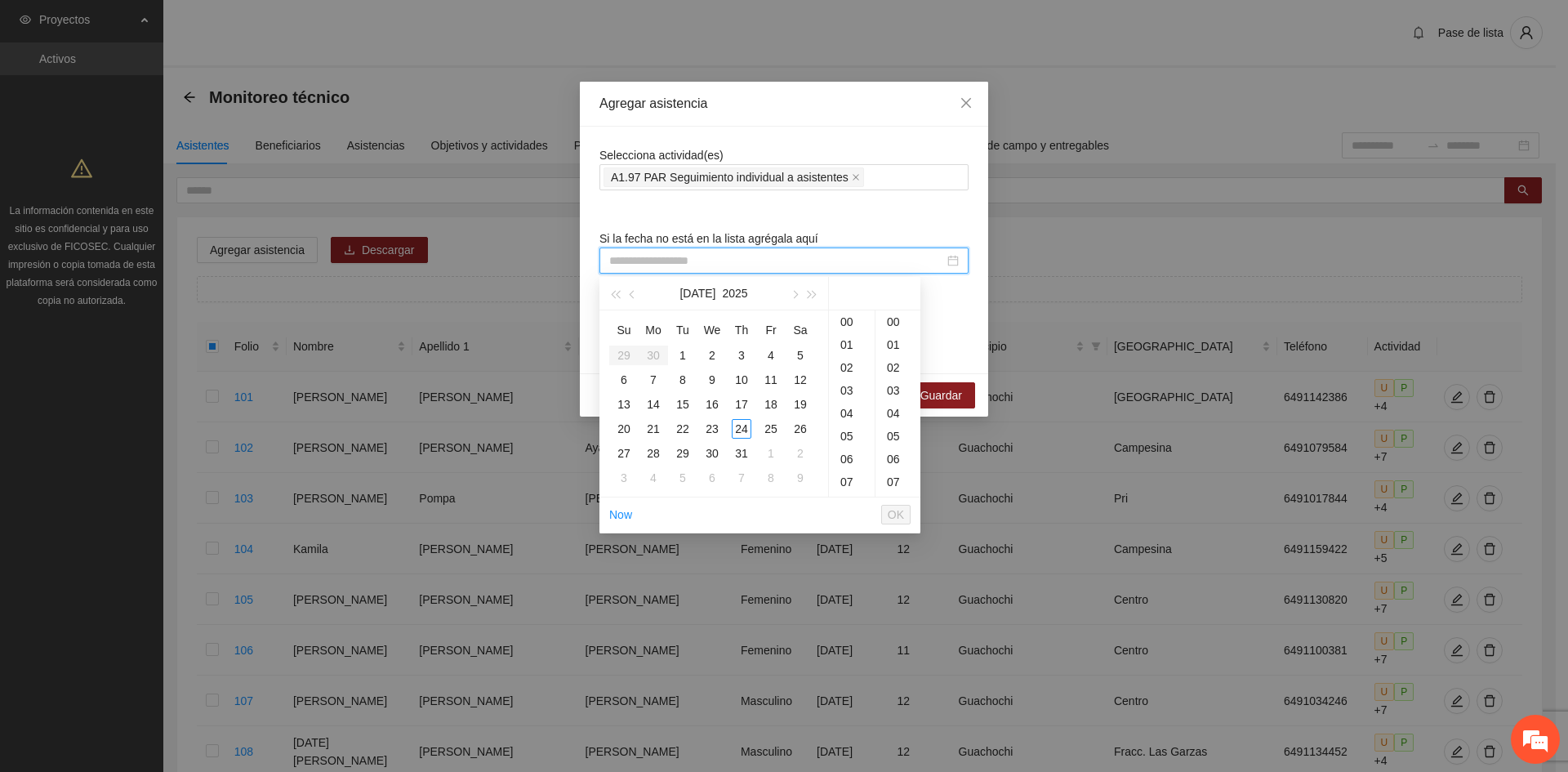 type on "**********" 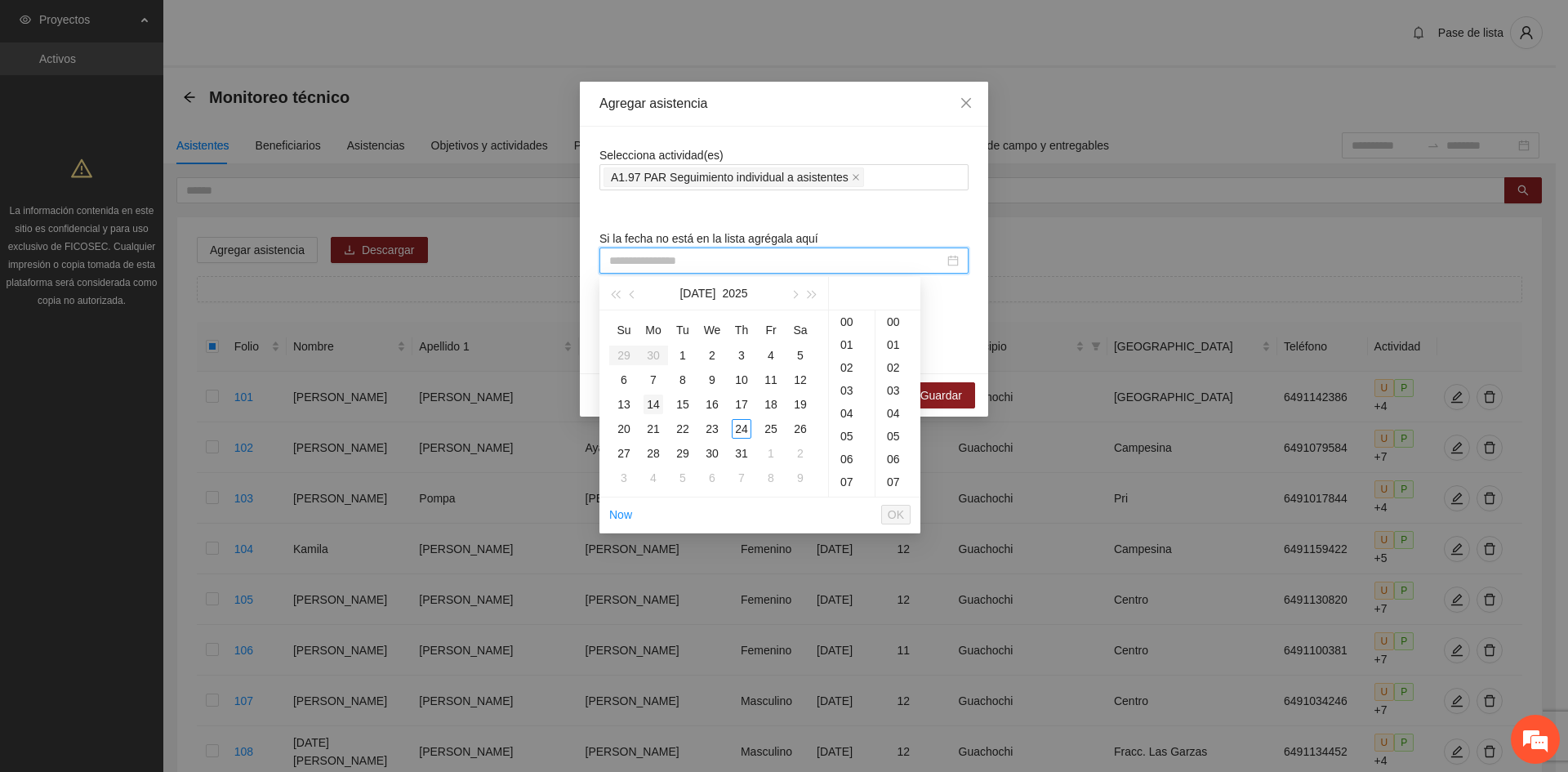 click on "14" at bounding box center (653, 404) 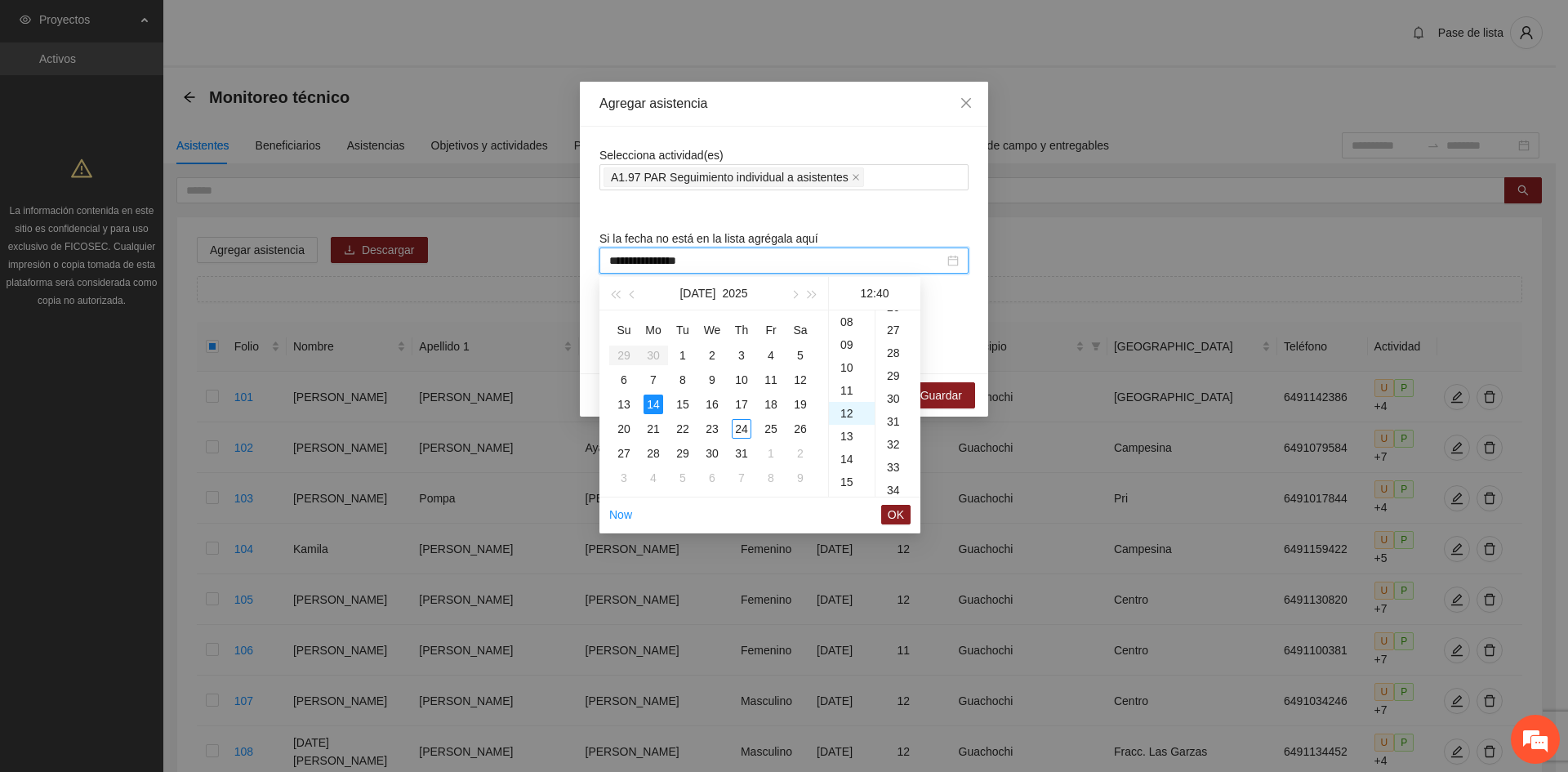 scroll, scrollTop: 274, scrollLeft: 0, axis: vertical 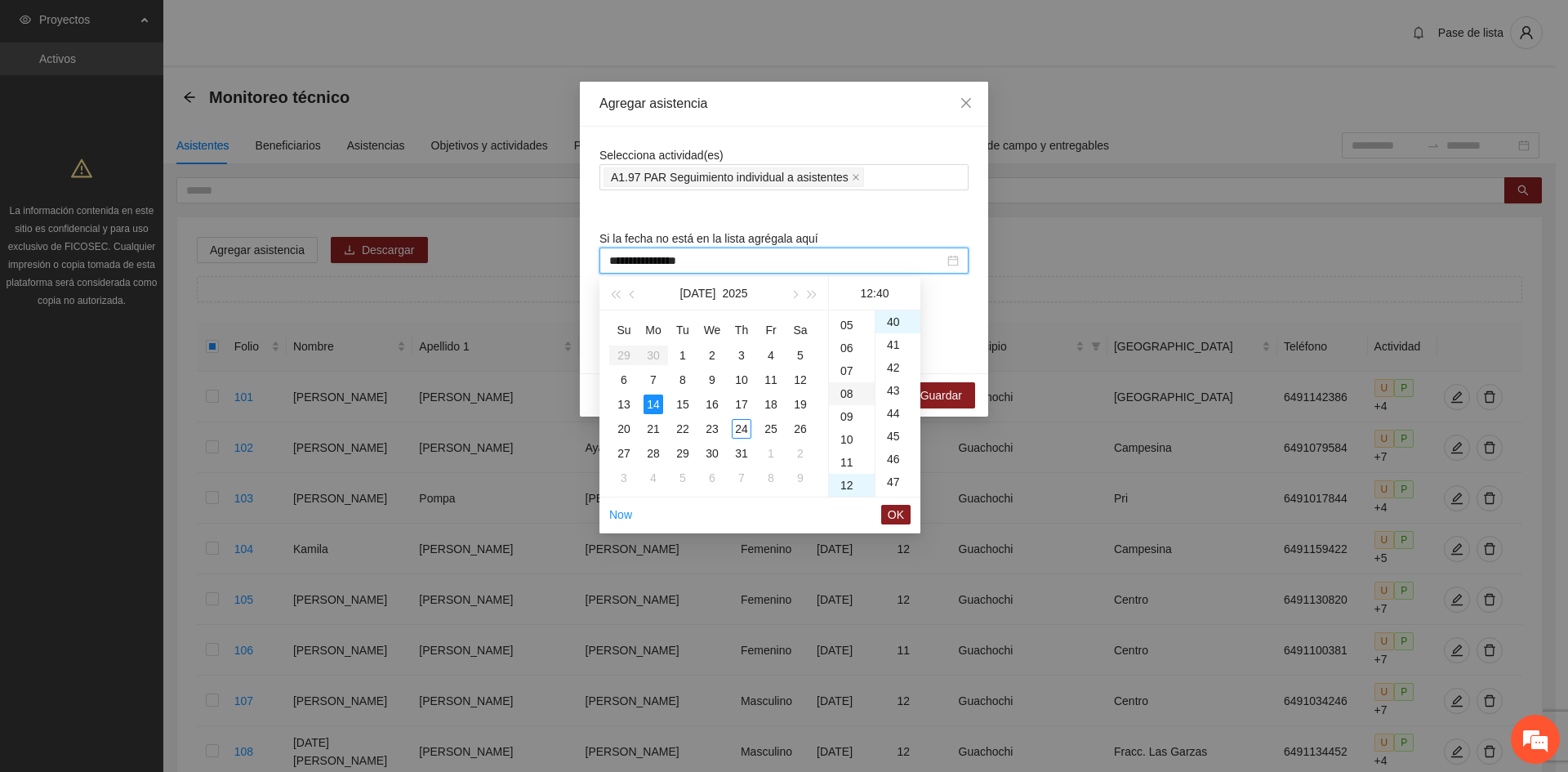 click on "08" at bounding box center [852, 394] 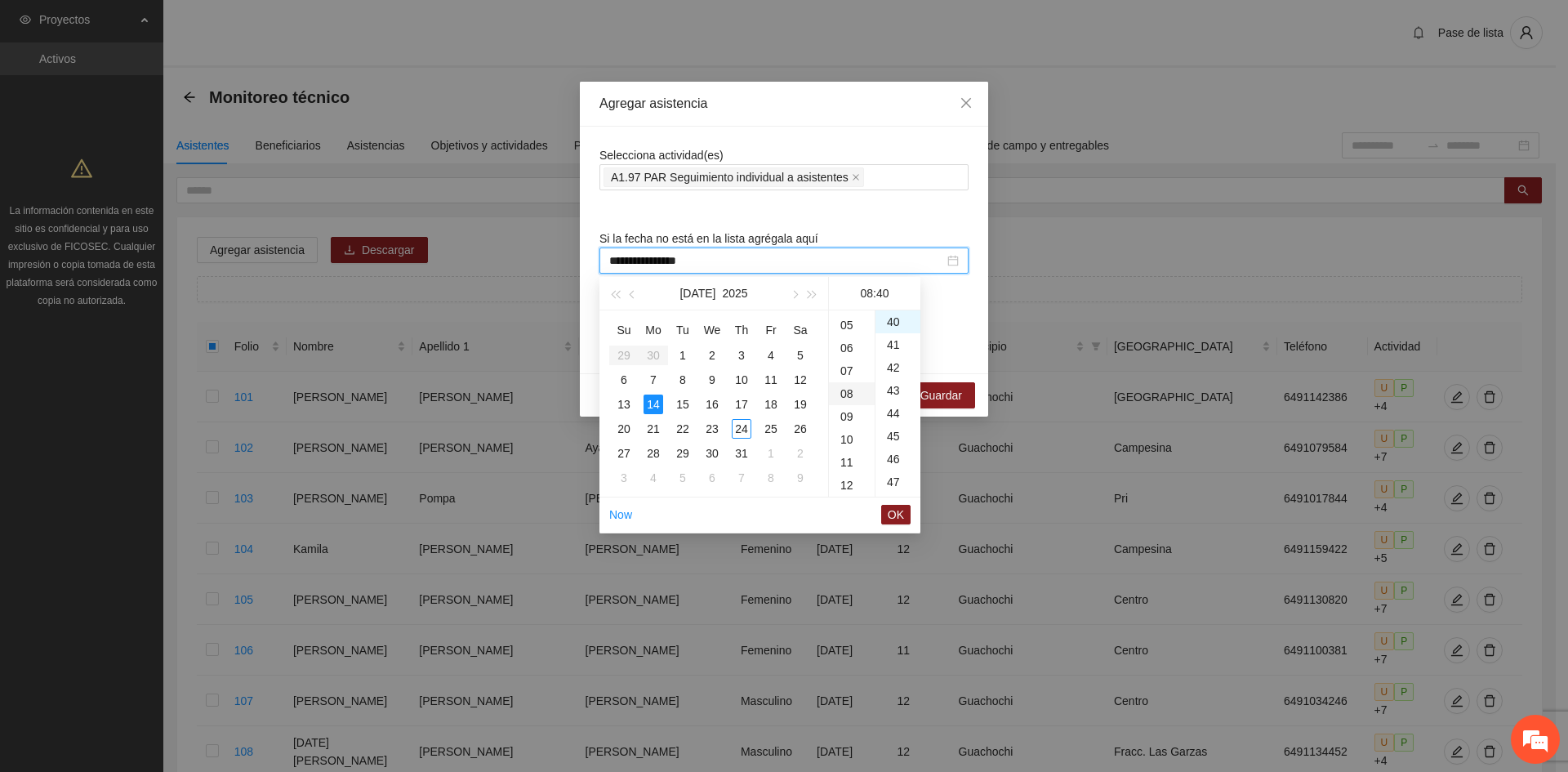 scroll, scrollTop: 183, scrollLeft: 0, axis: vertical 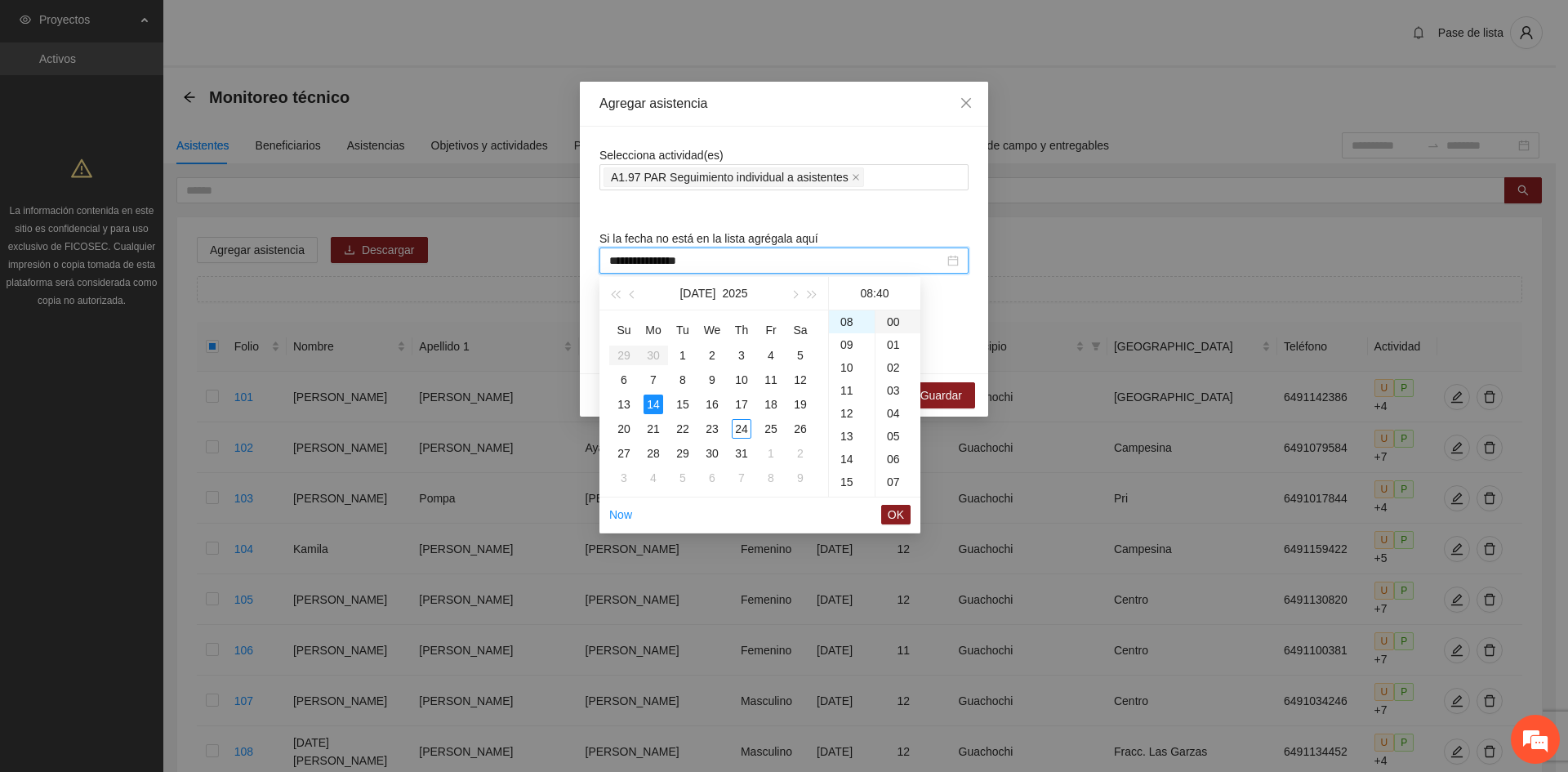 click on "00" at bounding box center (898, 322) 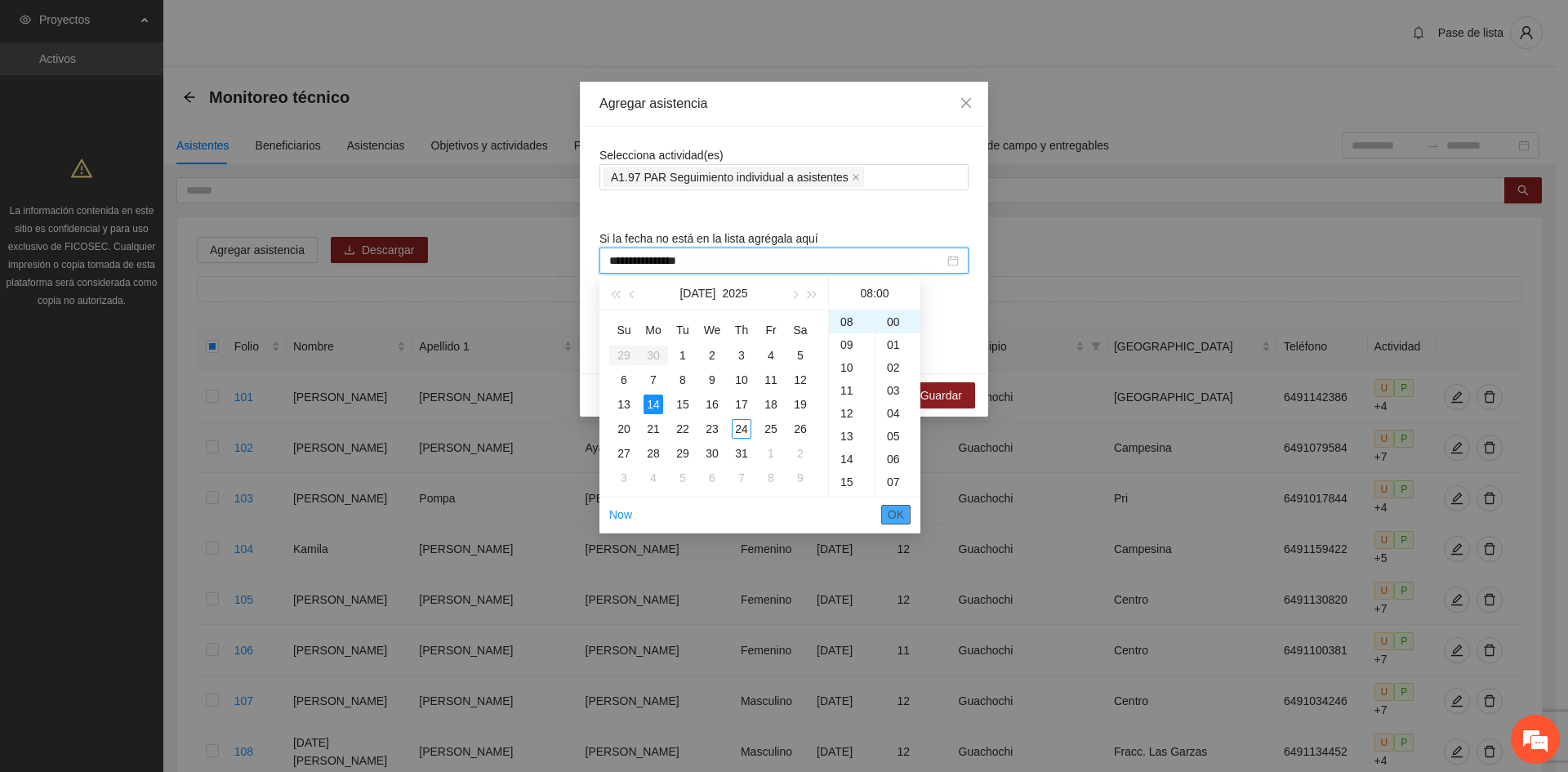 click on "OK" at bounding box center (896, 515) 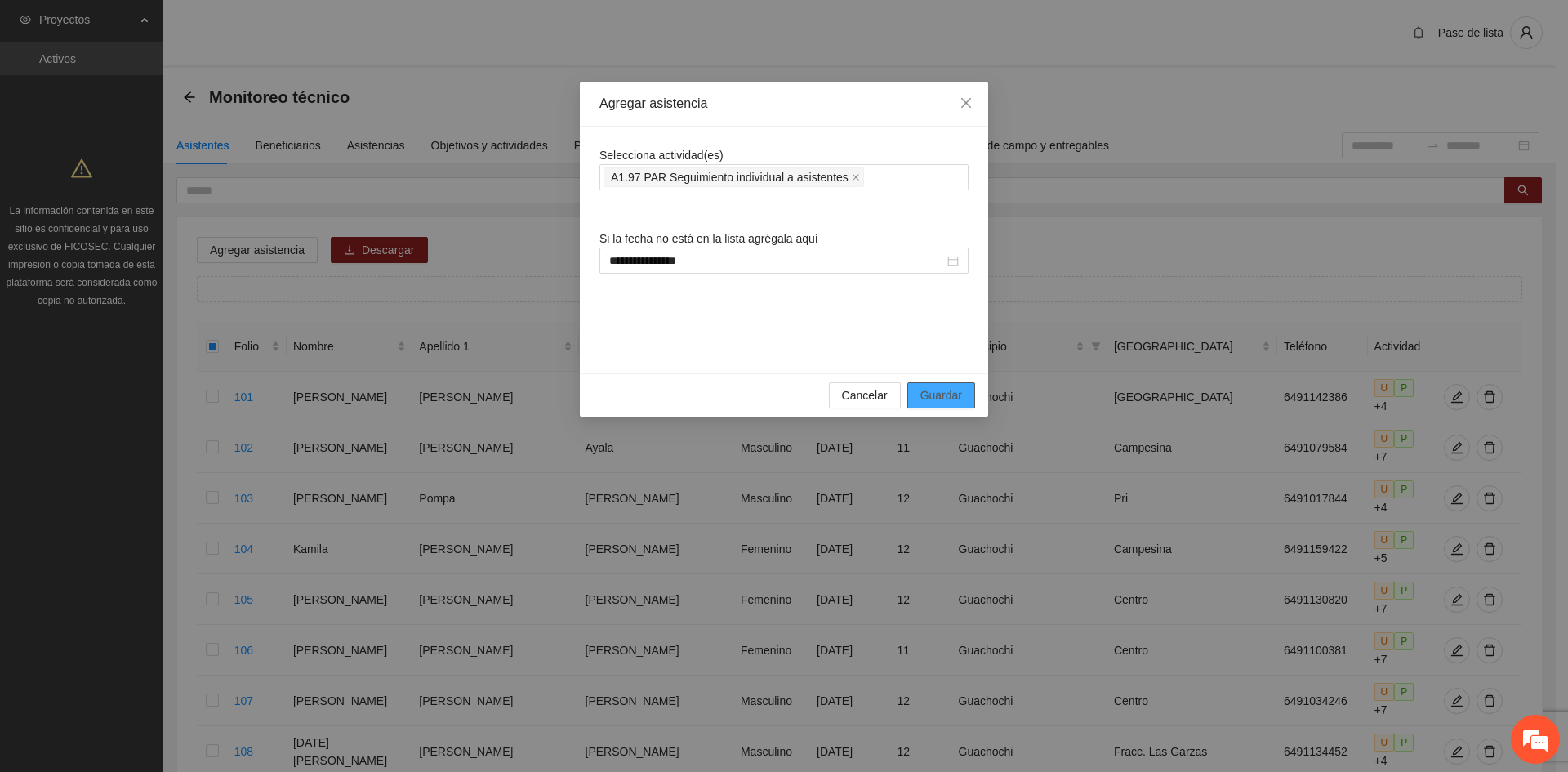 click on "Guardar" at bounding box center [941, 395] 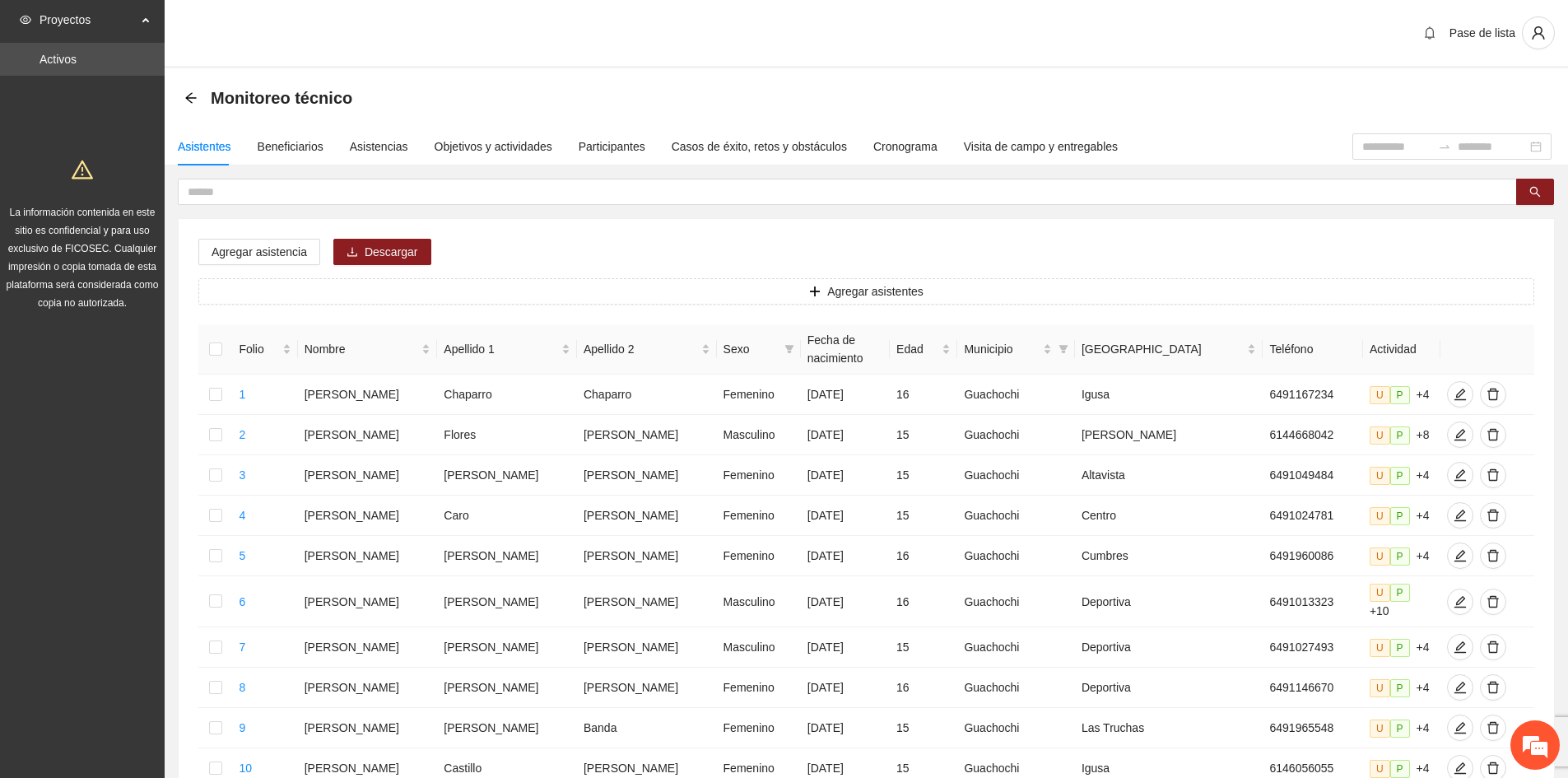 scroll, scrollTop: 579, scrollLeft: 0, axis: vertical 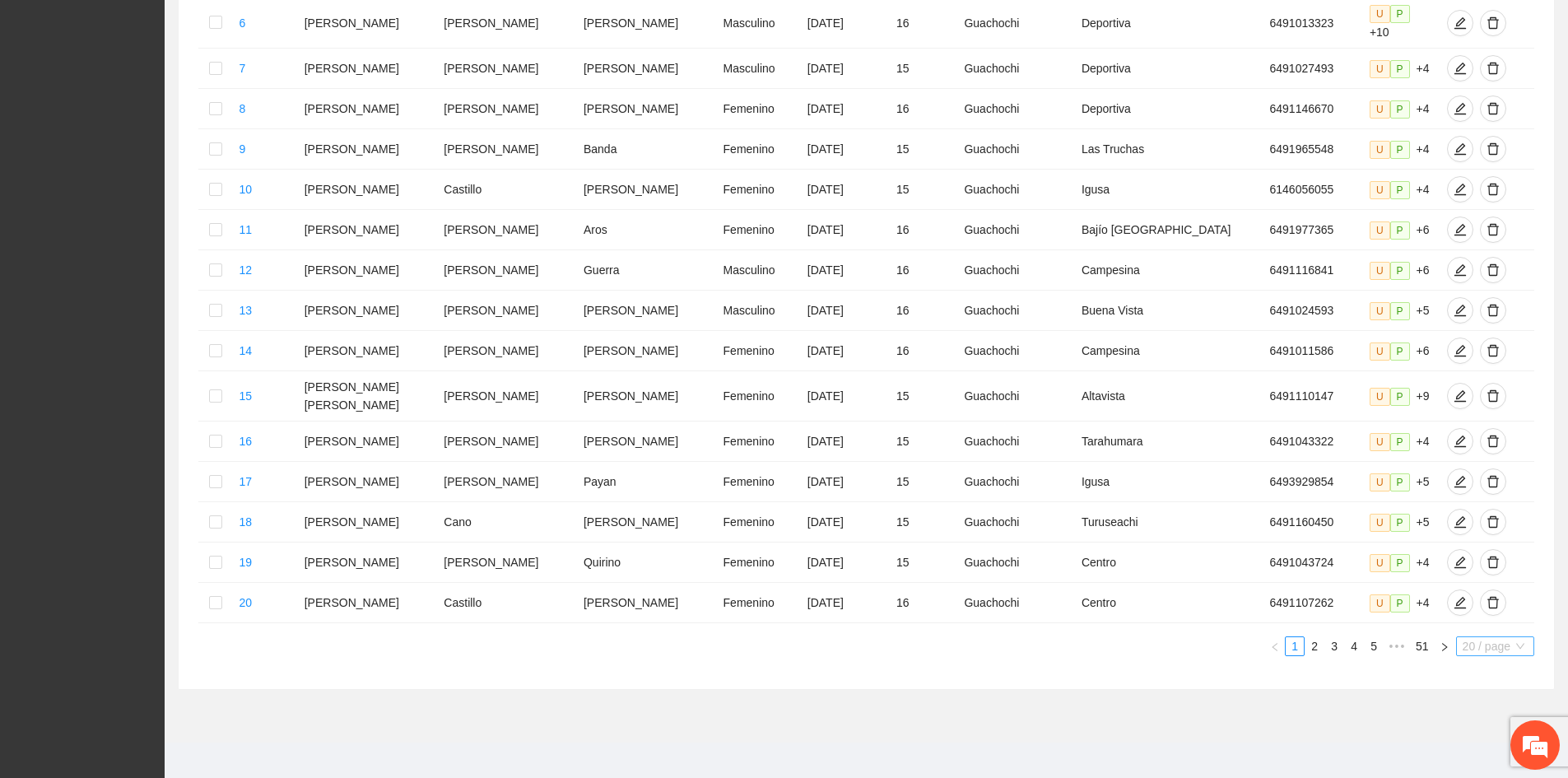 click on "20 / page" at bounding box center [1495, 646] 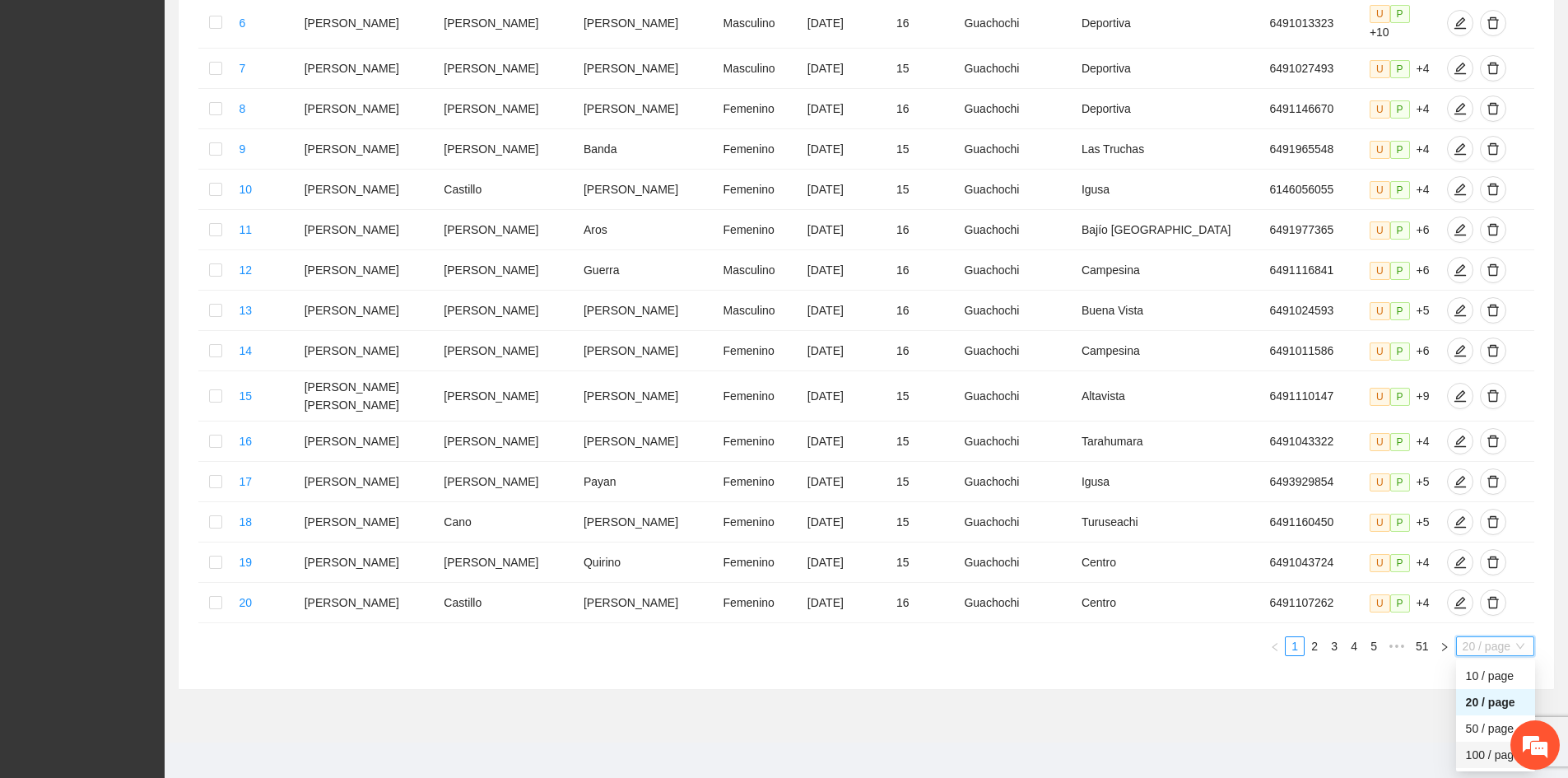 click on "100 / page" at bounding box center (1496, 755) 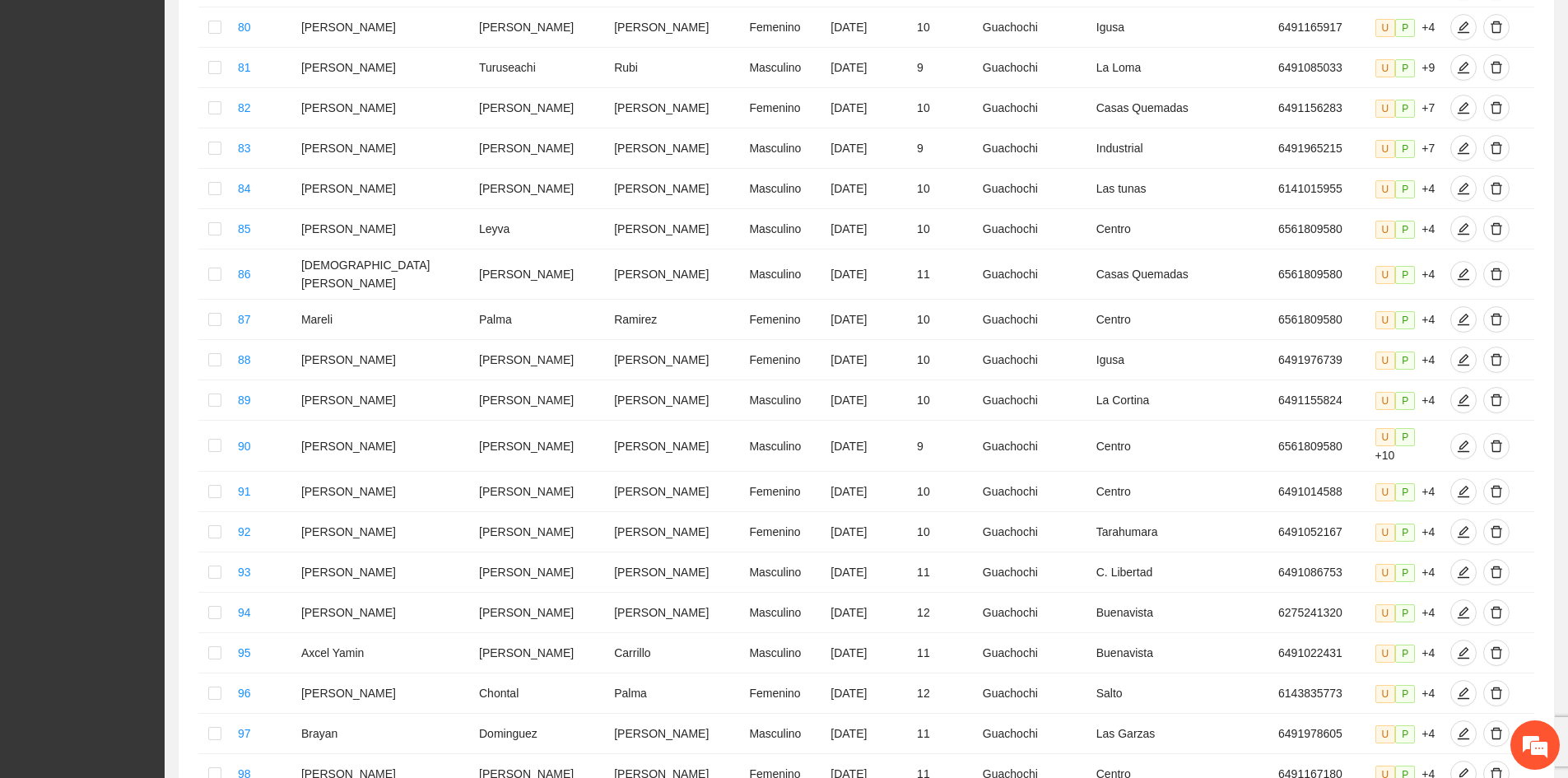 scroll, scrollTop: 3855, scrollLeft: 0, axis: vertical 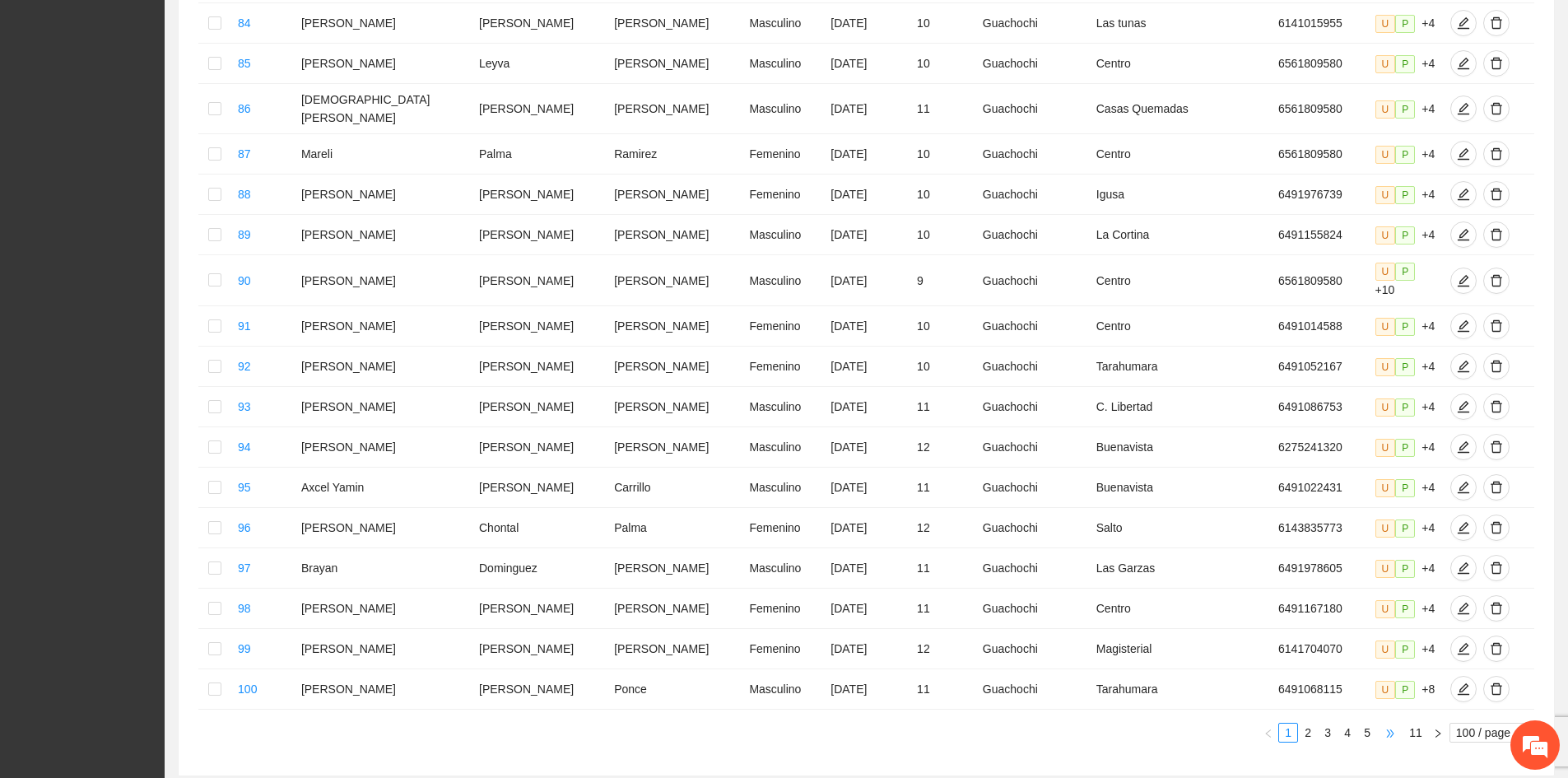 click on "•••" at bounding box center (1390, 733) 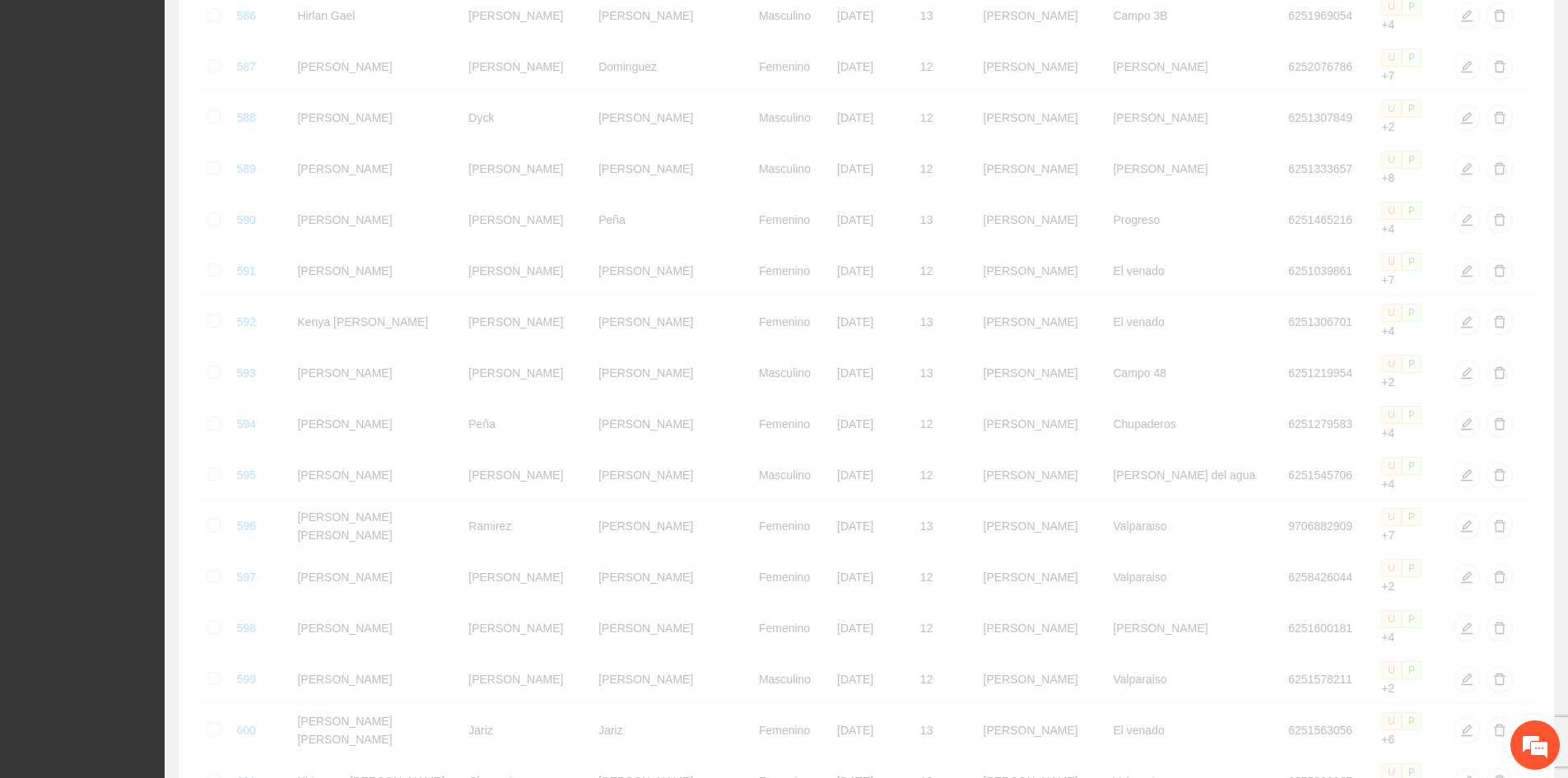 scroll, scrollTop: 3816, scrollLeft: 0, axis: vertical 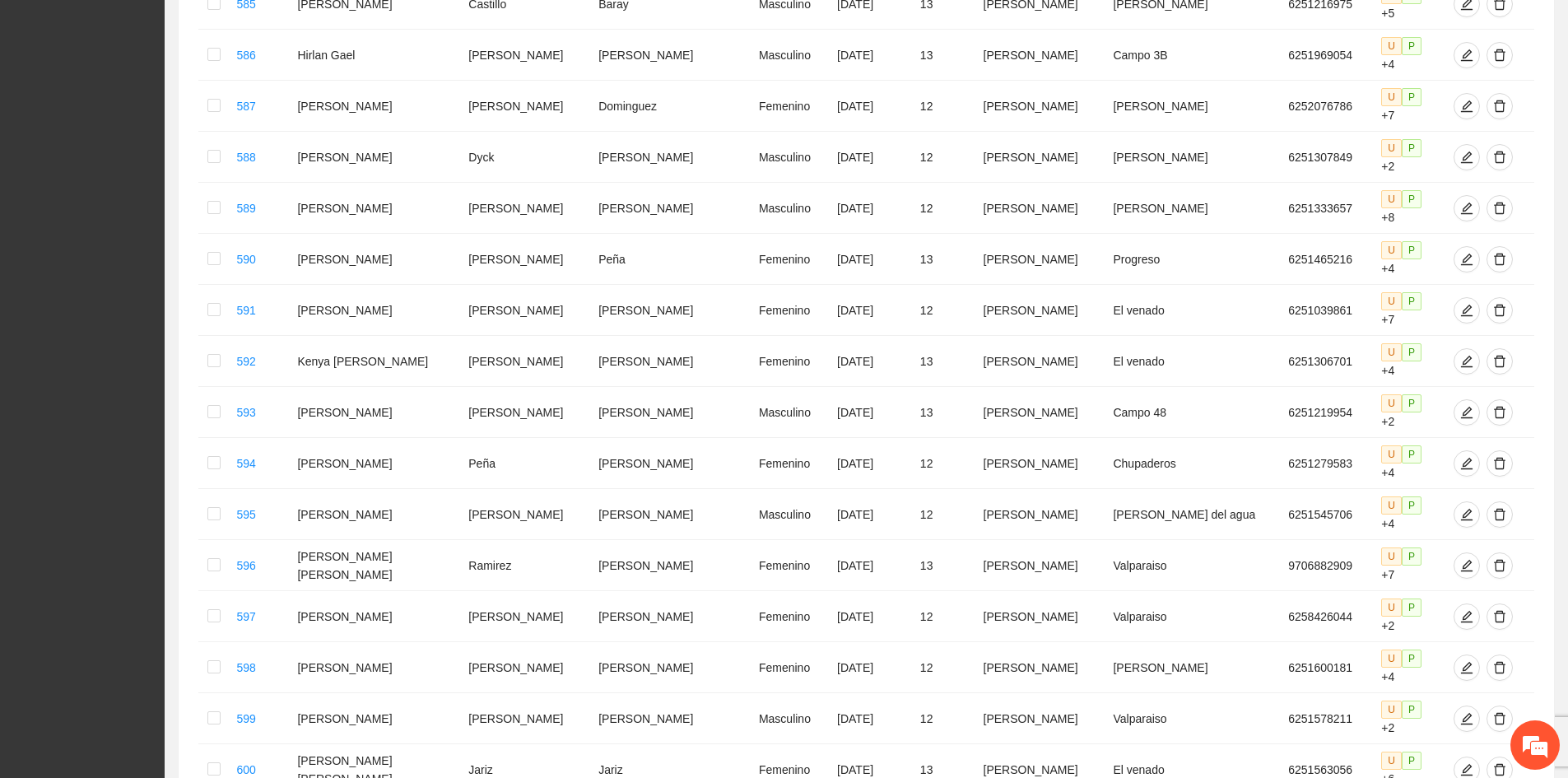 click on "•••" at bounding box center [1390, 1686] 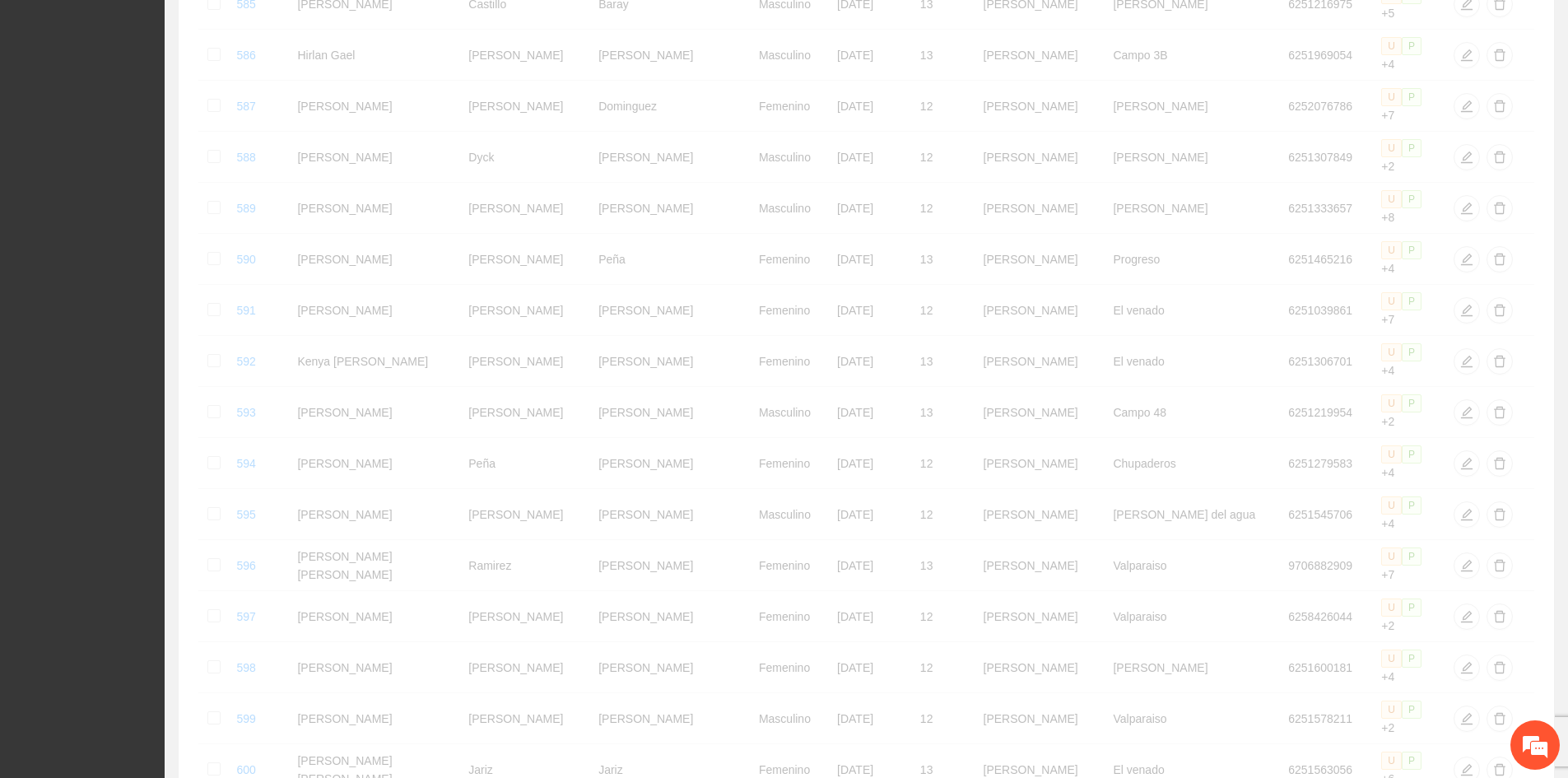 scroll, scrollTop: 34, scrollLeft: 0, axis: vertical 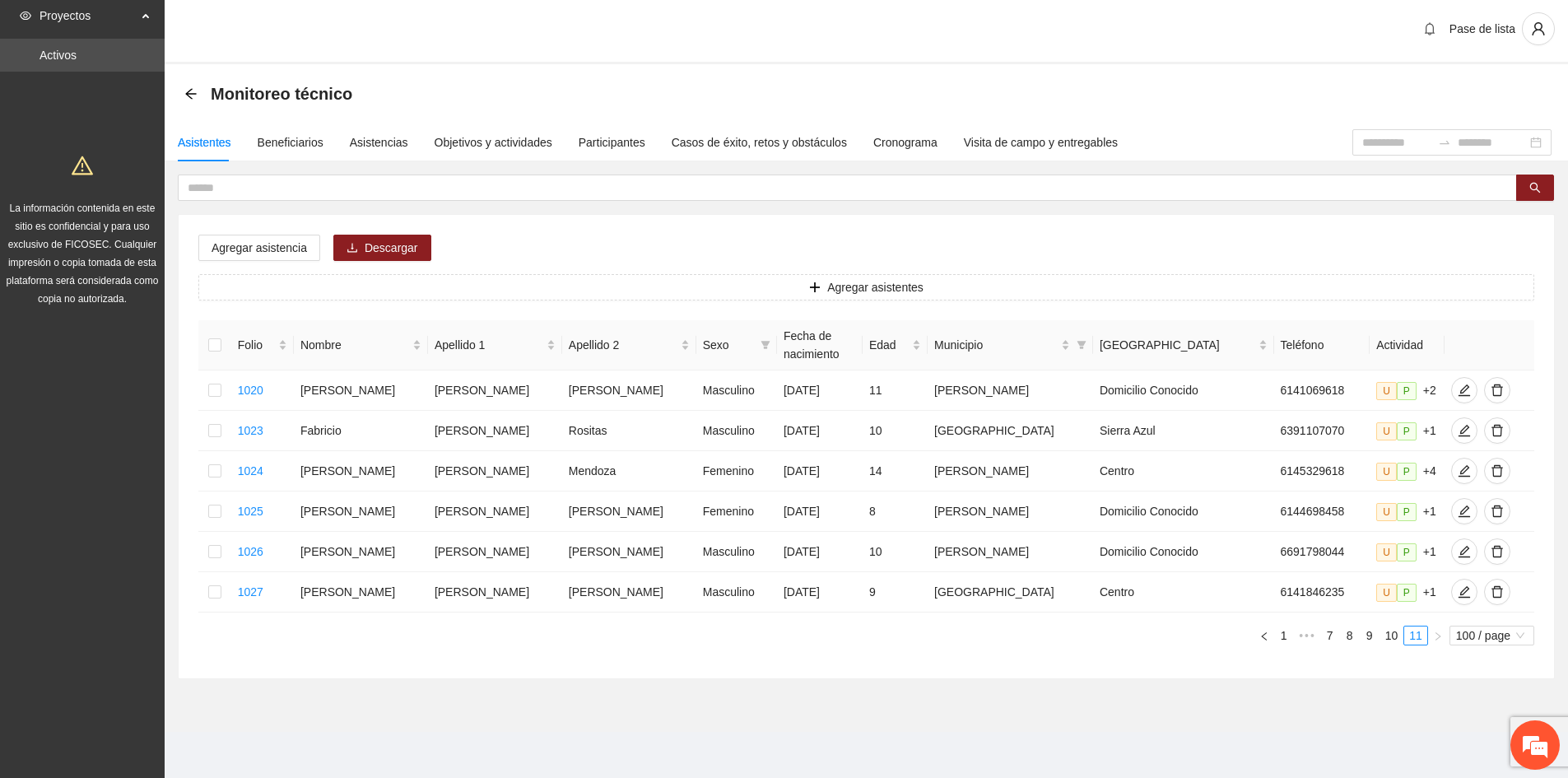 click on "10" at bounding box center (1392, 636) 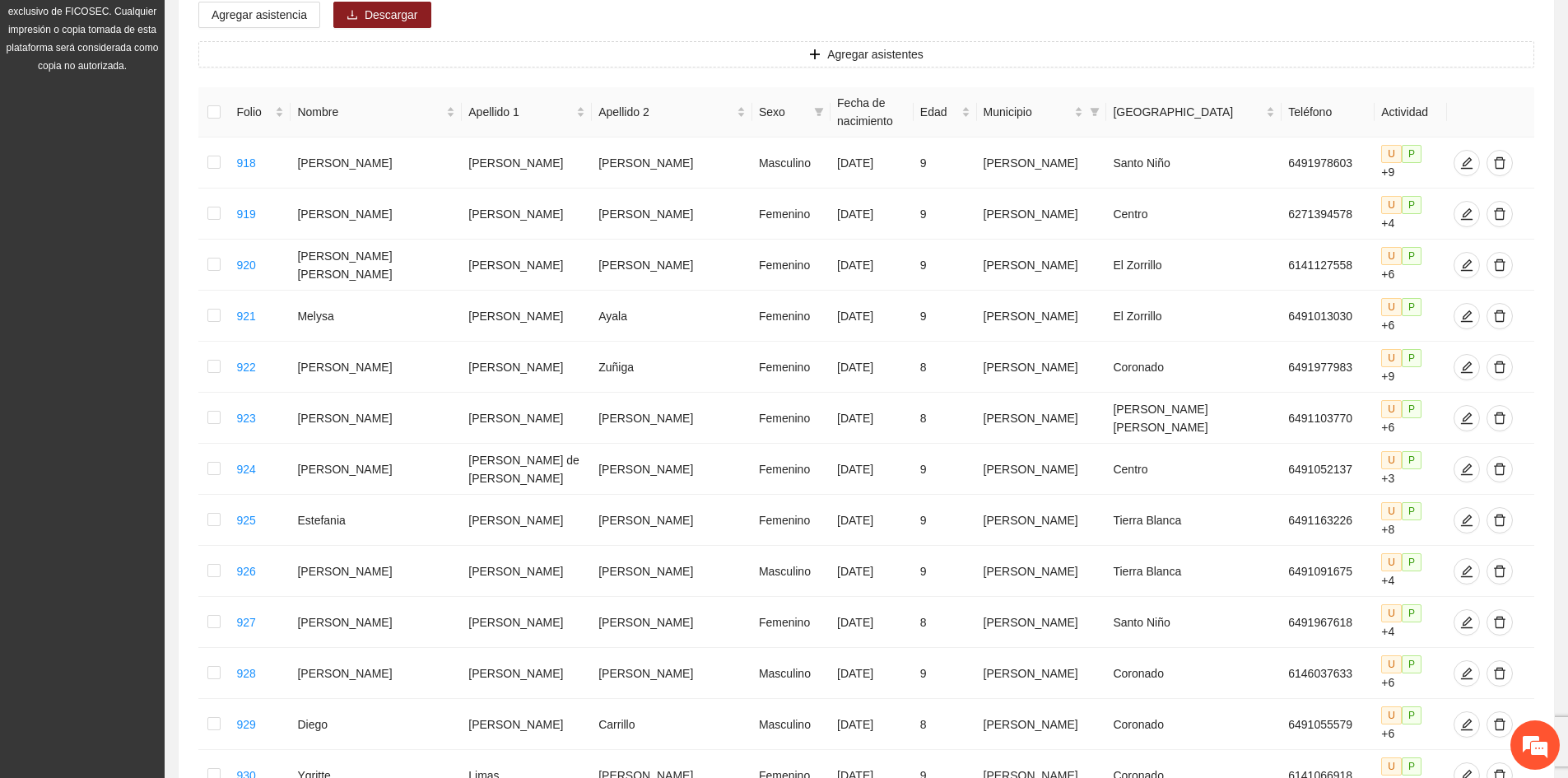 scroll, scrollTop: 247, scrollLeft: 0, axis: vertical 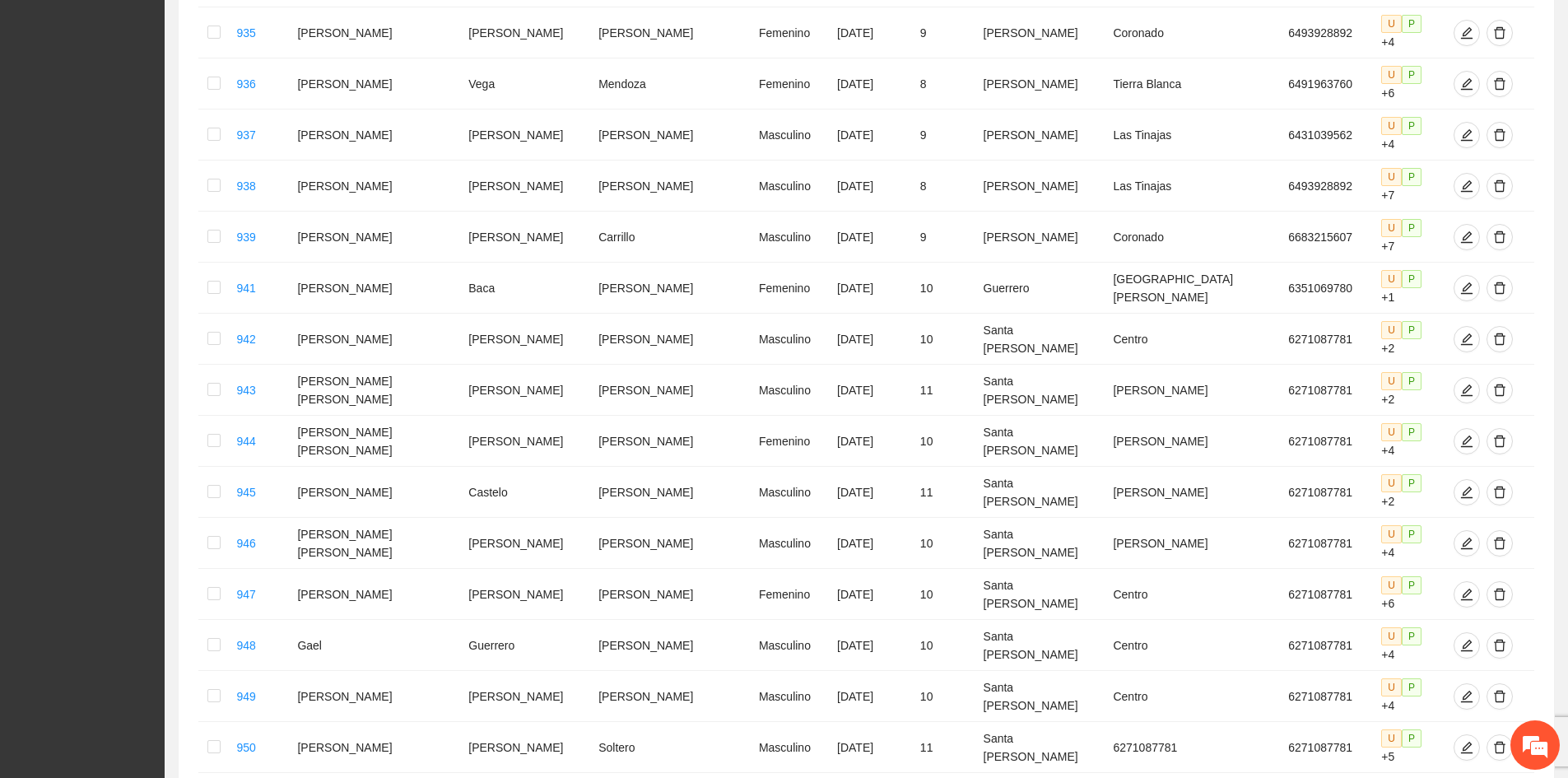 click at bounding box center (214, 952) 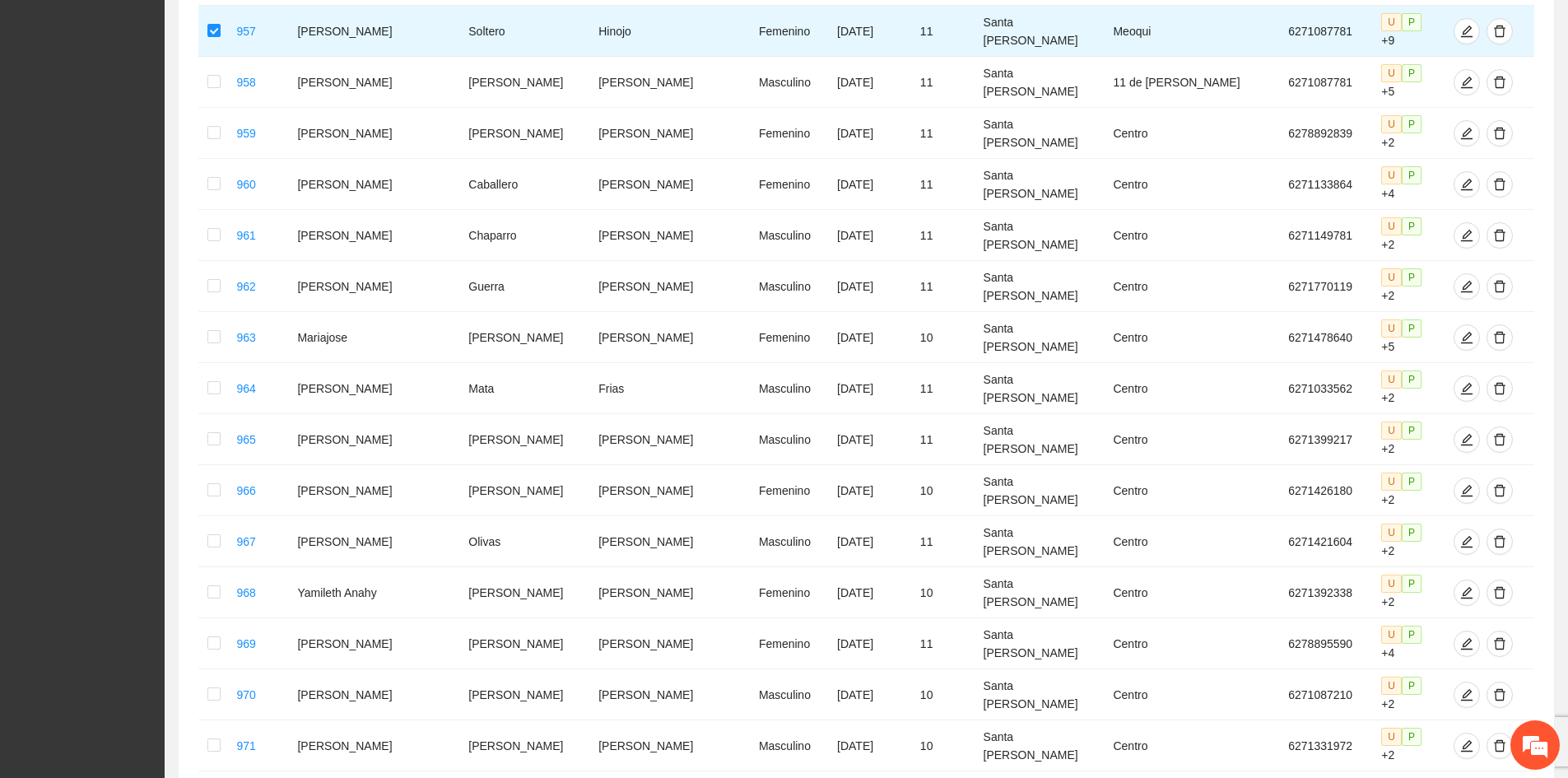 scroll, scrollTop: 2388, scrollLeft: 0, axis: vertical 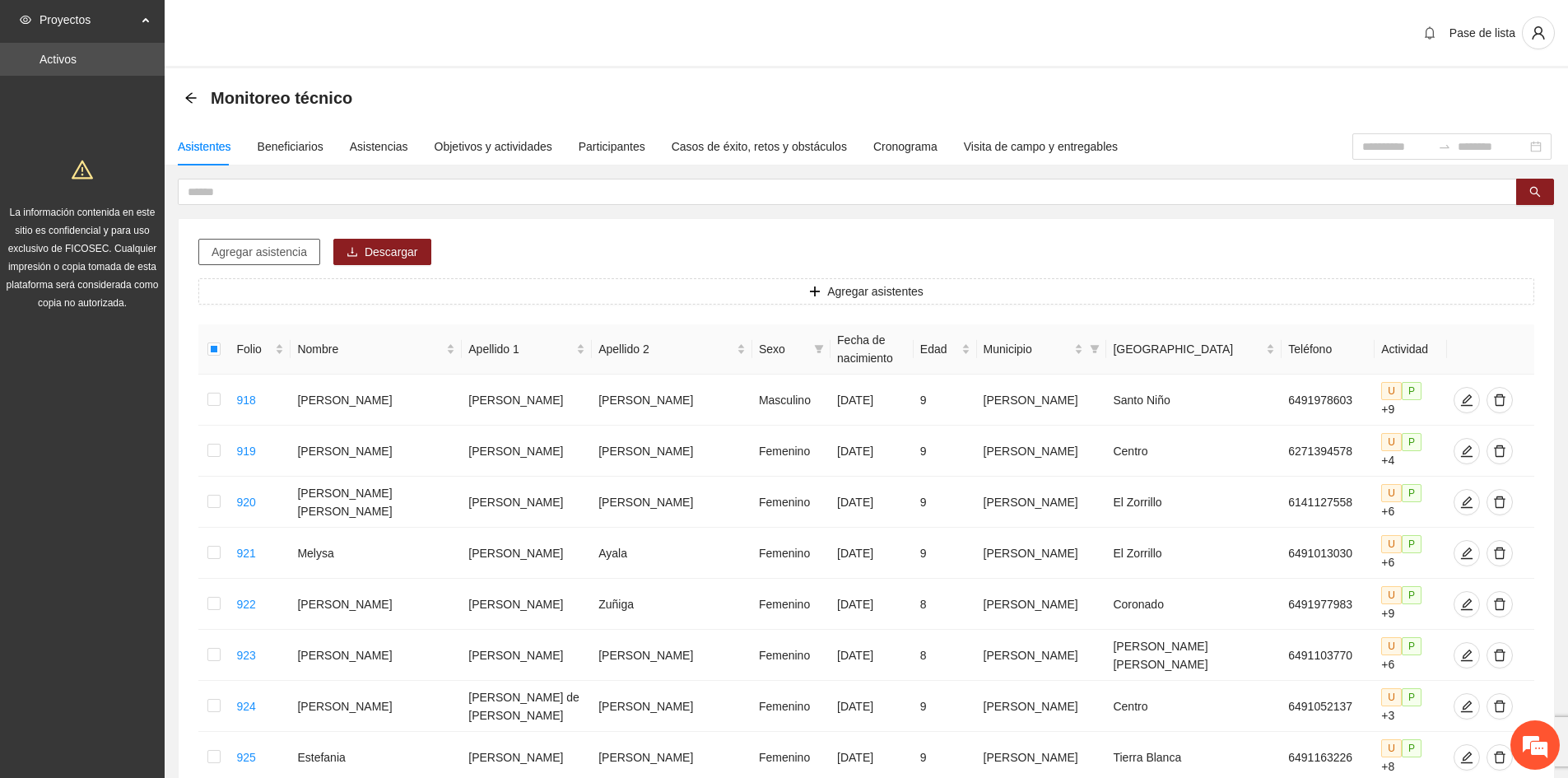 click on "Agregar asistencia" at bounding box center [259, 252] 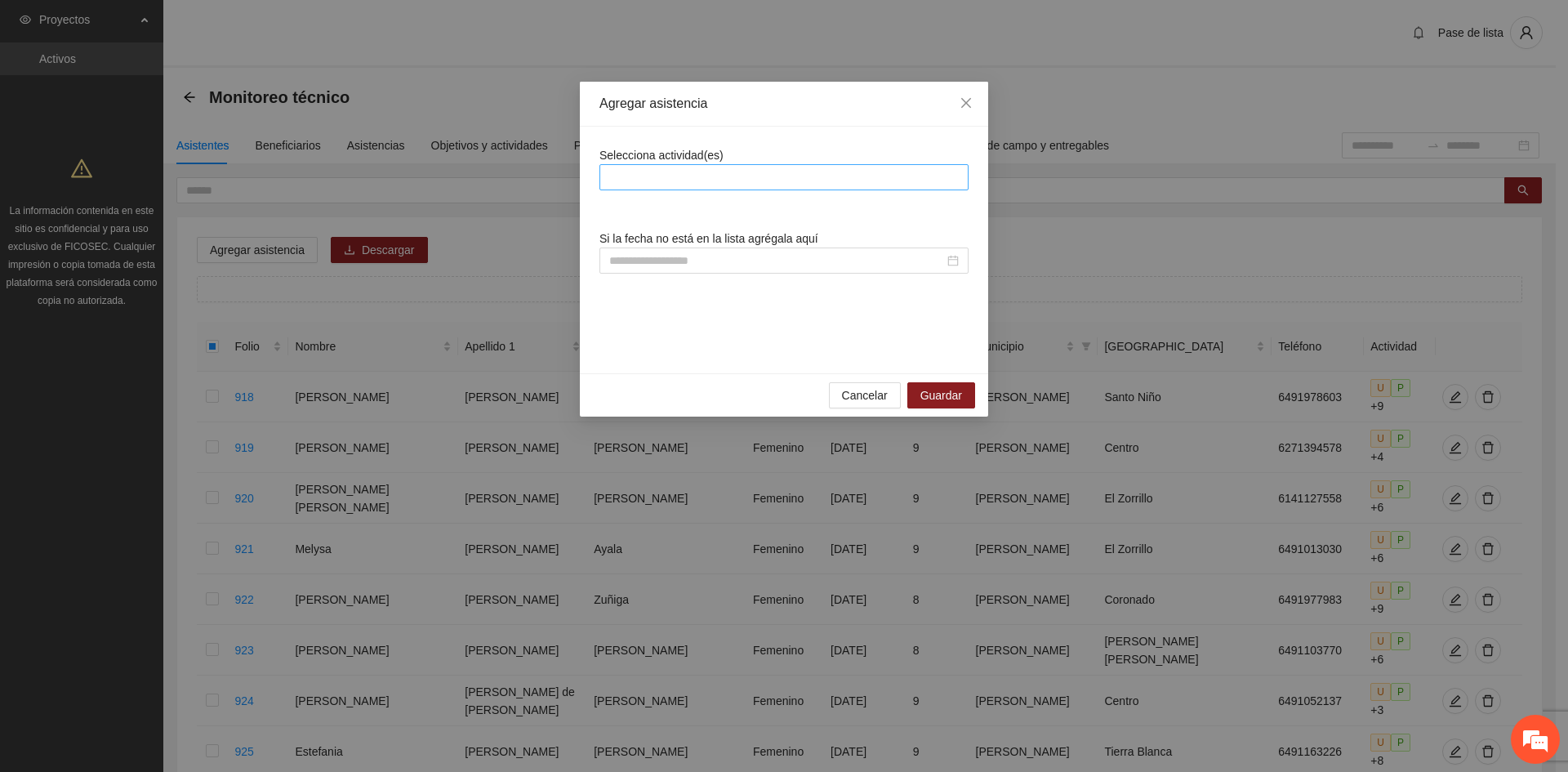 click at bounding box center [784, 177] 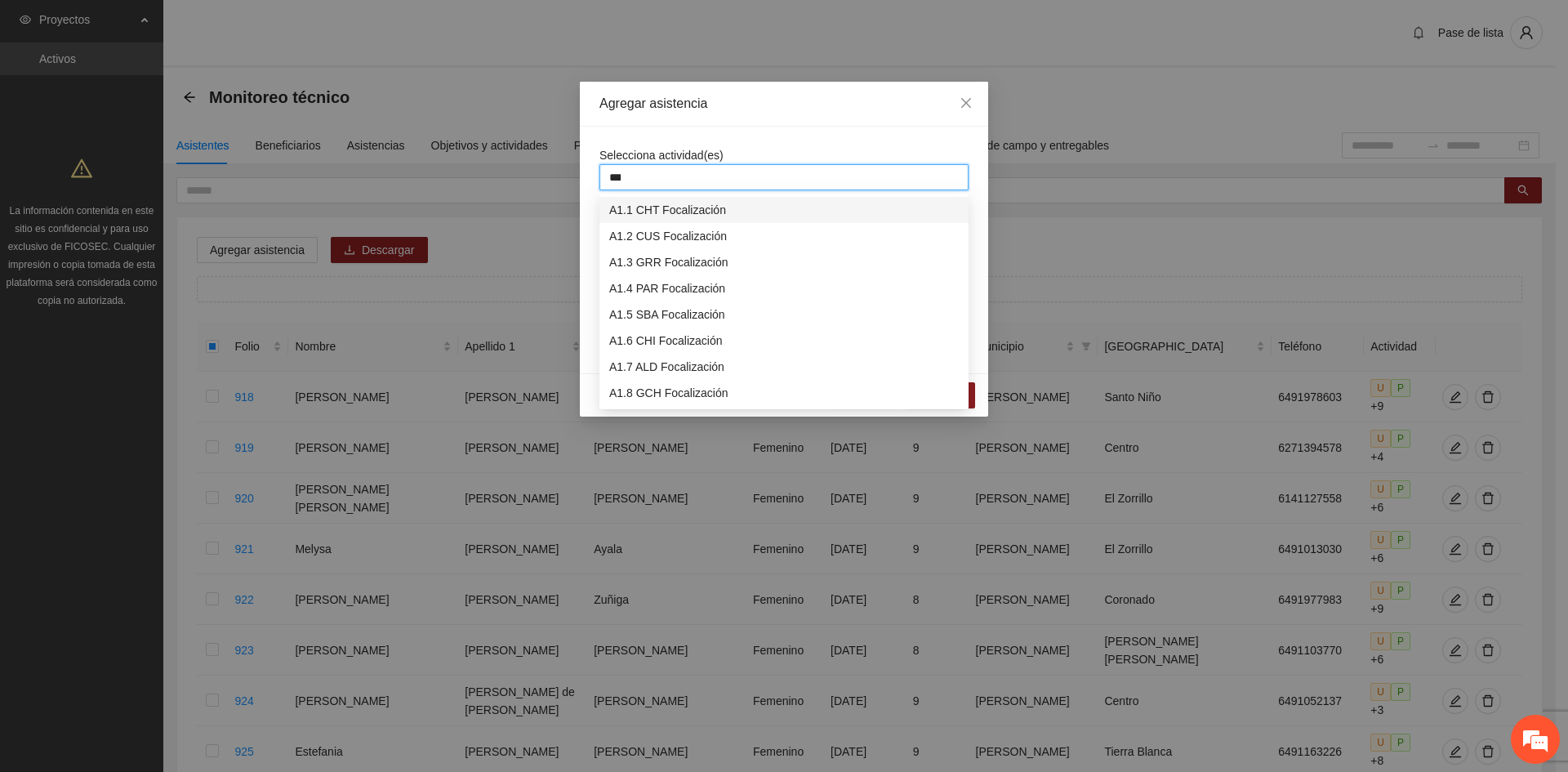 type on "****" 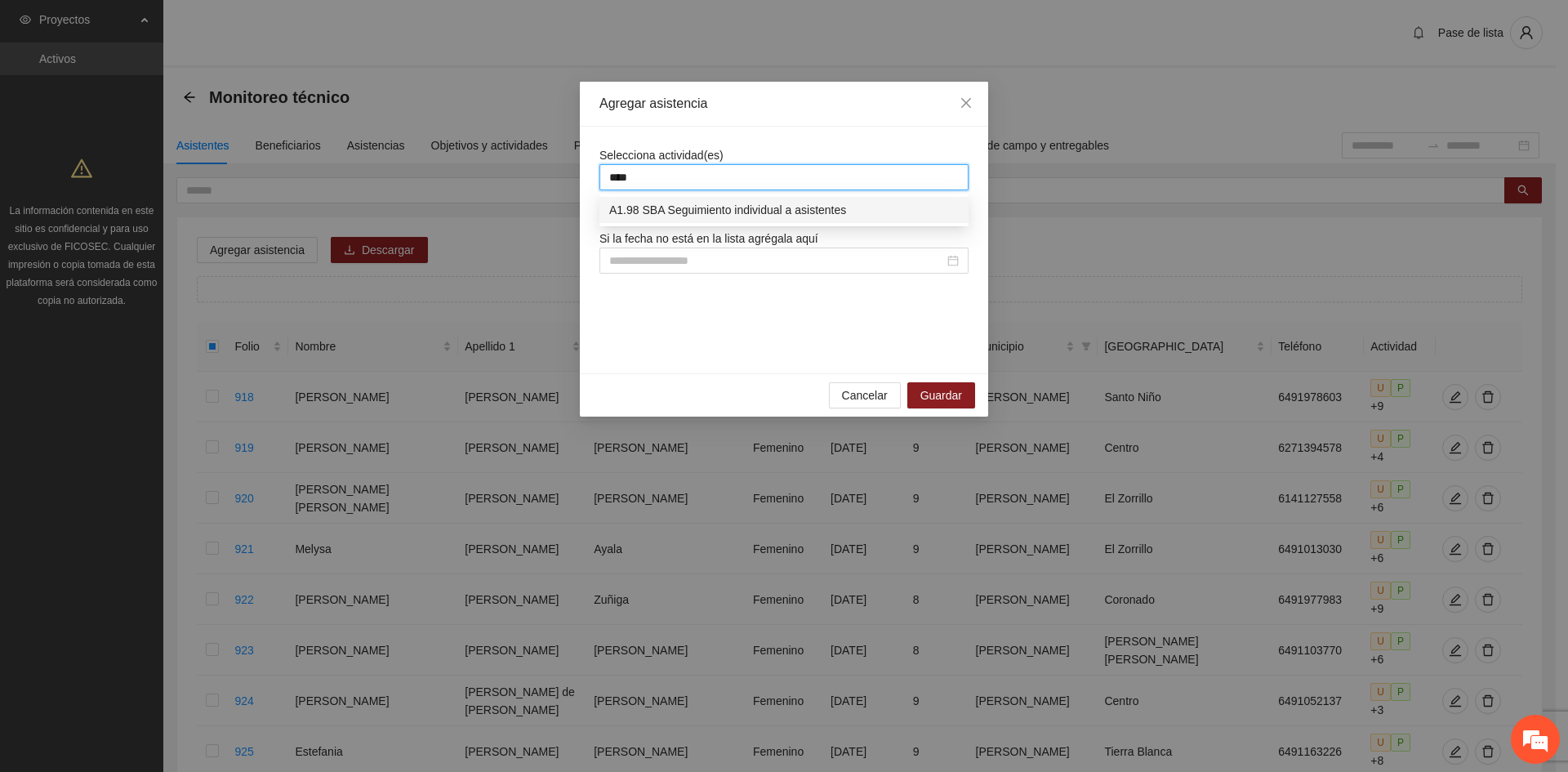 click on "A1.98 SBA Seguimiento individual a asistentes" at bounding box center [784, 210] 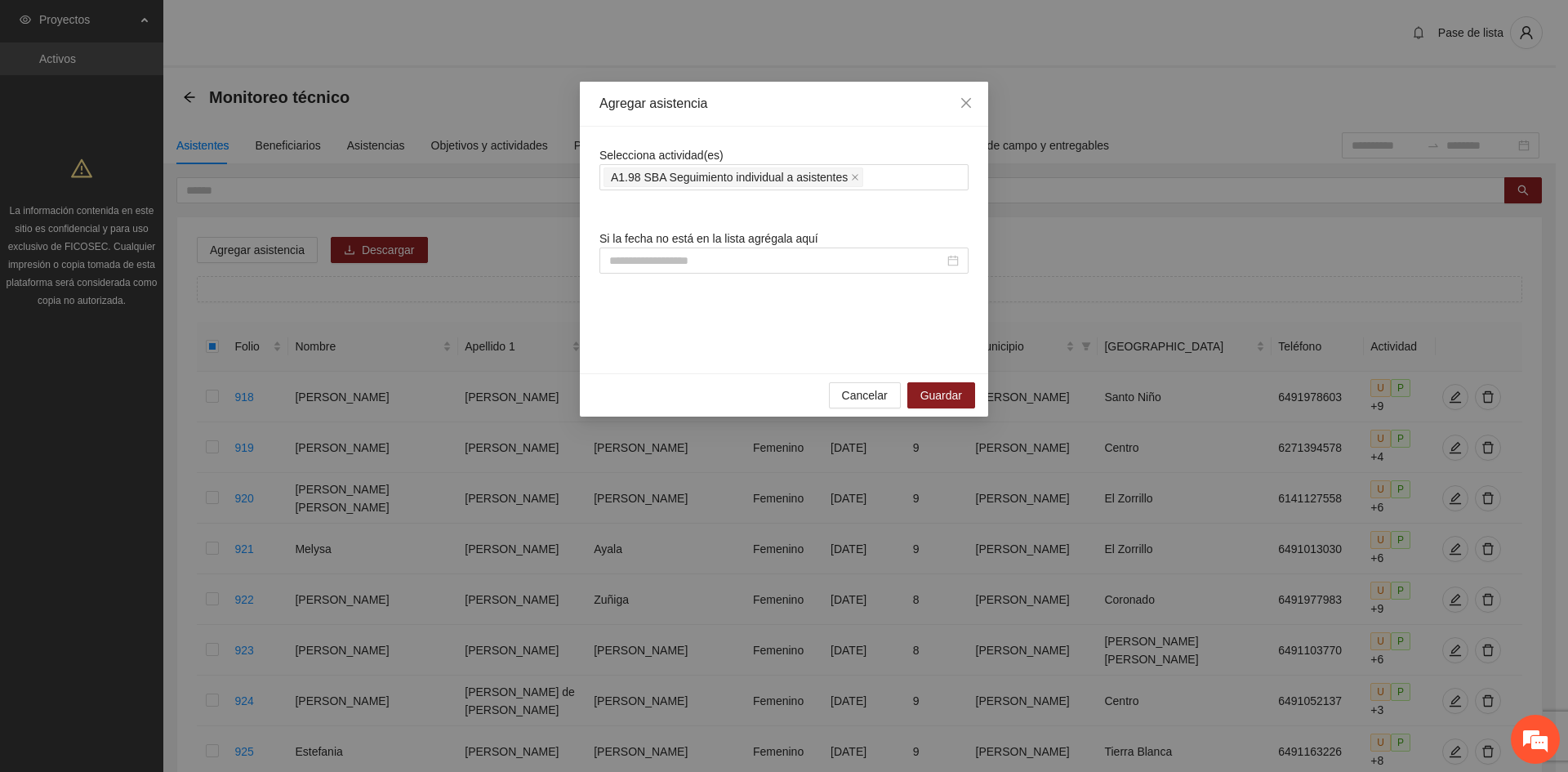 click on "Selecciona actividad(es) A1.98 SBA Seguimiento individual a asistentes   Si la fecha no está en la lista agrégala aquí" at bounding box center (784, 250) 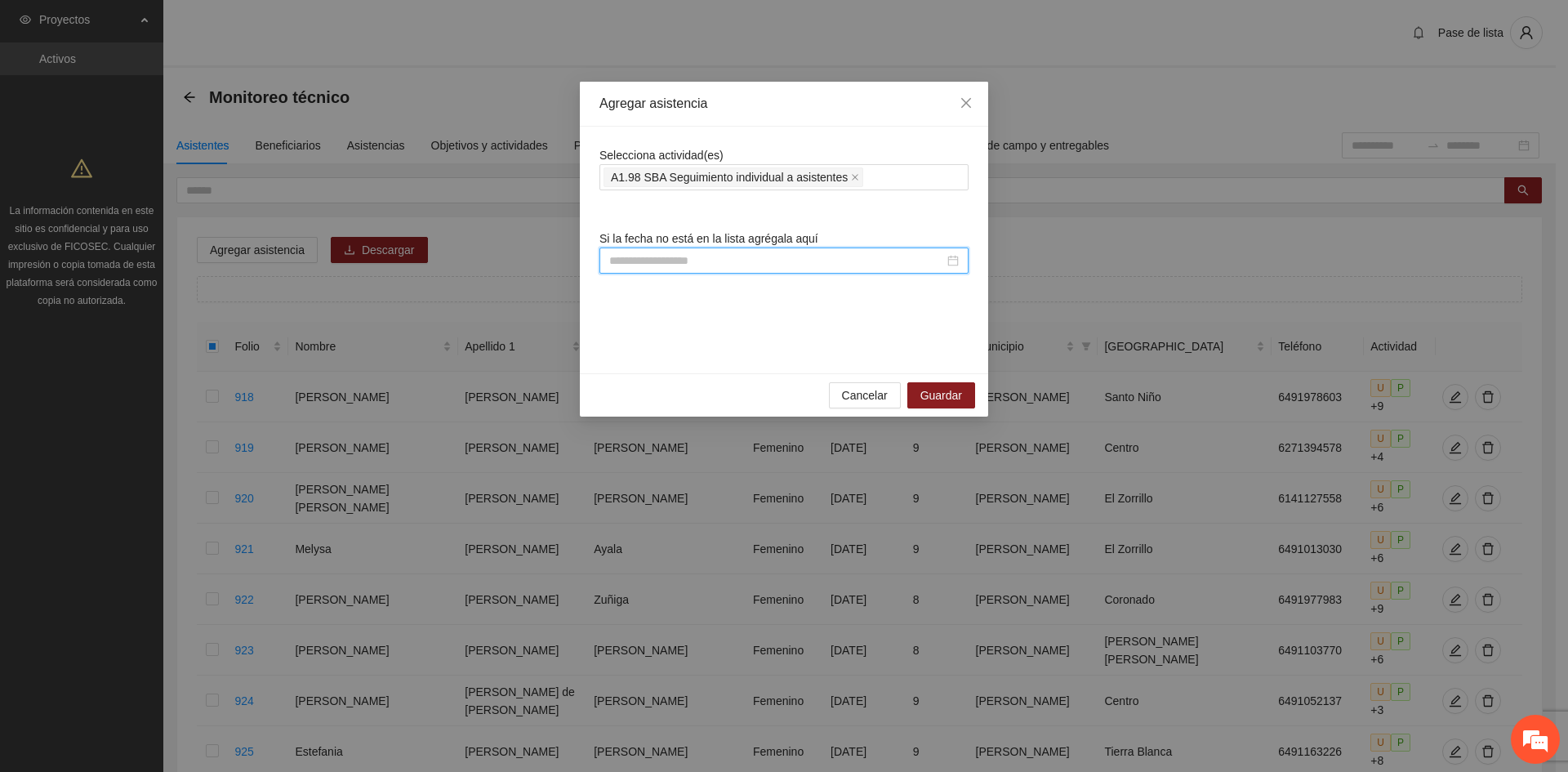 click at bounding box center (777, 261) 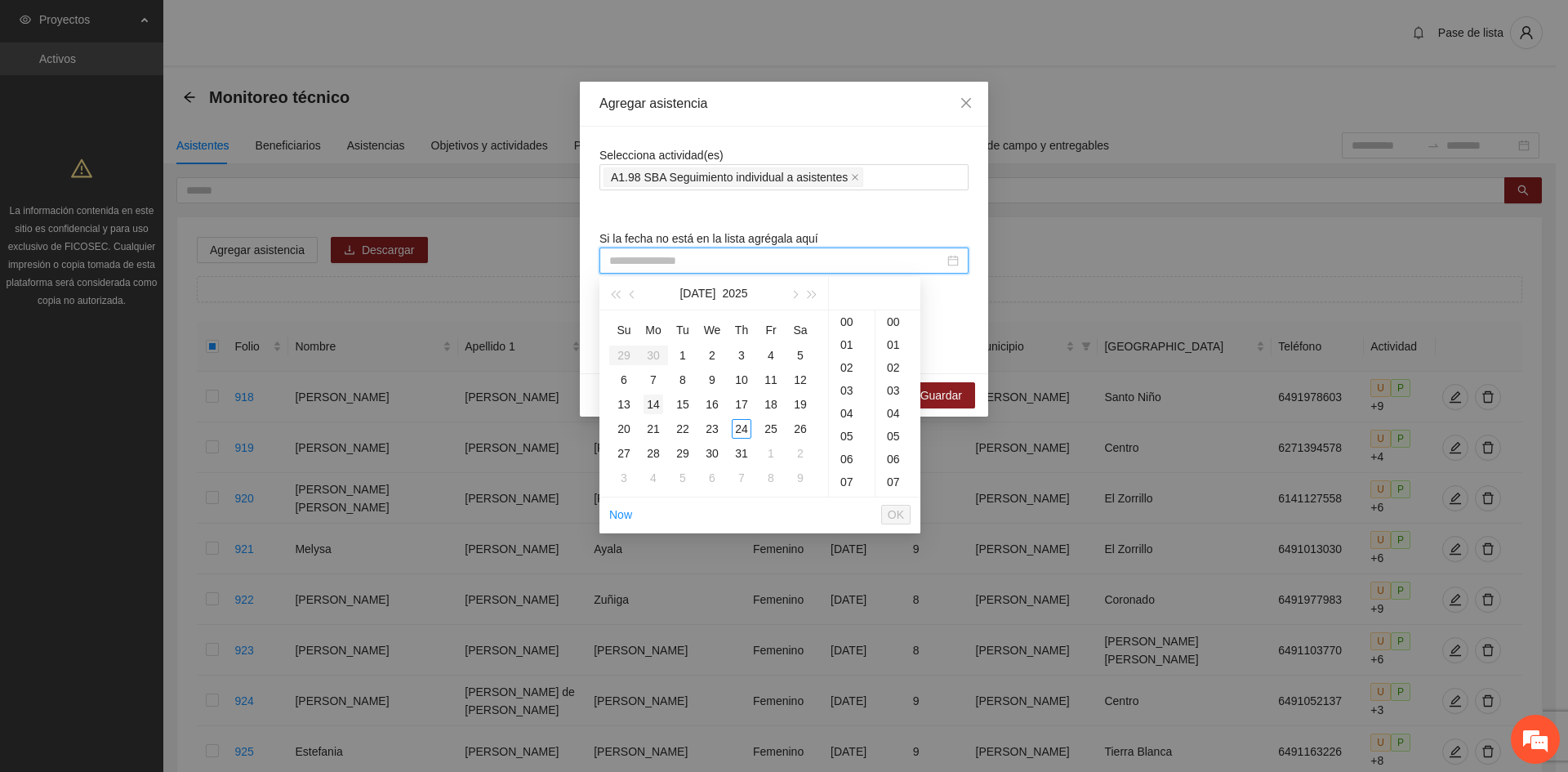 click on "14" at bounding box center [653, 404] 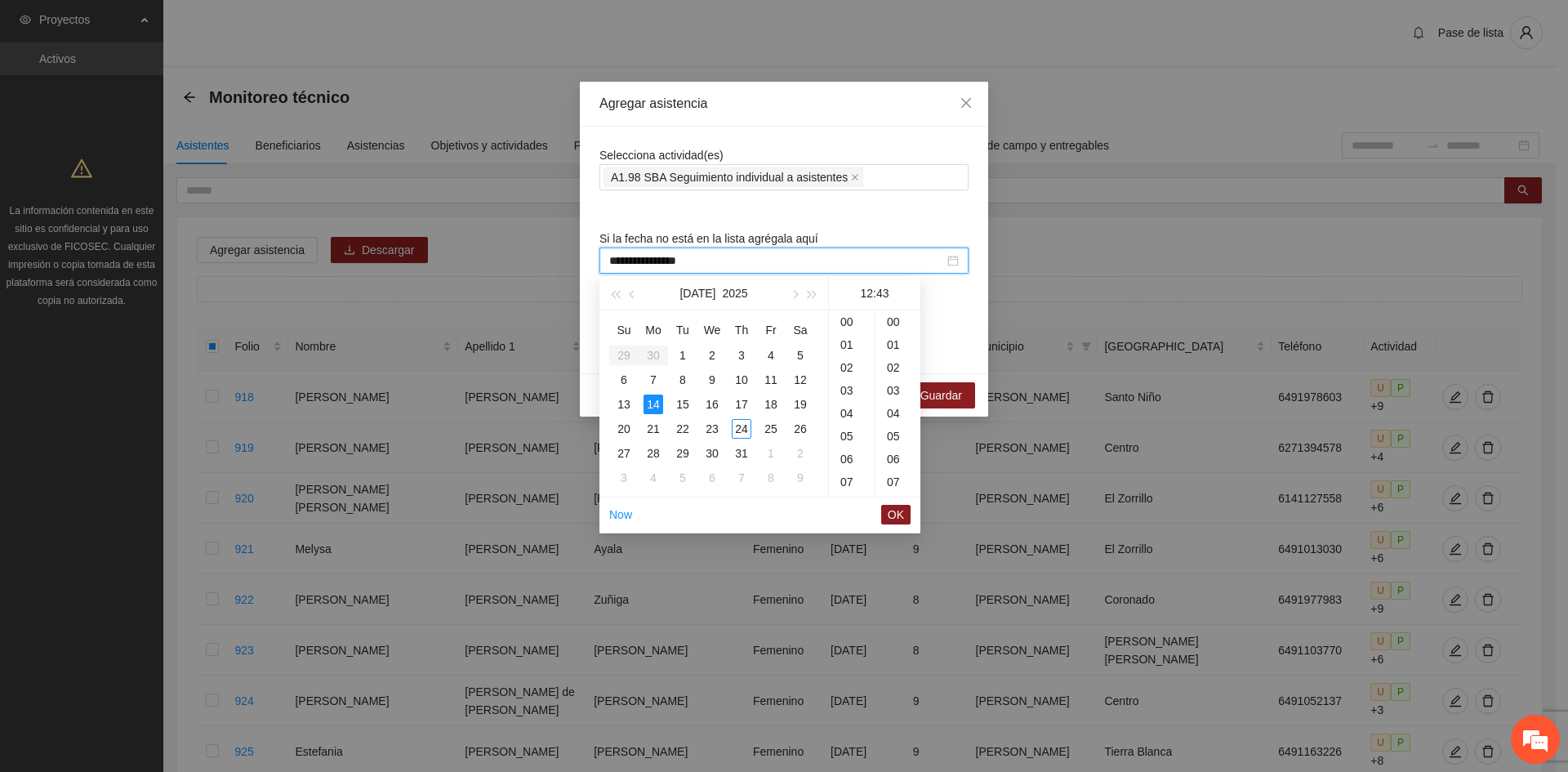 scroll, scrollTop: 274, scrollLeft: 0, axis: vertical 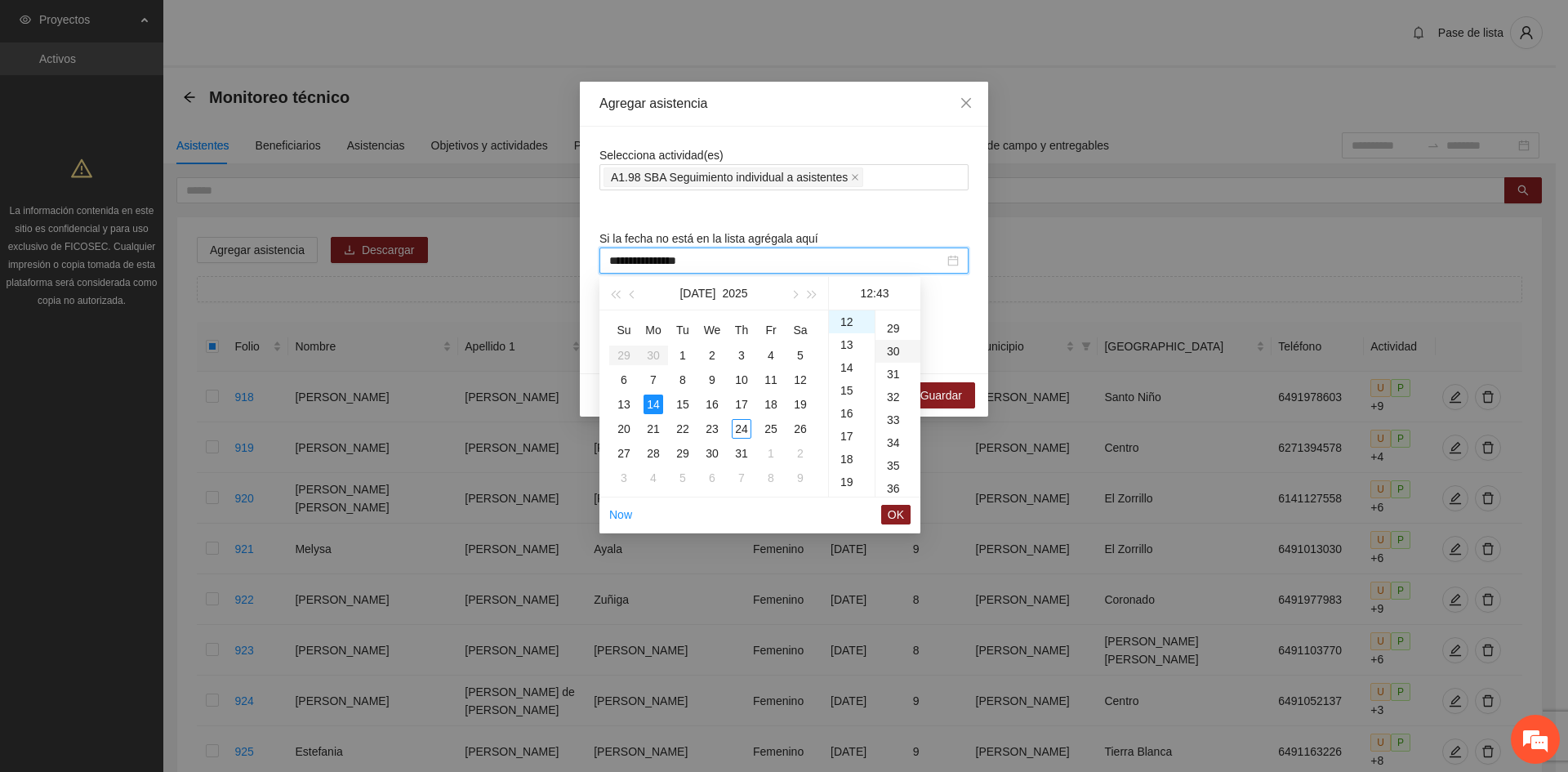 click on "30" at bounding box center [898, 351] 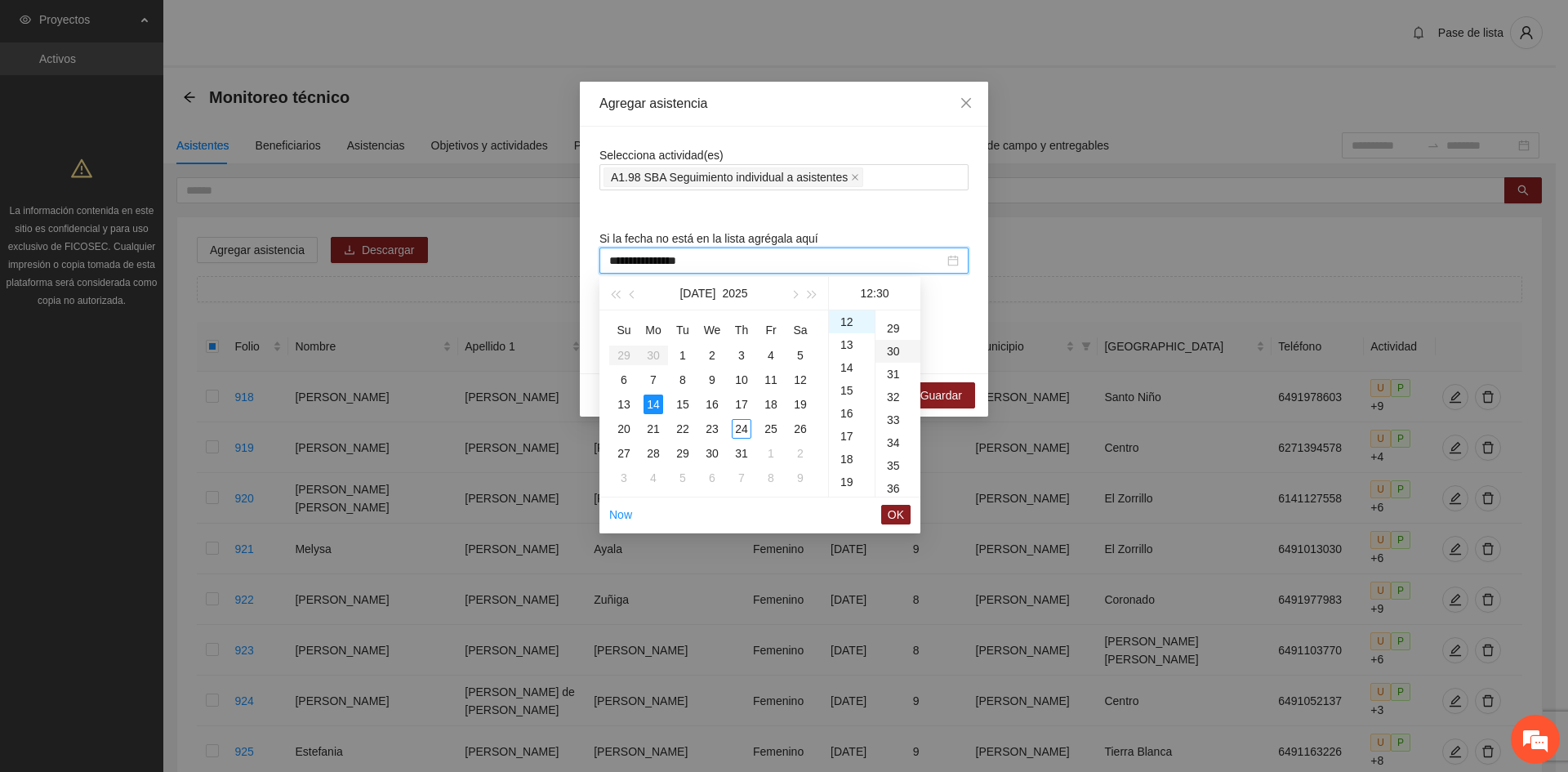 scroll, scrollTop: 686, scrollLeft: 0, axis: vertical 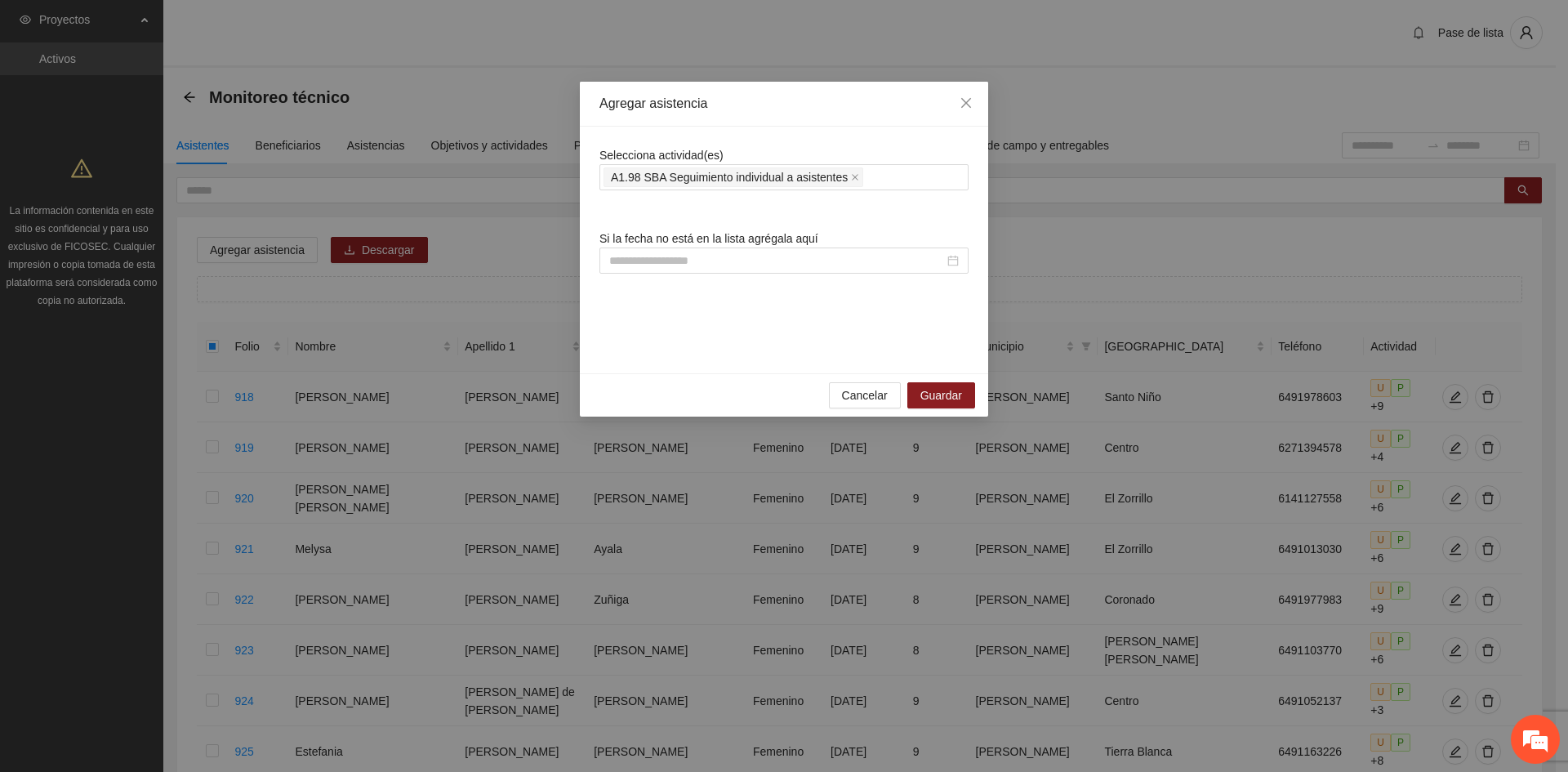 click on "Selecciona actividad(es) A1.98 SBA Seguimiento individual a asistentes   Si la fecha no está en la lista agrégala aquí" at bounding box center [784, 250] 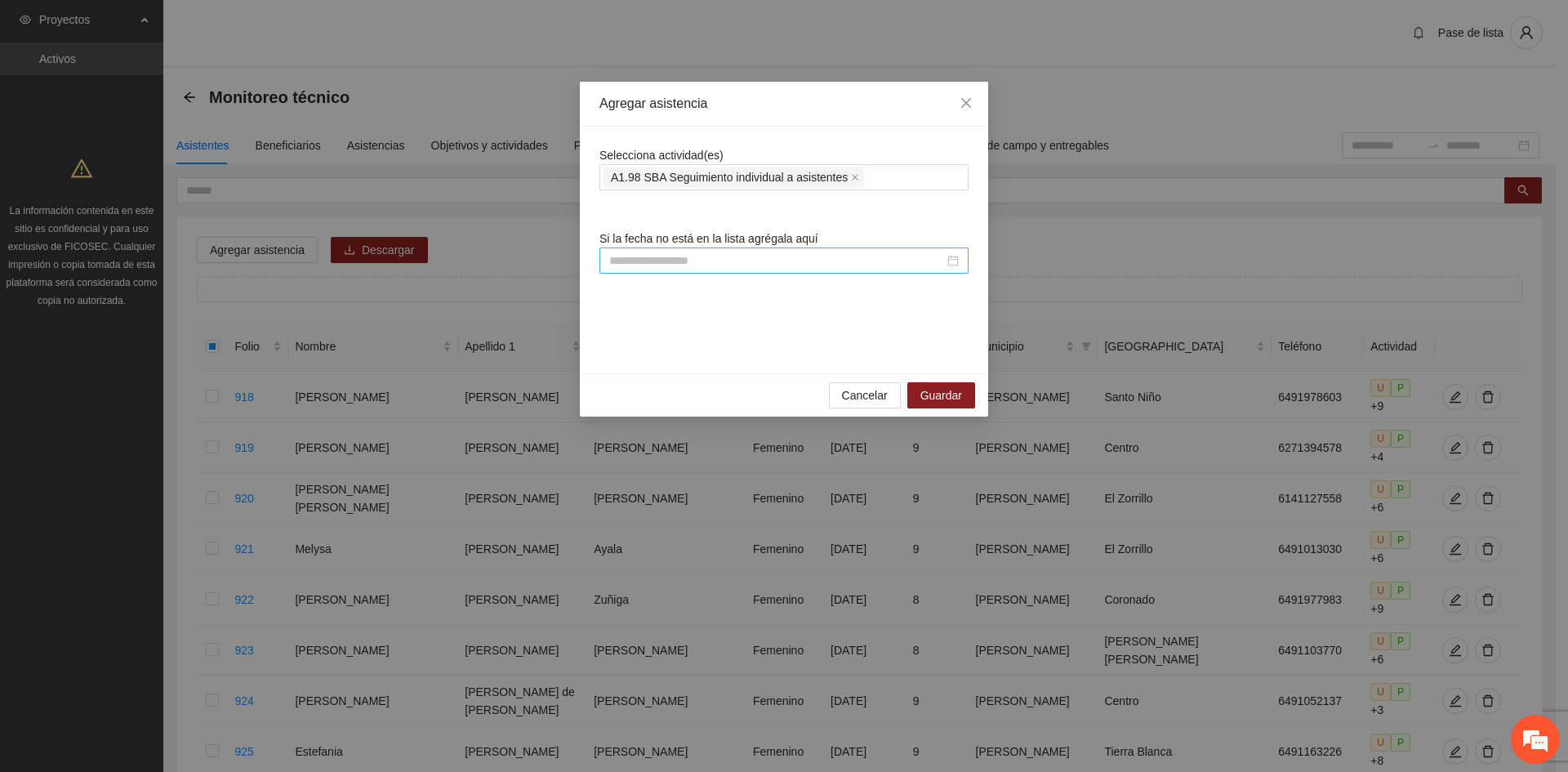 click at bounding box center (777, 261) 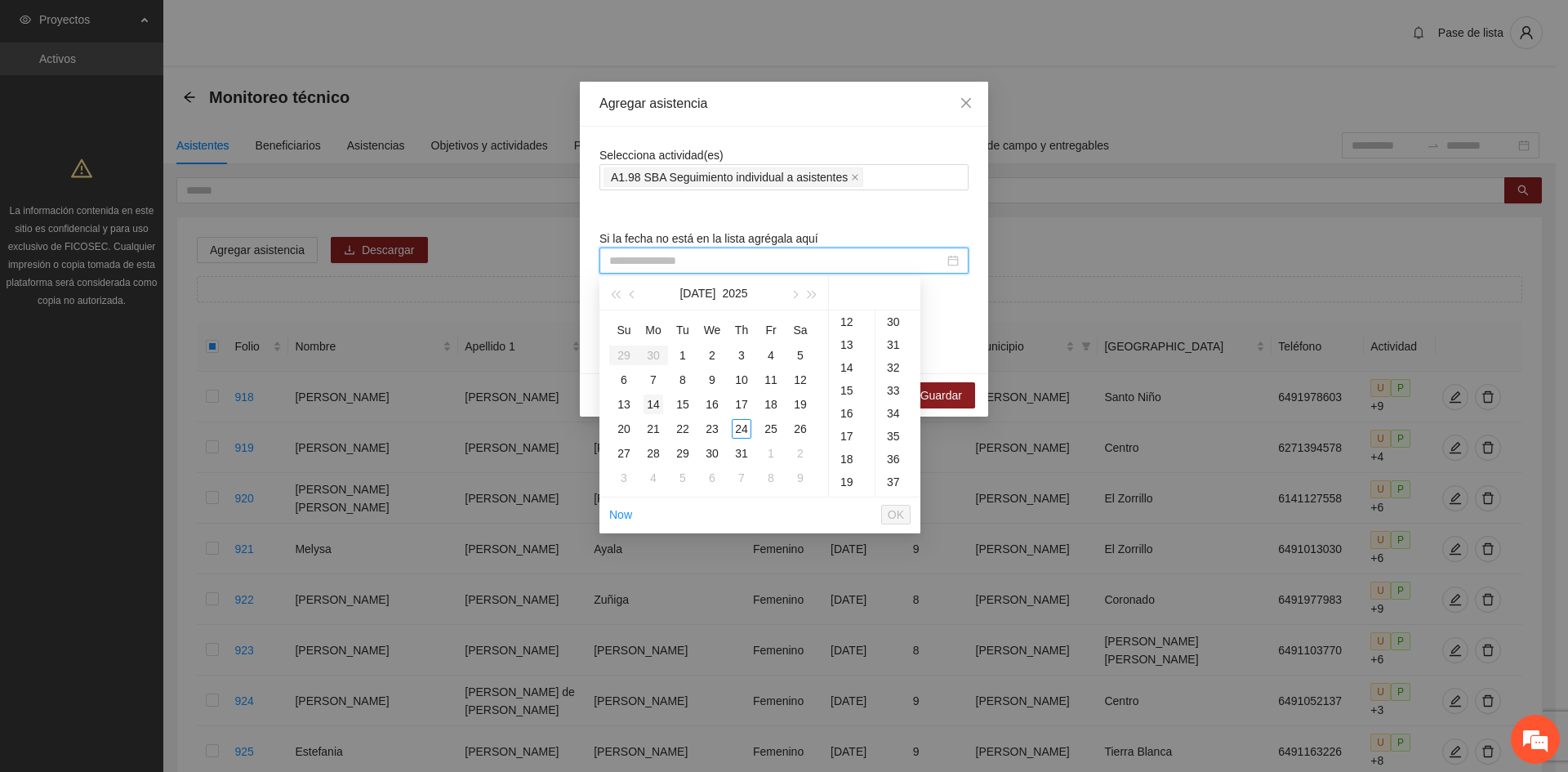 click on "14" at bounding box center (653, 404) 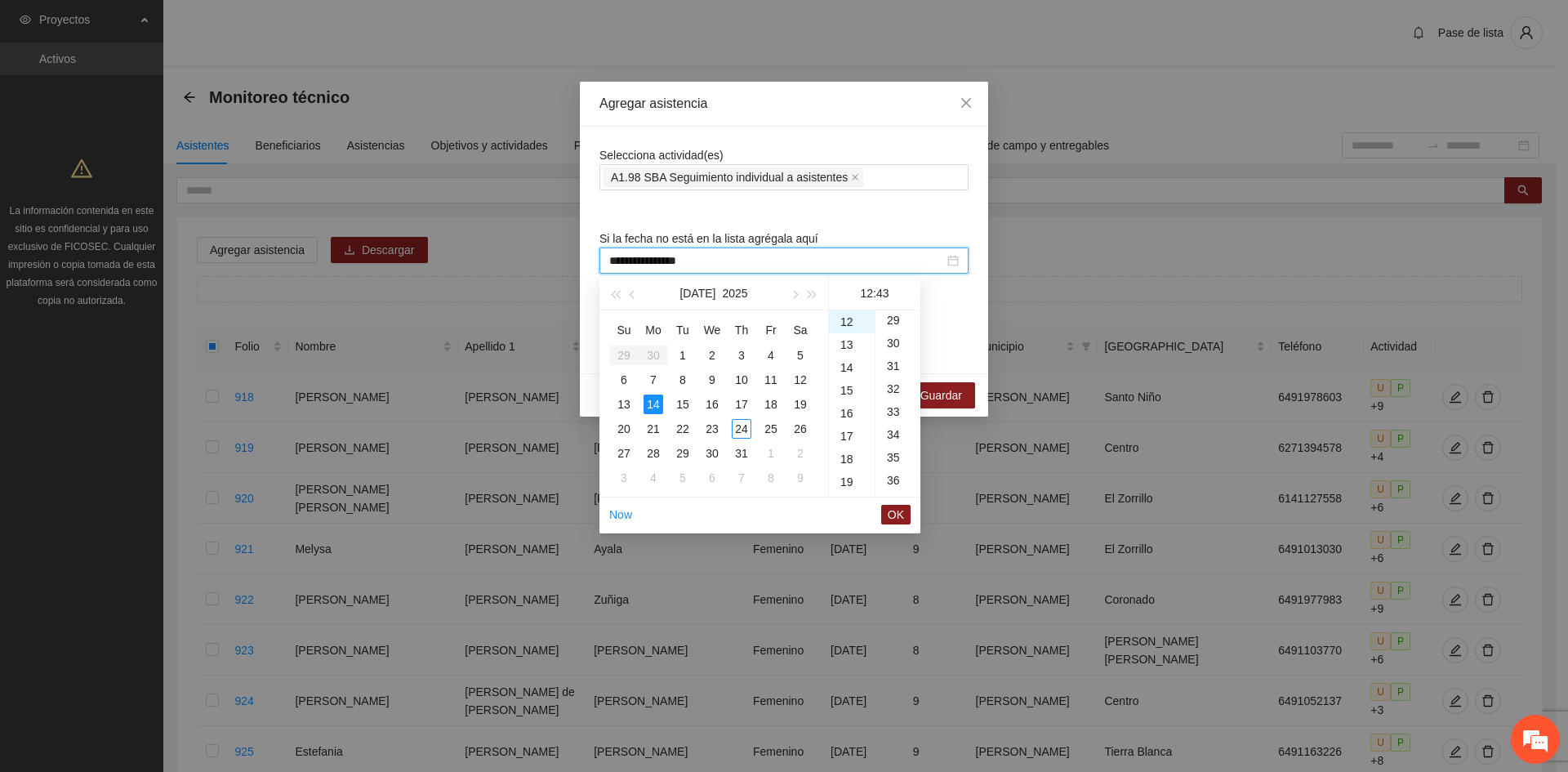 scroll, scrollTop: 657, scrollLeft: 0, axis: vertical 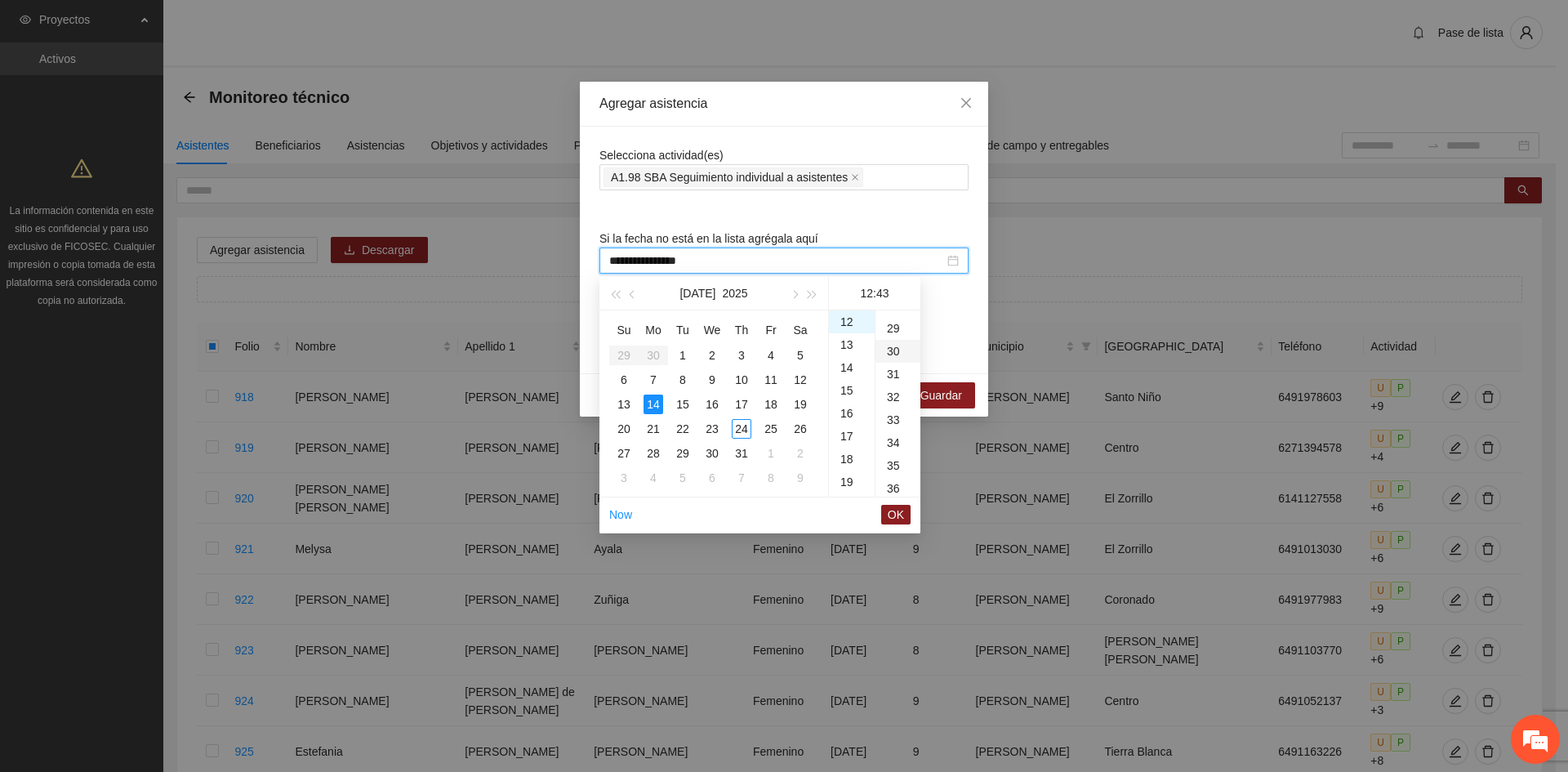click on "30" at bounding box center (898, 351) 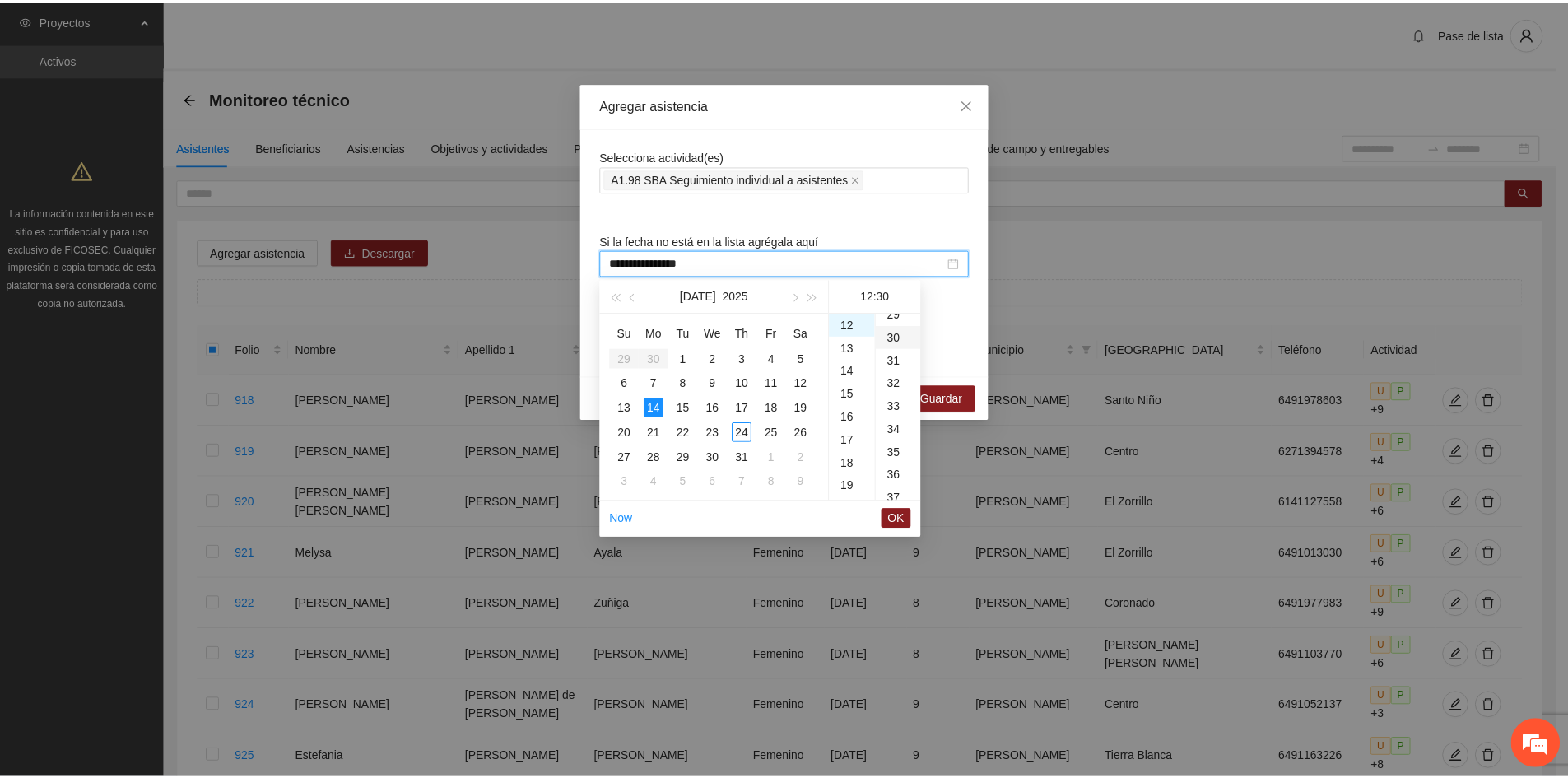 scroll, scrollTop: 692, scrollLeft: 0, axis: vertical 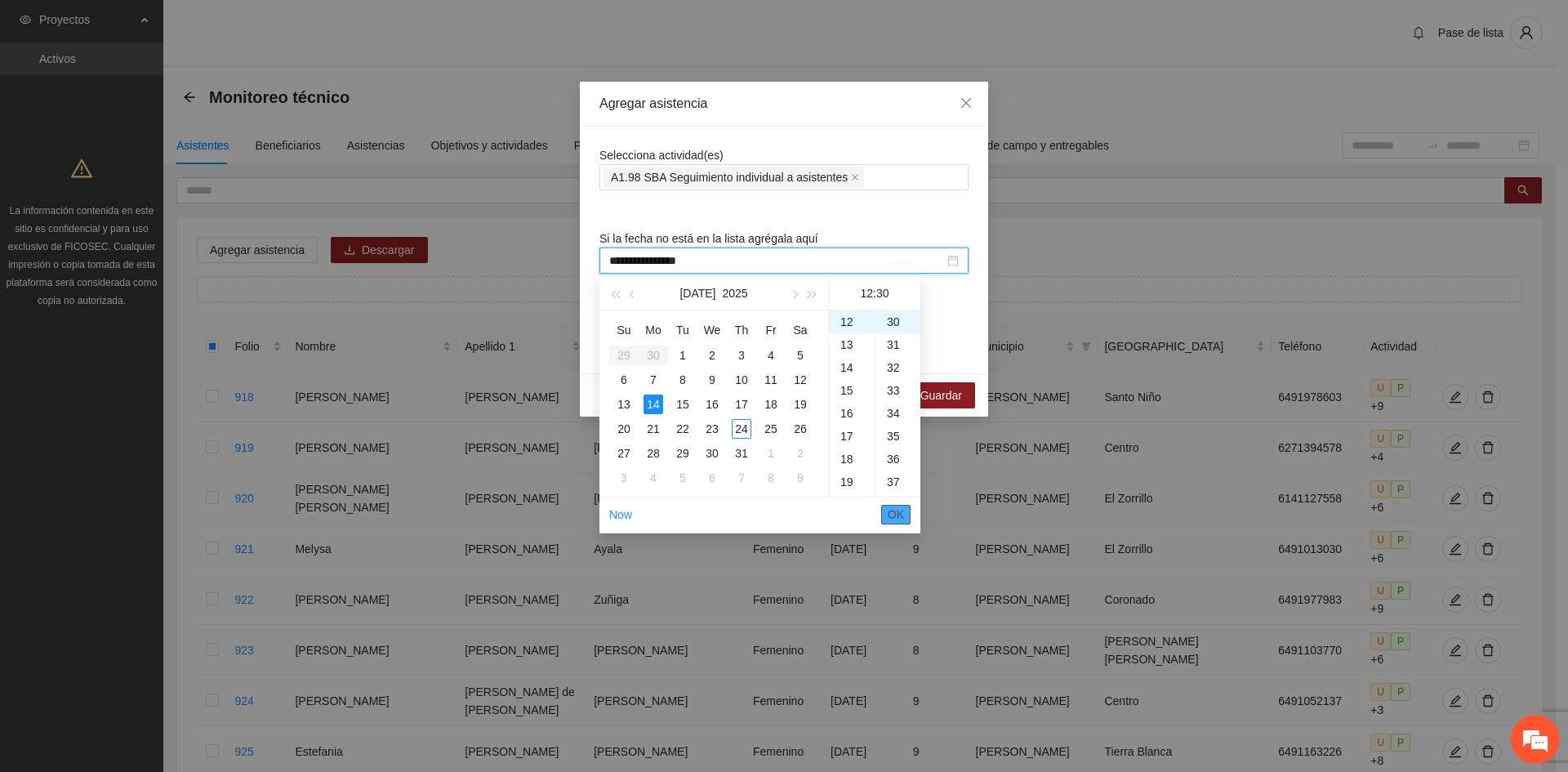 click on "OK" at bounding box center (896, 515) 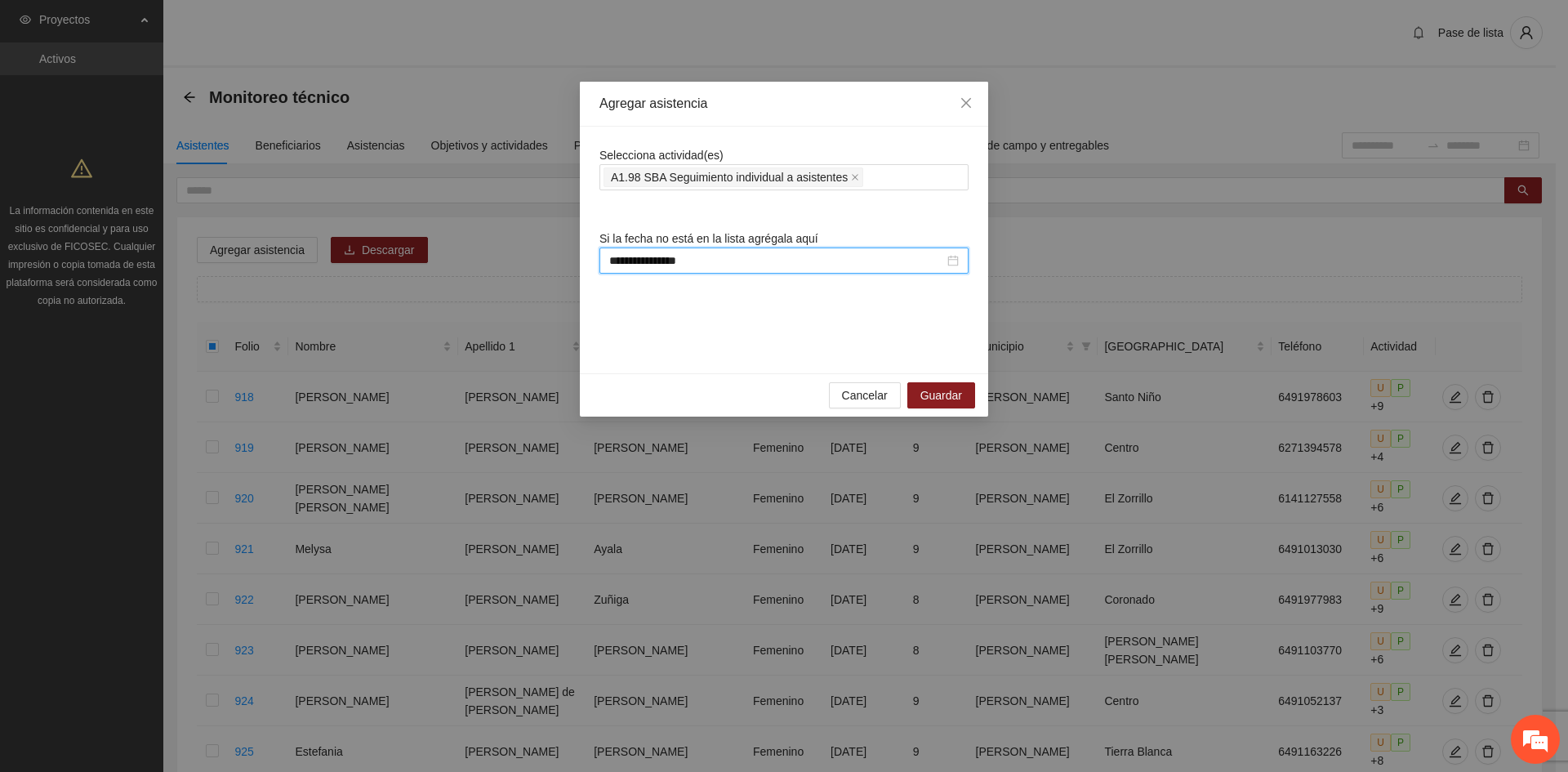click on "**********" at bounding box center (784, 250) 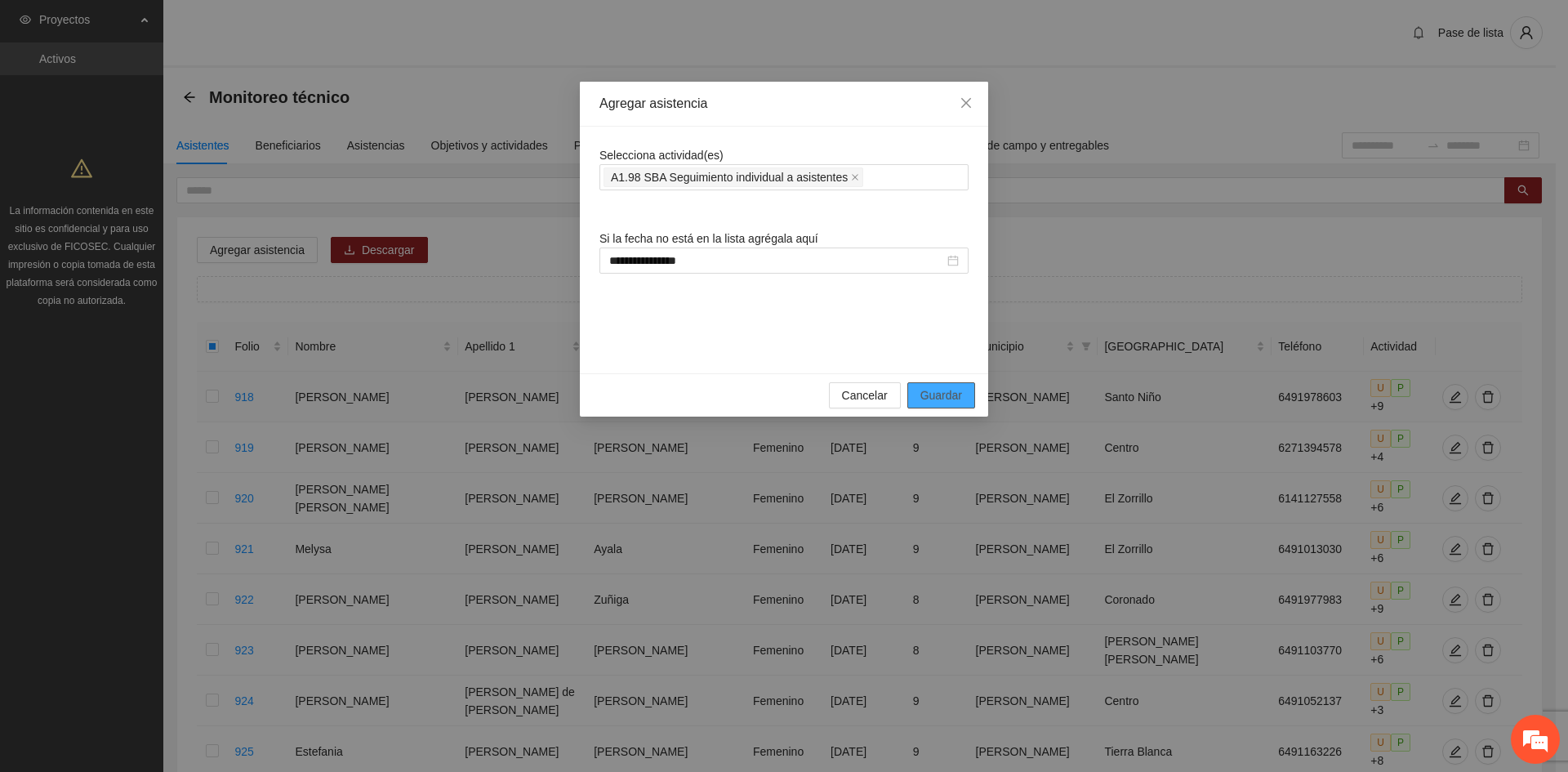 click on "Guardar" at bounding box center (941, 395) 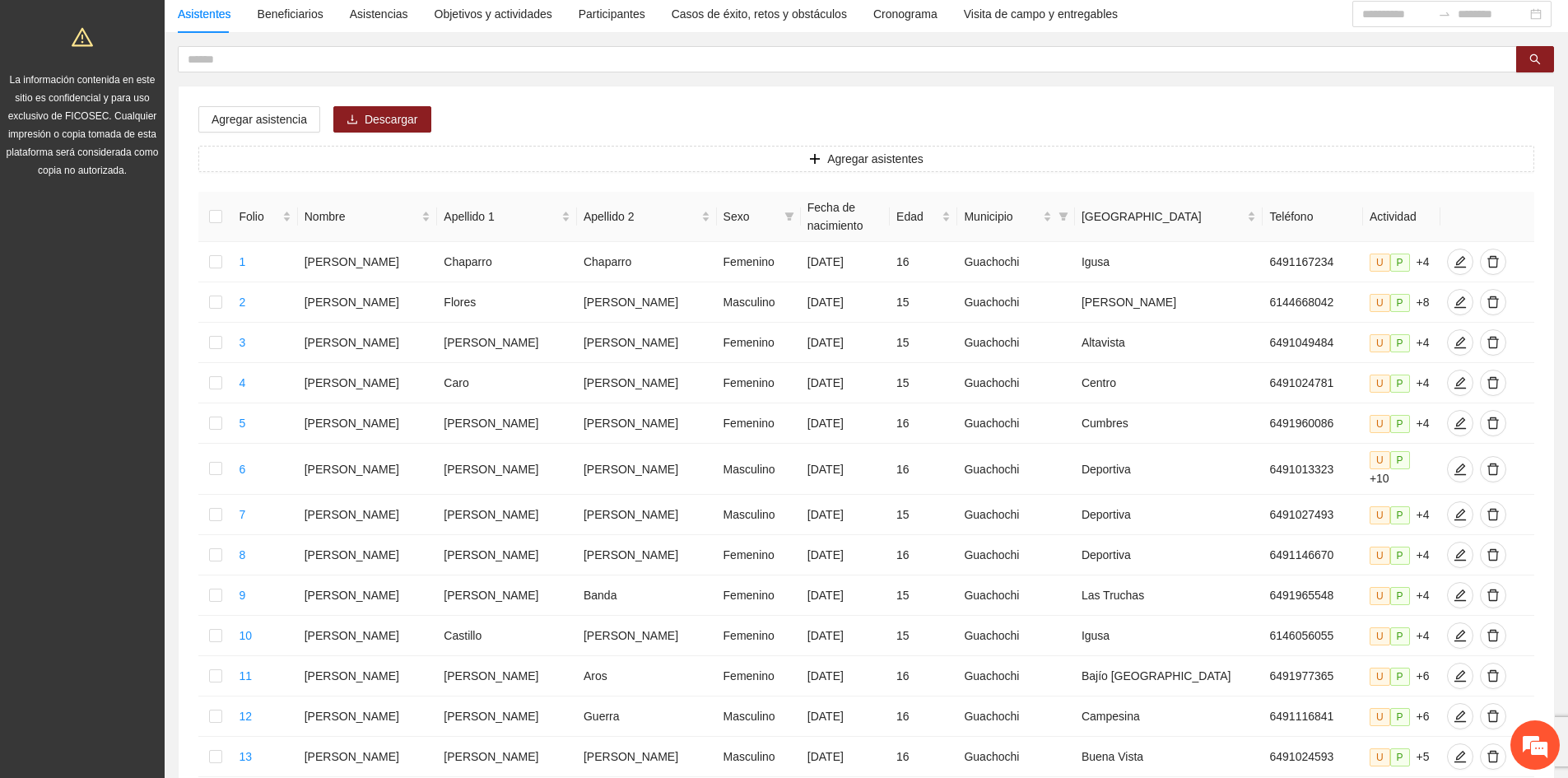 scroll, scrollTop: 579, scrollLeft: 0, axis: vertical 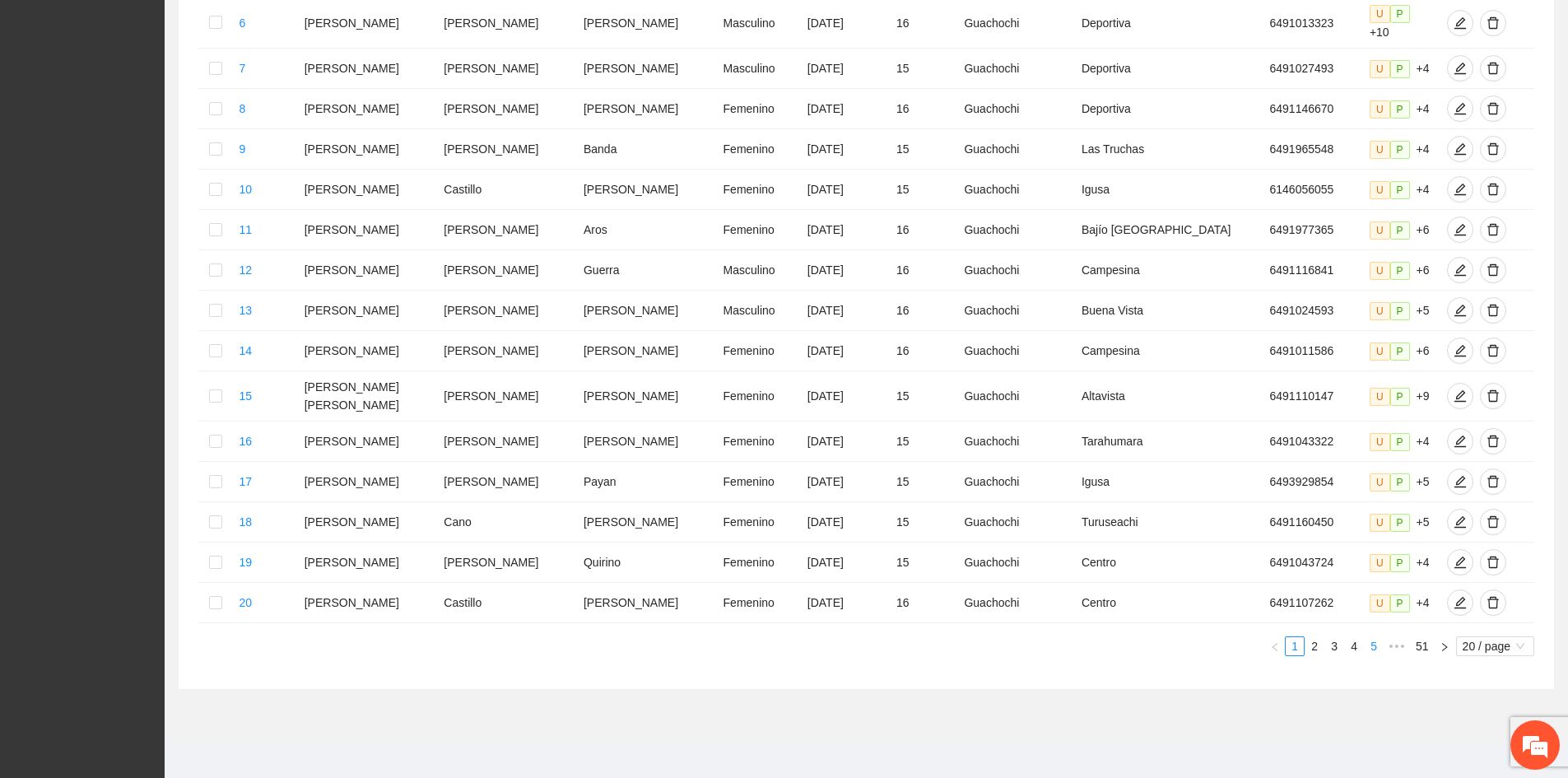 click on "5" at bounding box center (1374, 646) 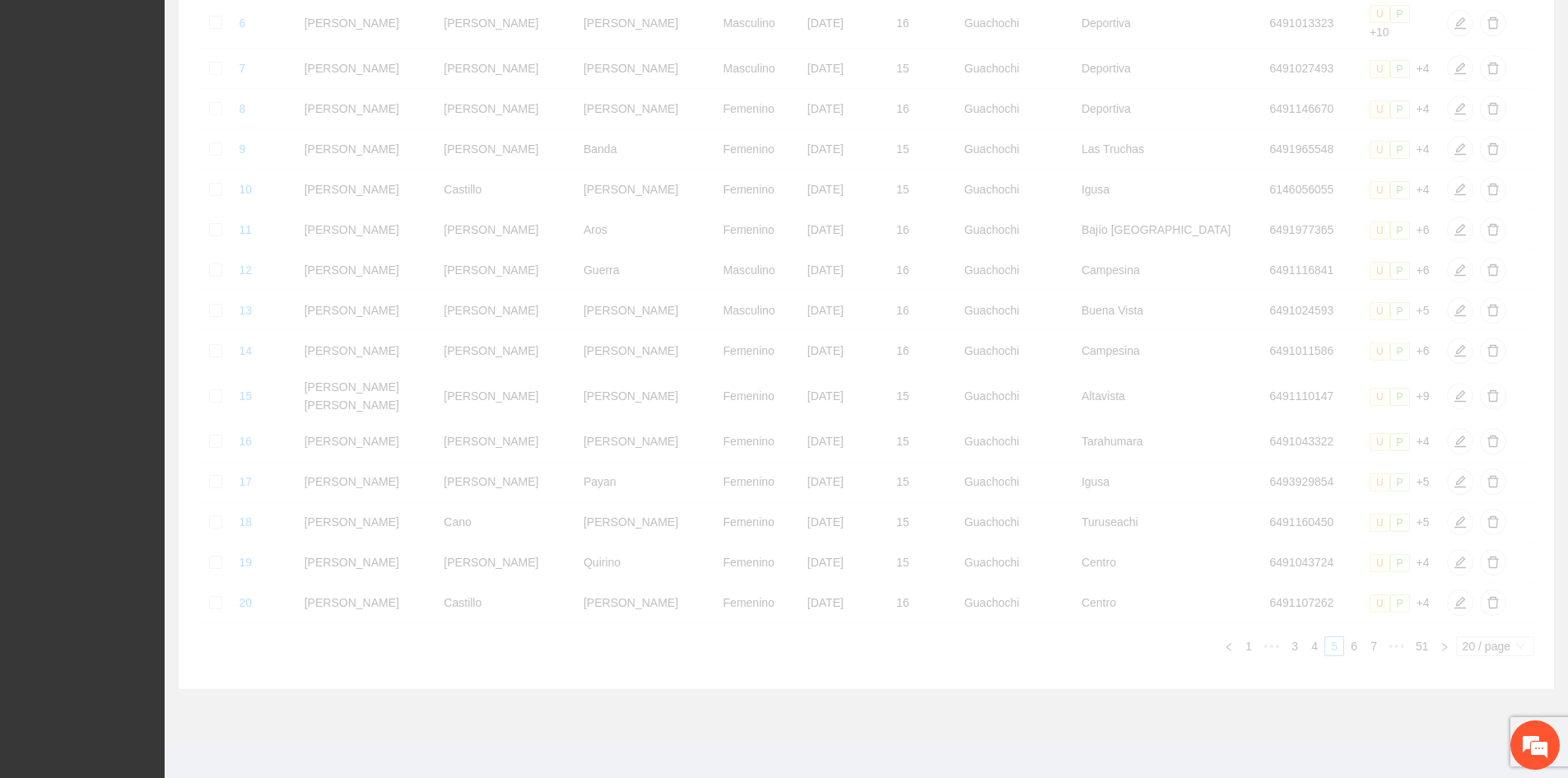click on "Folio Nombre Apellido 1 Apellido 2 Sexo Fecha de nacimiento Edad Municipio Colonia Teléfono Actividad                           1 [PERSON_NAME] [DATE] 16 Guachochi Igusa 6491167234 U P +4 2 [PERSON_NAME] Masculino [DATE] 15 Guachochi [PERSON_NAME] 6144668042 U P +8 3 Aylin [PERSON_NAME] Femenino [DATE] 15 Guachochi Altavista 6491049484 U P +4 4 [PERSON_NAME] [PERSON_NAME] Femenino [DATE] 15 Guachochi Centro 6491024781 U P +4 5 [PERSON_NAME] [PERSON_NAME] Femenino [DATE] 16 Guachochi Cumbres 6491960086 U P +4 6 [PERSON_NAME] [DATE] 16 Guachochi Deportiva 6491013323 U P +10 7 [PERSON_NAME] Masculino [DATE] 15 Guachochi Deportiva 6491027493 U P +4 8 [PERSON_NAME] [PERSON_NAME] Femenino [DATE] 16 Guachochi Deportiva 6491146670 U P +4 9 [PERSON_NAME] [PERSON_NAME] [PERSON_NAME] Femenino [DATE] 15 Guachochi Las Truchas 6491965548 U P +4 10 [PERSON_NAME] [PERSON_NAME] Femenino [DATE] 15 Igusa" at bounding box center [866, 201] 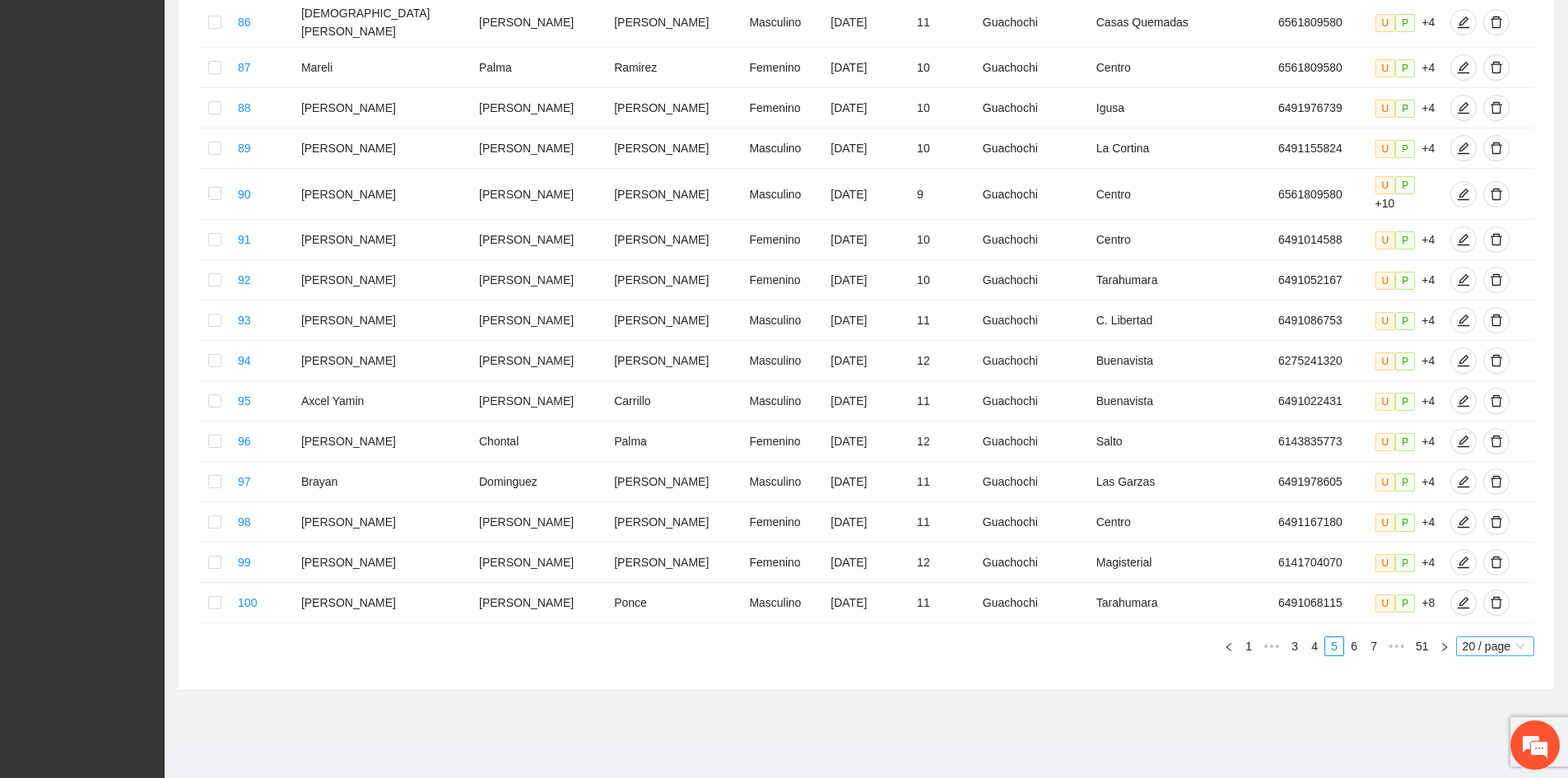 click on "20 / page" at bounding box center [1495, 646] 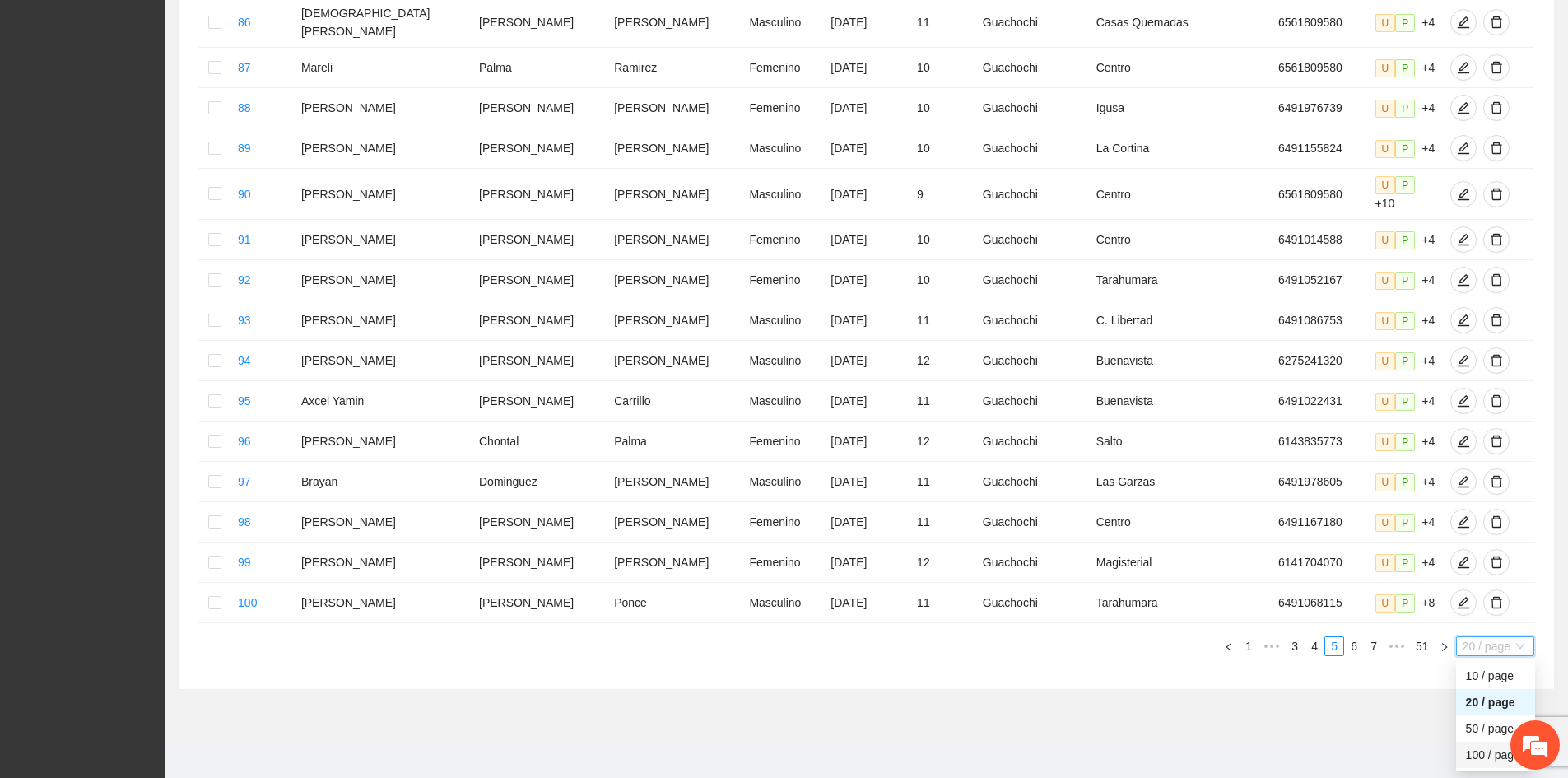 click on "100 / page" at bounding box center (1496, 755) 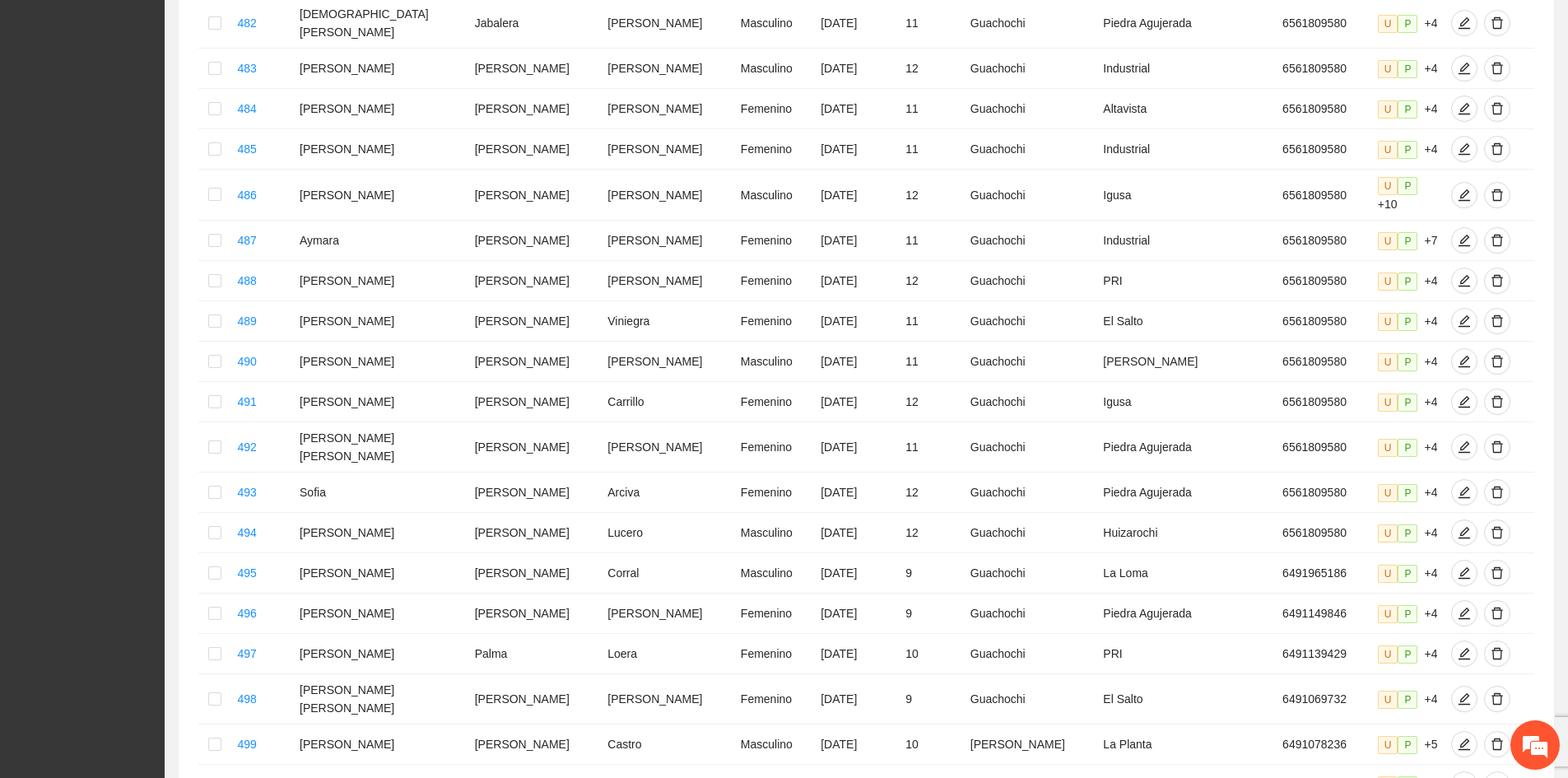 scroll, scrollTop: 3296, scrollLeft: 0, axis: vertical 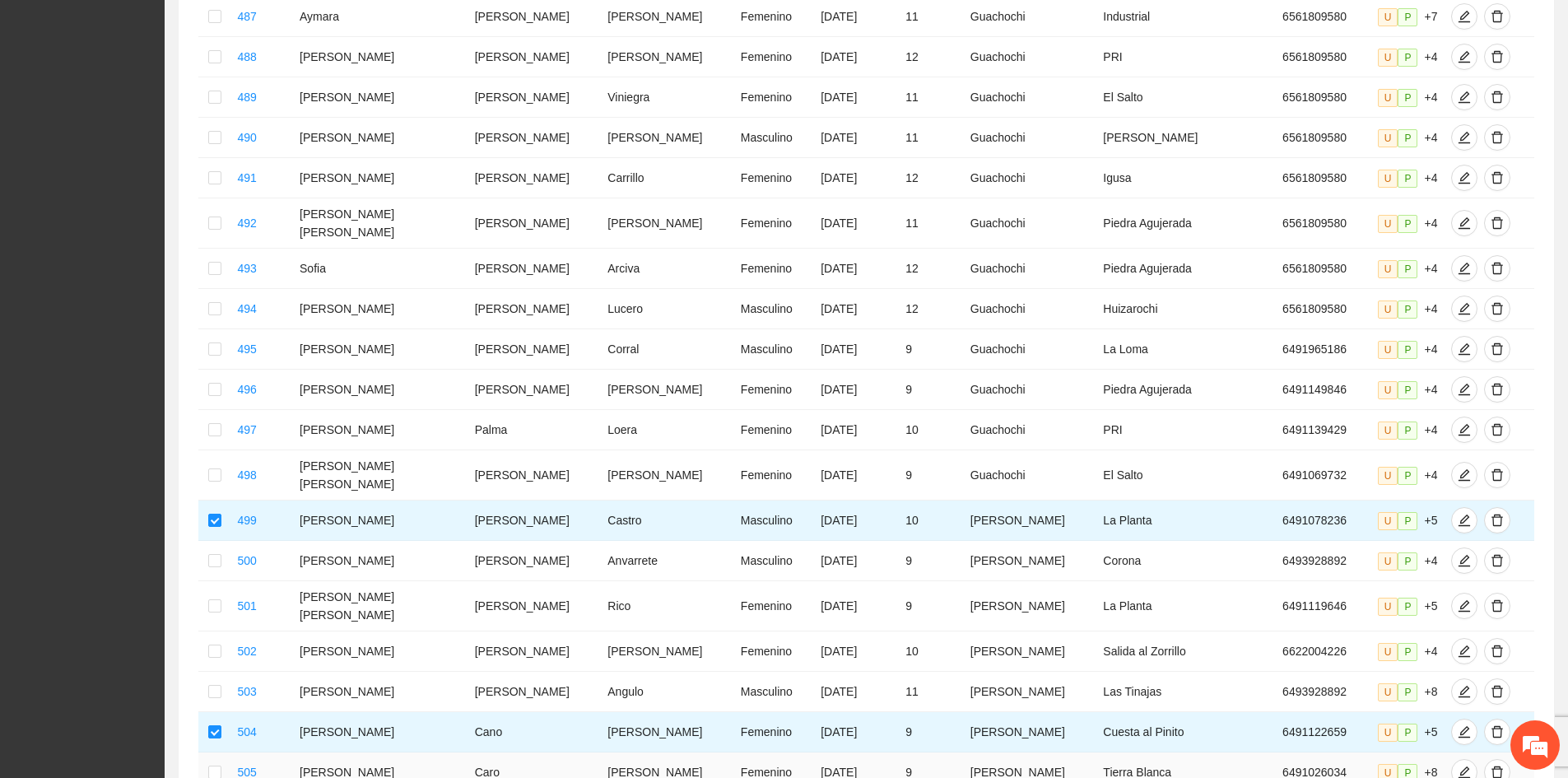 click at bounding box center (214, 772) 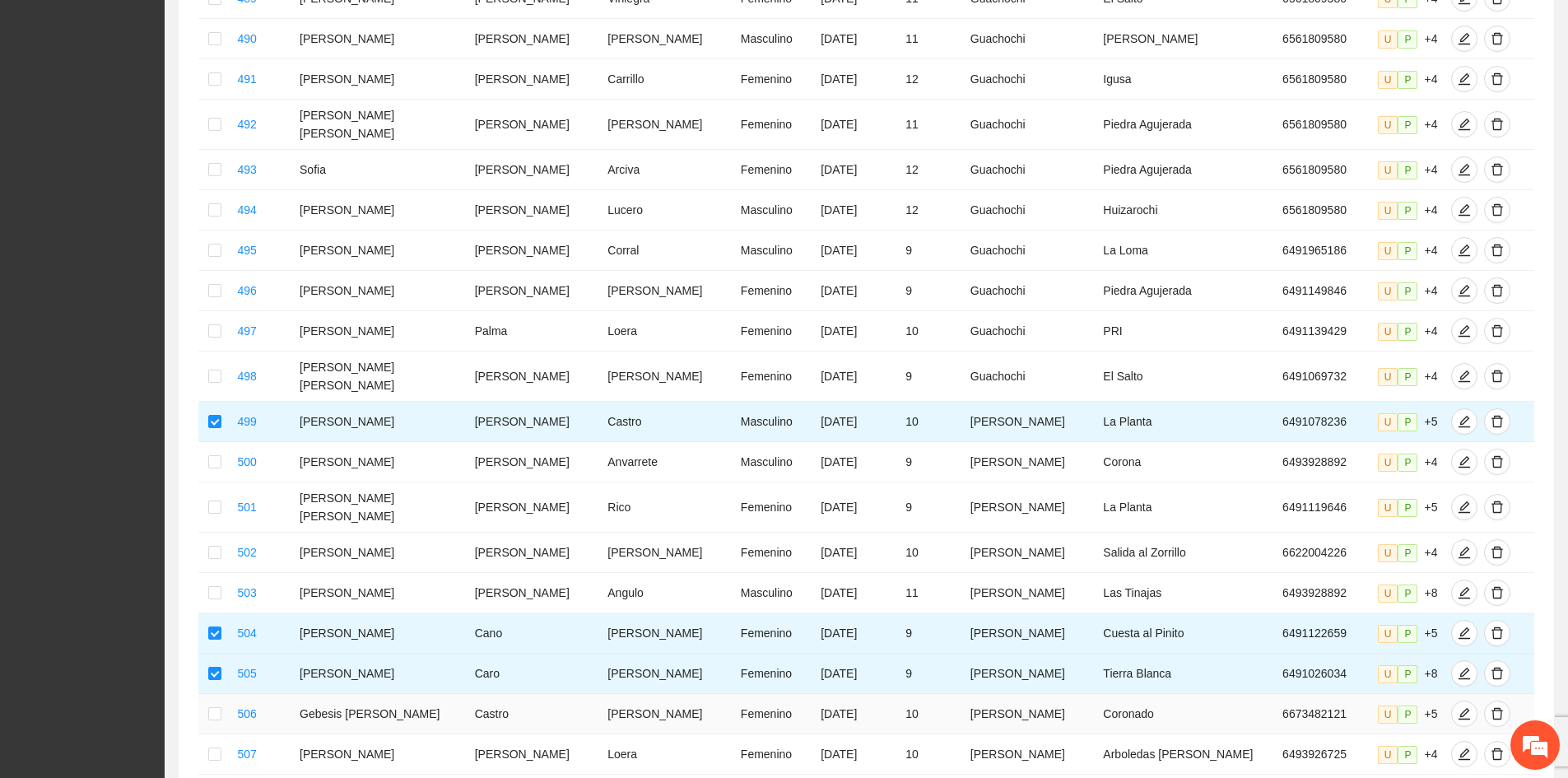 scroll, scrollTop: 3707, scrollLeft: 0, axis: vertical 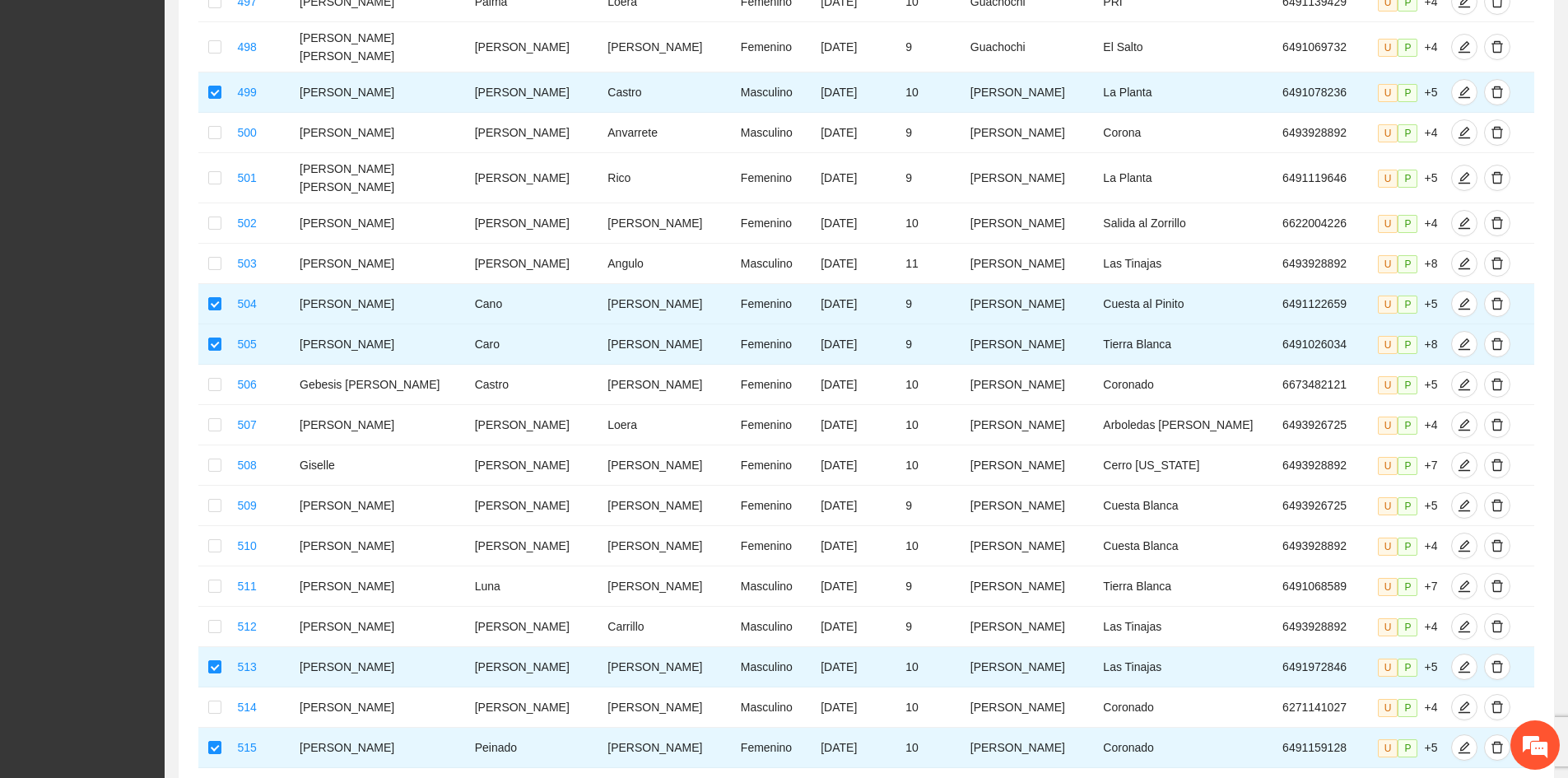 click on "6" at bounding box center [1347, 841] 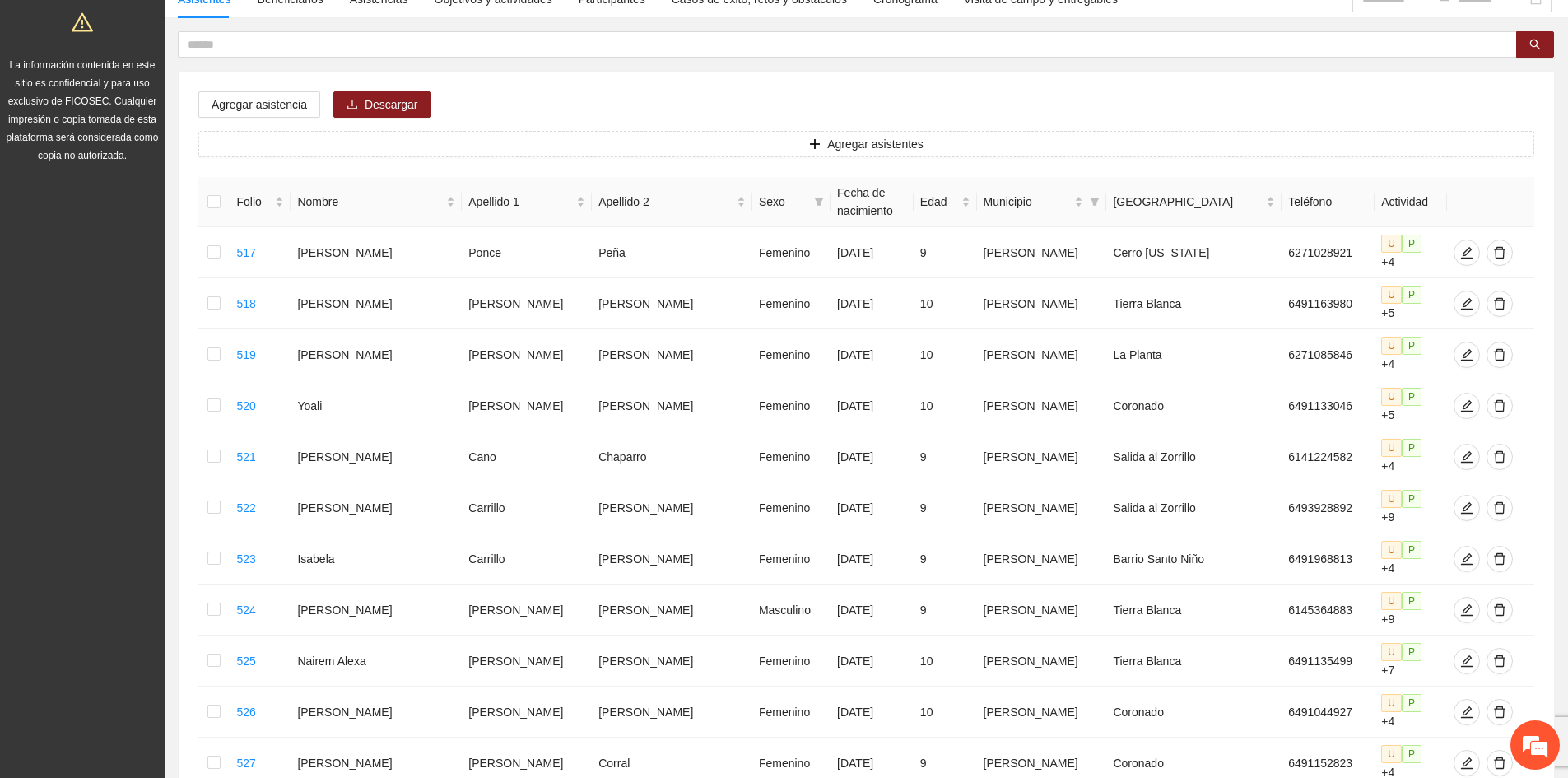 scroll, scrollTop: 0, scrollLeft: 0, axis: both 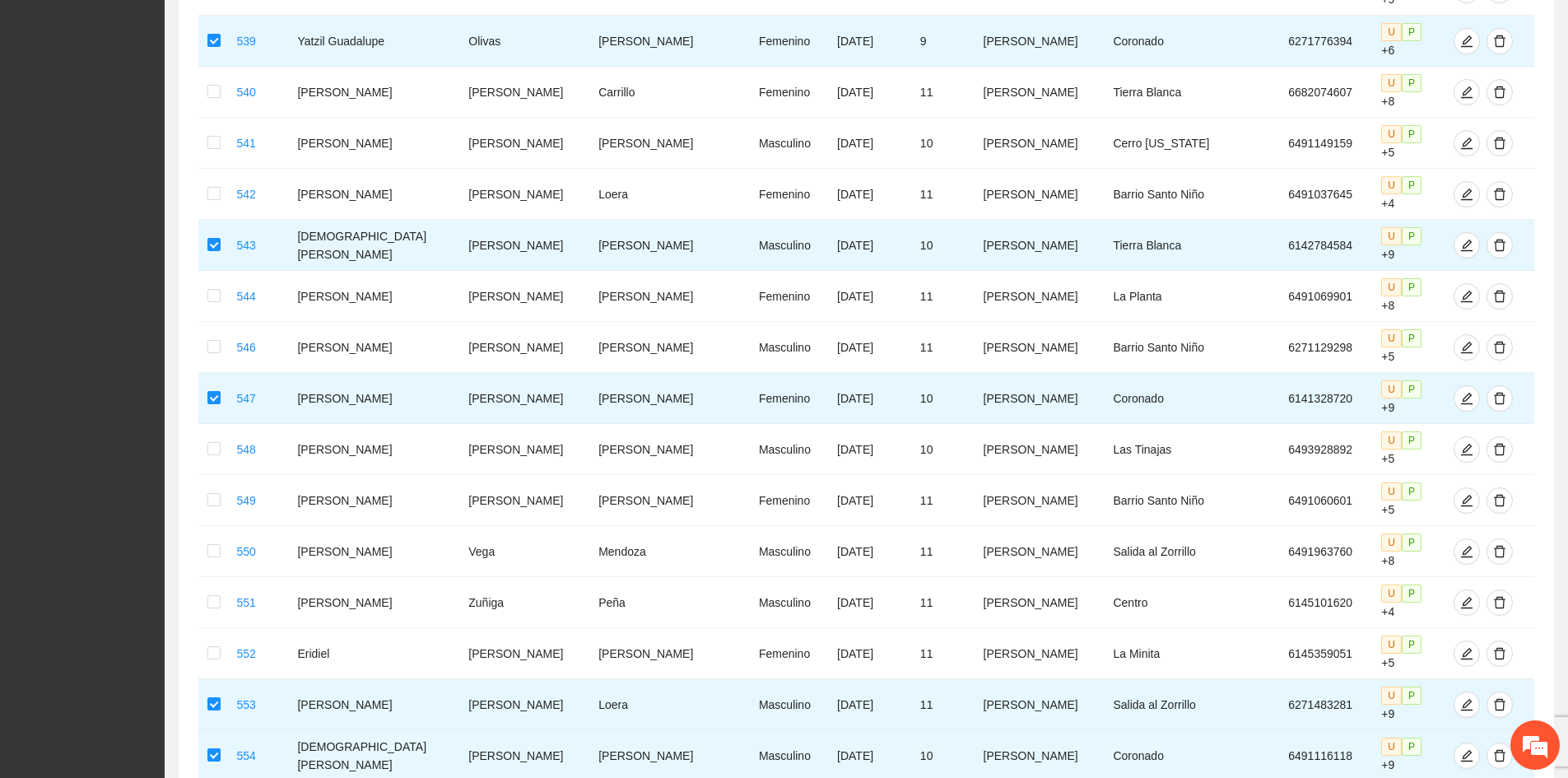 click at bounding box center [214, 807] 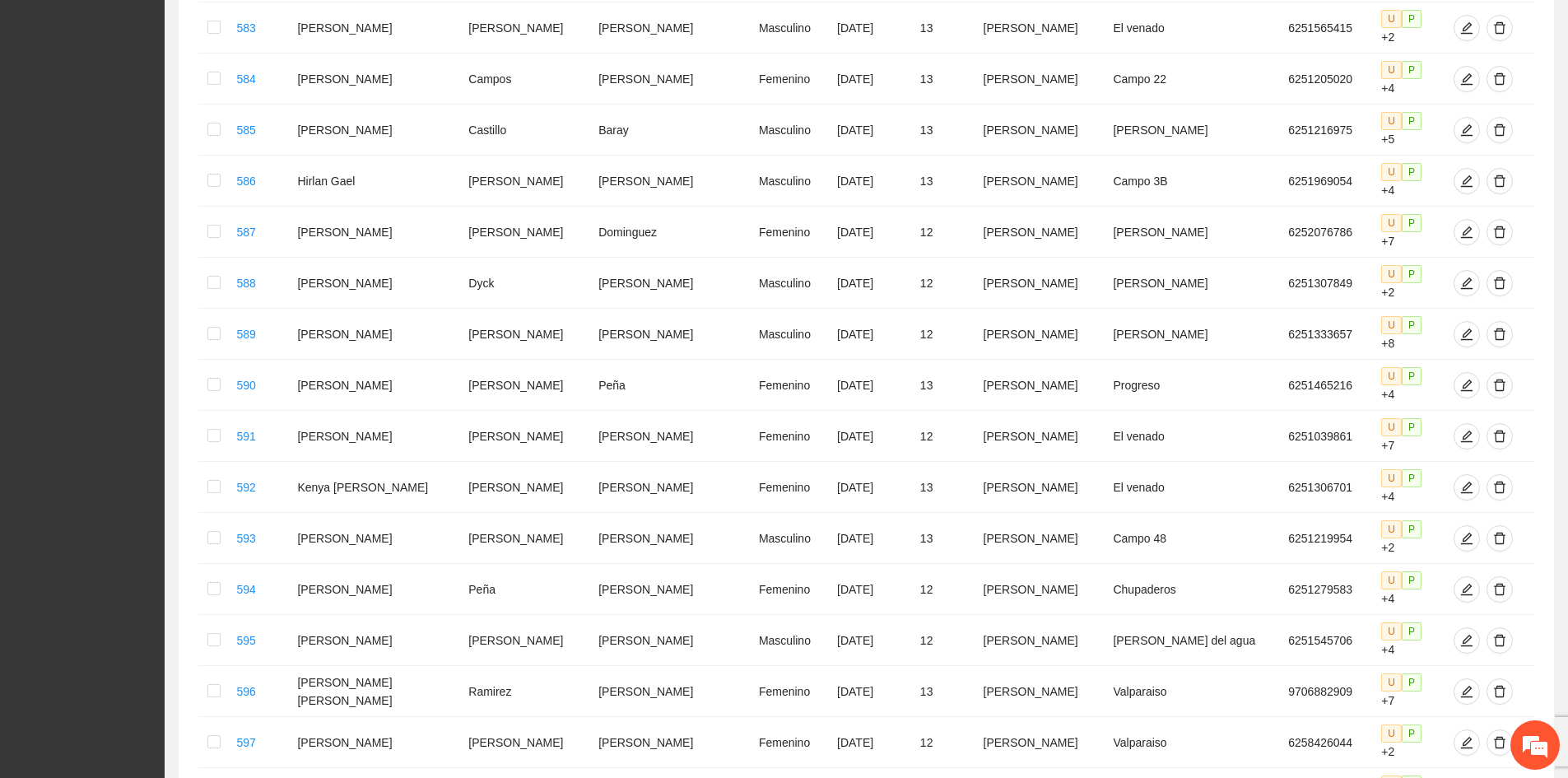 scroll, scrollTop: 3816, scrollLeft: 0, axis: vertical 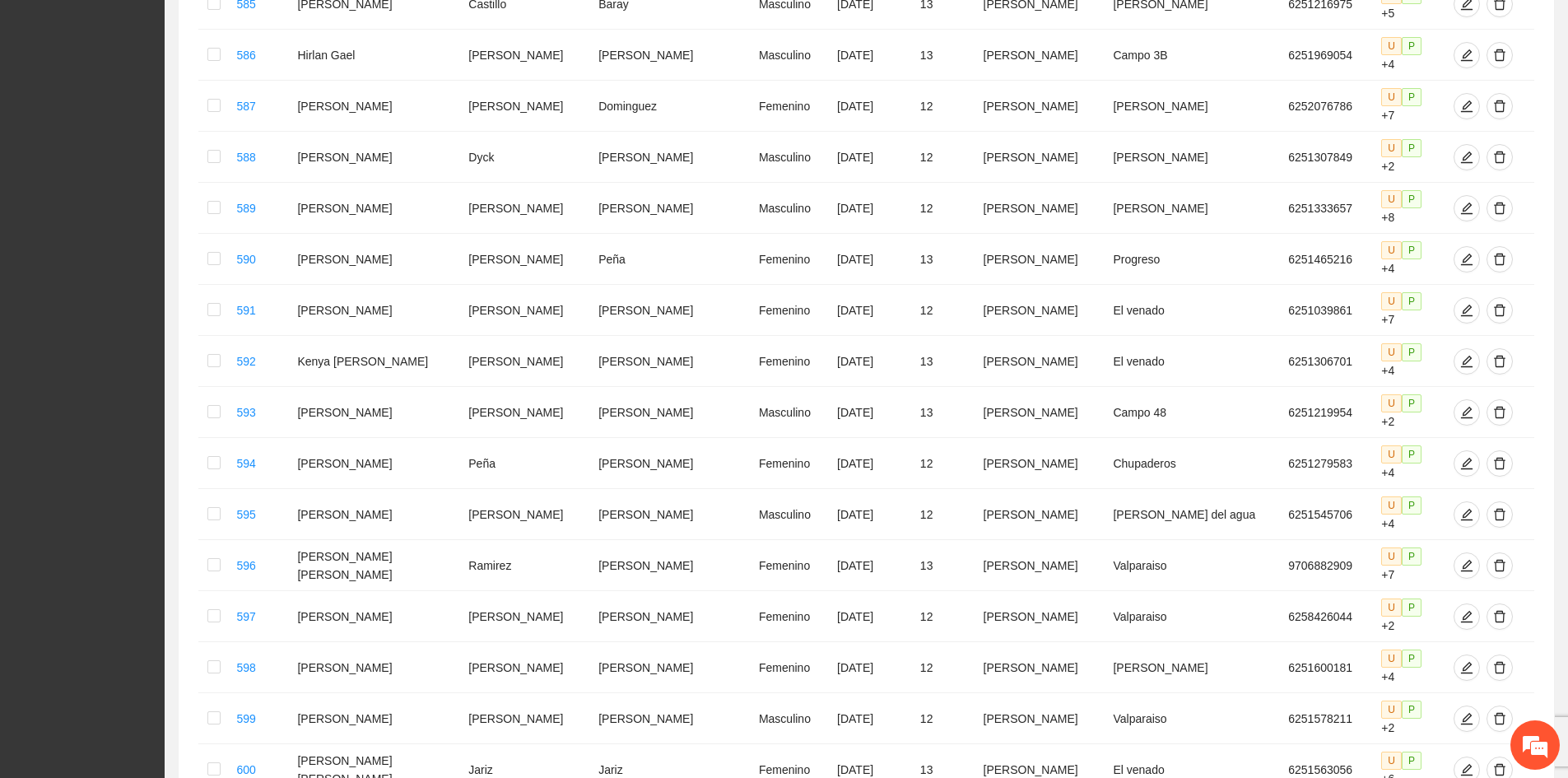 click on "8" at bounding box center [1367, 1686] 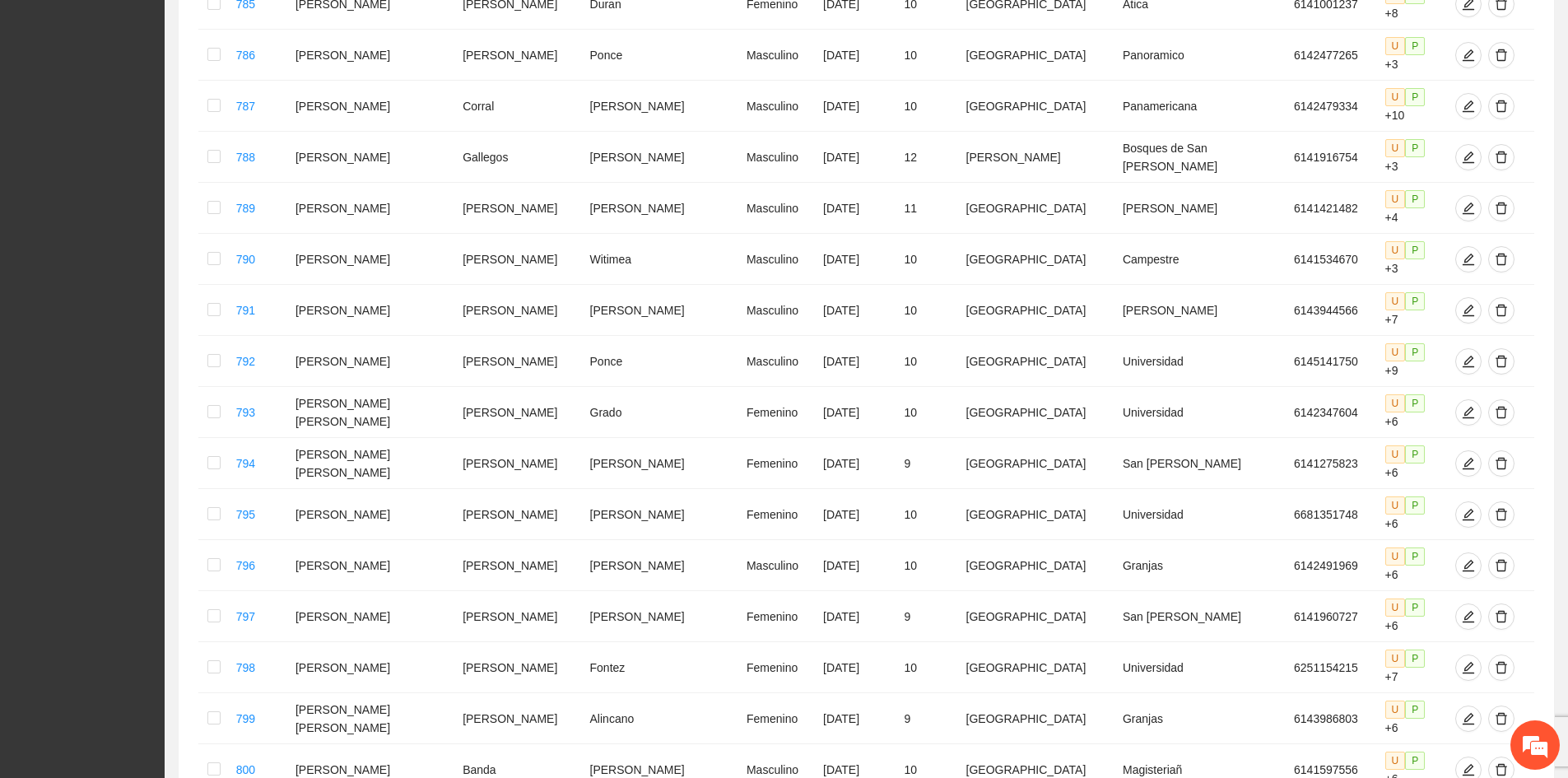 click on "9" at bounding box center (1370, 1703) 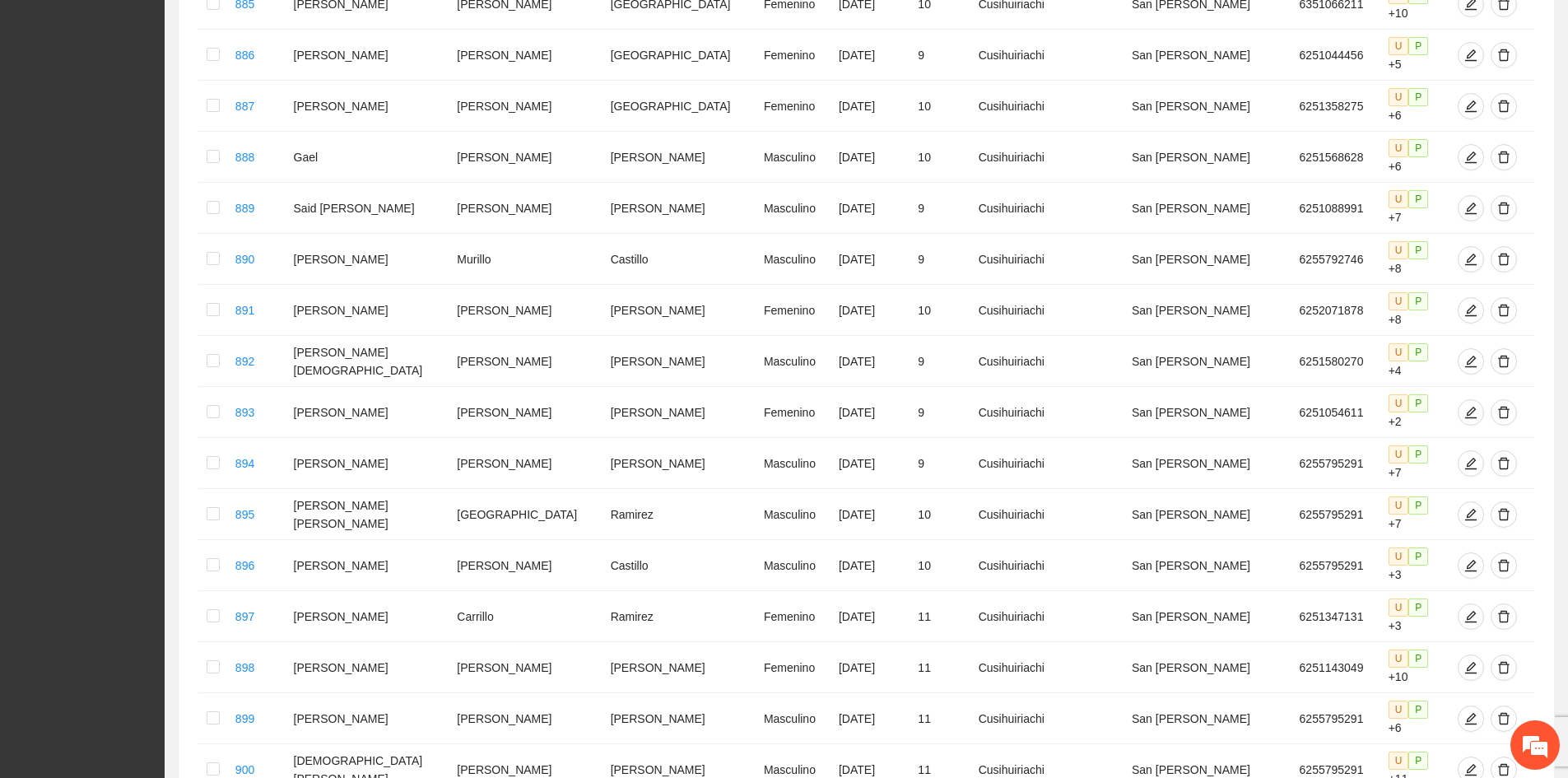 click on "10" at bounding box center (1392, 1686) 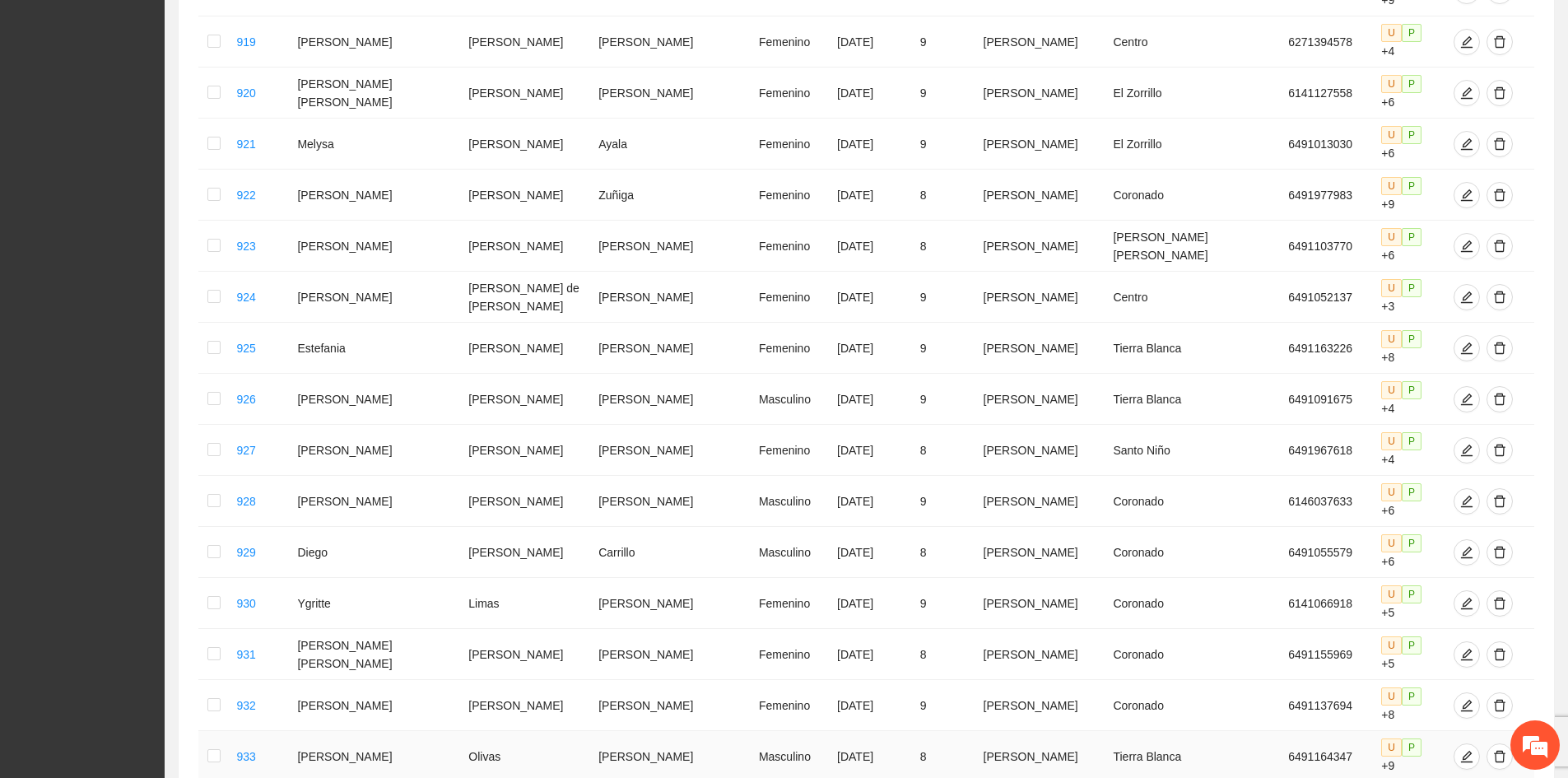 scroll, scrollTop: 276, scrollLeft: 0, axis: vertical 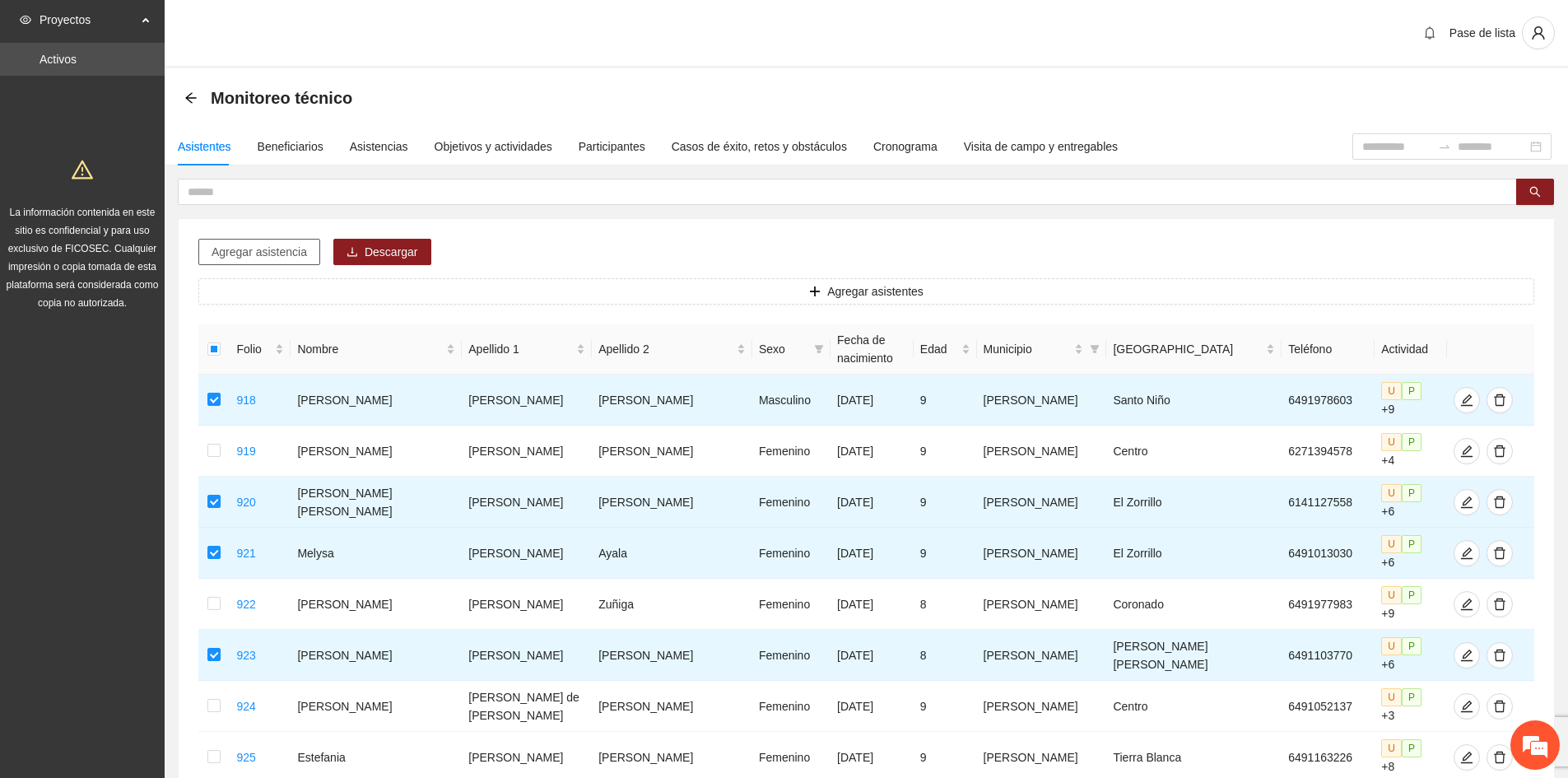 click on "Agregar asistencia" at bounding box center (259, 252) 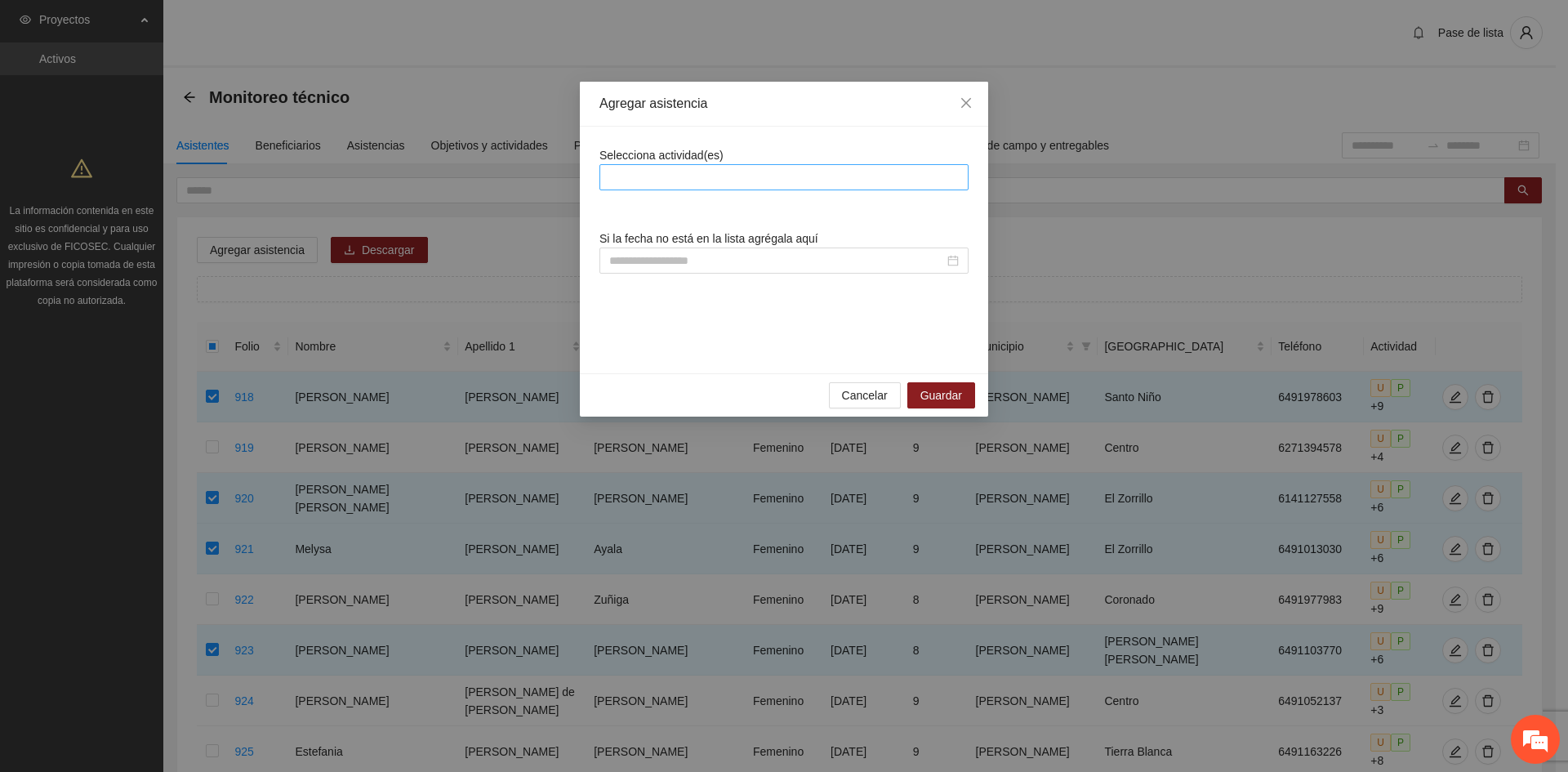 click at bounding box center [784, 177] 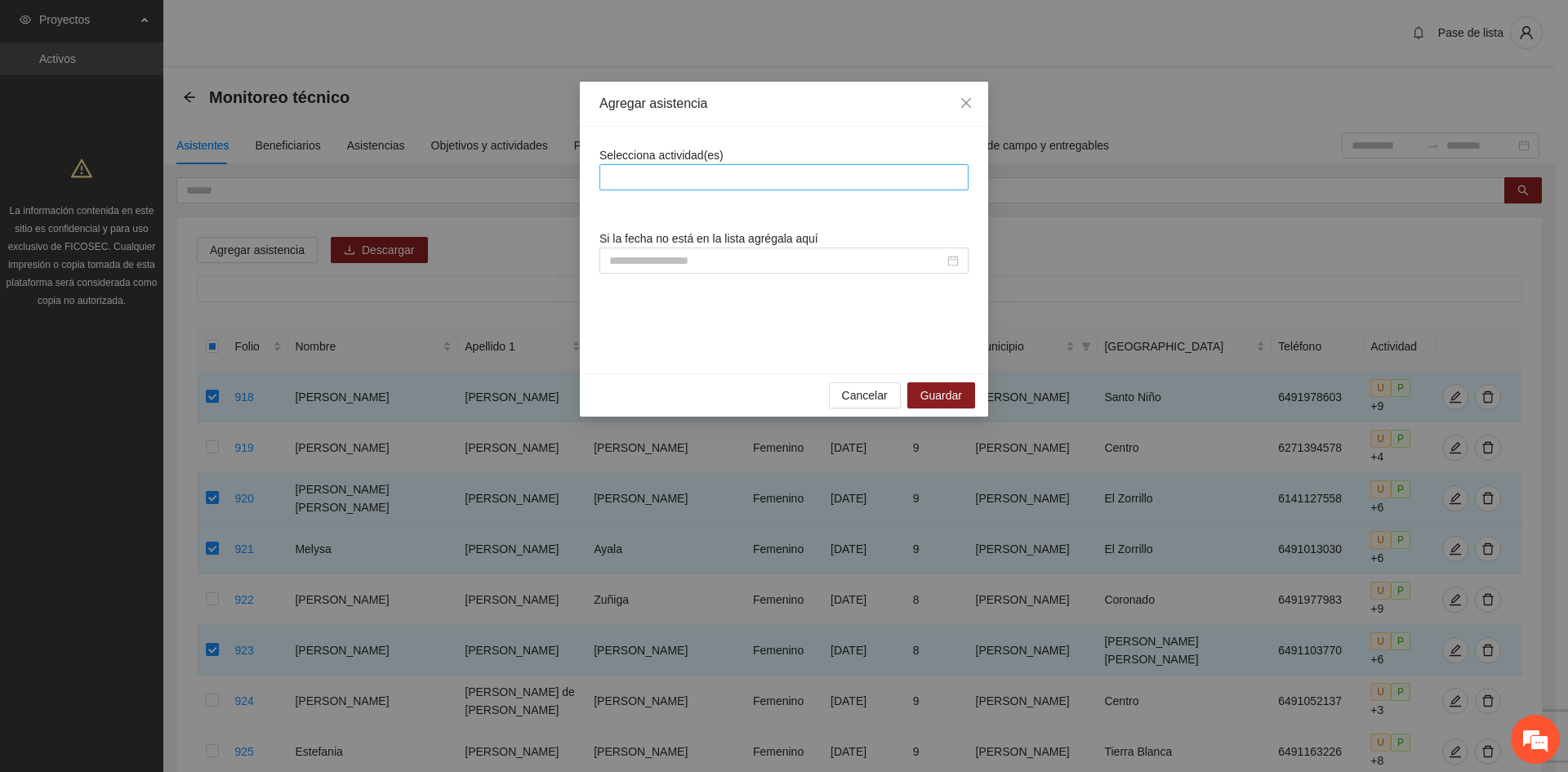 click at bounding box center [784, 177] 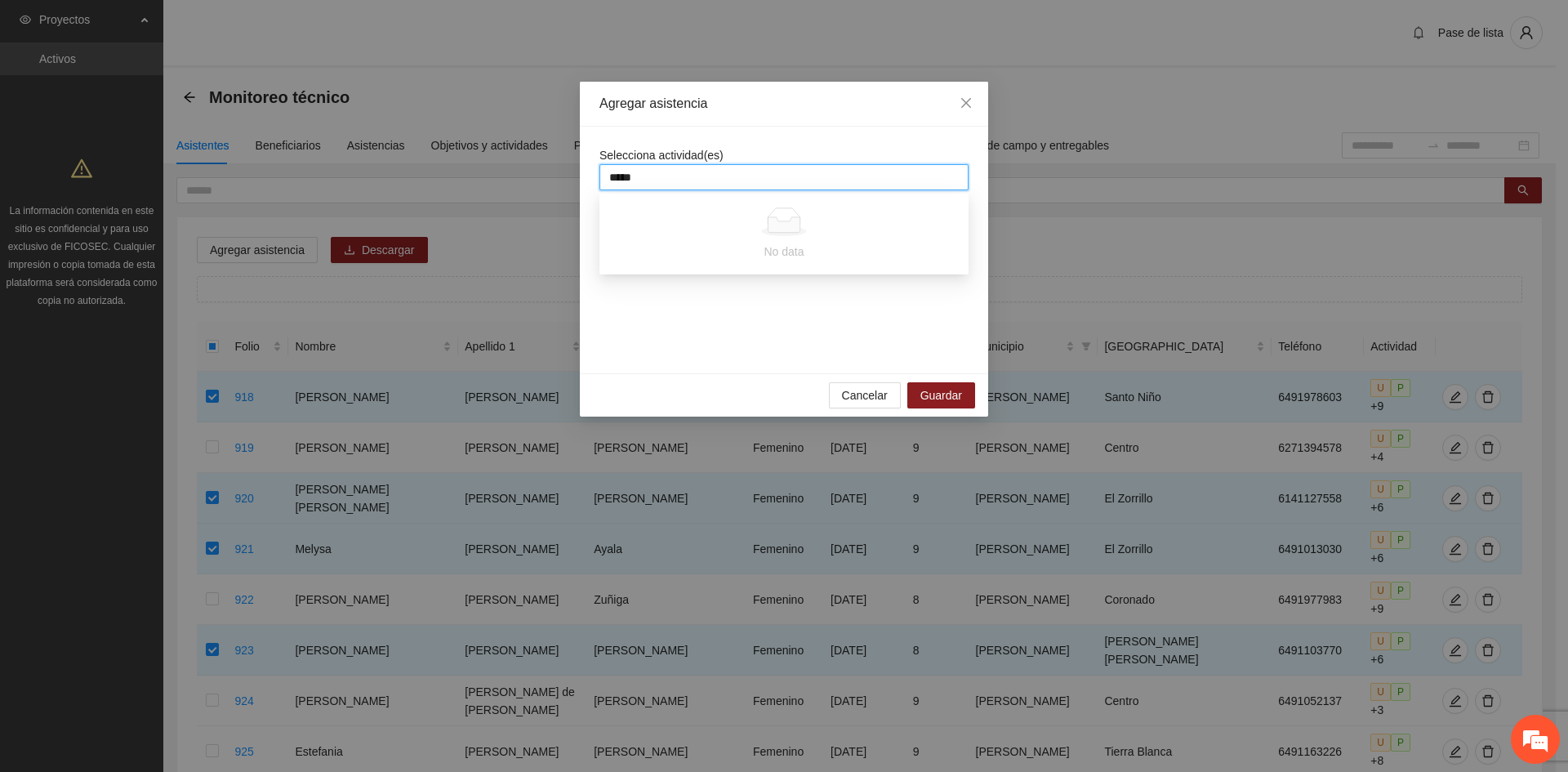 type on "****" 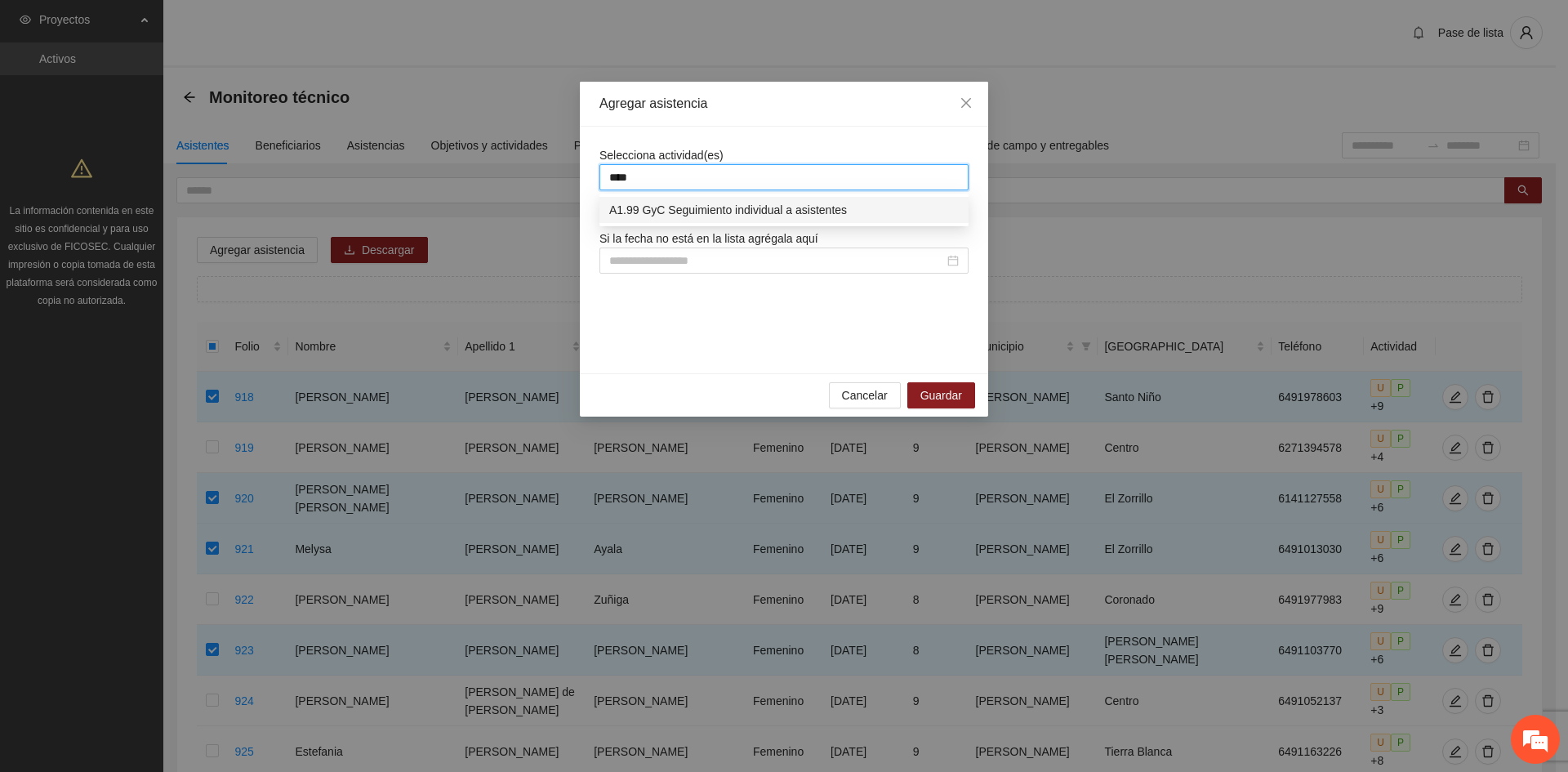 click on "A1.99 GyC Seguimiento individual a asistentes" at bounding box center [784, 210] 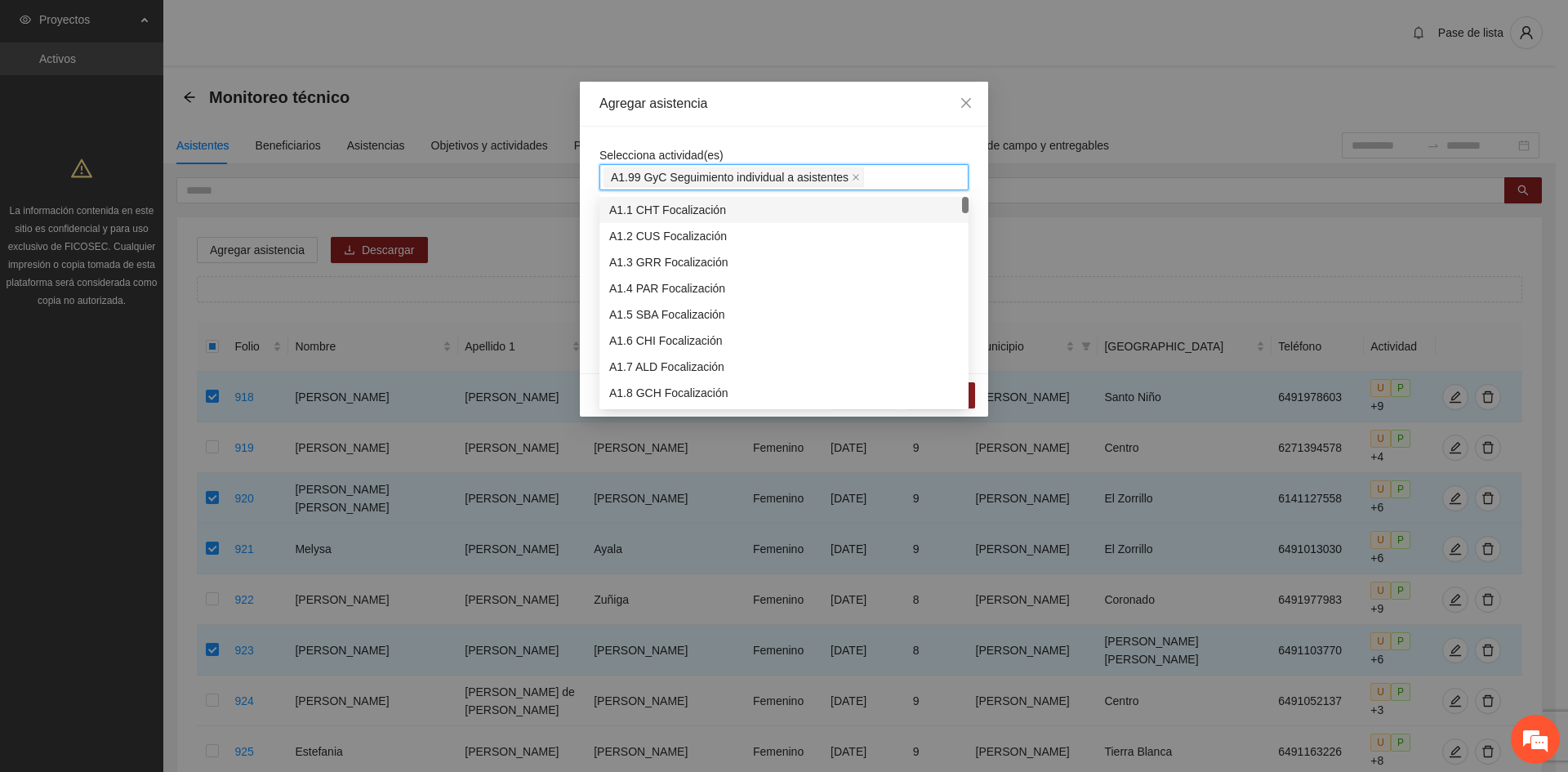 click on "Selecciona actividad(es) A1.99 GyC Seguimiento individual a asistentes   Si la fecha no está en la lista agrégala aquí" at bounding box center (784, 250) 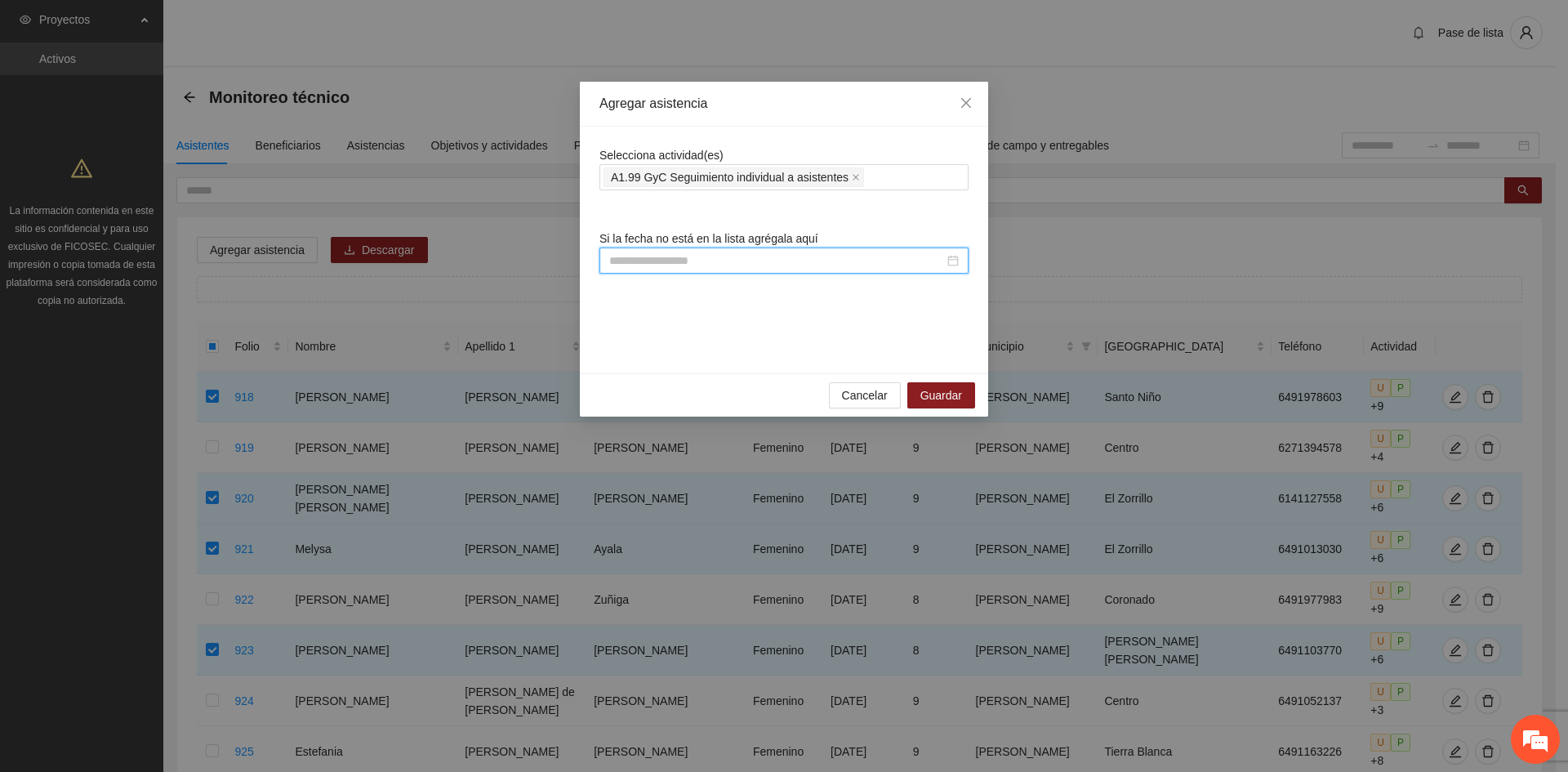 click at bounding box center [777, 261] 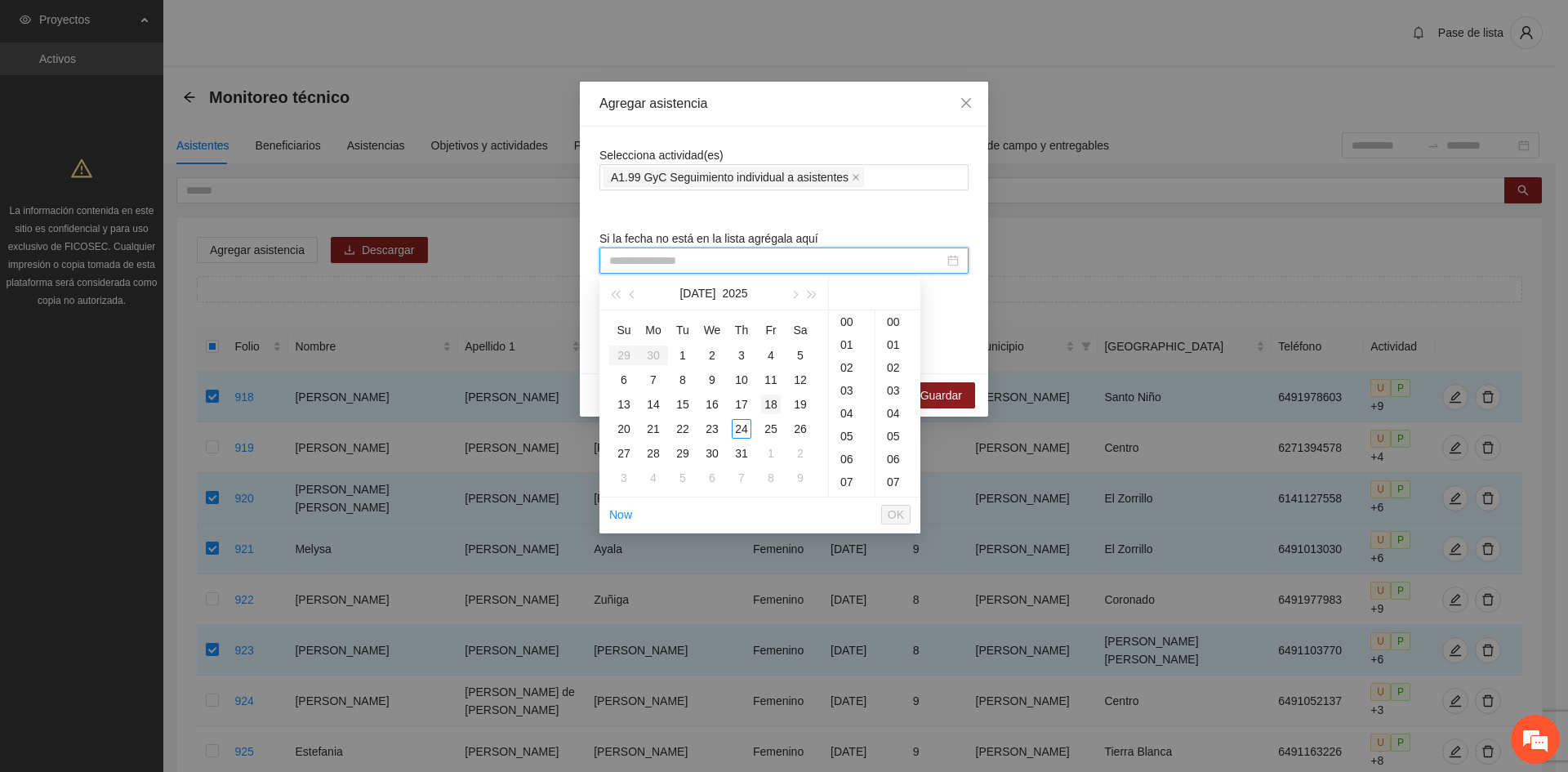 click on "18" at bounding box center [771, 404] 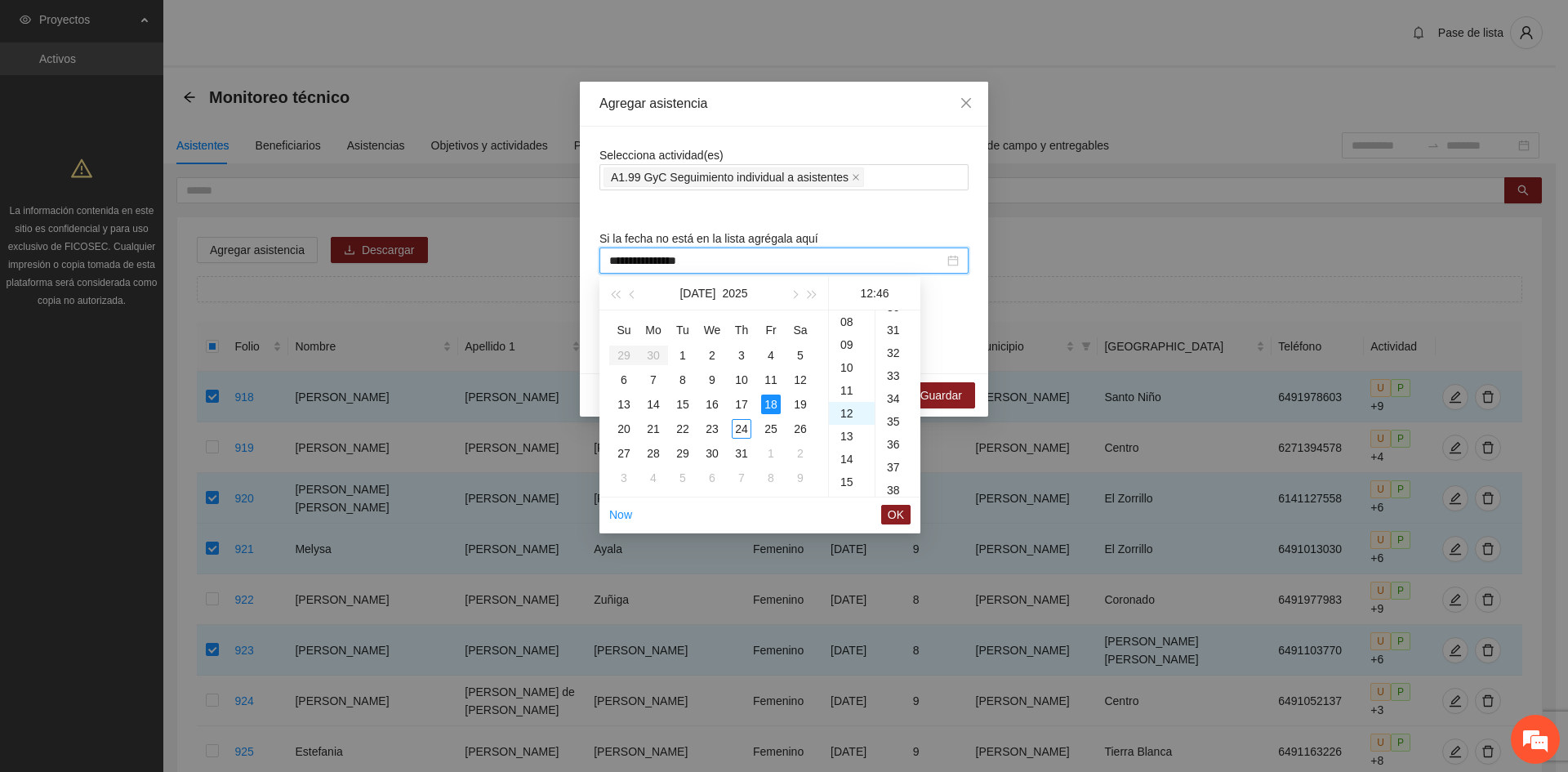 scroll, scrollTop: 274, scrollLeft: 0, axis: vertical 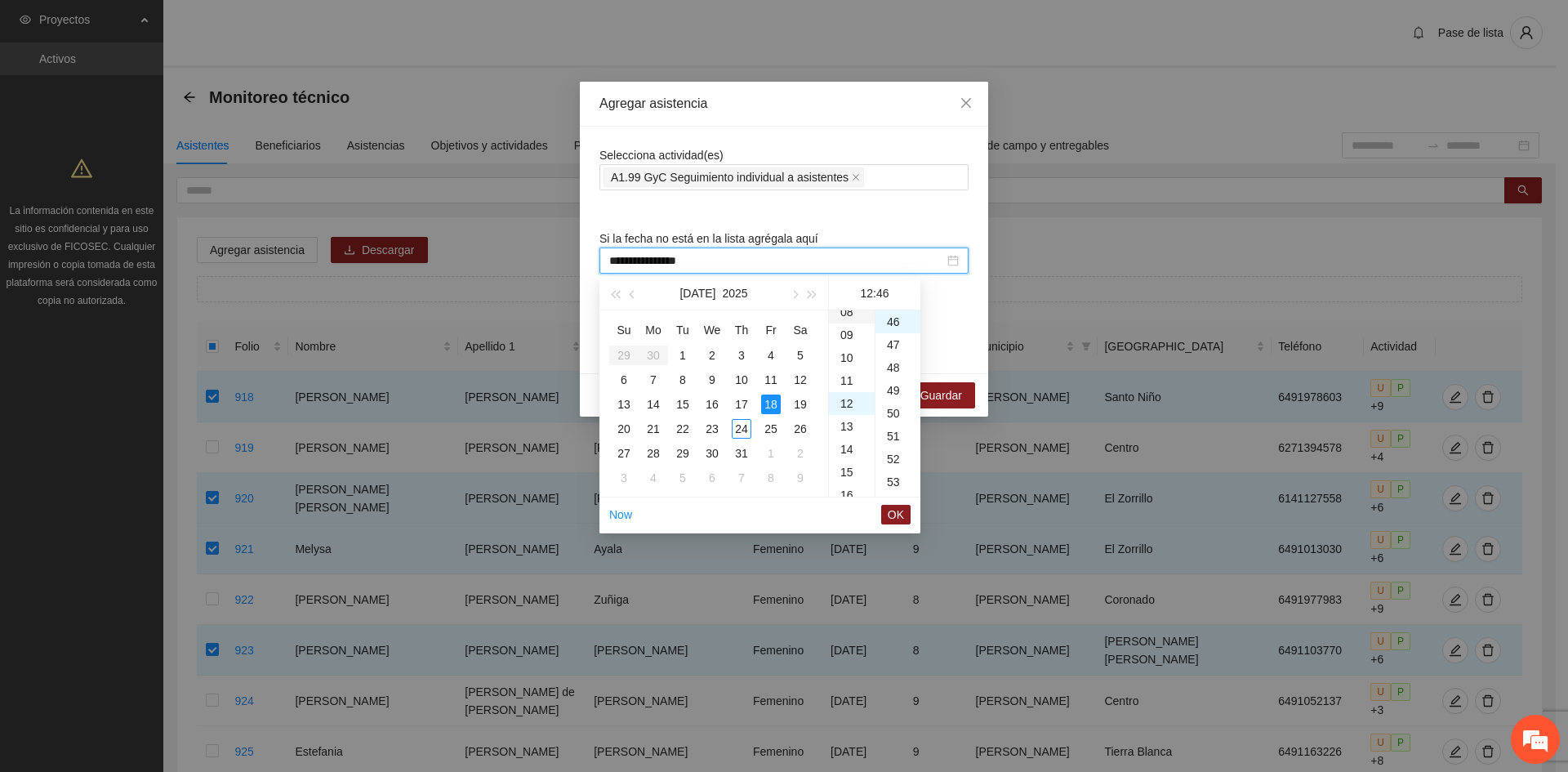 click on "08" at bounding box center [852, 312] 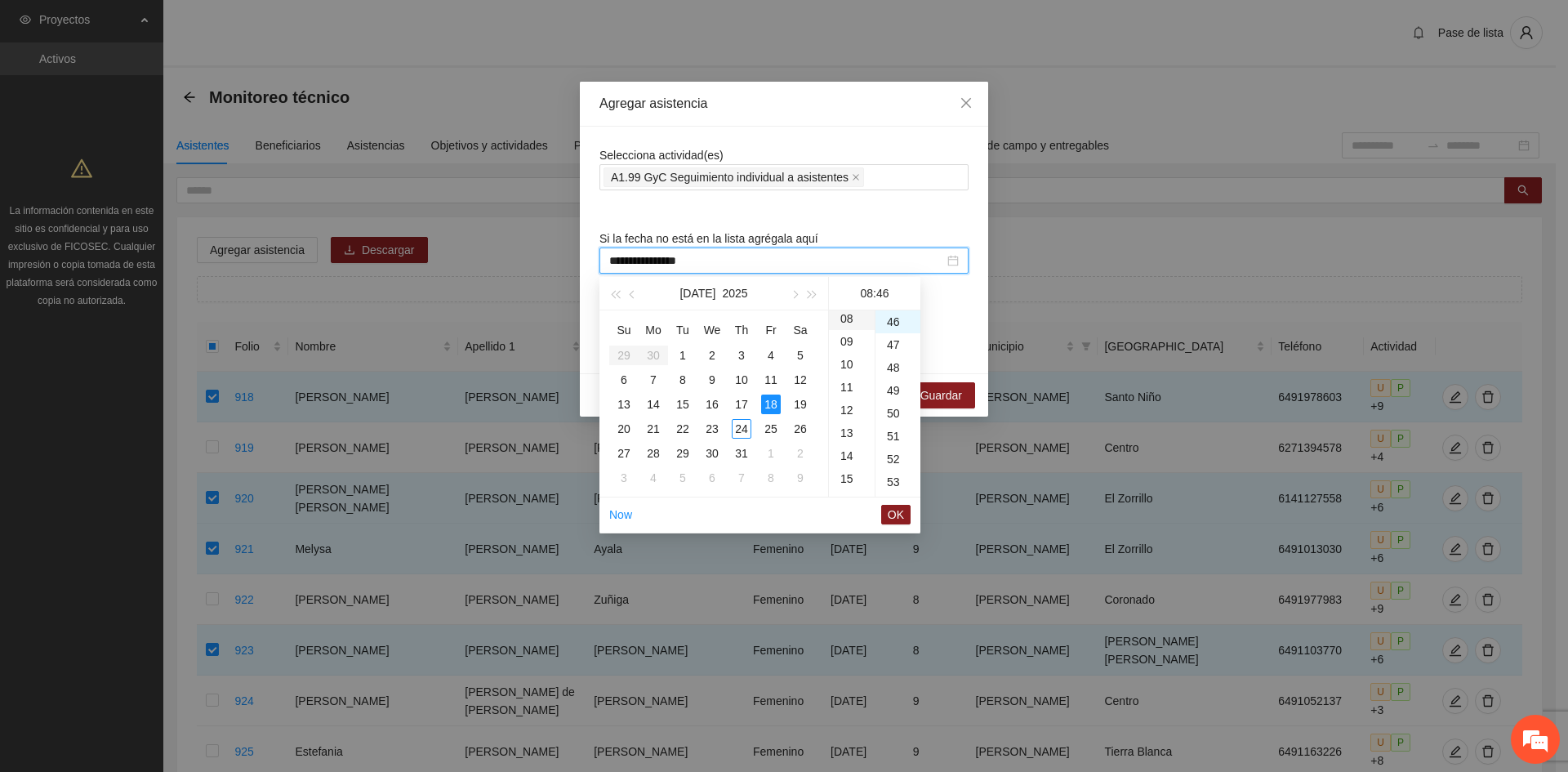scroll, scrollTop: 183, scrollLeft: 0, axis: vertical 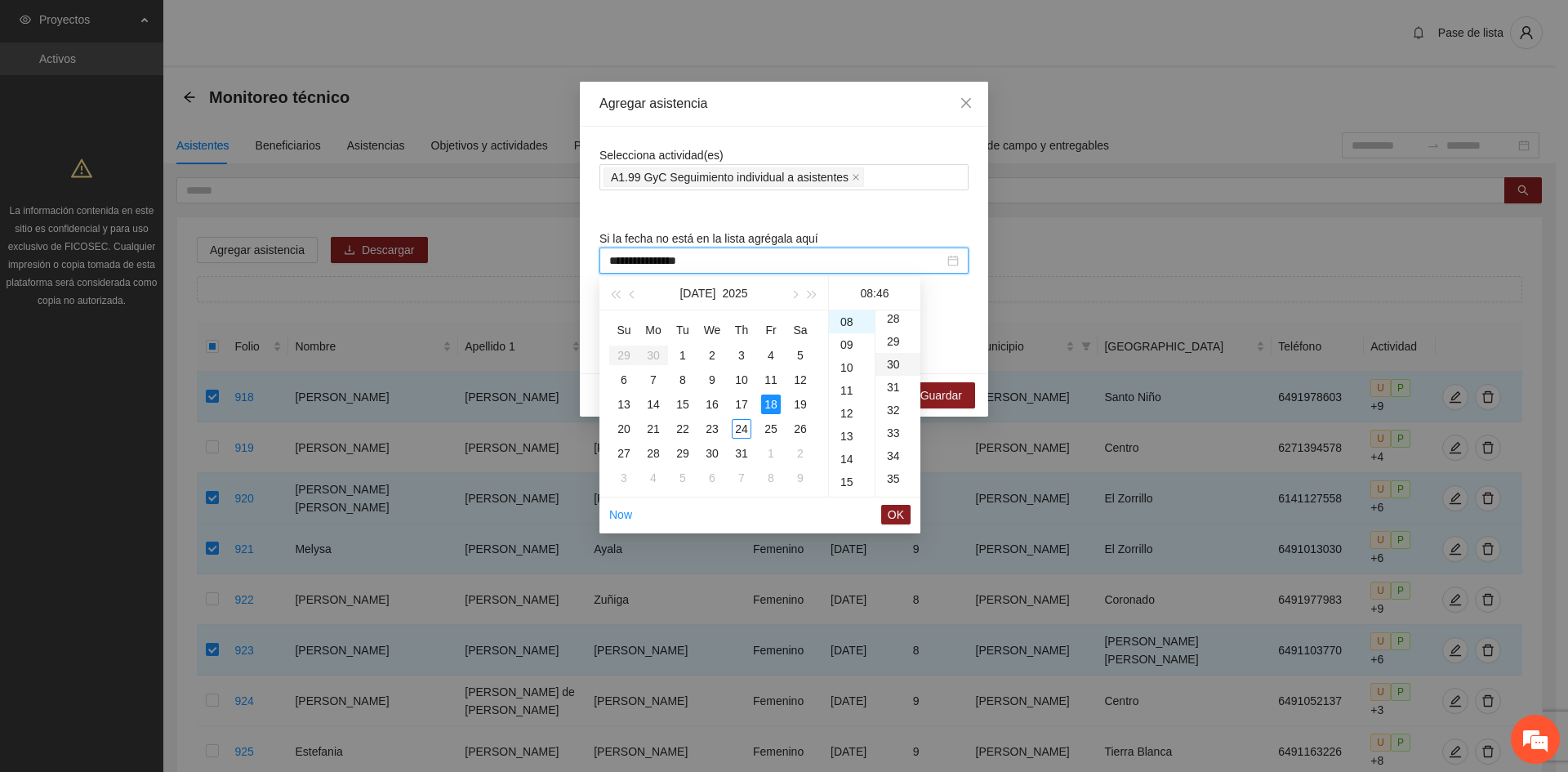 click on "30" at bounding box center [898, 364] 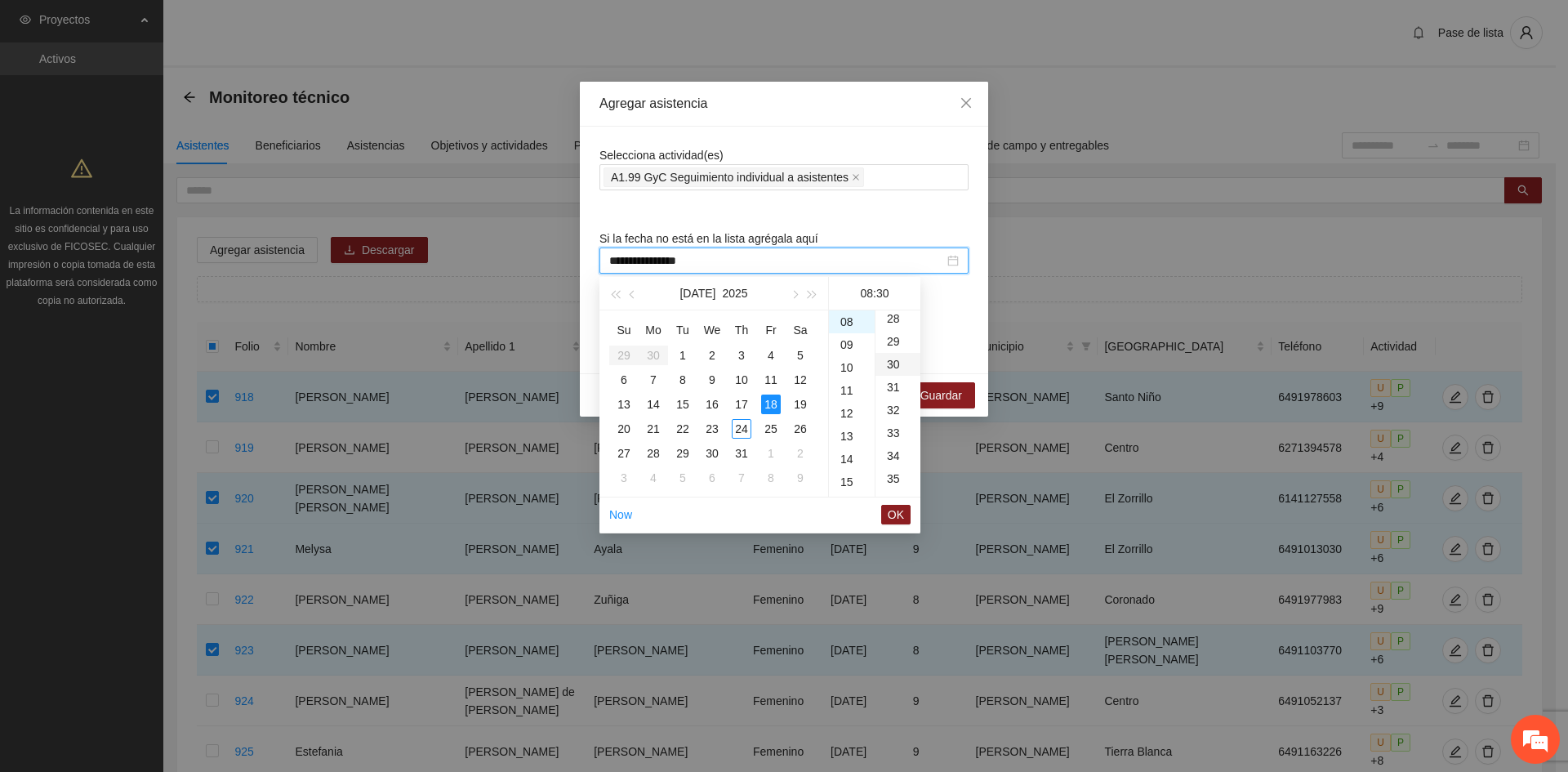 scroll, scrollTop: 686, scrollLeft: 0, axis: vertical 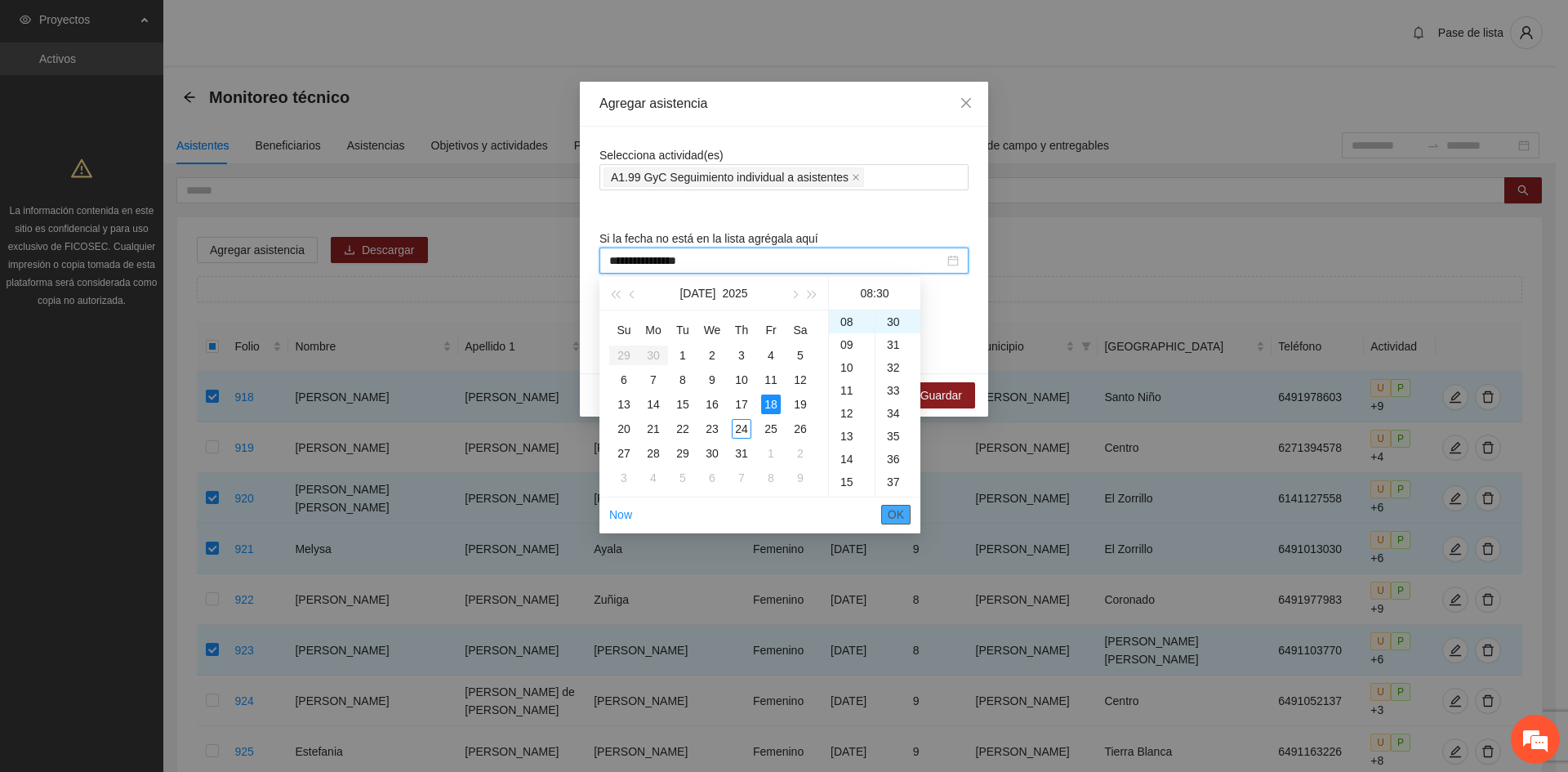 click on "OK" at bounding box center (896, 515) 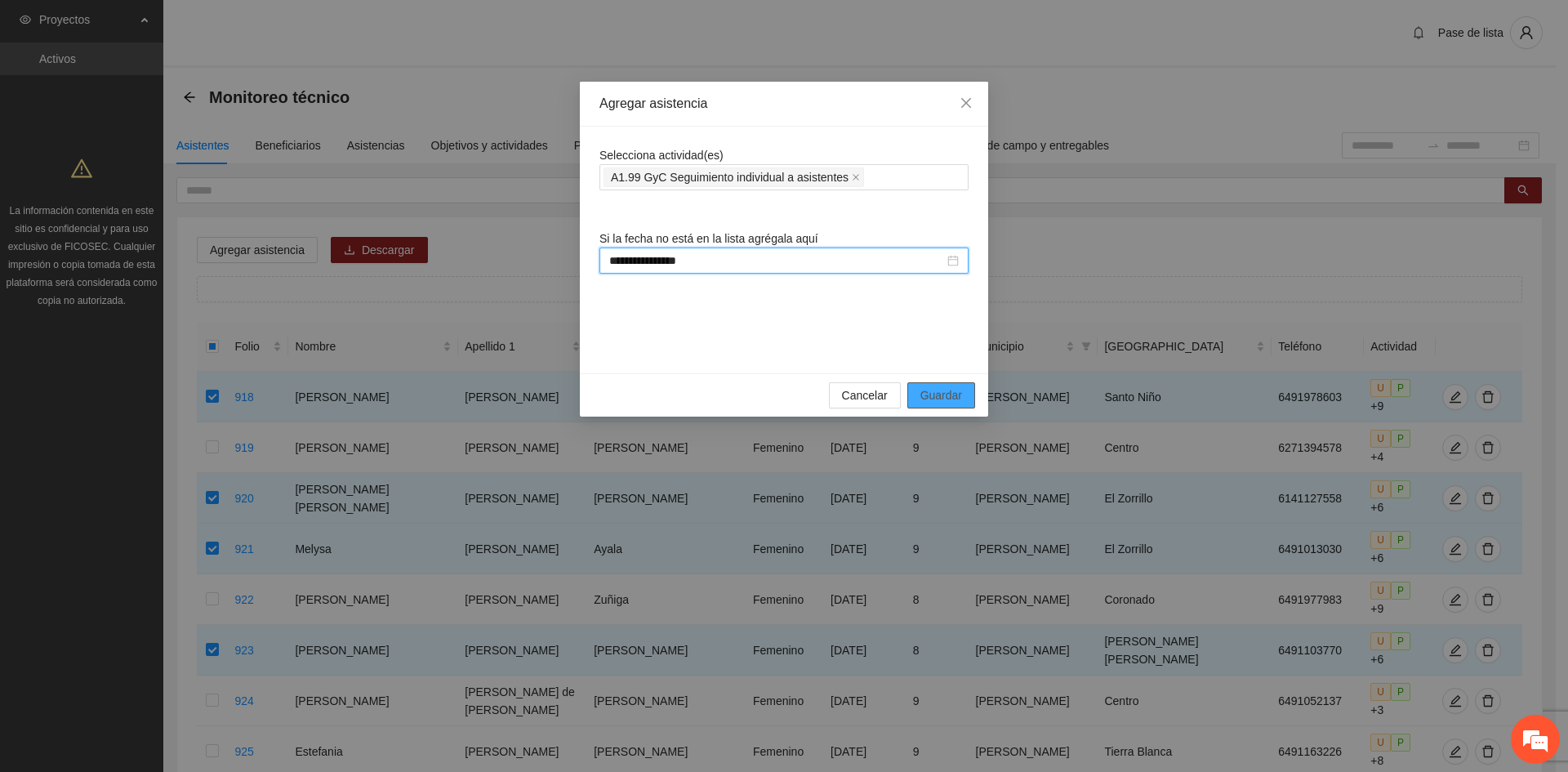 type on "**********" 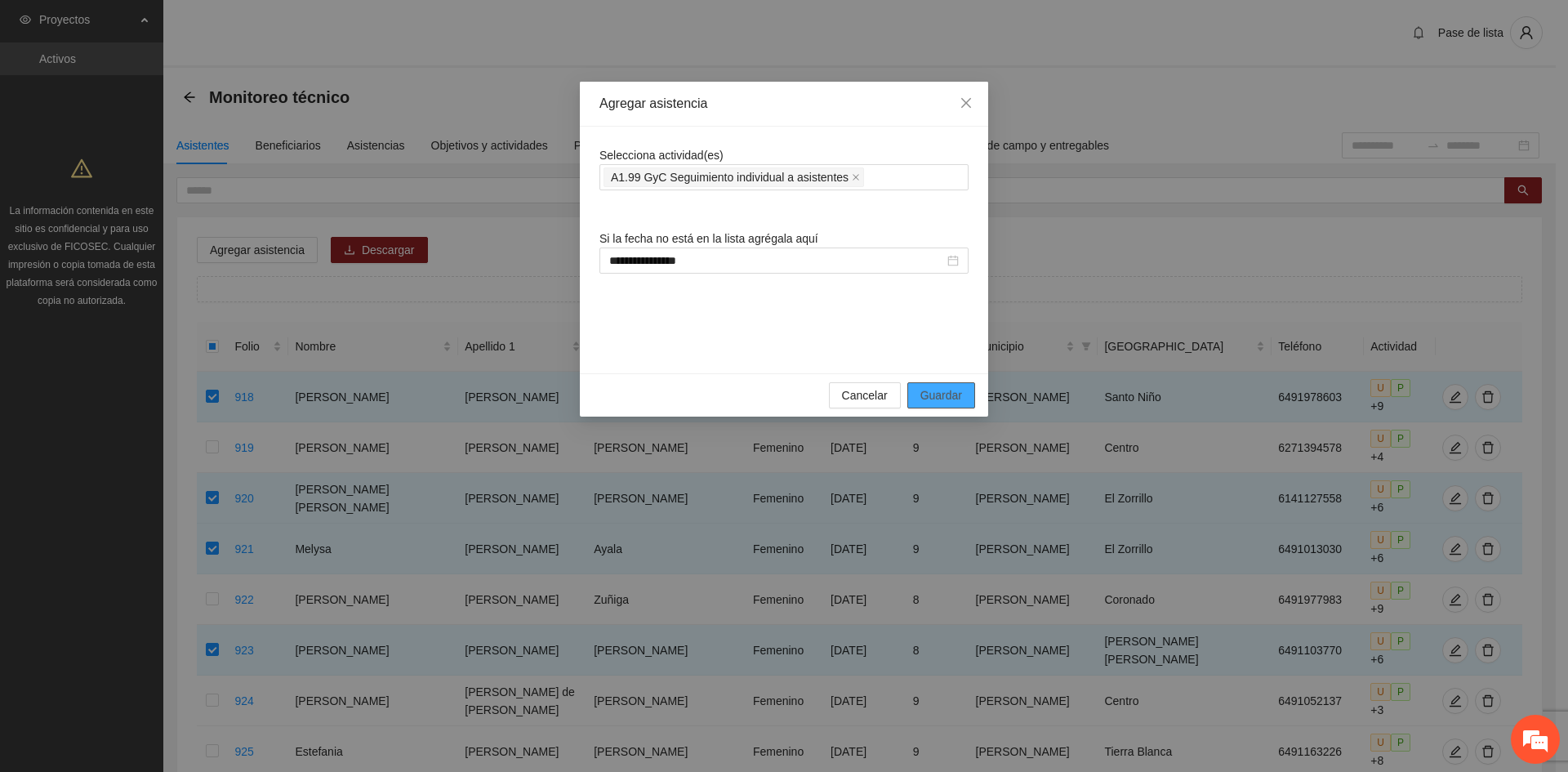 click on "Guardar" at bounding box center (941, 395) 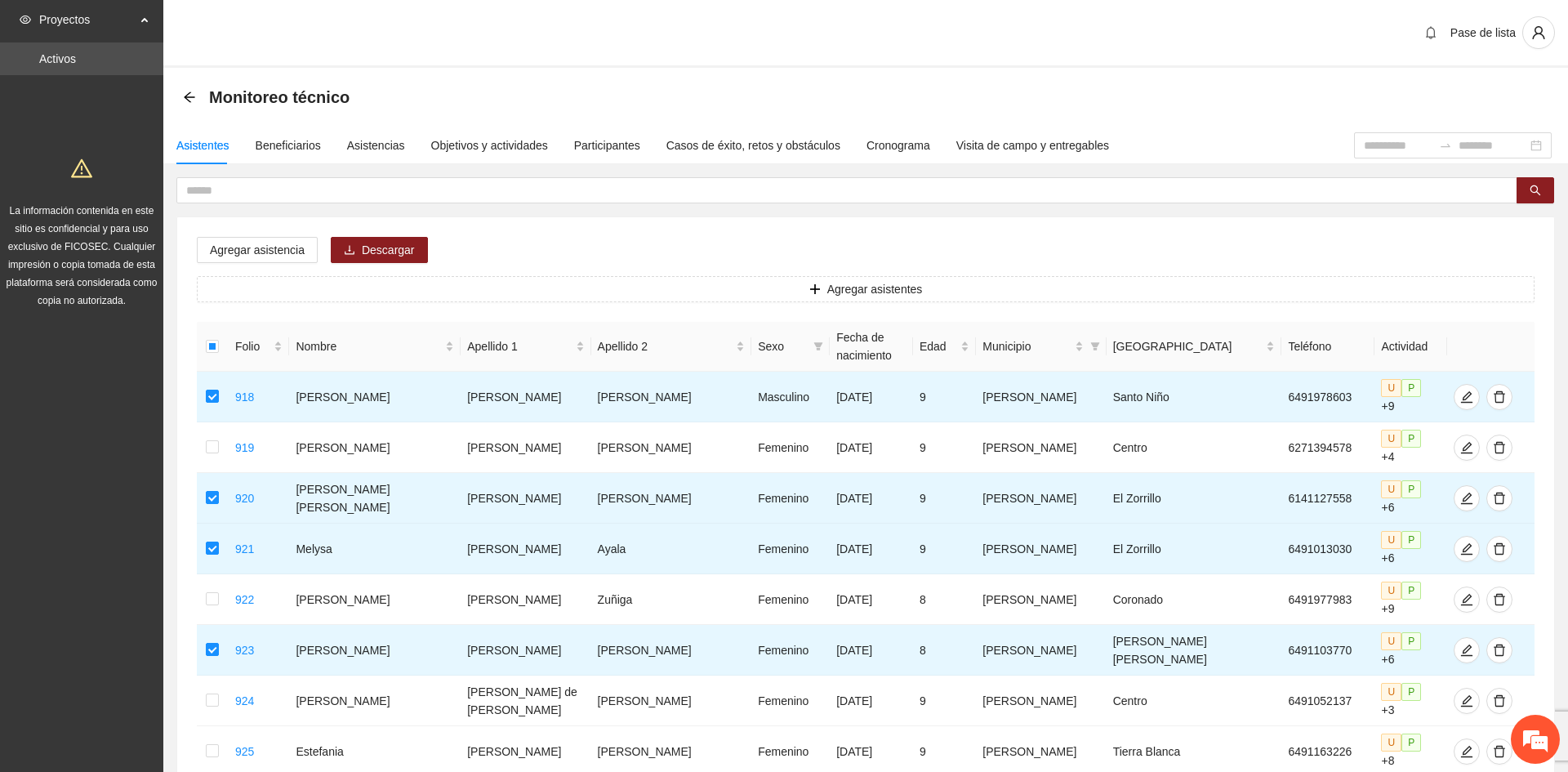 click on "[PERSON_NAME]" at bounding box center (1040, 397) 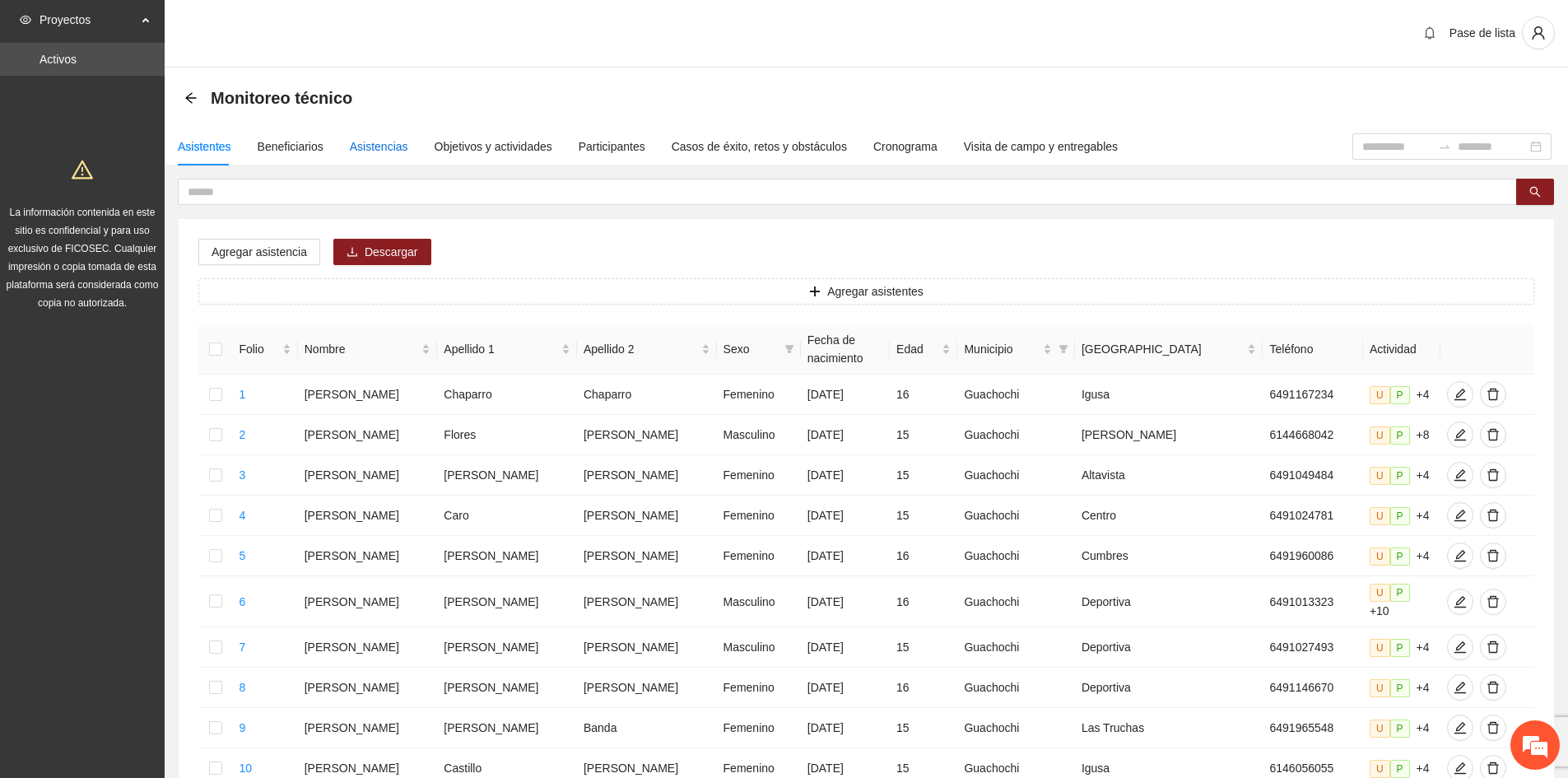 click on "Asistencias" at bounding box center (379, 147) 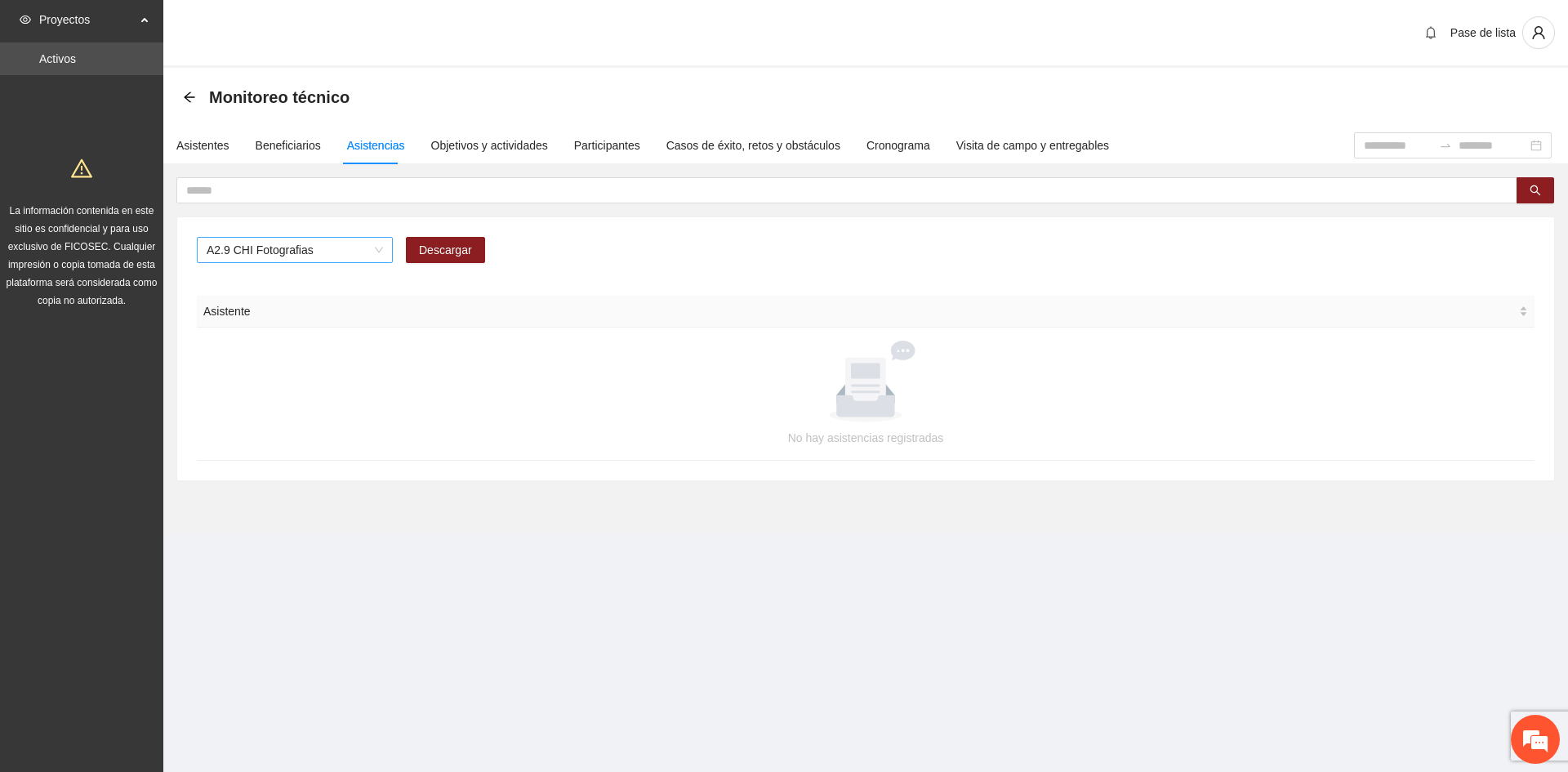 click on "A2.9 CHI Fotografias" at bounding box center [295, 250] 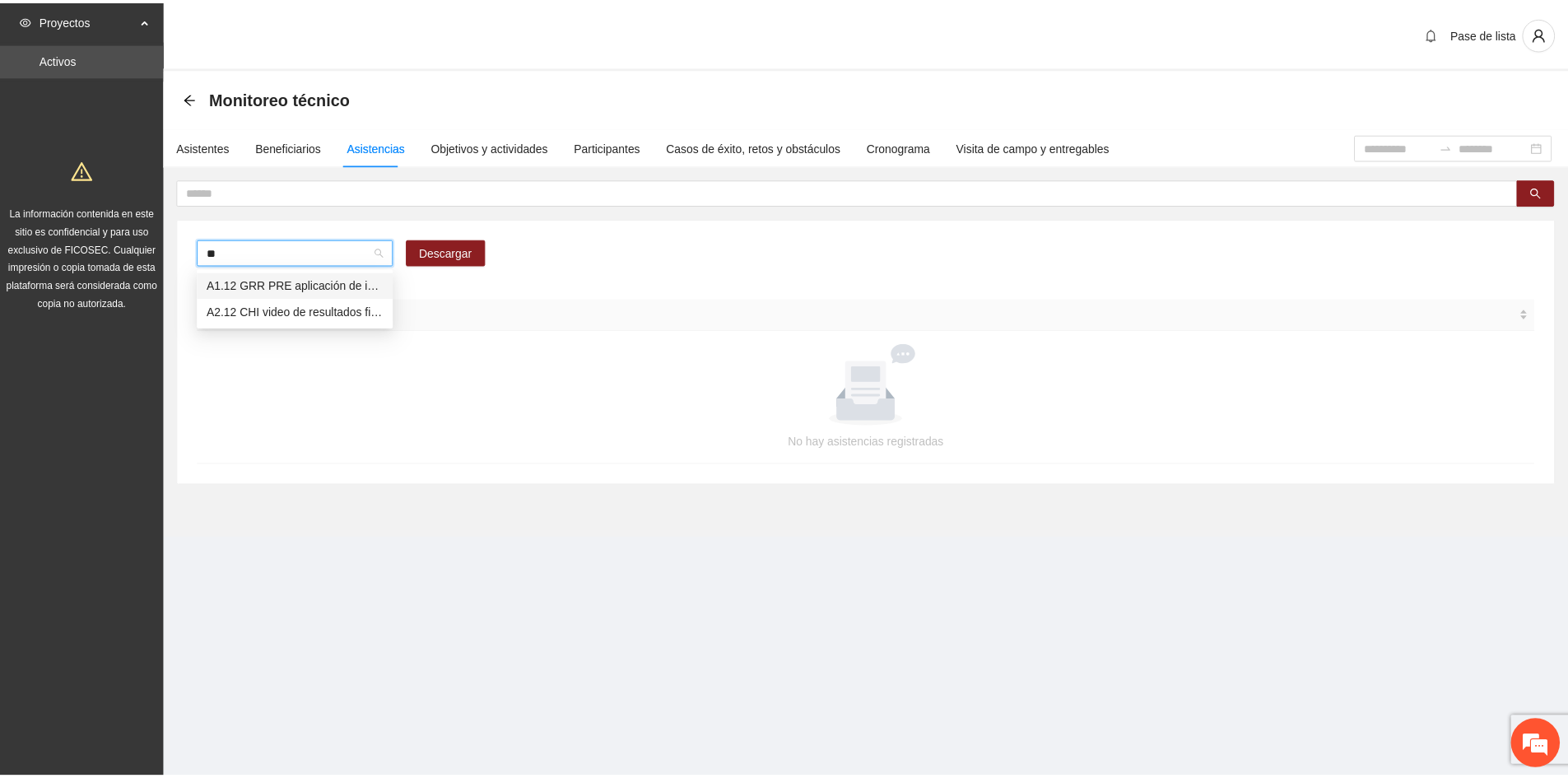 scroll, scrollTop: 0, scrollLeft: 0, axis: both 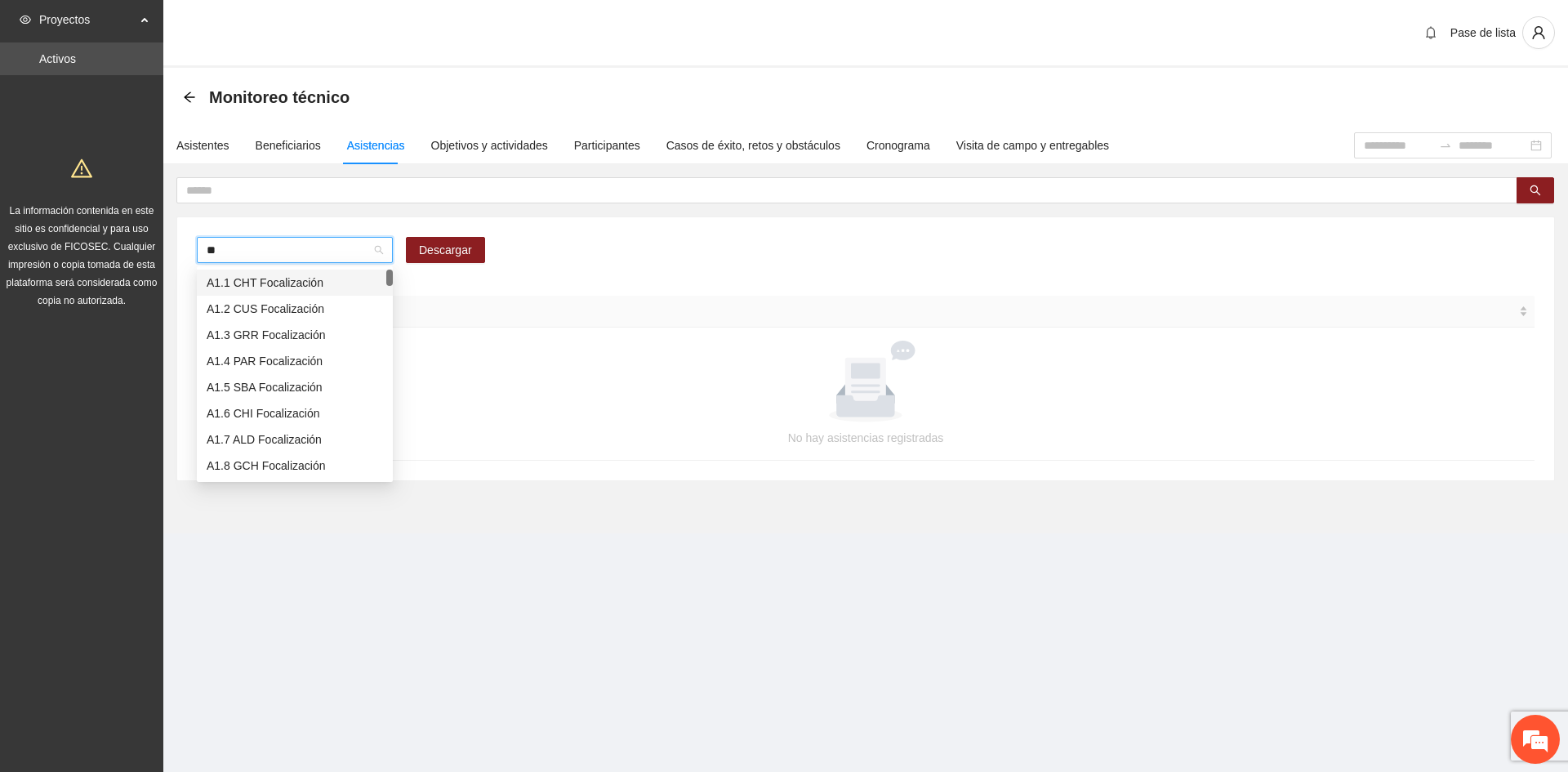 type on "***" 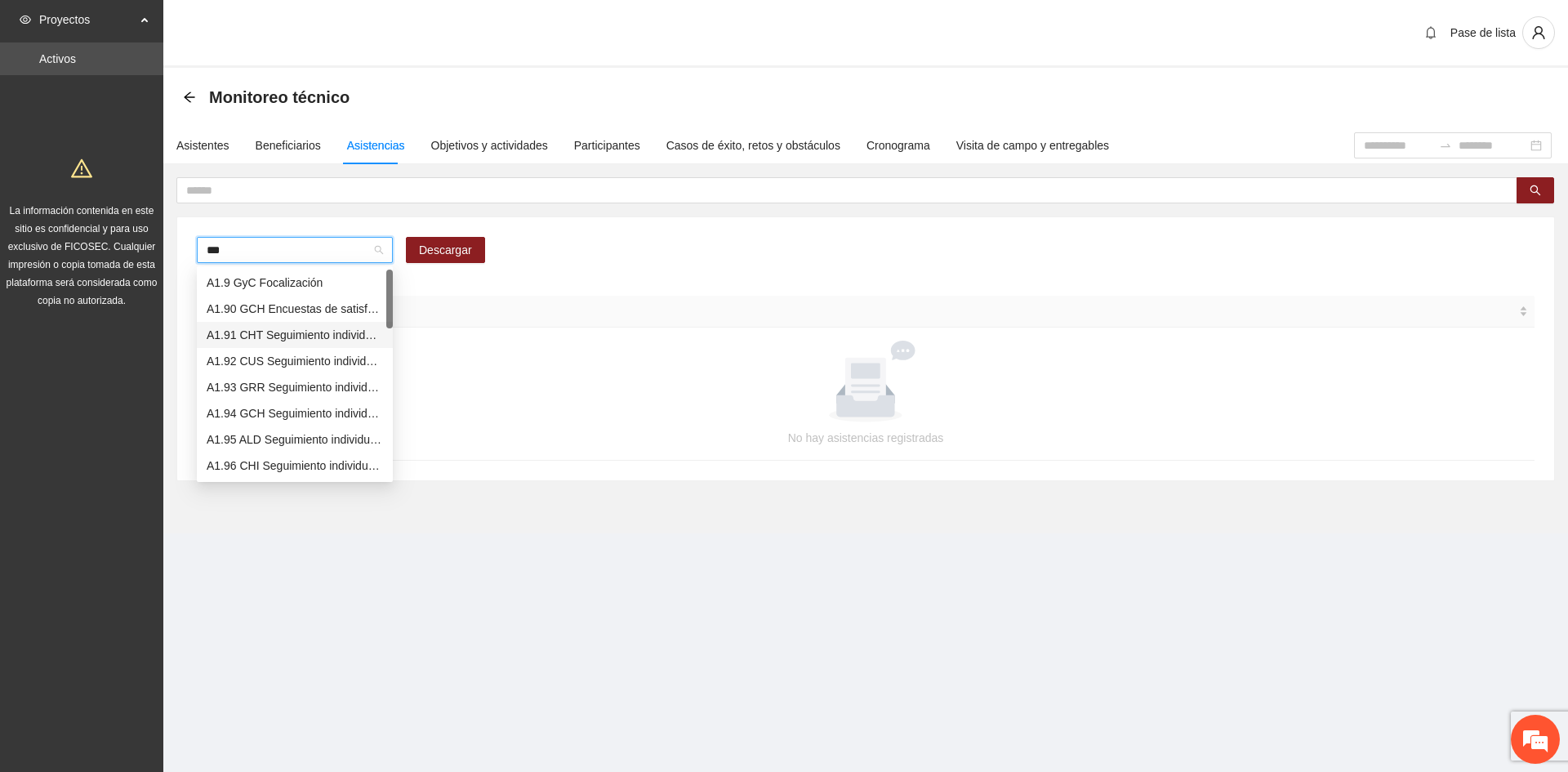 click on "A1.91 CHT Seguimiento individual a asistentes" at bounding box center [295, 335] 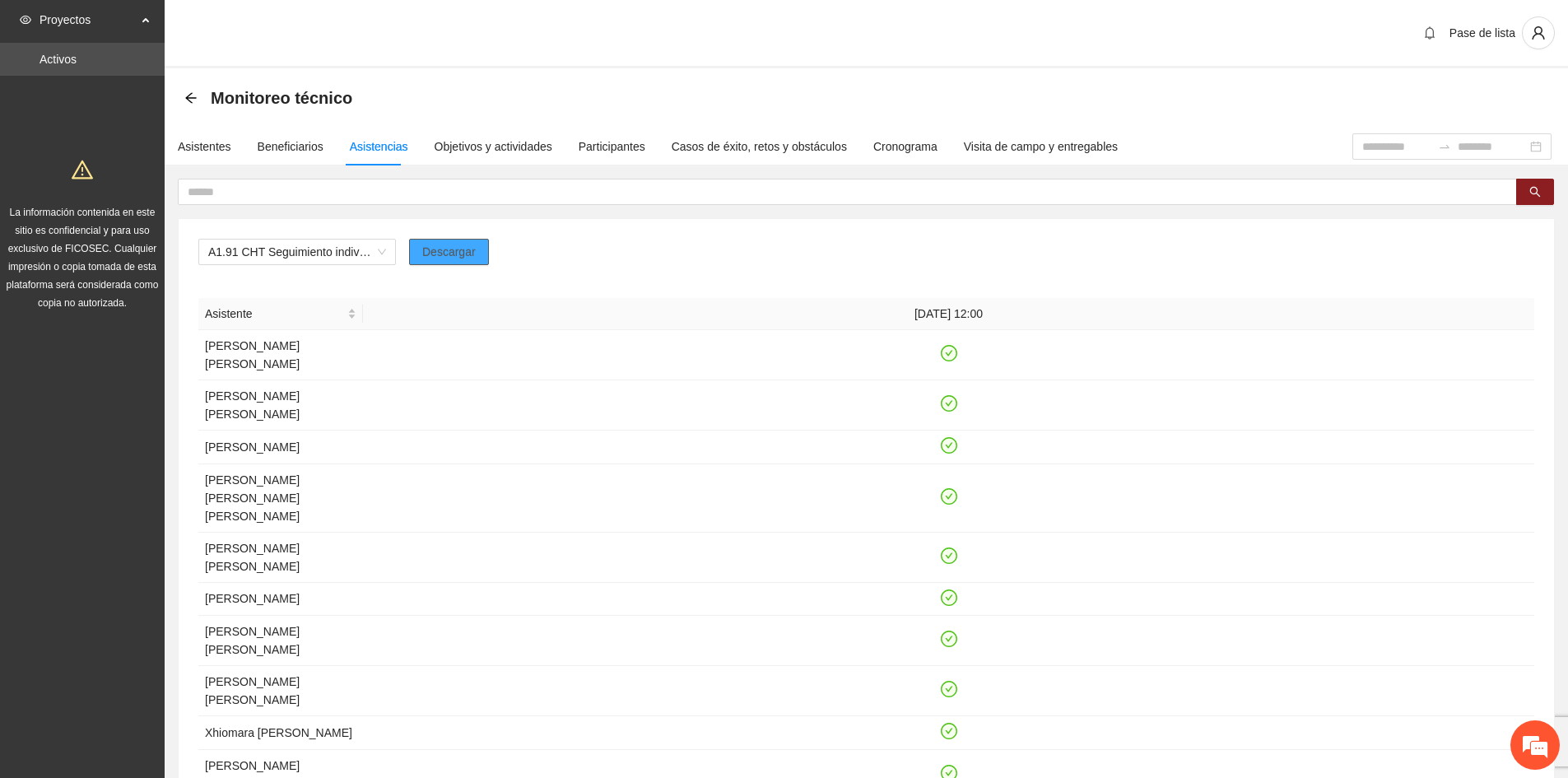 click on "Descargar" at bounding box center (449, 252) 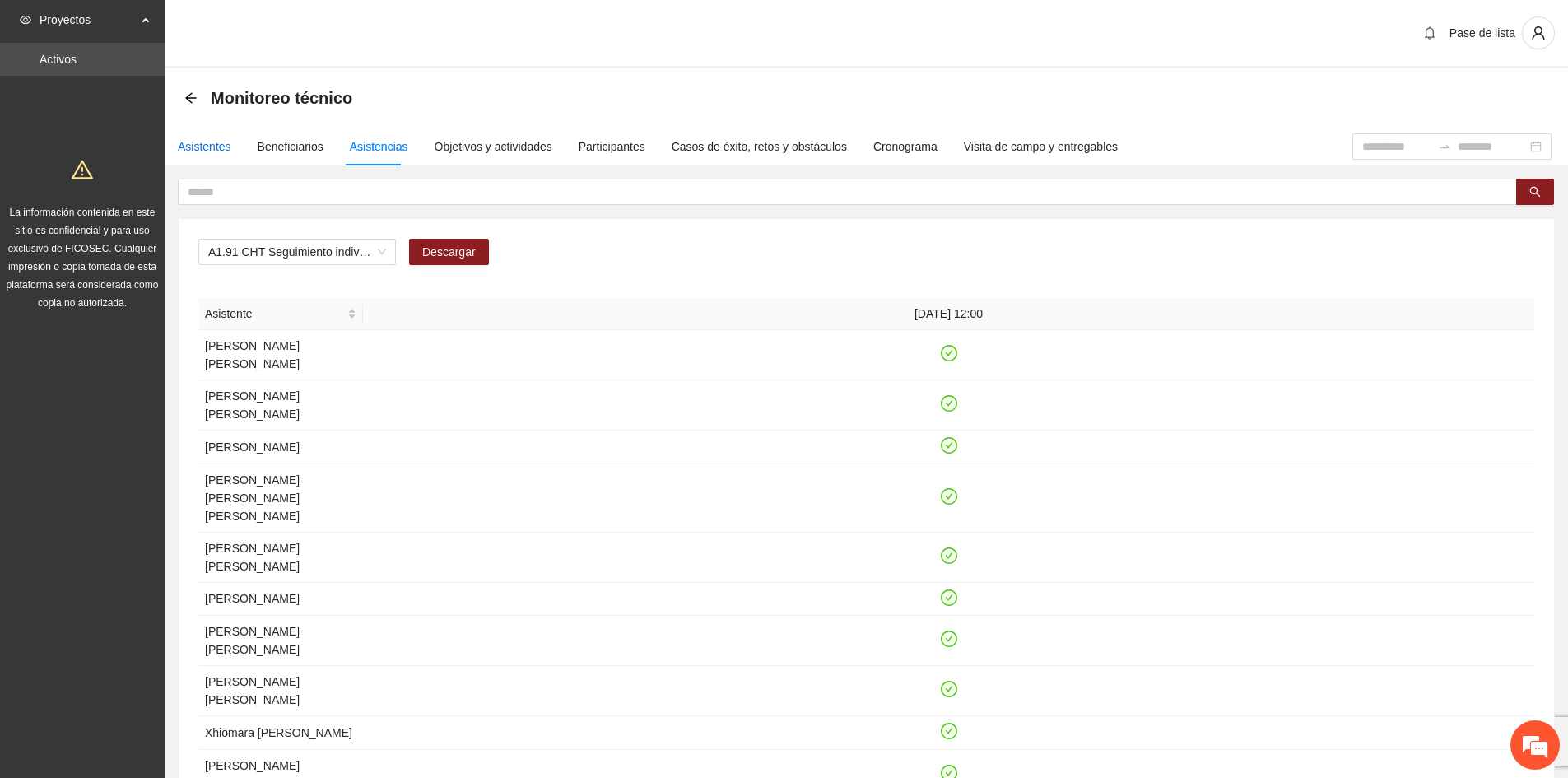 click on "Asistentes" at bounding box center (204, 147) 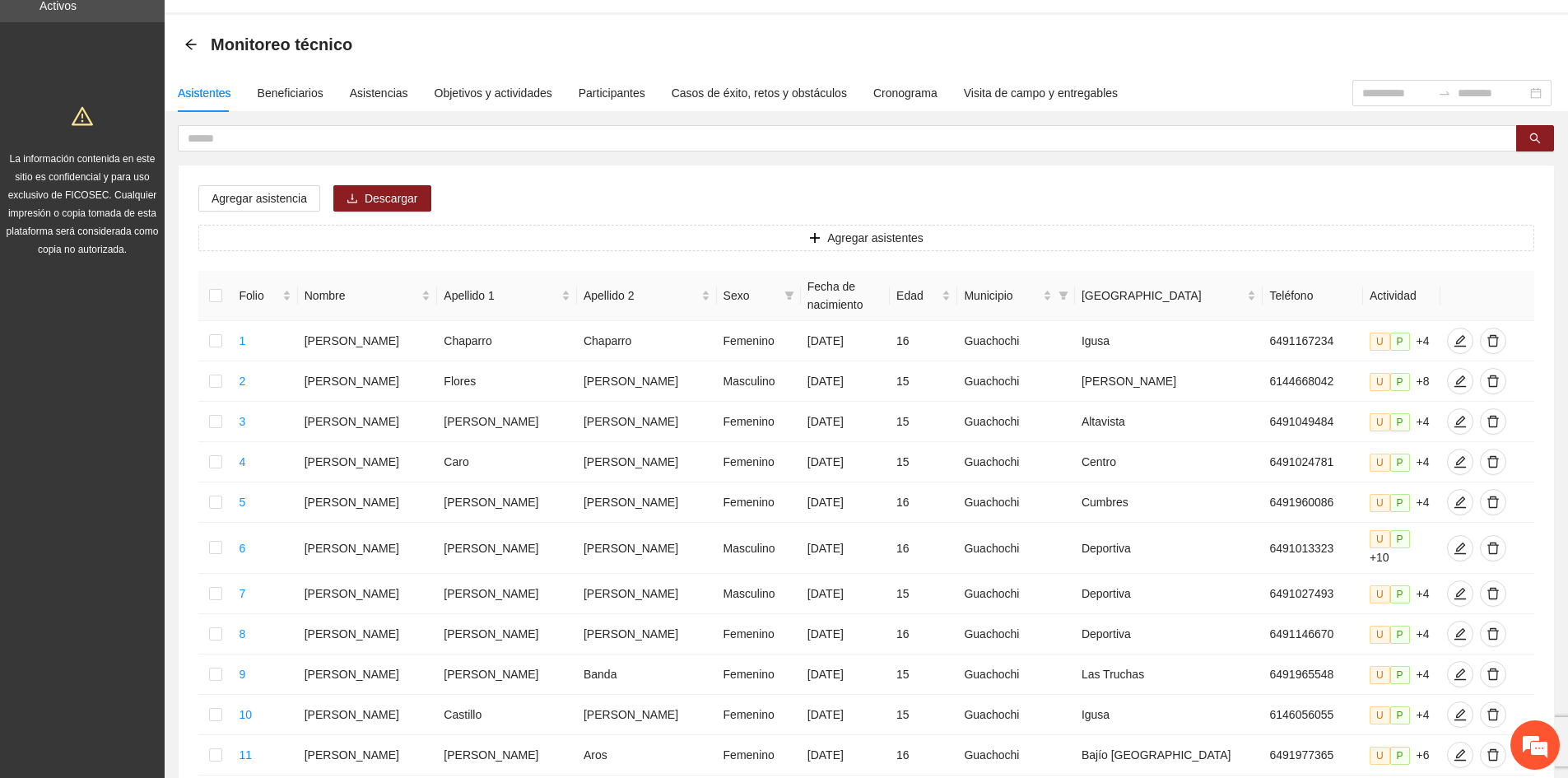 scroll, scrollTop: 52, scrollLeft: 0, axis: vertical 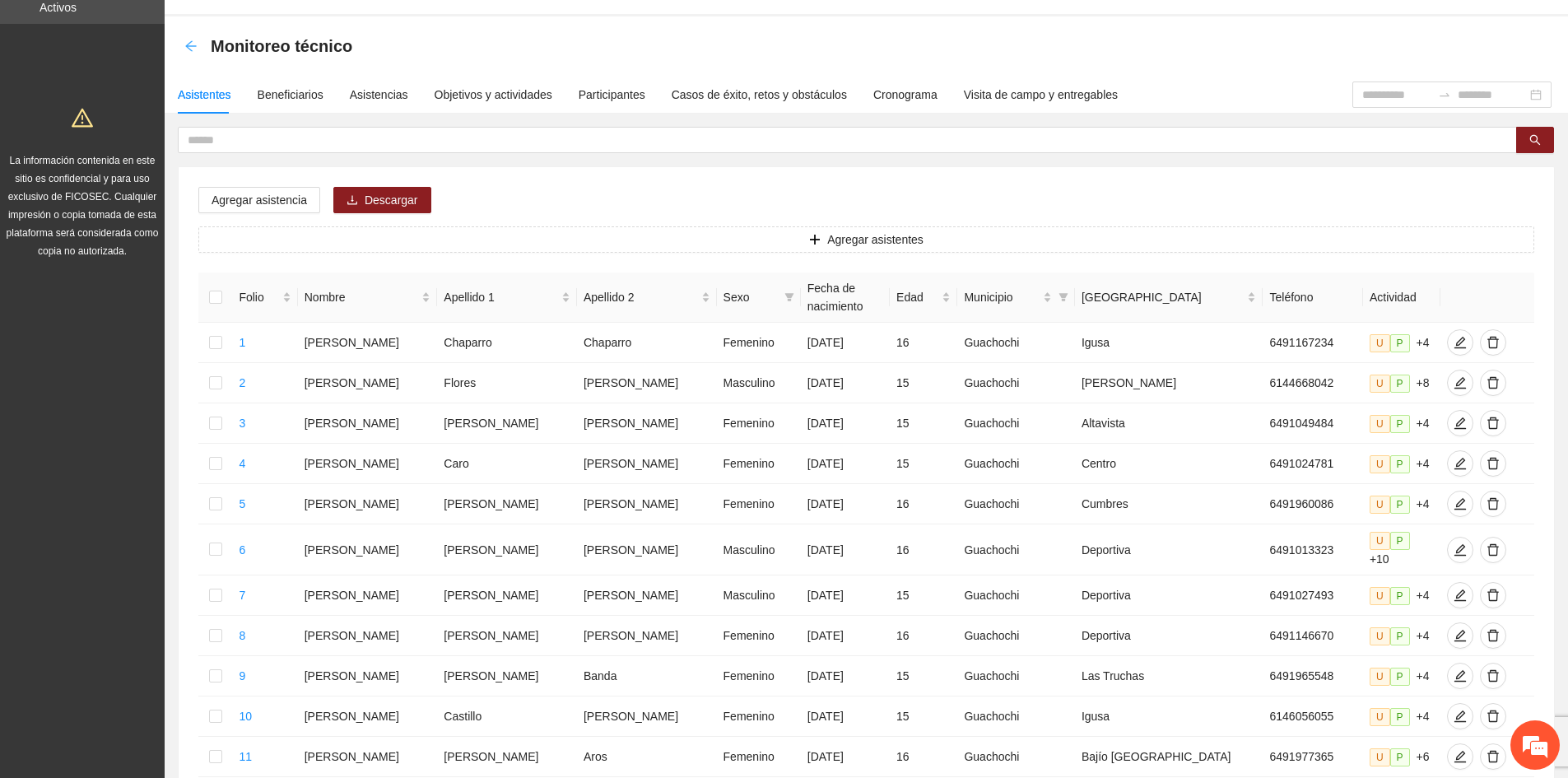click 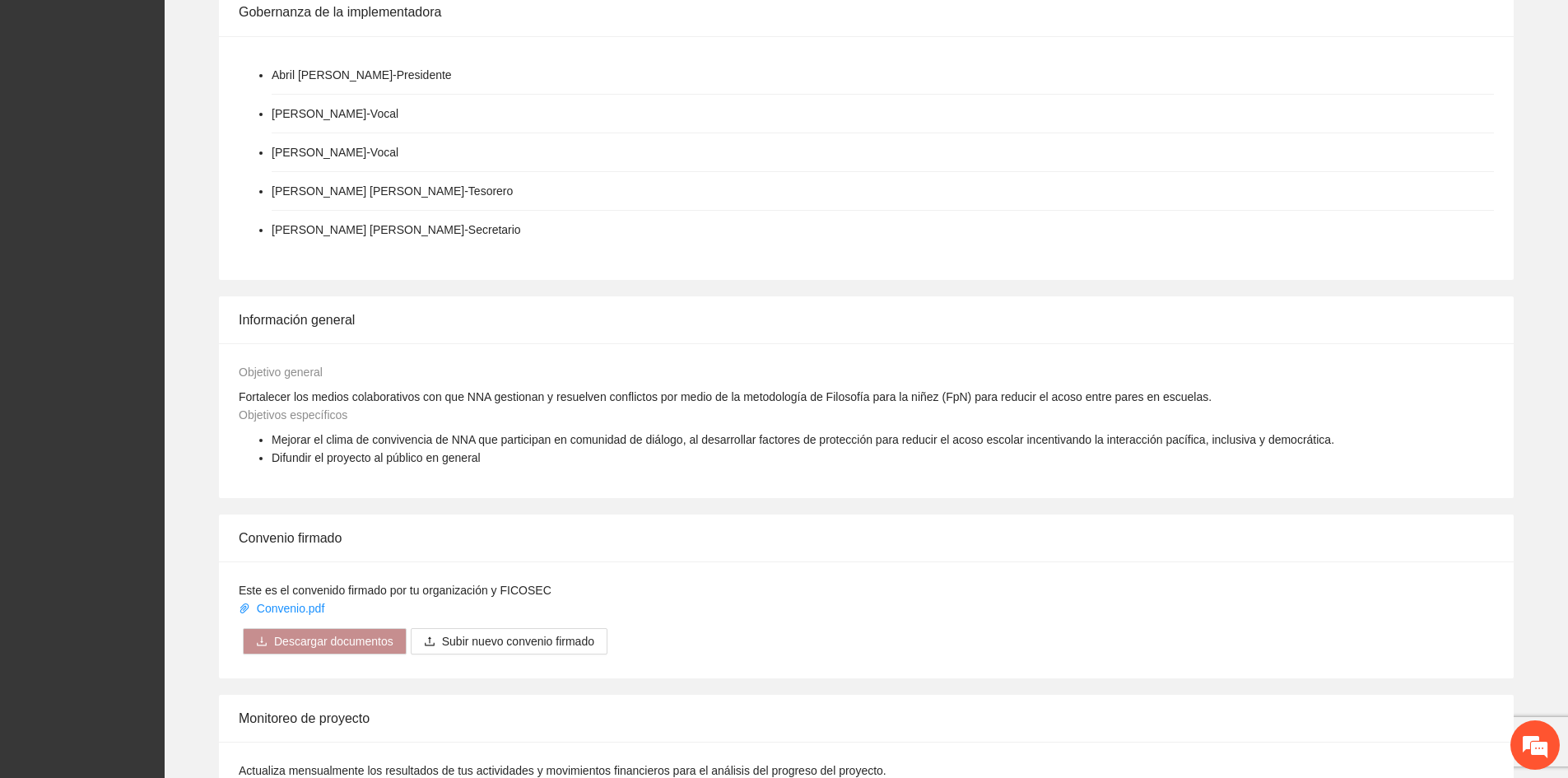 scroll, scrollTop: 629, scrollLeft: 0, axis: vertical 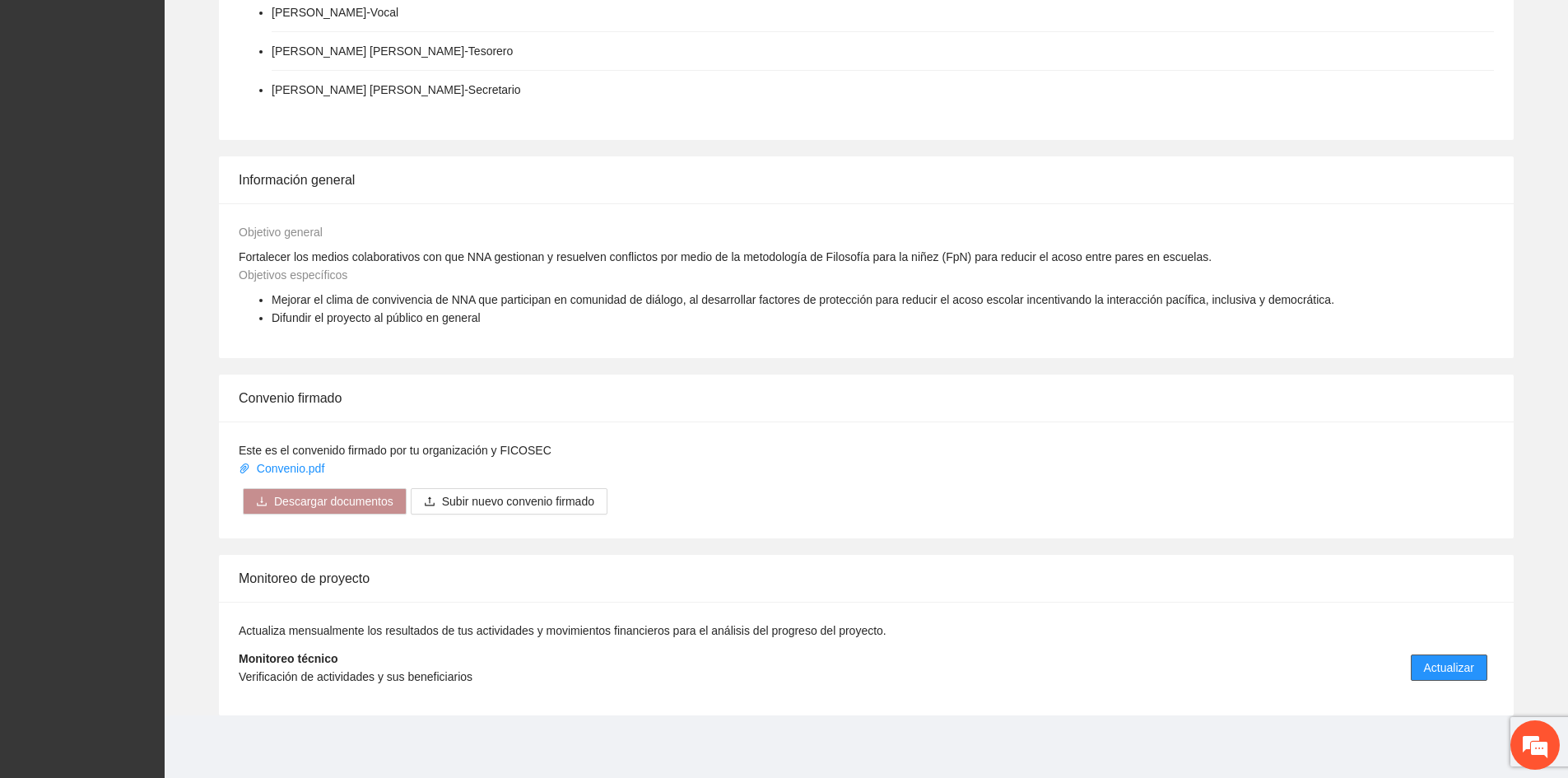 click on "Actualizar" at bounding box center [1449, 668] 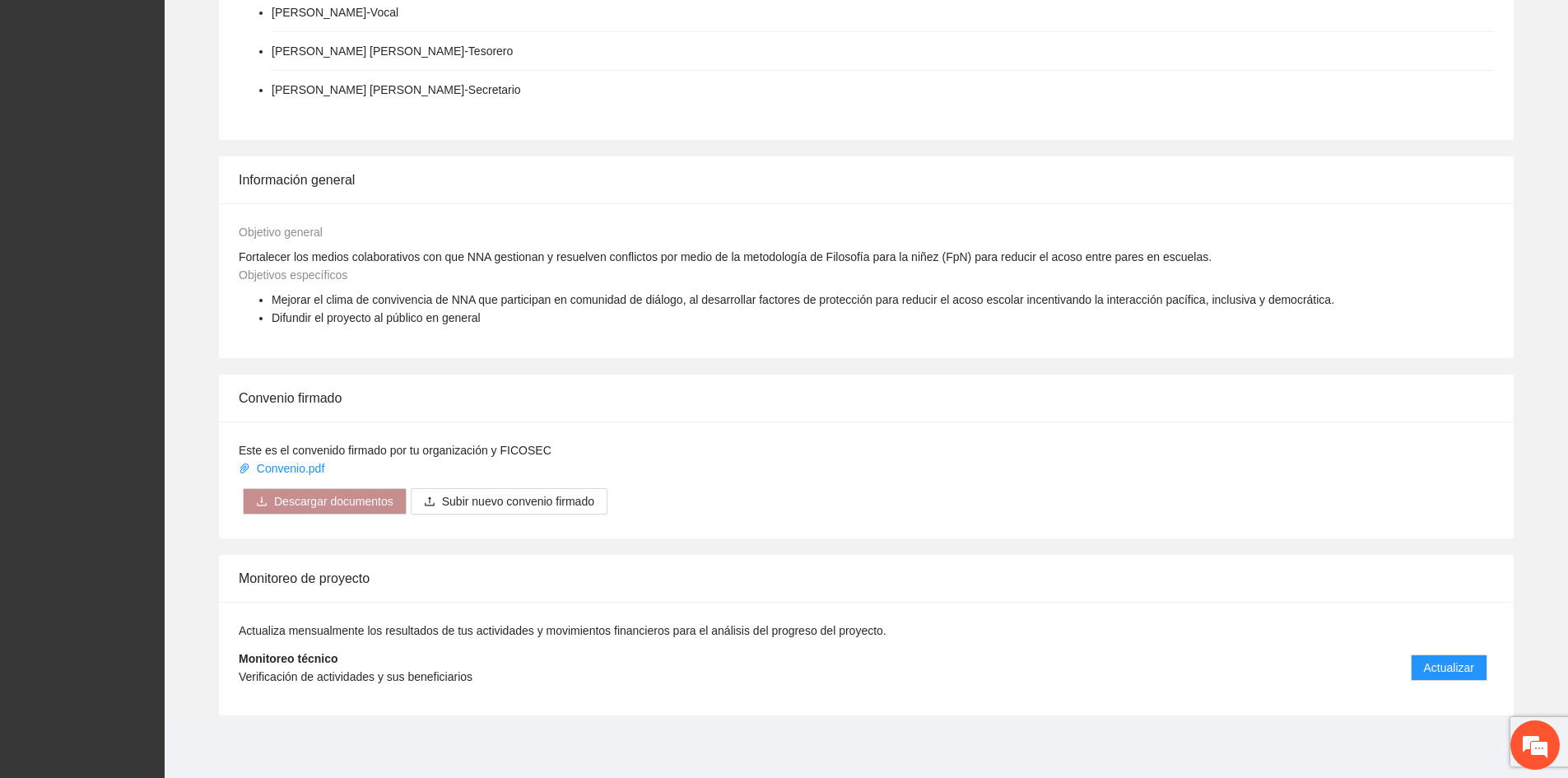 scroll, scrollTop: 0, scrollLeft: 0, axis: both 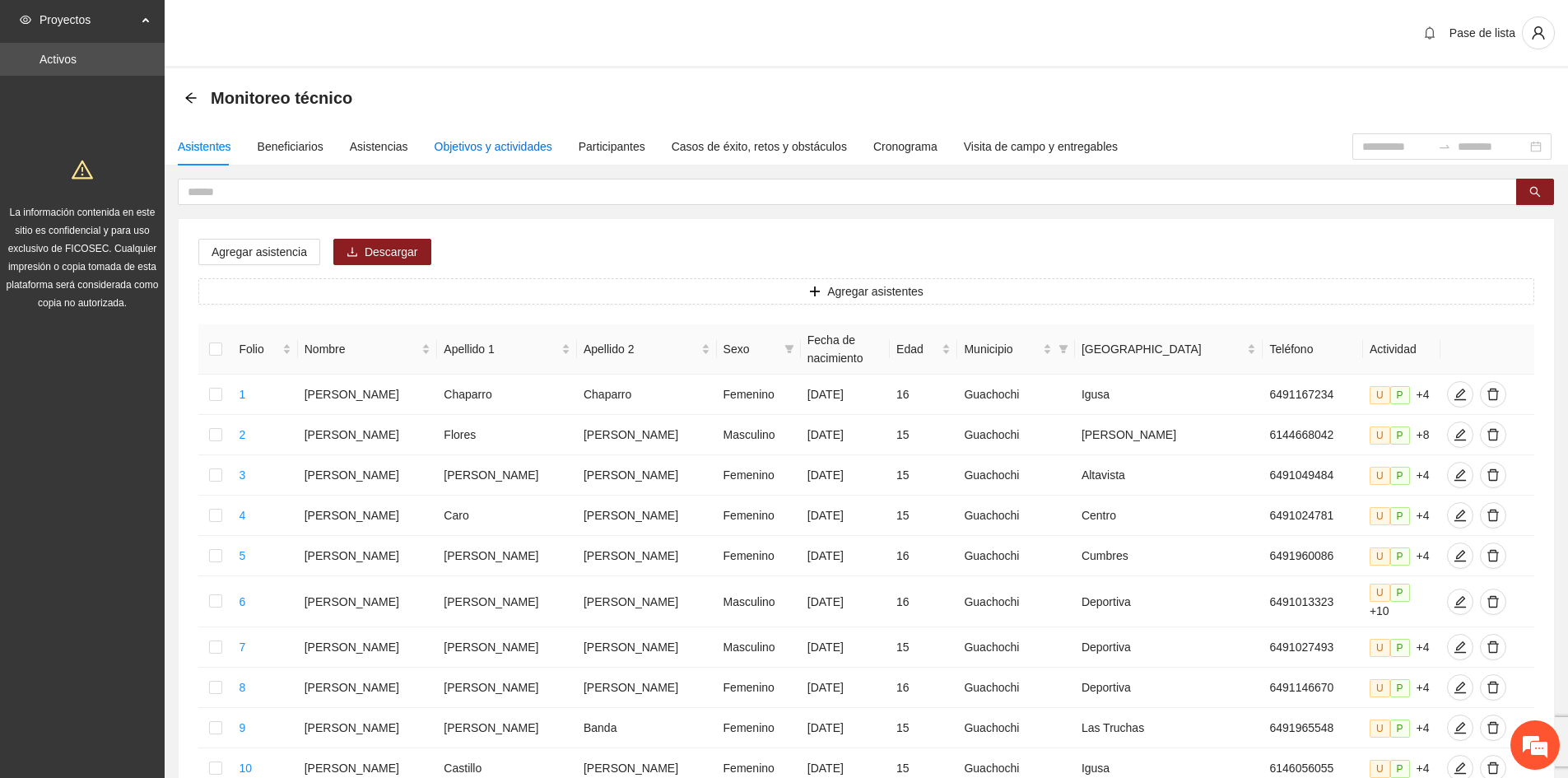 click on "Objetivos y actividades" at bounding box center [493, 147] 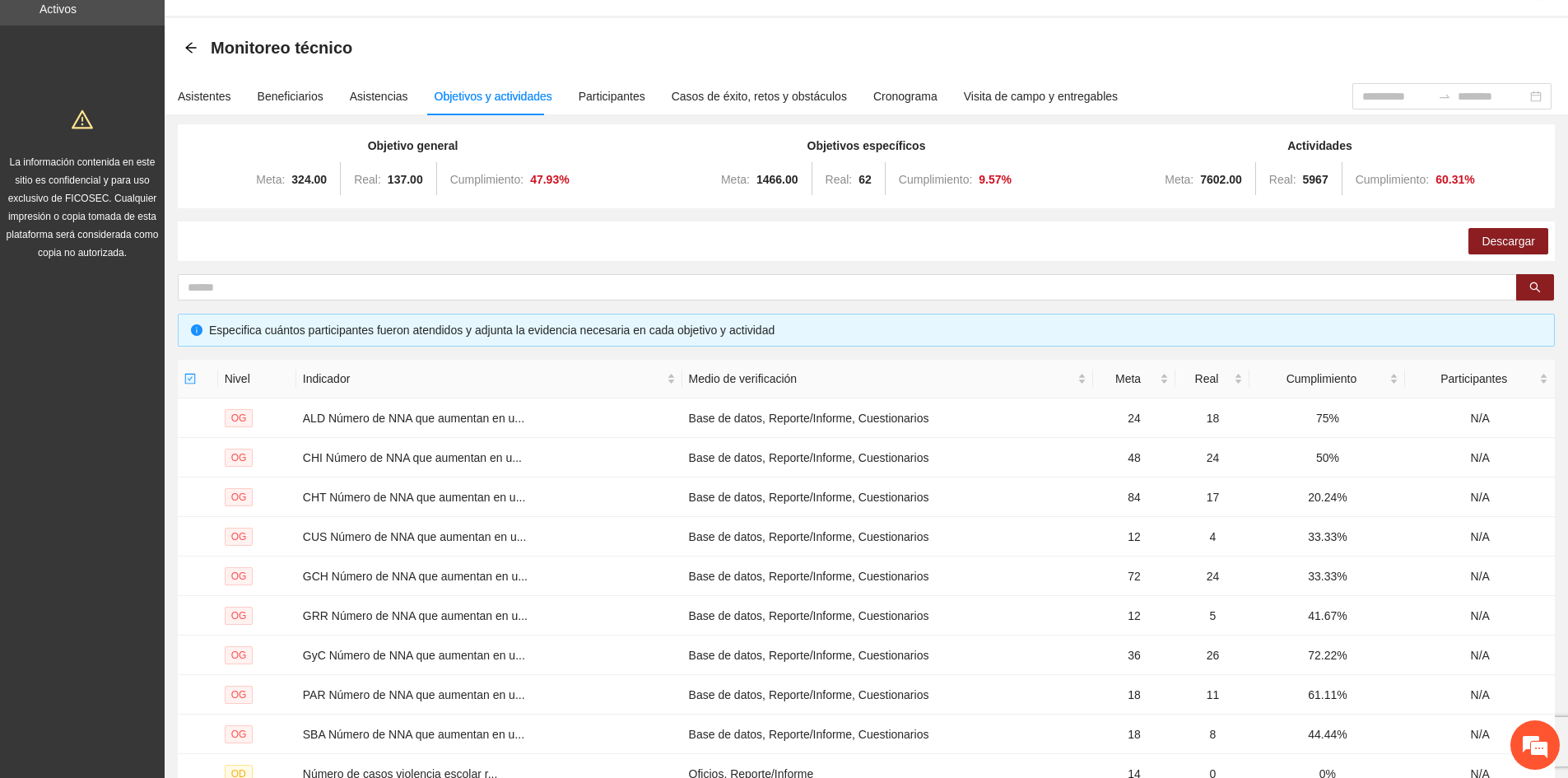 scroll, scrollTop: 216, scrollLeft: 0, axis: vertical 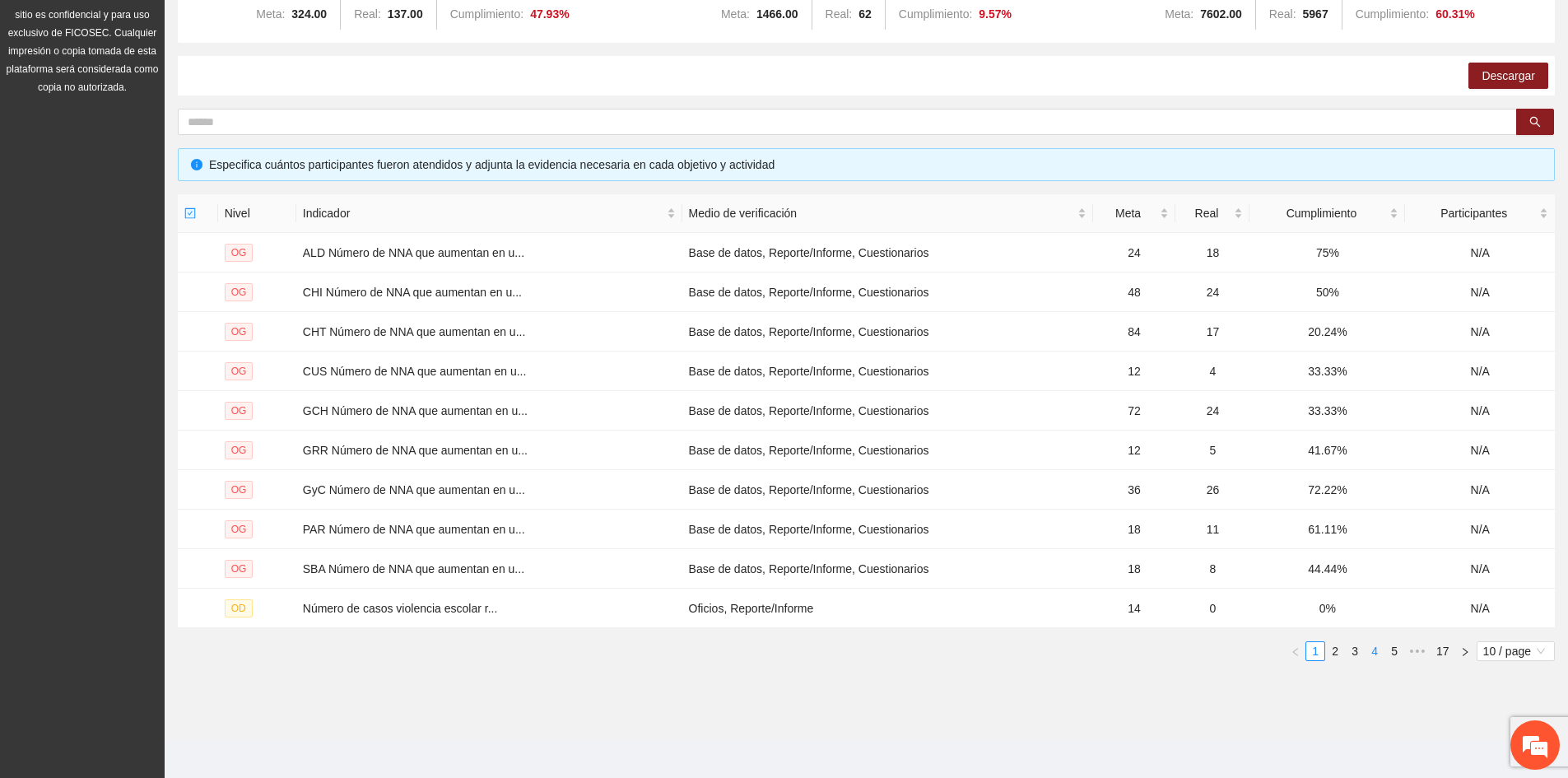 click on "4" at bounding box center [1375, 651] 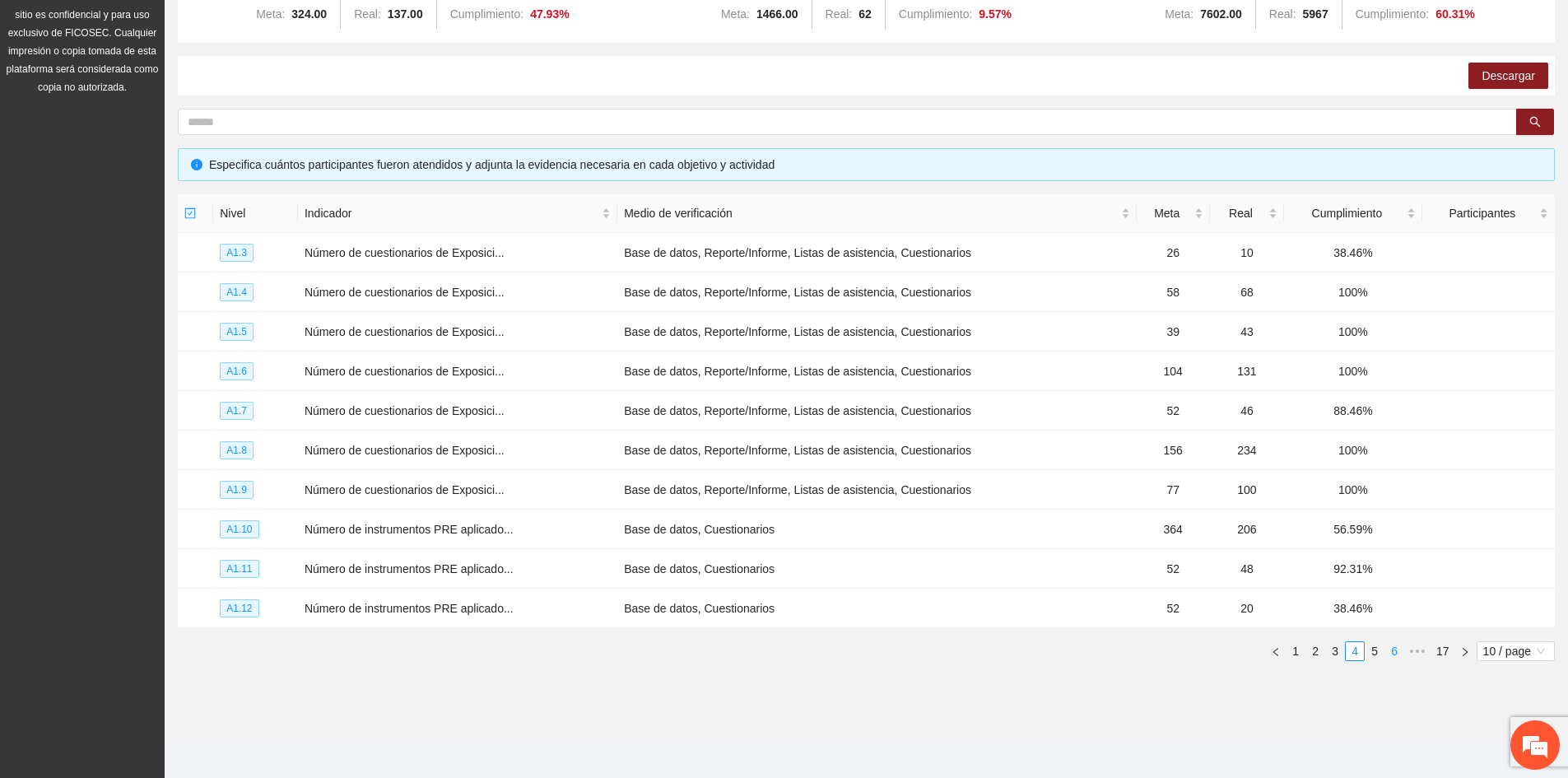click on "5" at bounding box center [1375, 651] 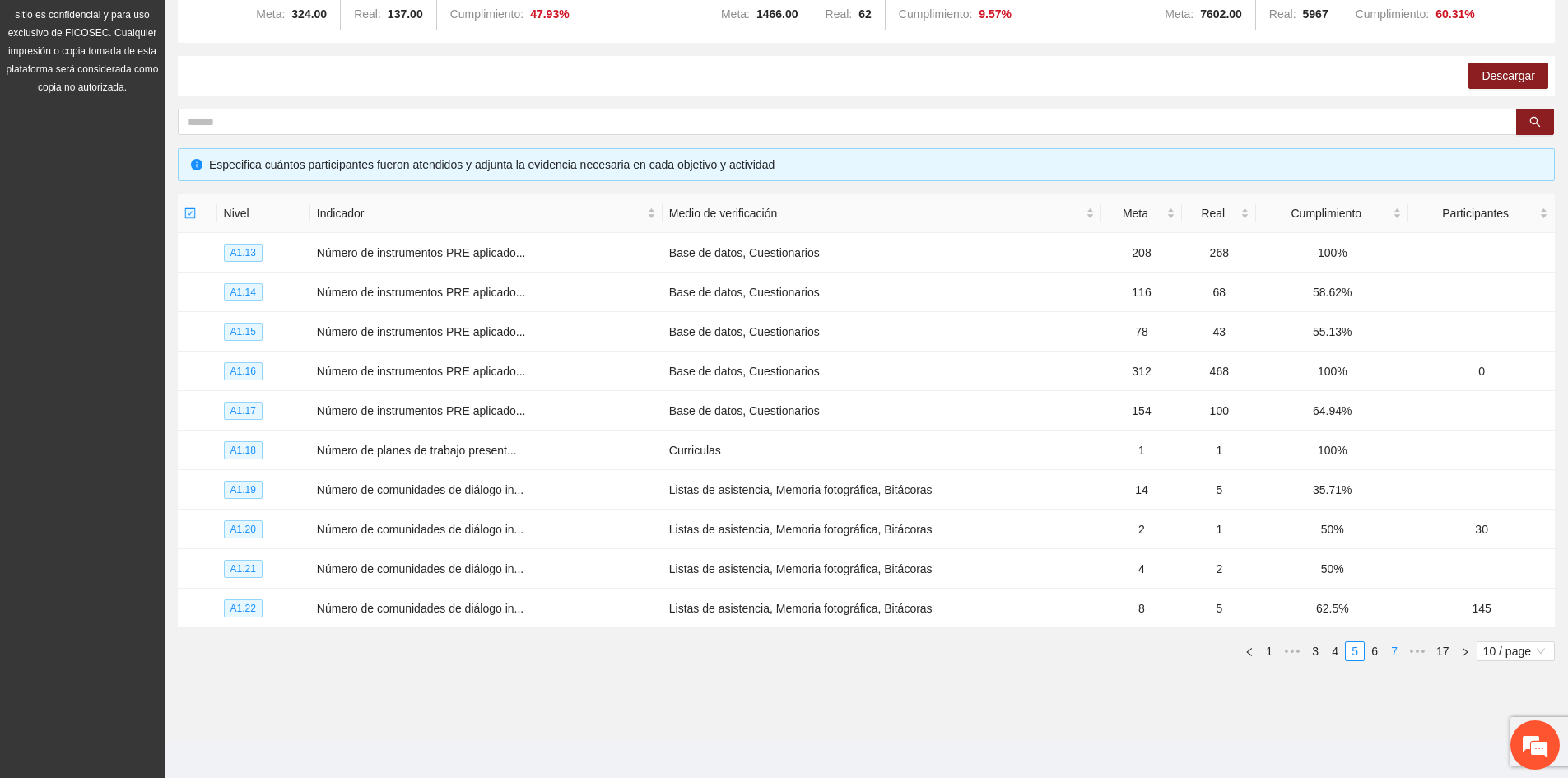 click on "7" at bounding box center (1394, 651) 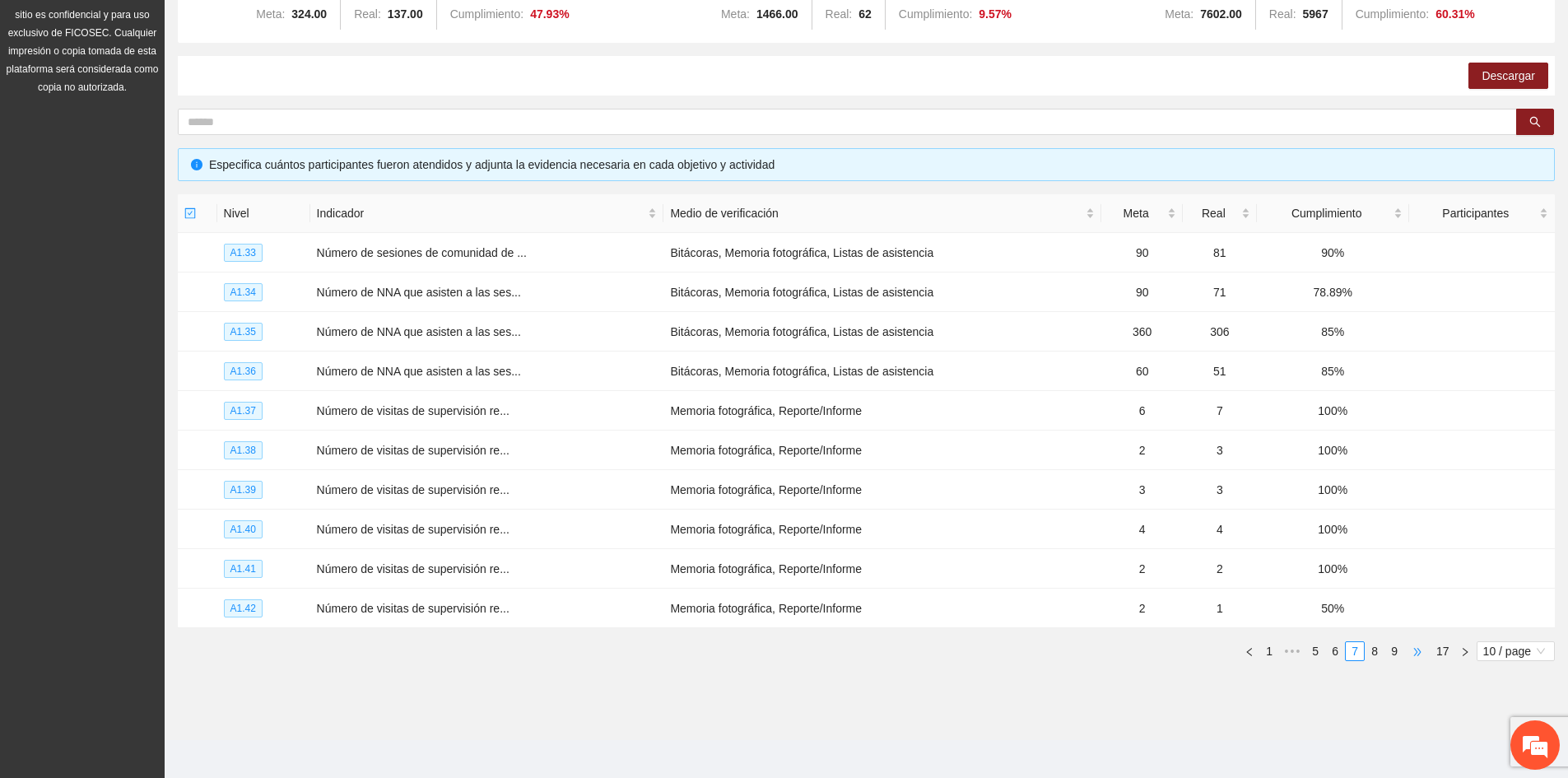 click on "•••" at bounding box center (1417, 651) 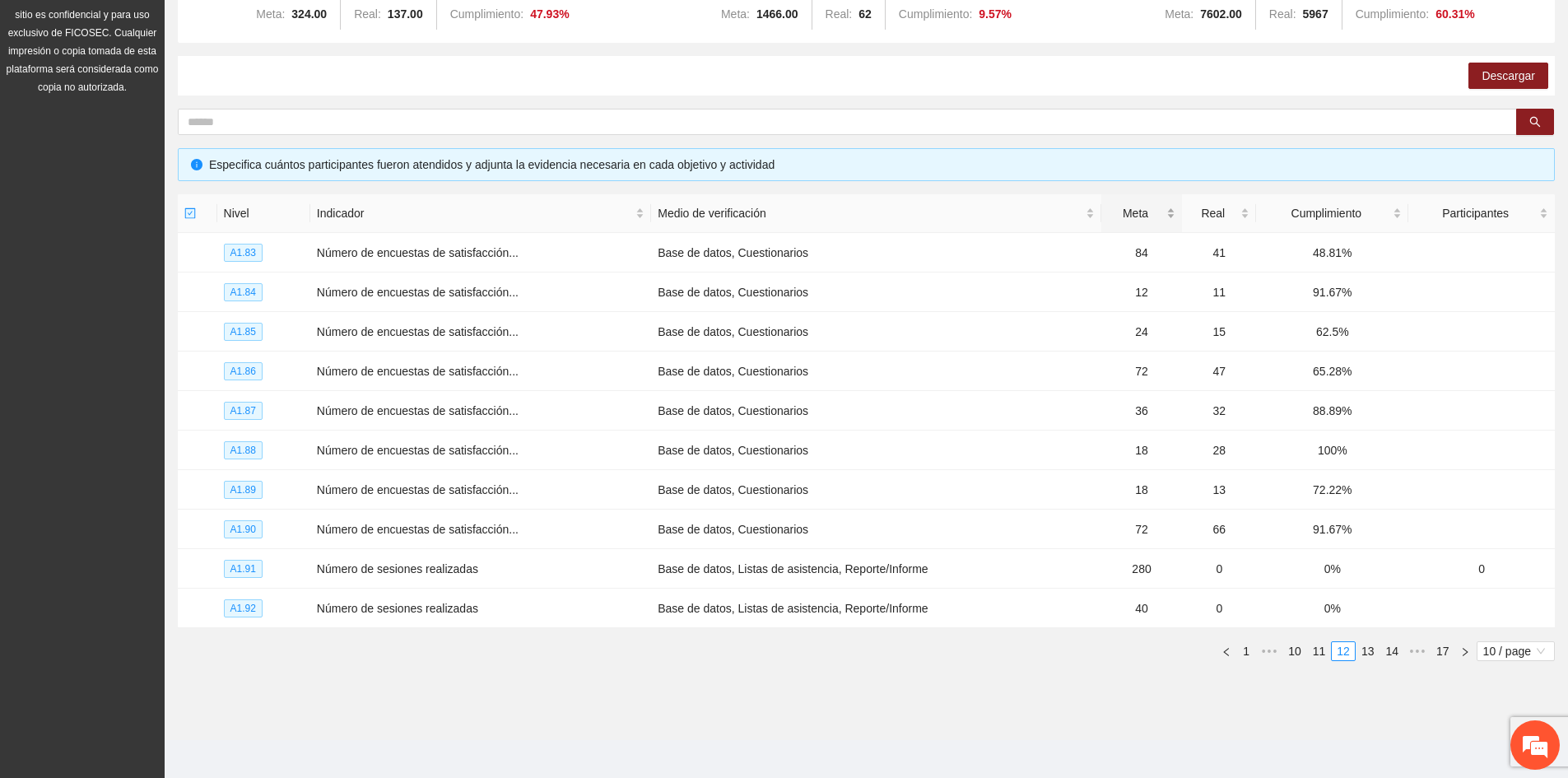 click on "Meta" at bounding box center (1142, 213) 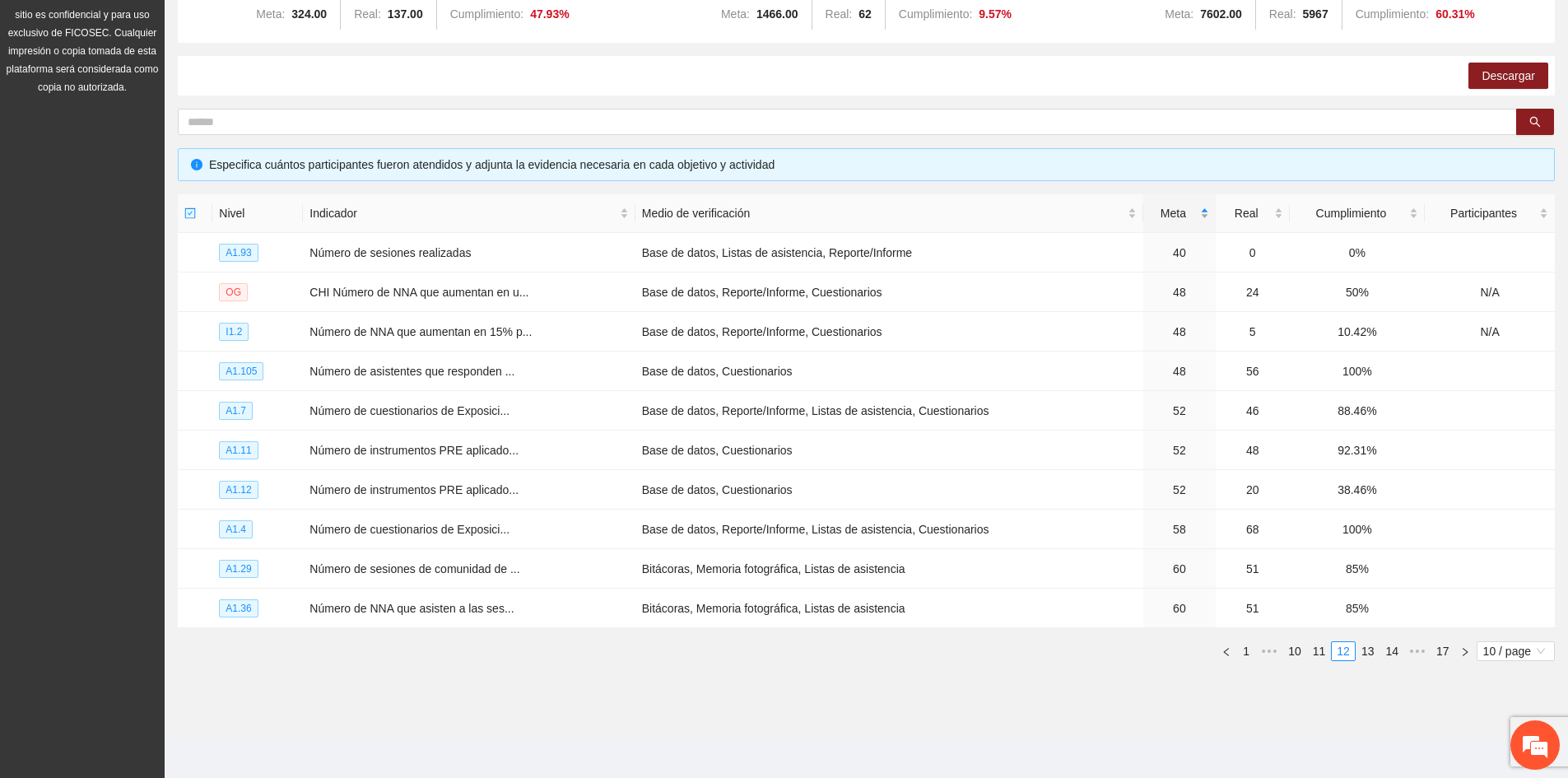 click on "Meta" at bounding box center [1179, 213] 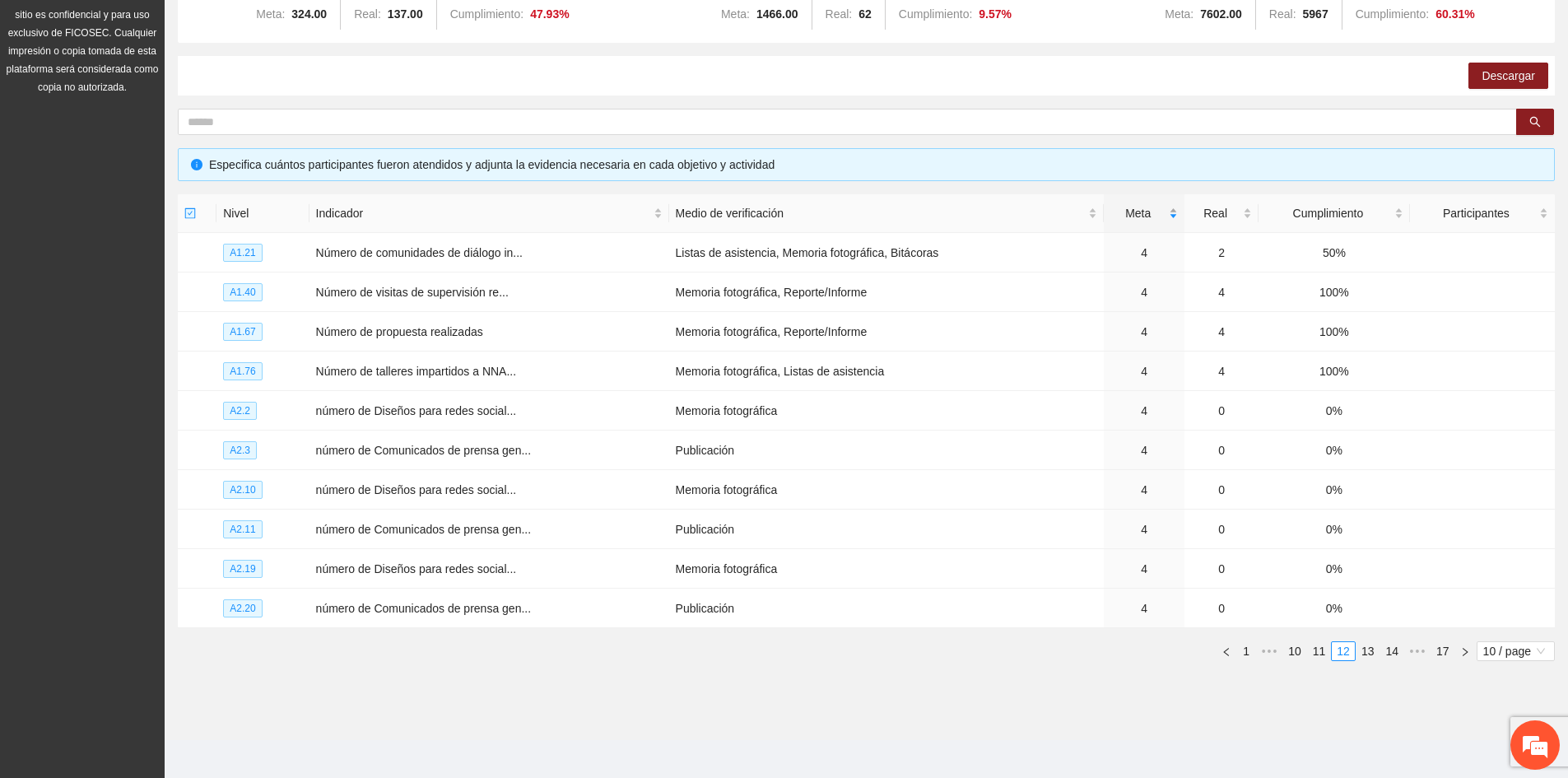 click on "Real" at bounding box center [1215, 213] 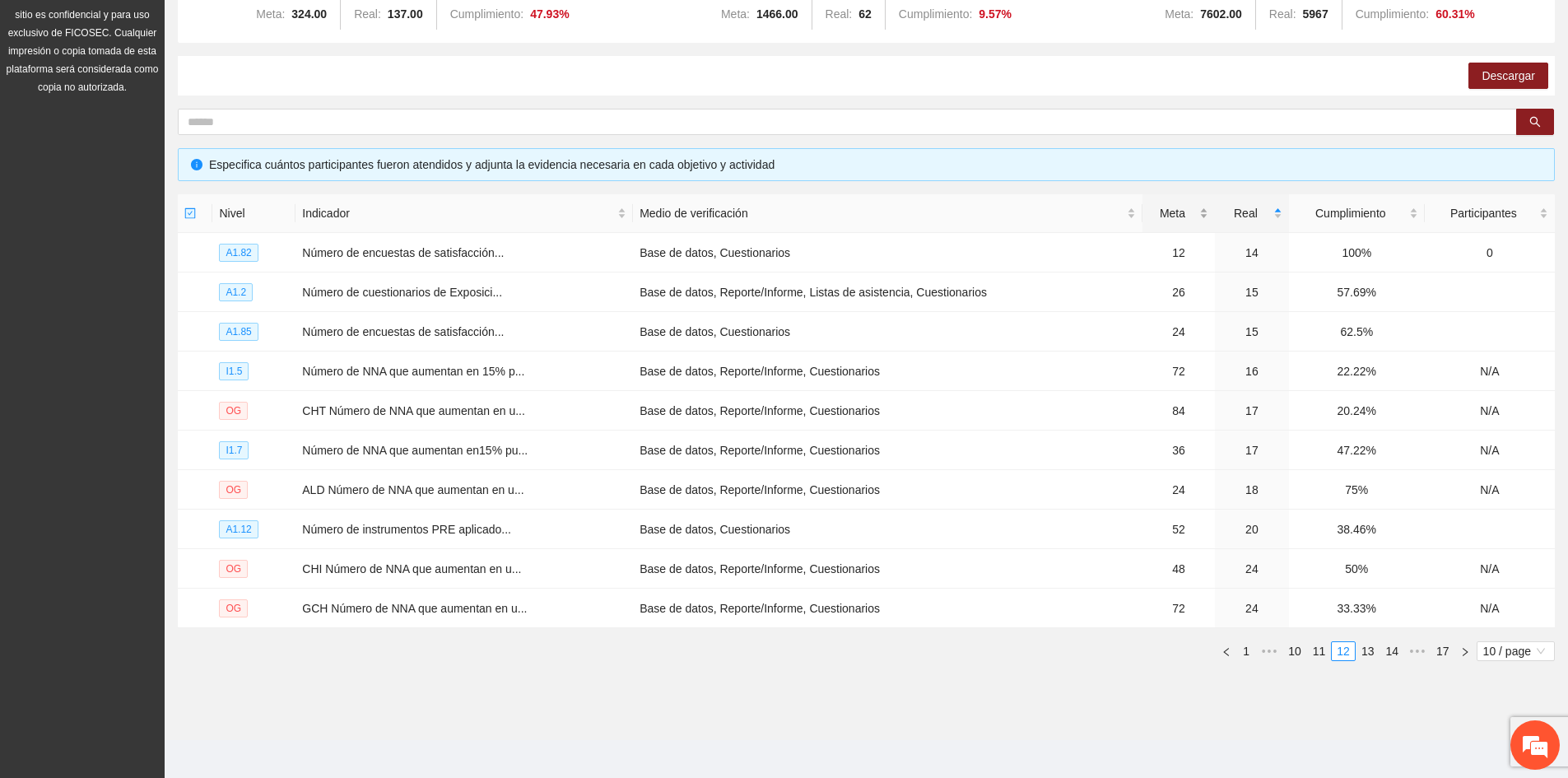 click on "Meta" at bounding box center (1179, 213) 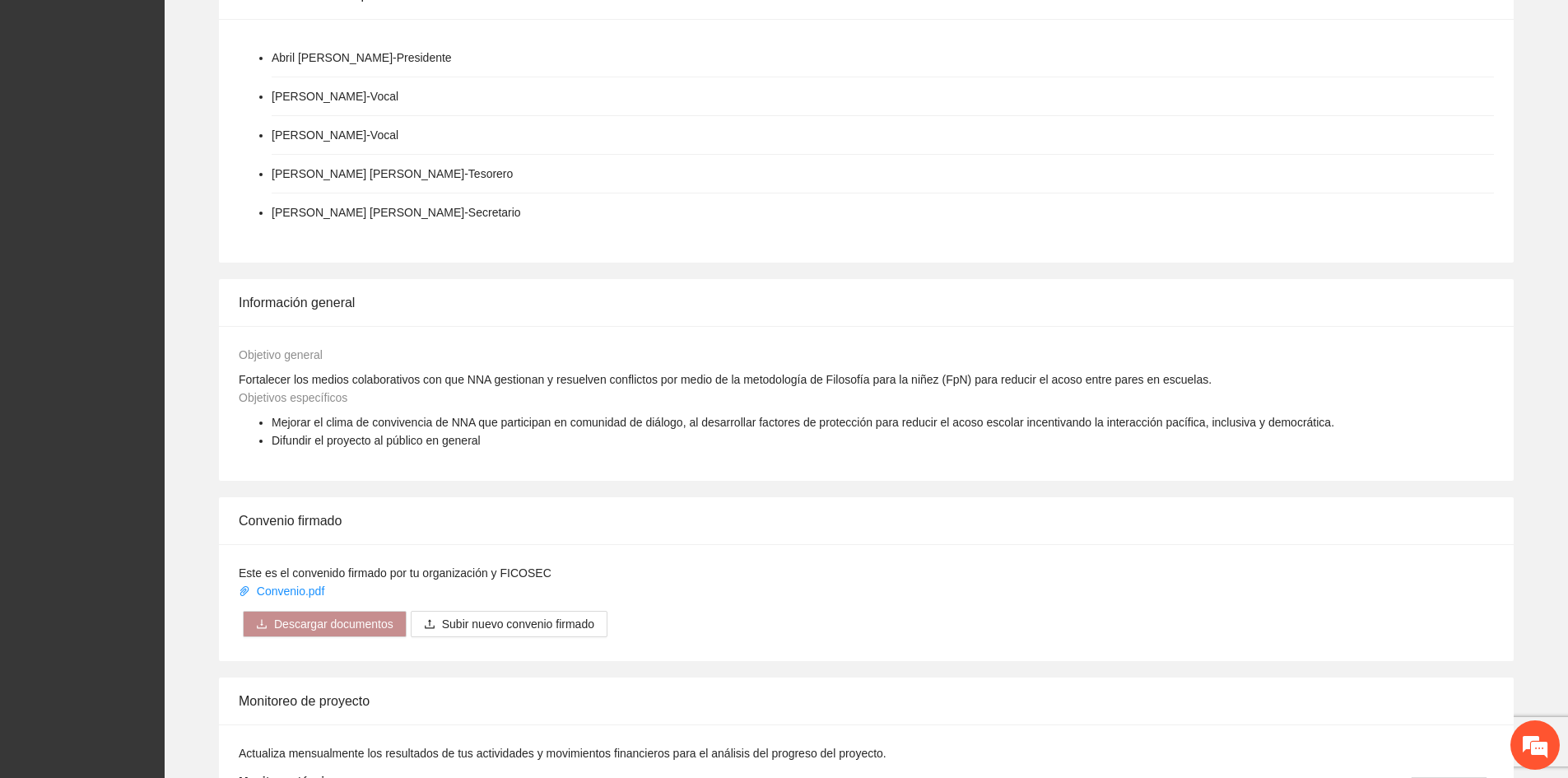 scroll, scrollTop: 629, scrollLeft: 0, axis: vertical 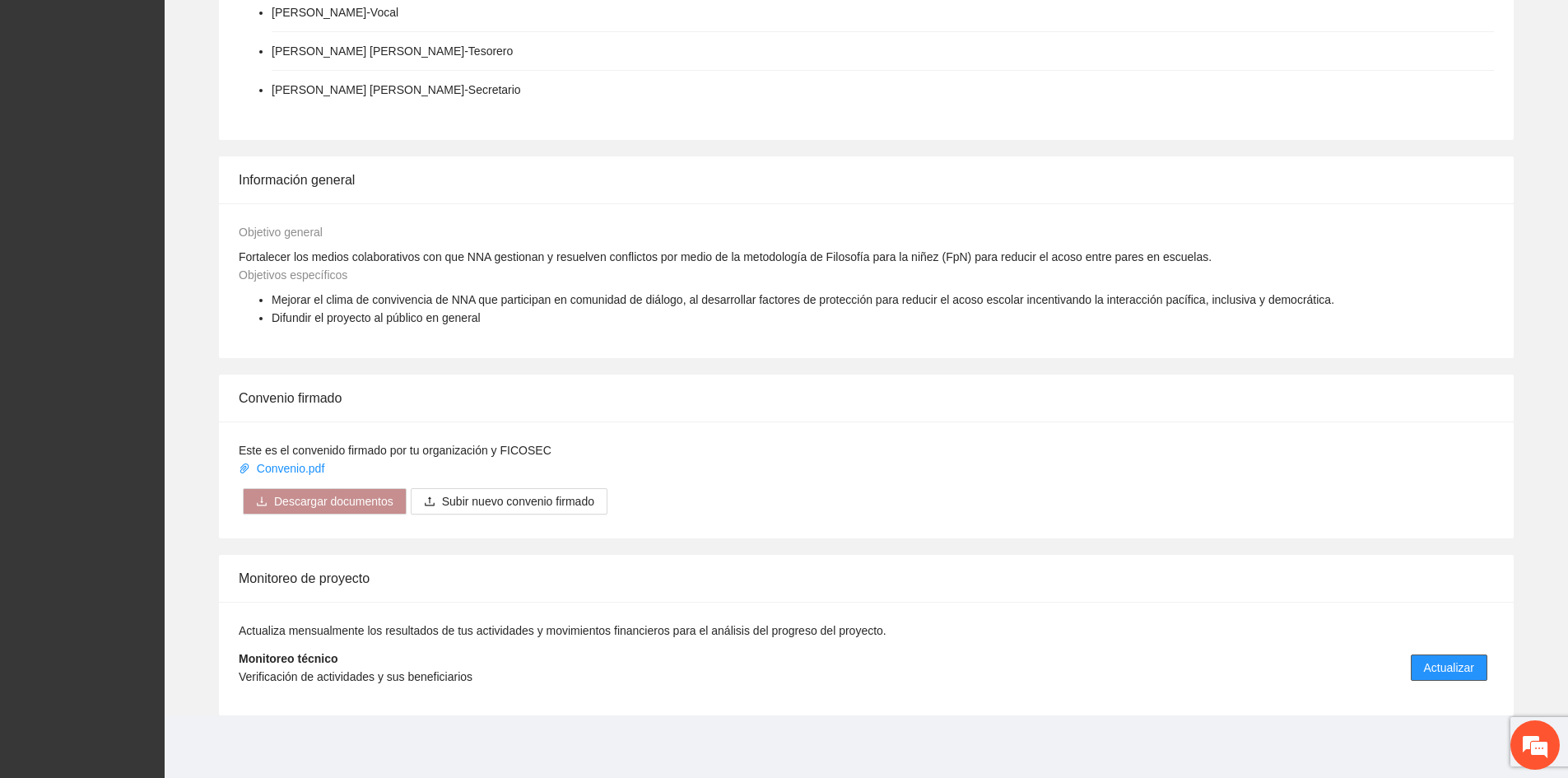 click on "Actualizar" at bounding box center (1449, 668) 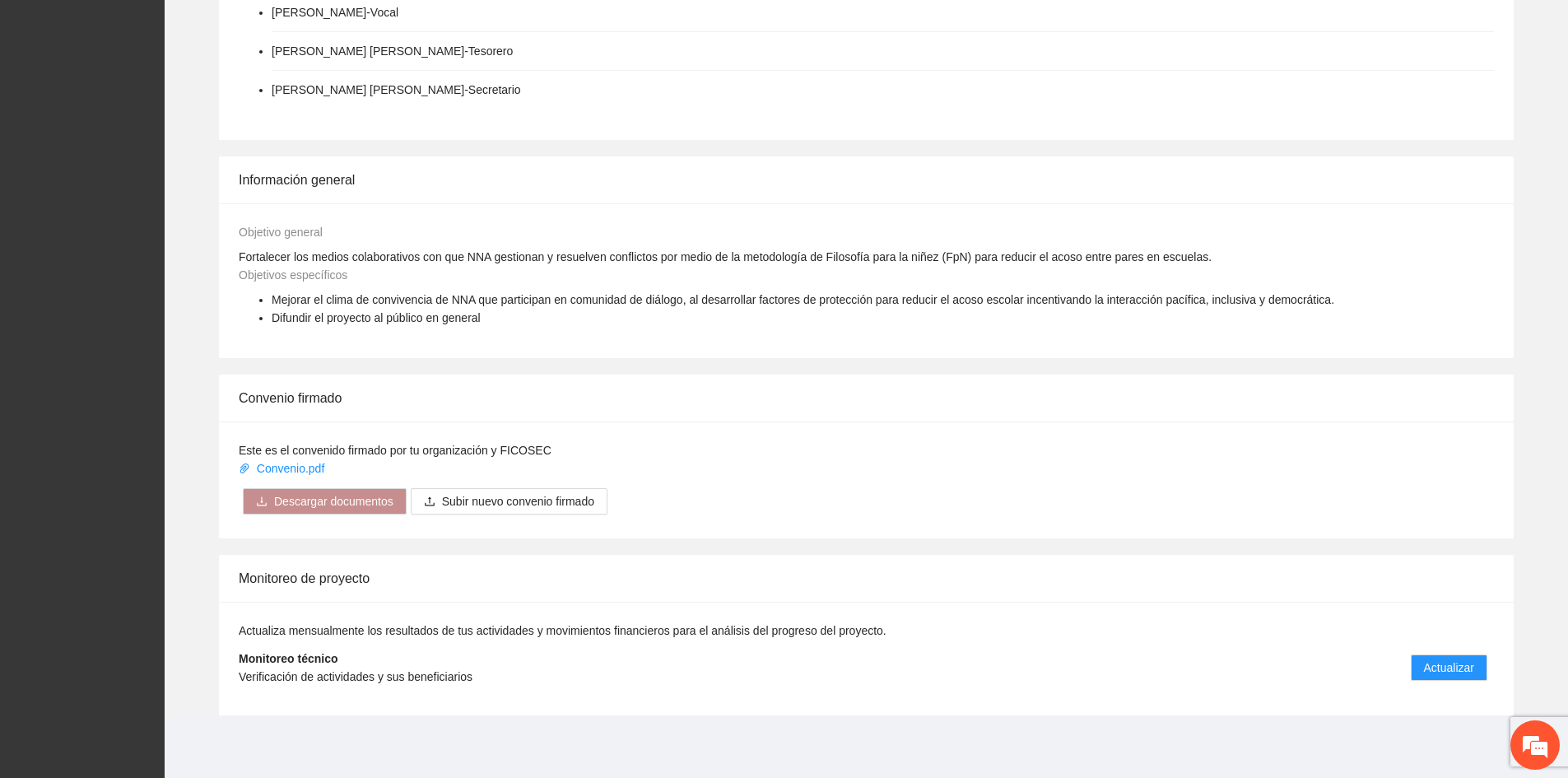 scroll, scrollTop: 0, scrollLeft: 0, axis: both 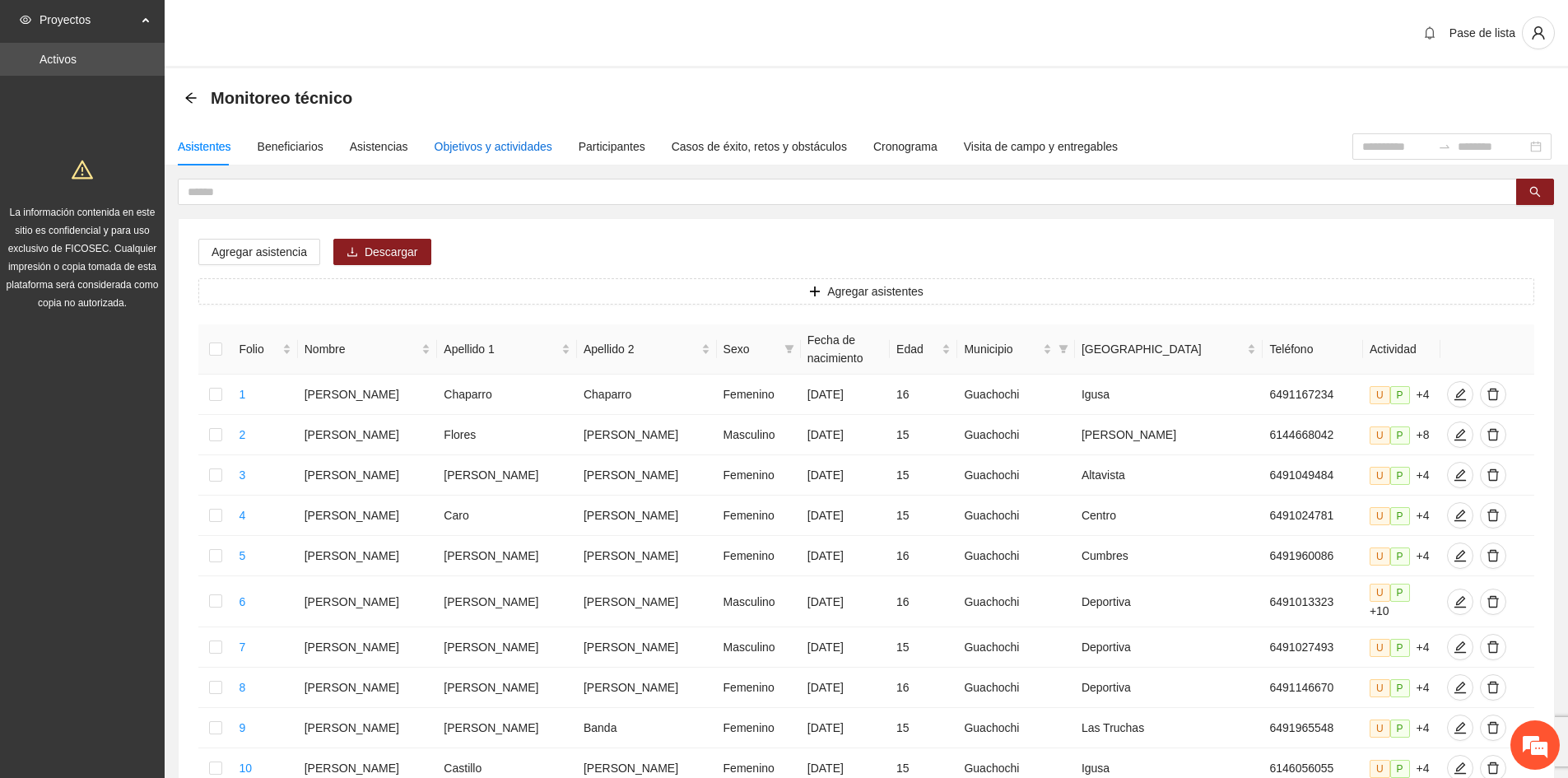 click on "Objetivos y actividades" at bounding box center (493, 147) 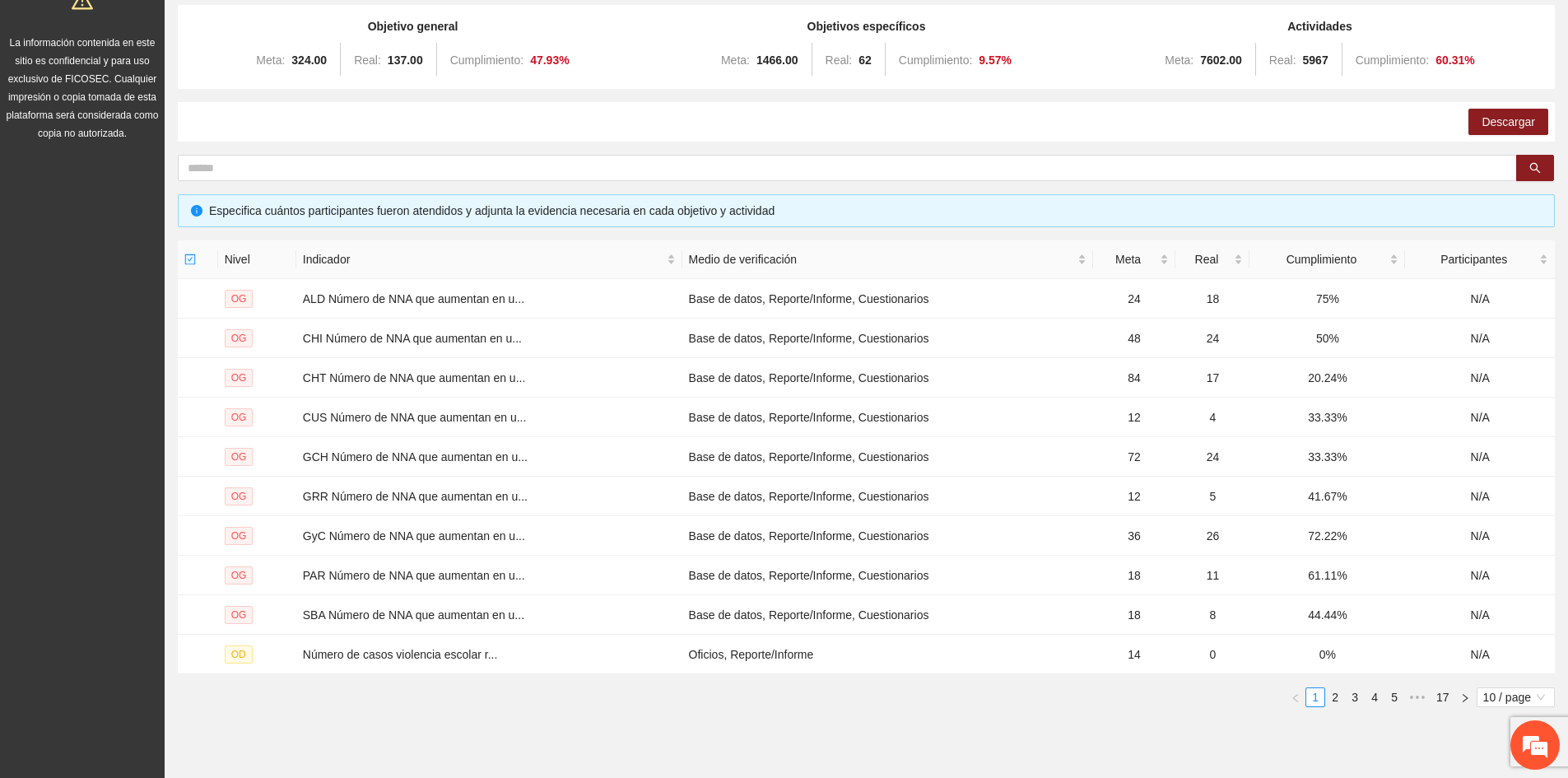 scroll, scrollTop: 216, scrollLeft: 0, axis: vertical 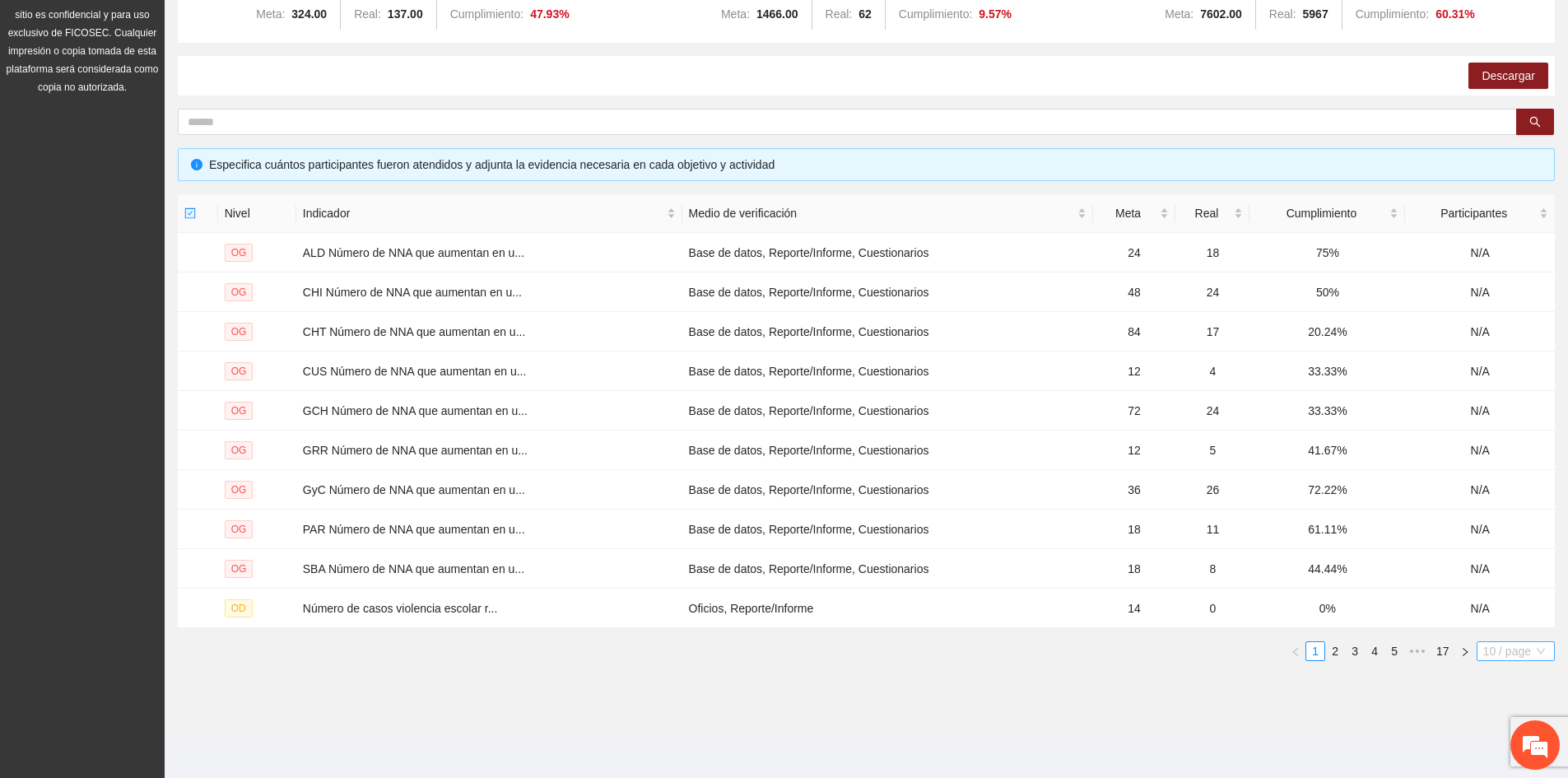 click on "10 / page" at bounding box center (1515, 651) 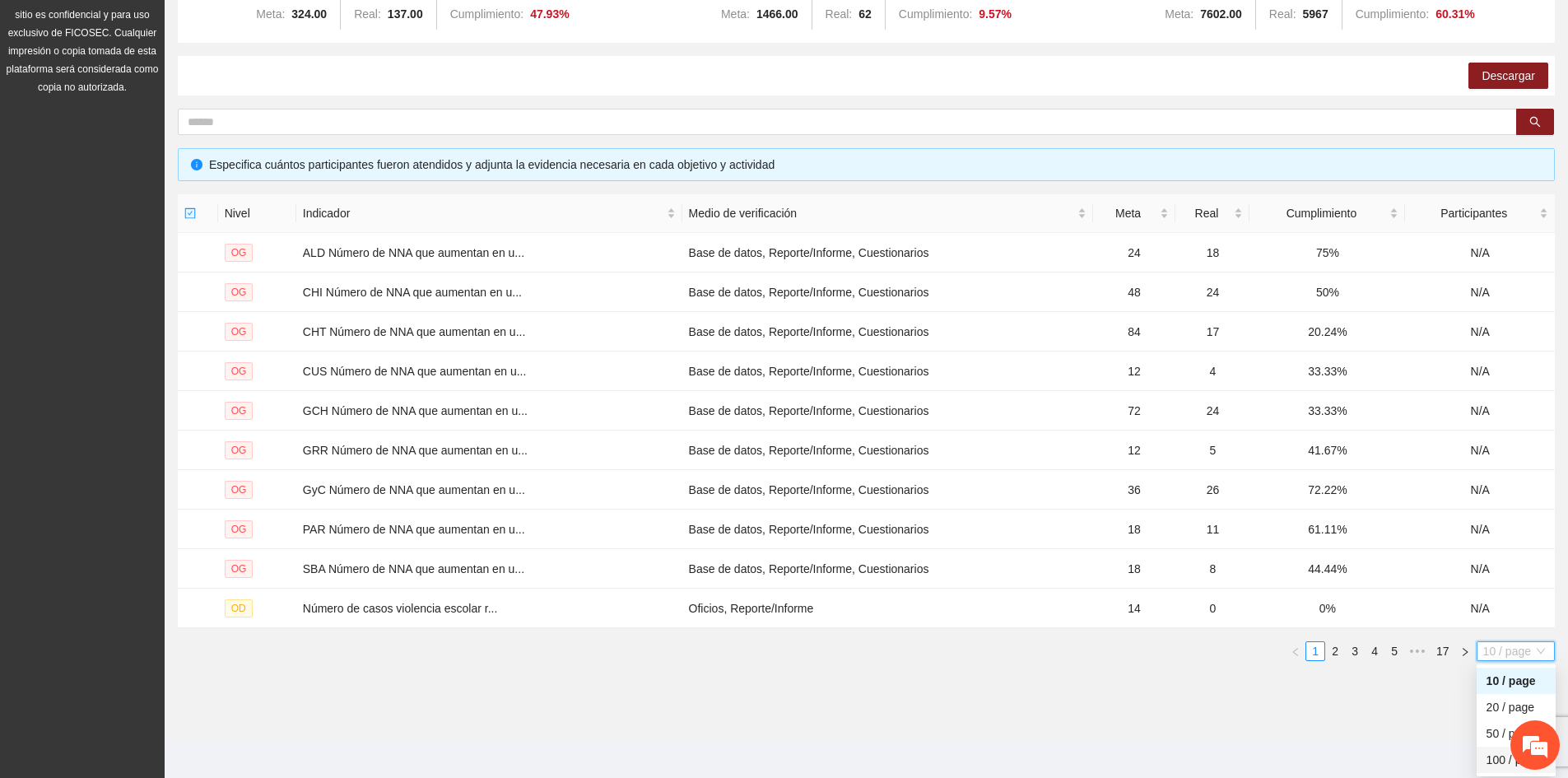 click on "100 / page" at bounding box center (1516, 760) 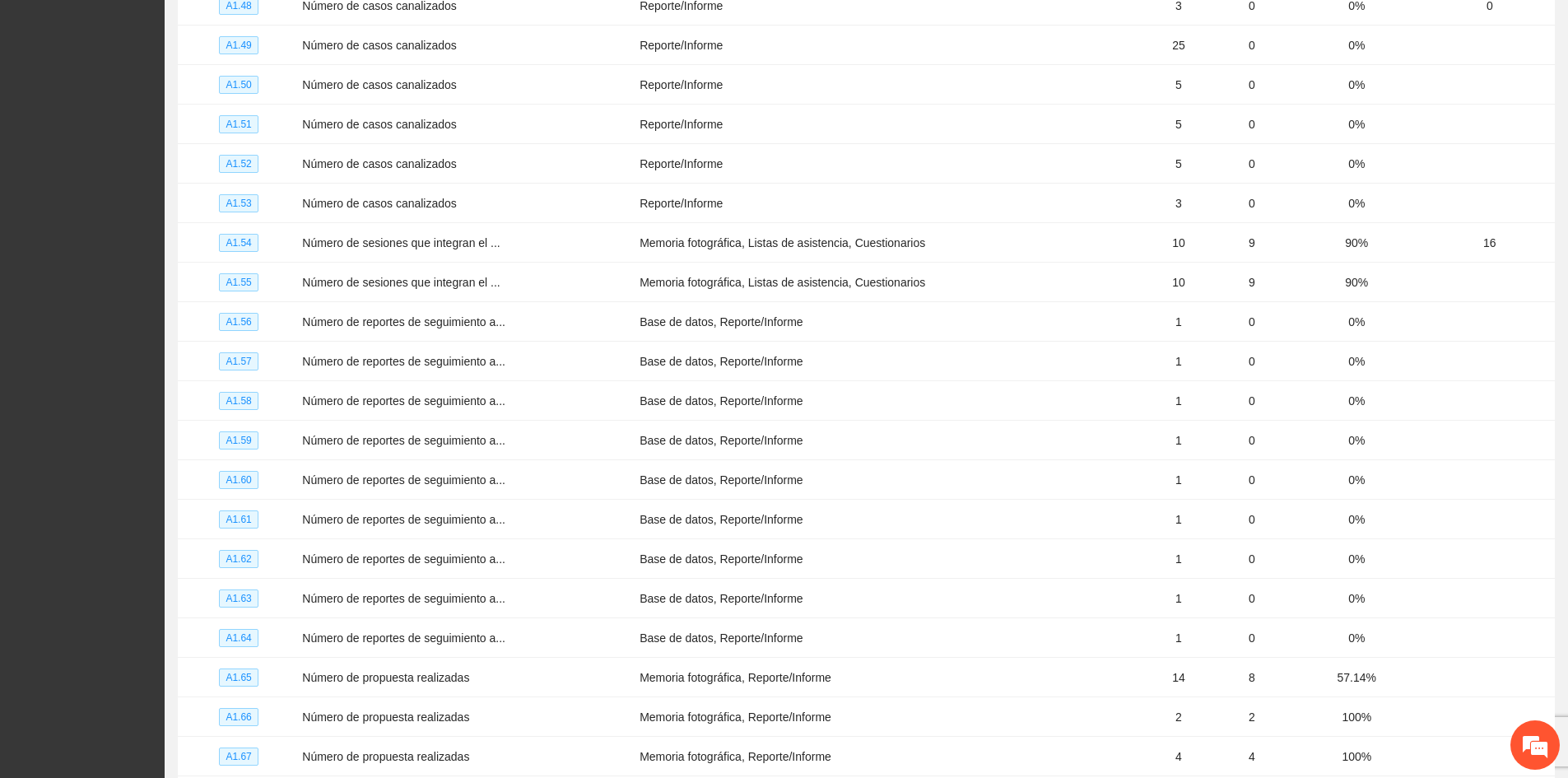 scroll, scrollTop: 3698, scrollLeft: 0, axis: vertical 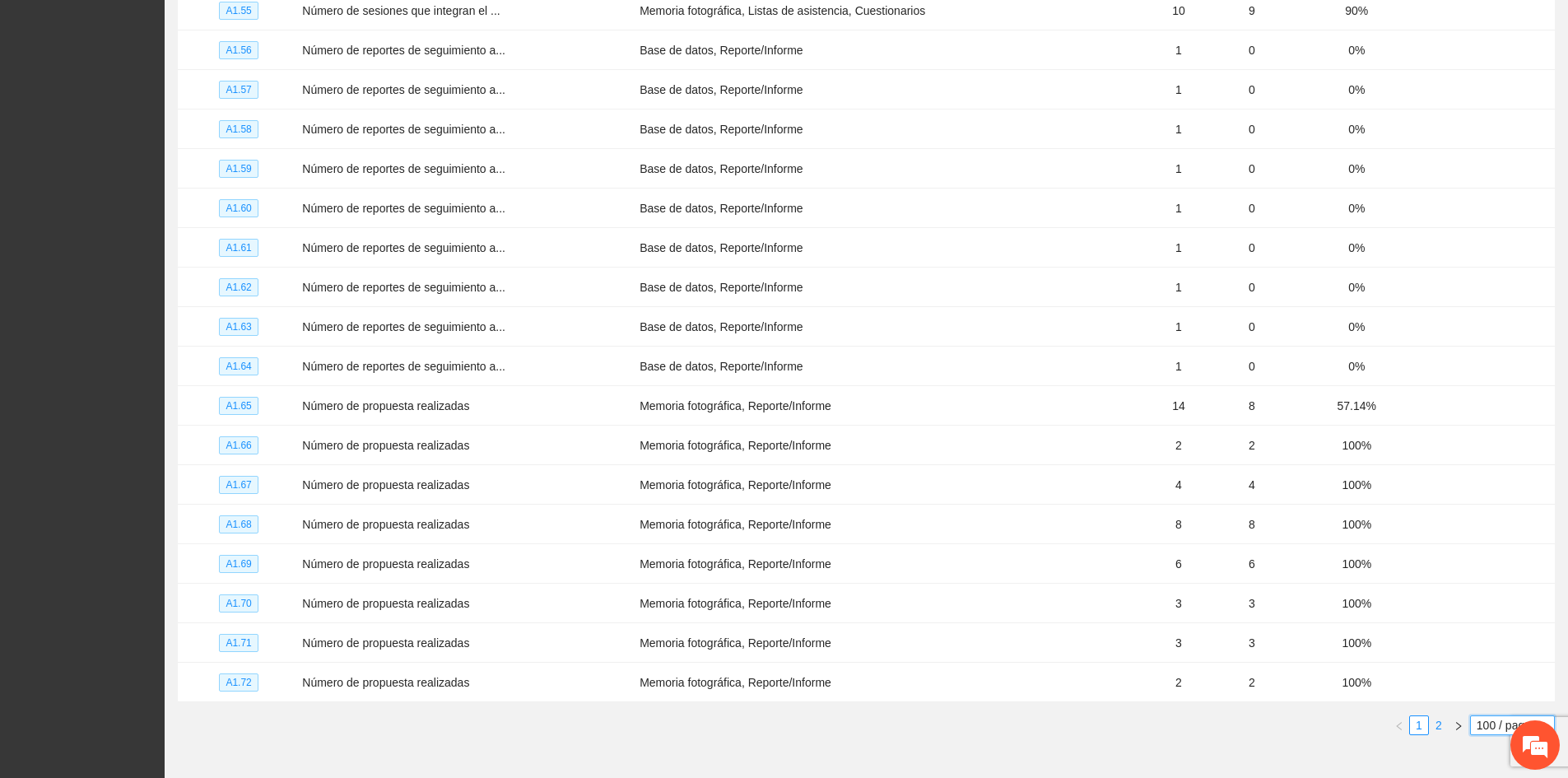 click on "2" at bounding box center [1439, 725] 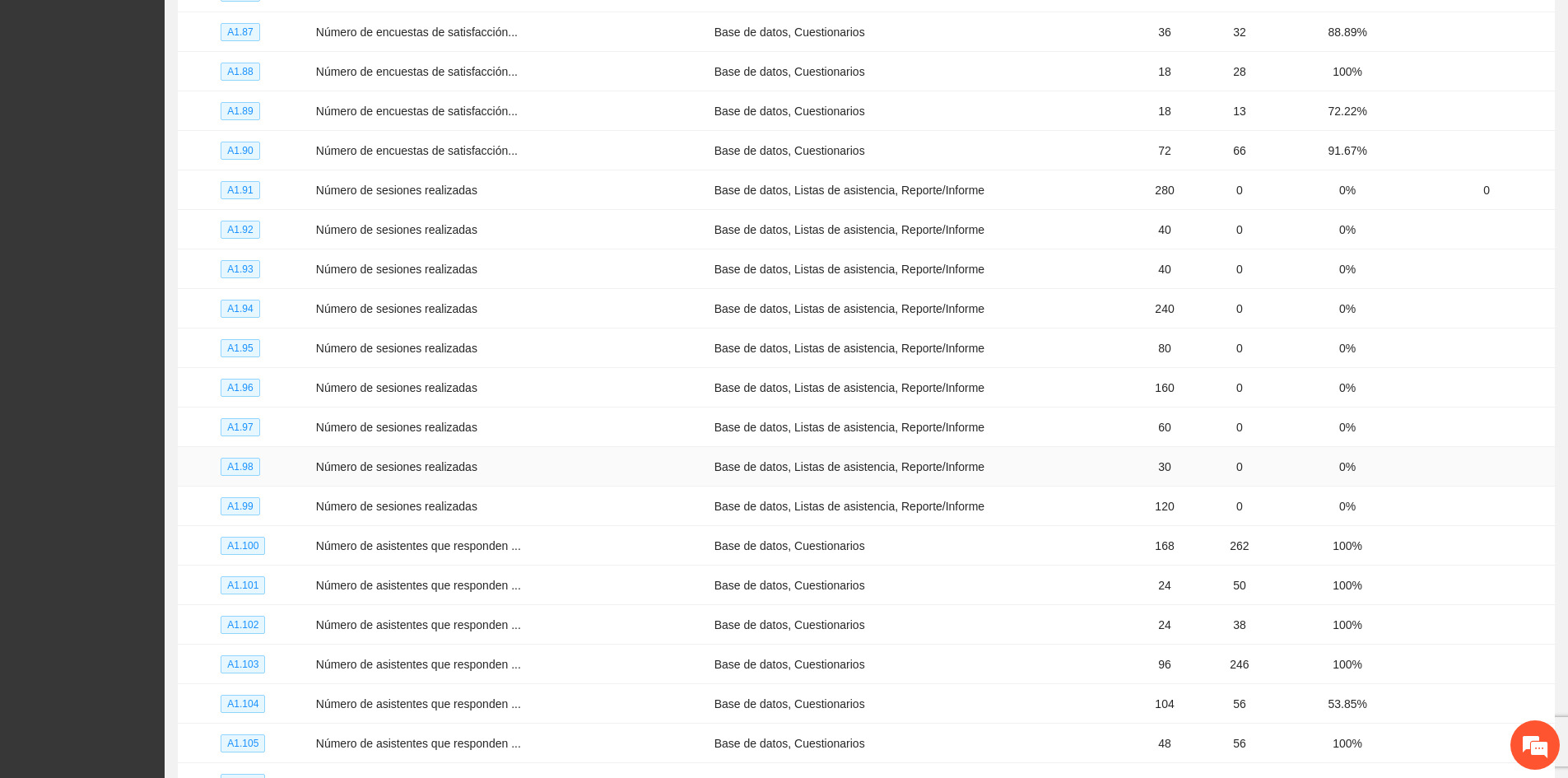scroll, scrollTop: 1027, scrollLeft: 0, axis: vertical 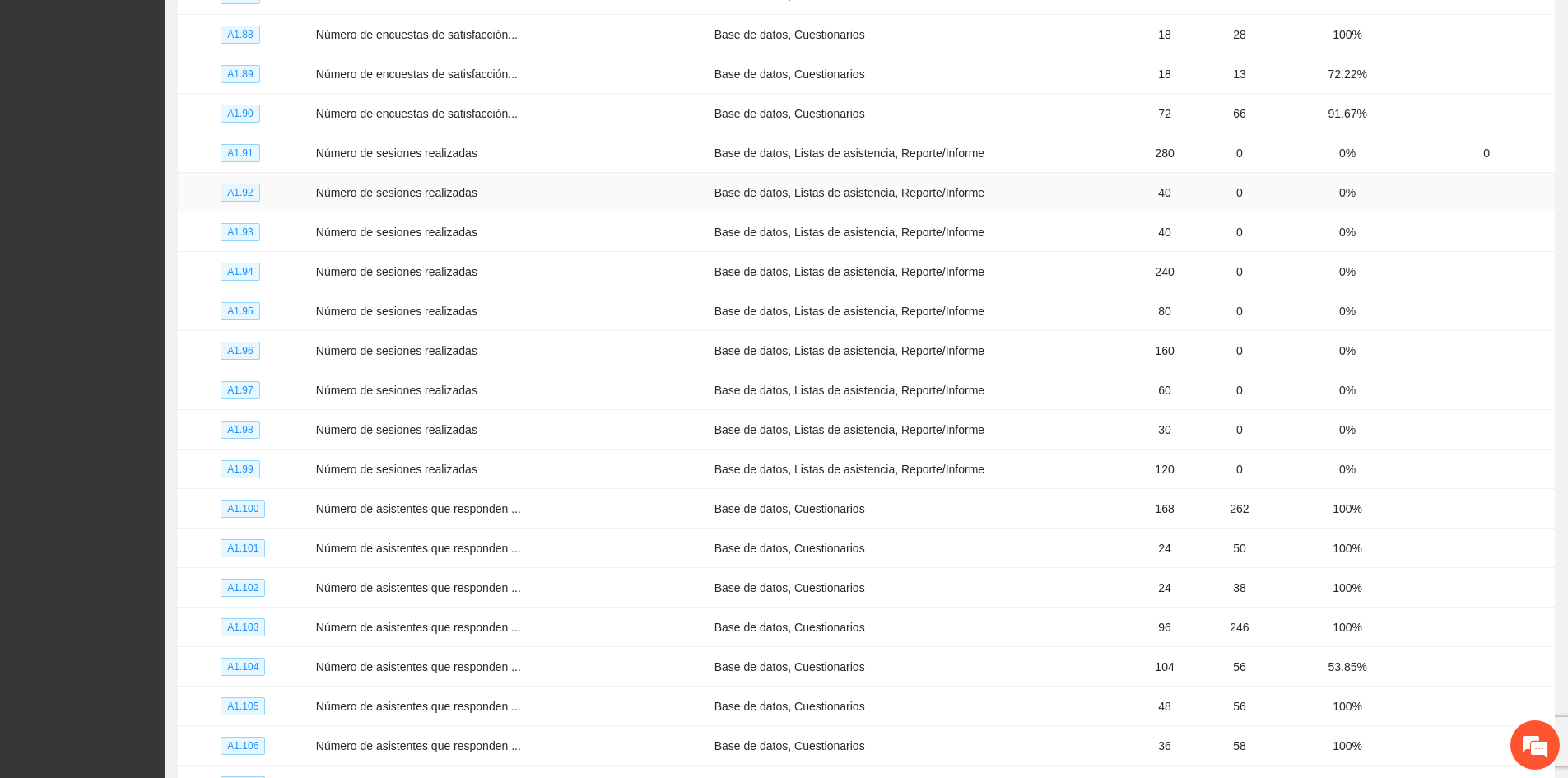 click at bounding box center [1487, 193] 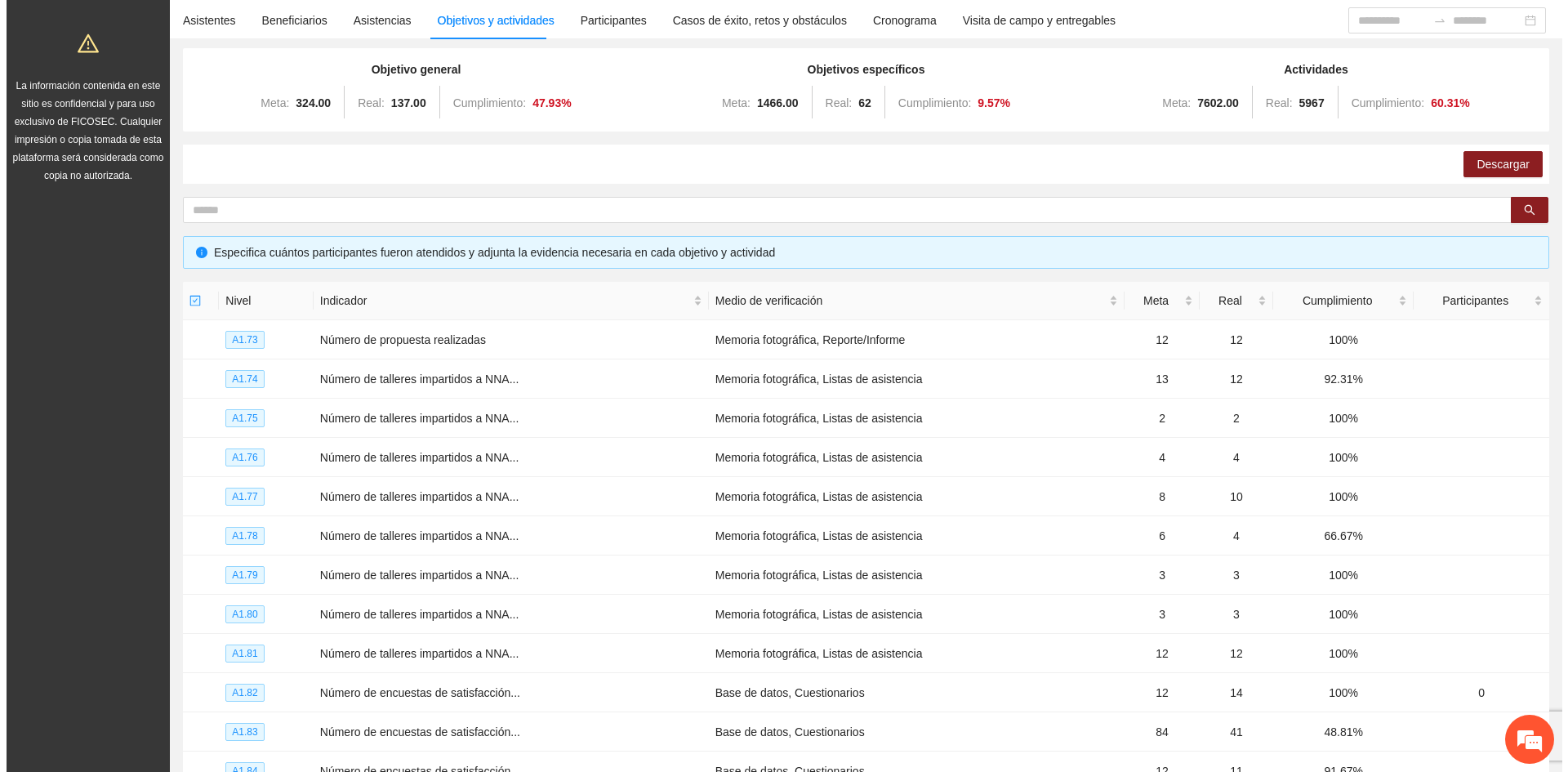 scroll, scrollTop: 0, scrollLeft: 0, axis: both 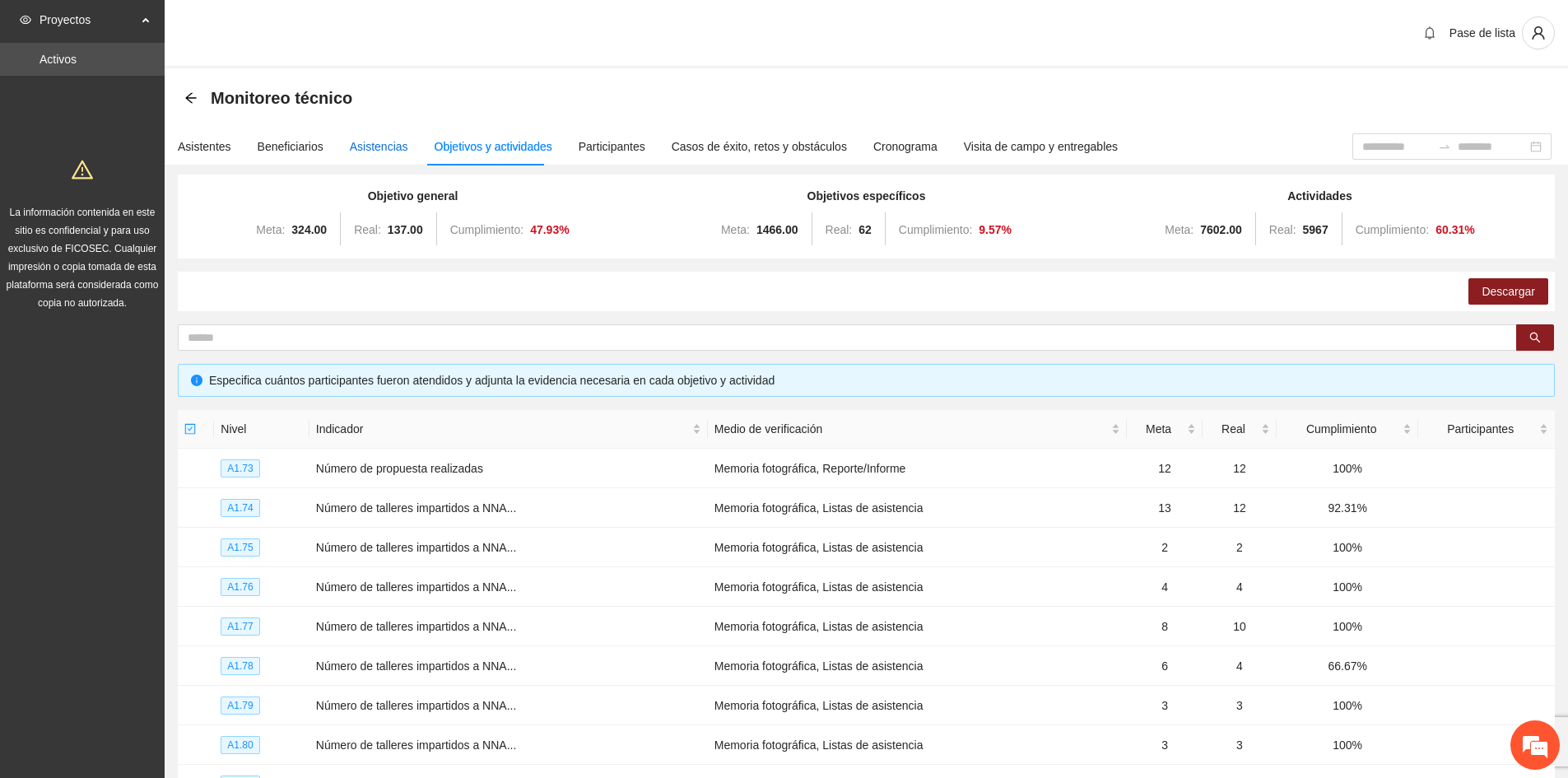 click on "Asistencias" at bounding box center [379, 147] 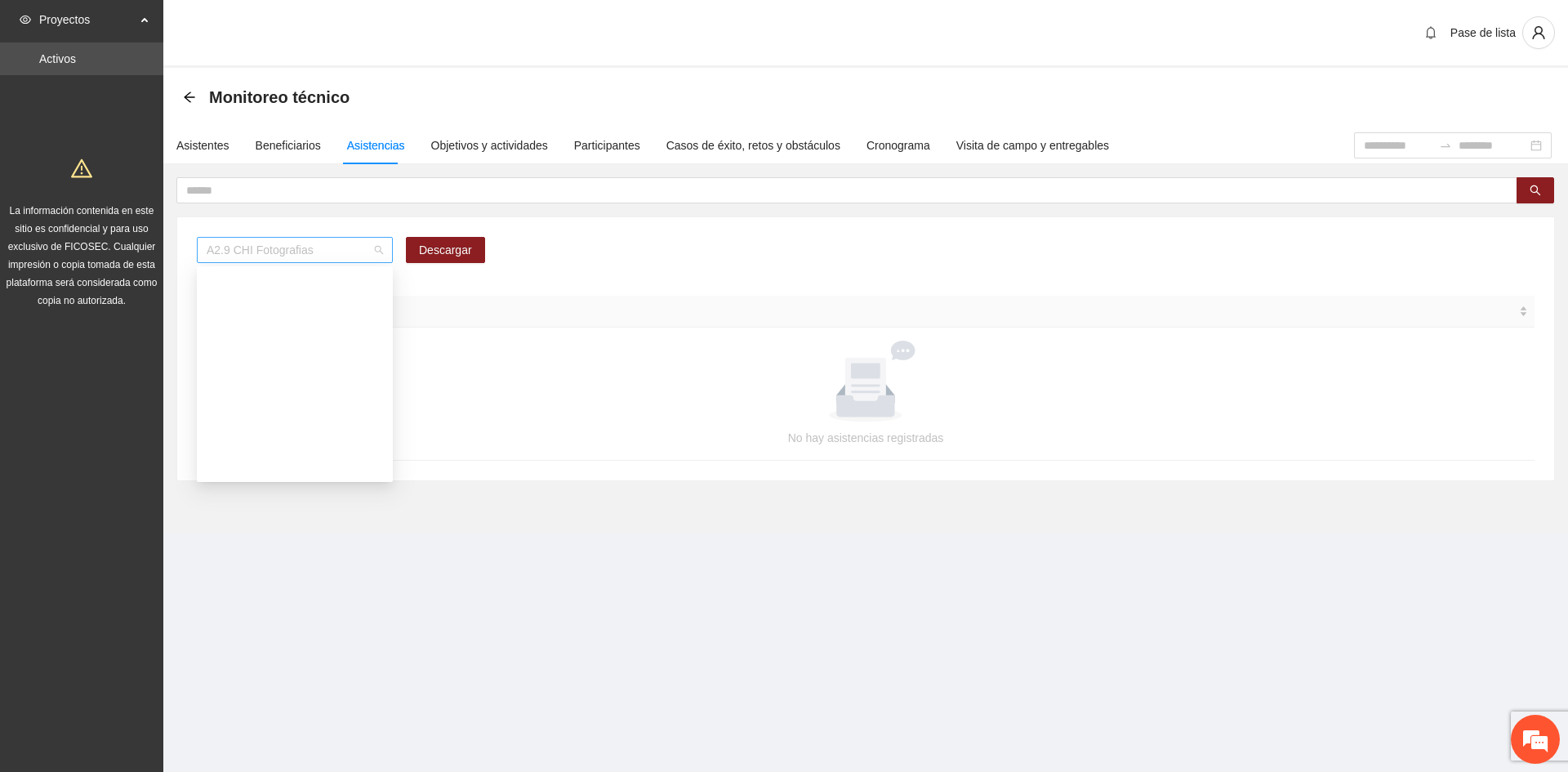 click on "A2.9 CHI Fotografias" at bounding box center [295, 250] 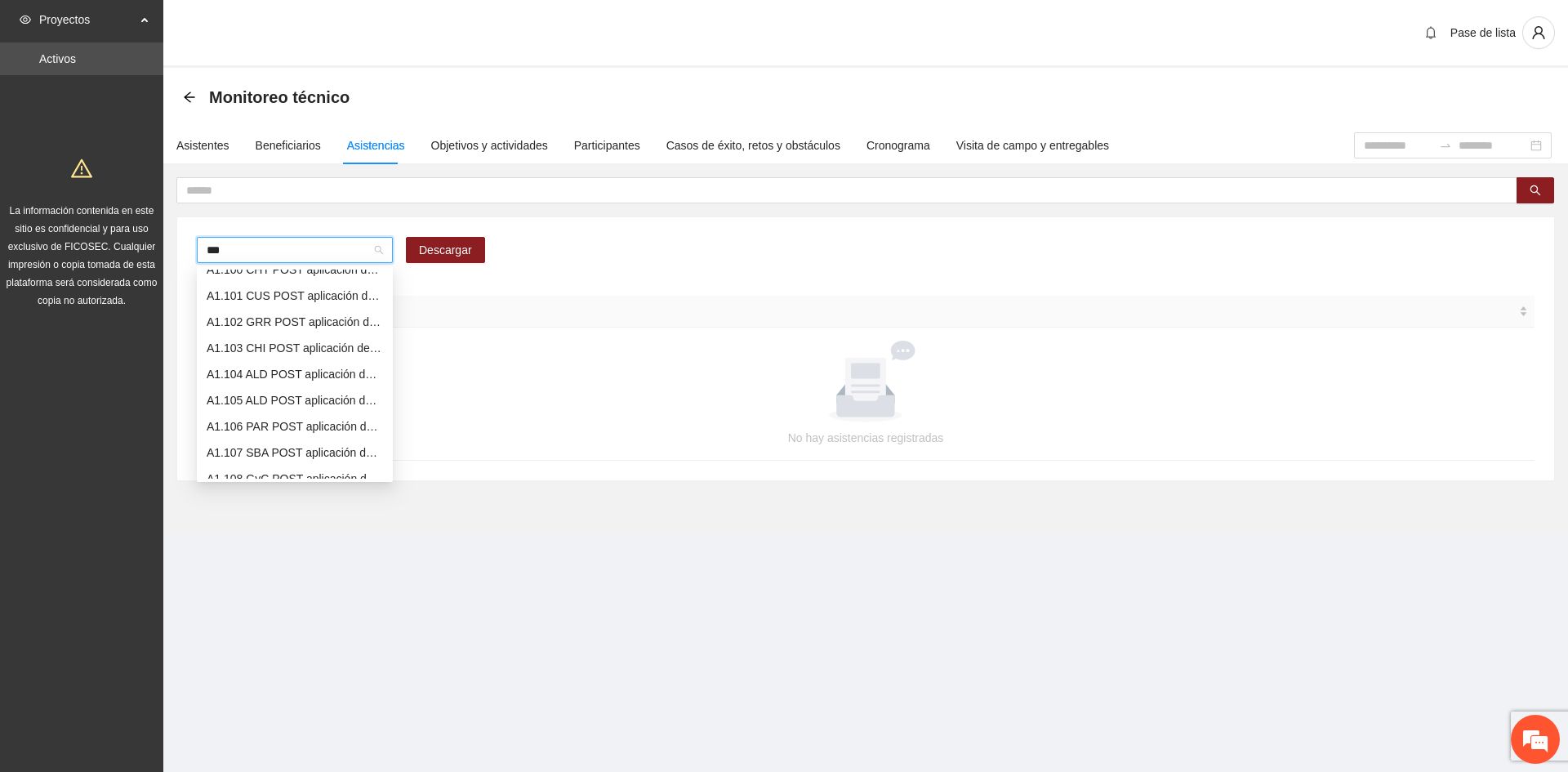 scroll, scrollTop: 13, scrollLeft: 0, axis: vertical 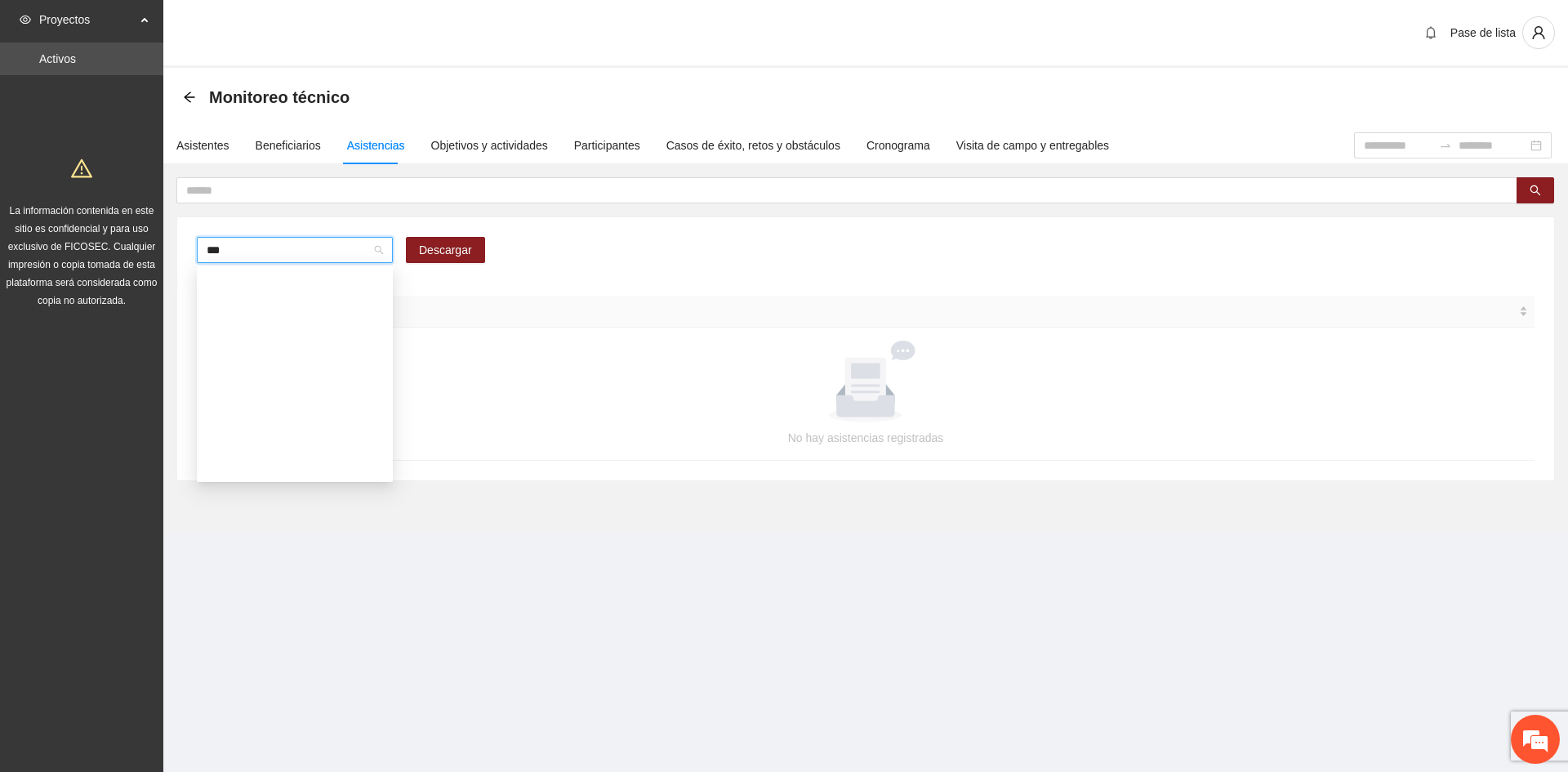 type on "****" 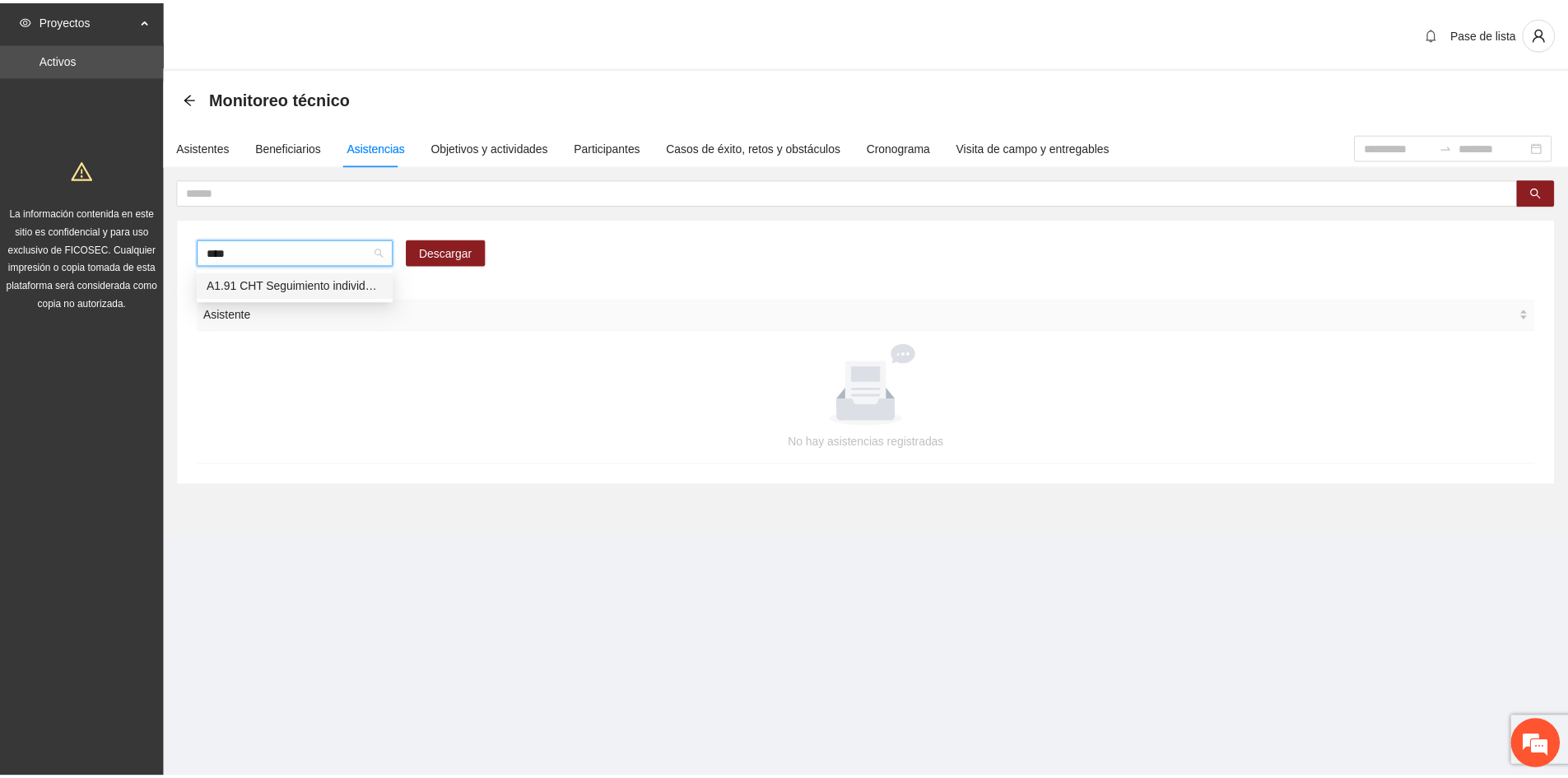 scroll, scrollTop: 0, scrollLeft: 0, axis: both 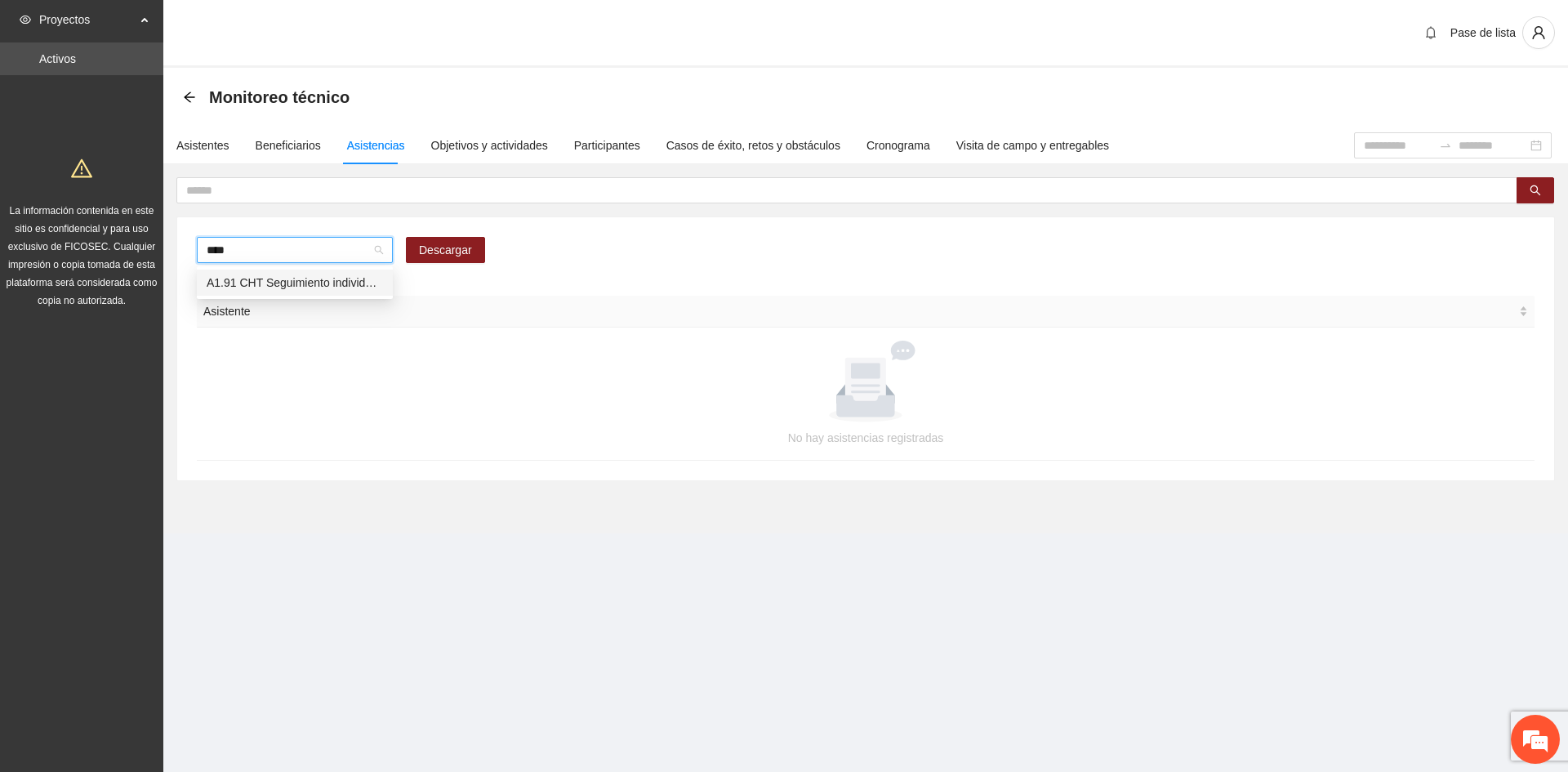 click on "A1.91 CHT Seguimiento individual a asistentes" at bounding box center (295, 283) 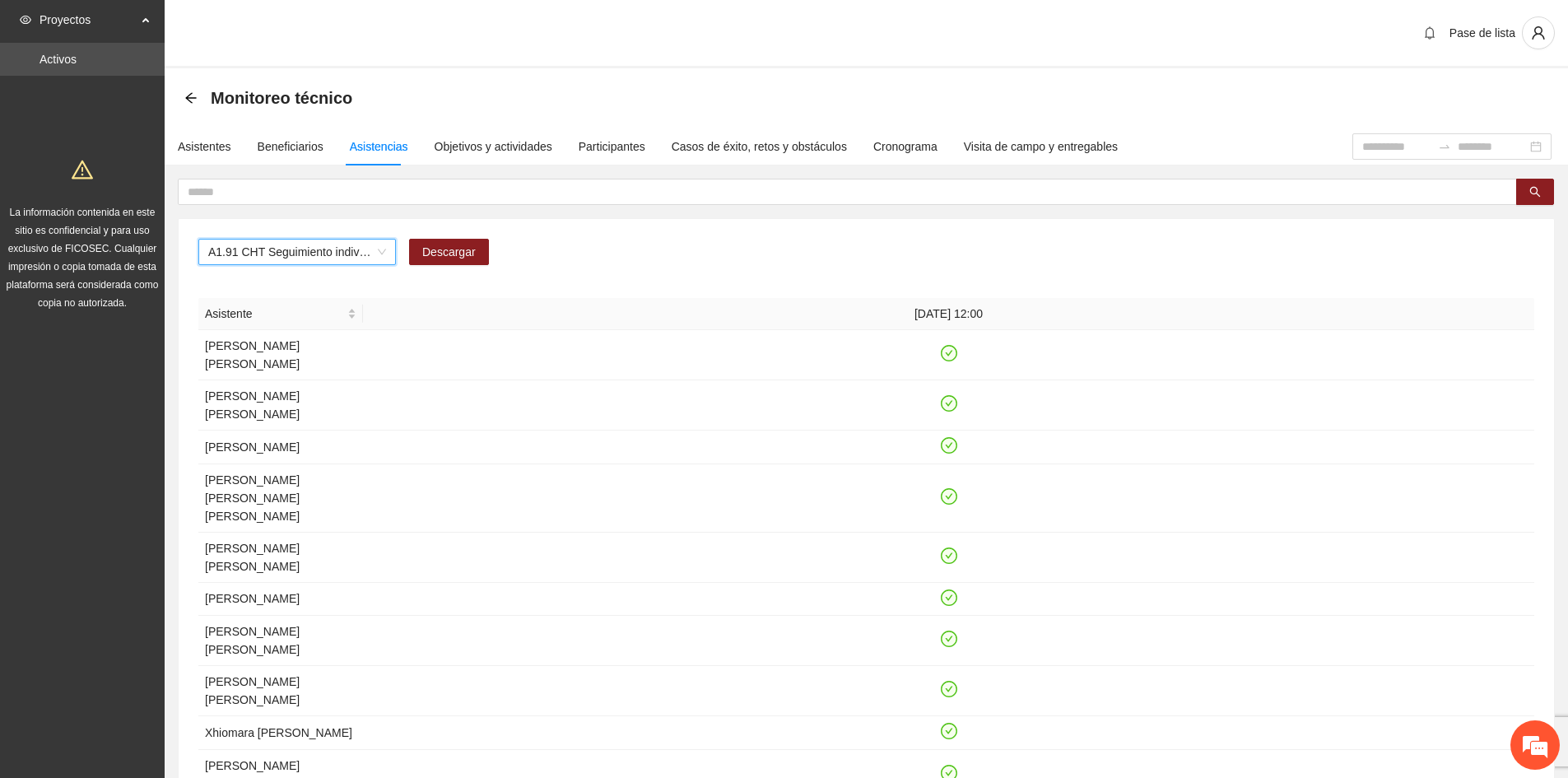 click on "A1.91 CHT Seguimiento individual a asistentes" at bounding box center [297, 252] 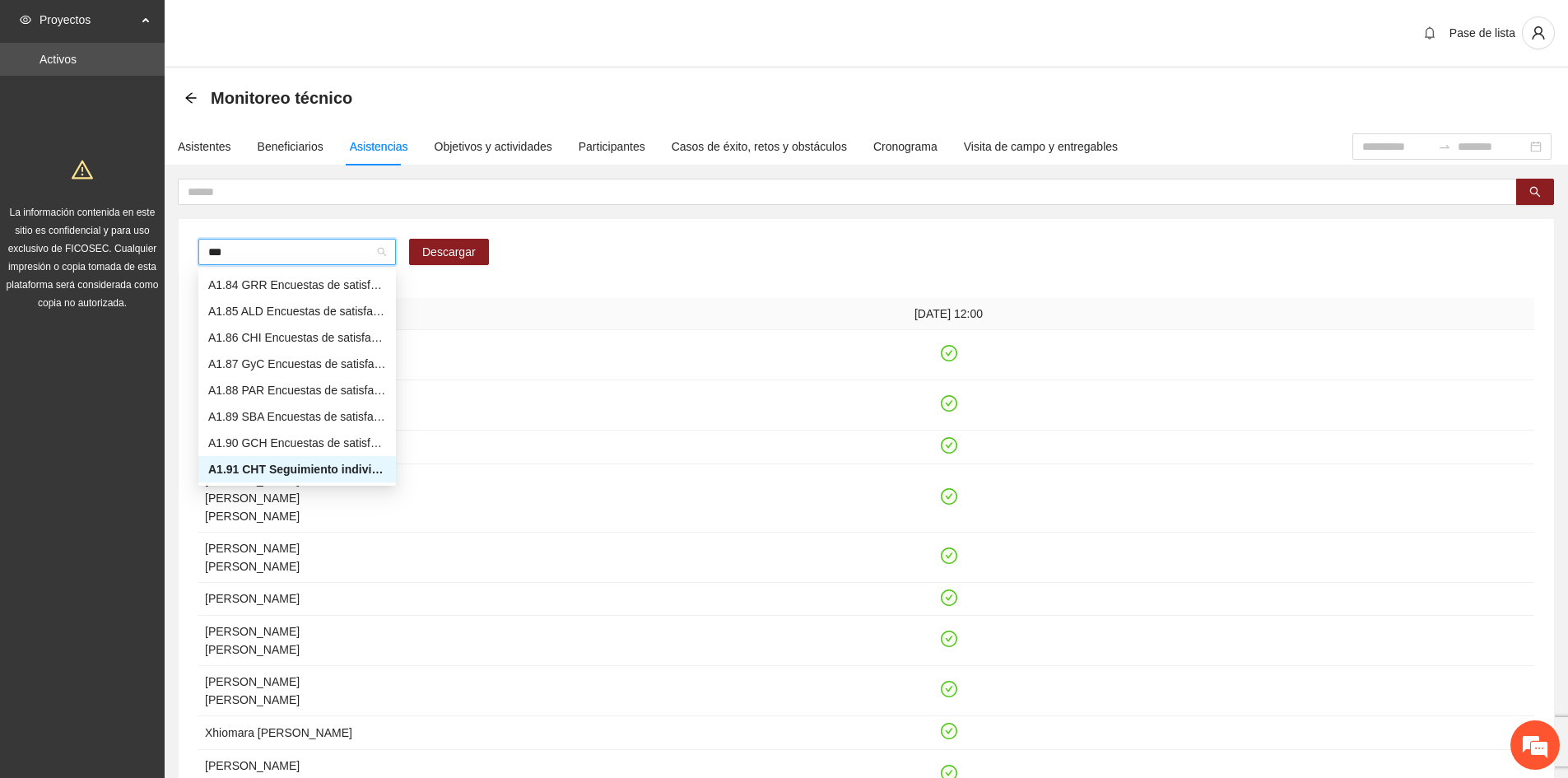 scroll, scrollTop: 53, scrollLeft: 0, axis: vertical 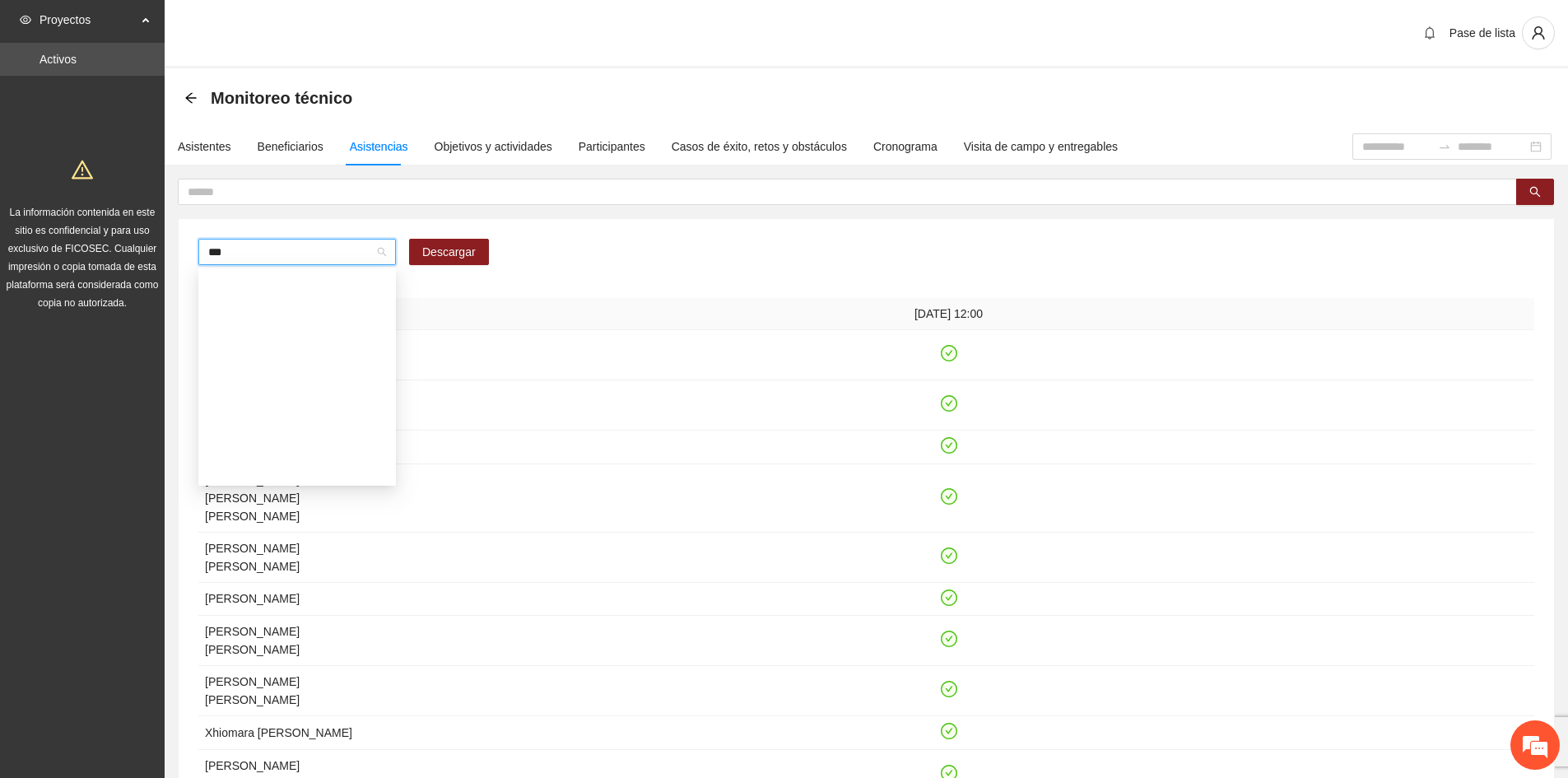 type on "****" 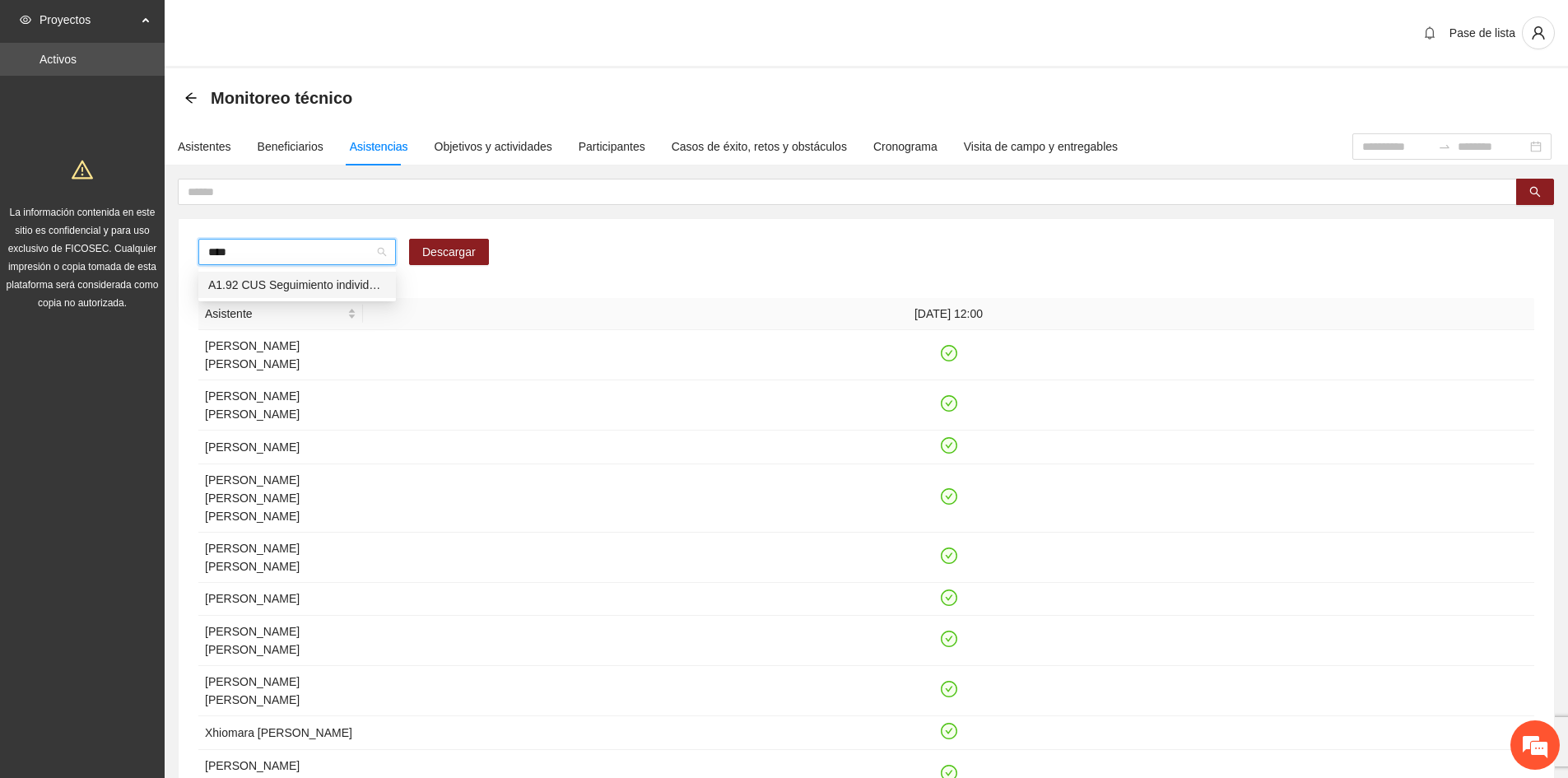 scroll, scrollTop: 0, scrollLeft: 0, axis: both 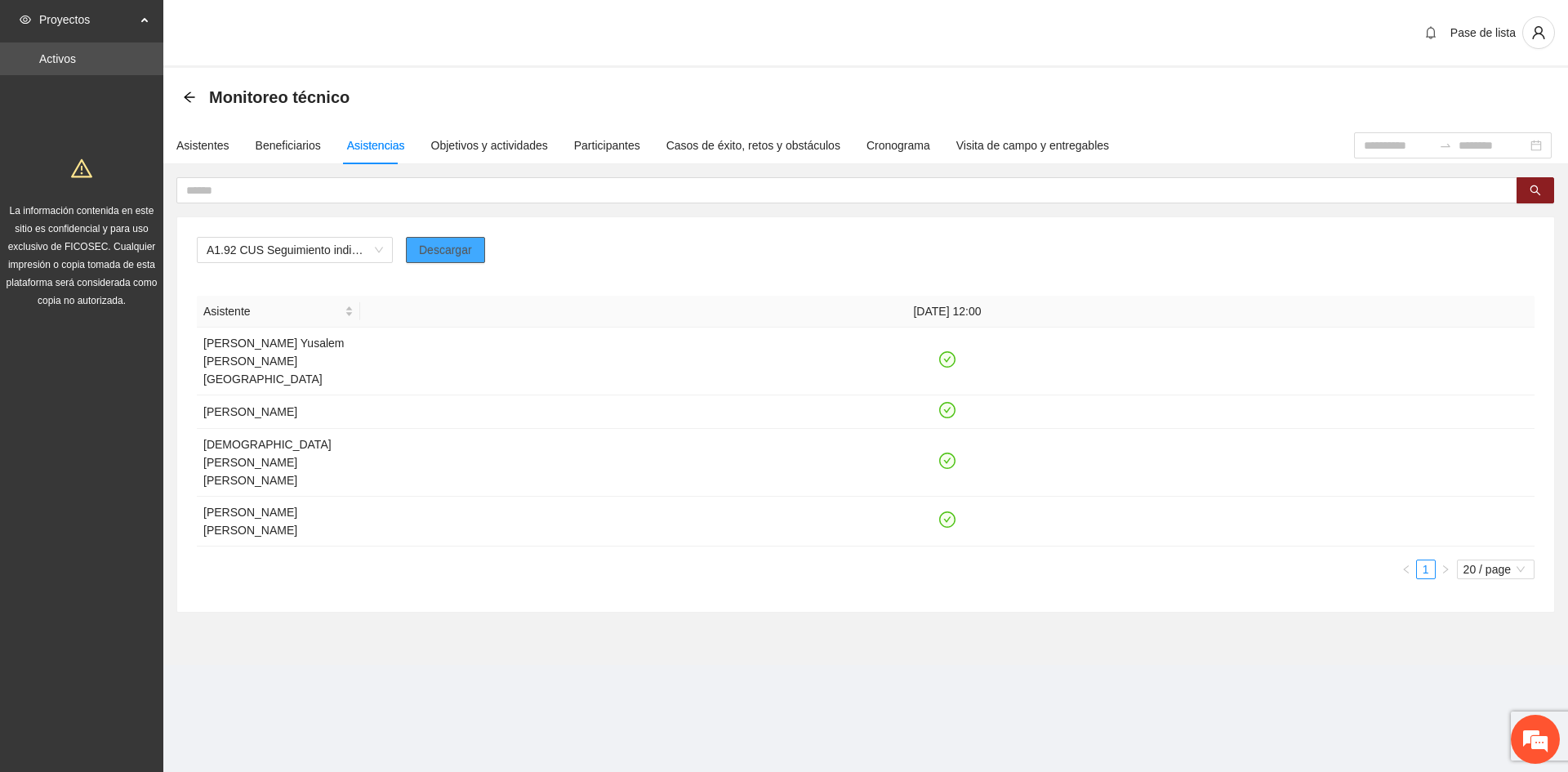 click on "Descargar" at bounding box center (445, 250) 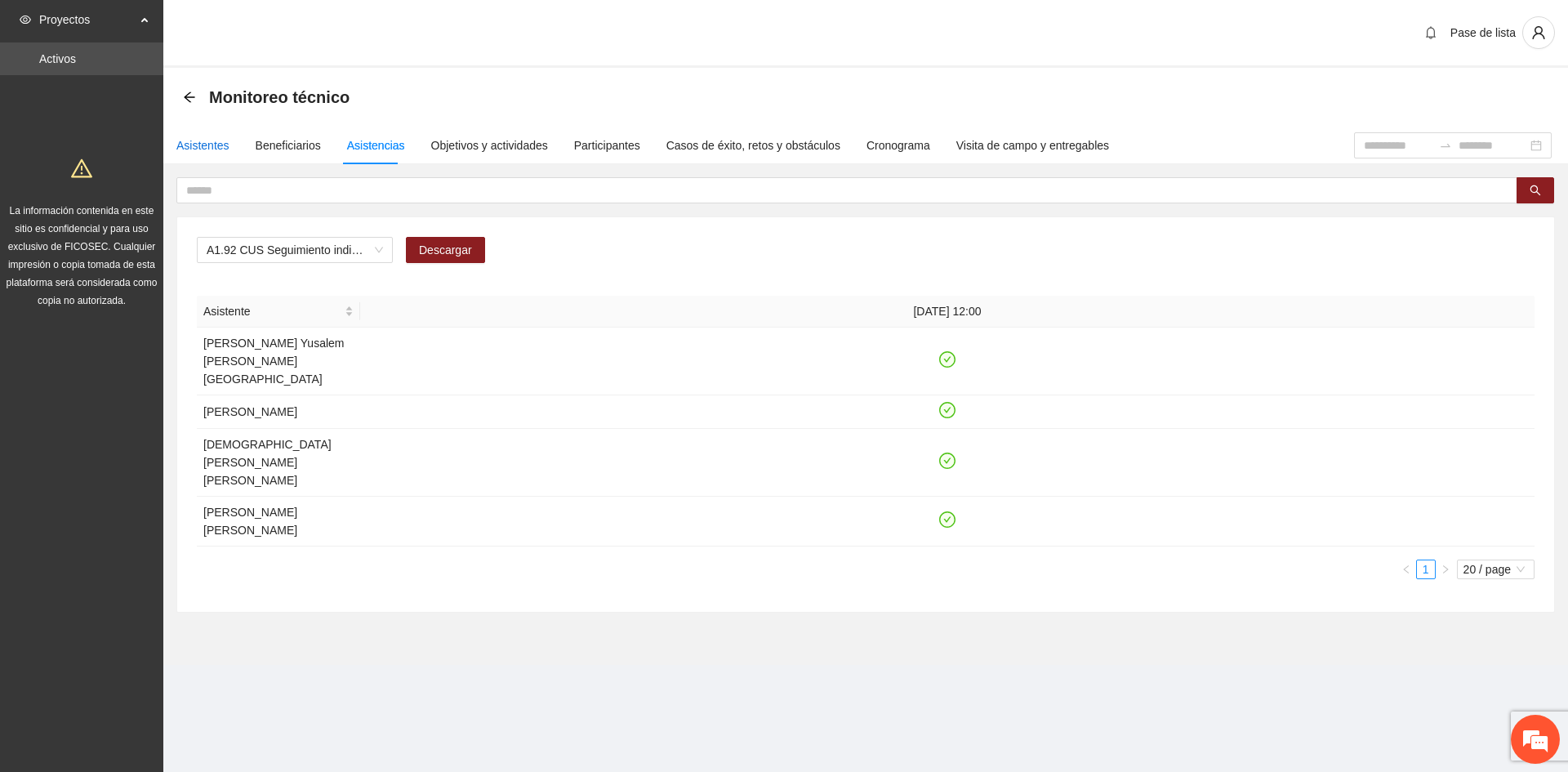 click on "Asistentes" at bounding box center [203, 145] 